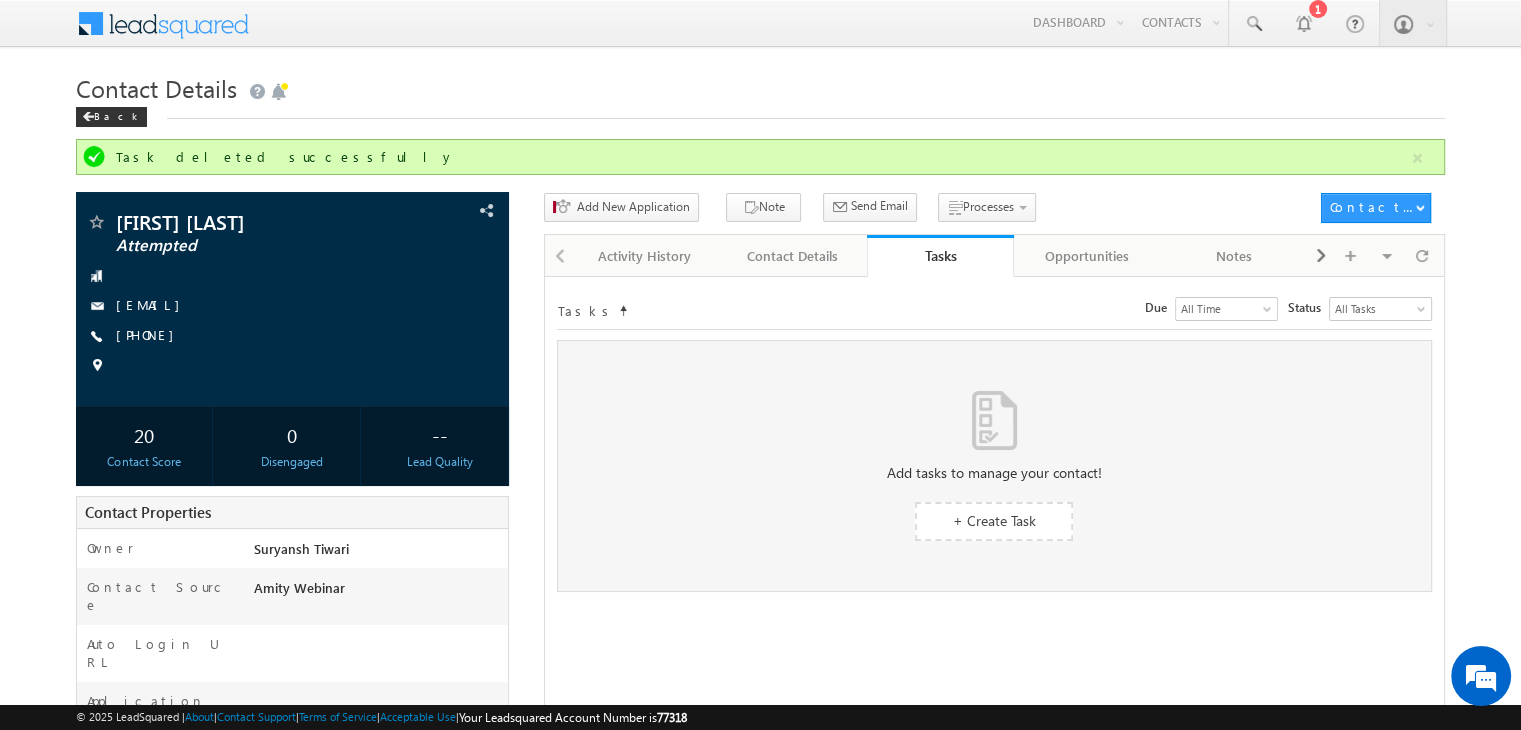 scroll, scrollTop: 0, scrollLeft: 0, axis: both 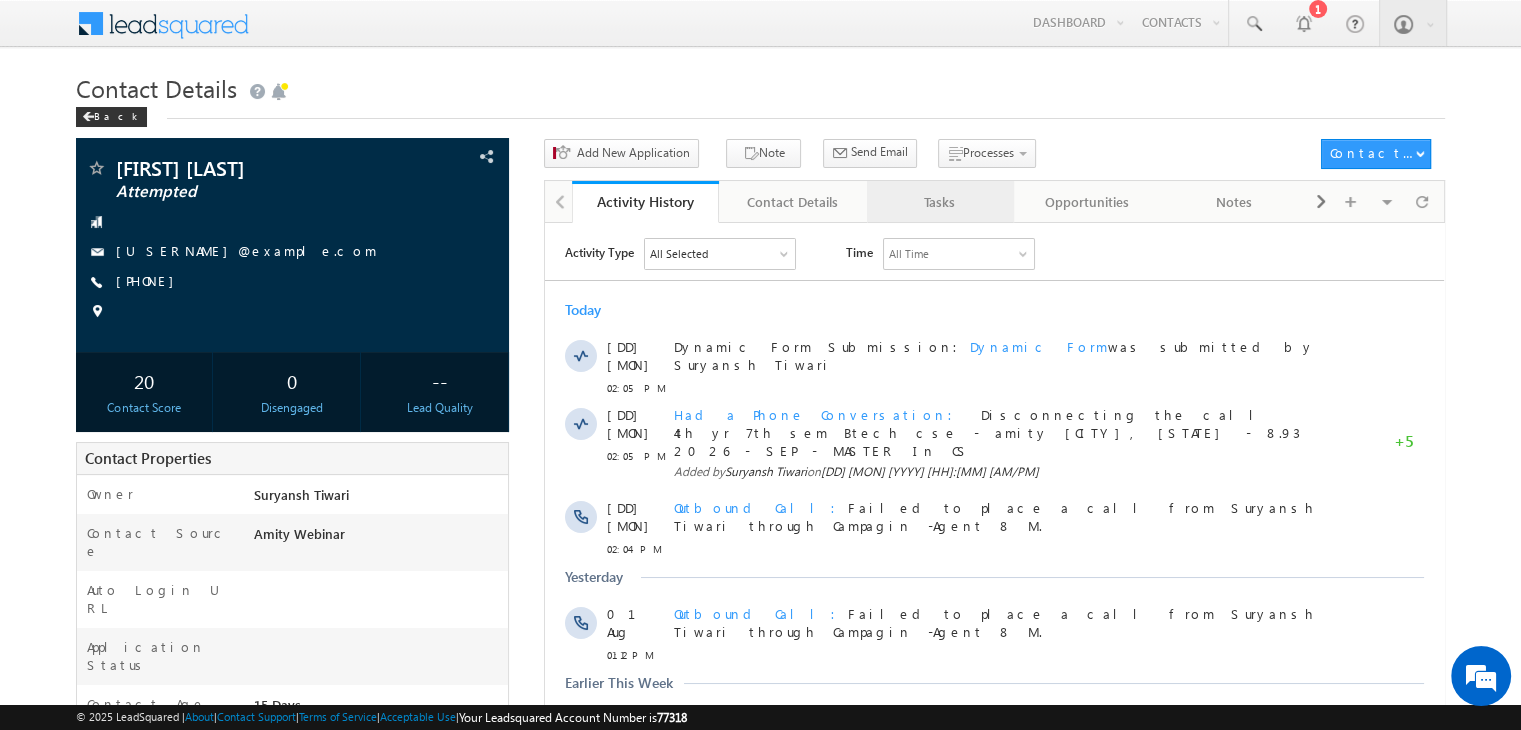 click on "Tasks" at bounding box center [940, 202] 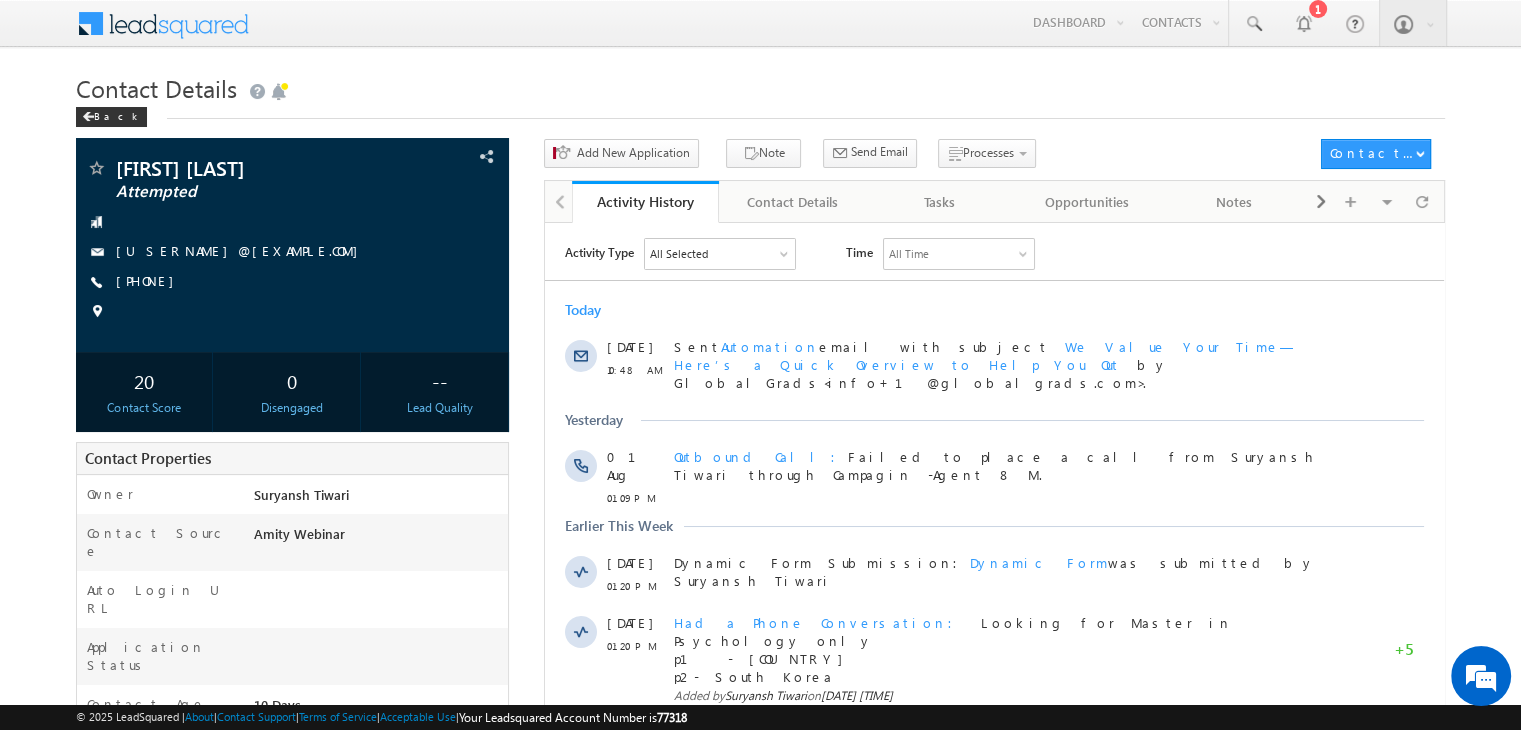 scroll, scrollTop: 0, scrollLeft: 0, axis: both 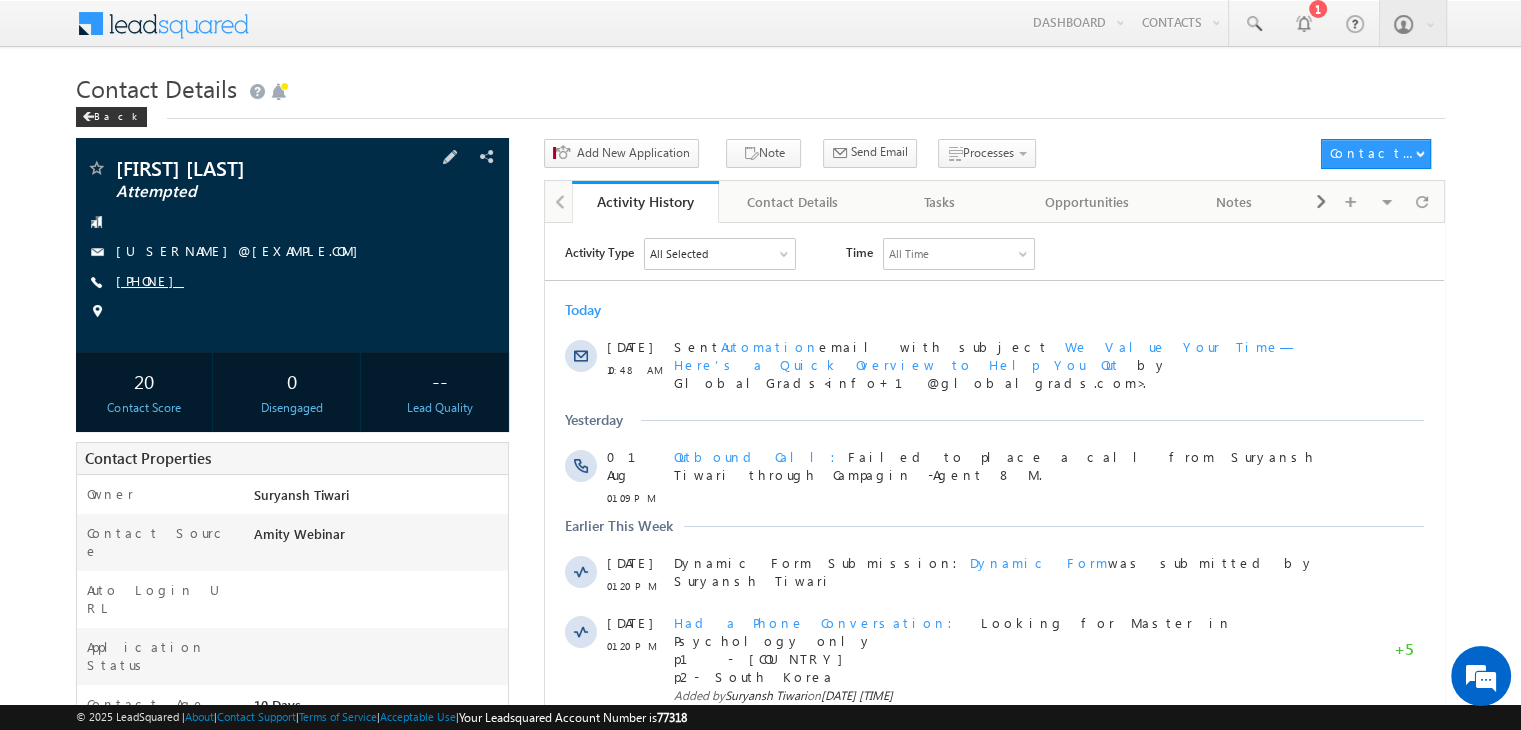 click on "+91-8109963723" at bounding box center (150, 280) 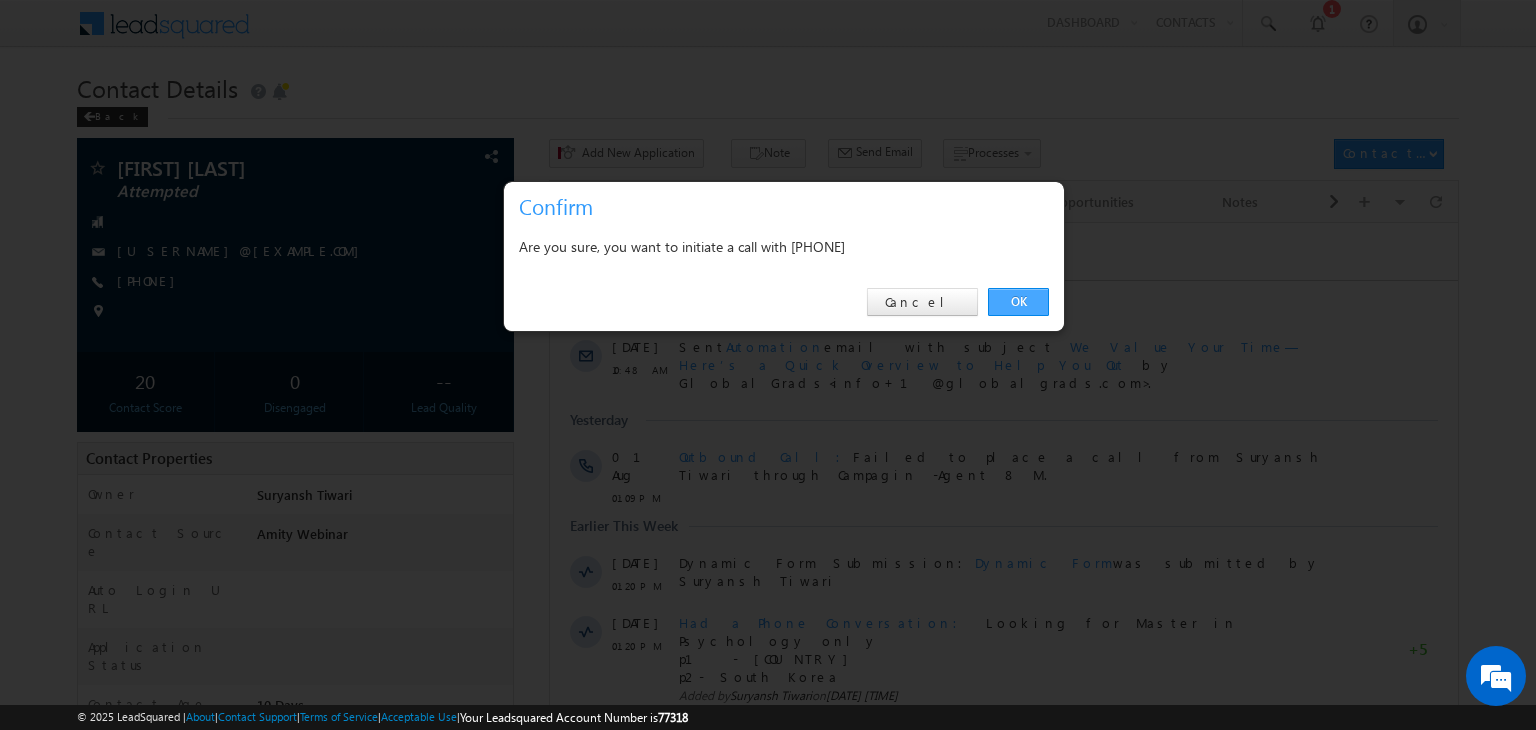 click on "OK" at bounding box center (1018, 302) 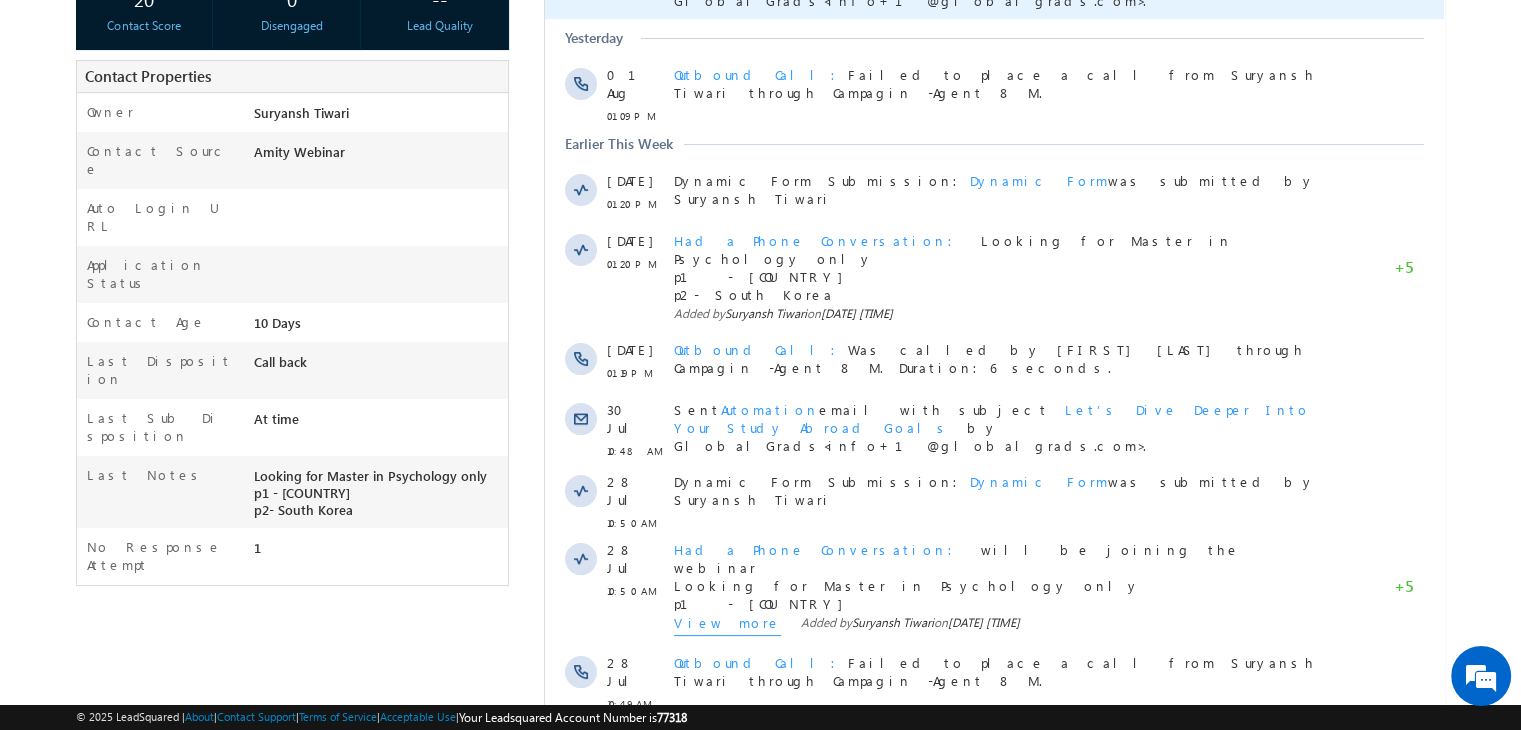scroll, scrollTop: 436, scrollLeft: 0, axis: vertical 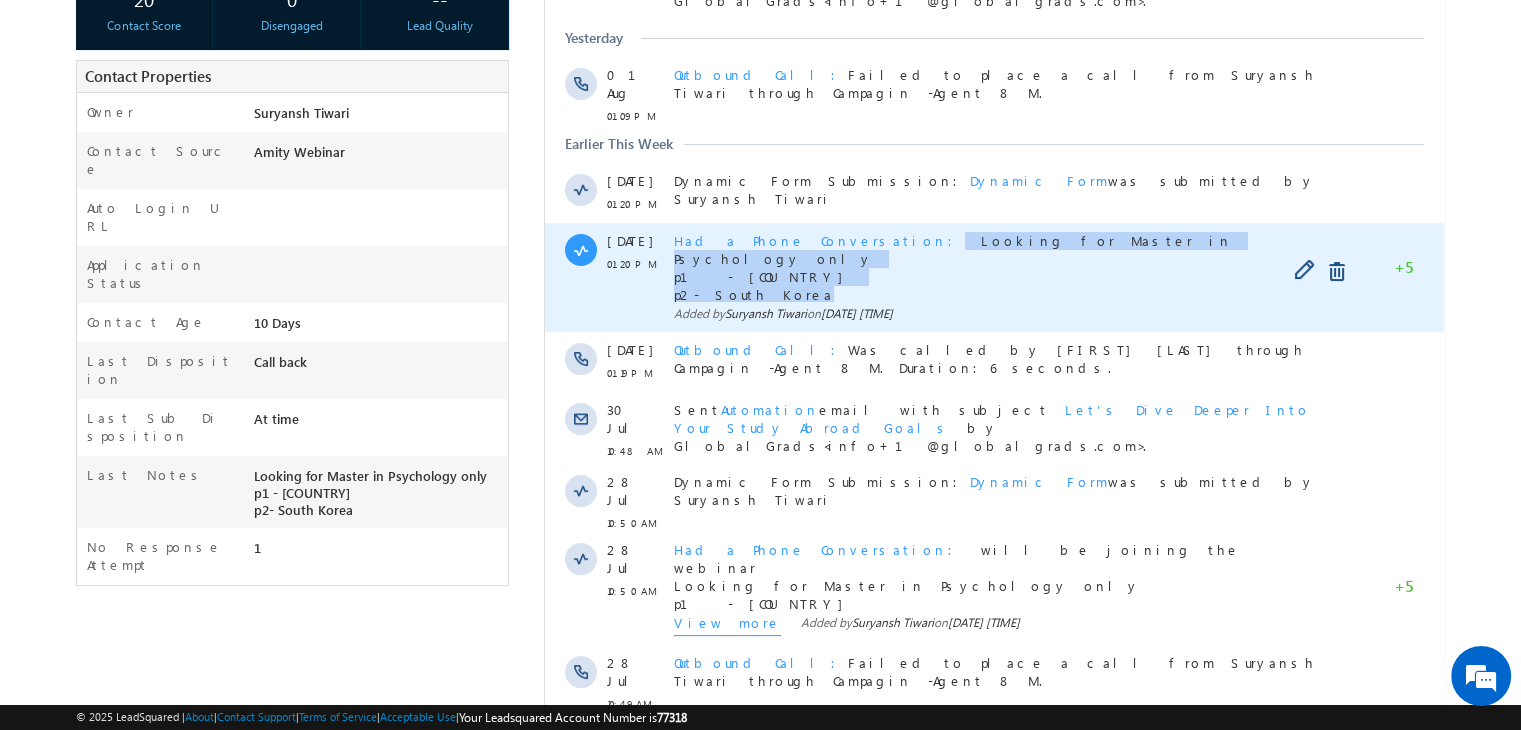 copy on "Looking for Master in Psychology only p1 - Japan p2- South Korea" 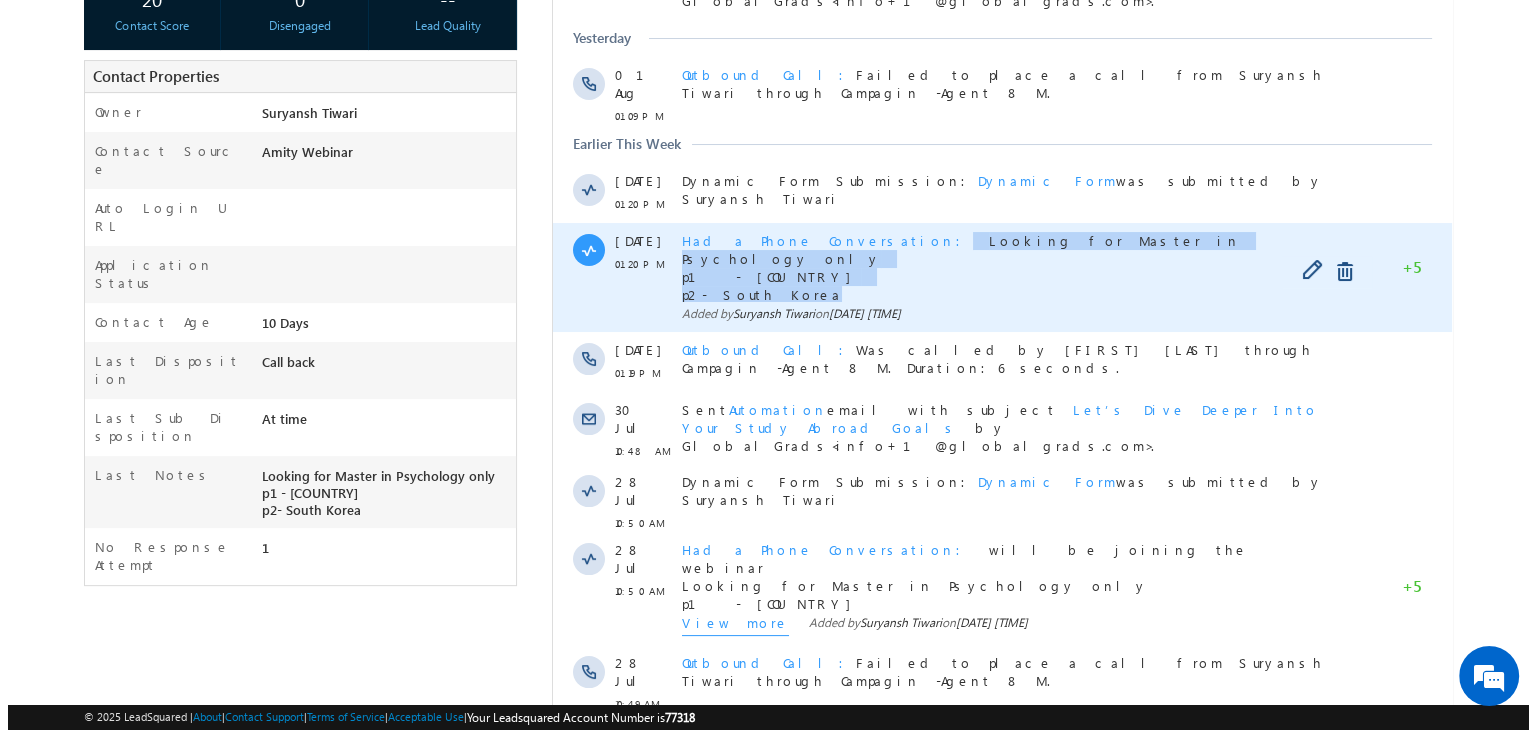 scroll, scrollTop: 0, scrollLeft: 0, axis: both 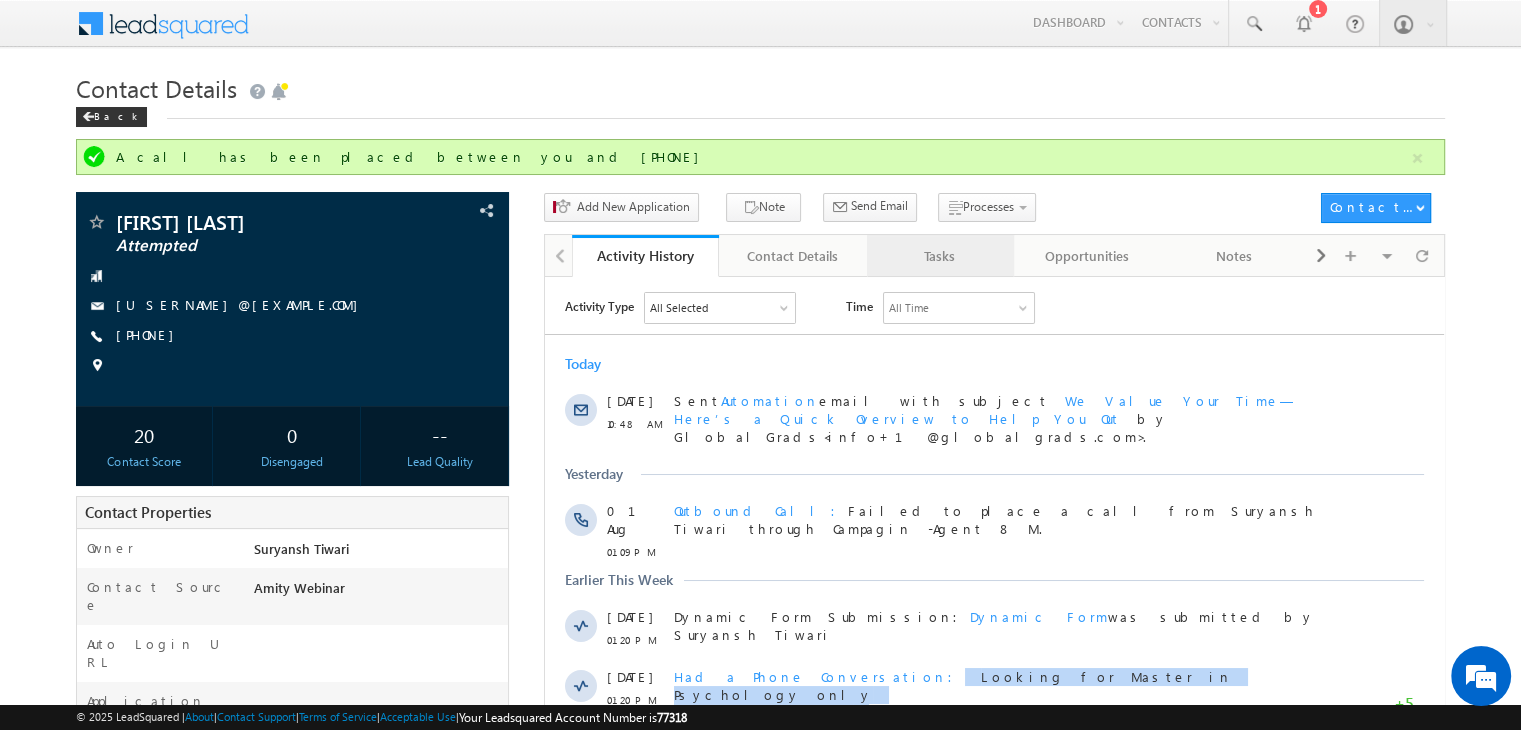 click on "Tasks" at bounding box center [939, 256] 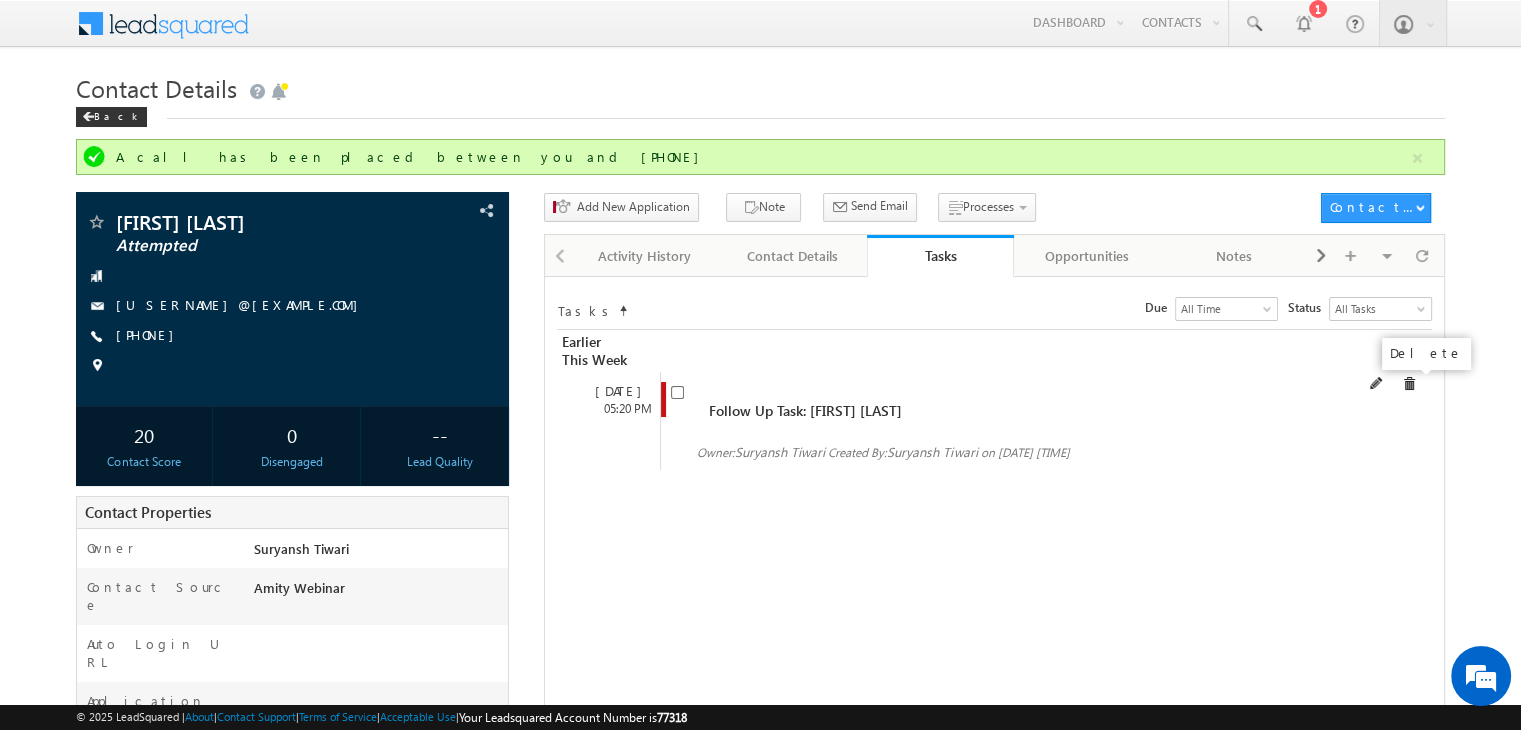 click at bounding box center [1409, 384] 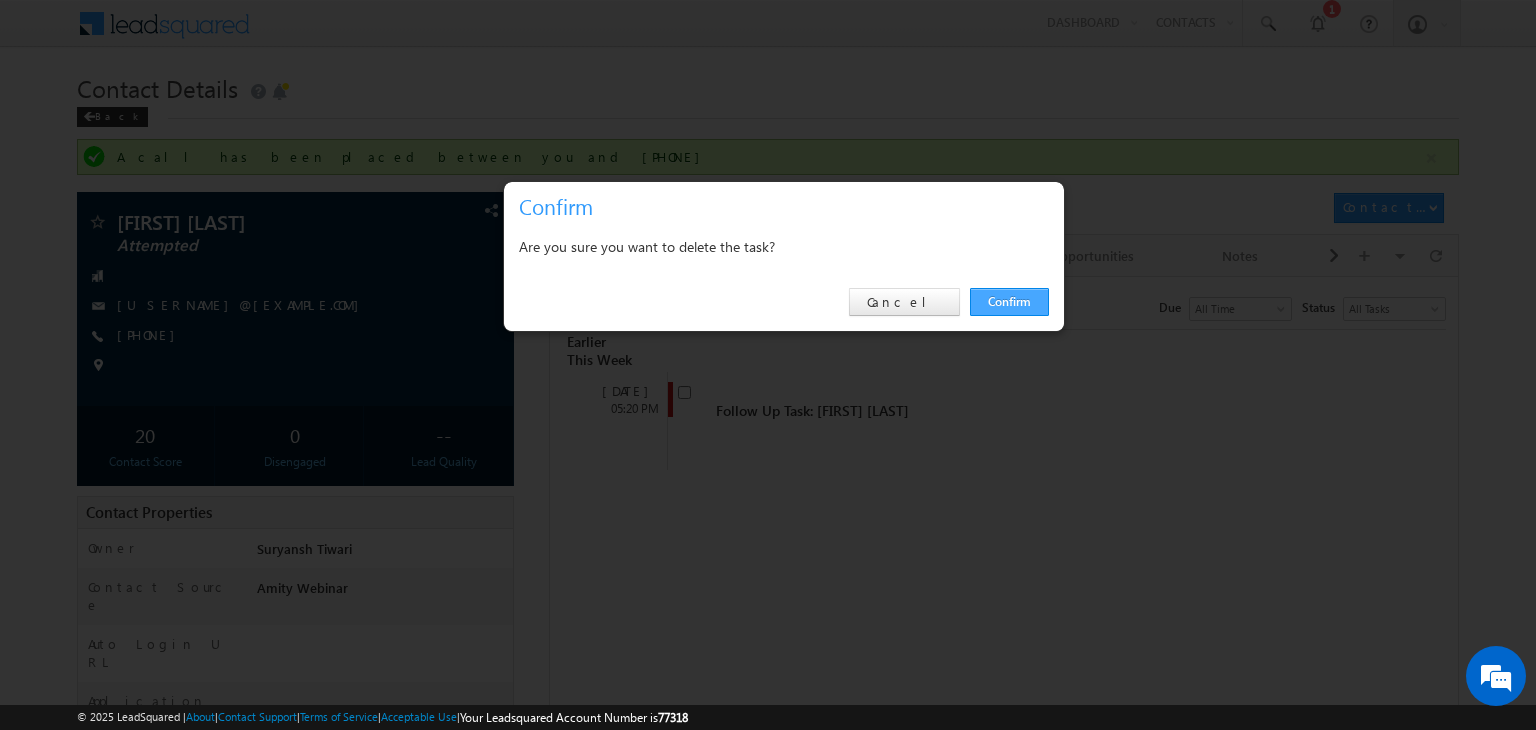 click on "Confirm" at bounding box center [1009, 302] 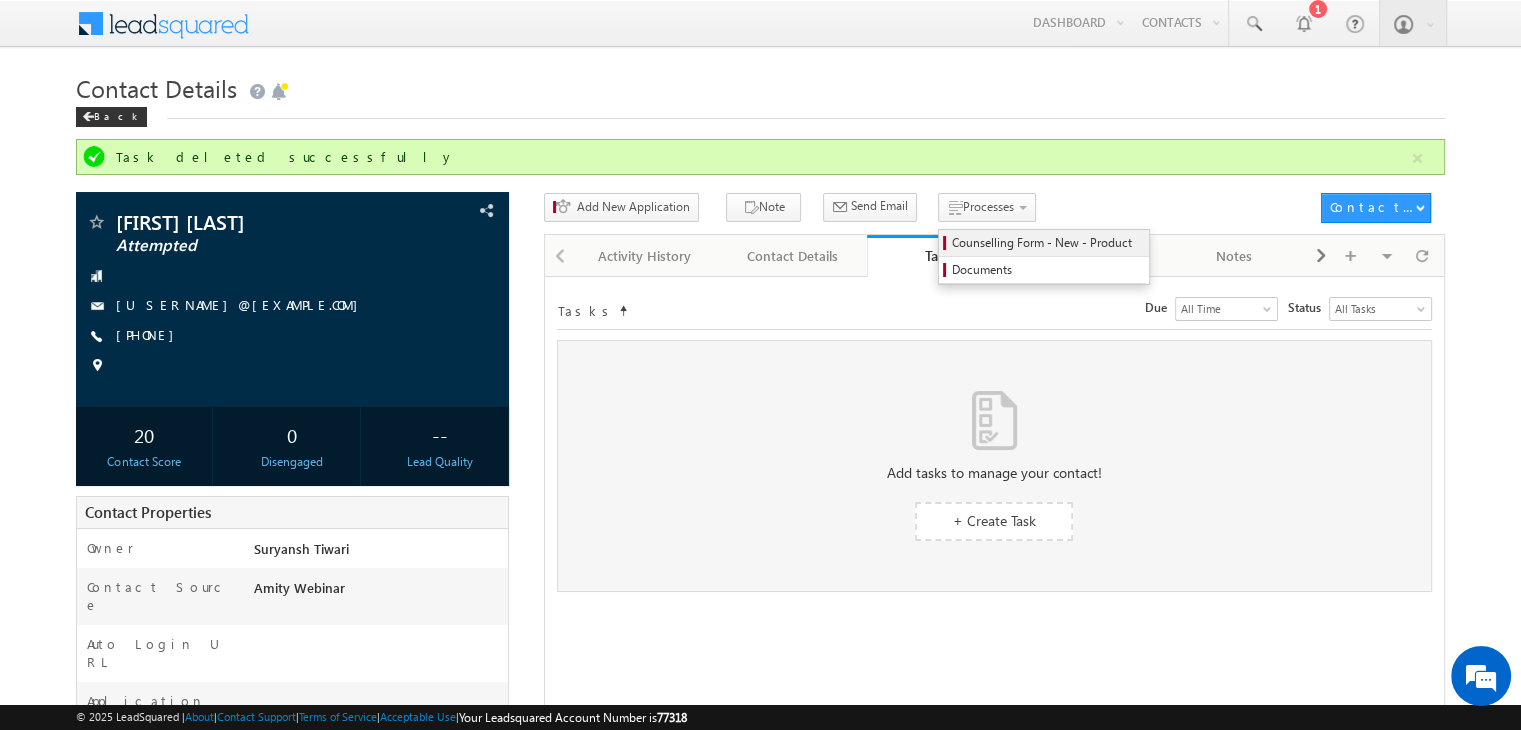 click on "Counselling Form - New - Product" at bounding box center [1044, 243] 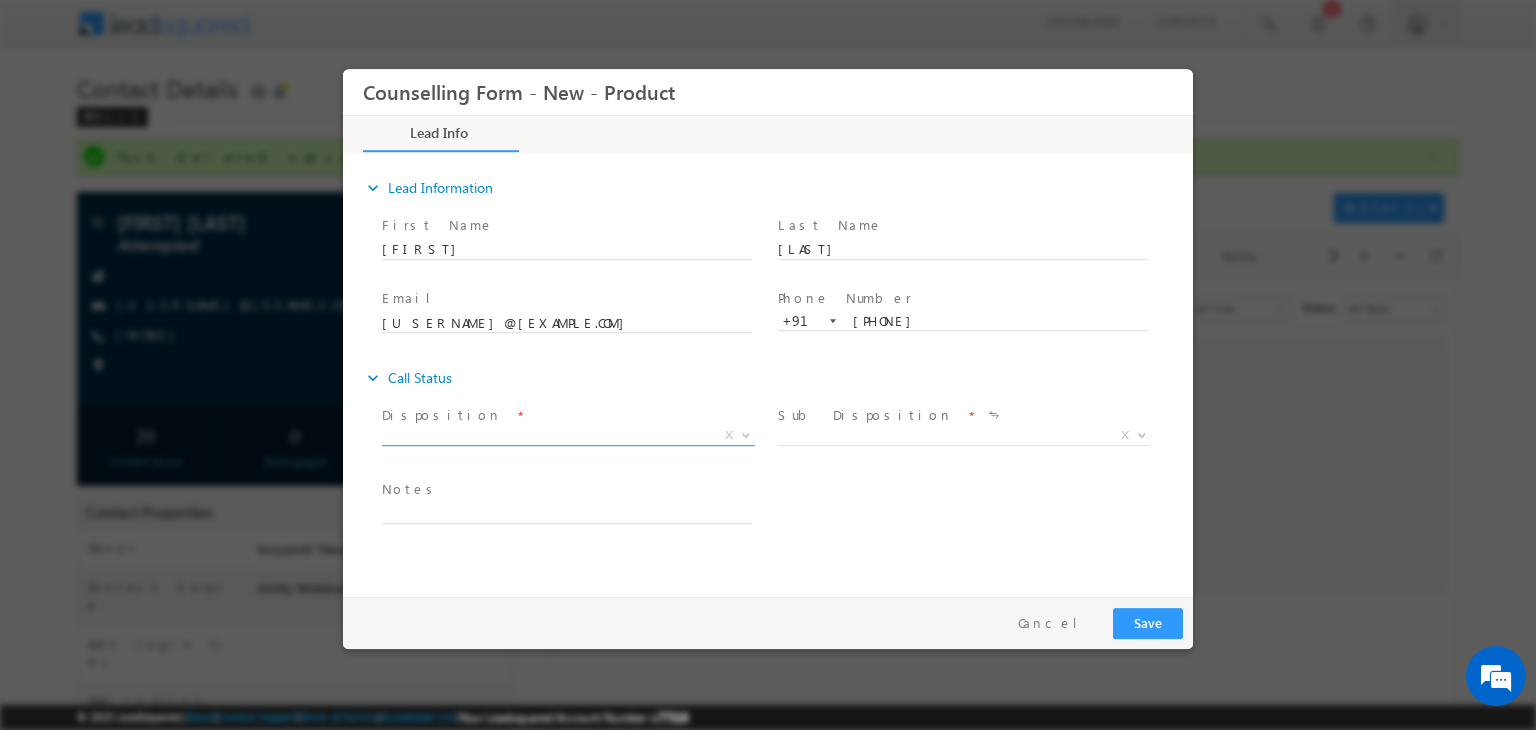 scroll, scrollTop: 0, scrollLeft: 0, axis: both 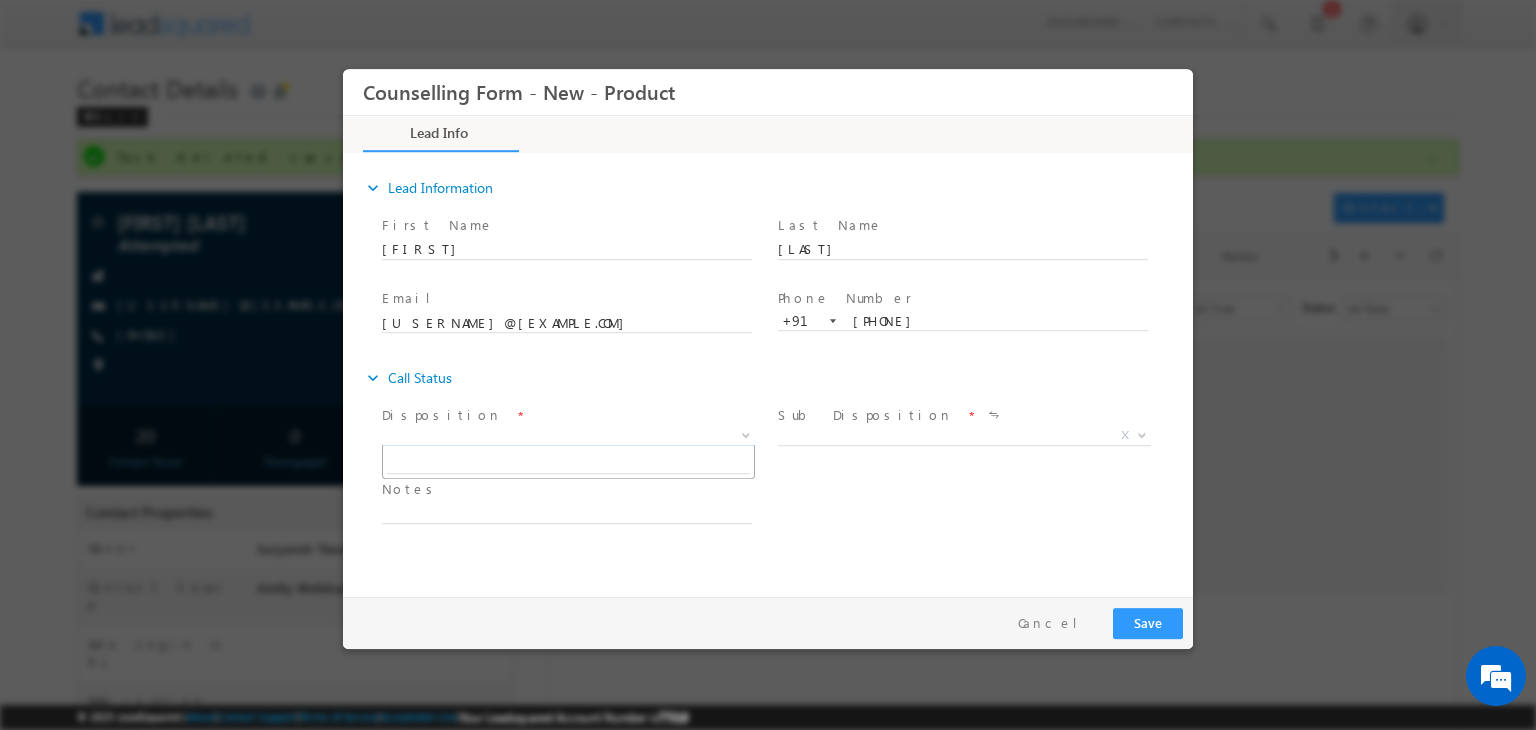 click on "X" at bounding box center [568, 436] 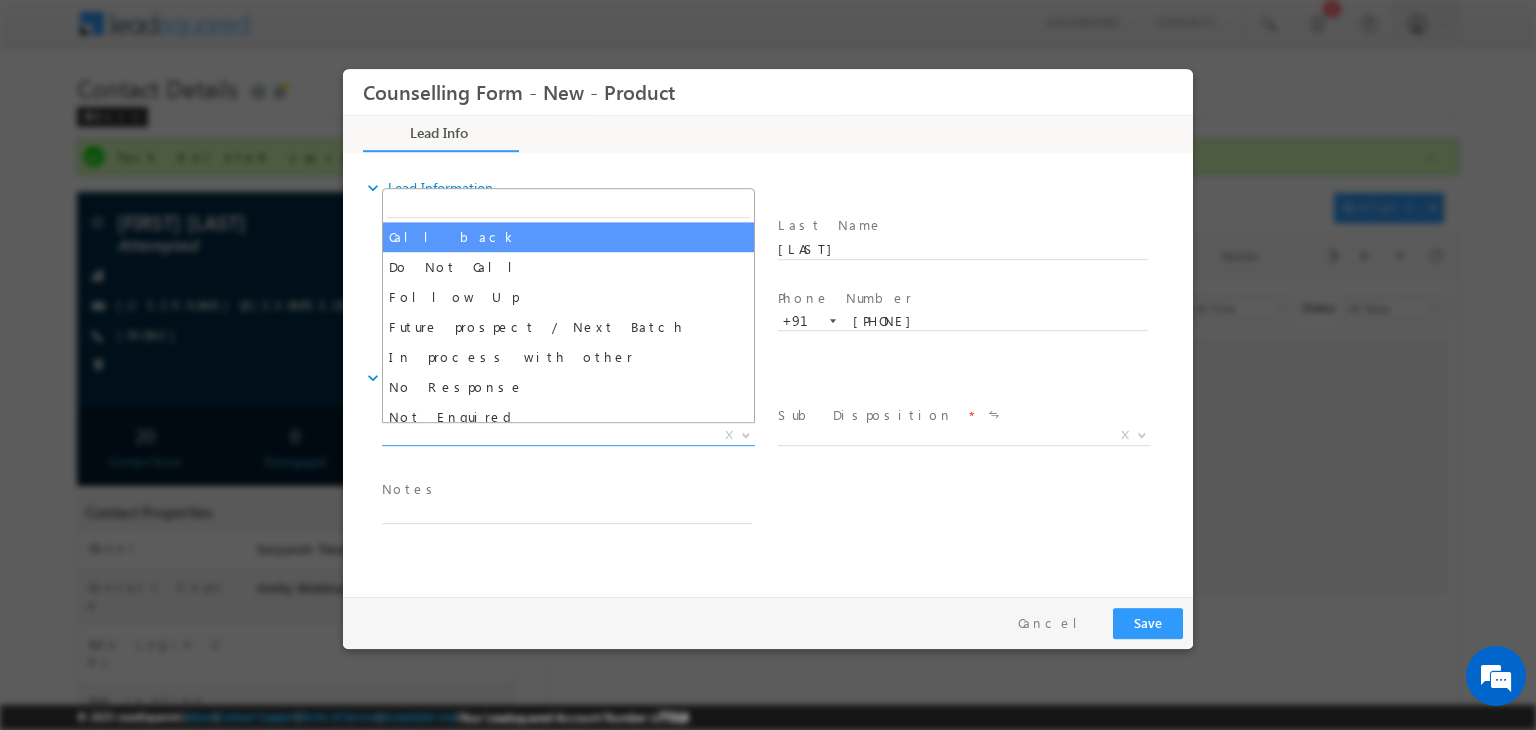 select on "Call back" 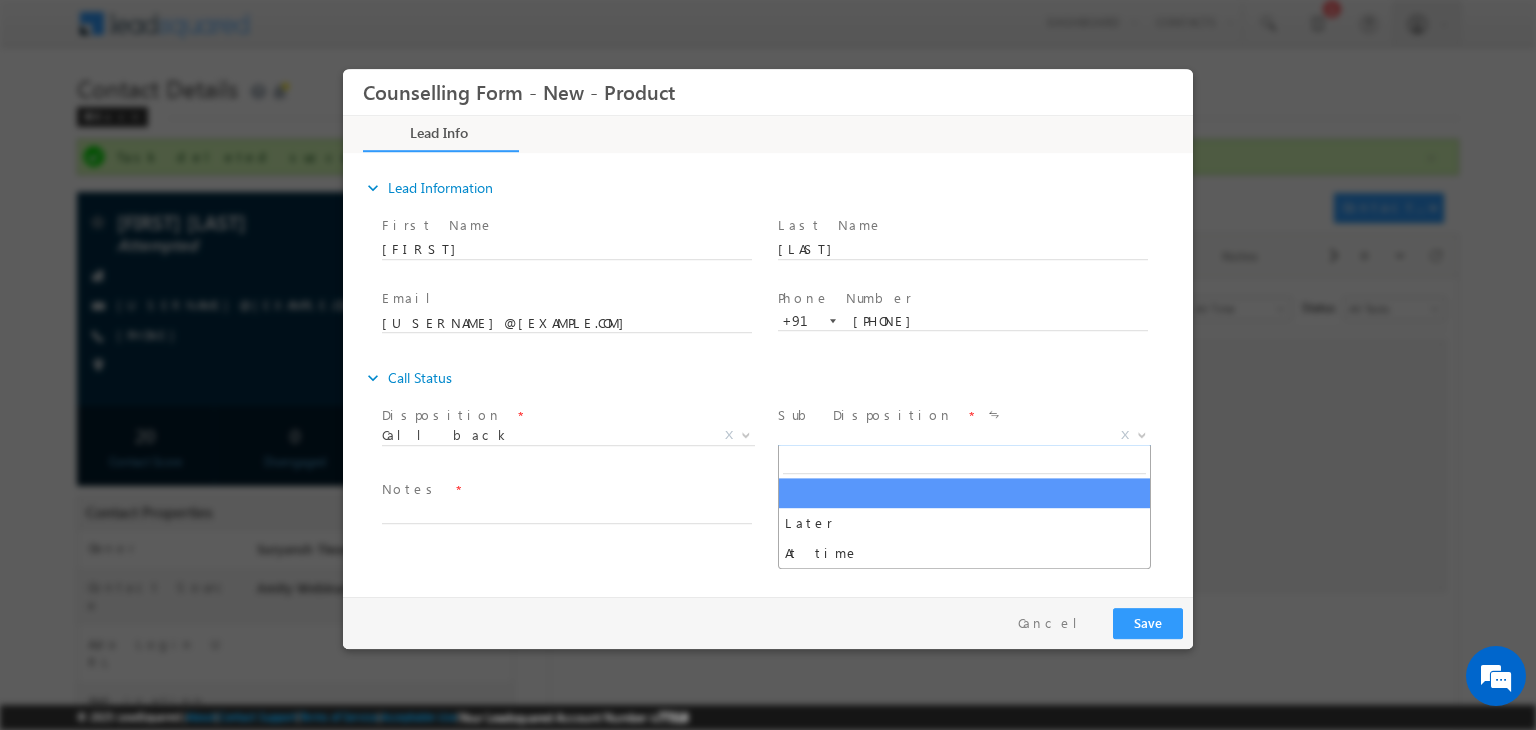 click on "X" at bounding box center (964, 436) 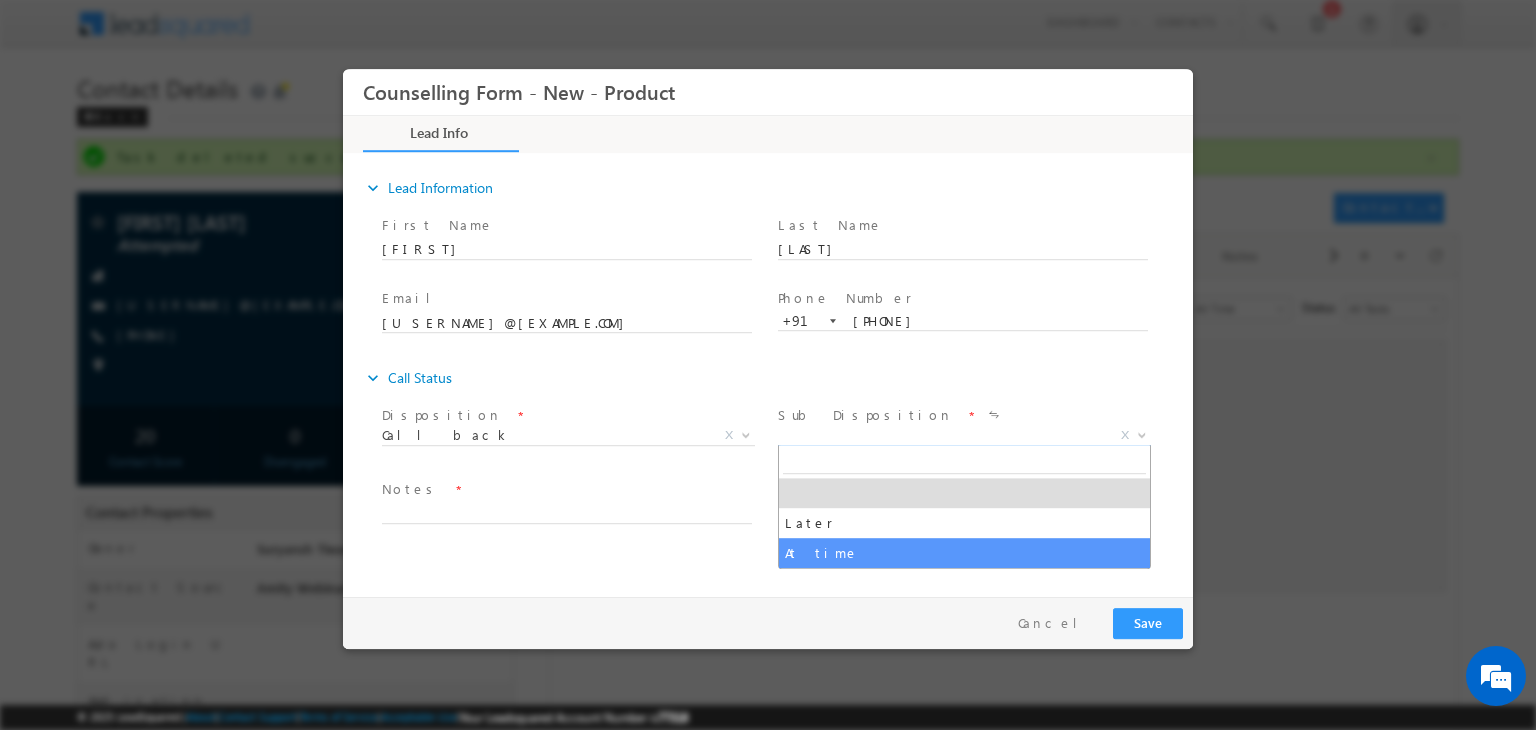select on "At time" 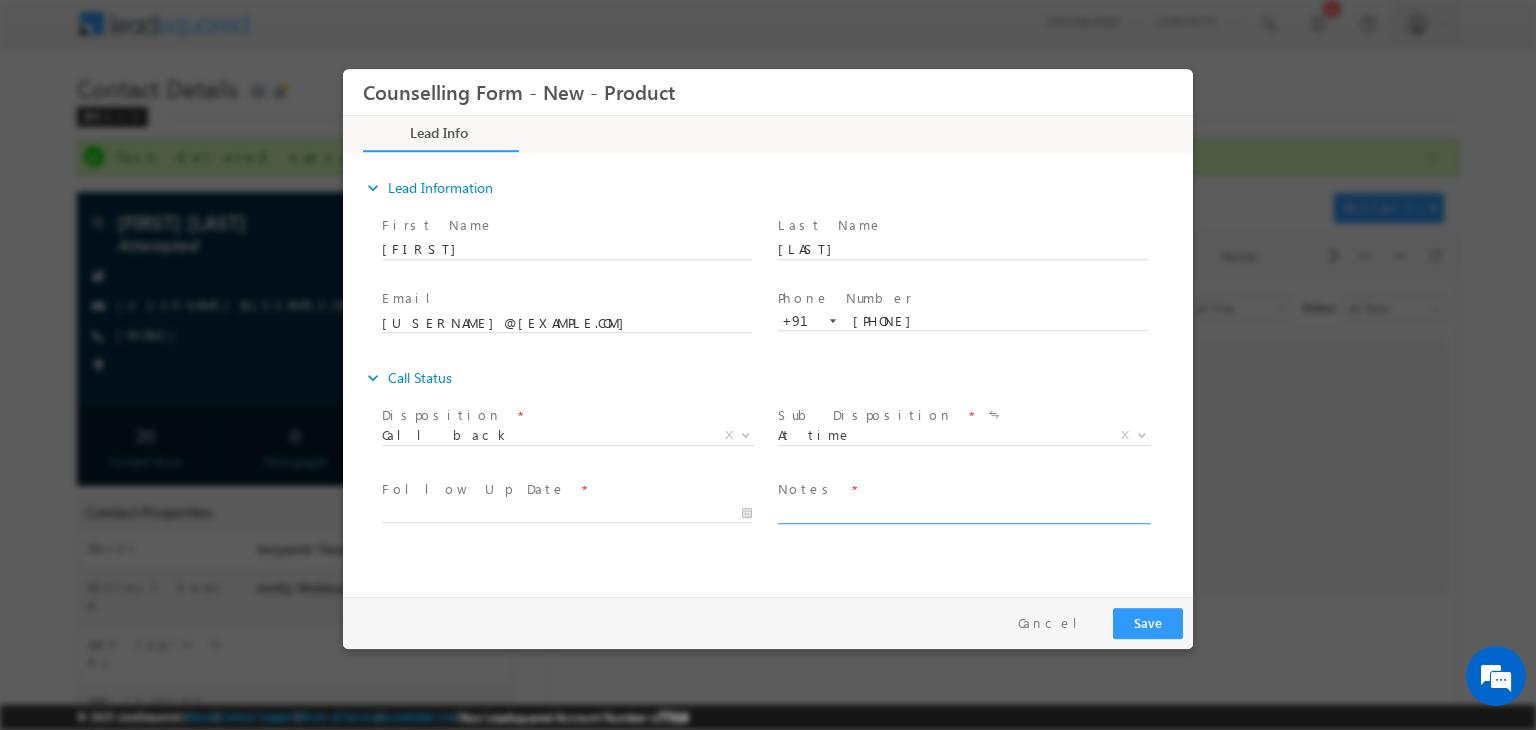 click at bounding box center [963, 512] 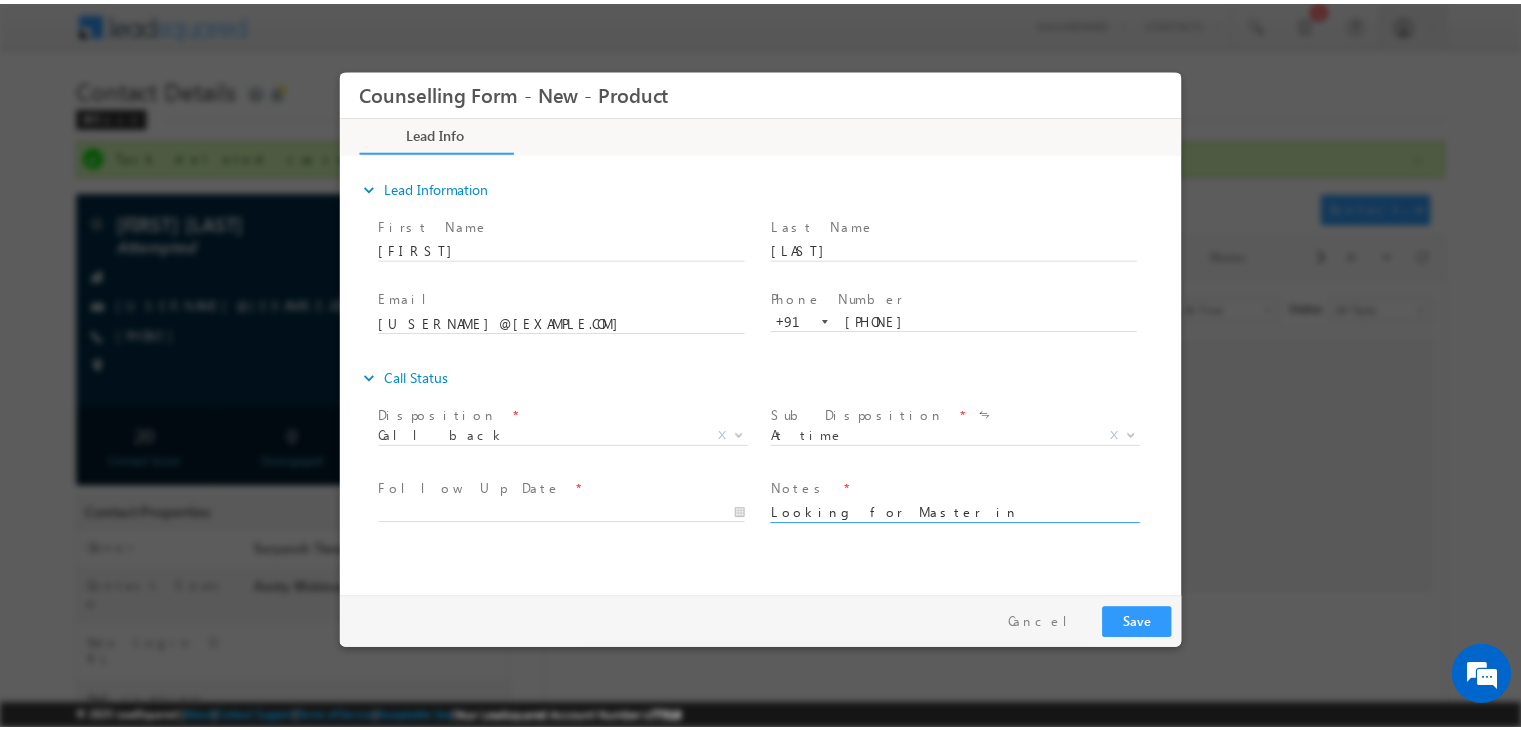 scroll, scrollTop: 3, scrollLeft: 0, axis: vertical 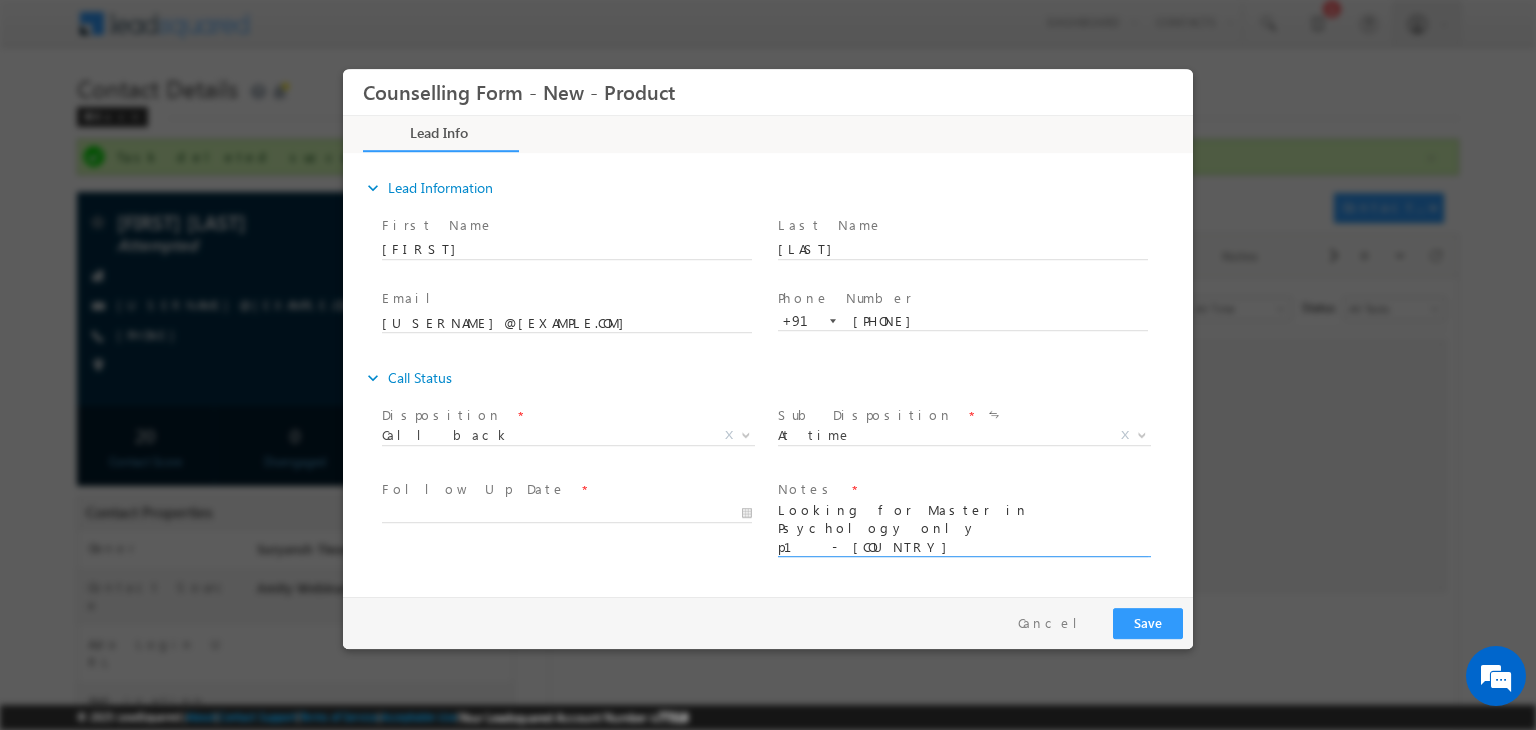 type on "Looking for Master in Psychology only
p1 - Japan
p2- South Korea" 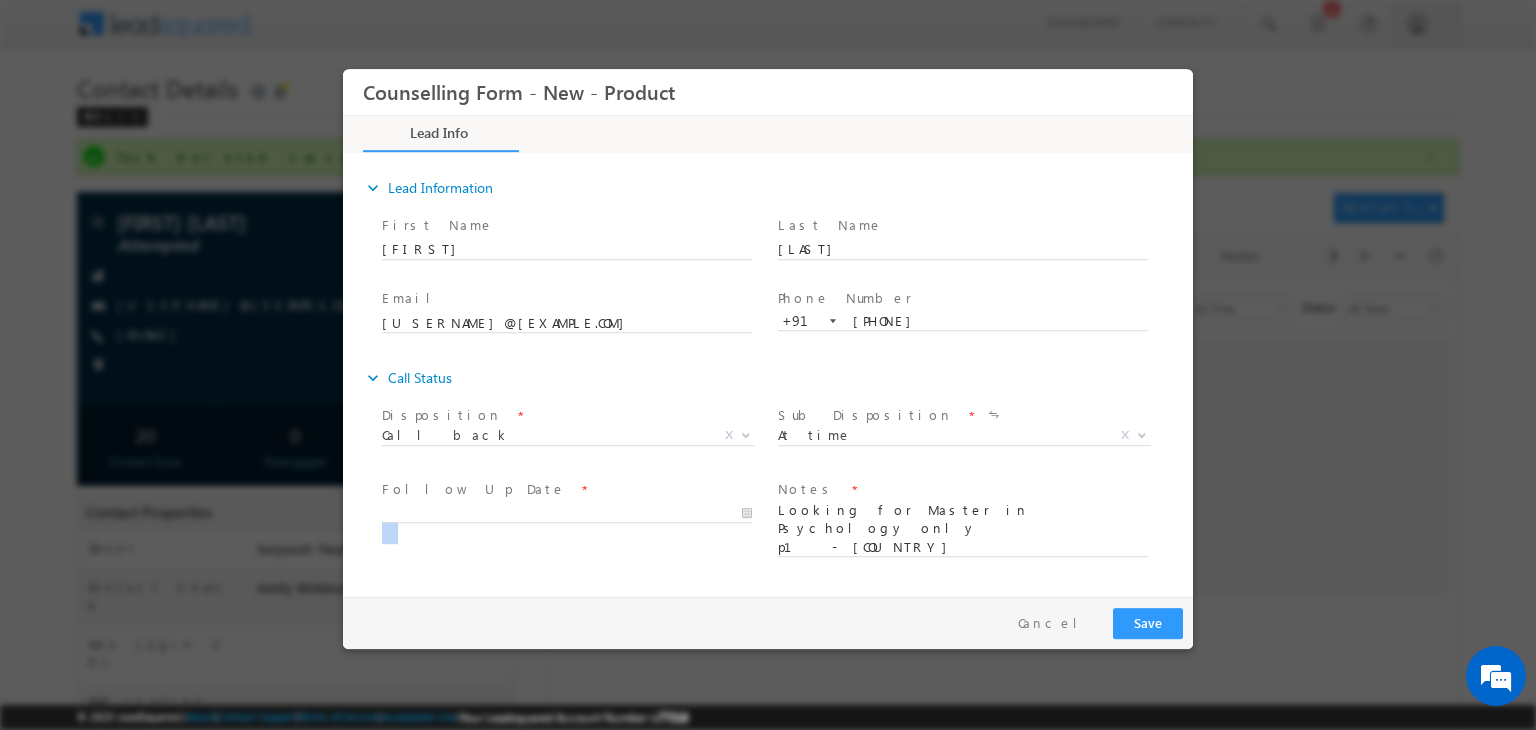 drag, startPoint x: 557, startPoint y: 526, endPoint x: 530, endPoint y: 515, distance: 29.15476 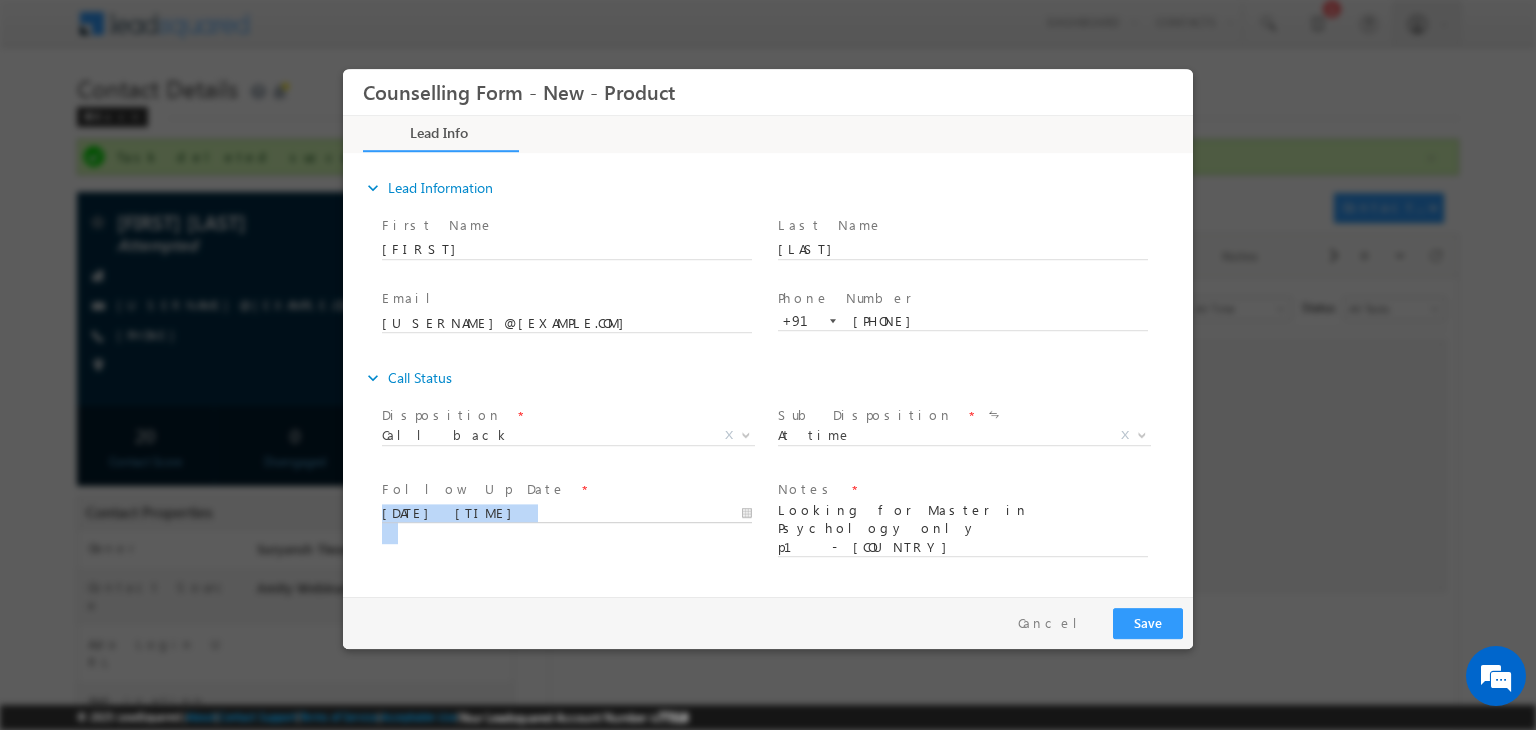 click on "02/08/2025 3:15 PM" at bounding box center [567, 514] 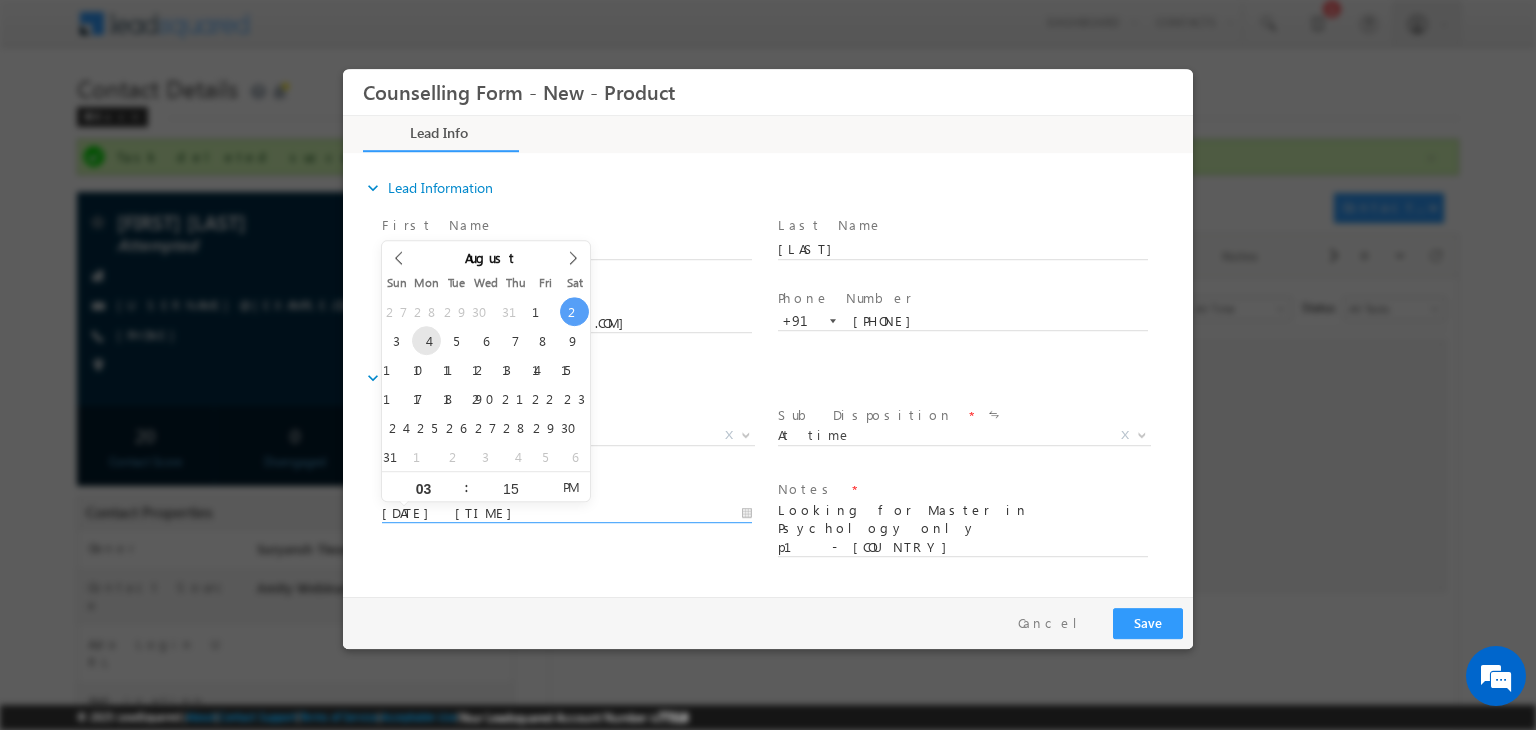 type on "04/08/2025 3:15 PM" 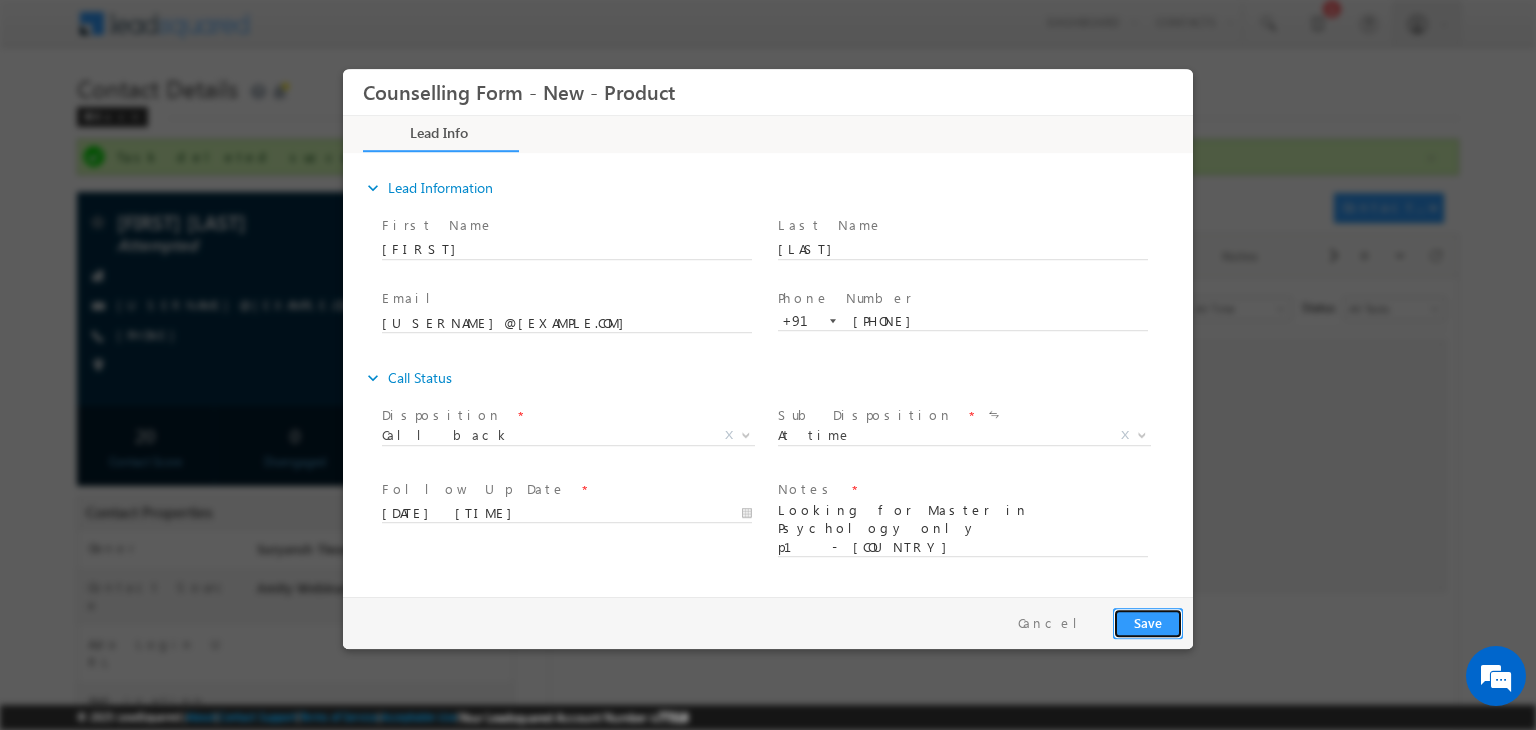 click on "Save" at bounding box center (1148, 623) 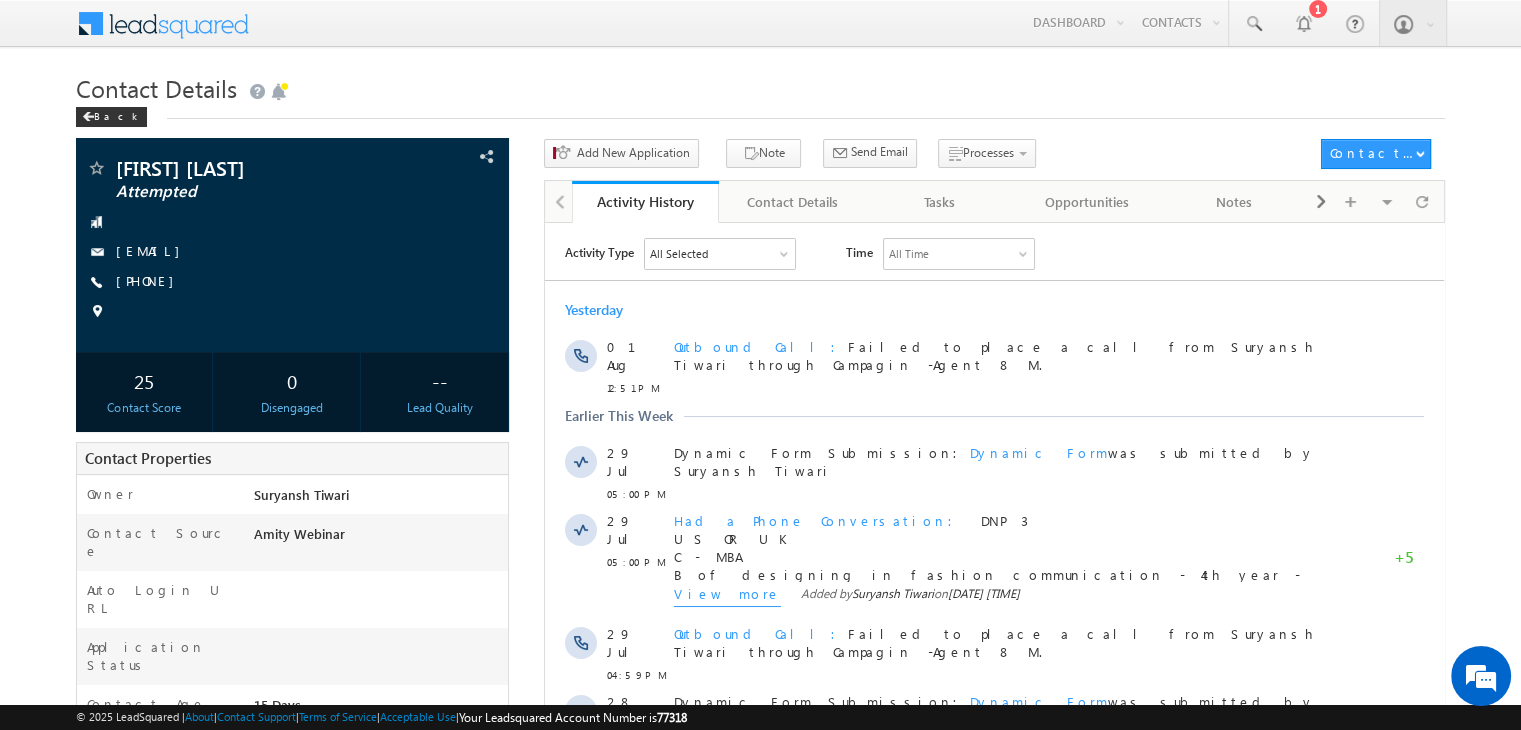 scroll, scrollTop: 0, scrollLeft: 0, axis: both 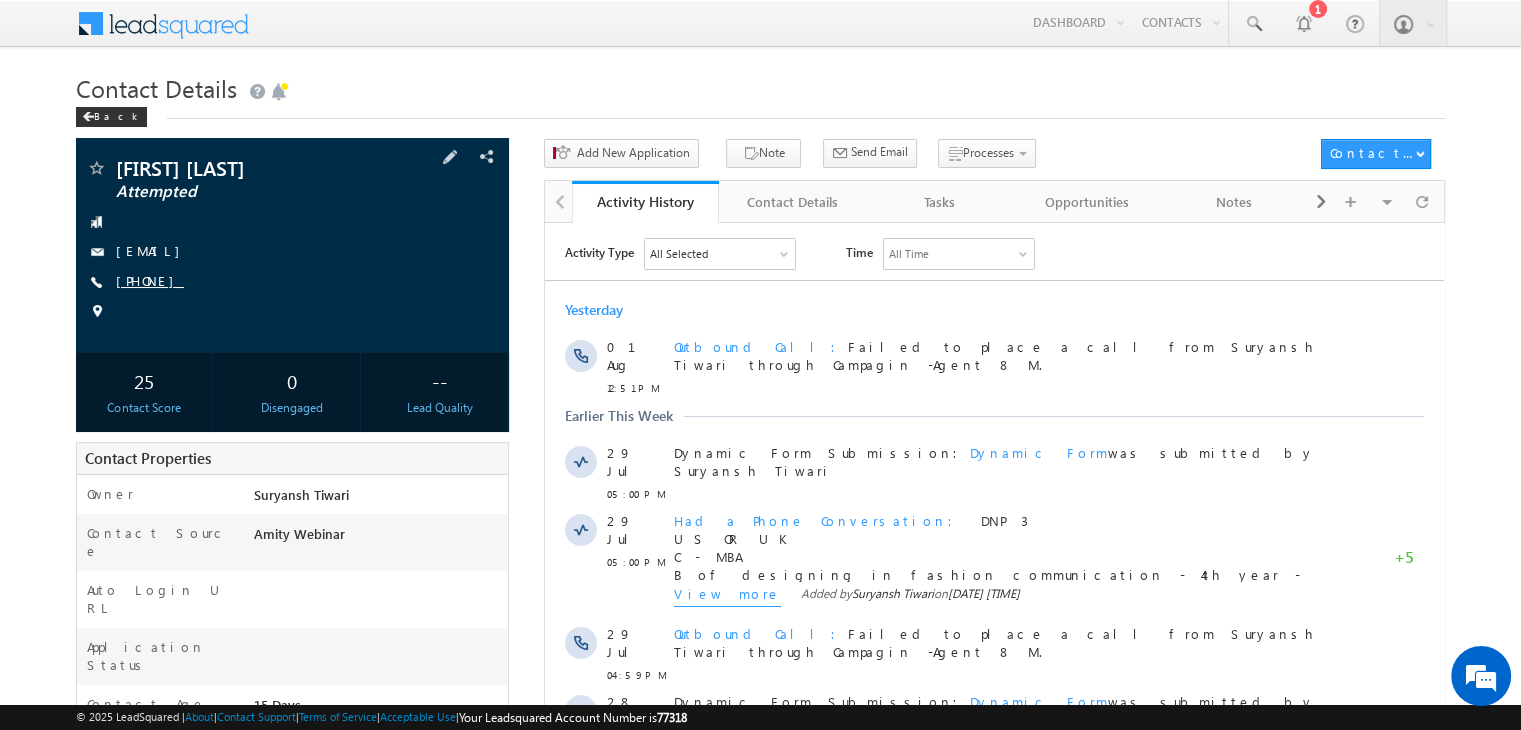 click on "+91-8981271689" at bounding box center (150, 280) 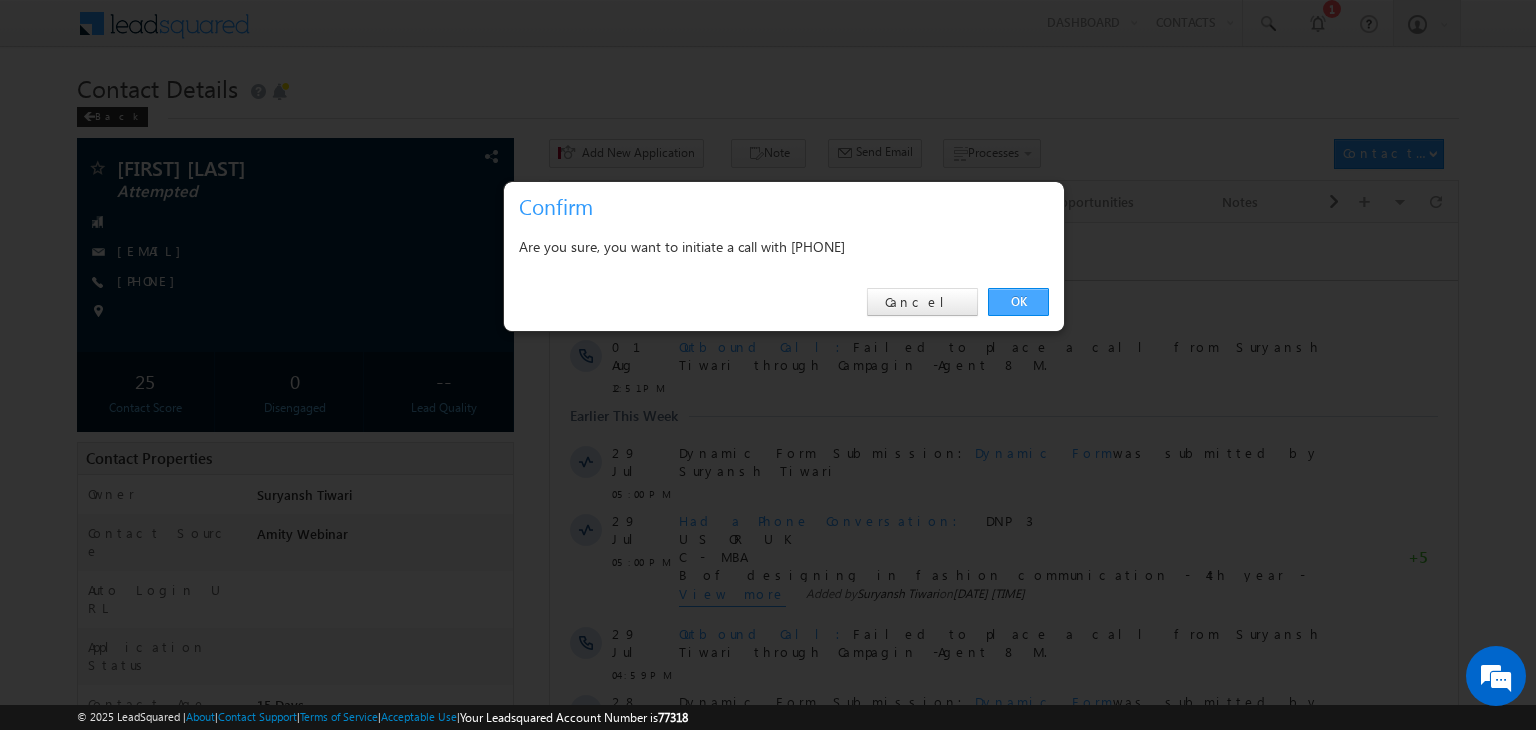 click on "OK" at bounding box center (1018, 302) 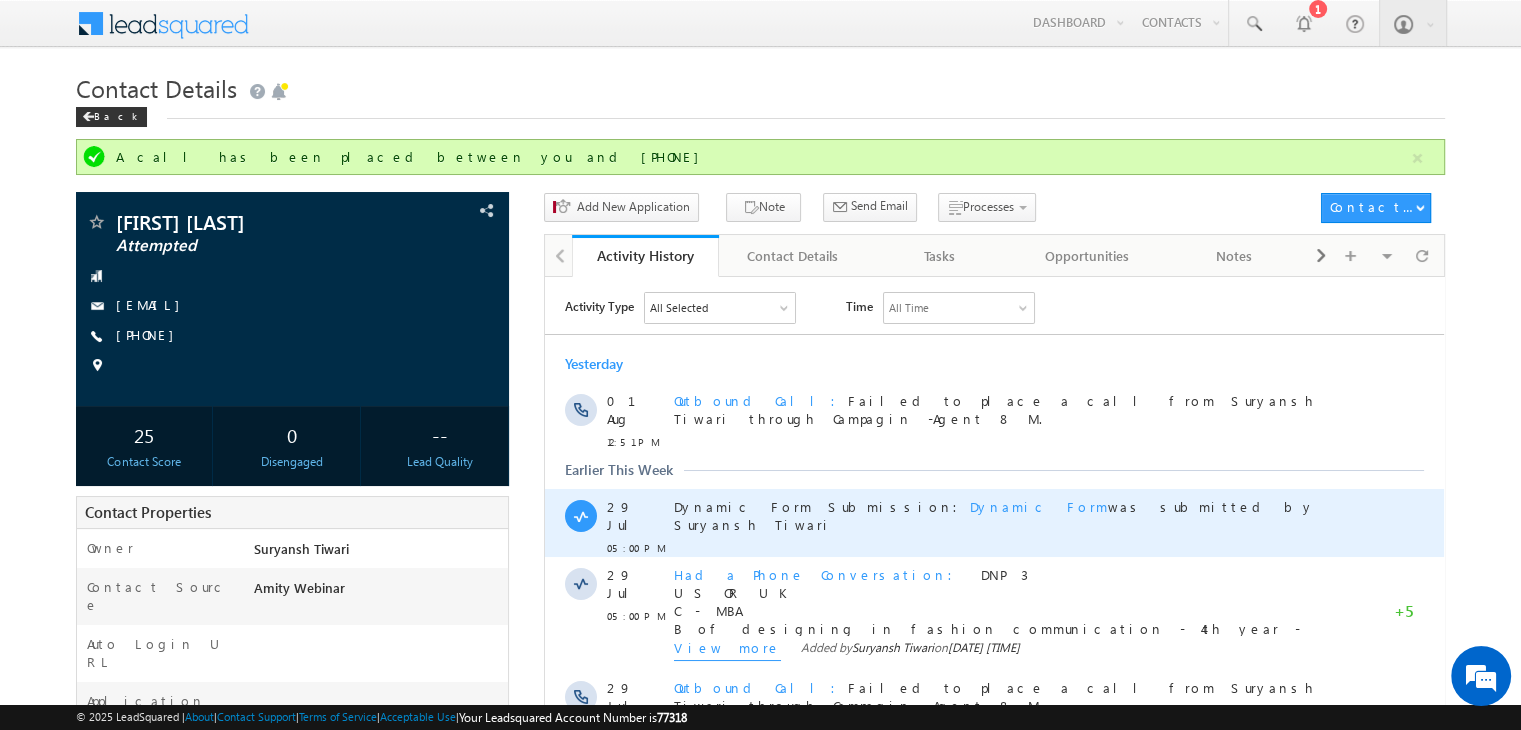 scroll, scrollTop: 188, scrollLeft: 0, axis: vertical 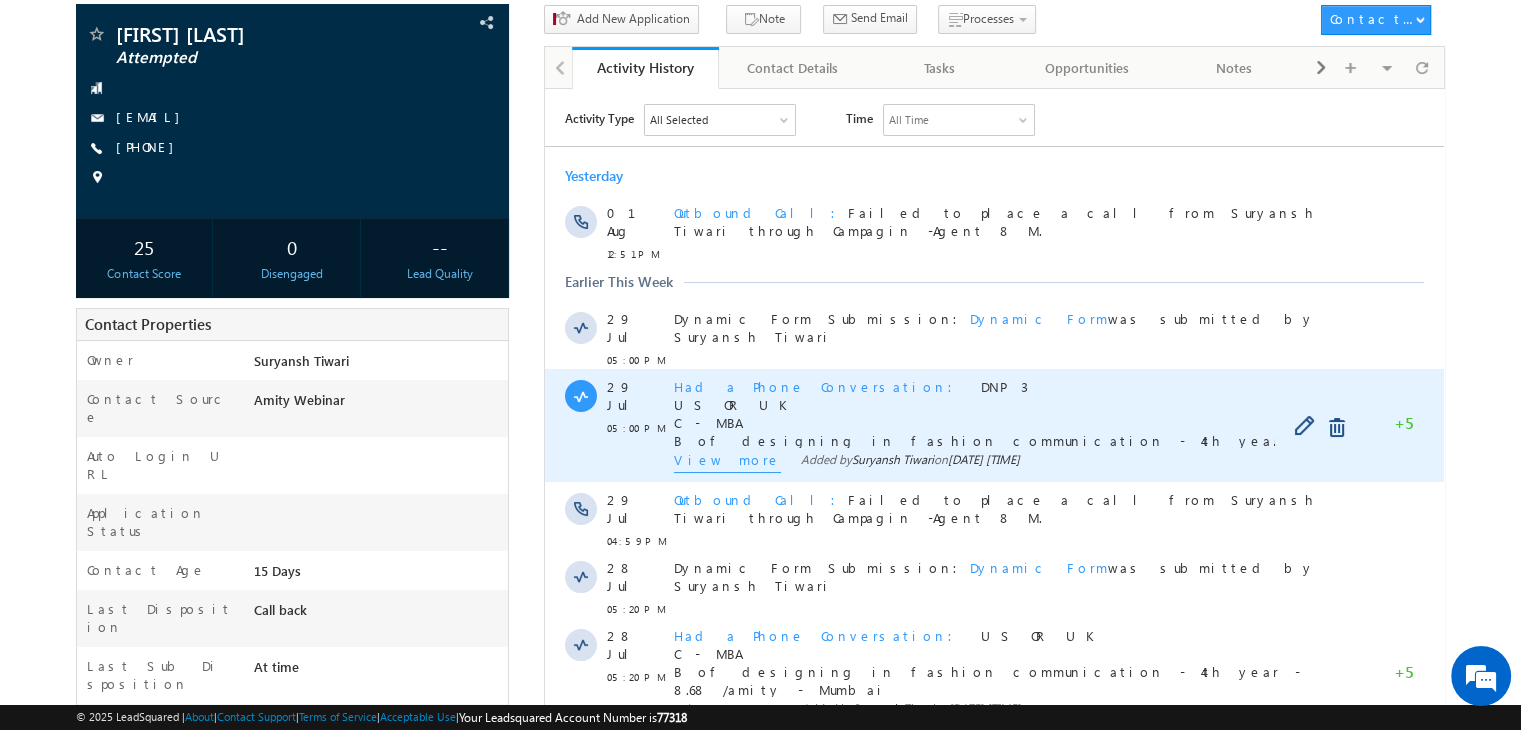 click on "View more" at bounding box center (727, 461) 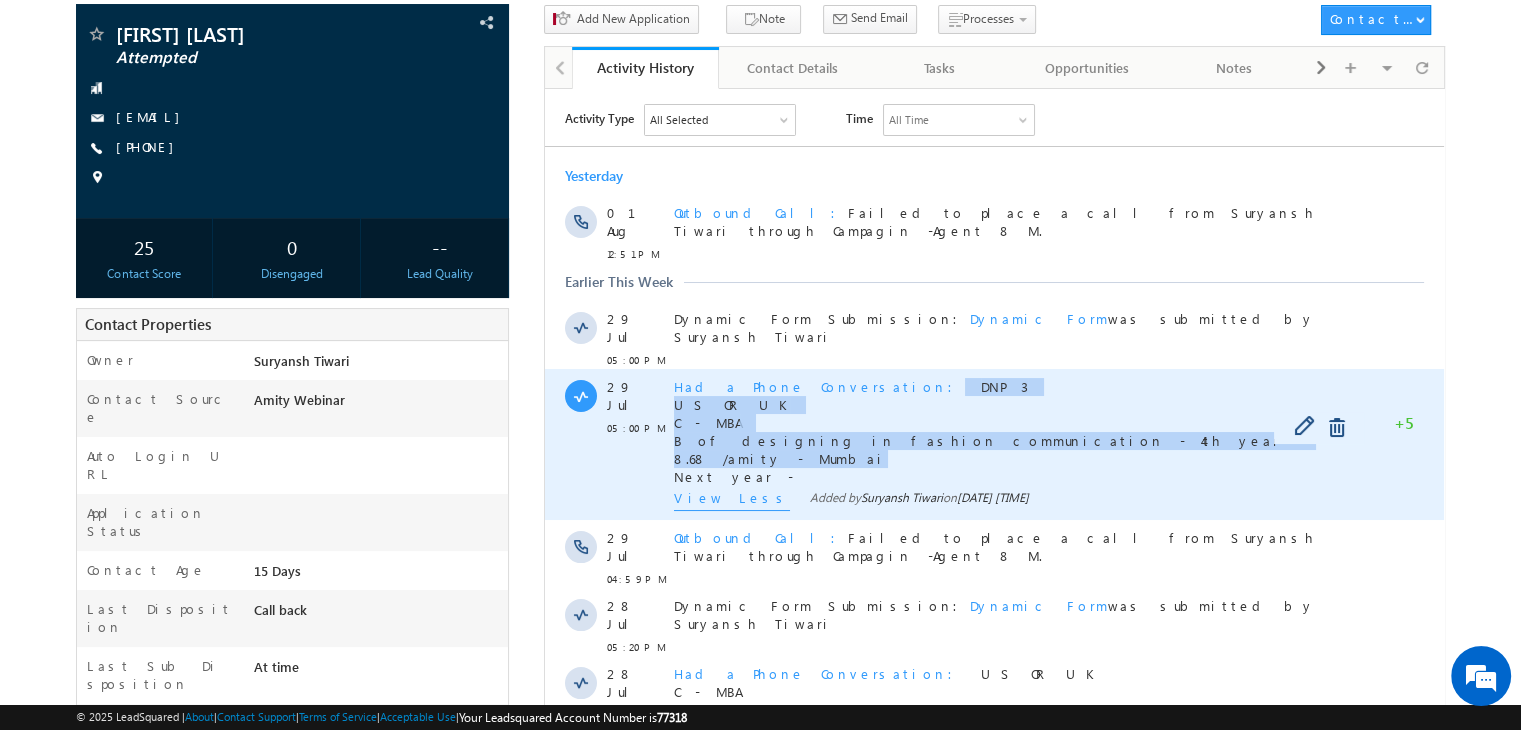 copy on "DNP 3 US OR UK C - MBA B of designing in fashion communication - 4th year - 8.68 /amity - Mumbai" 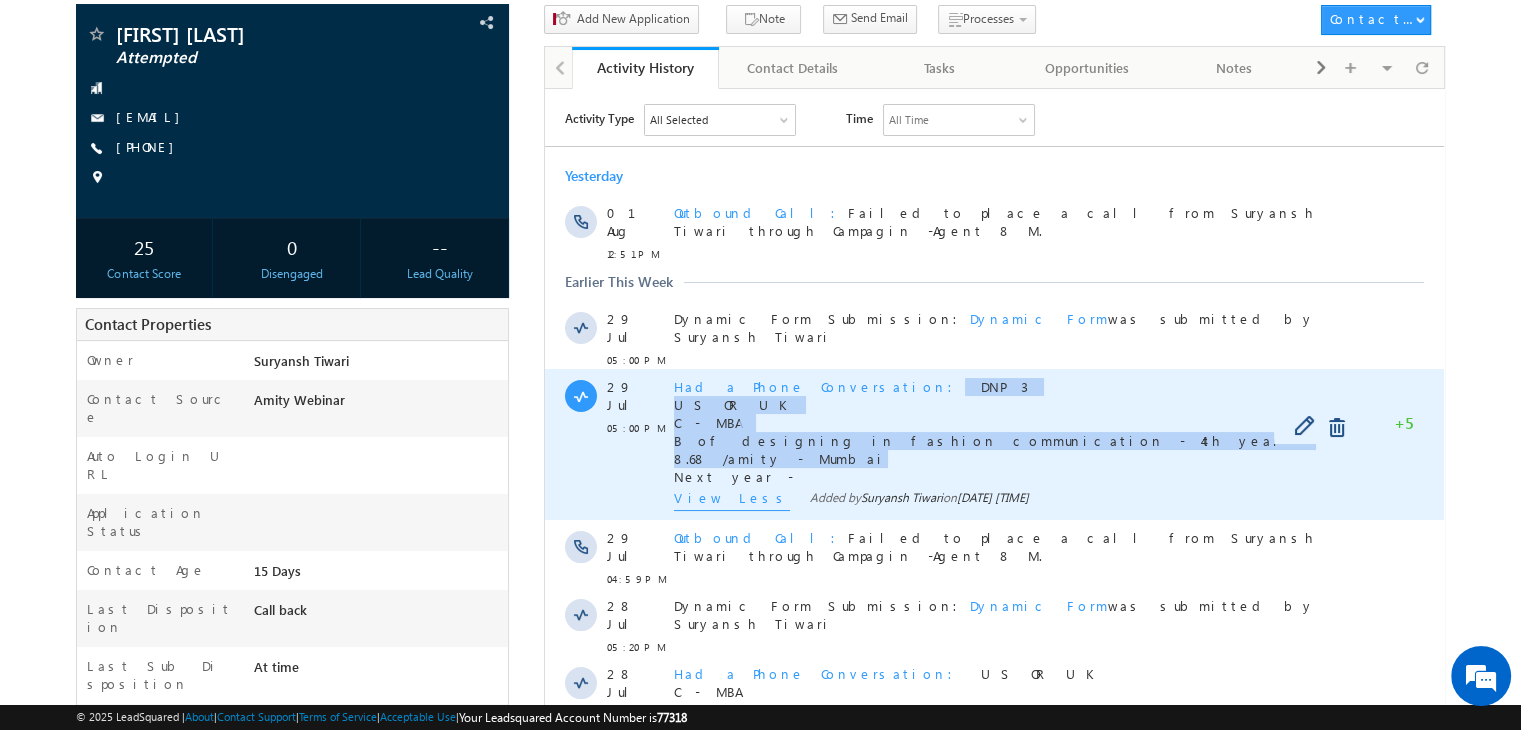 drag, startPoint x: 1103, startPoint y: 425, endPoint x: 831, endPoint y: 376, distance: 276.37836 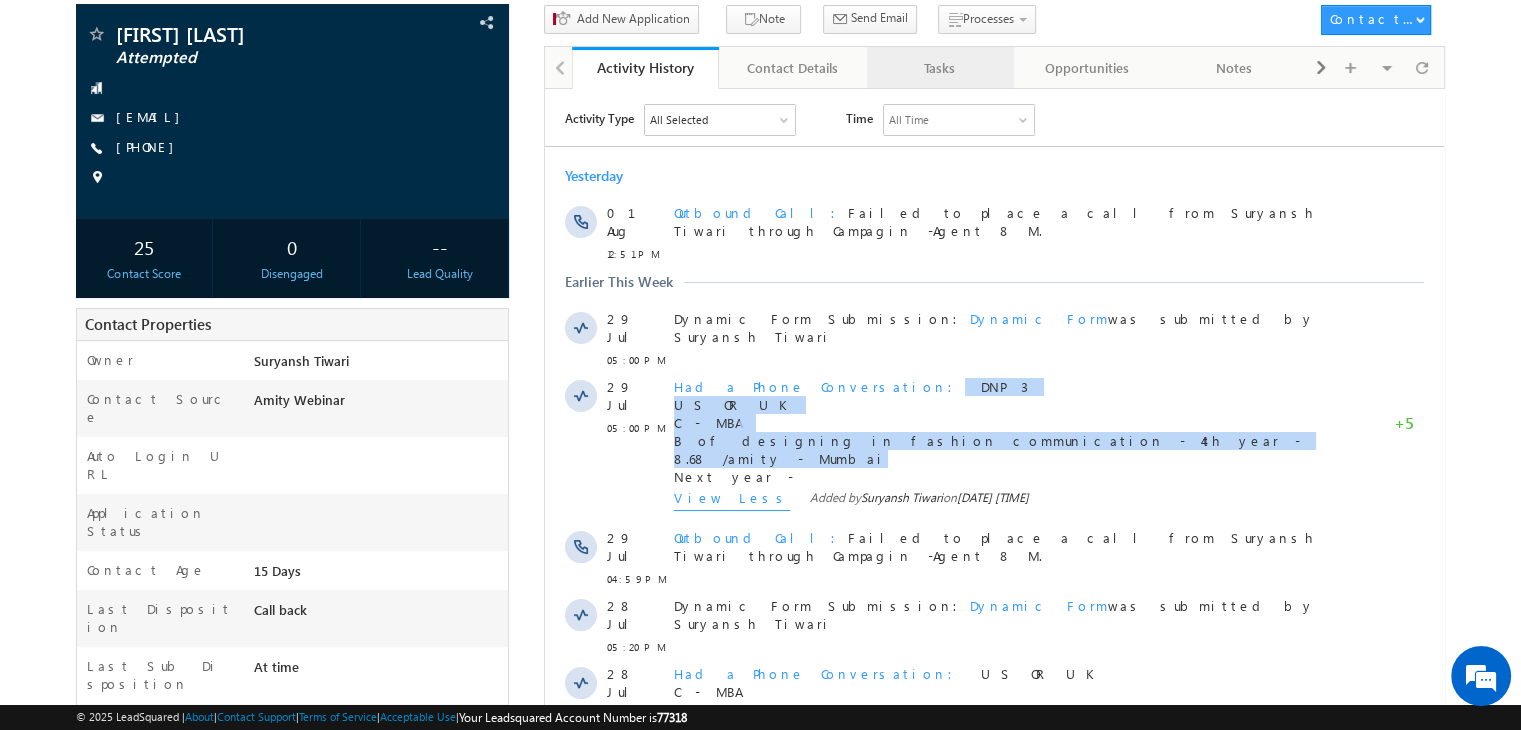 click on "Tasks" at bounding box center [939, 68] 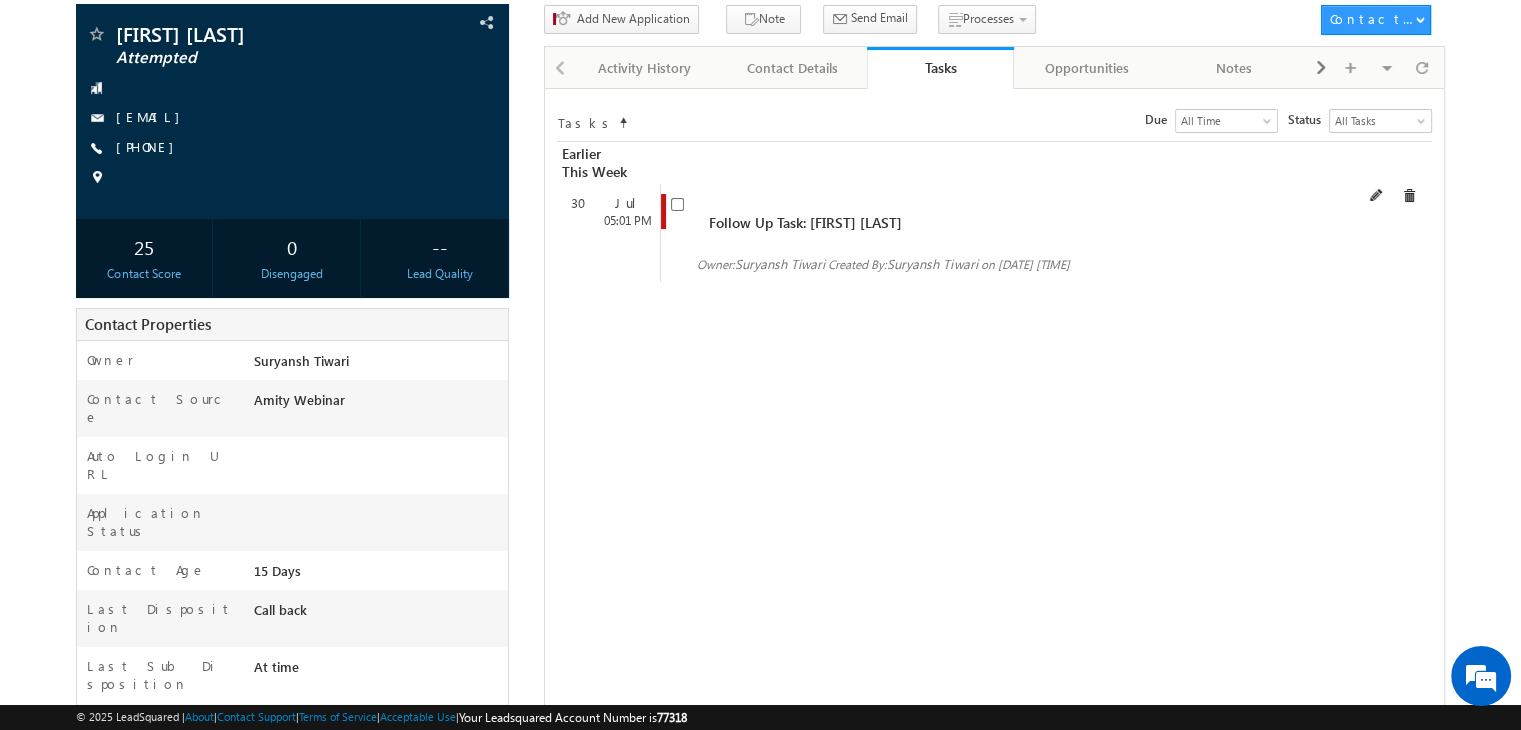 click at bounding box center [1393, 195] 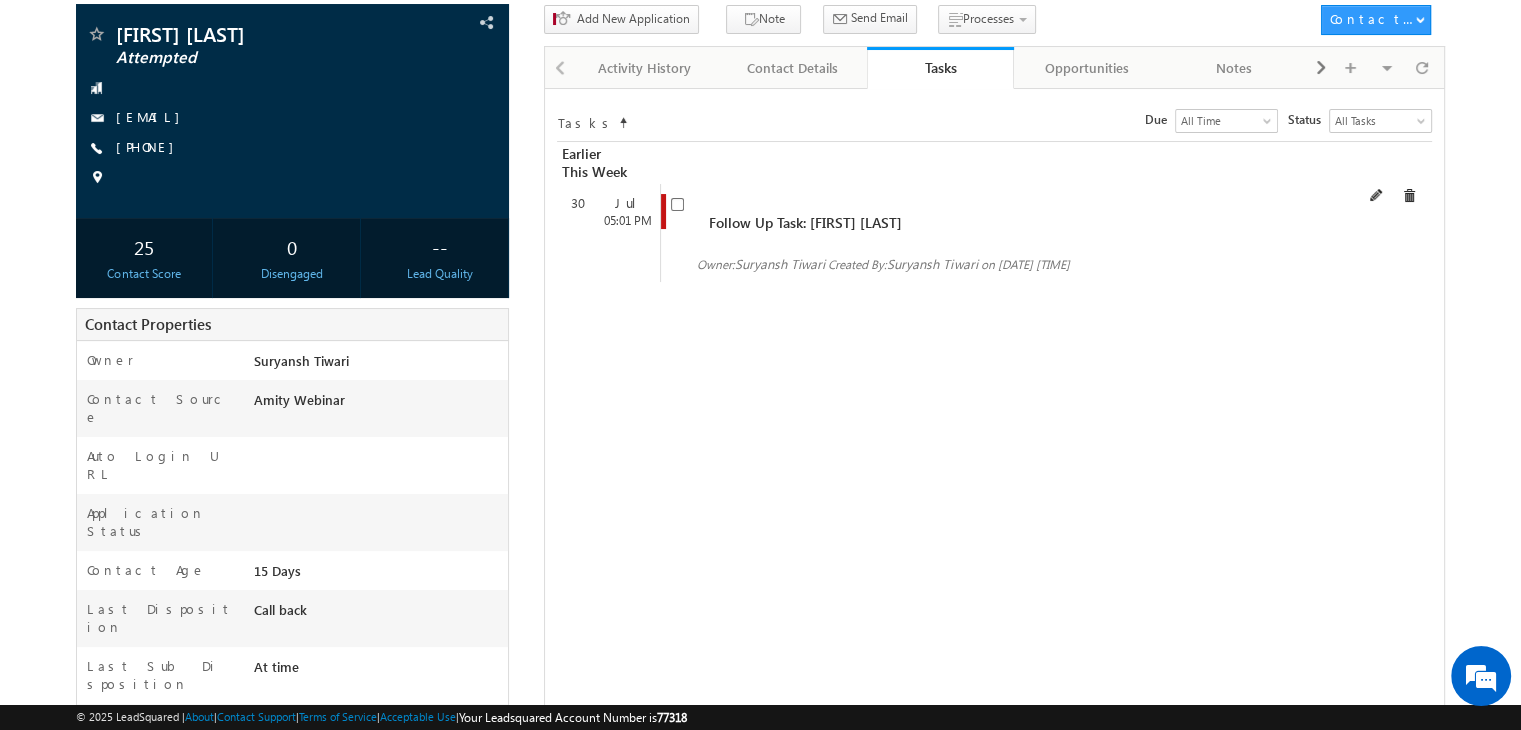 click at bounding box center (1409, 196) 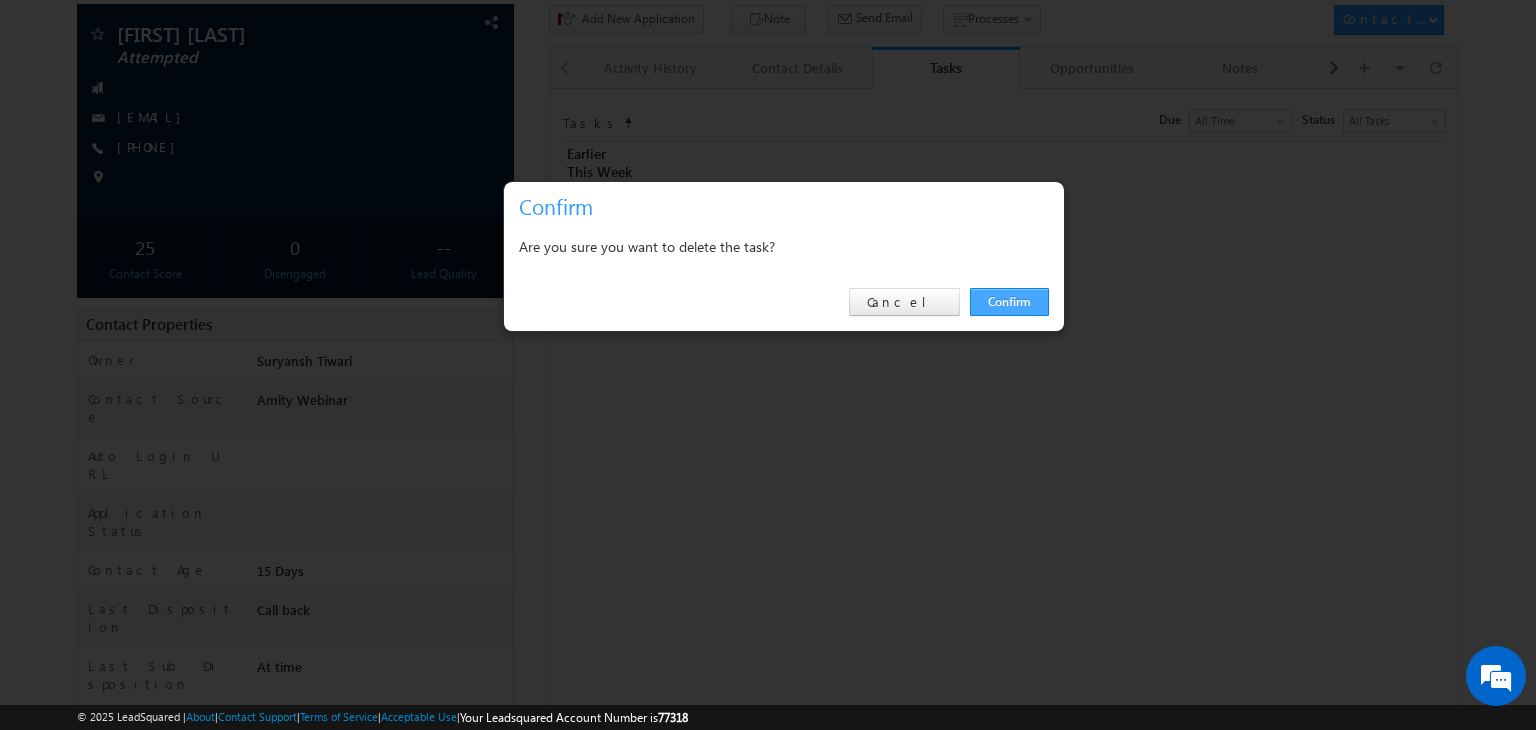 click on "Confirm" at bounding box center (1009, 302) 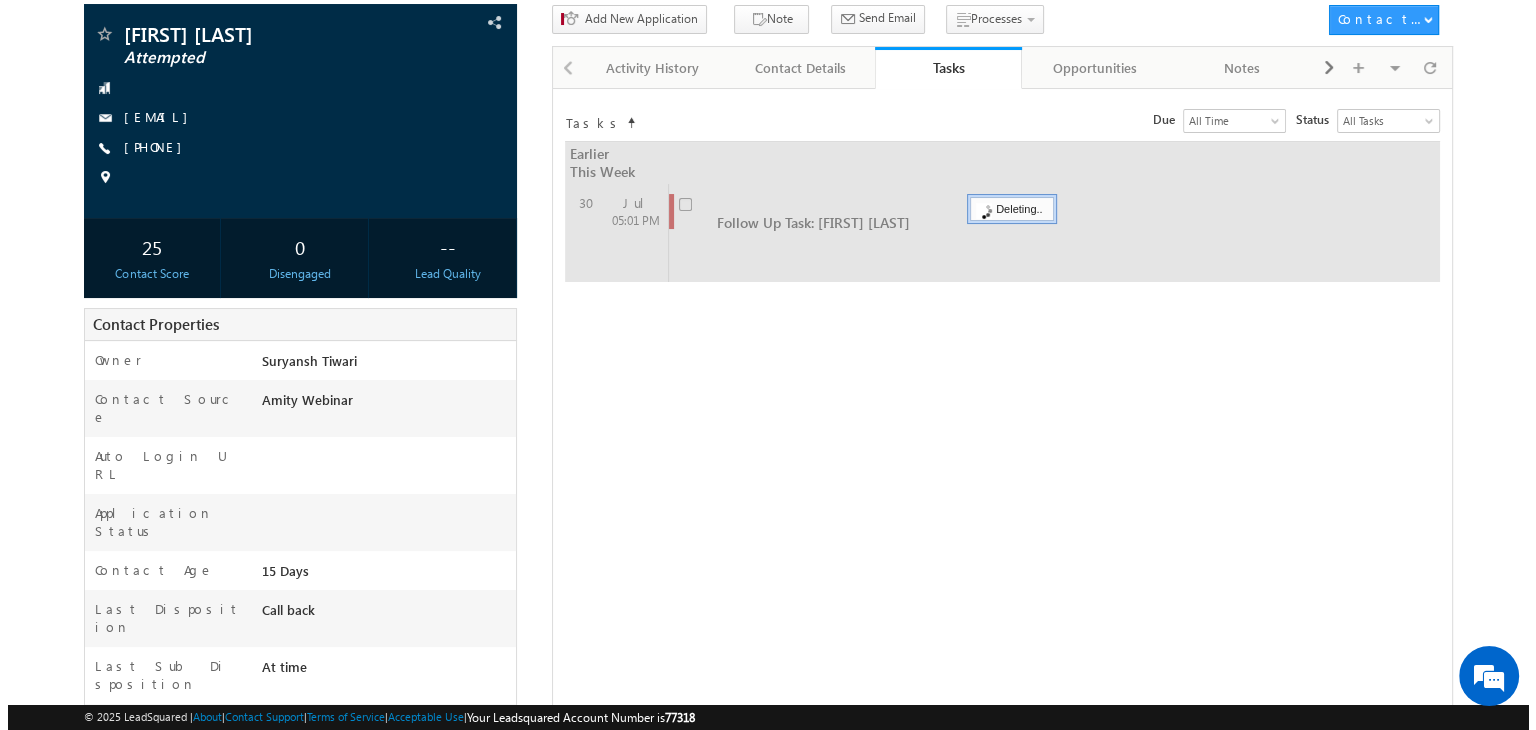 scroll, scrollTop: 0, scrollLeft: 0, axis: both 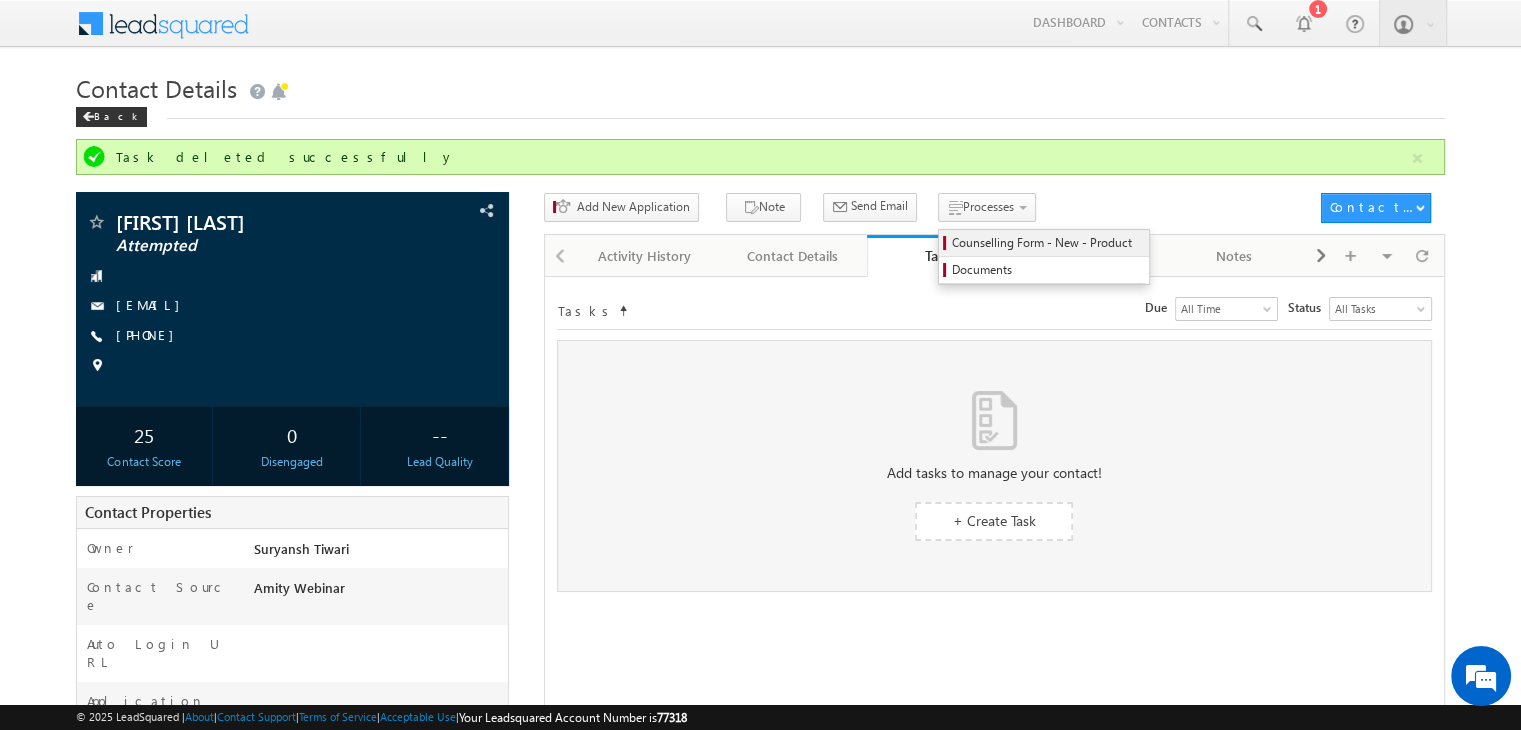 click on "Counselling Form - New - Product" at bounding box center [1047, 243] 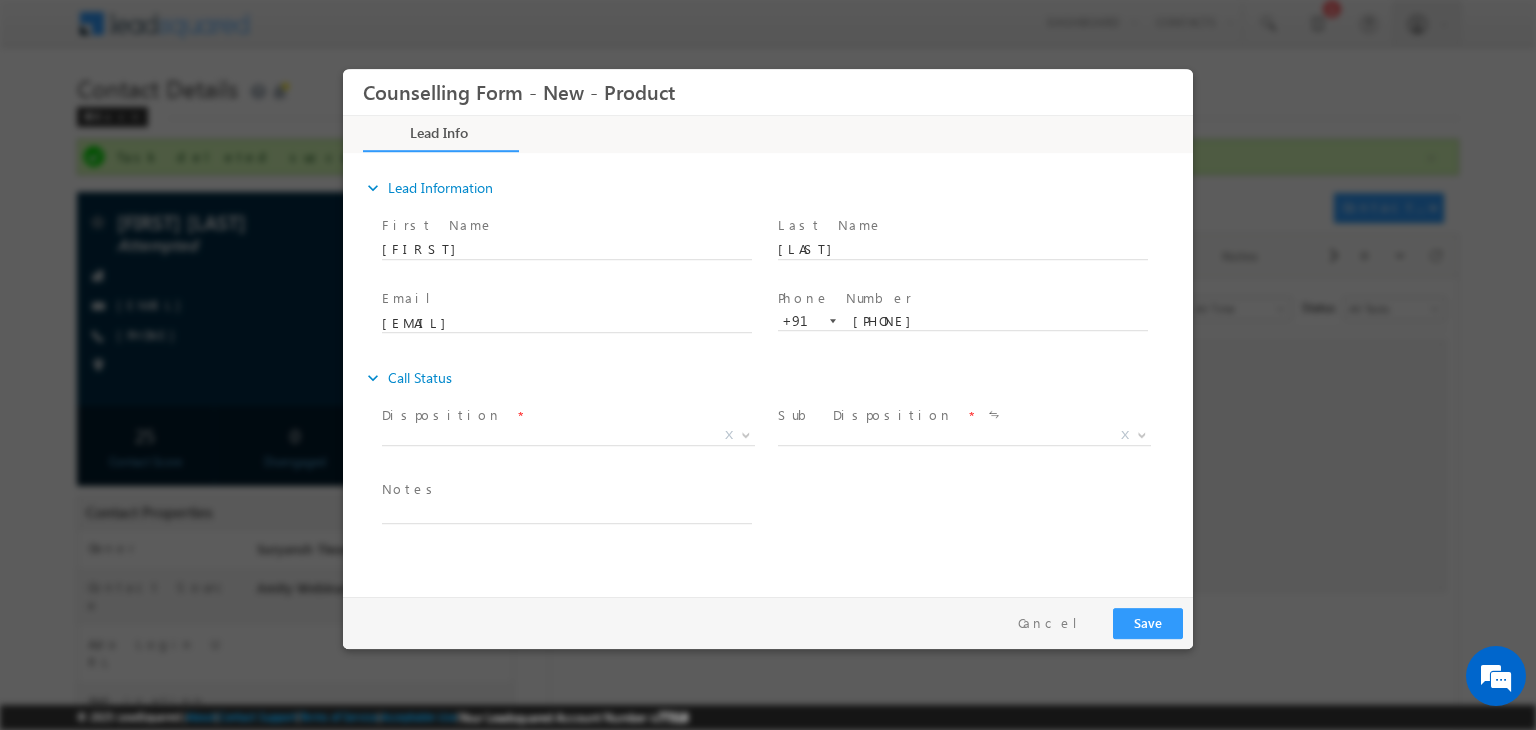scroll, scrollTop: 0, scrollLeft: 0, axis: both 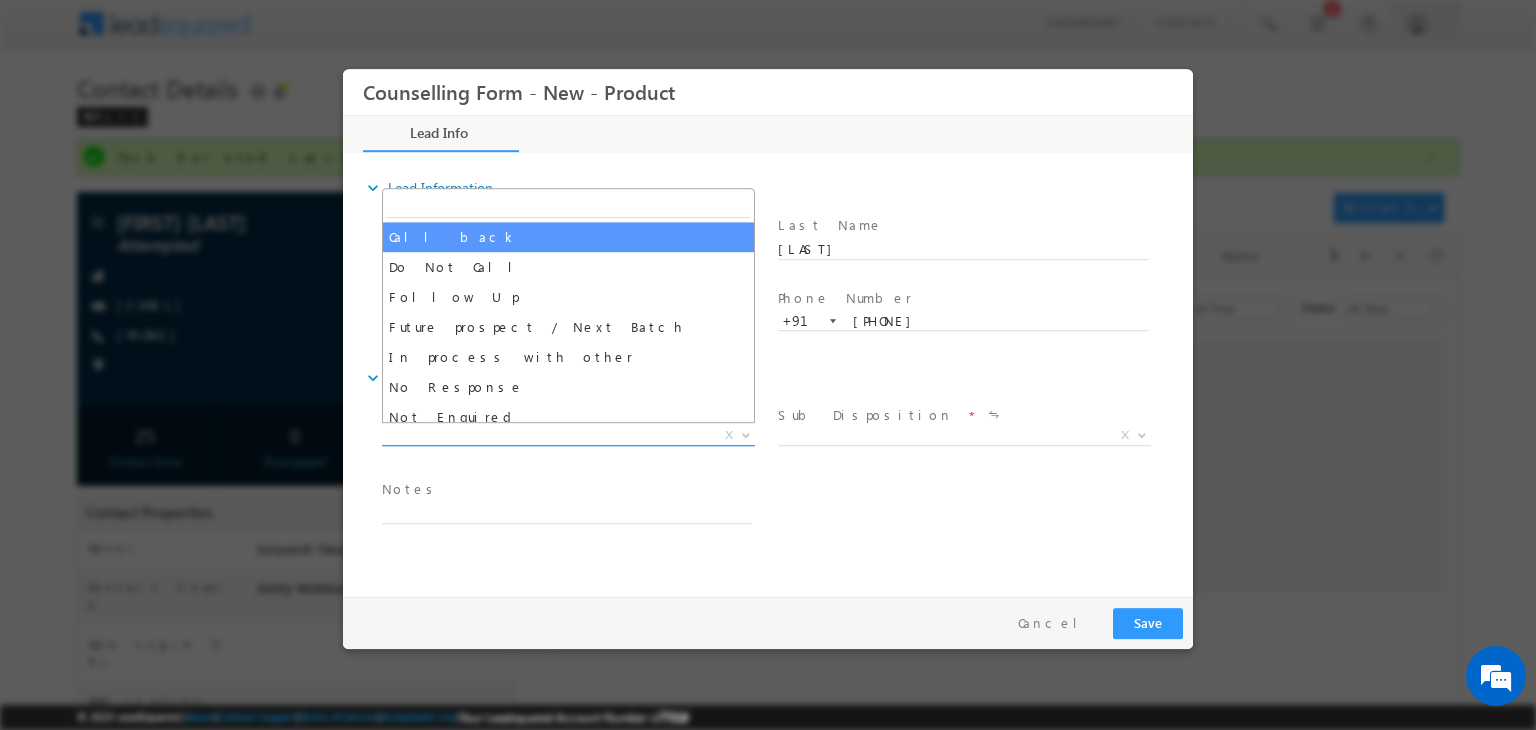click on "X" at bounding box center [568, 436] 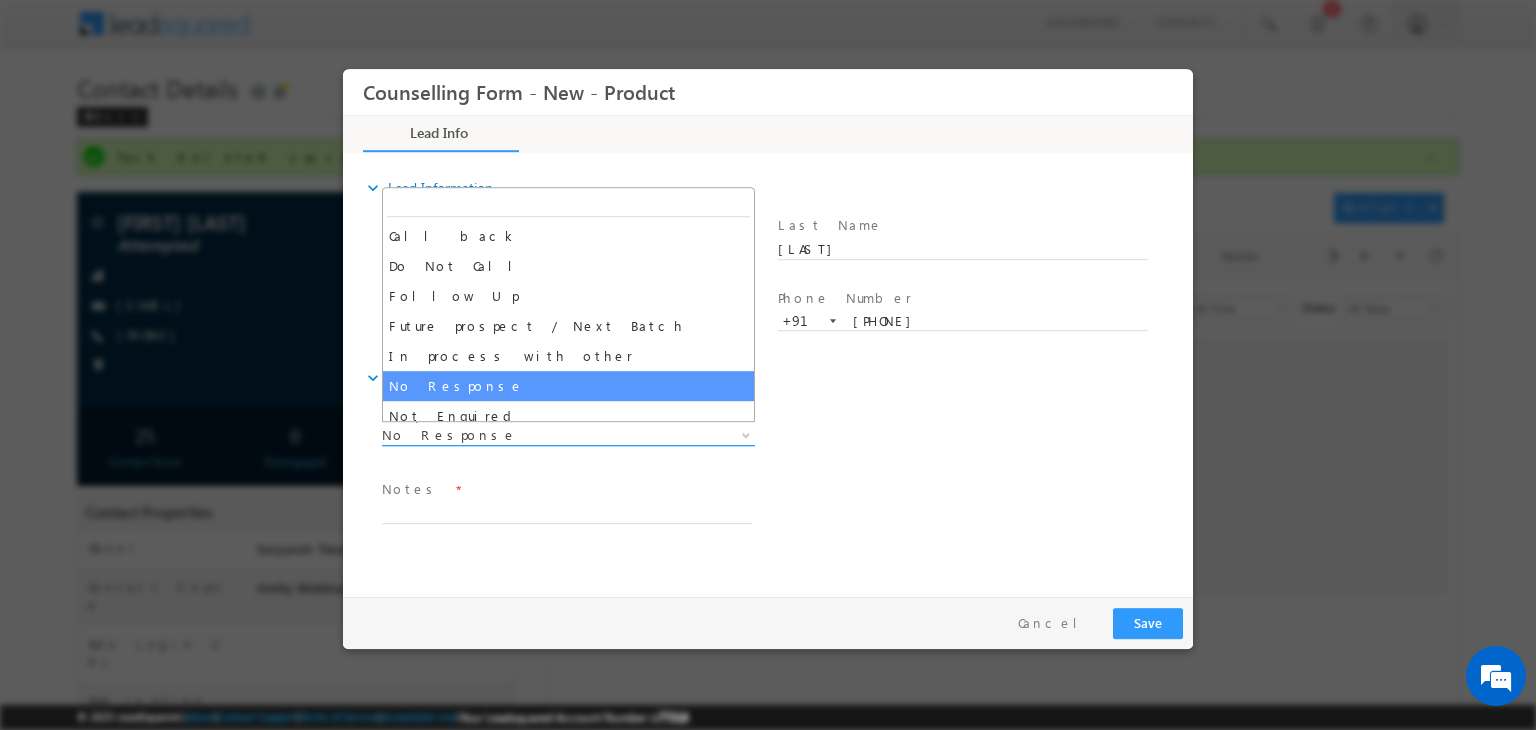 click on "No Response" at bounding box center [544, 435] 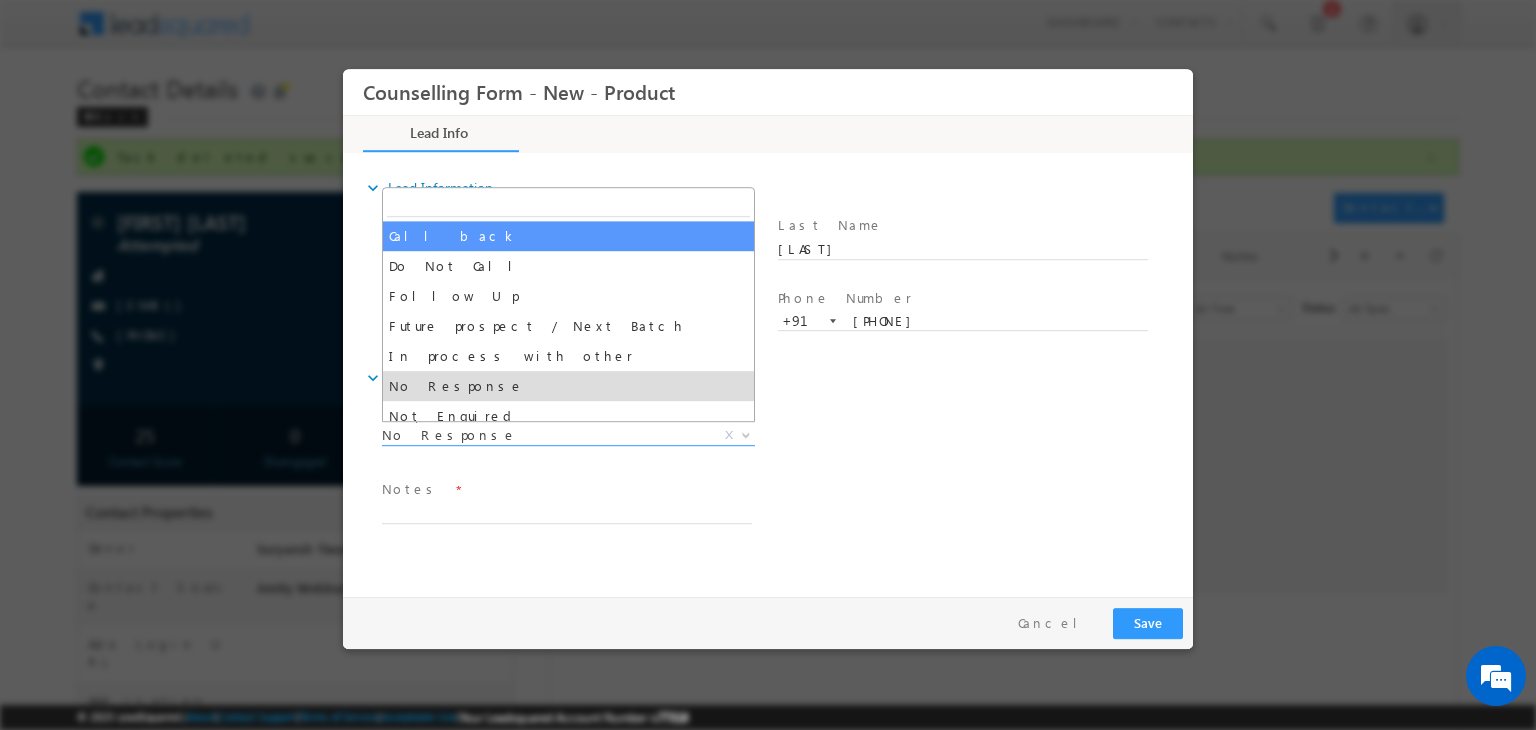 select on "Call back" 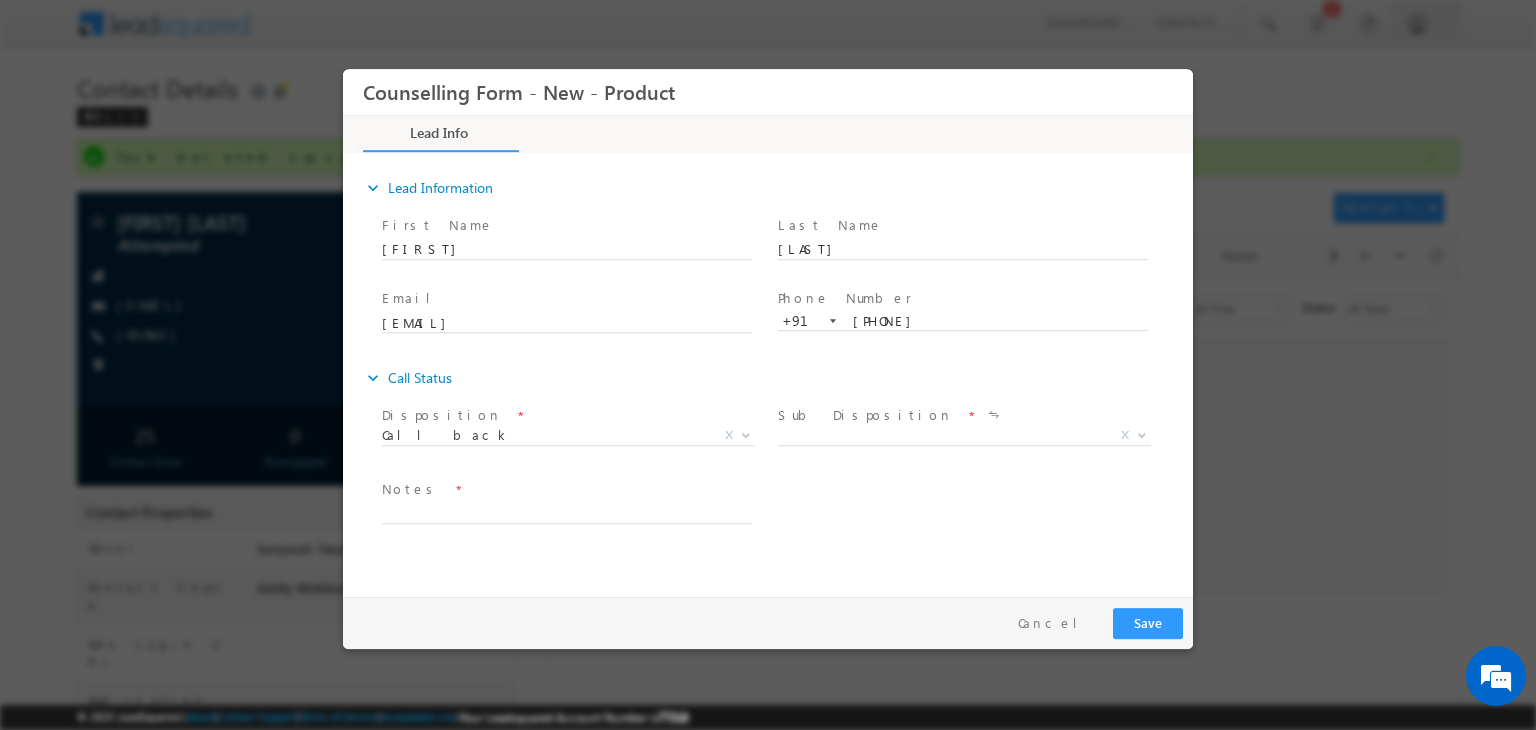 click on "Sub Disposition
*
Later At time X" at bounding box center [972, 428] 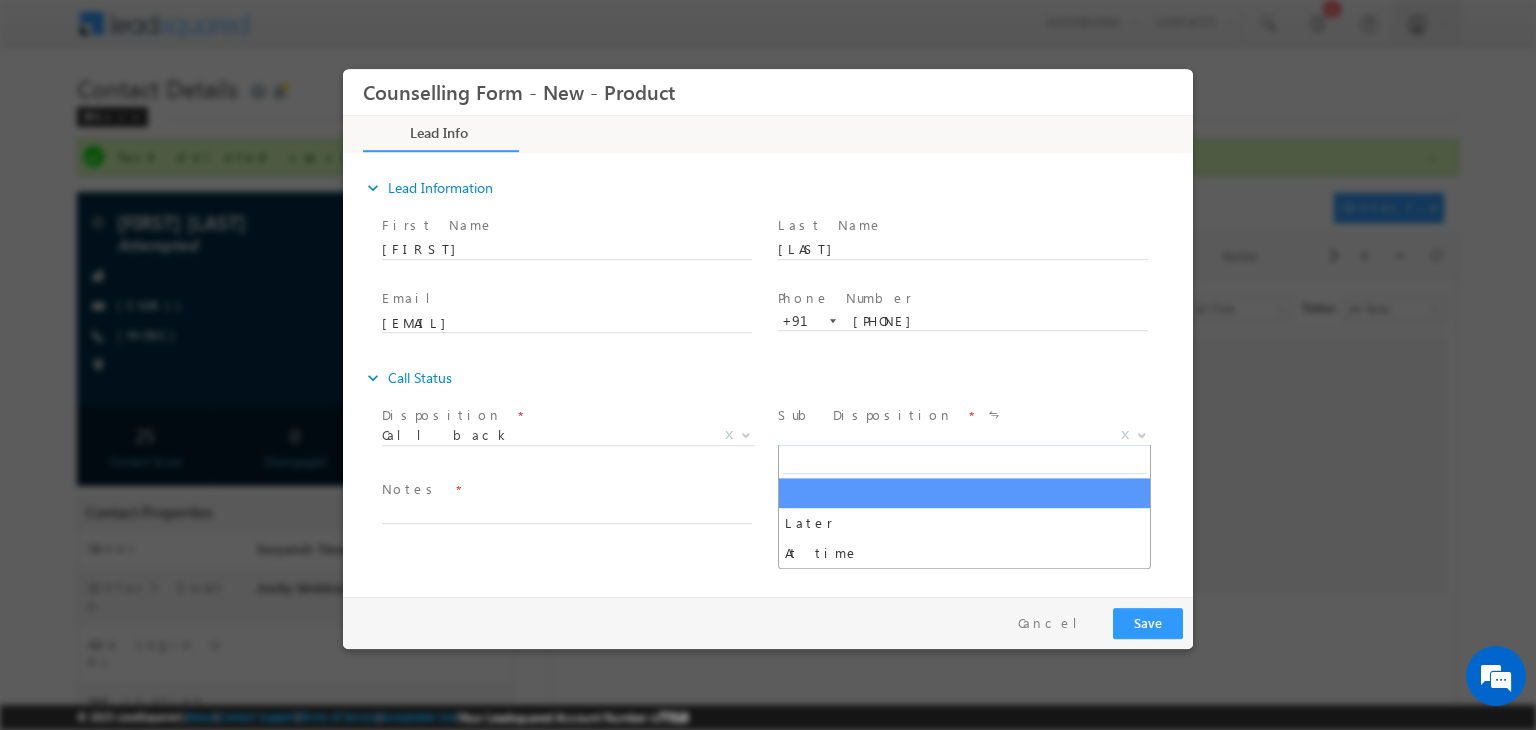 click on "X" at bounding box center (964, 436) 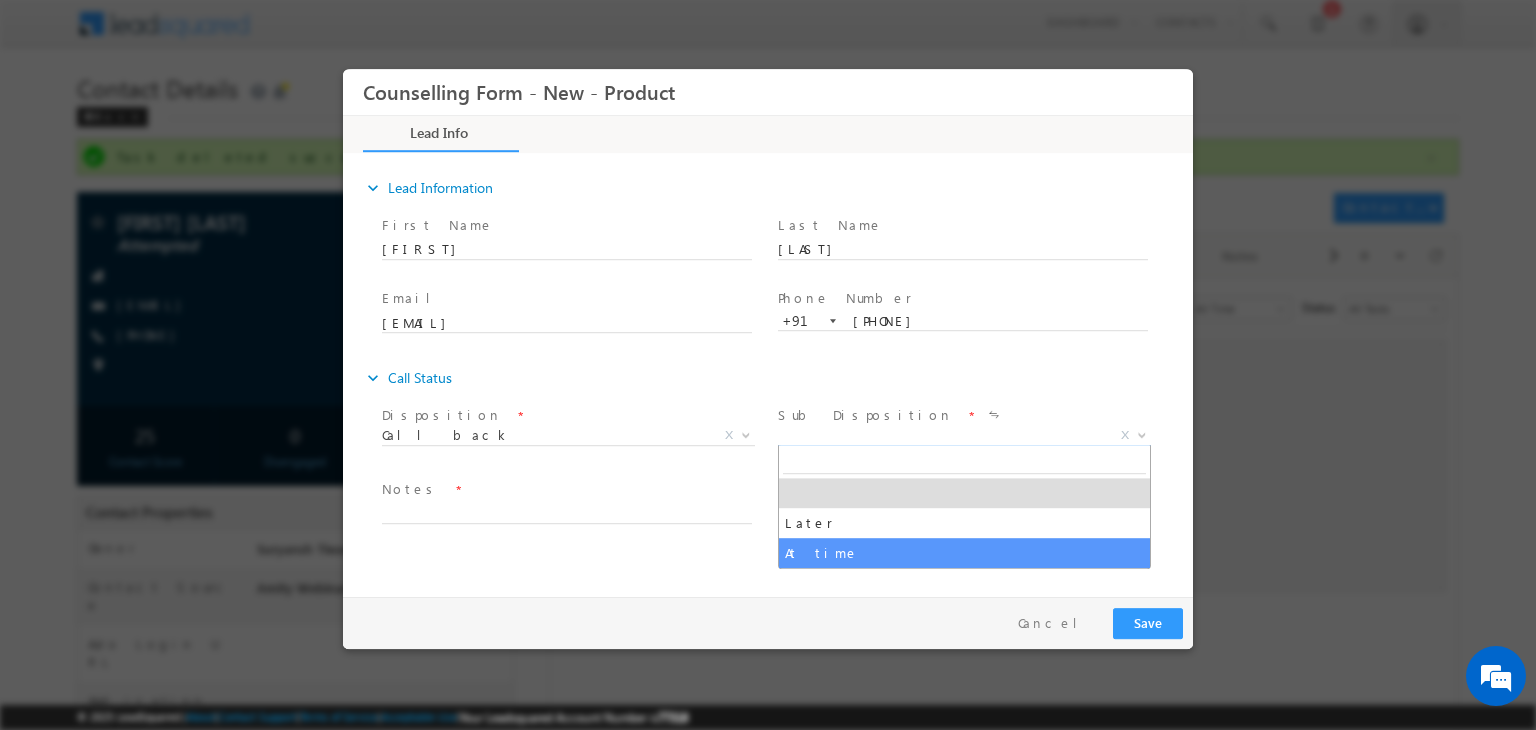 select on "At time" 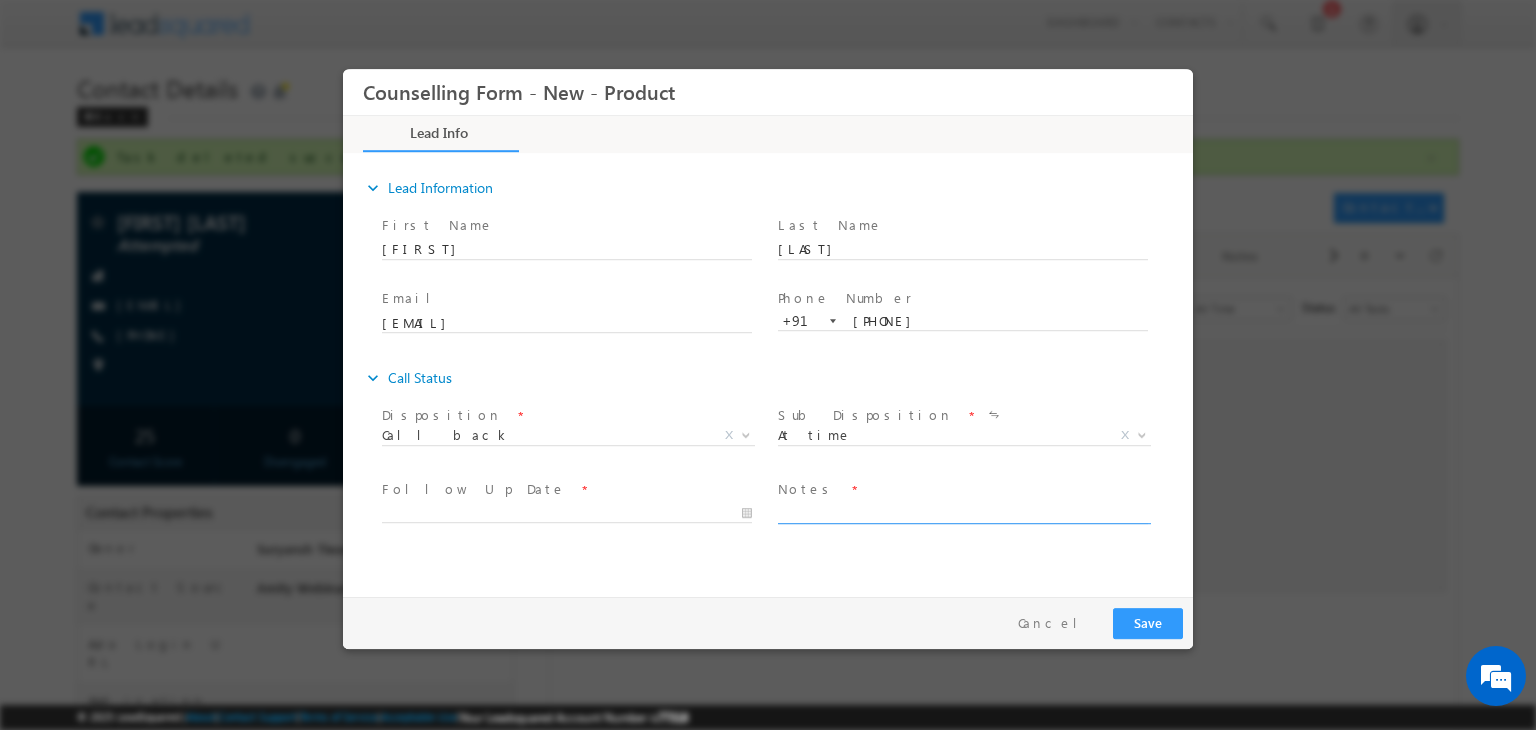 click at bounding box center (963, 512) 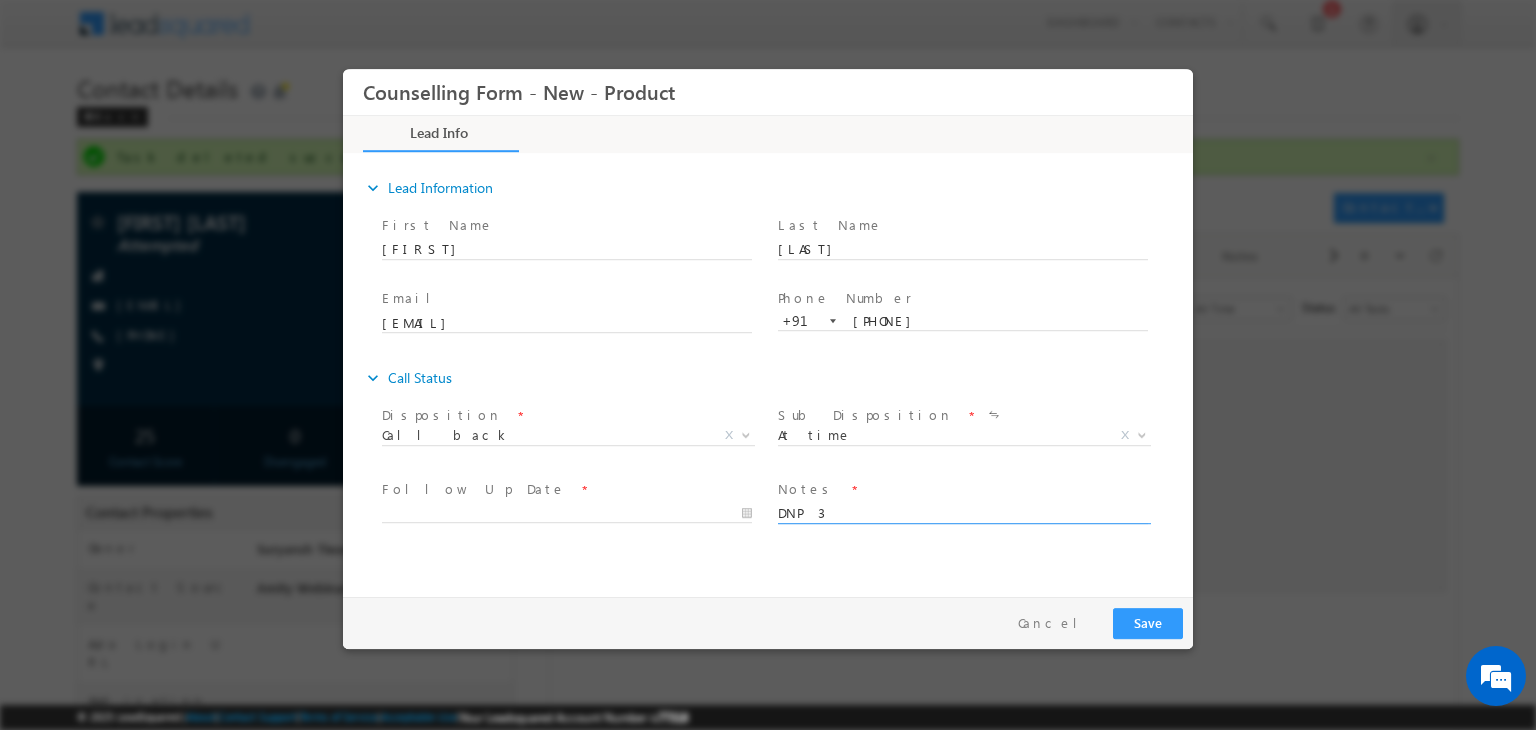 scroll, scrollTop: 4, scrollLeft: 0, axis: vertical 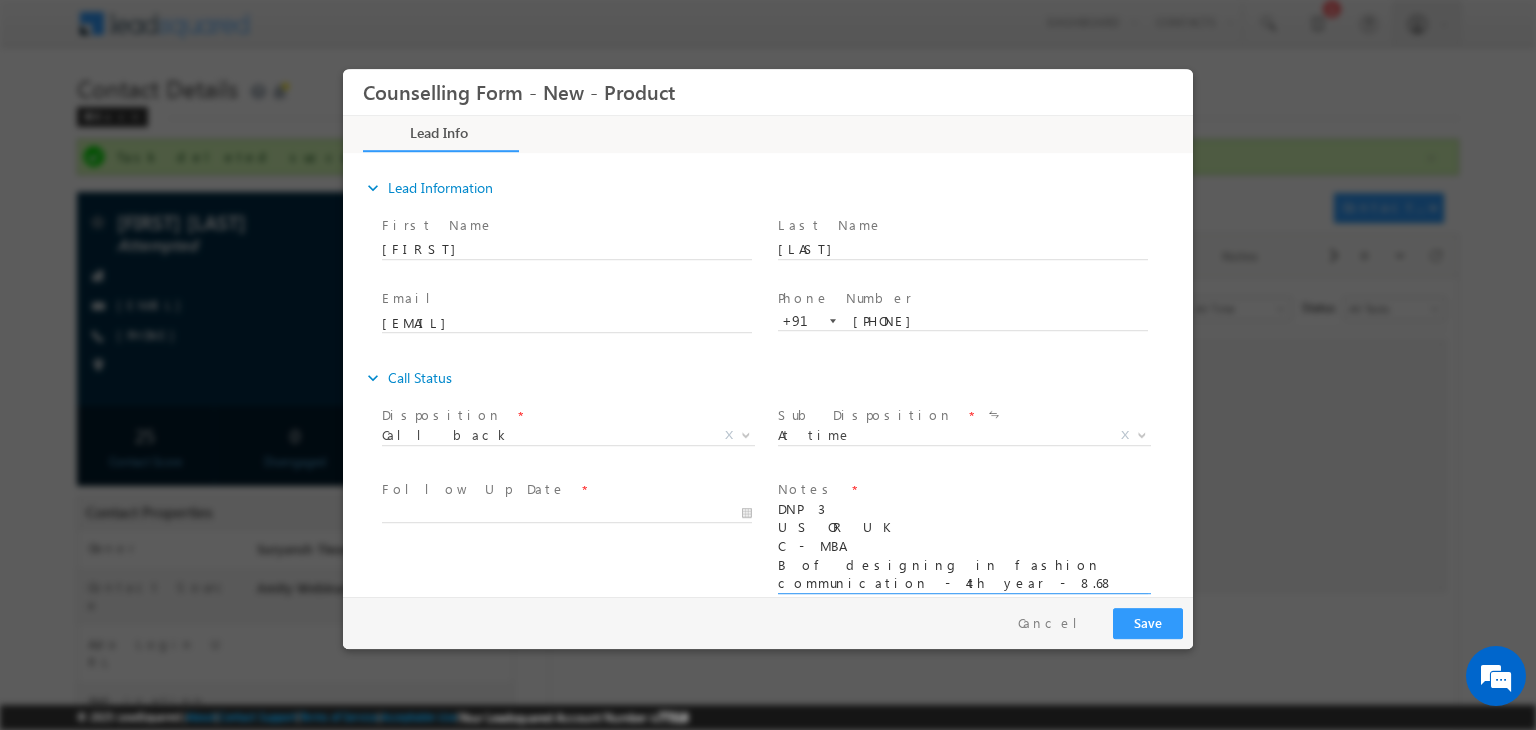 click on "DNP 3
US OR UK
C - MBA
B of designing in fashion communication - 4th year - 8.68 /amity - Mumbai" at bounding box center [963, 547] 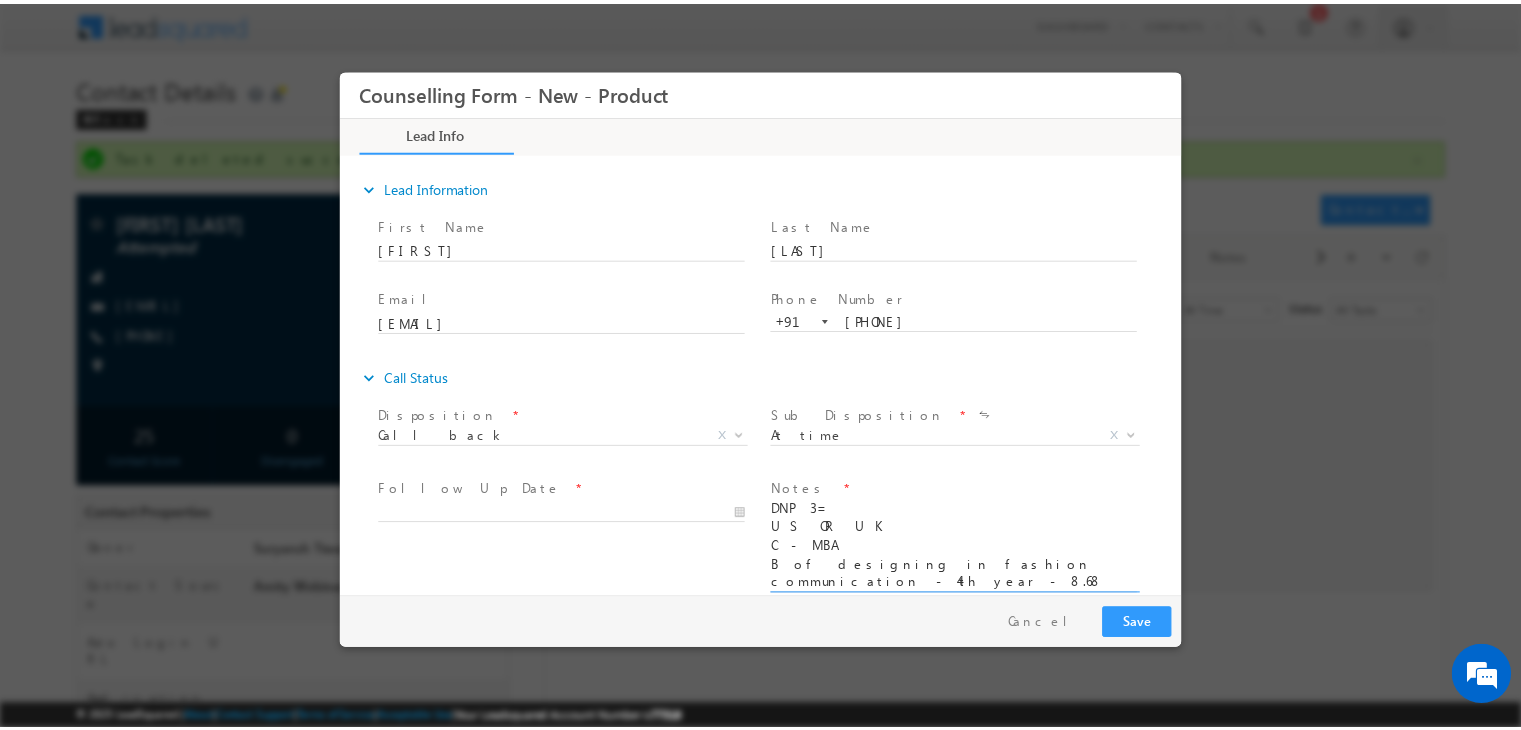 scroll, scrollTop: 2, scrollLeft: 0, axis: vertical 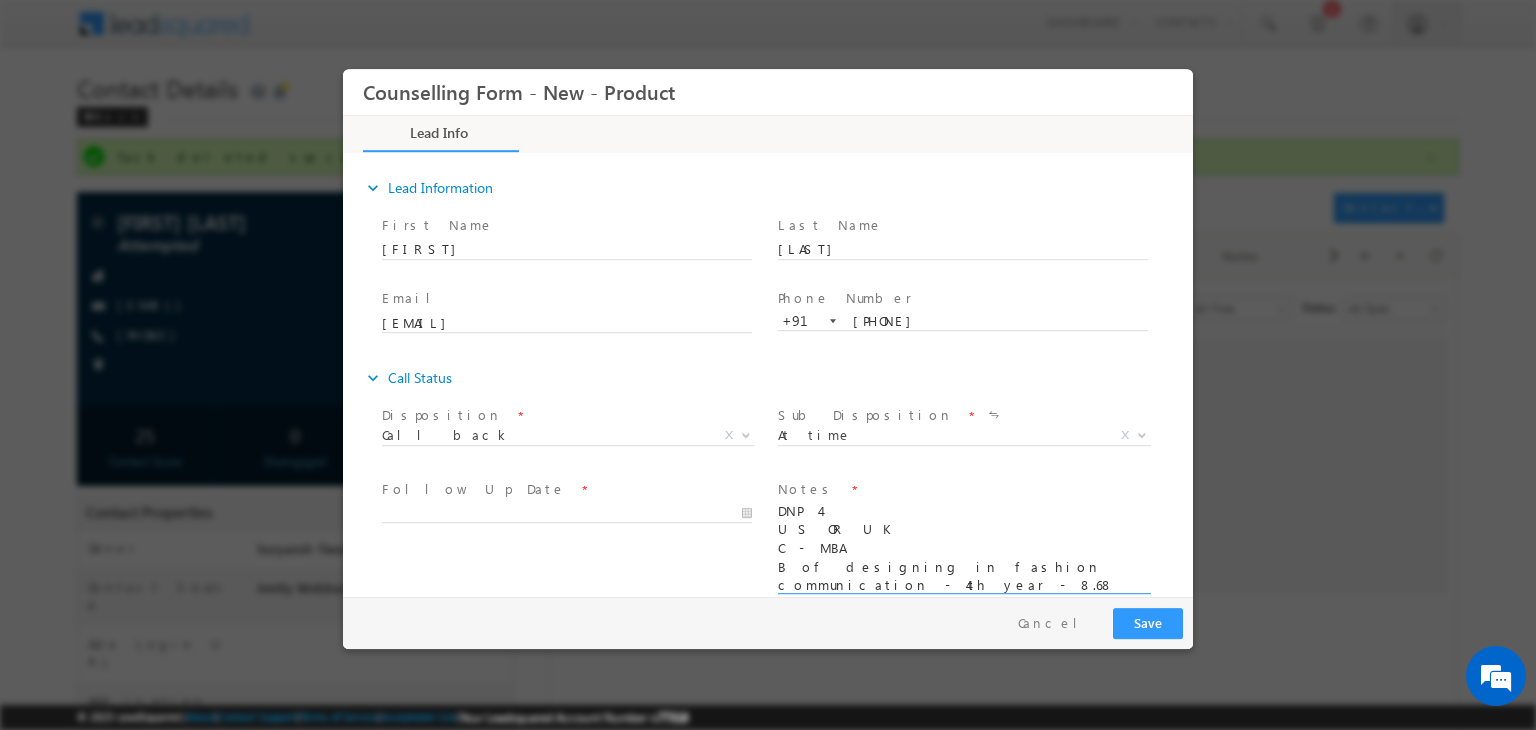 type on "DNP 4
US OR UK
C - MBA
B of designing in fashion communication - 4th year - 8.68 /amity - Mumbai" 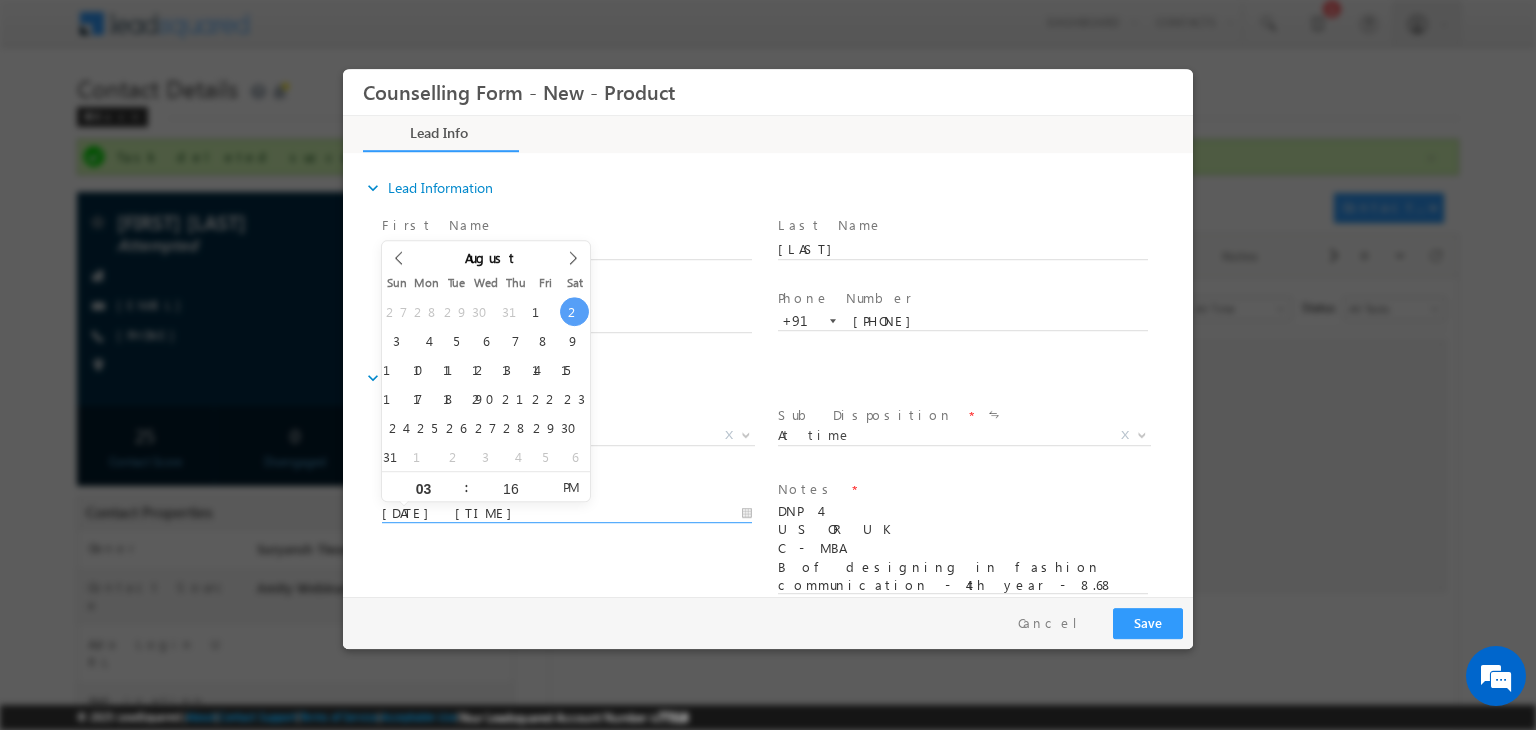 click on "02/08/2025 3:16 PM" at bounding box center [567, 514] 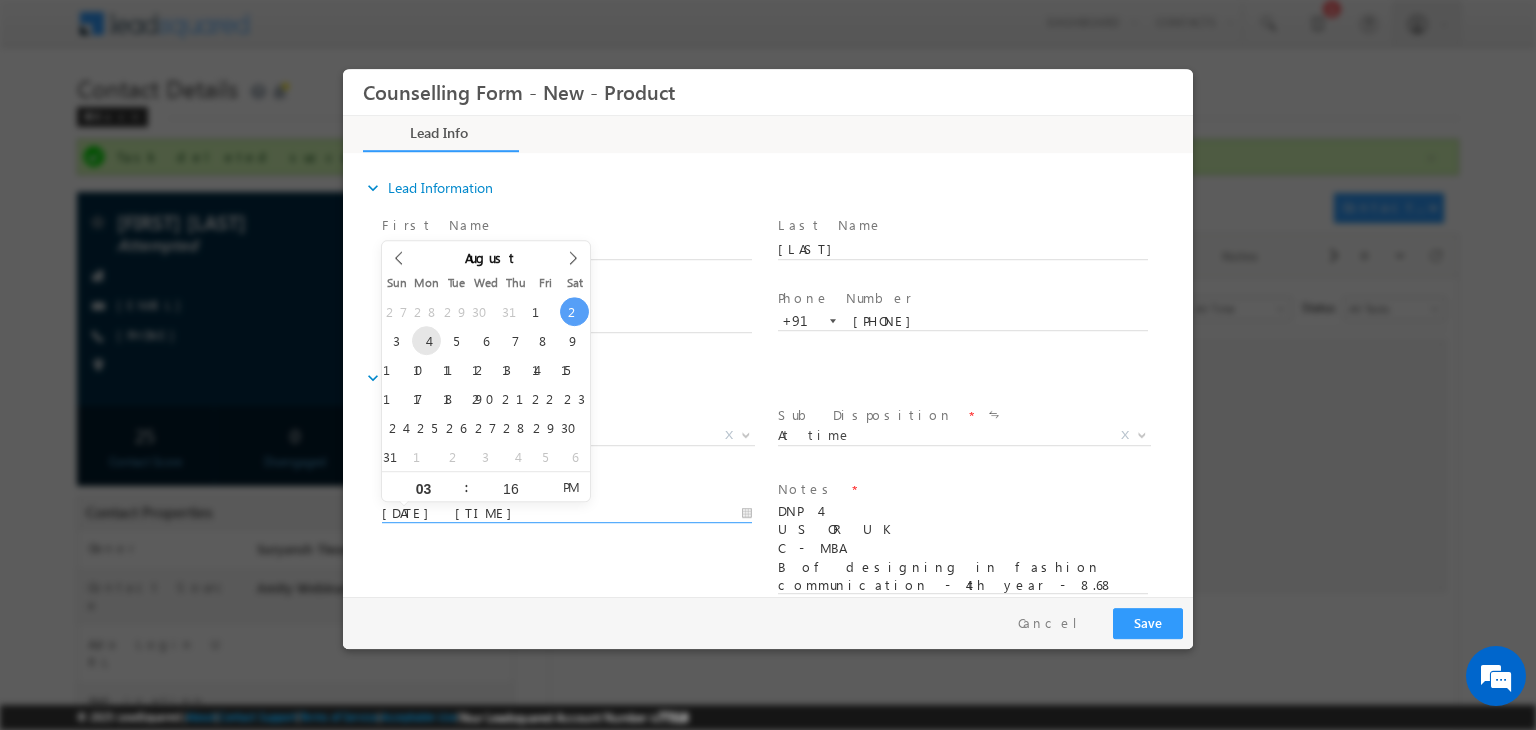 type on "04/08/2025 3:16 PM" 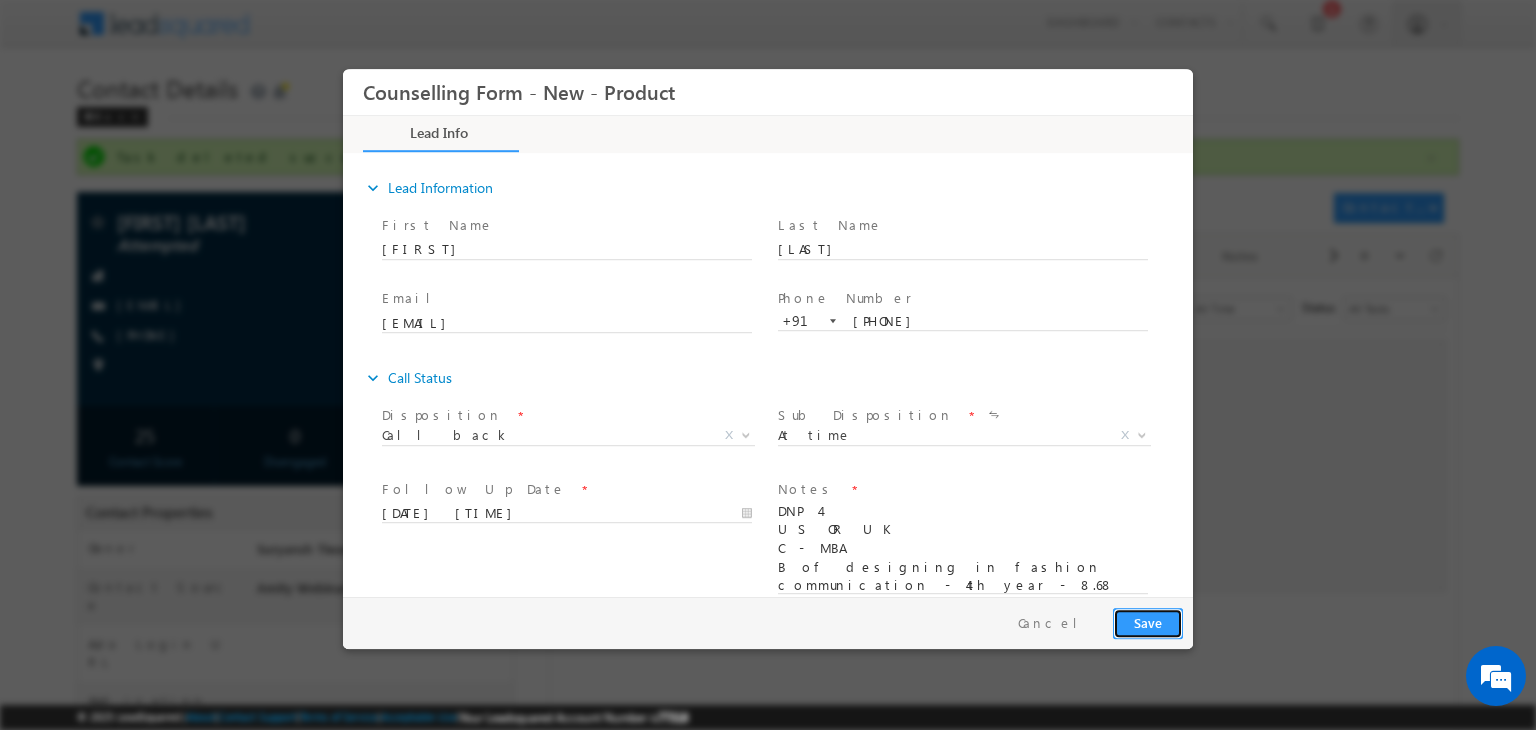 click on "Save" at bounding box center [1148, 623] 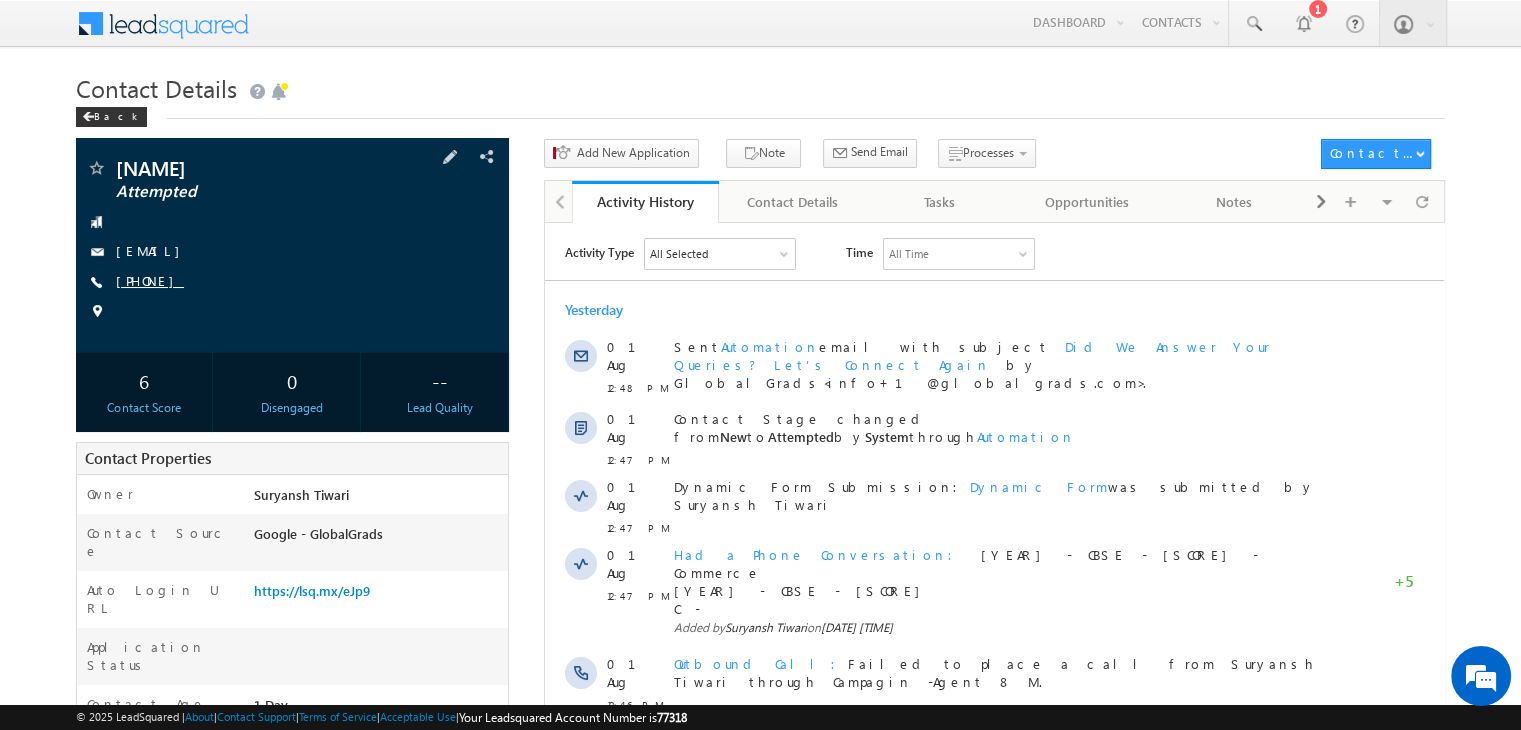 scroll, scrollTop: 0, scrollLeft: 0, axis: both 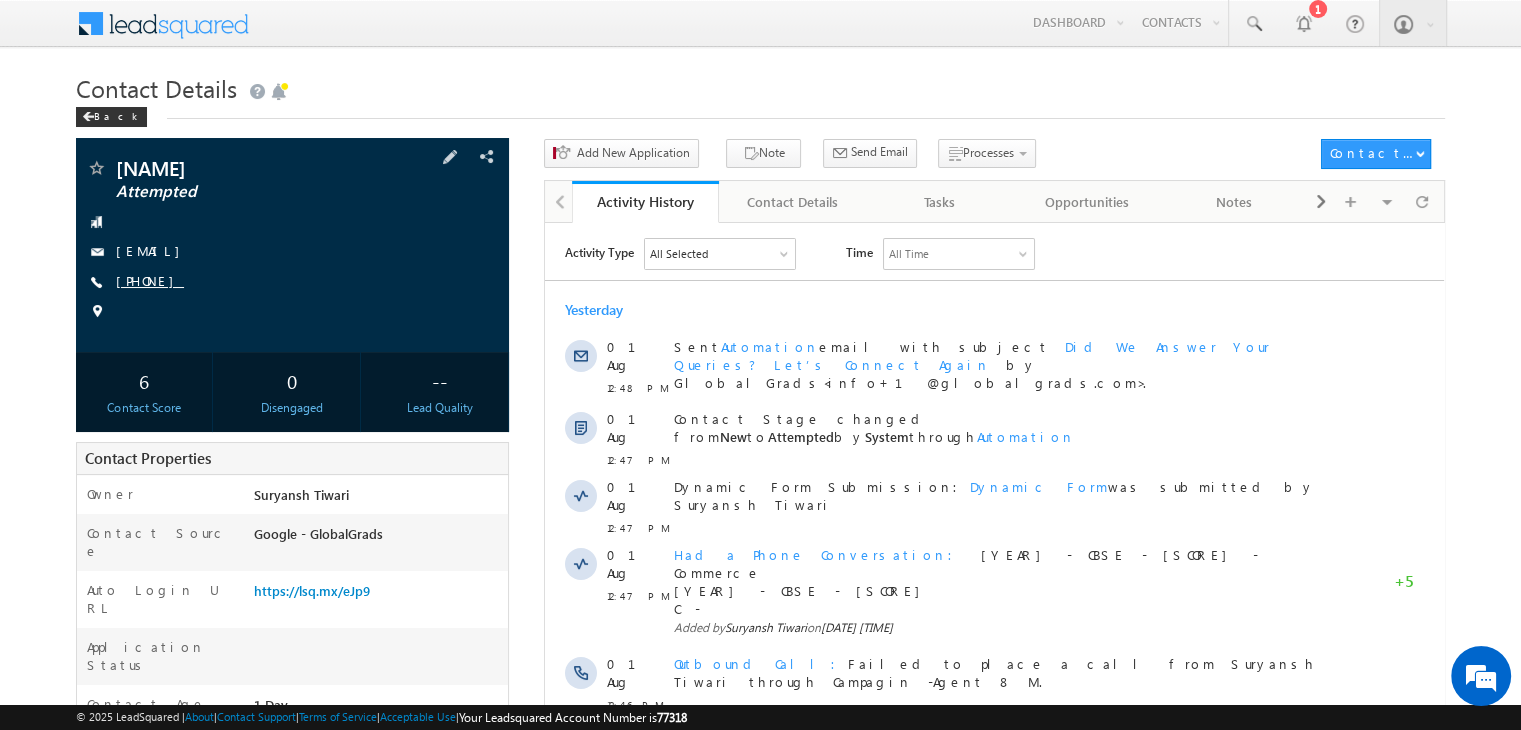 click on "+91-9891598756" at bounding box center (150, 280) 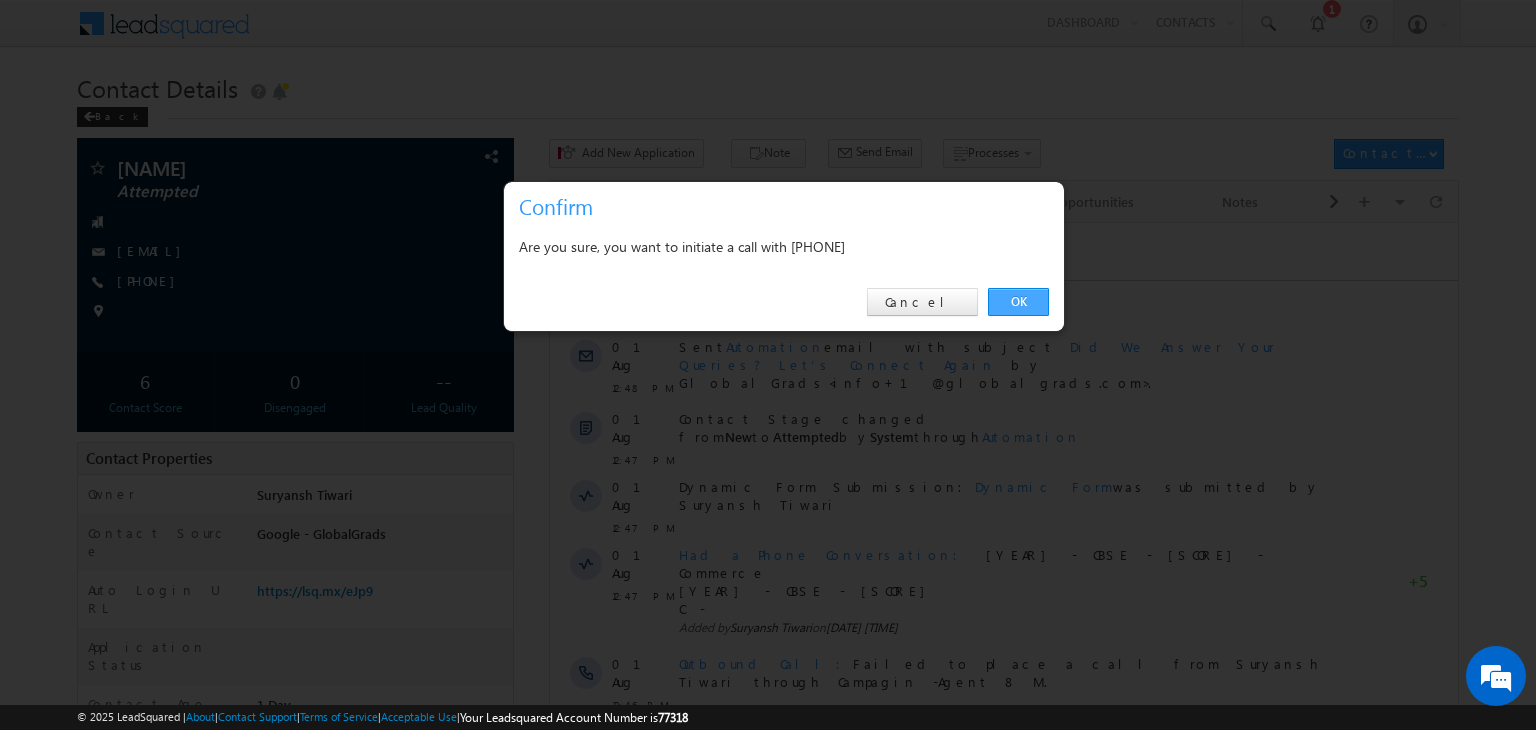 click on "OK" at bounding box center [1018, 302] 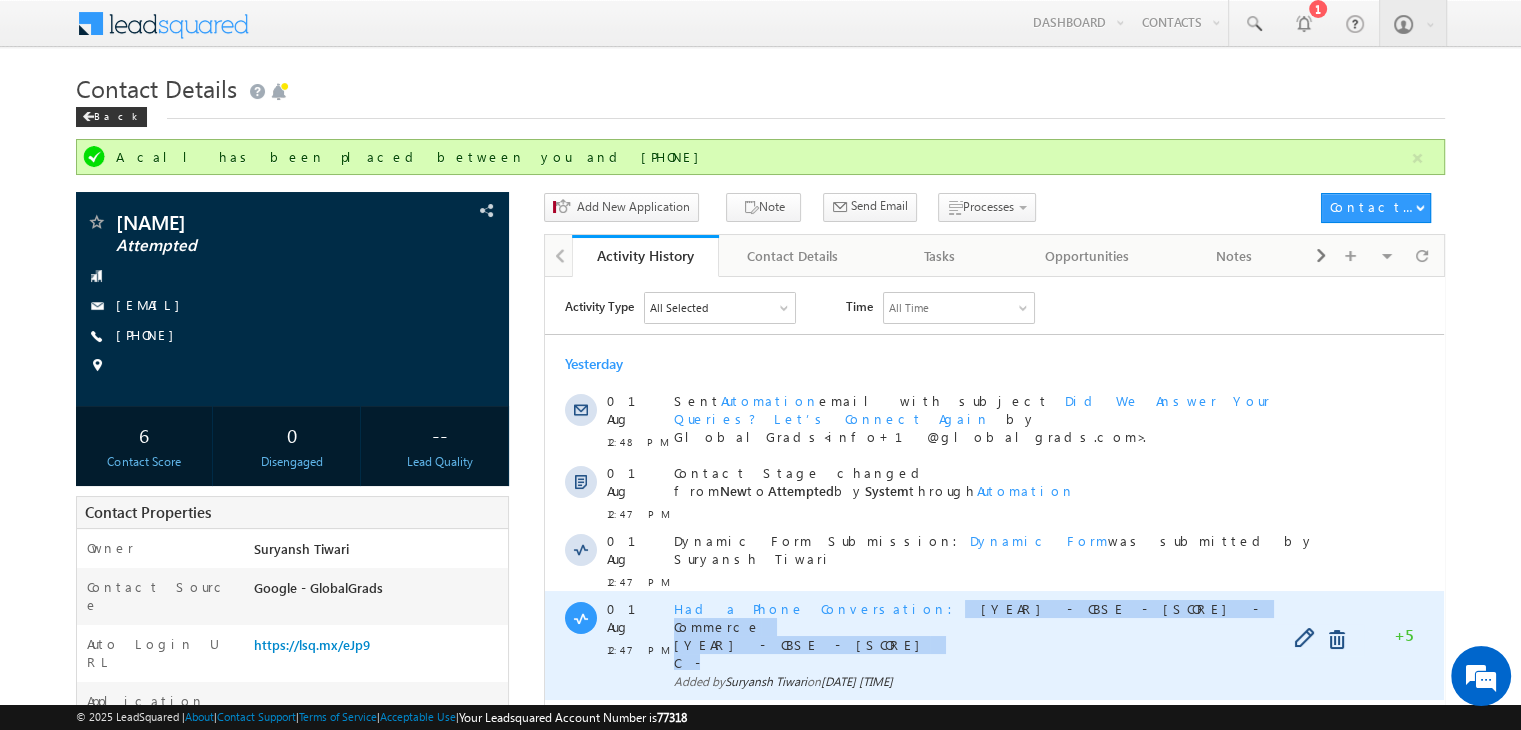 copy on "12th - 2025 - CBSE - 80 - Commerce  10th - 2023 - CBSE - 62  C -" 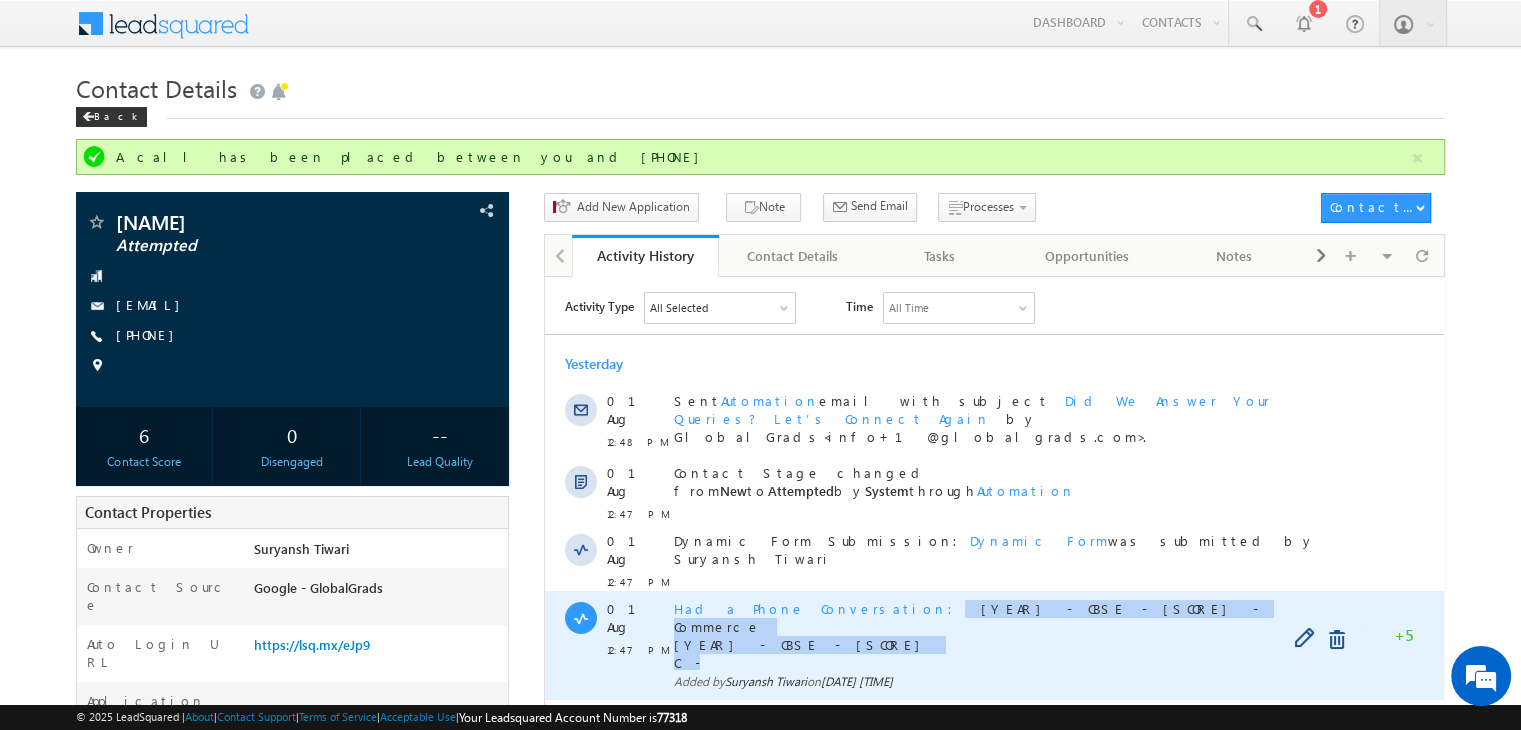 drag, startPoint x: 692, startPoint y: 615, endPoint x: 834, endPoint y: 585, distance: 145.13441 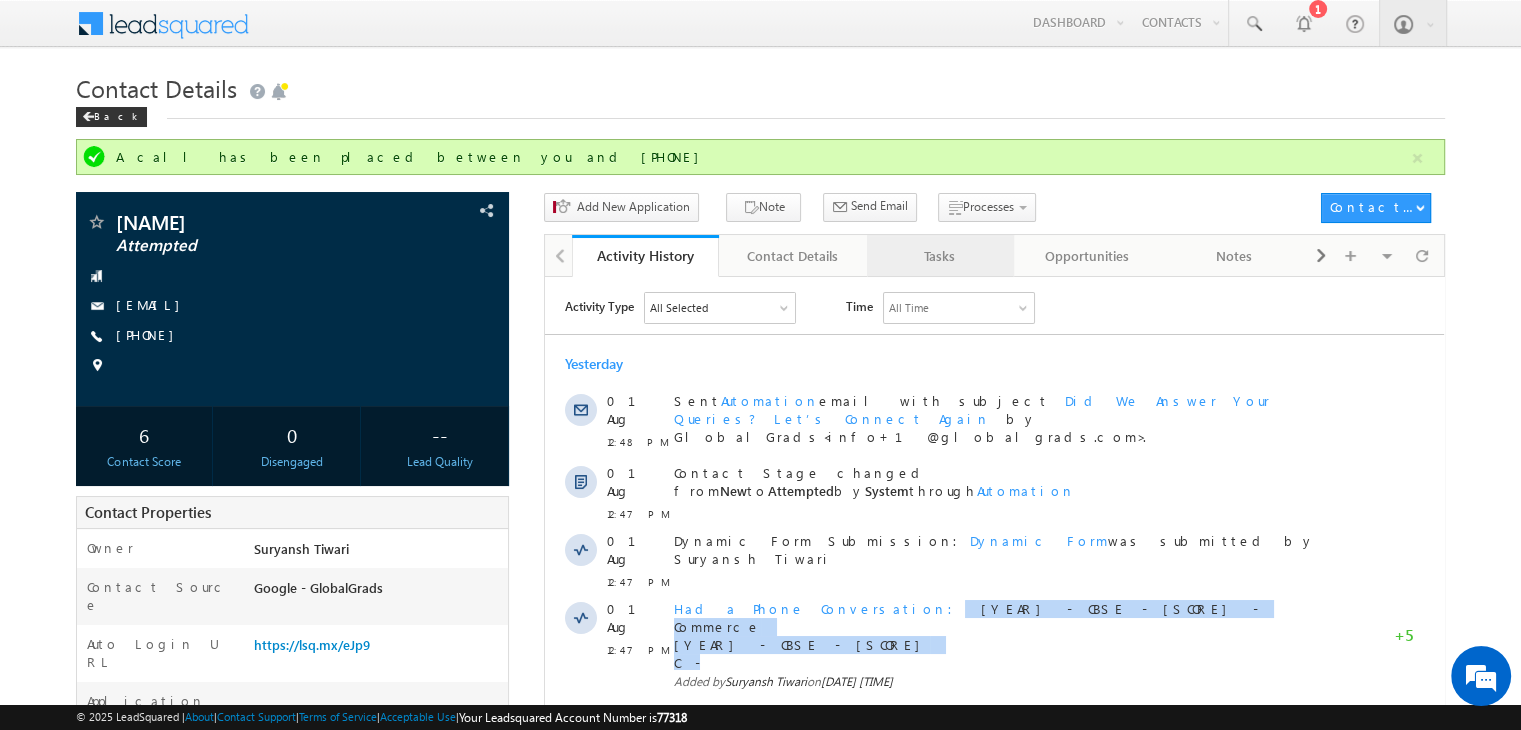 click on "Tasks" at bounding box center (939, 256) 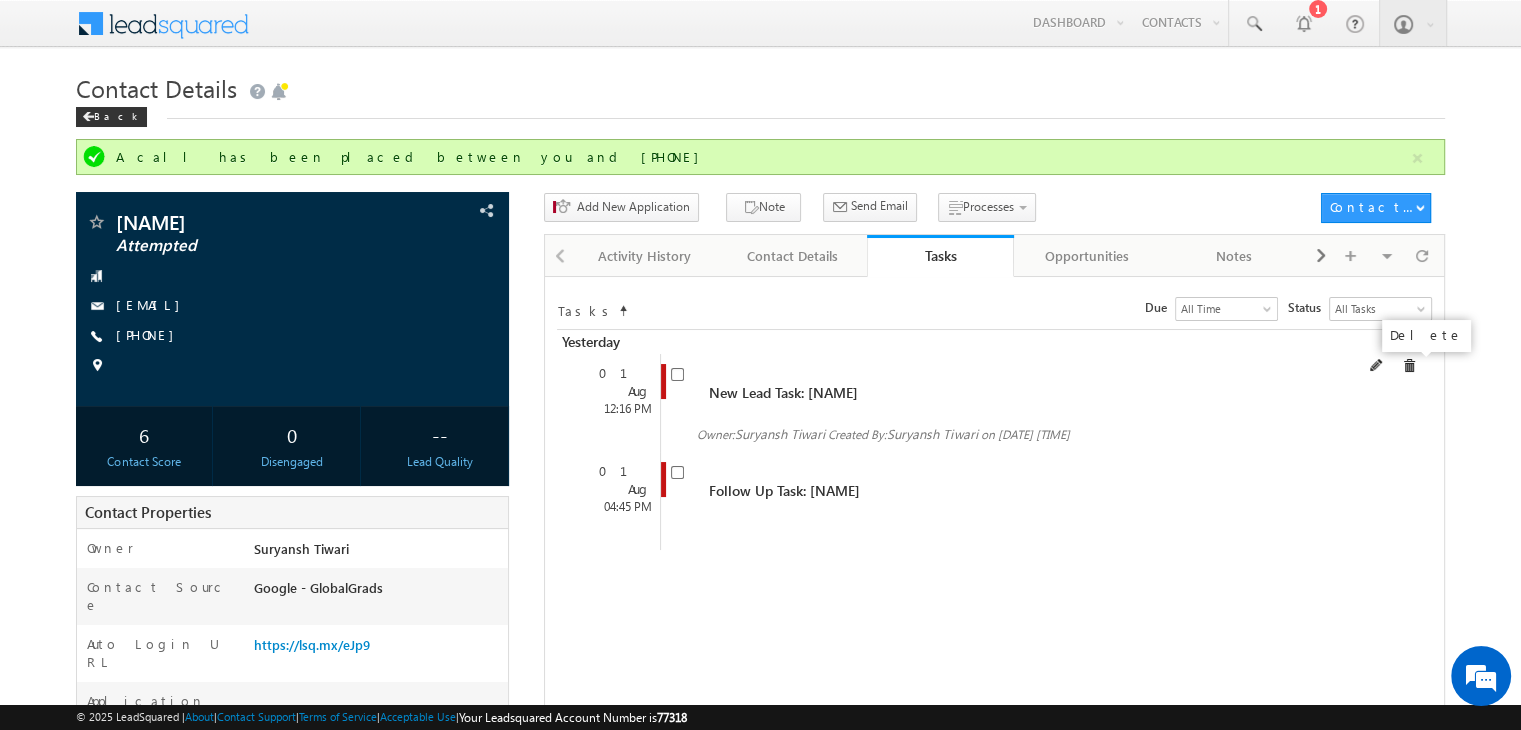 click at bounding box center [1409, 366] 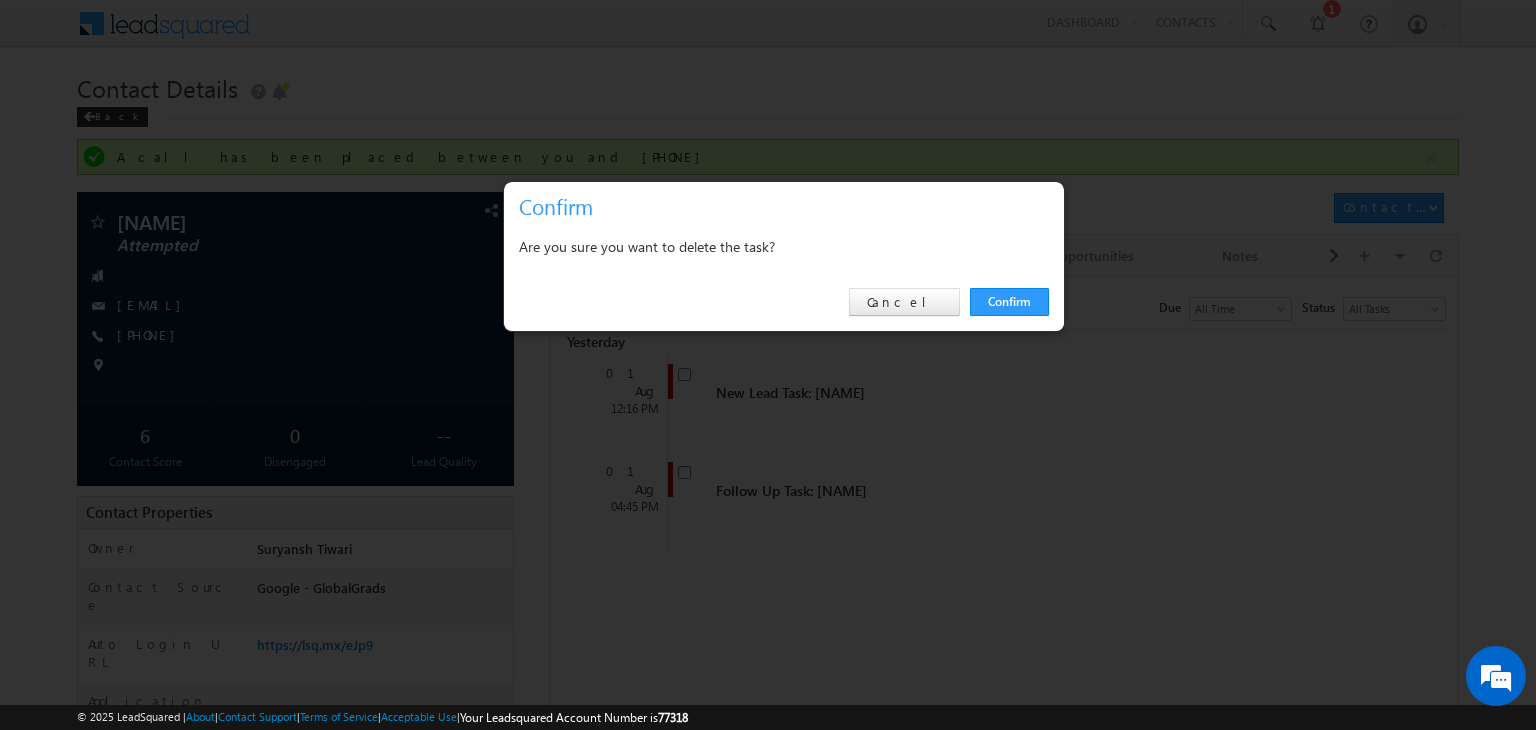 click on "Confirm Cancel" at bounding box center [784, 302] 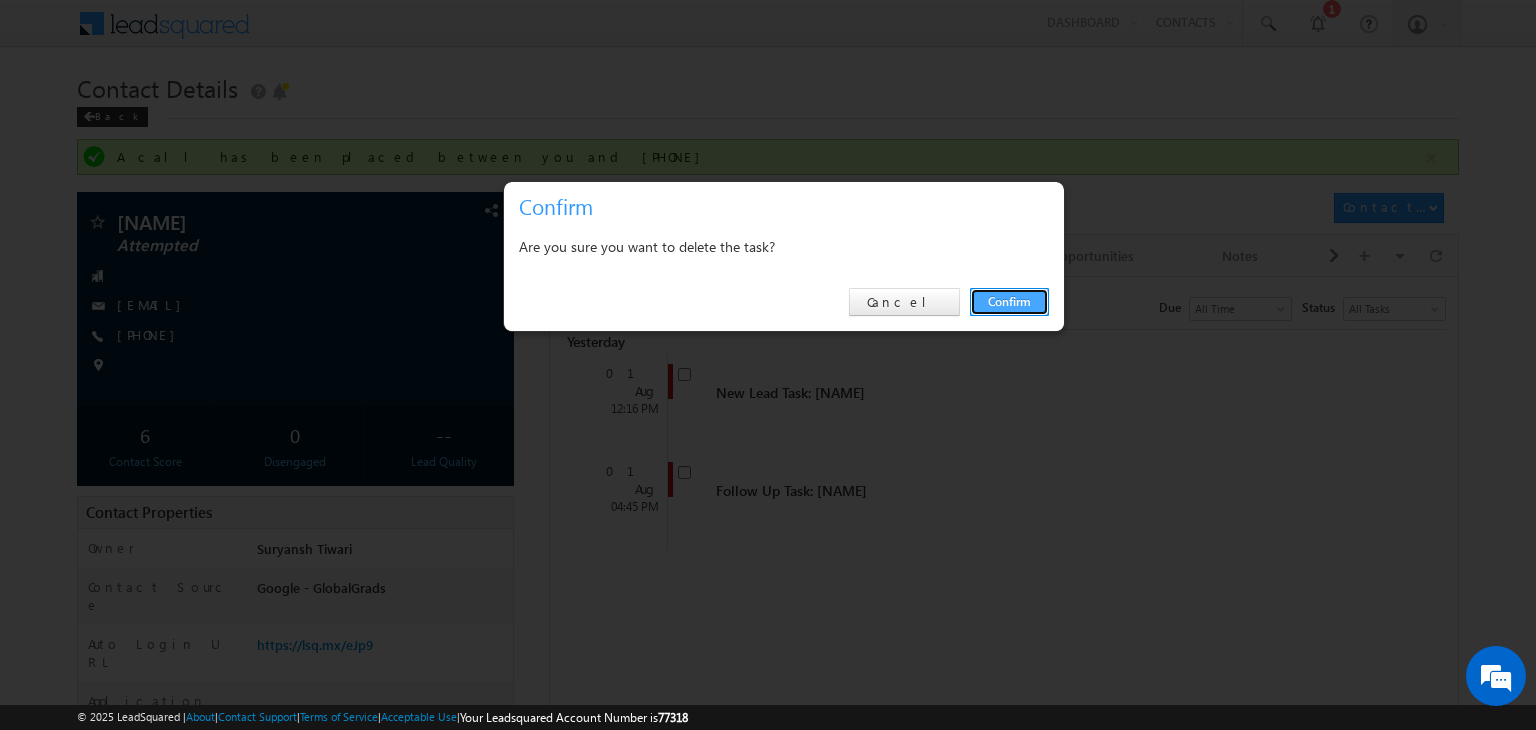 click on "Confirm" at bounding box center (1009, 302) 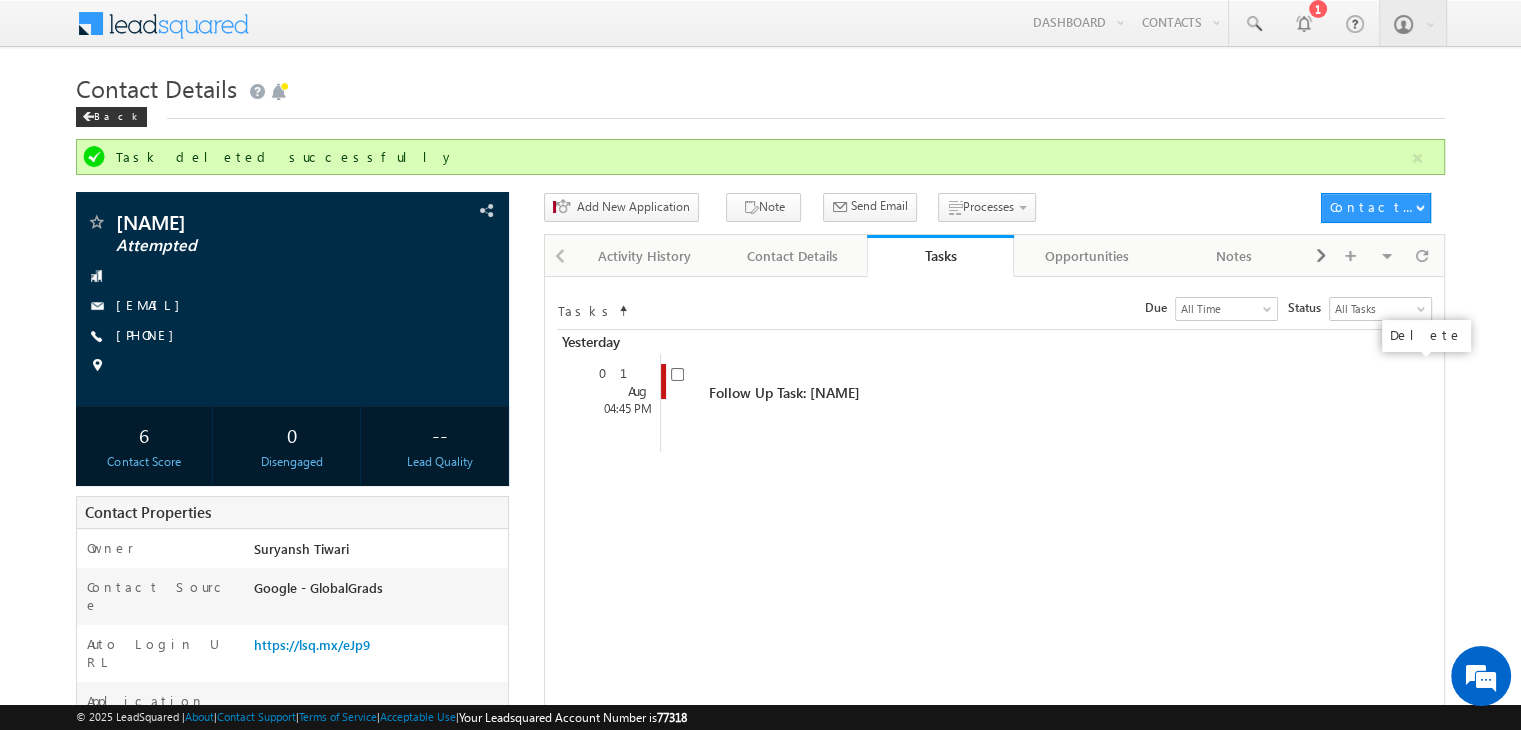 click at bounding box center (0, 0) 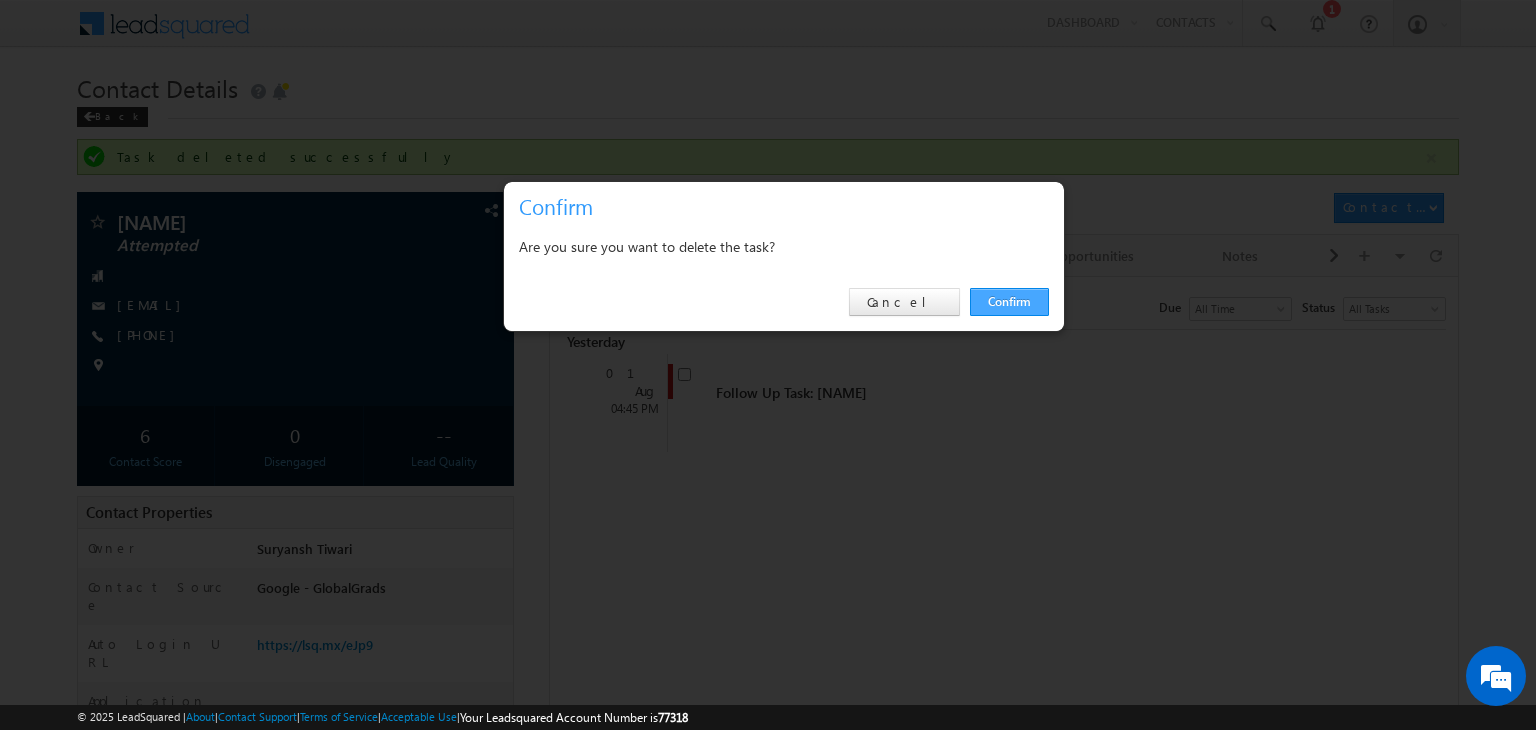 click on "Confirm" at bounding box center [1009, 302] 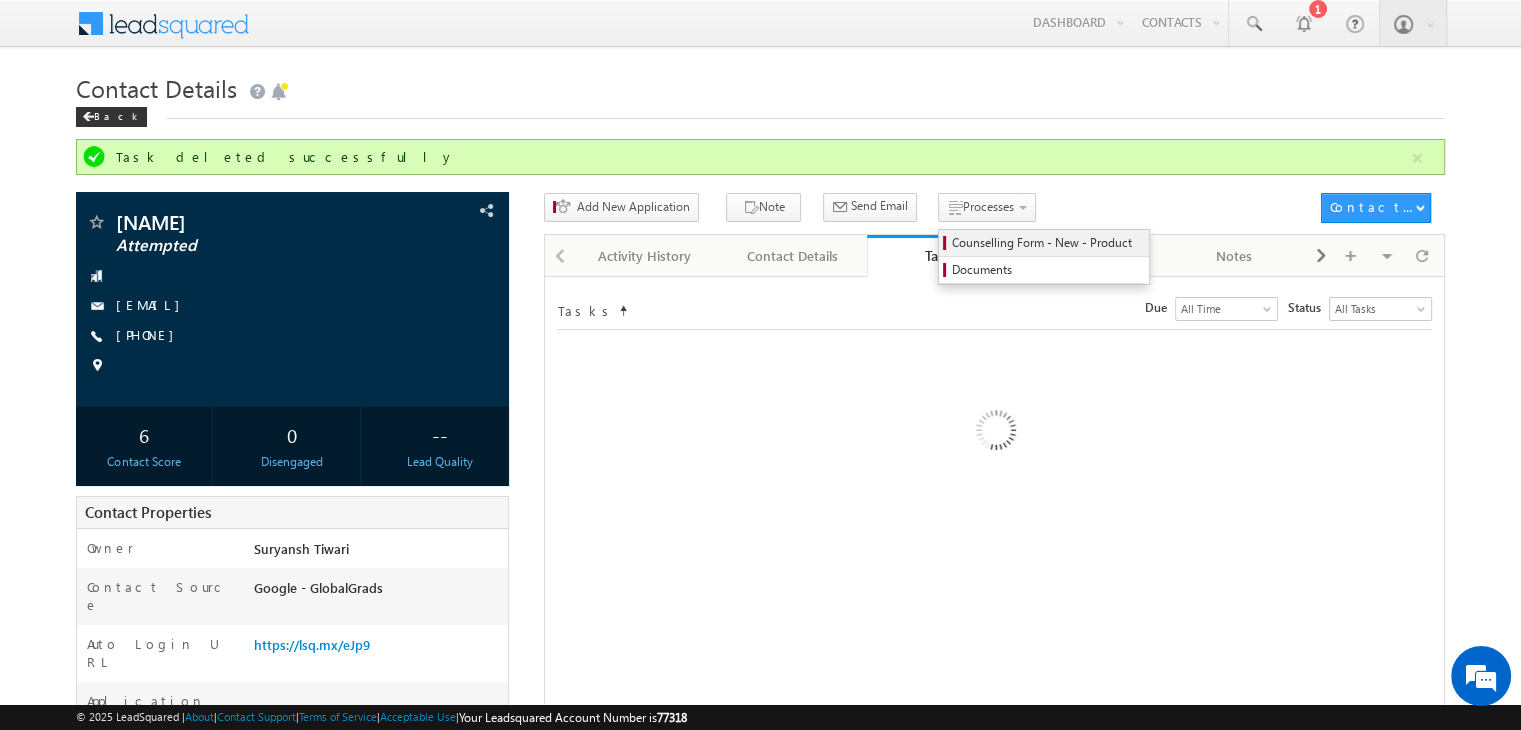 click on "Counselling Form - New - Product" at bounding box center (1047, 243) 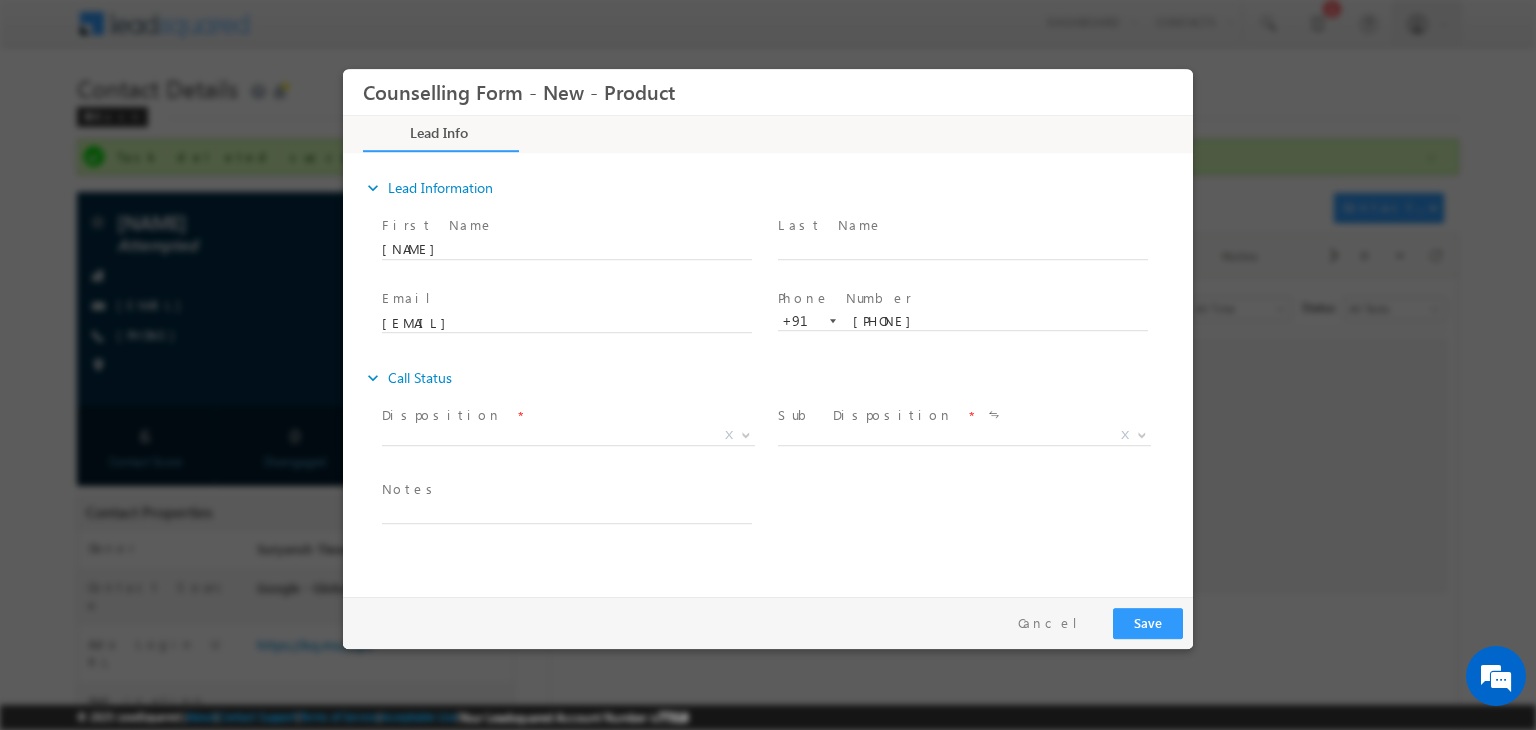 scroll, scrollTop: 0, scrollLeft: 0, axis: both 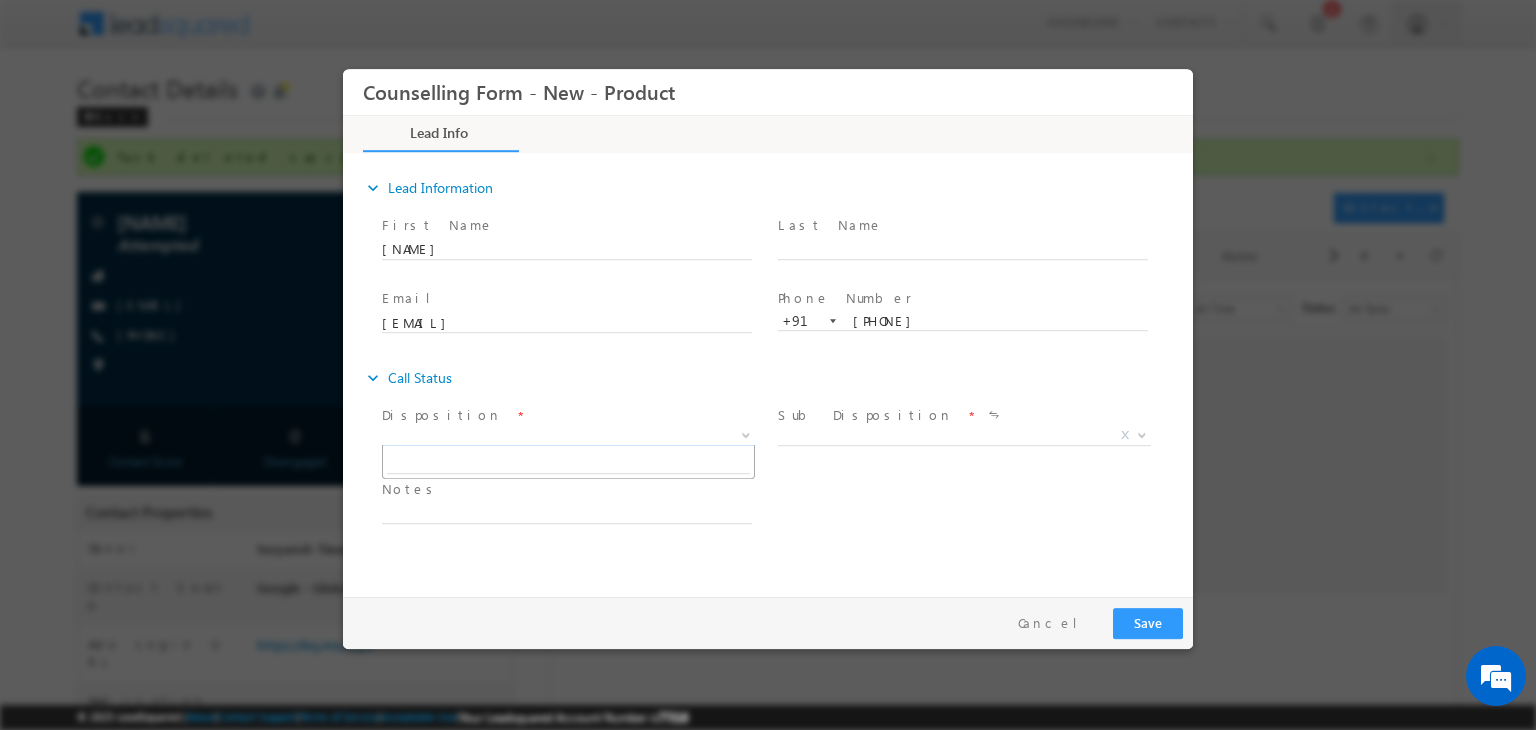 click on "X" at bounding box center (568, 436) 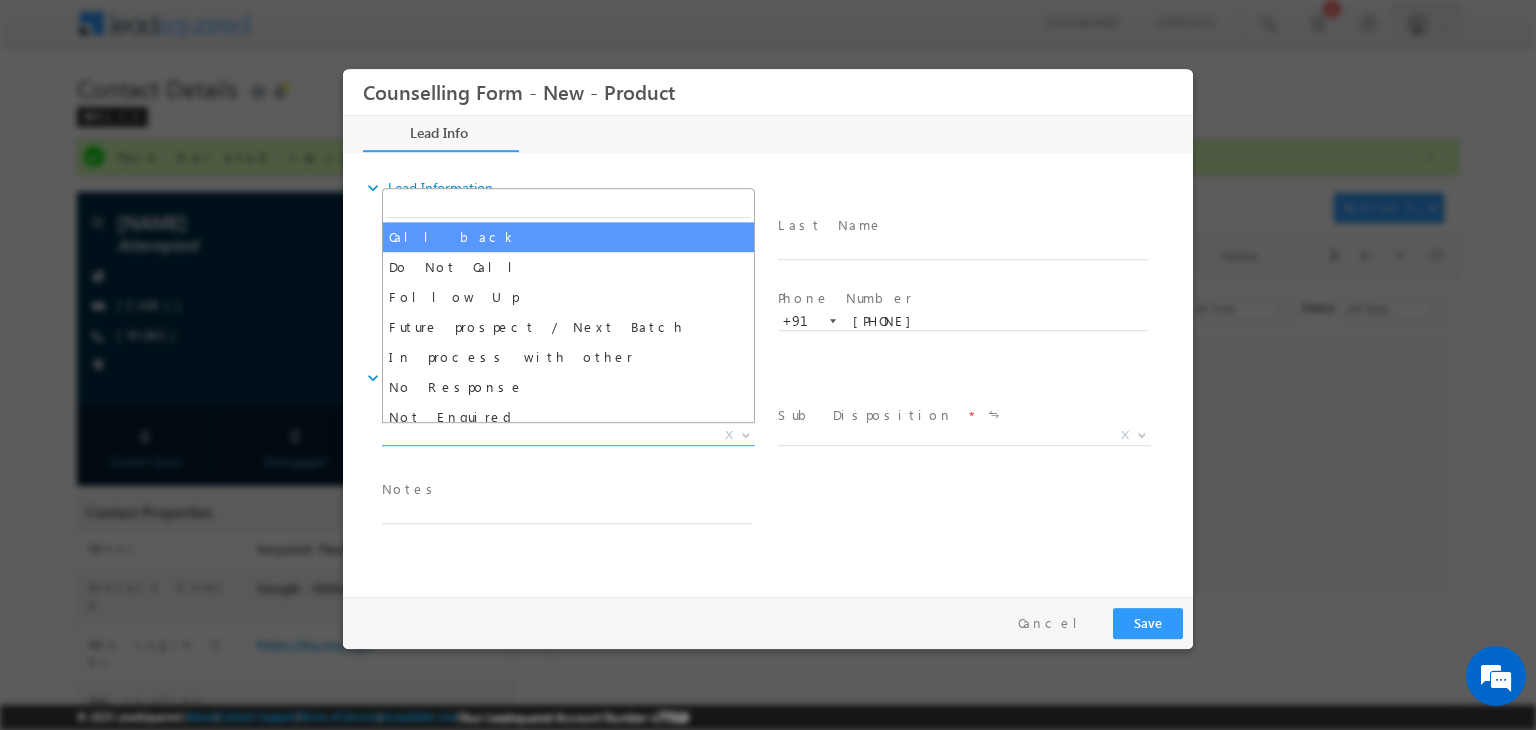 select on "Call back" 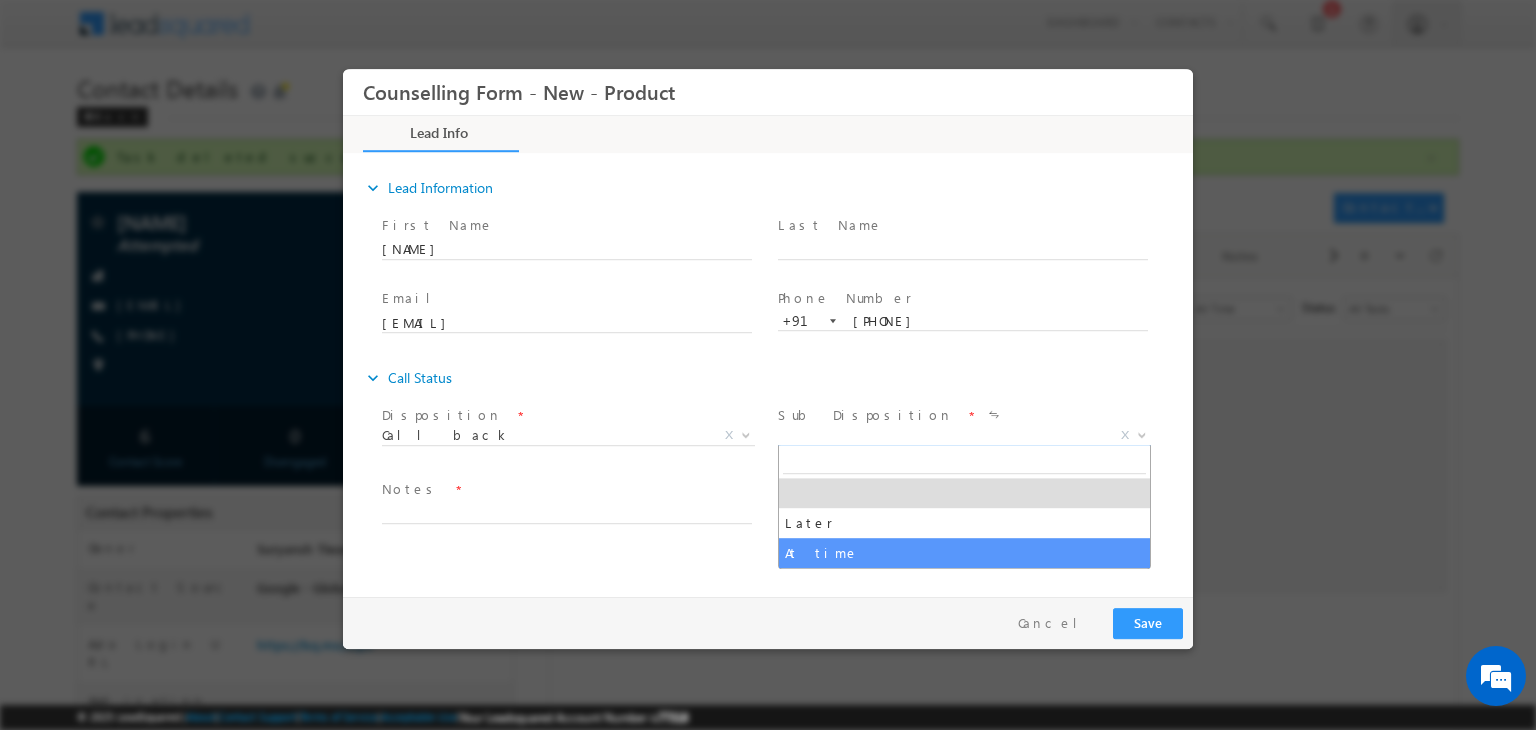 drag, startPoint x: 860, startPoint y: 440, endPoint x: 885, endPoint y: 595, distance: 157.00319 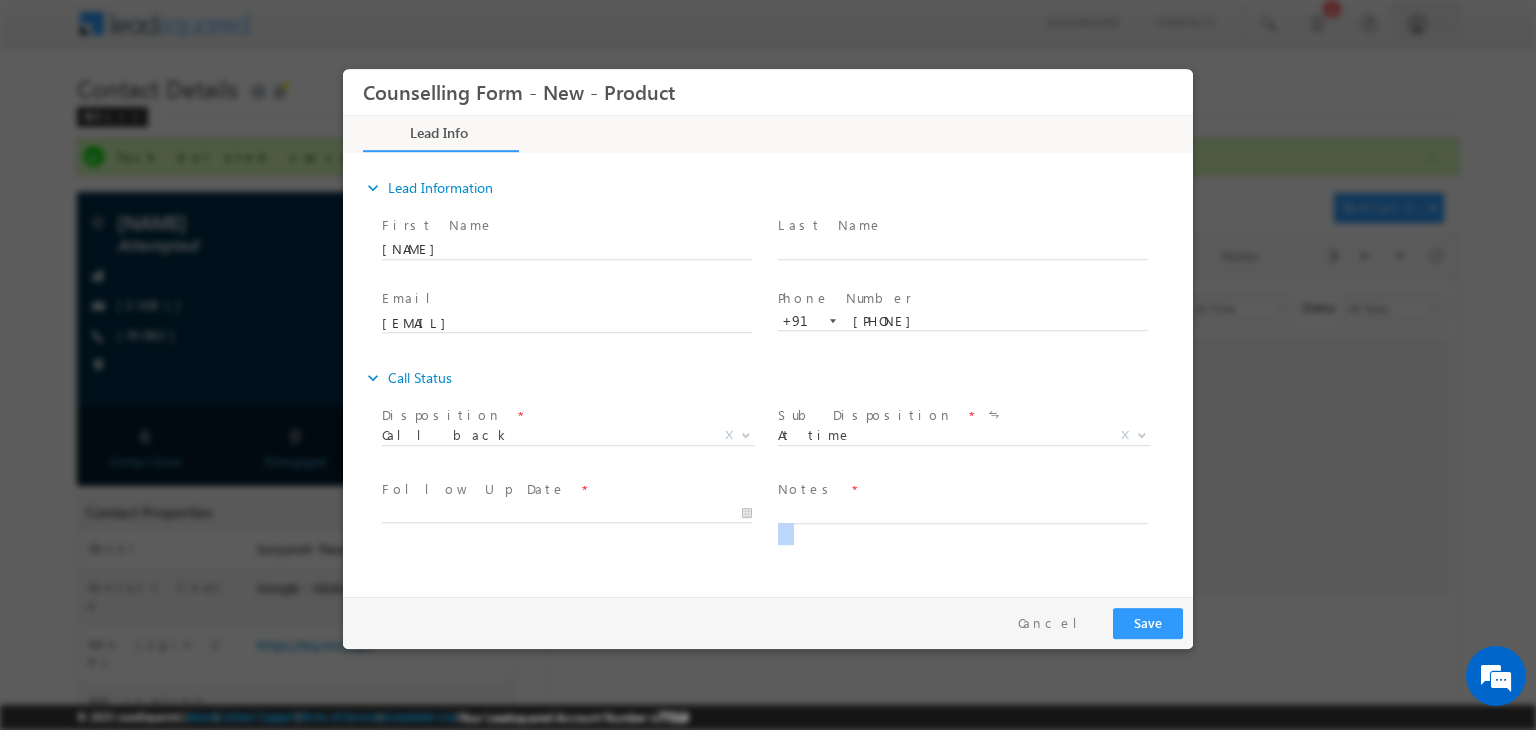 drag, startPoint x: 836, startPoint y: 522, endPoint x: 828, endPoint y: 512, distance: 12.806249 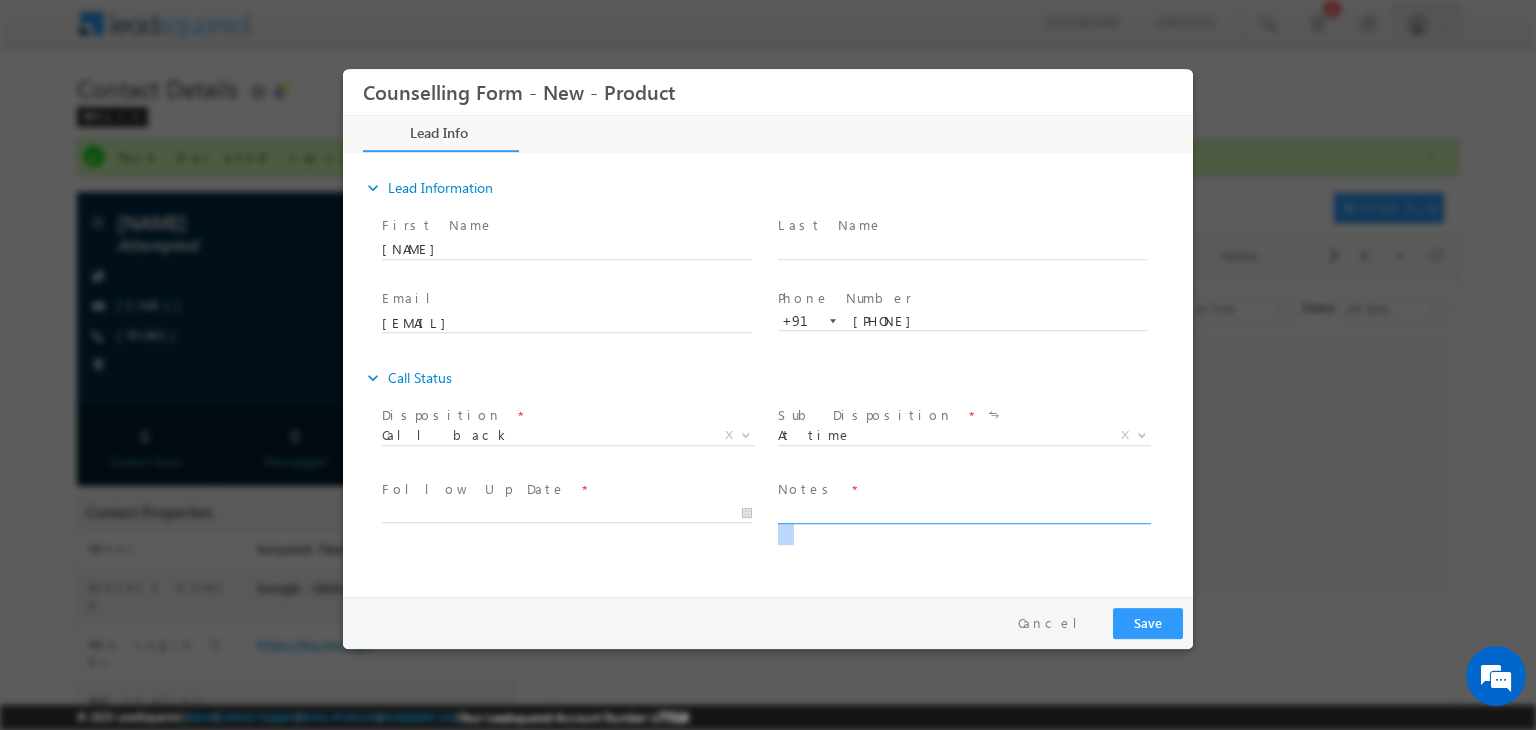 click at bounding box center [963, 512] 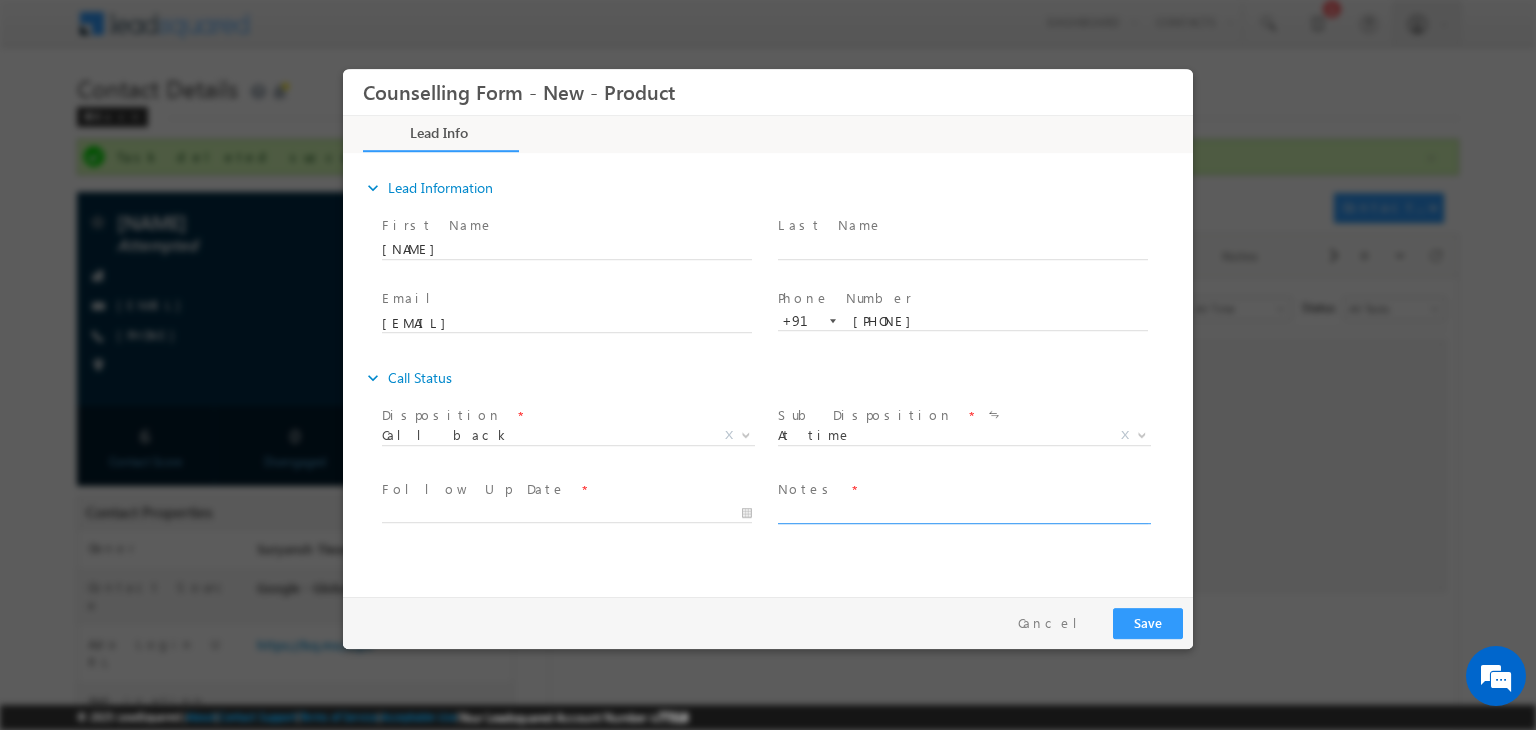 paste on "12th - 2025 - CBSE - 80 - Commerce
10th - 2023 - CBSE - 62
C -" 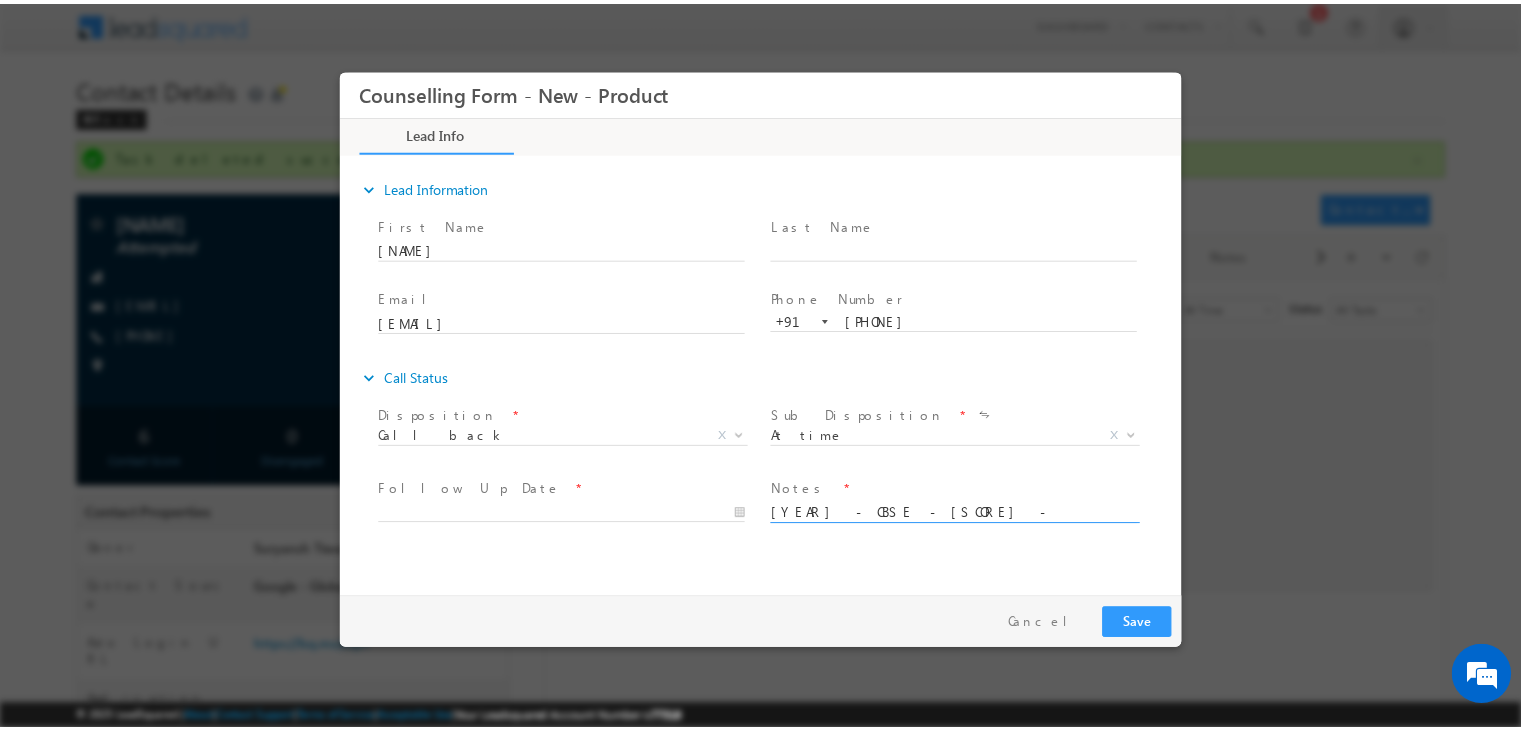 scroll, scrollTop: 3, scrollLeft: 0, axis: vertical 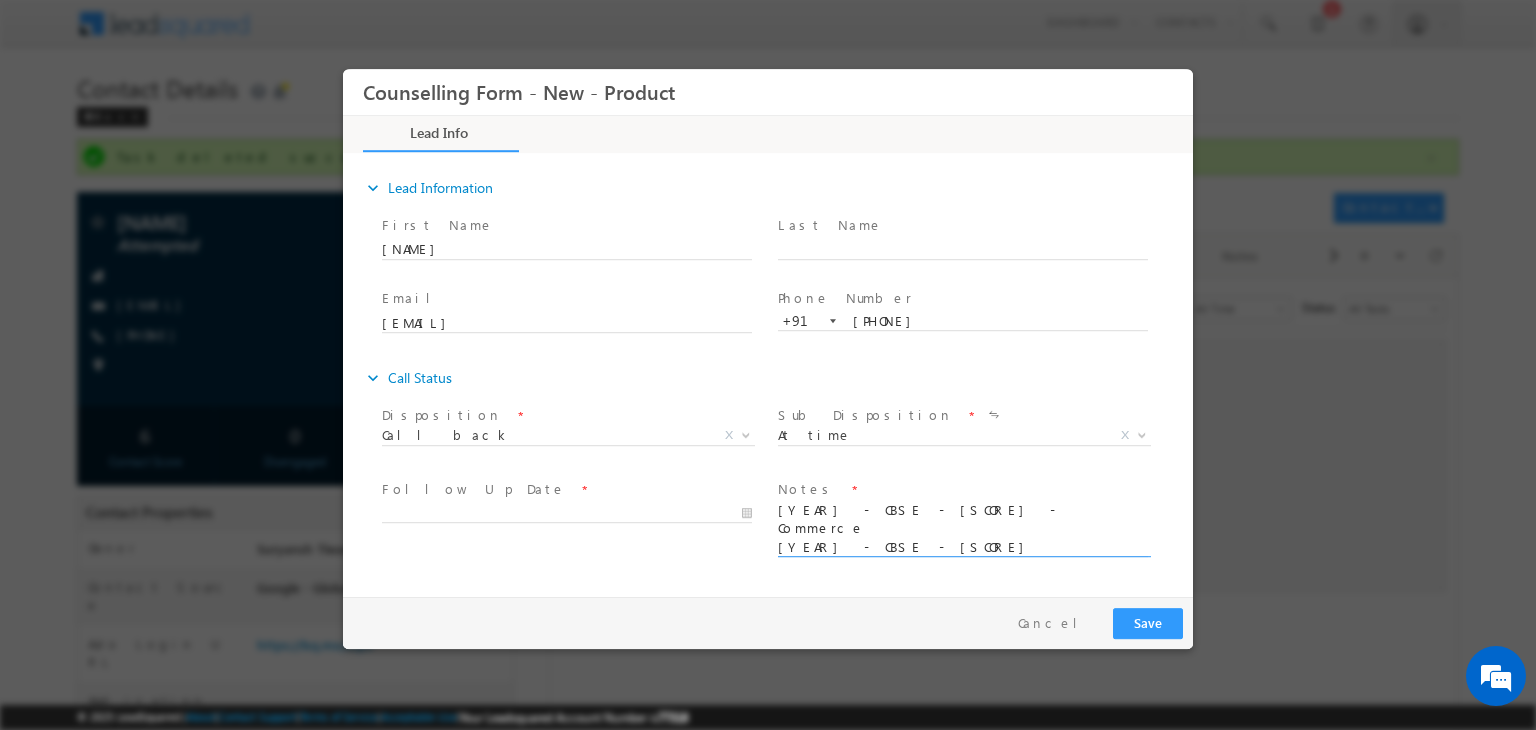 type on "12th - 2025 - CBSE - 80 - Commerce
10th - 2023 - CBSE - 62
C -" 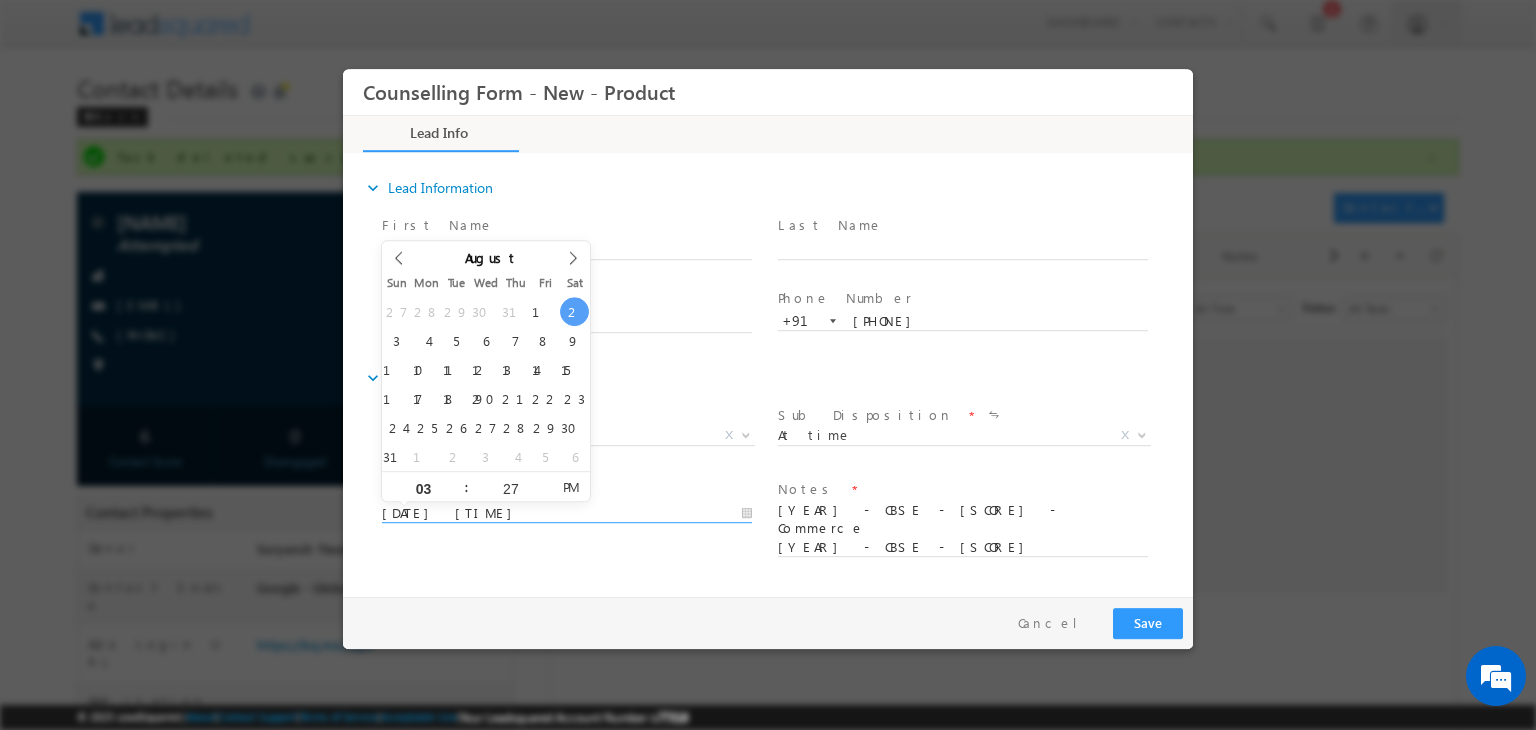 click on "02/08/2025 3:27 PM" at bounding box center (567, 514) 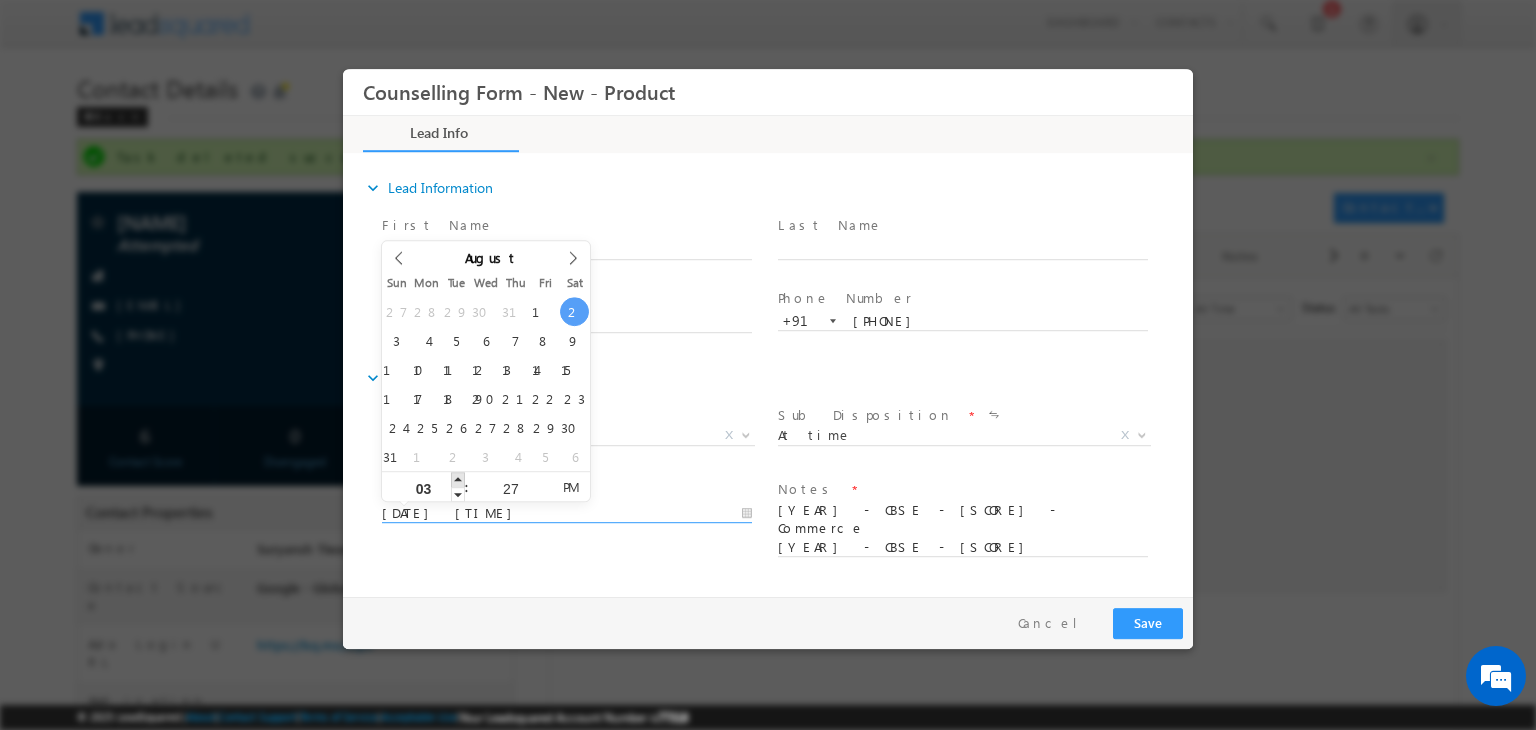 type on "02/08/2025 4:27 PM" 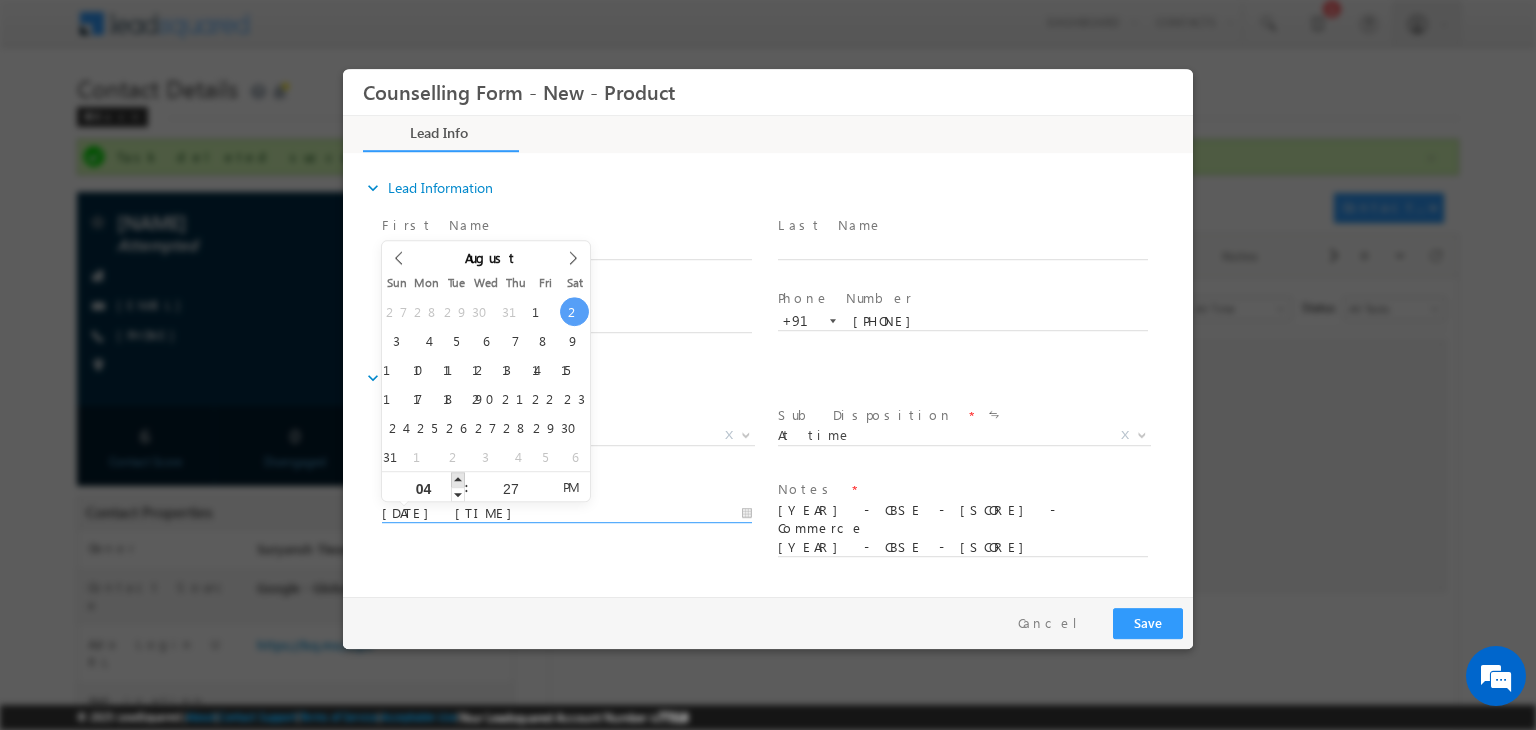 click at bounding box center [458, 479] 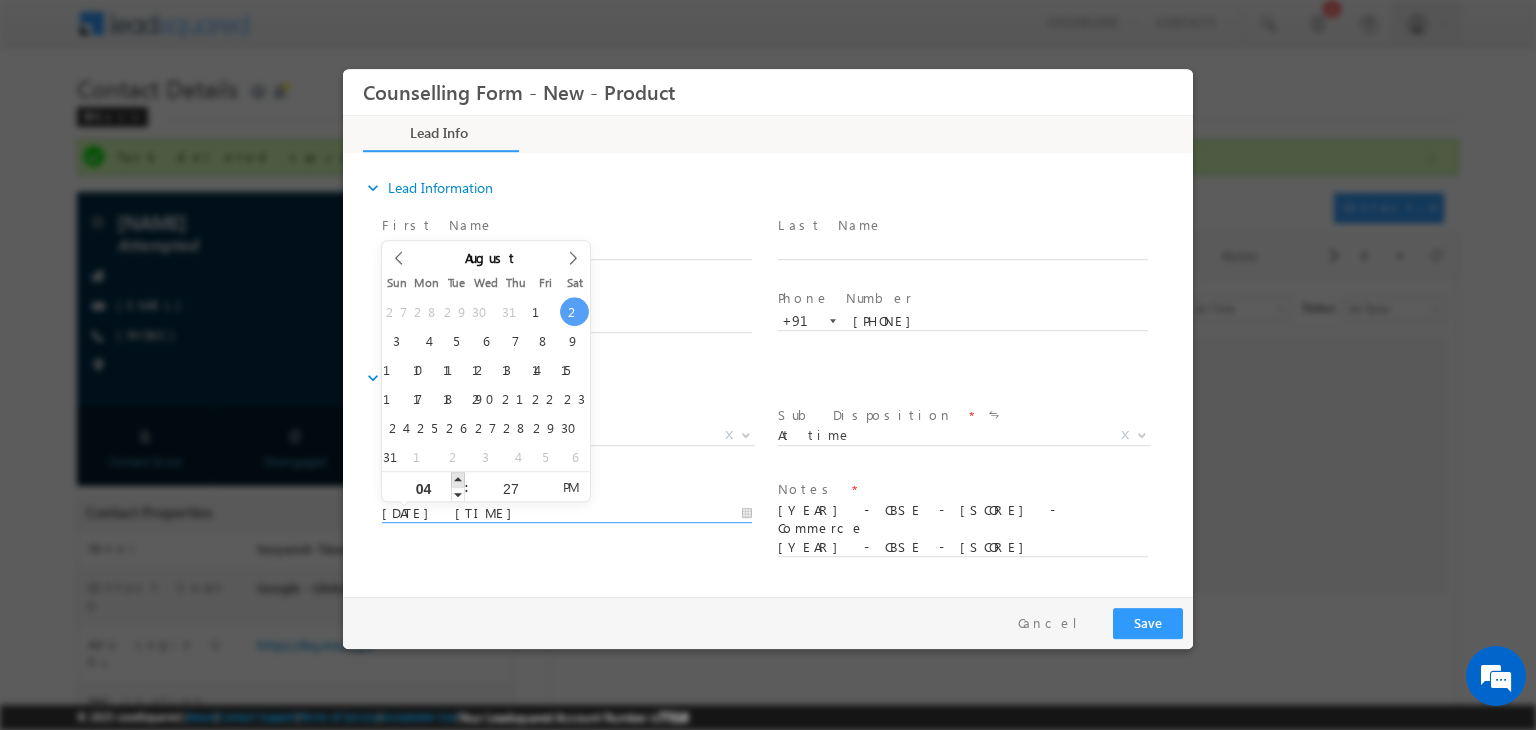 type on "02/08/2025 5:27 PM" 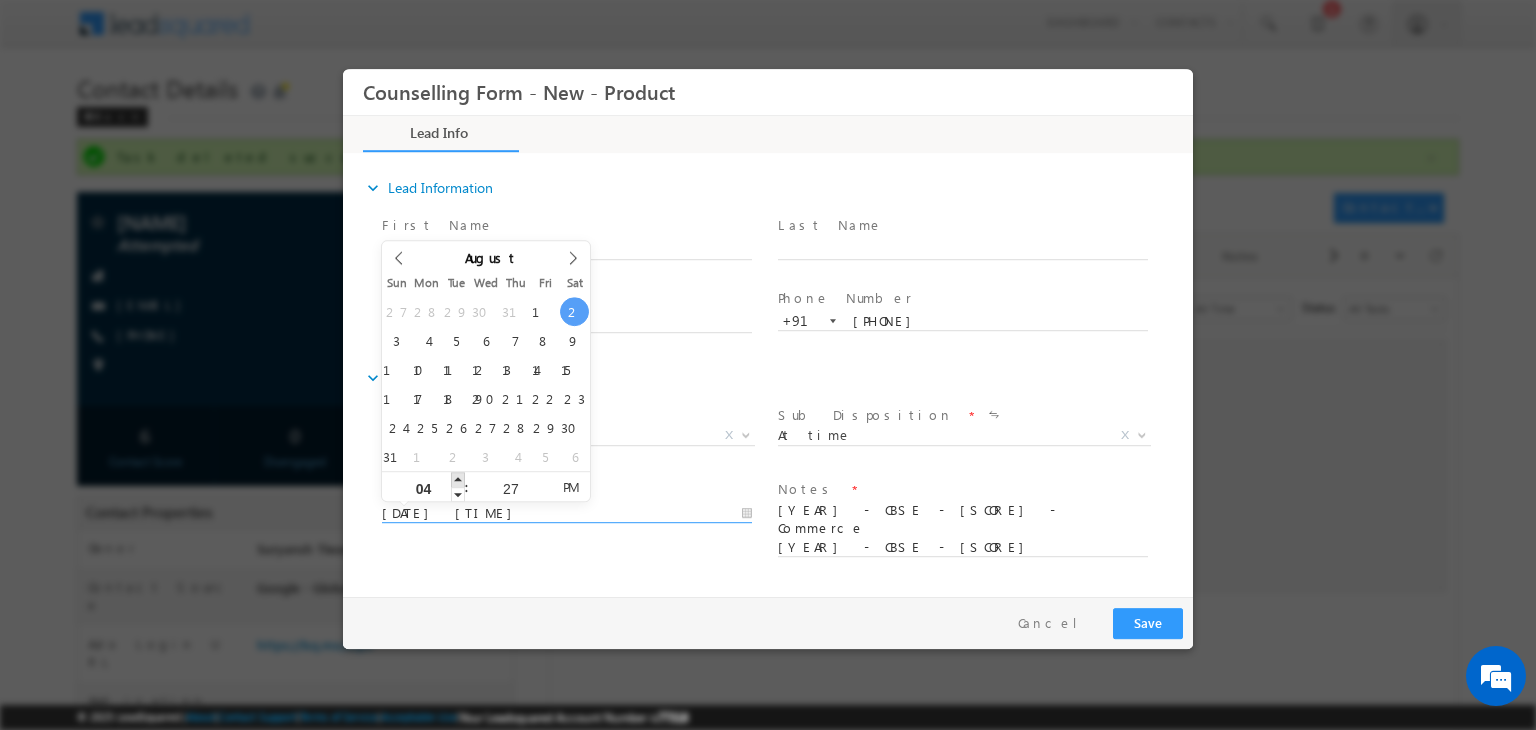 type on "05" 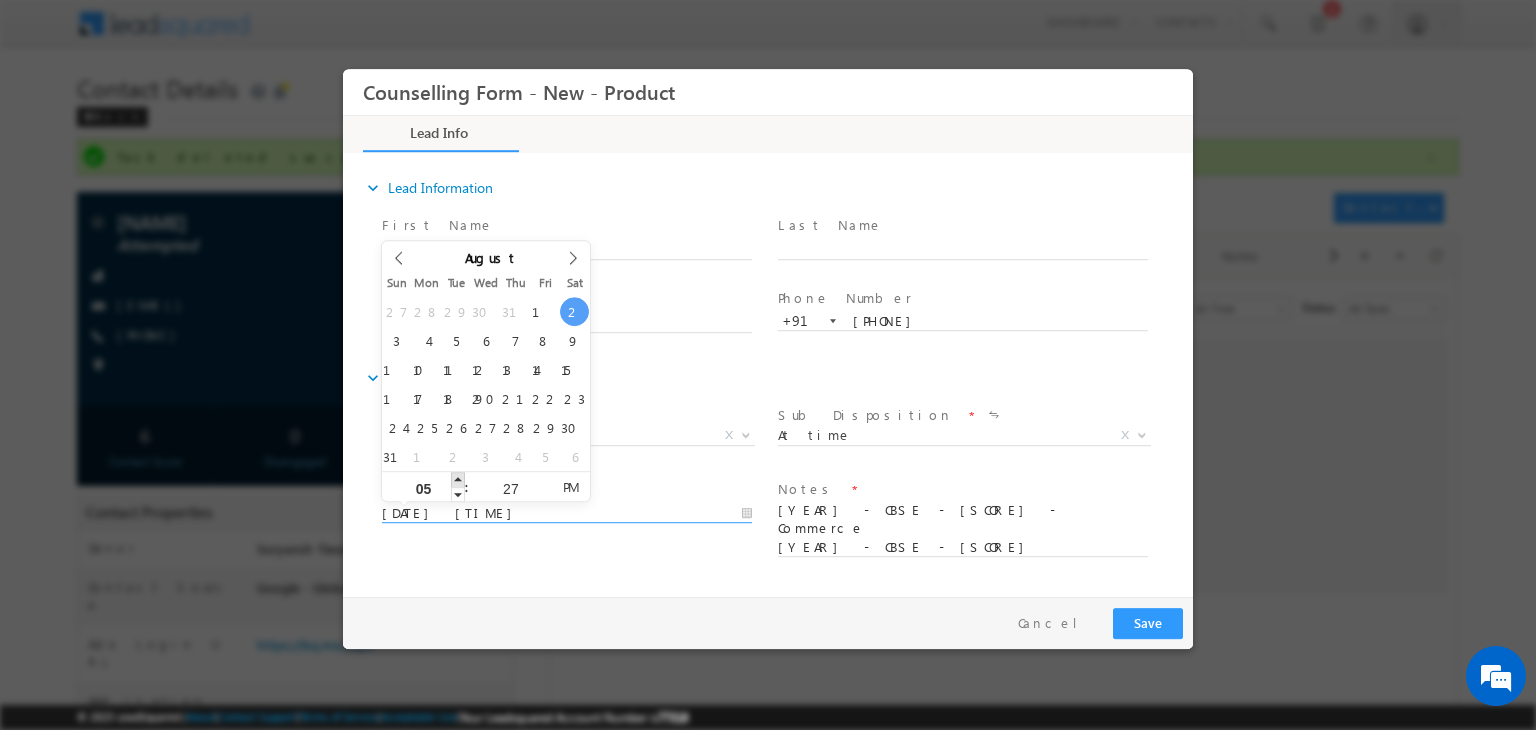 click at bounding box center (458, 479) 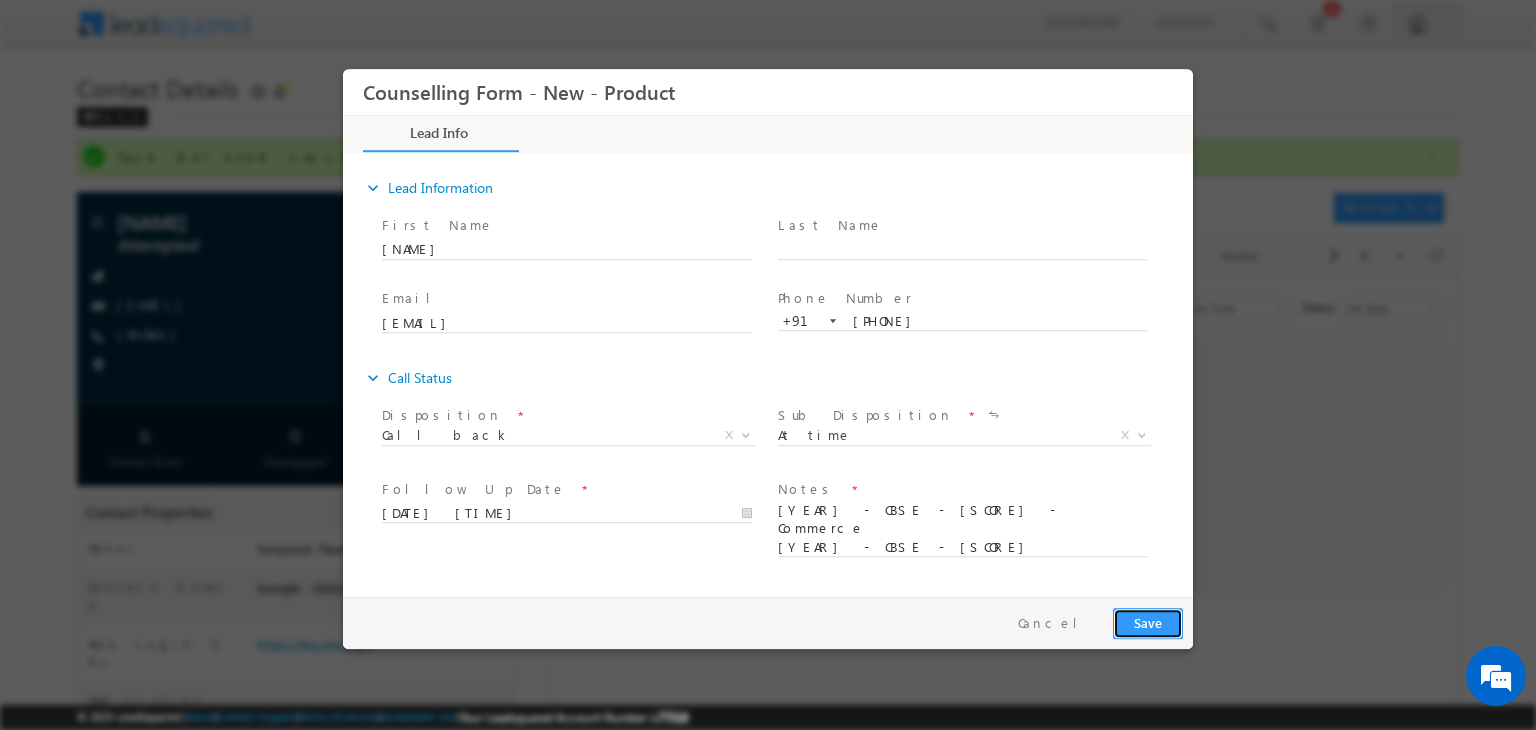 click on "Save" at bounding box center [1148, 623] 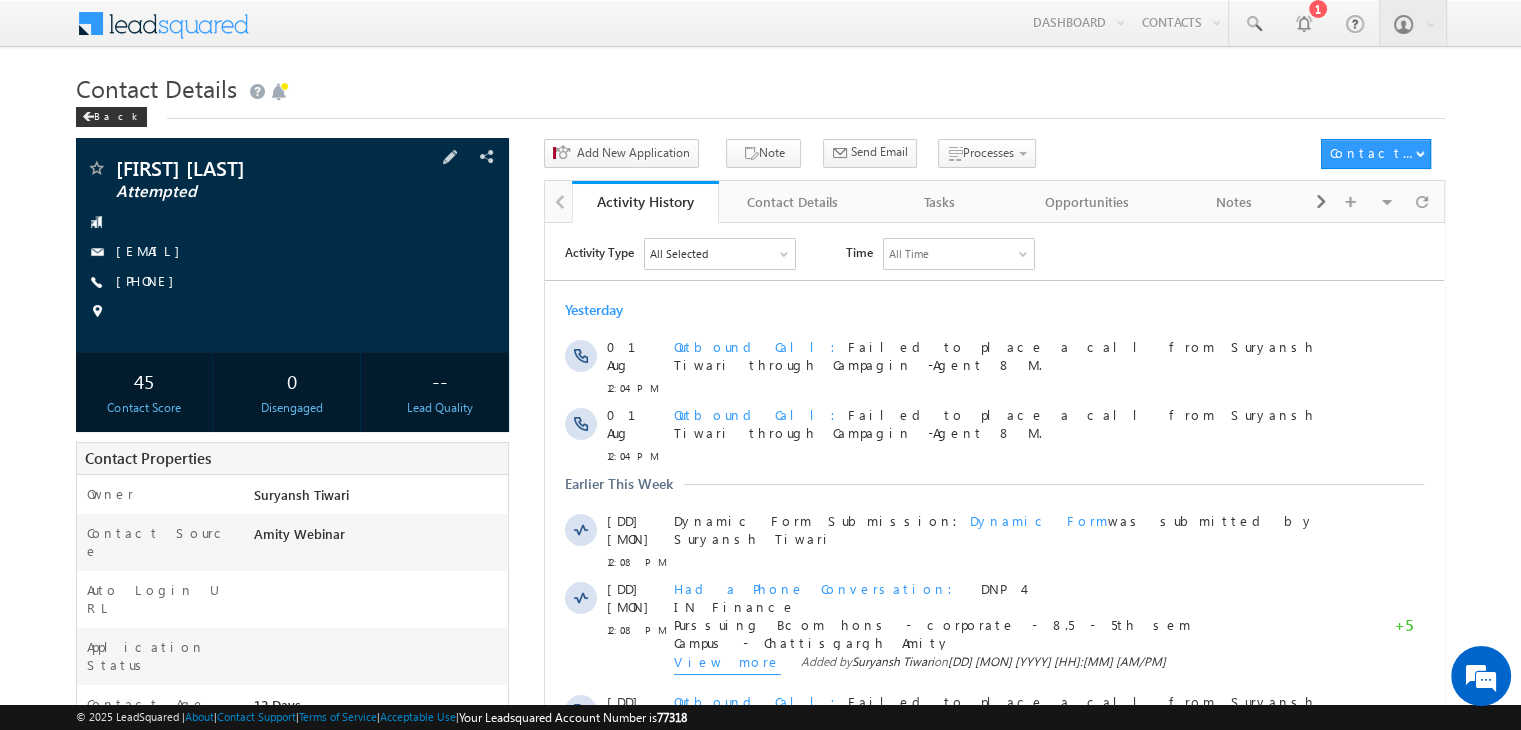 scroll, scrollTop: 0, scrollLeft: 0, axis: both 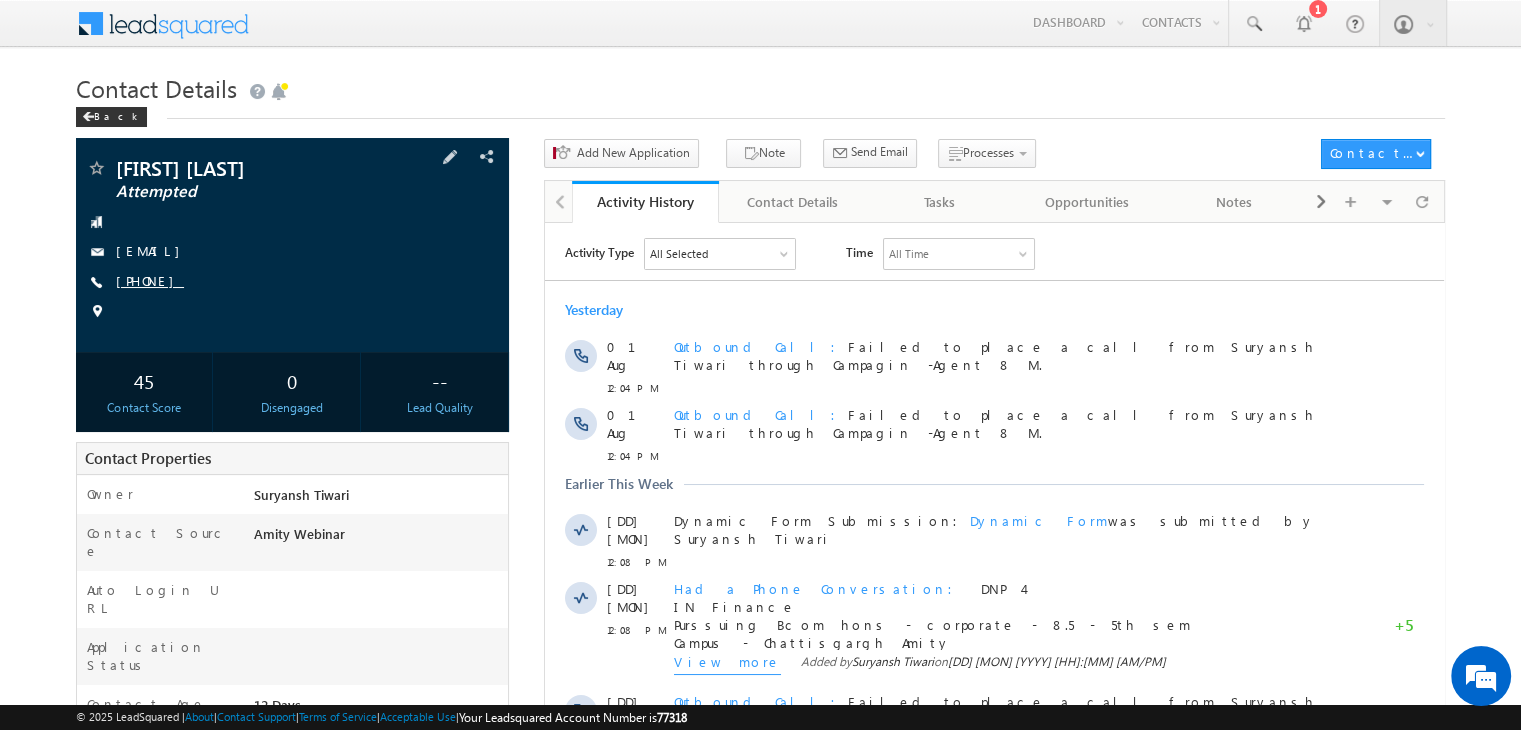 click on "[PHONE]" at bounding box center (150, 280) 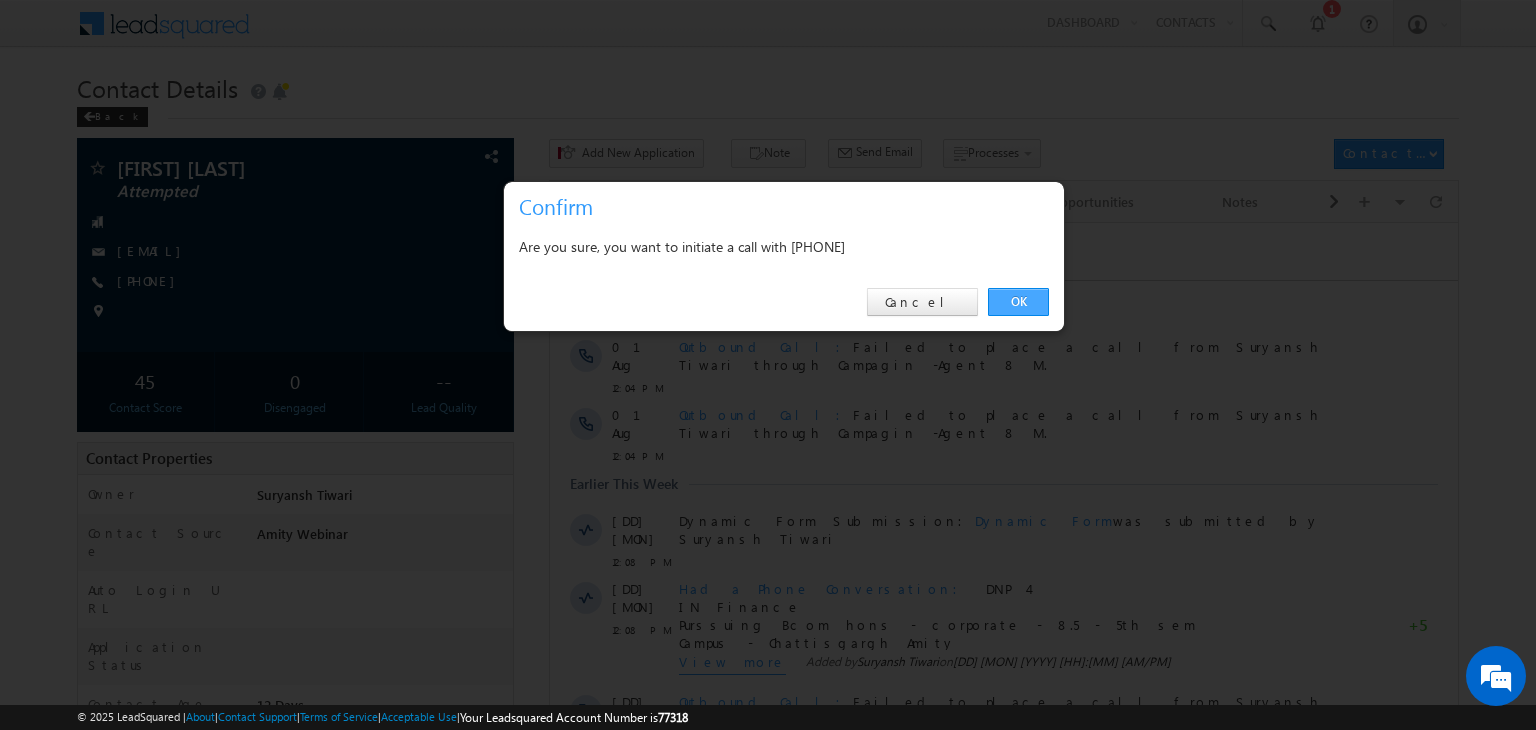 click on "OK" at bounding box center [1018, 302] 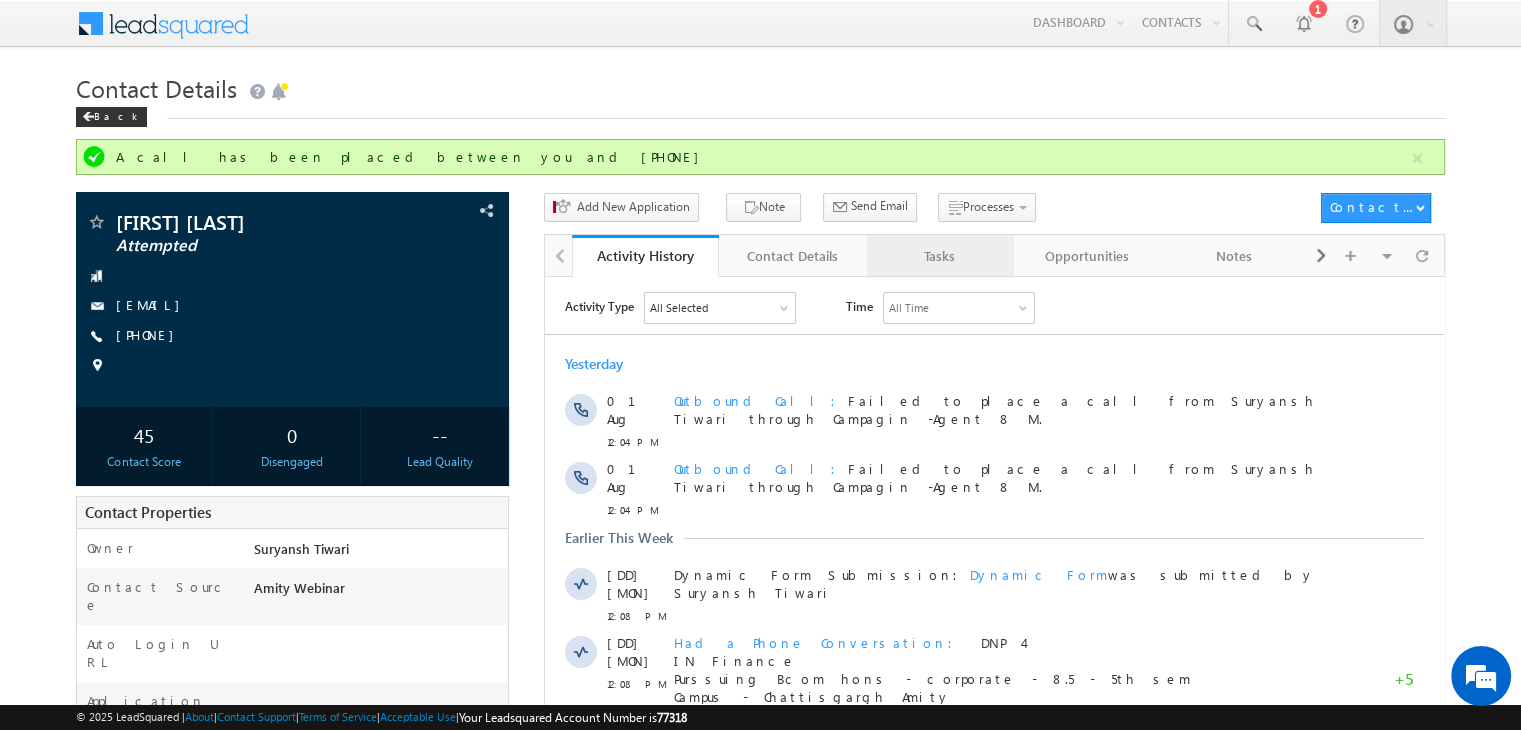 click on "Tasks" at bounding box center [940, 256] 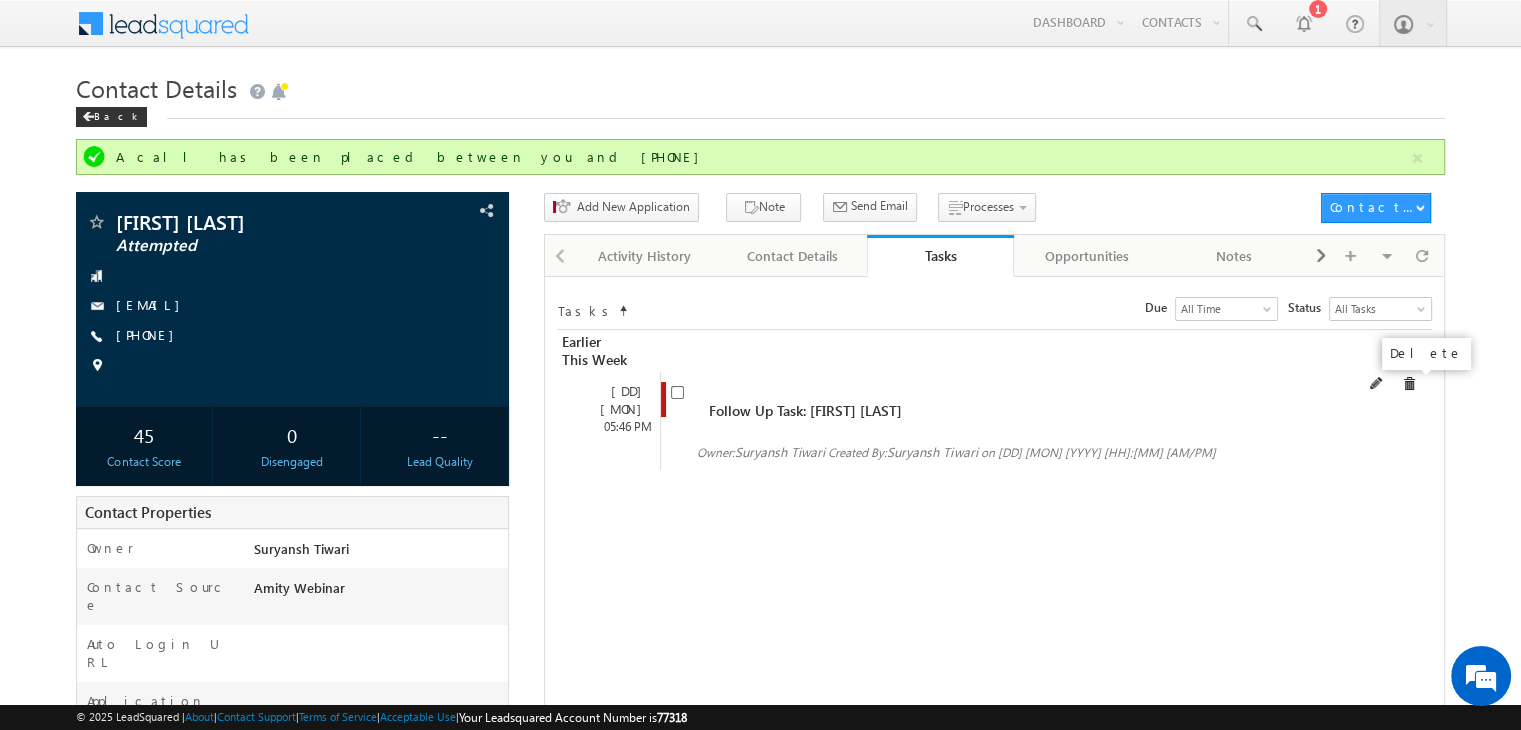 click at bounding box center [1409, 384] 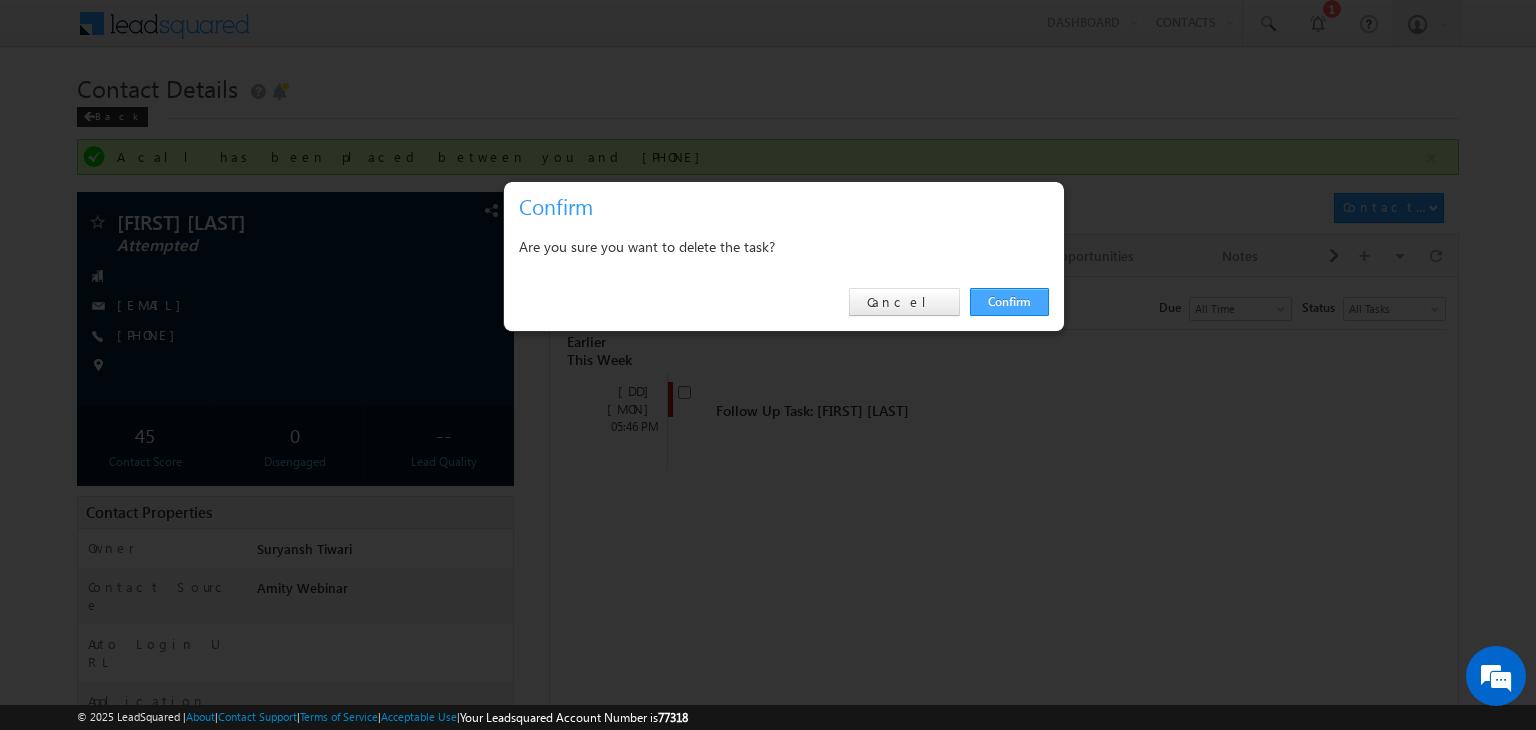 click on "Confirm" at bounding box center [1009, 302] 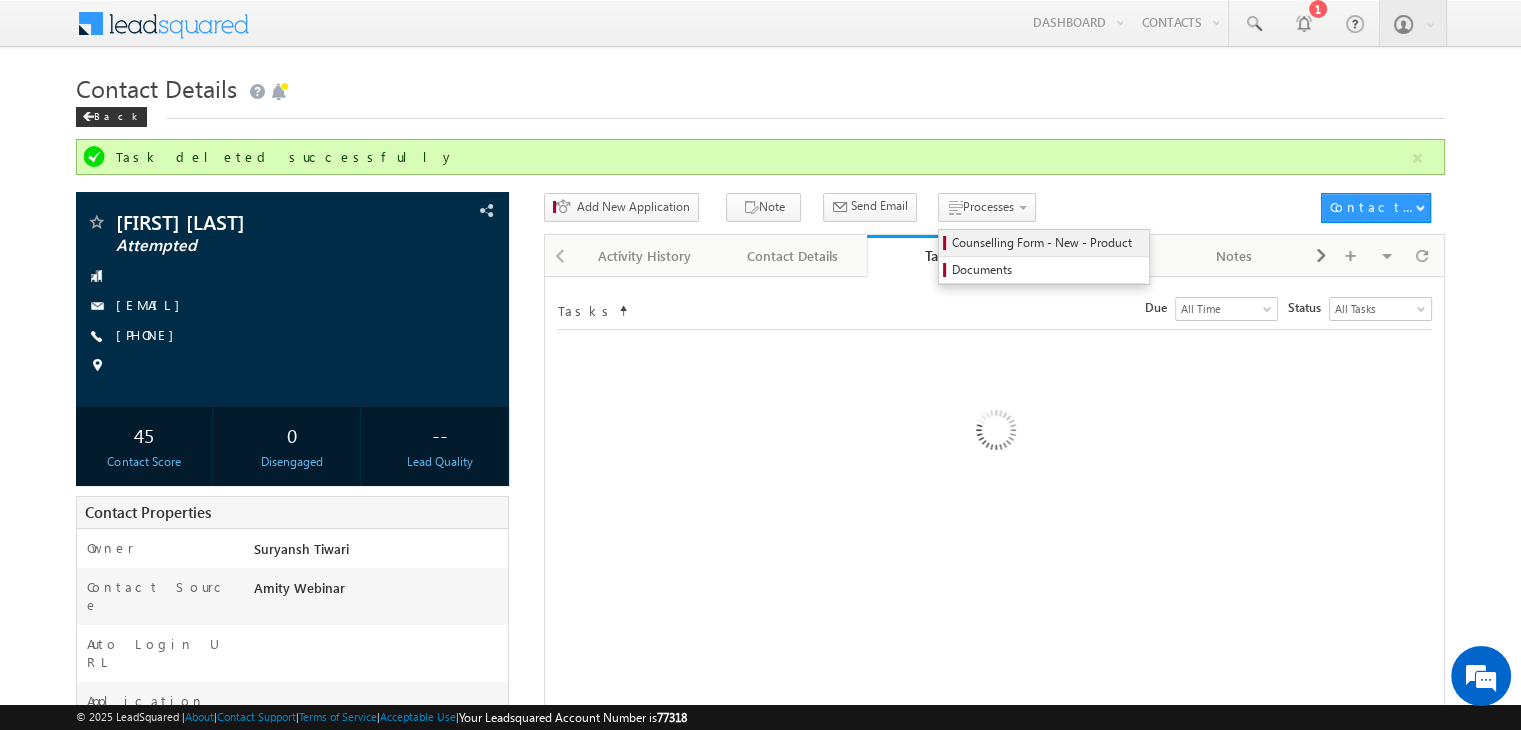 click on "Counselling Form - New - Product" at bounding box center (1047, 243) 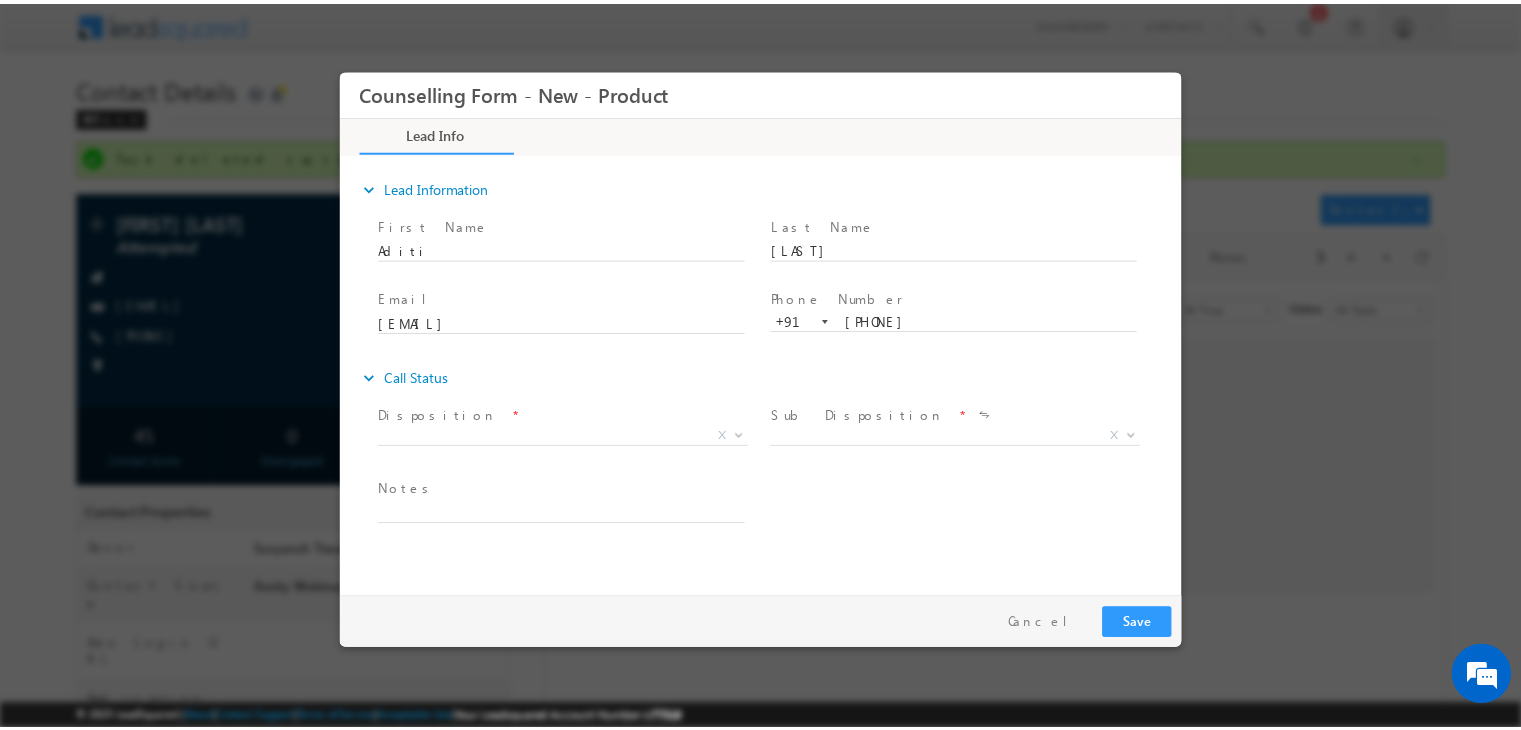 scroll, scrollTop: 0, scrollLeft: 0, axis: both 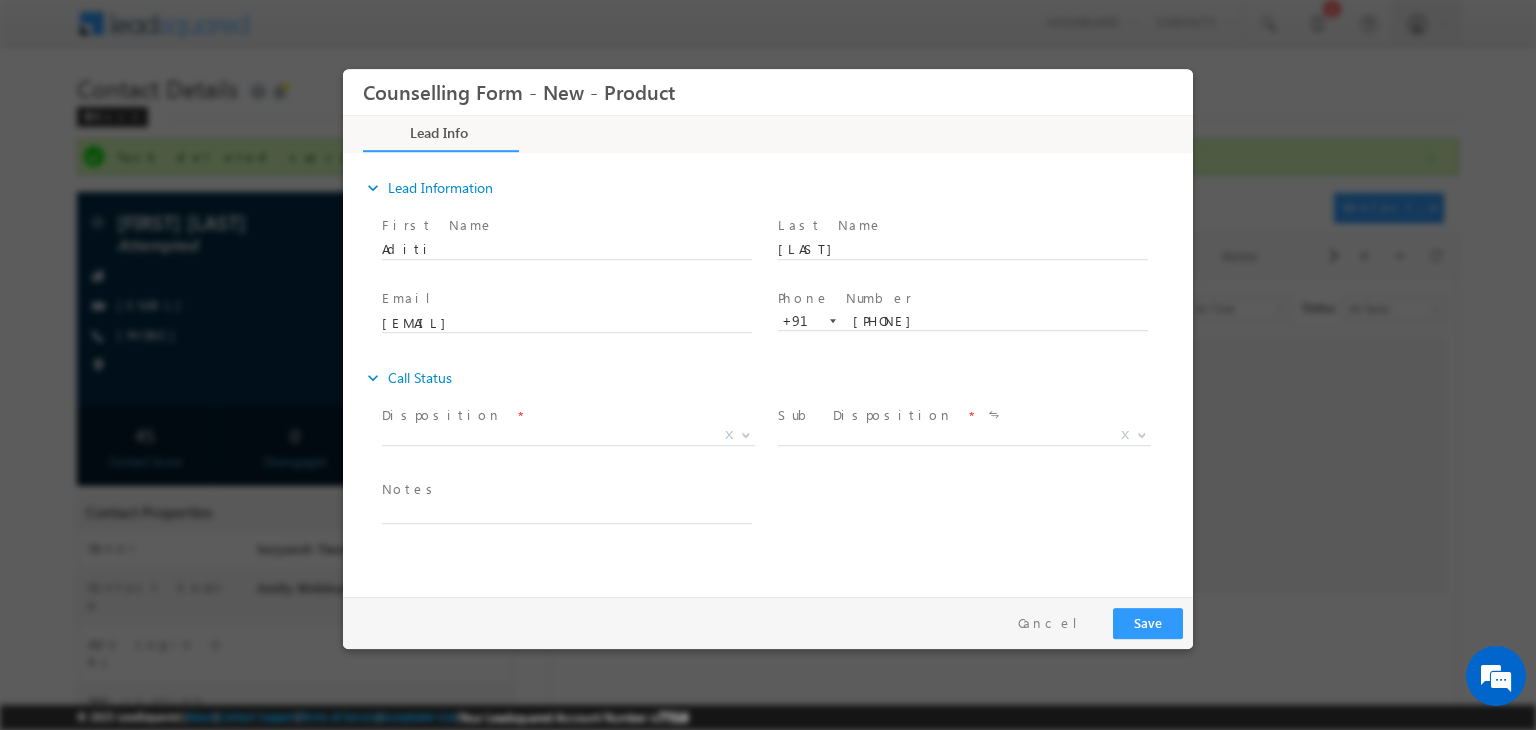 click on "Counselling Form - New - Product
*" at bounding box center [768, 328] 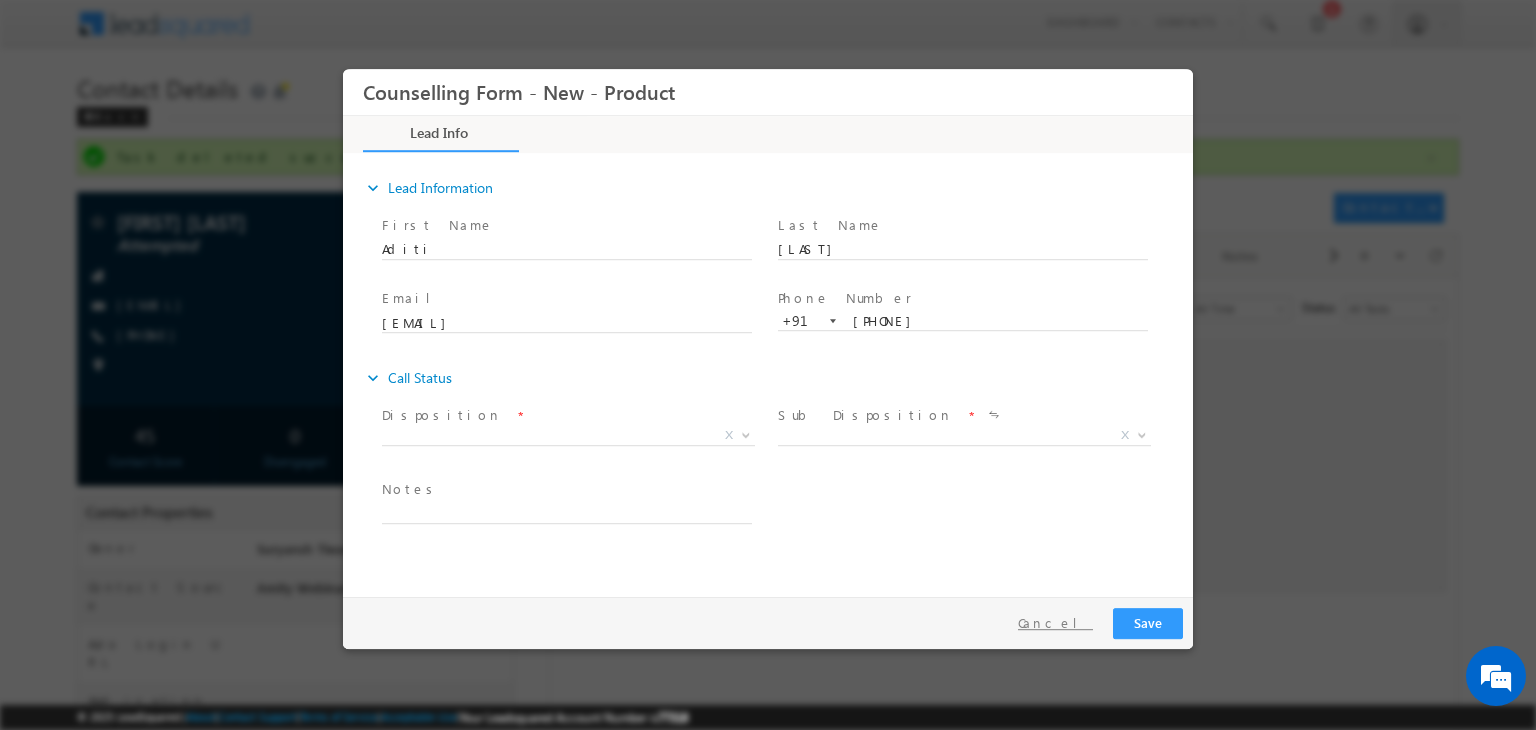 click on "Cancel" at bounding box center [1055, 623] 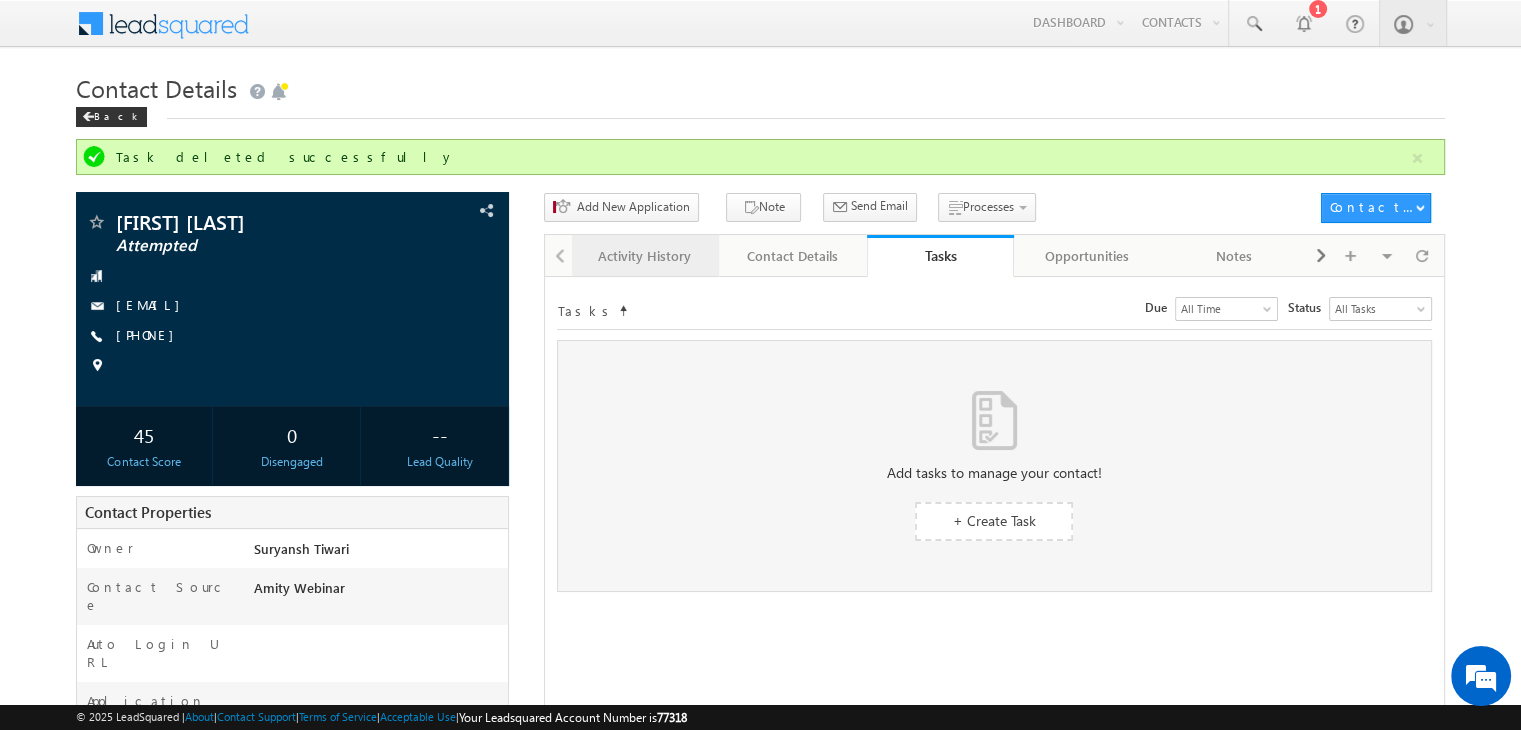 click on "Activity History" at bounding box center (645, 256) 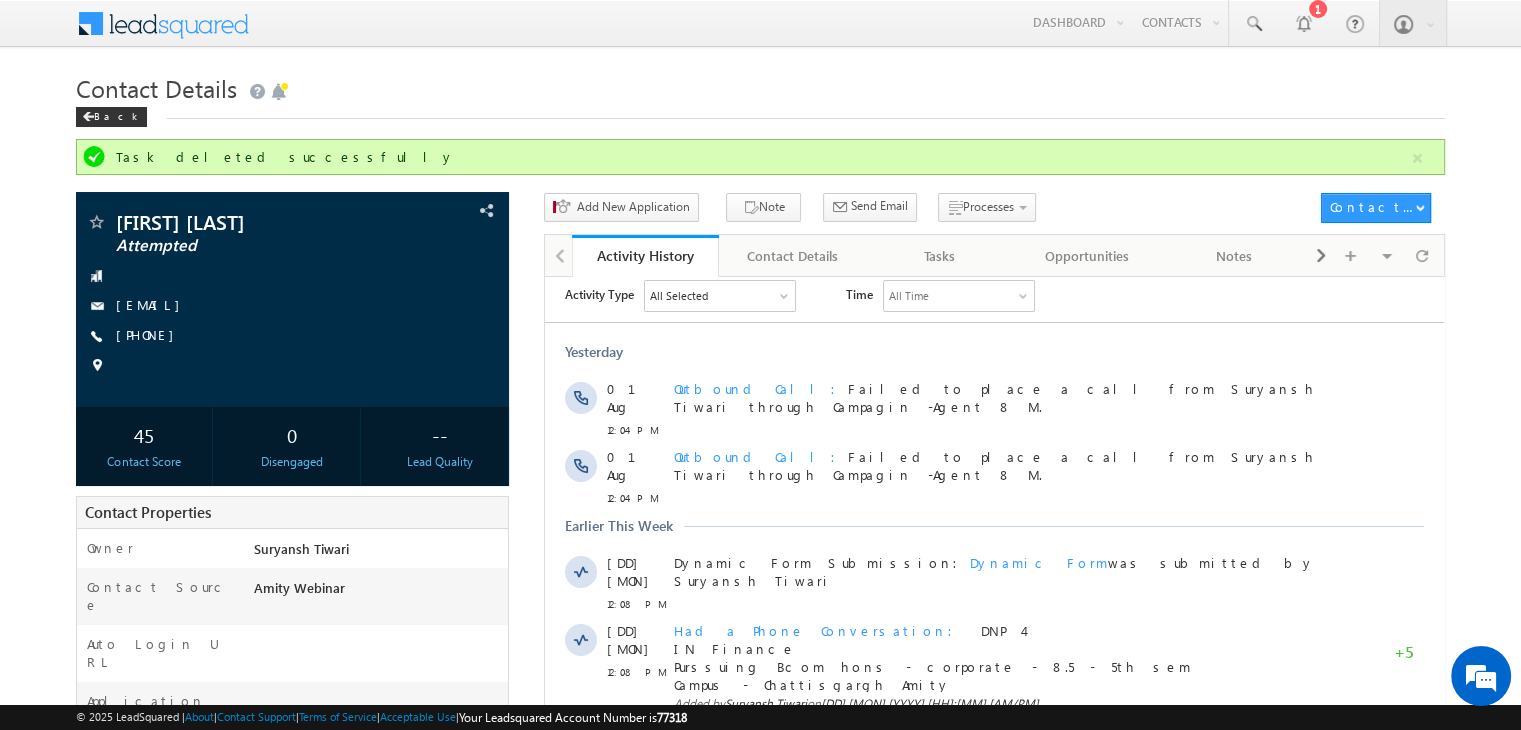 scroll, scrollTop: 116, scrollLeft: 0, axis: vertical 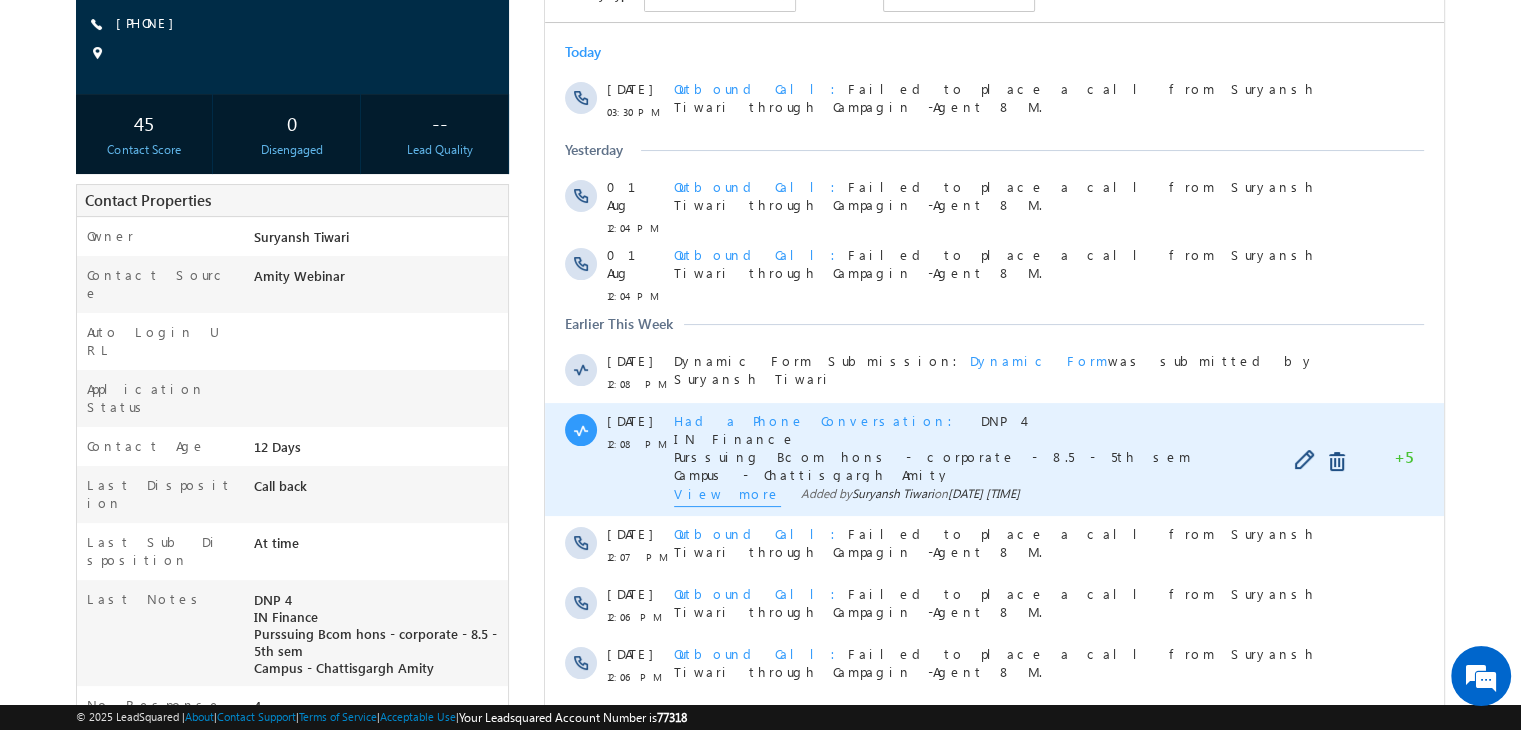 click on "View more" at bounding box center (727, 496) 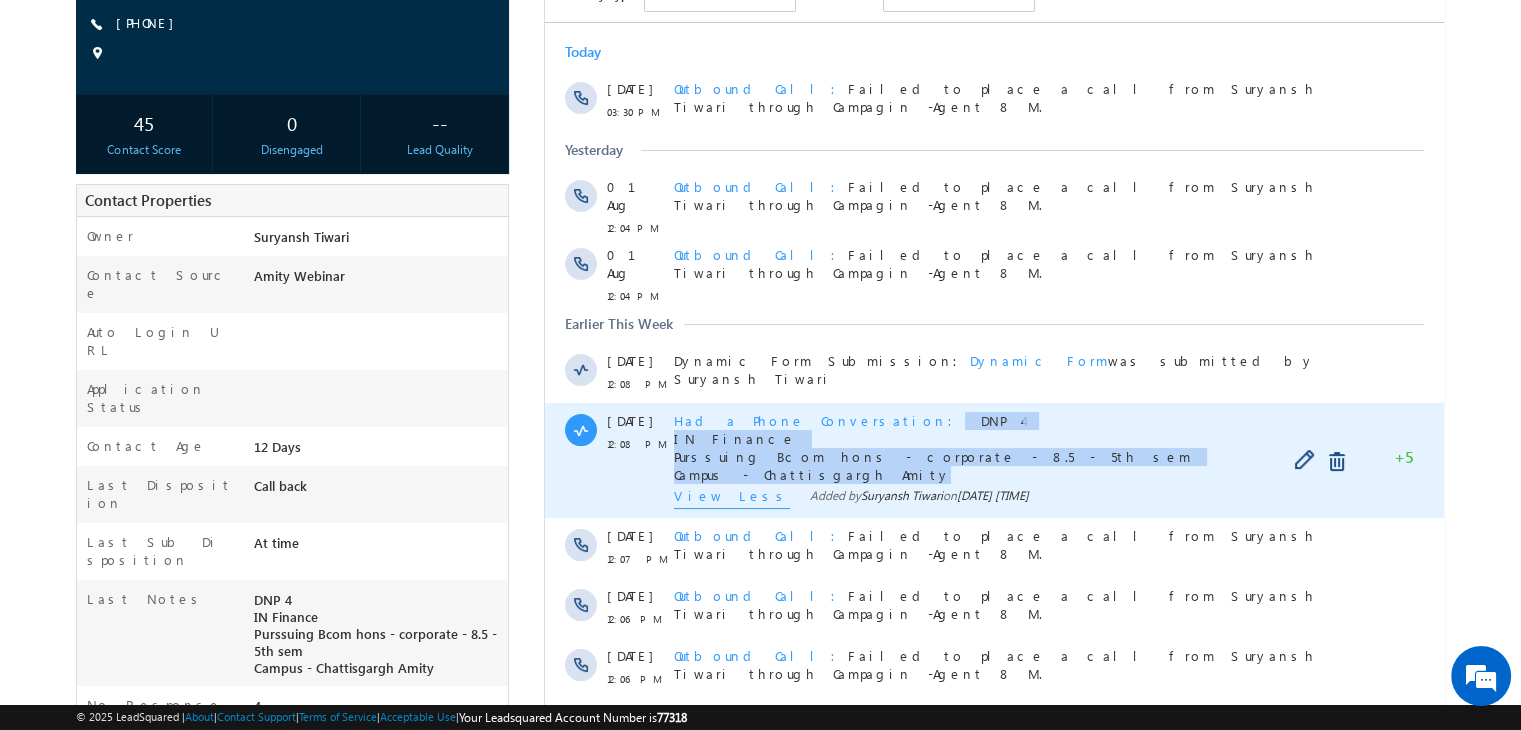 copy on "DNP 4 IN Finance Purssuing Bcom hons - corporate - 8.5 - 5th sem Campus - [CITY] Amity" 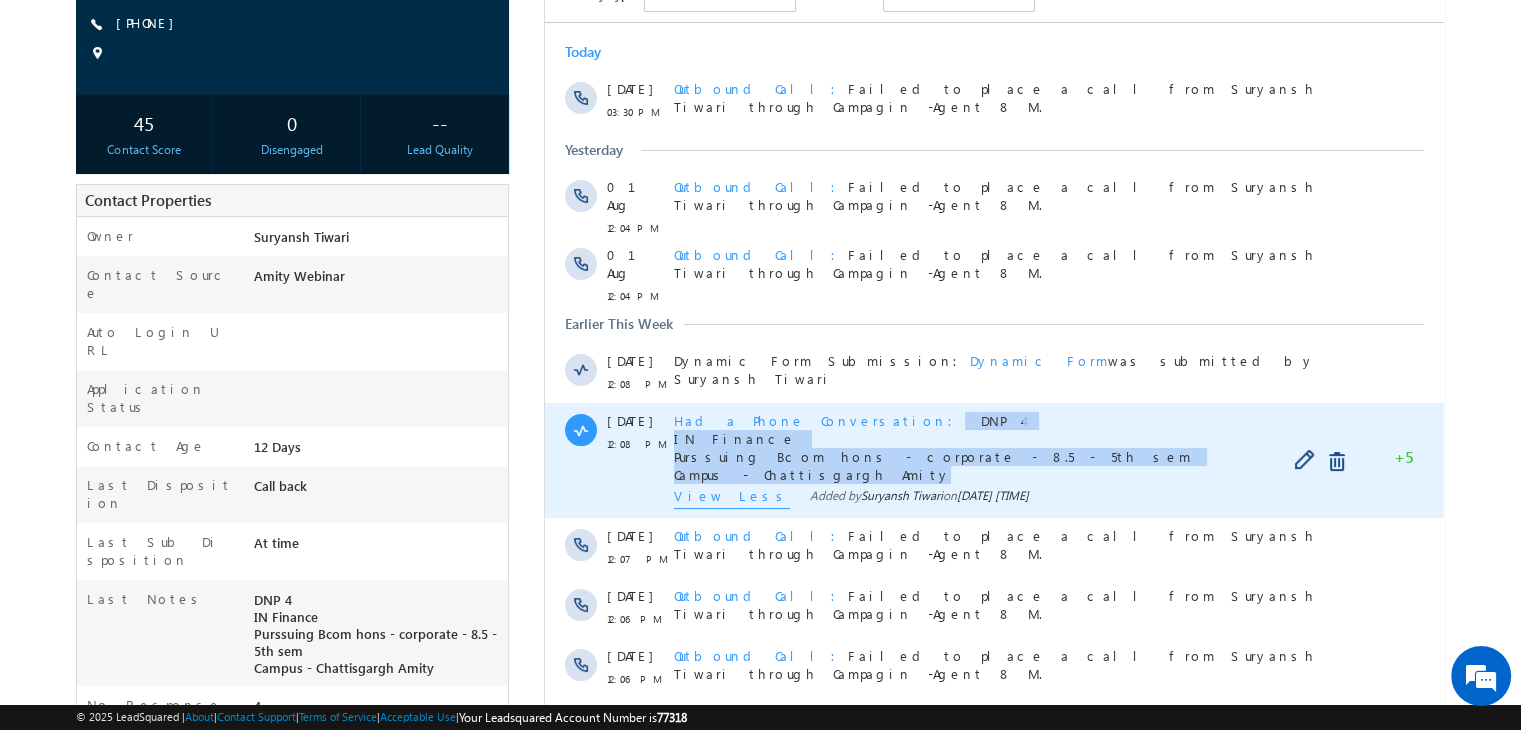 drag, startPoint x: 841, startPoint y: 462, endPoint x: 835, endPoint y: 402, distance: 60.299255 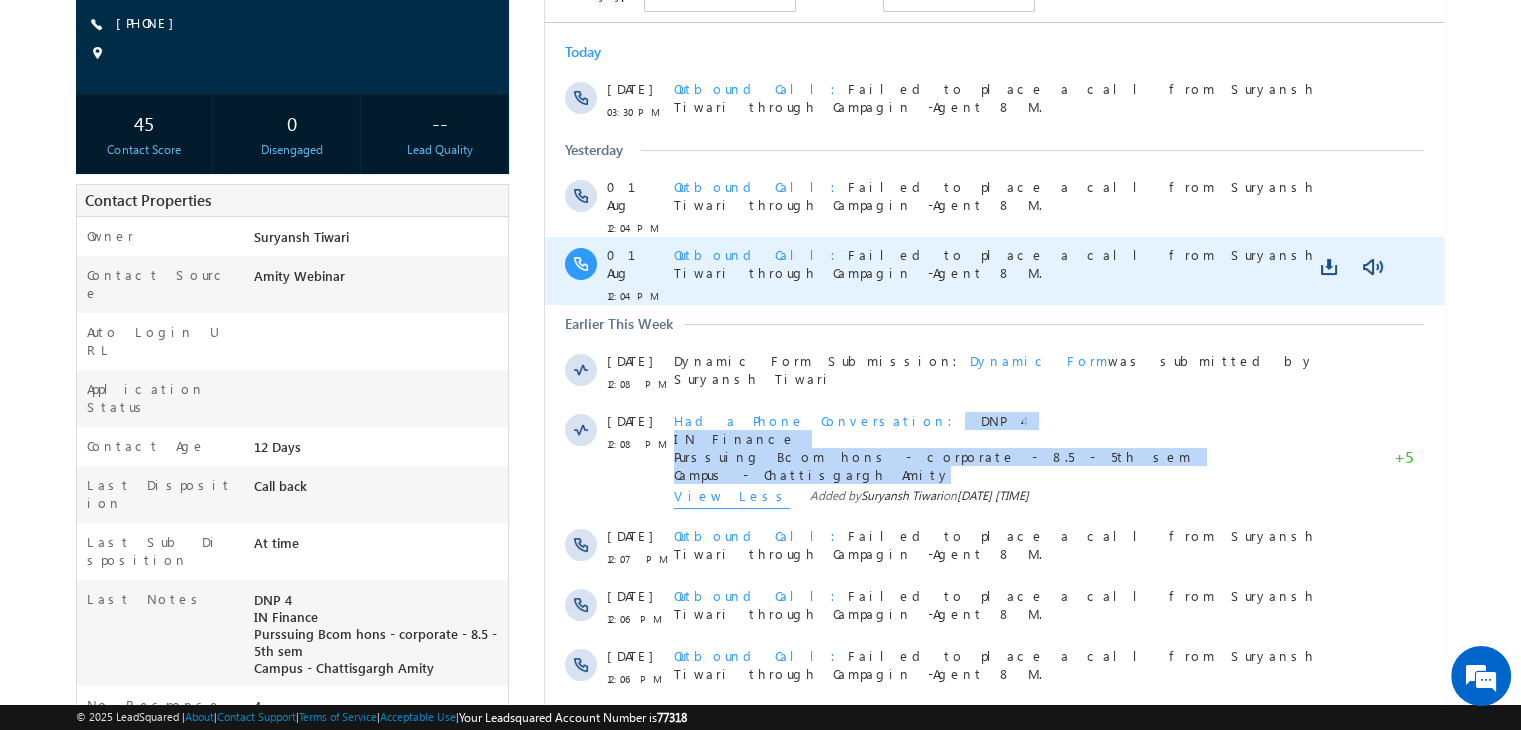 scroll, scrollTop: 0, scrollLeft: 0, axis: both 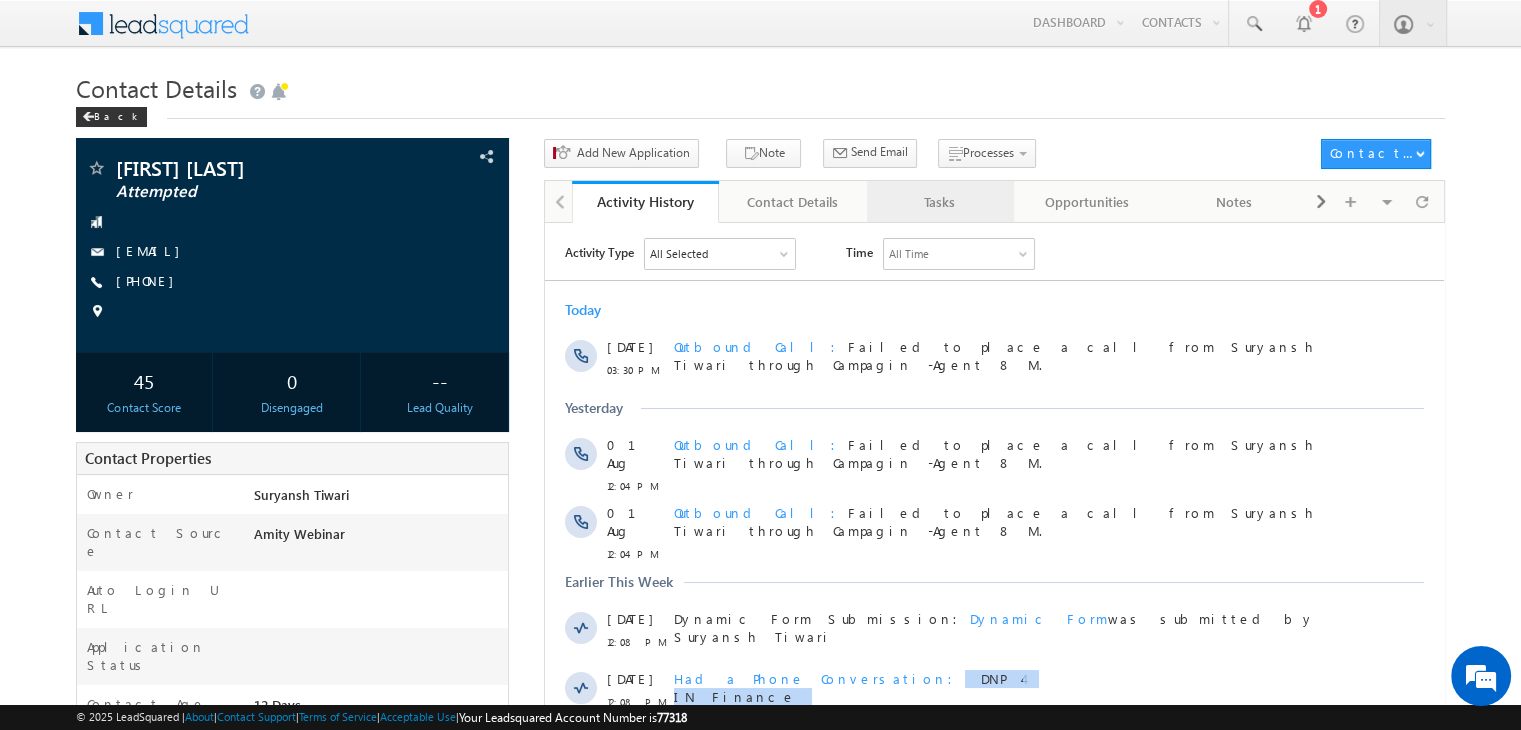 click on "Tasks" at bounding box center (939, 202) 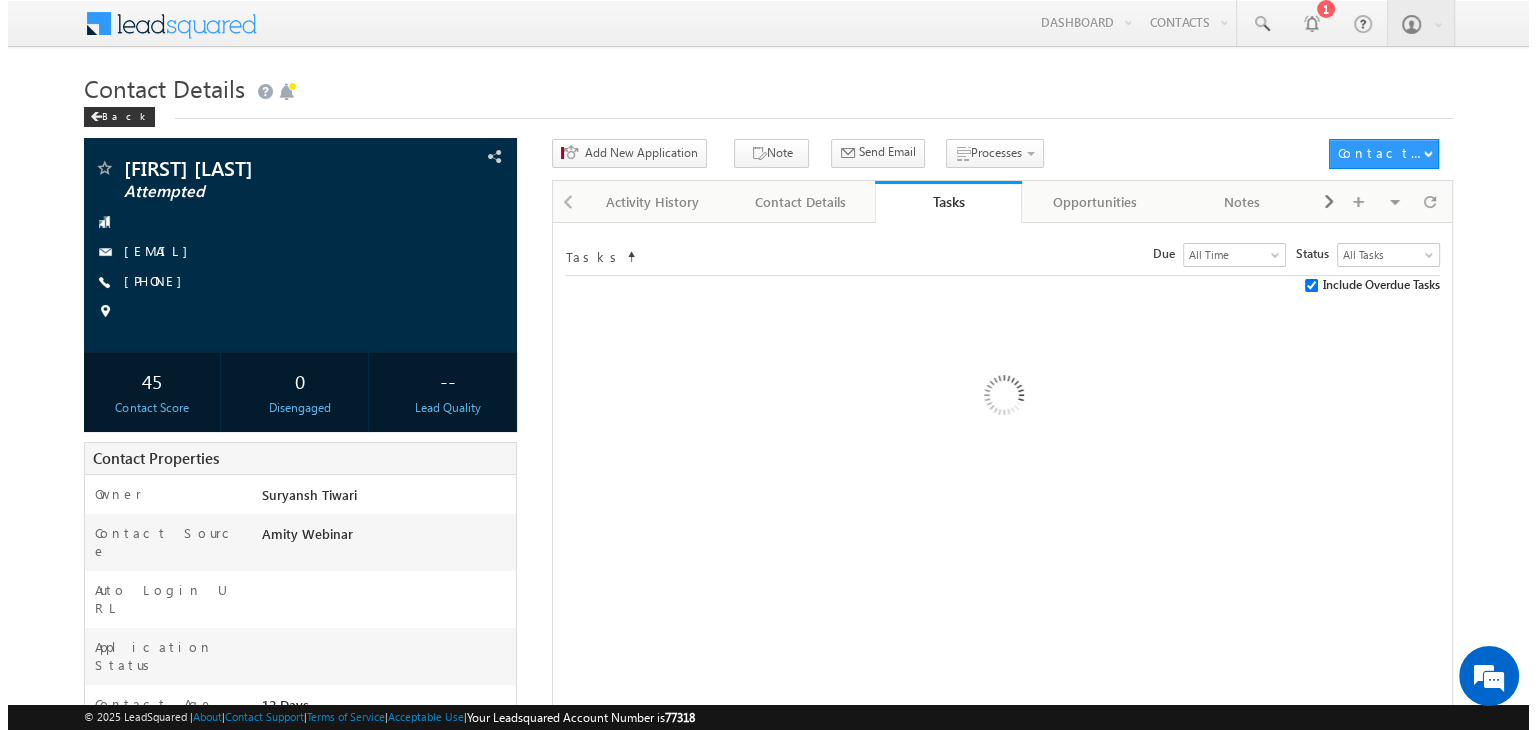 scroll, scrollTop: 0, scrollLeft: 0, axis: both 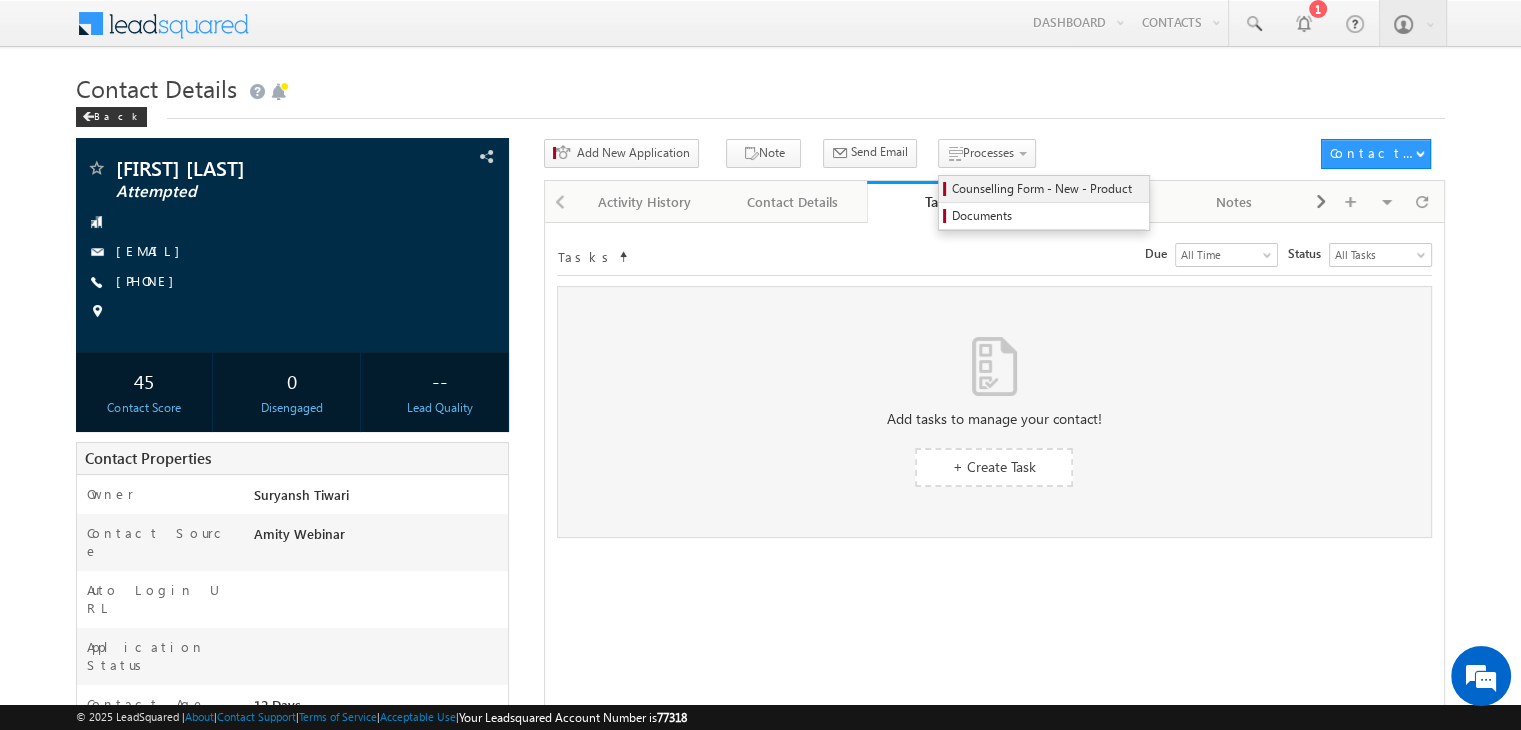 click on "Counselling Form - New - Product" at bounding box center (1047, 189) 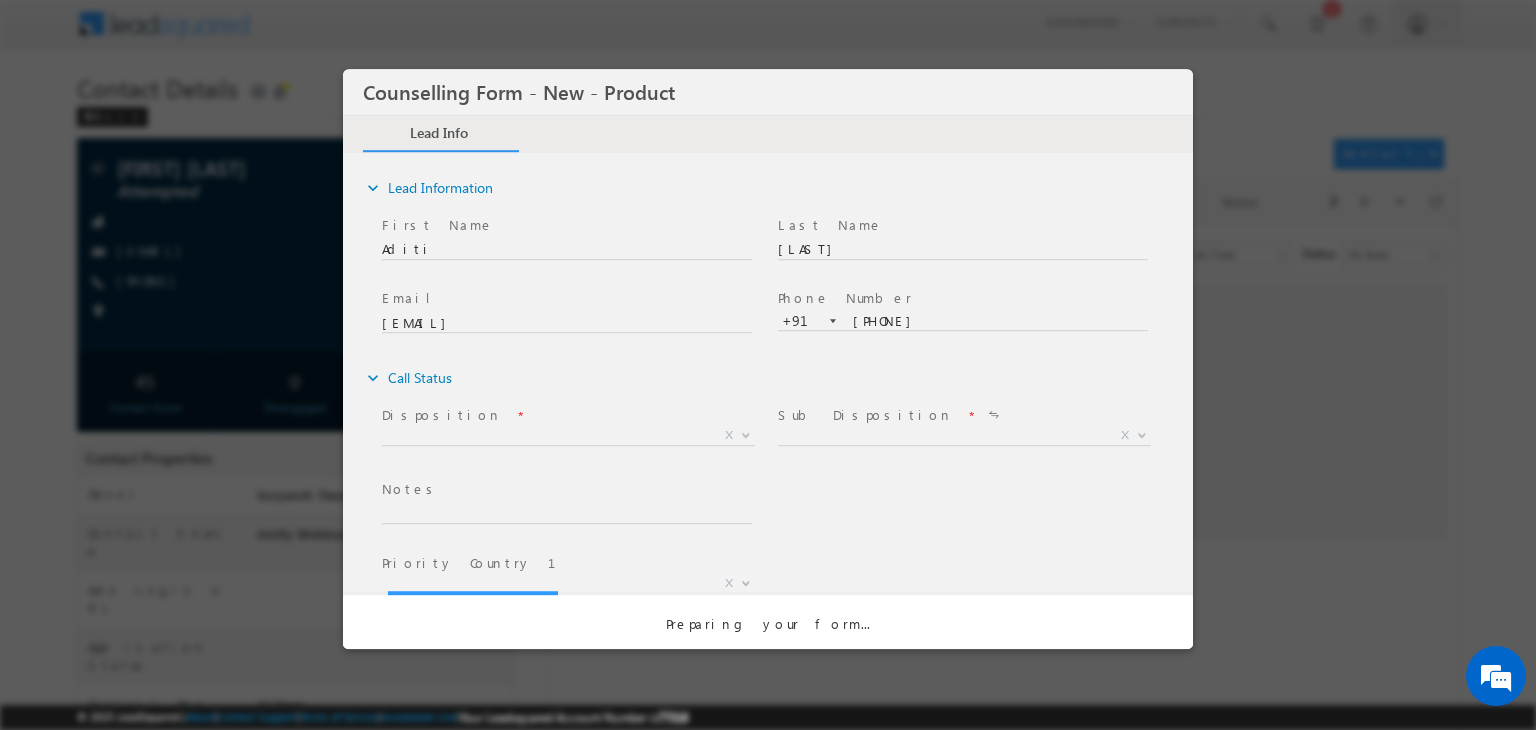 scroll, scrollTop: 0, scrollLeft: 0, axis: both 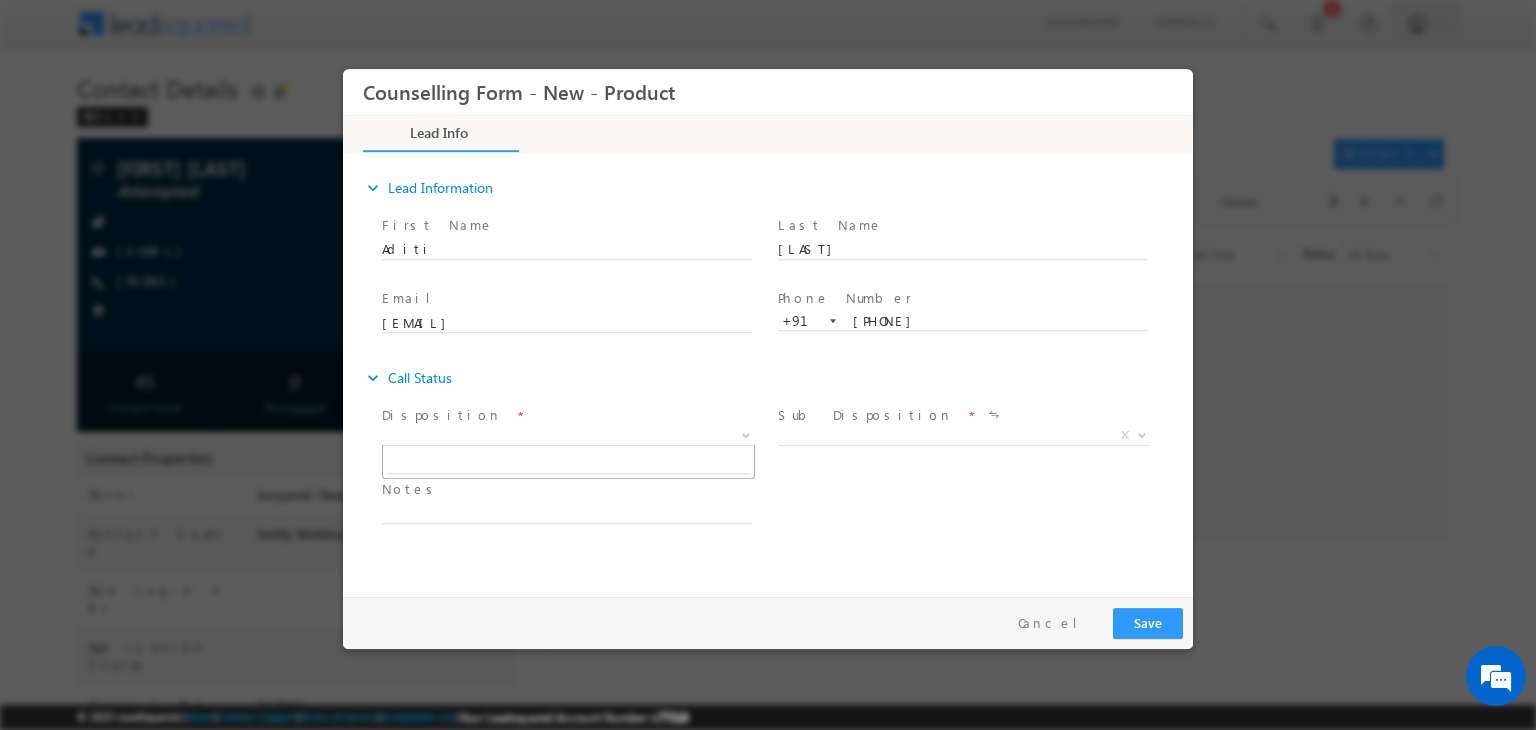 click on "X" at bounding box center [568, 436] 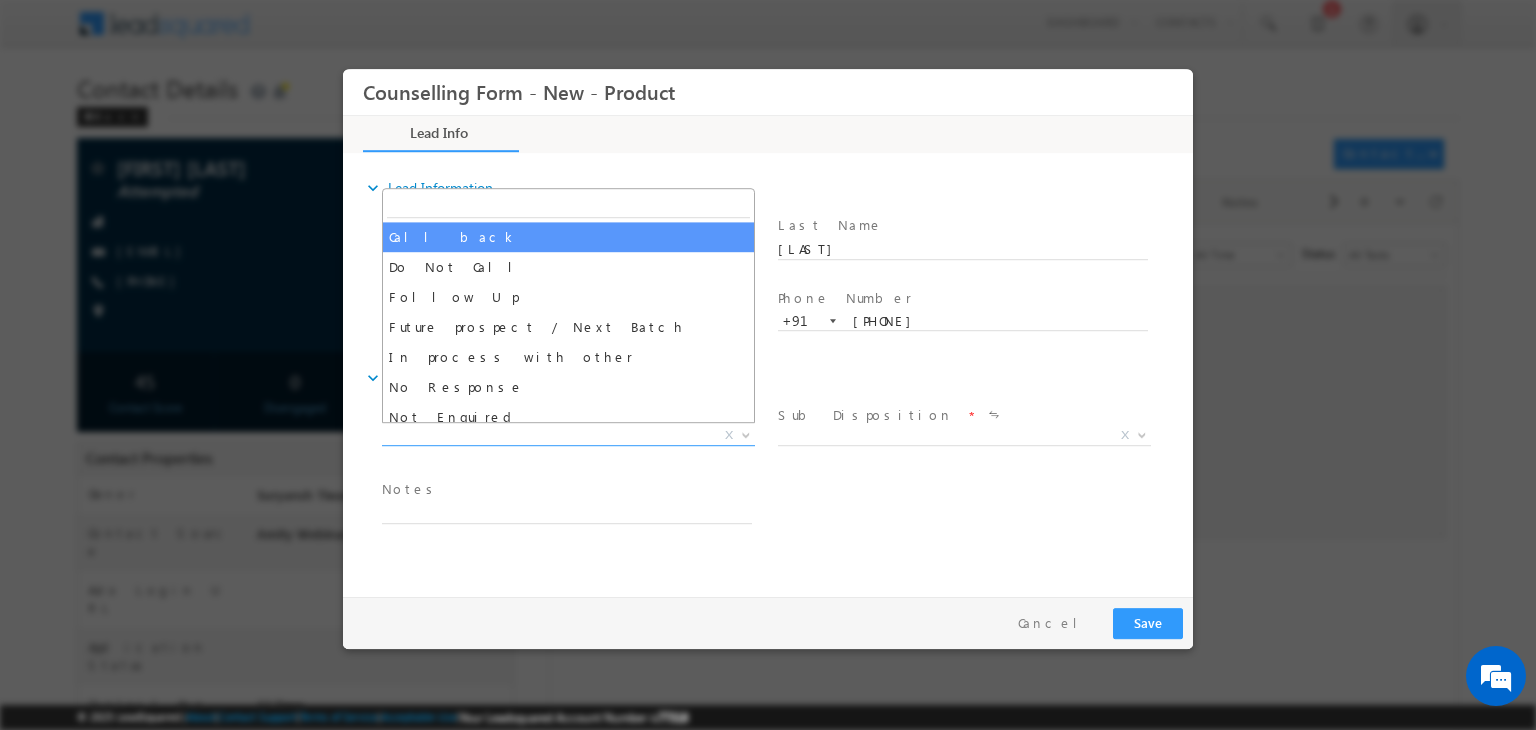 select on "Call back" 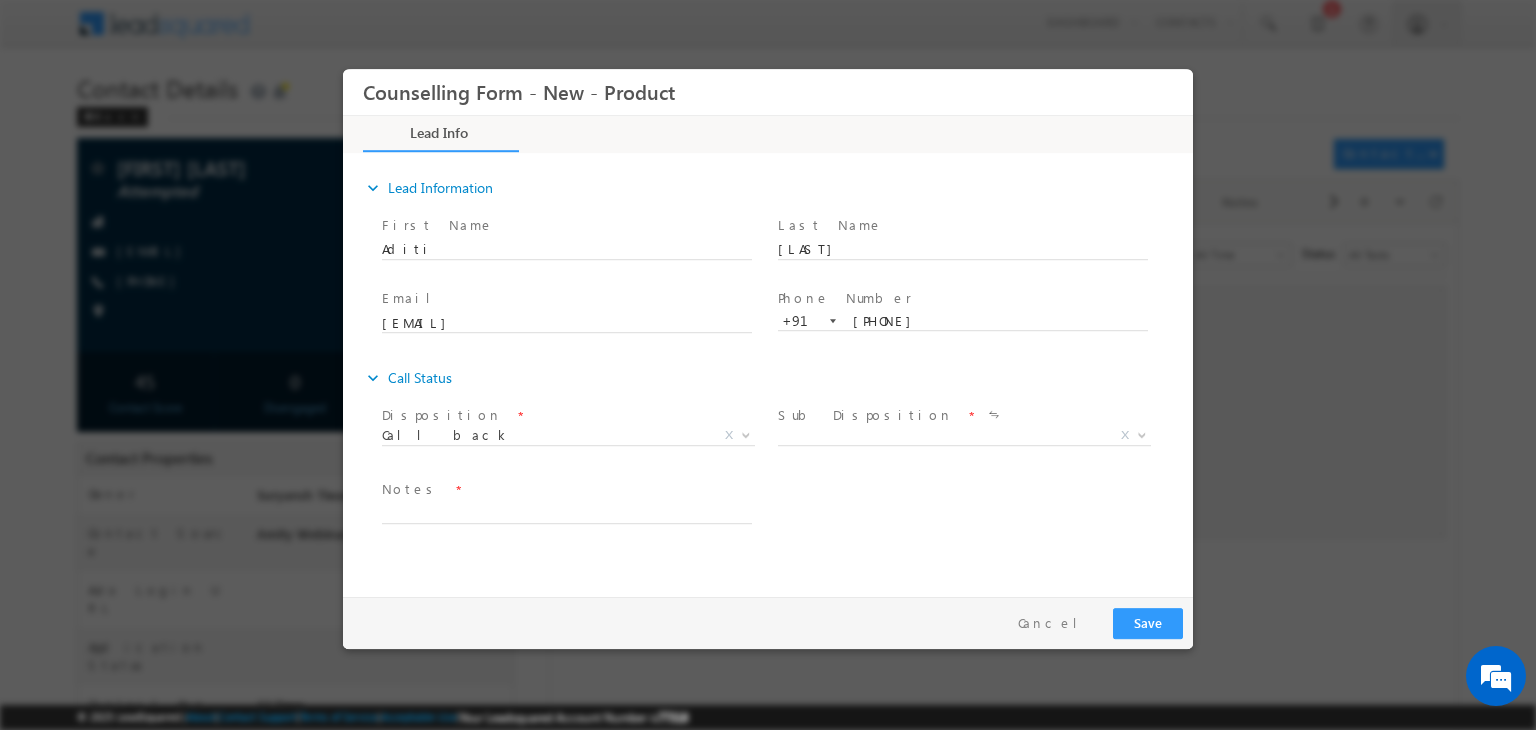 drag, startPoint x: 831, startPoint y: 423, endPoint x: 851, endPoint y: 443, distance: 28.284271 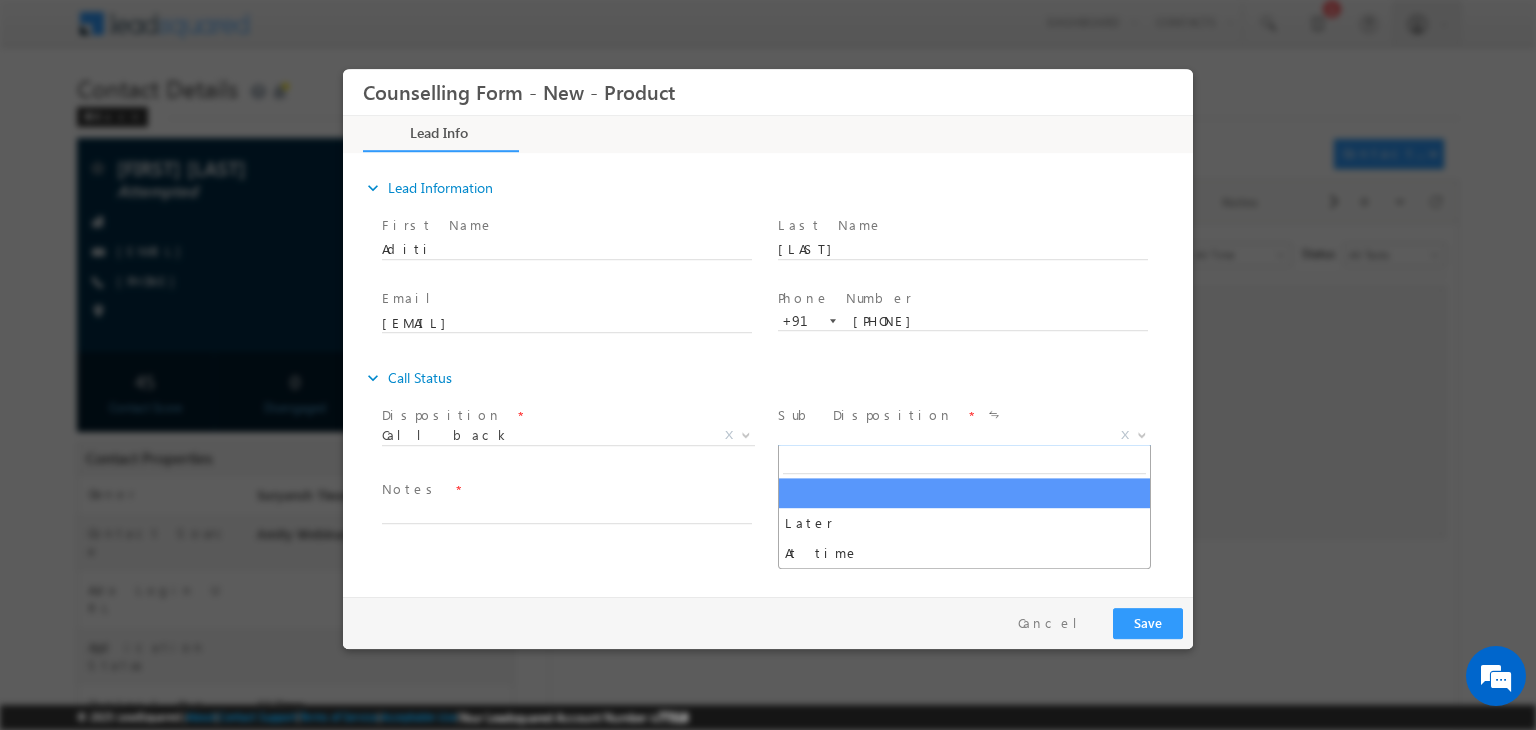 click on "X" at bounding box center [964, 436] 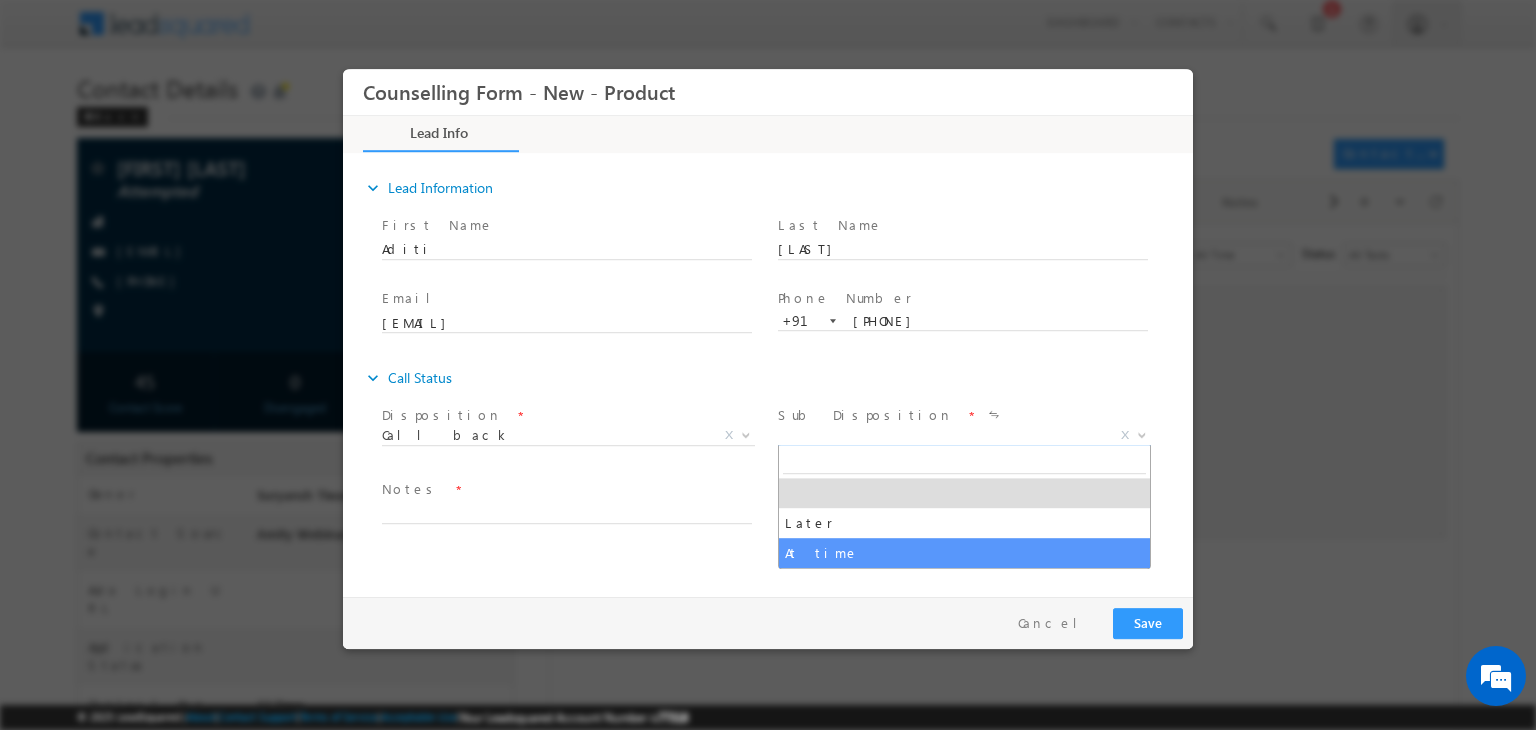 select on "At time" 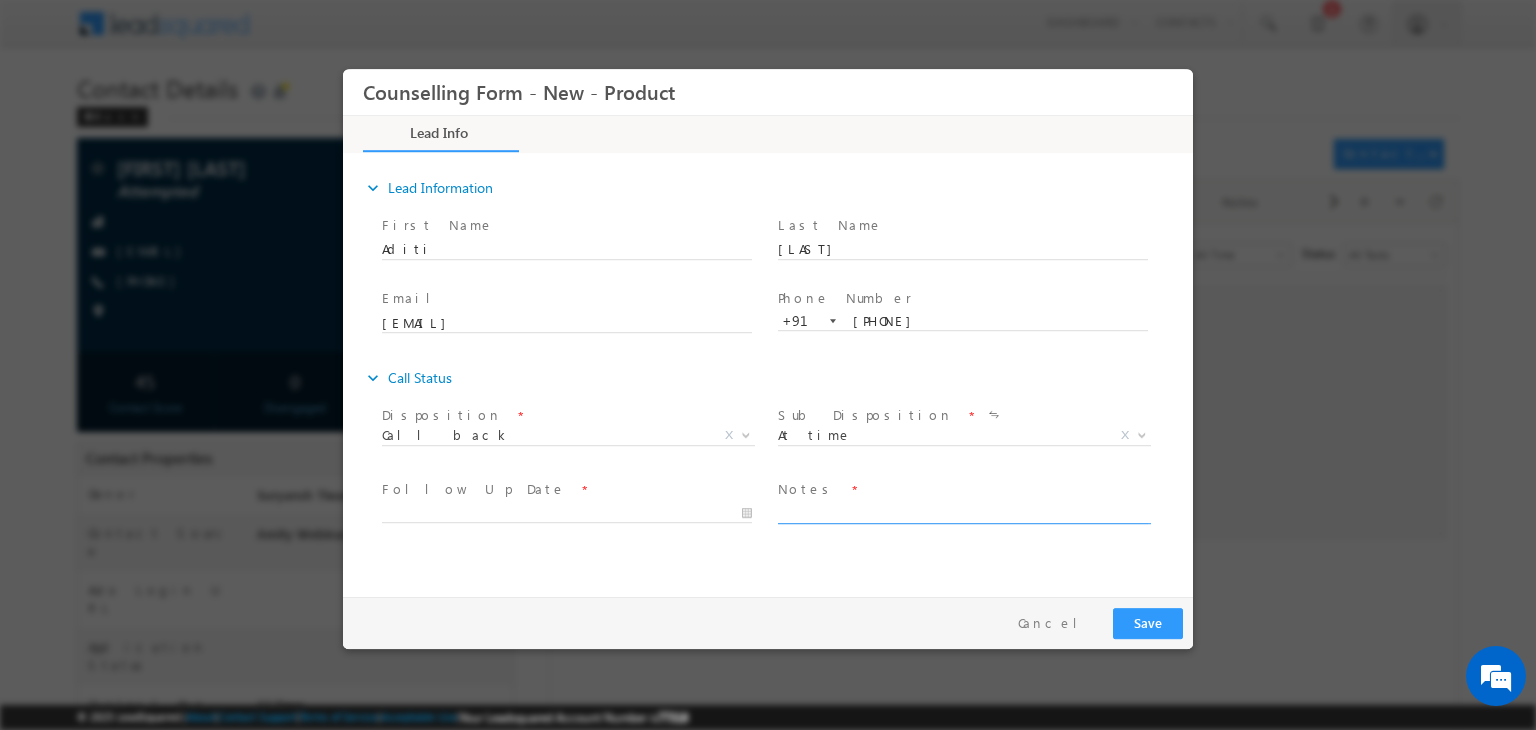 click at bounding box center (963, 512) 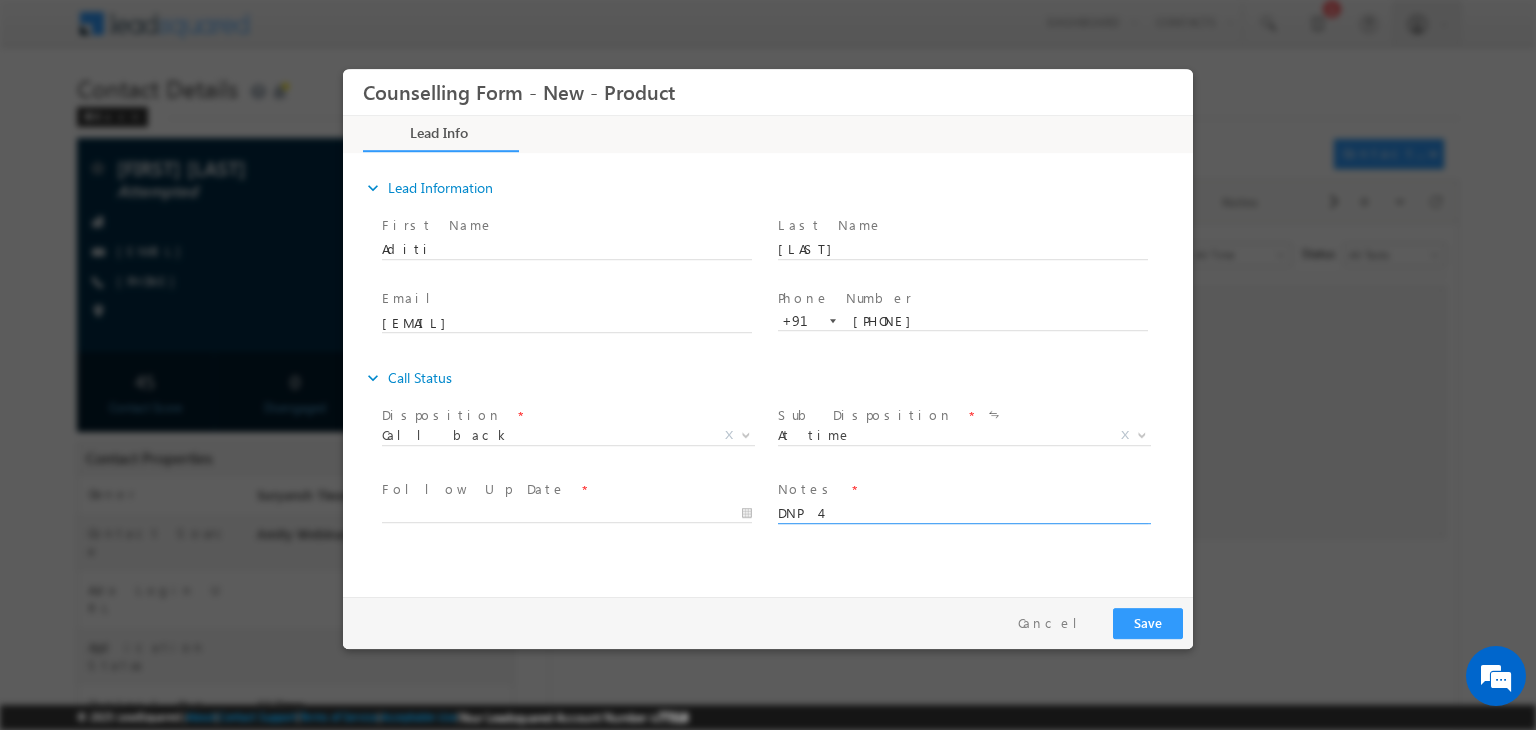 scroll, scrollTop: 4, scrollLeft: 0, axis: vertical 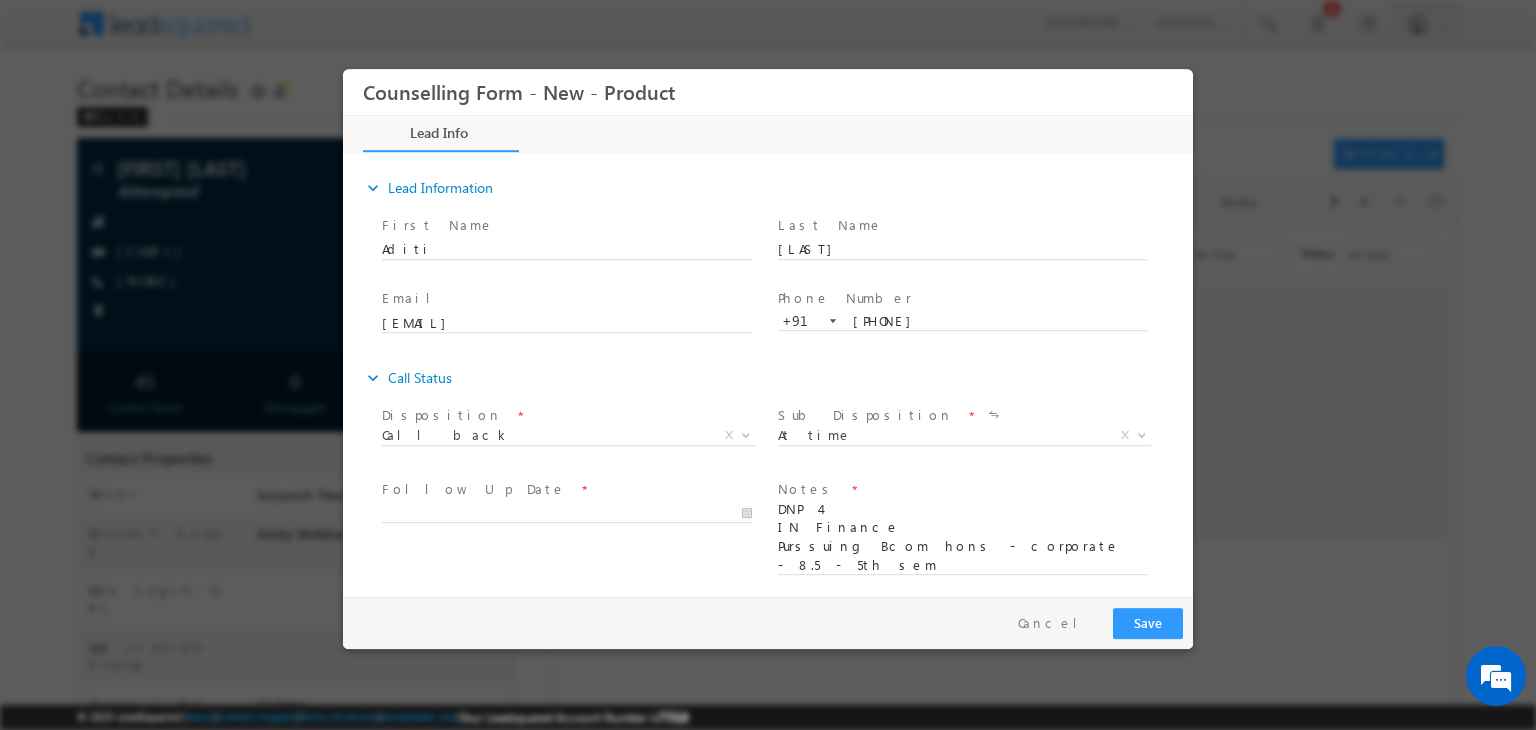 click on "Notes
*" at bounding box center [962, 490] 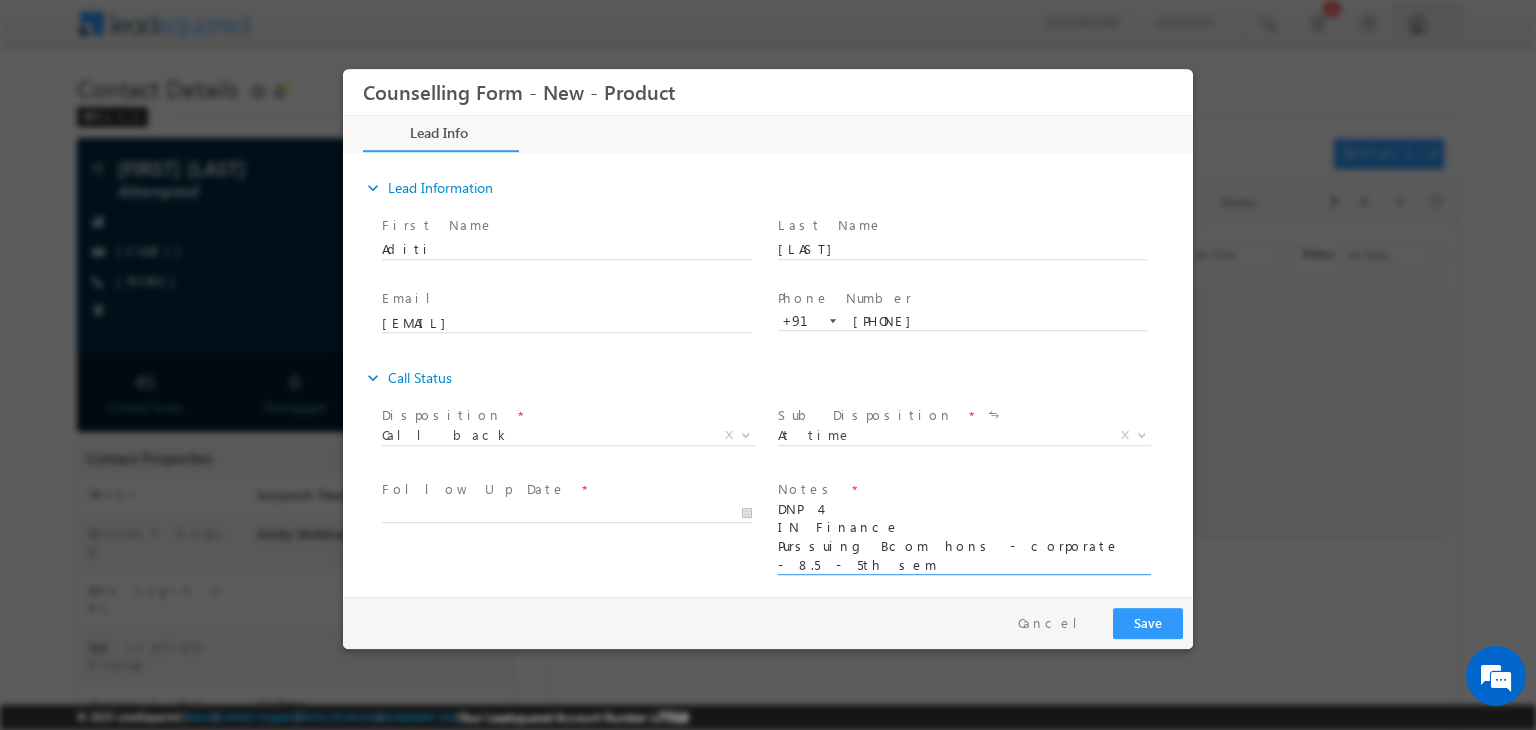 click on "DNP 4
IN Finance
Purssuing Bcom hons - corporate - 8.5 - 5th sem
Campus - Chattisgargh Amity" at bounding box center [963, 538] 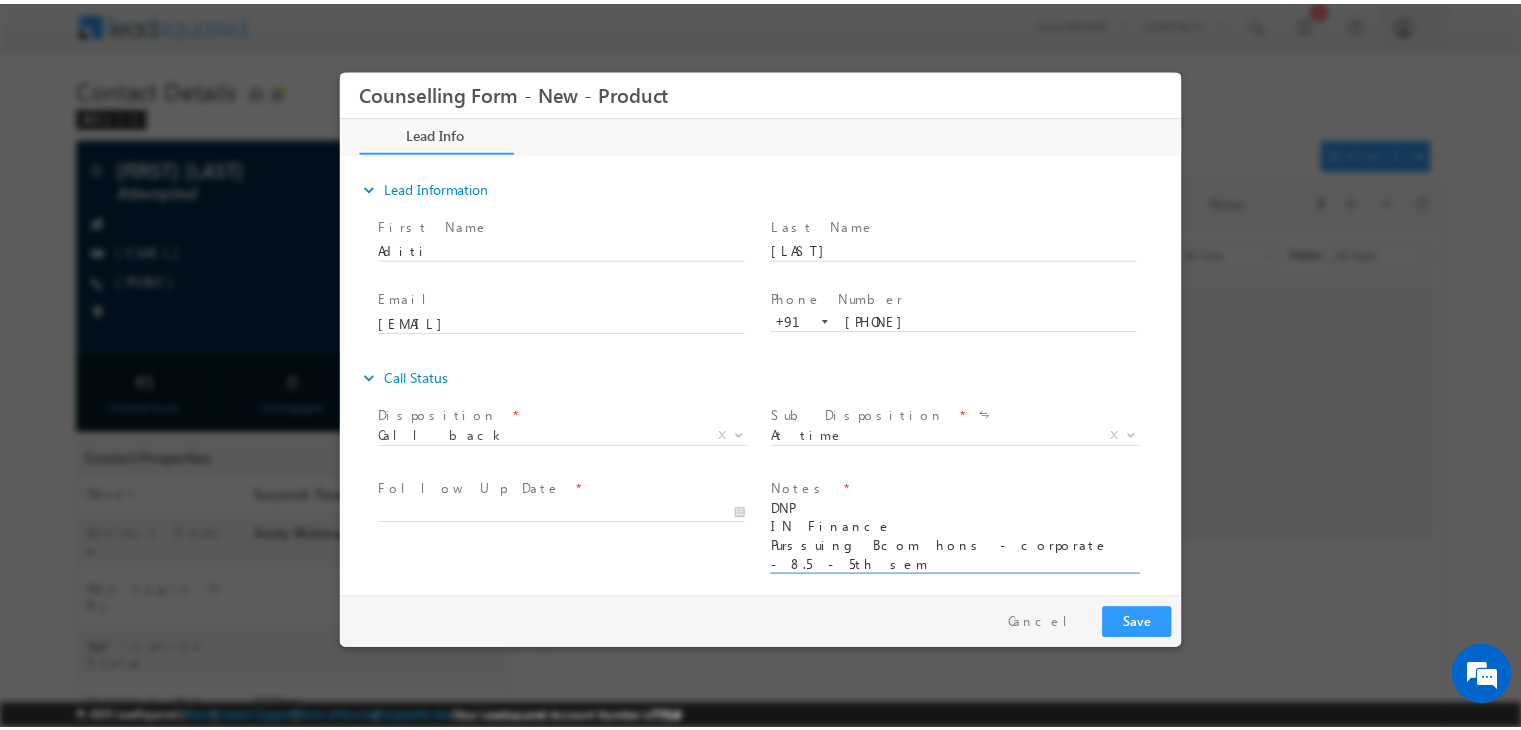 scroll, scrollTop: 2, scrollLeft: 0, axis: vertical 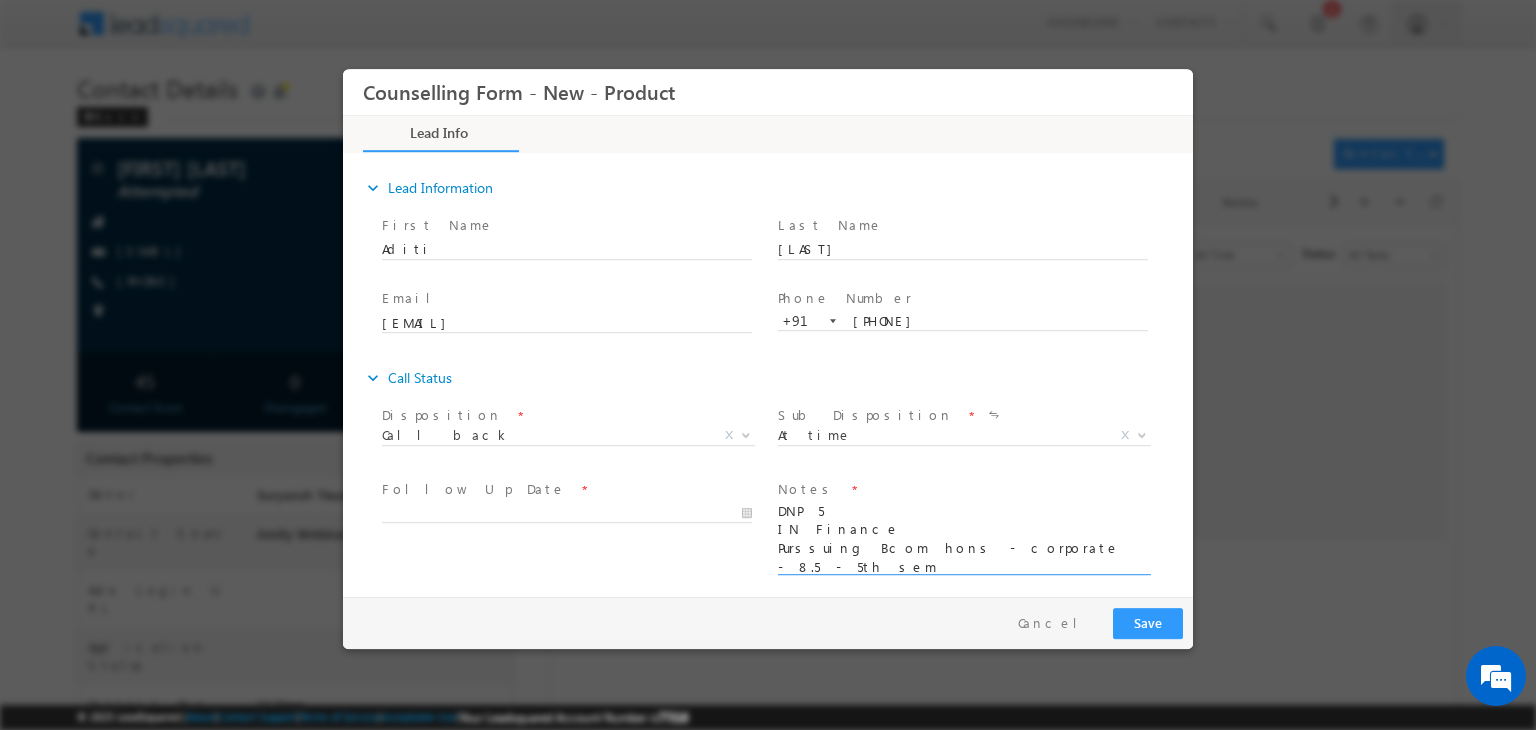 type on "DNP 5
IN Finance
Purssuing Bcom hons - corporate - 8.5 - 5th sem
Campus - Chattisgargh Amity" 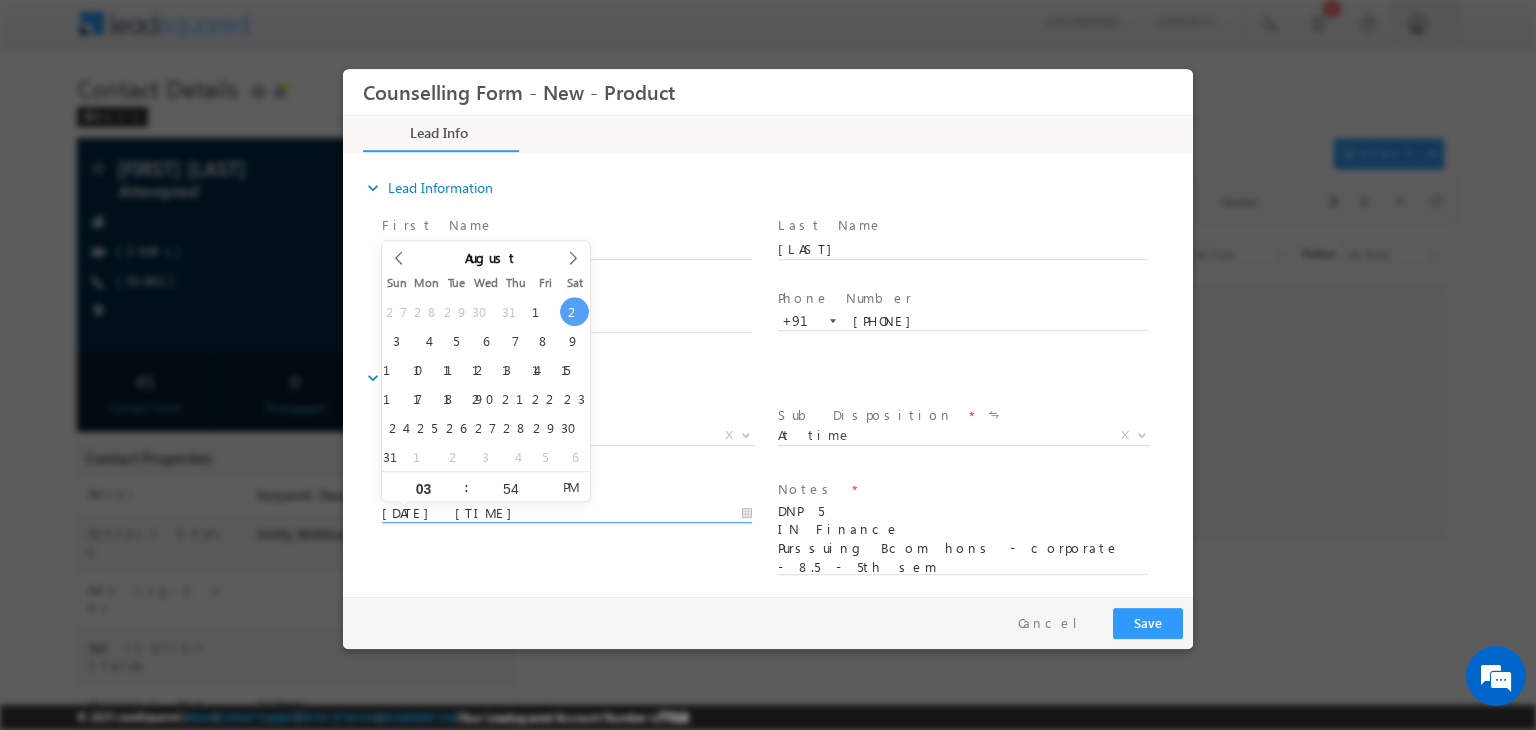 click on "02/08/2025 3:54 PM" at bounding box center (567, 514) 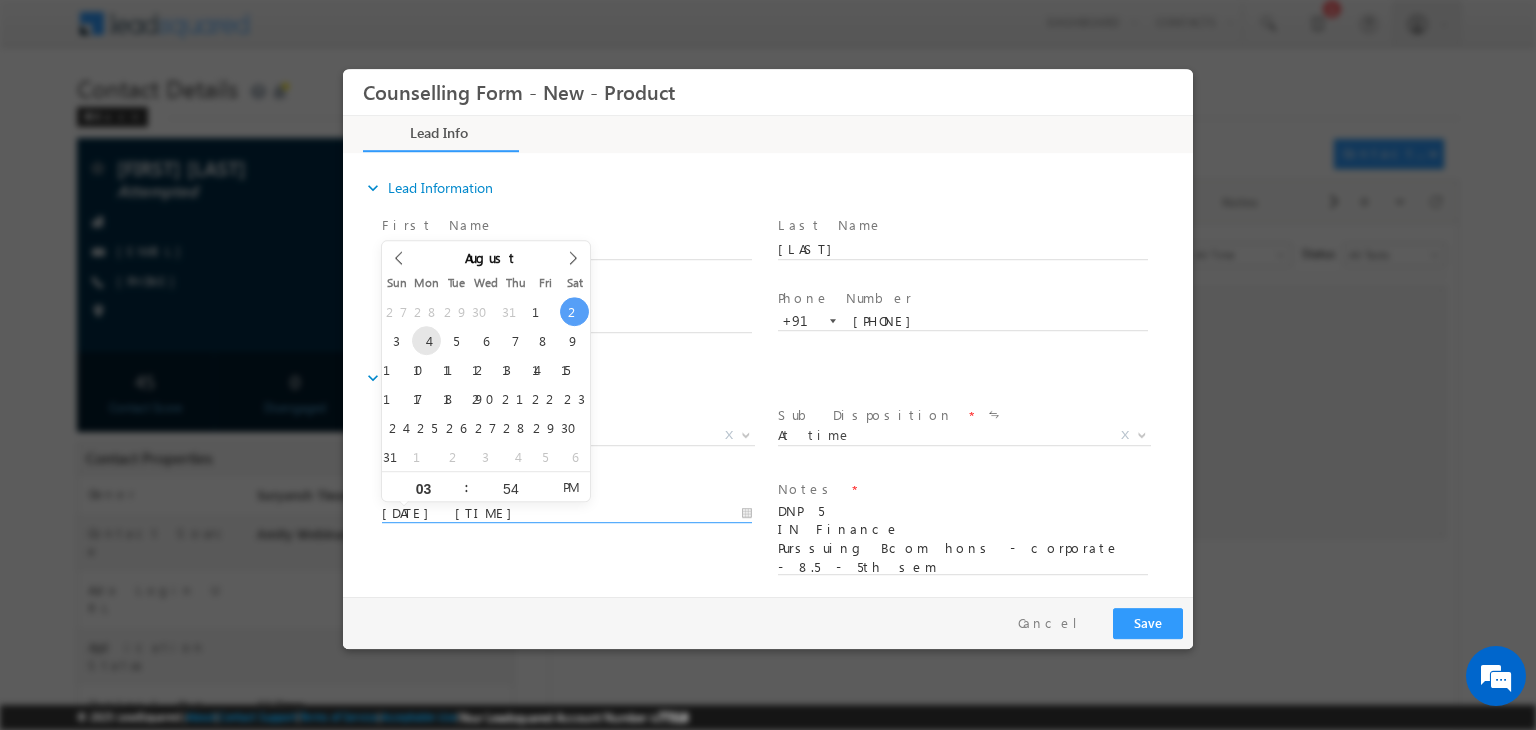 type on "04/08/2025 3:54 PM" 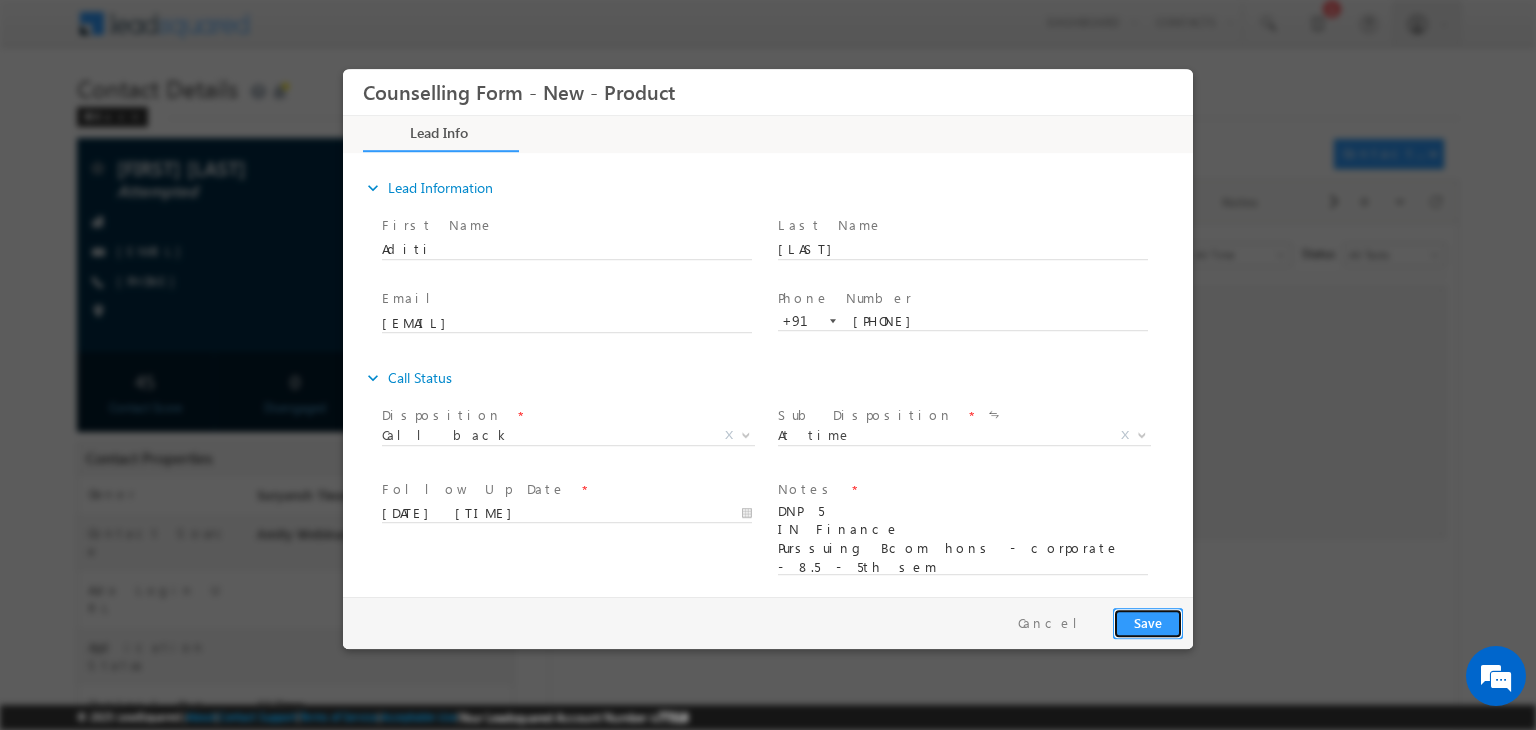click on "Save" at bounding box center (1148, 623) 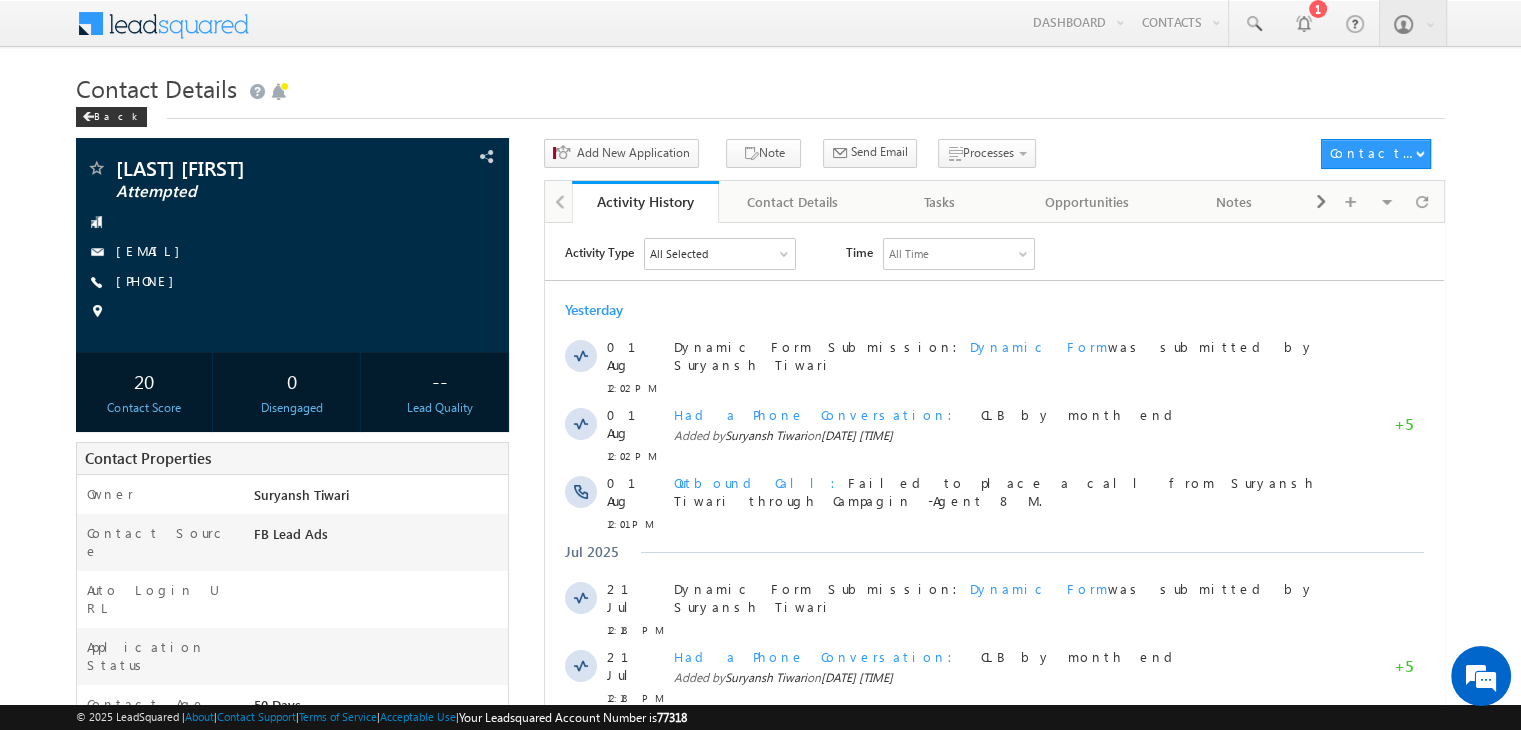 scroll, scrollTop: 0, scrollLeft: 0, axis: both 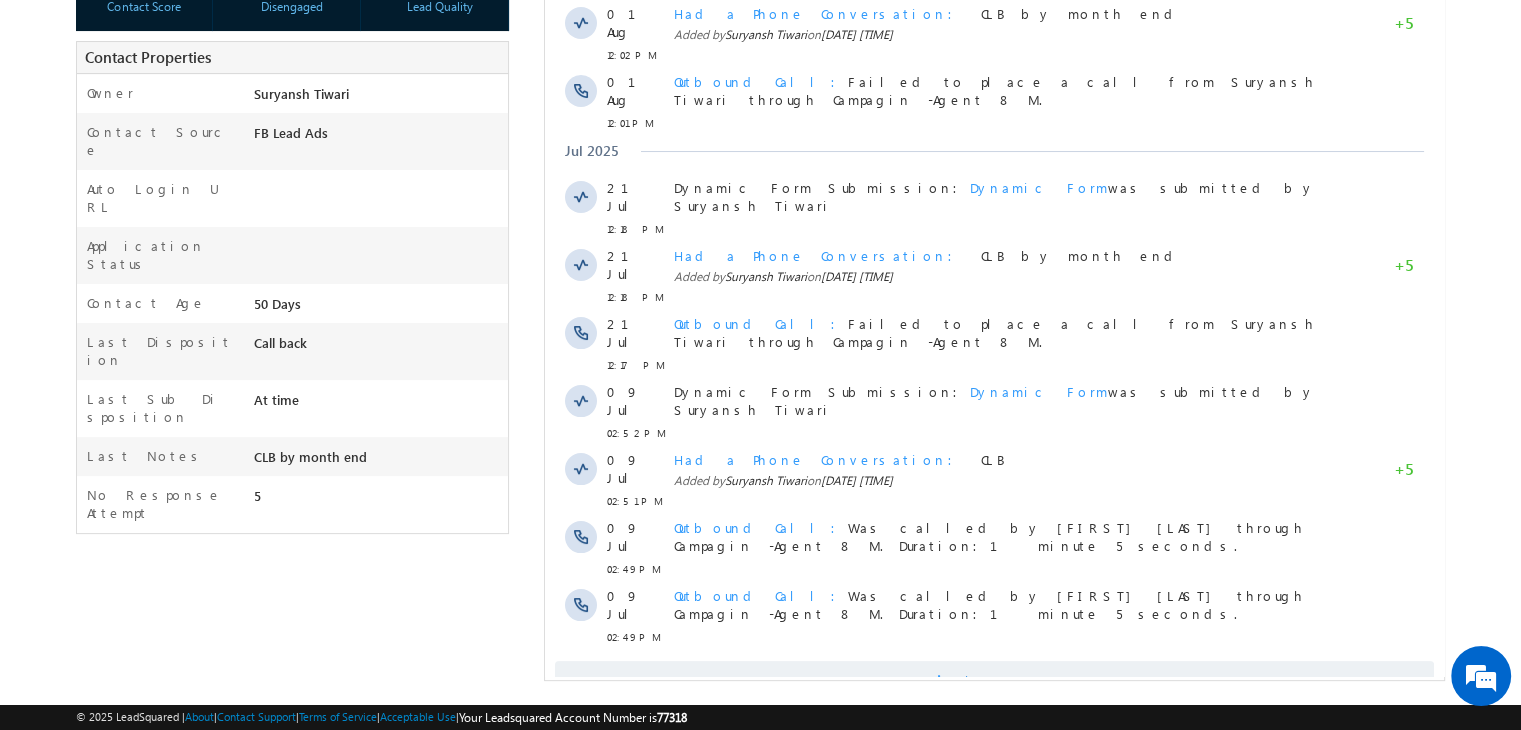 click on "Show More" at bounding box center (1004, 681) 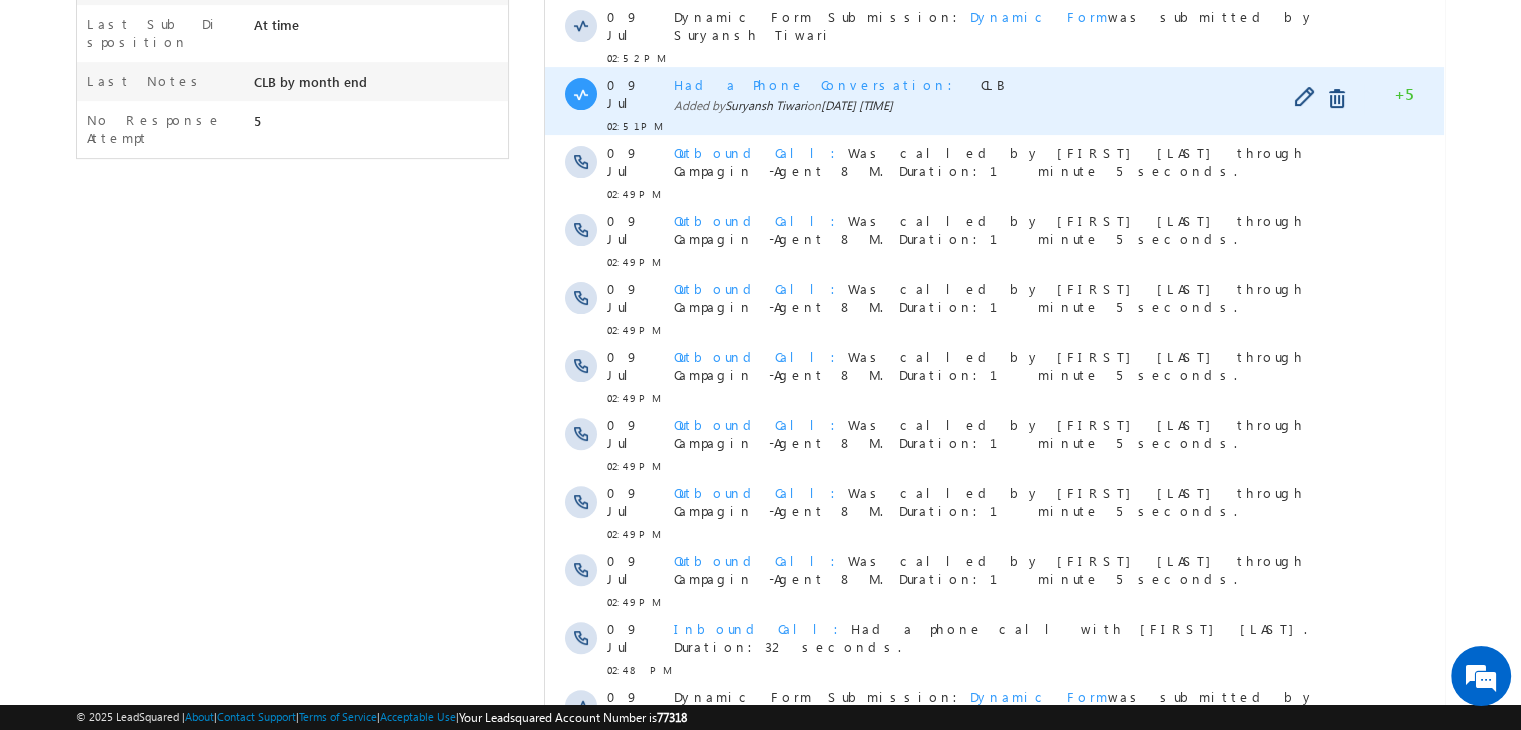 scroll, scrollTop: 973, scrollLeft: 0, axis: vertical 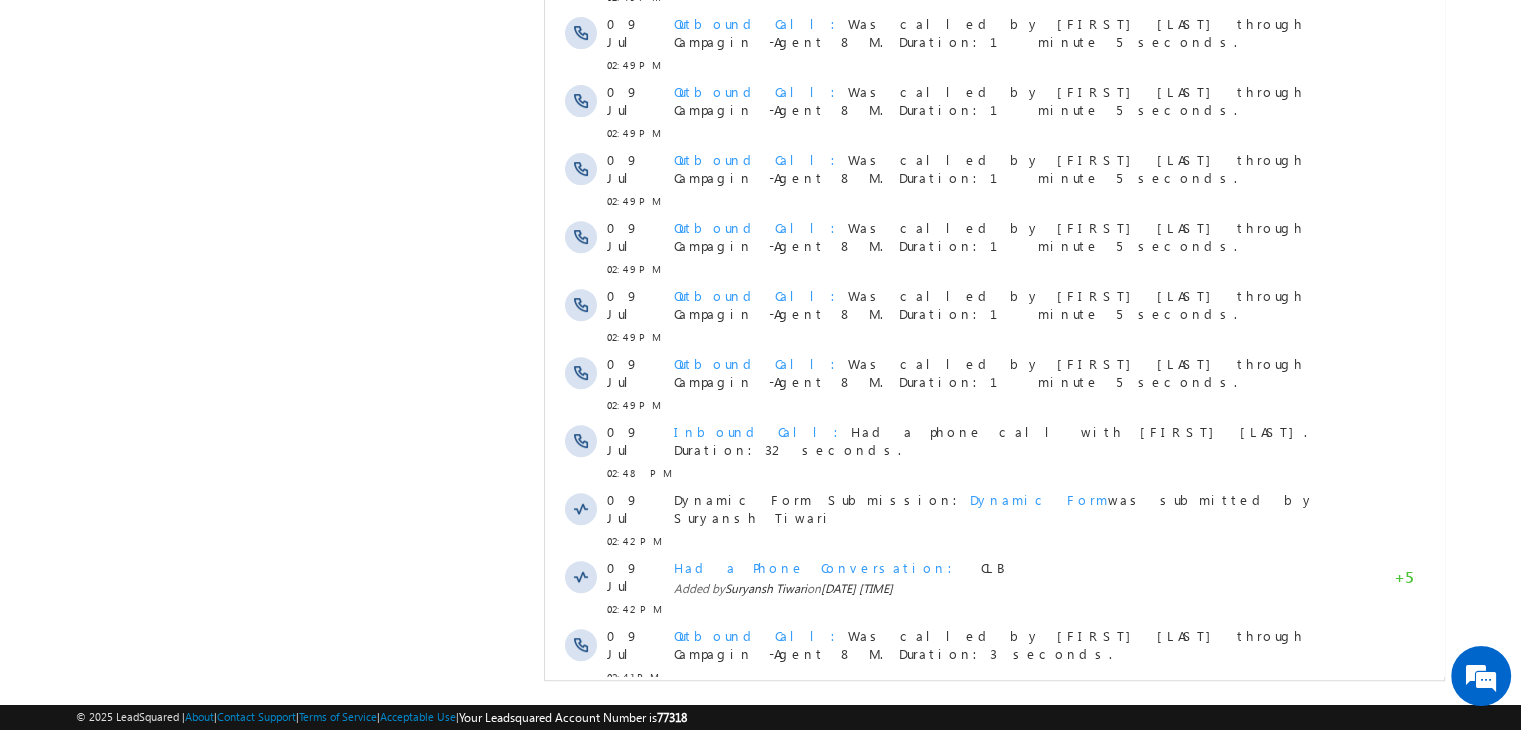 click on "Show More" at bounding box center (1004, 789) 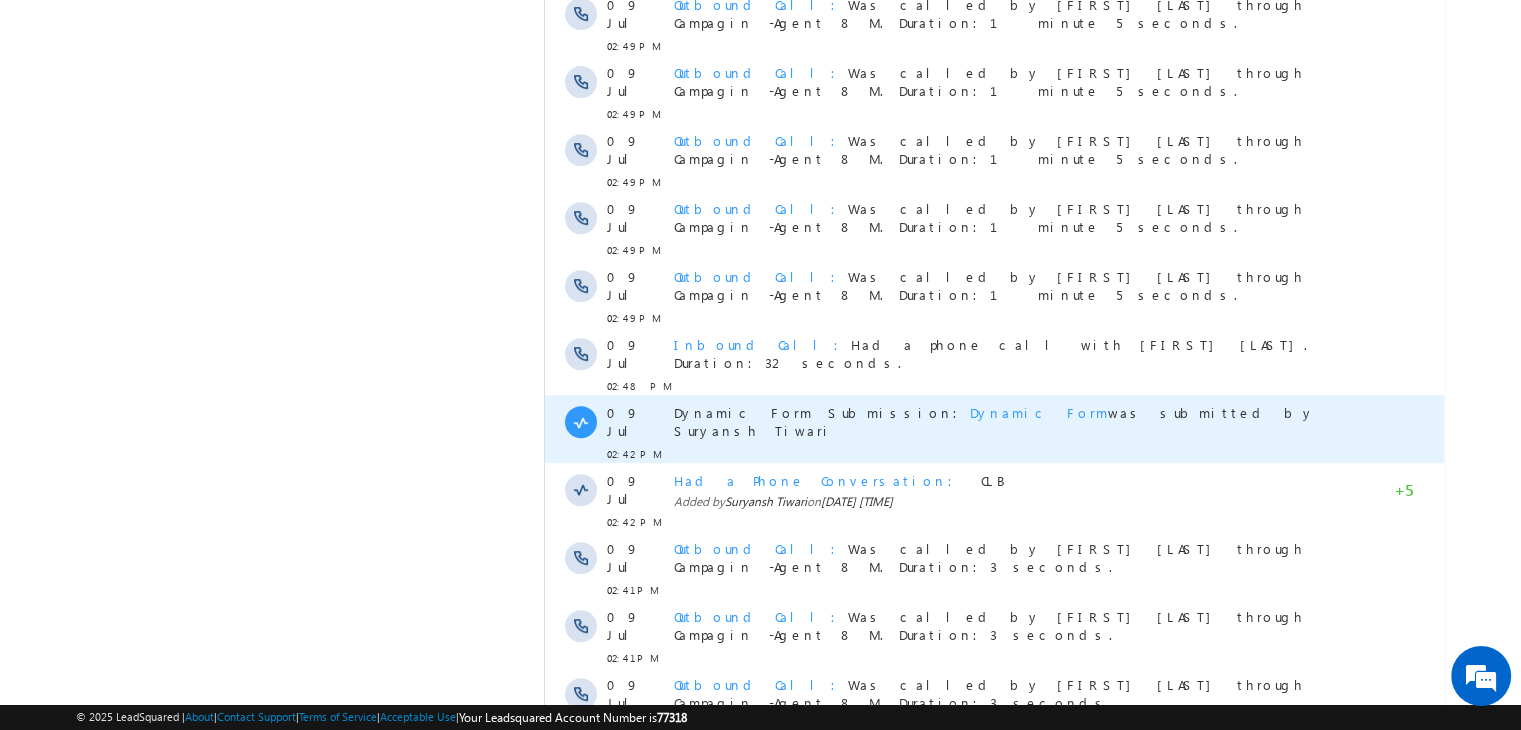 scroll, scrollTop: 1612, scrollLeft: 0, axis: vertical 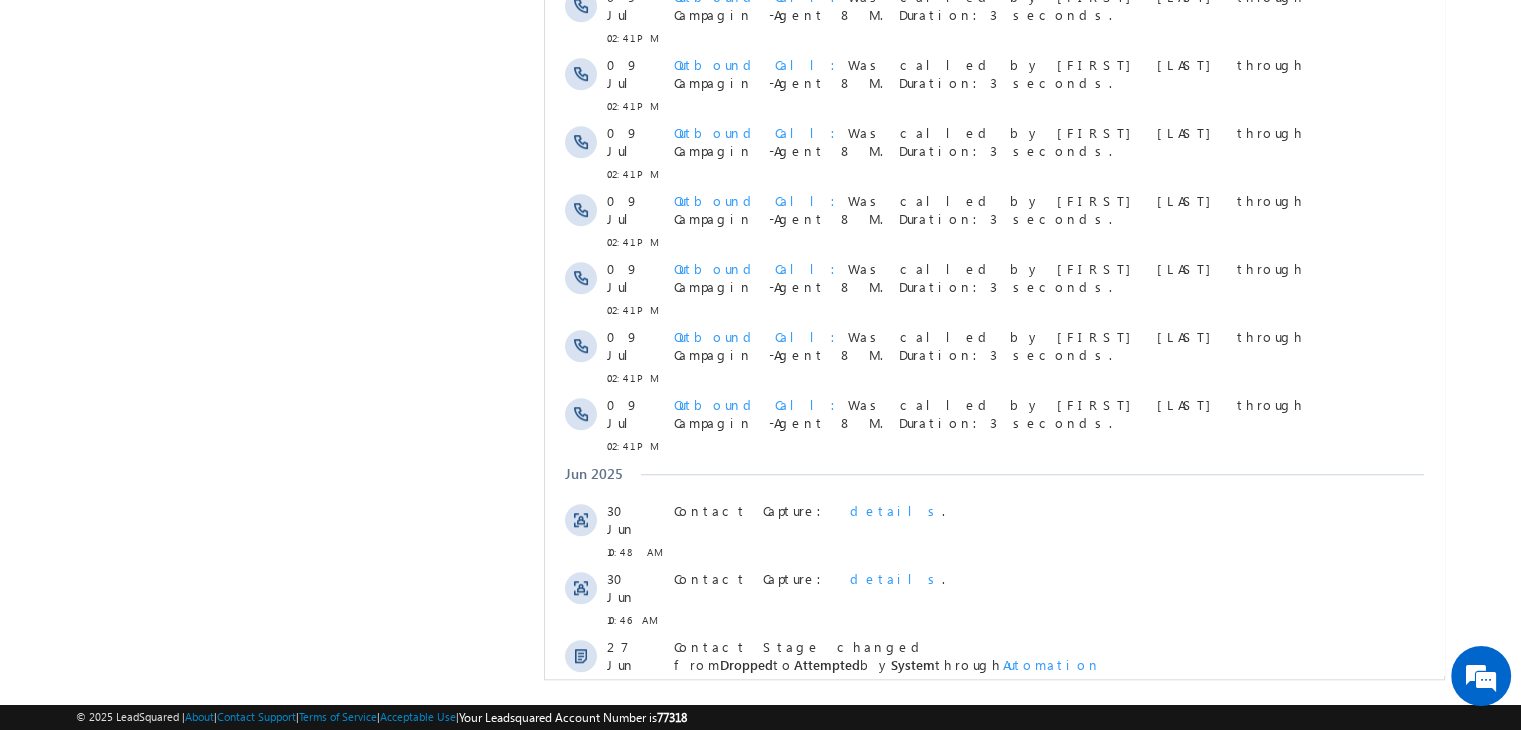 click on "Show More" at bounding box center [1004, 868] 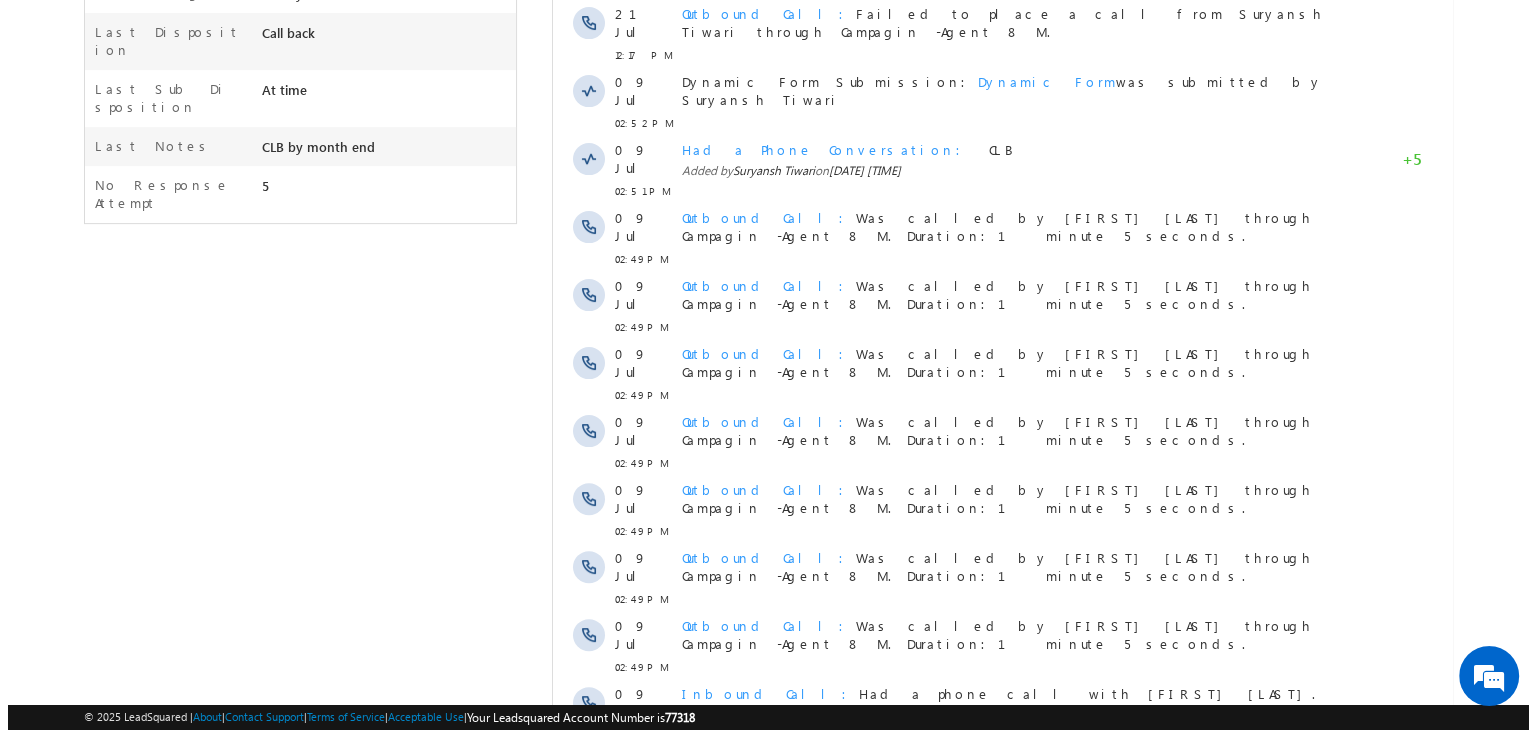 scroll, scrollTop: 0, scrollLeft: 0, axis: both 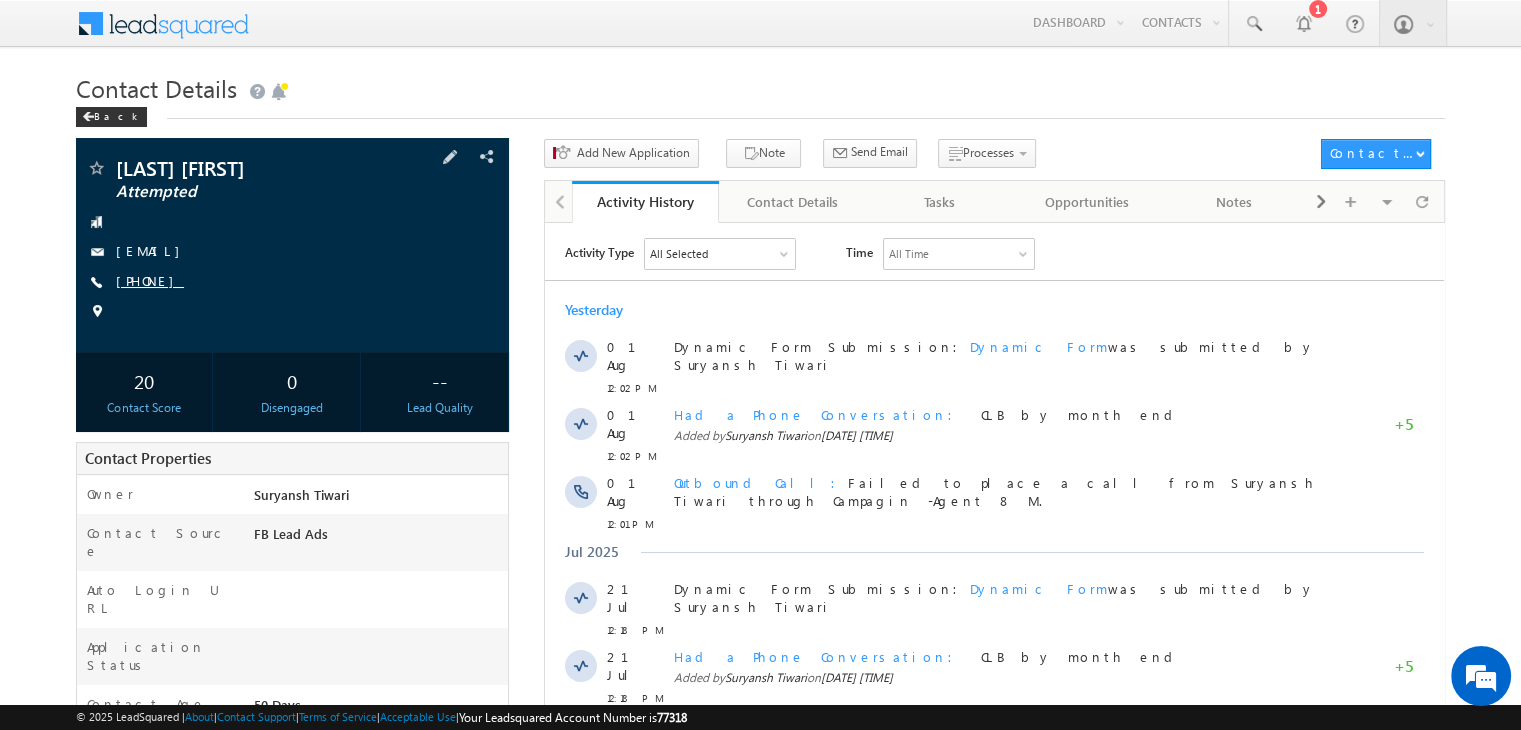 click on "[PHONE]" at bounding box center (150, 280) 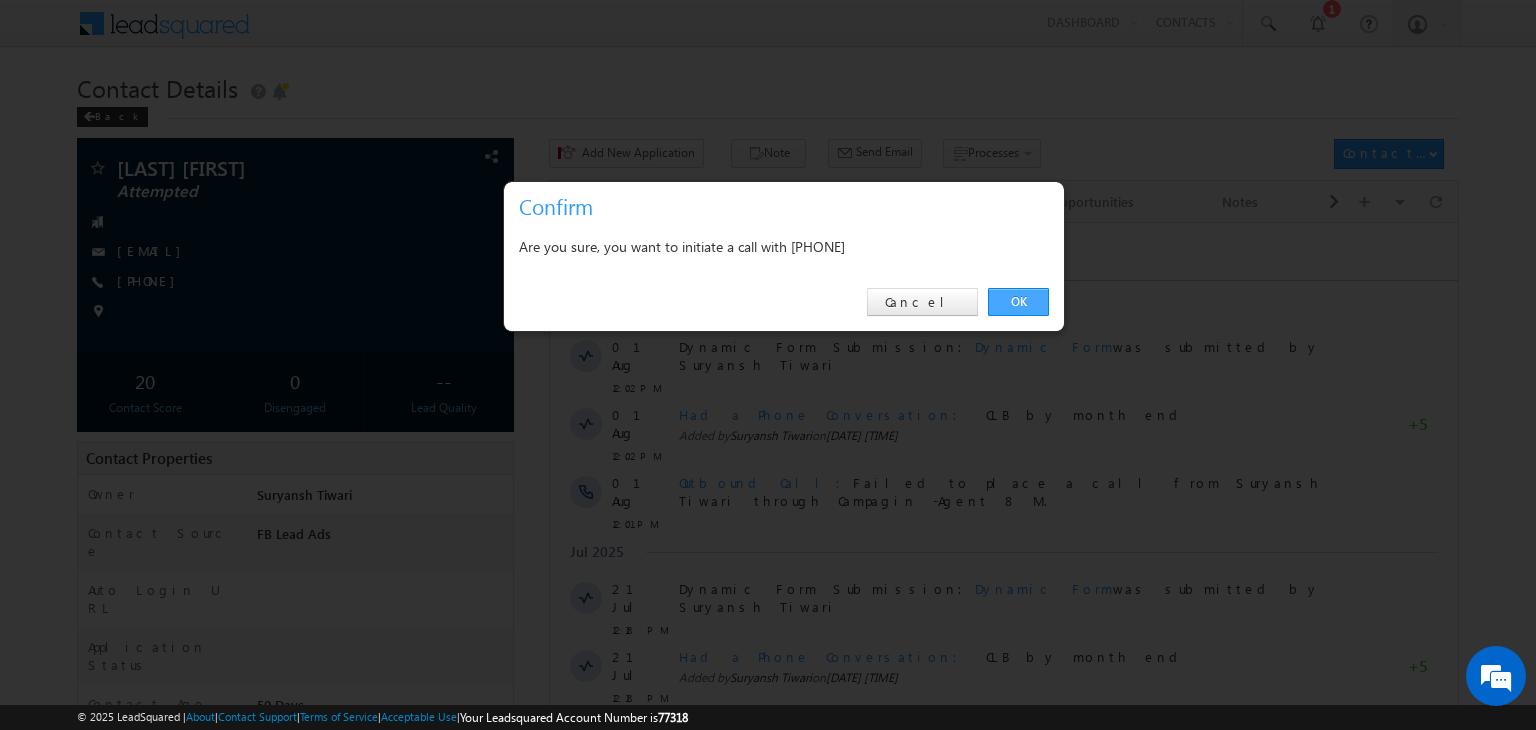click on "OK" at bounding box center [1018, 302] 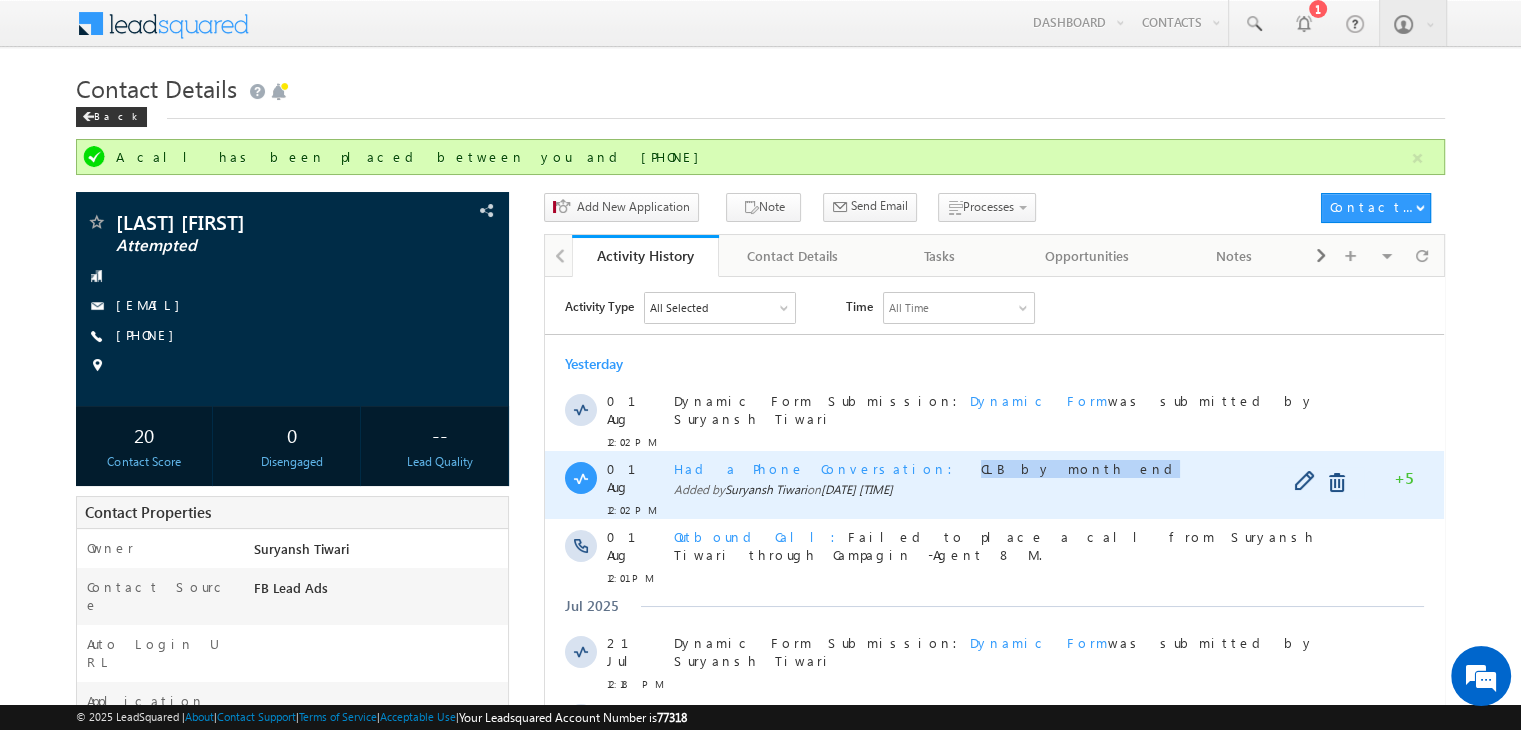 copy on "CLB by month end" 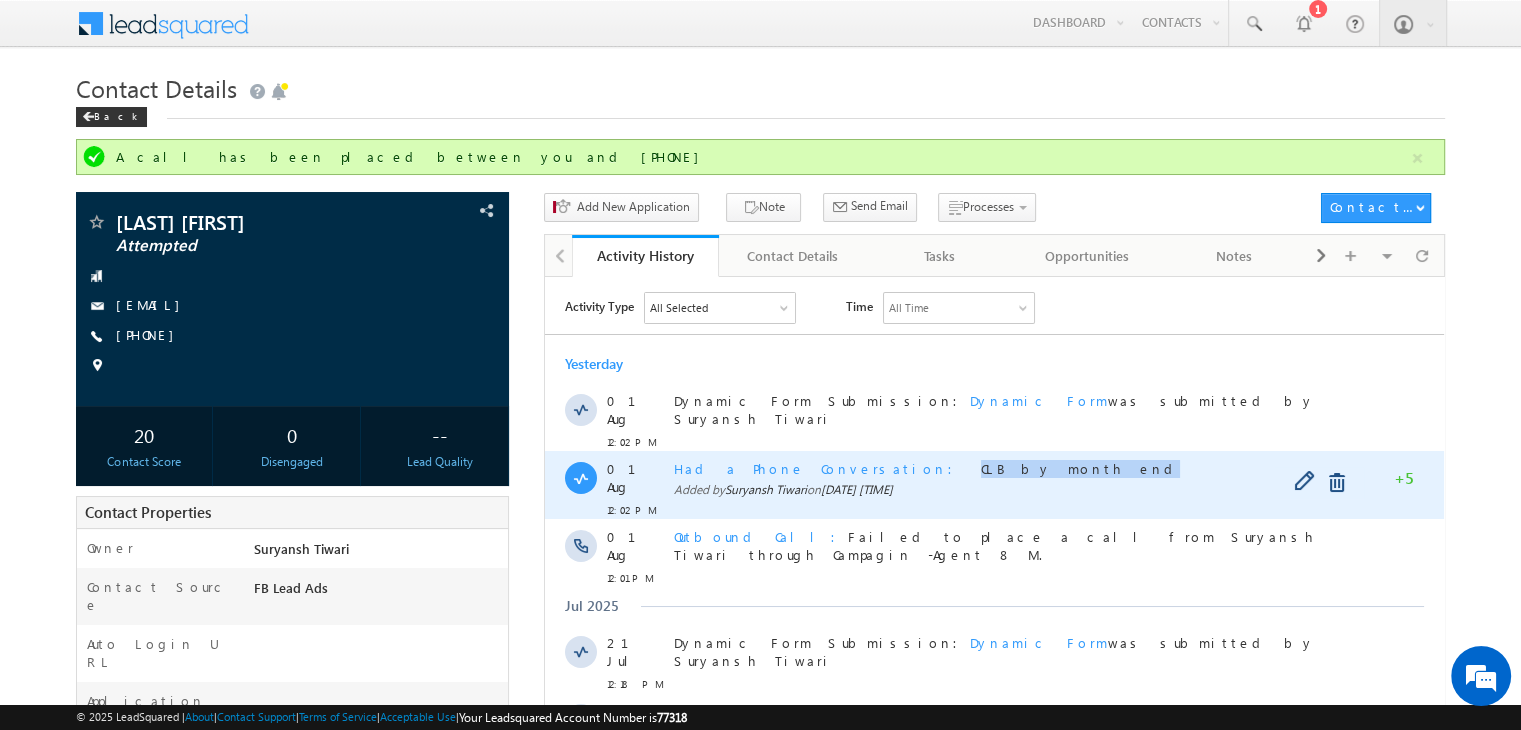 drag, startPoint x: 837, startPoint y: 459, endPoint x: 960, endPoint y: 465, distance: 123.146255 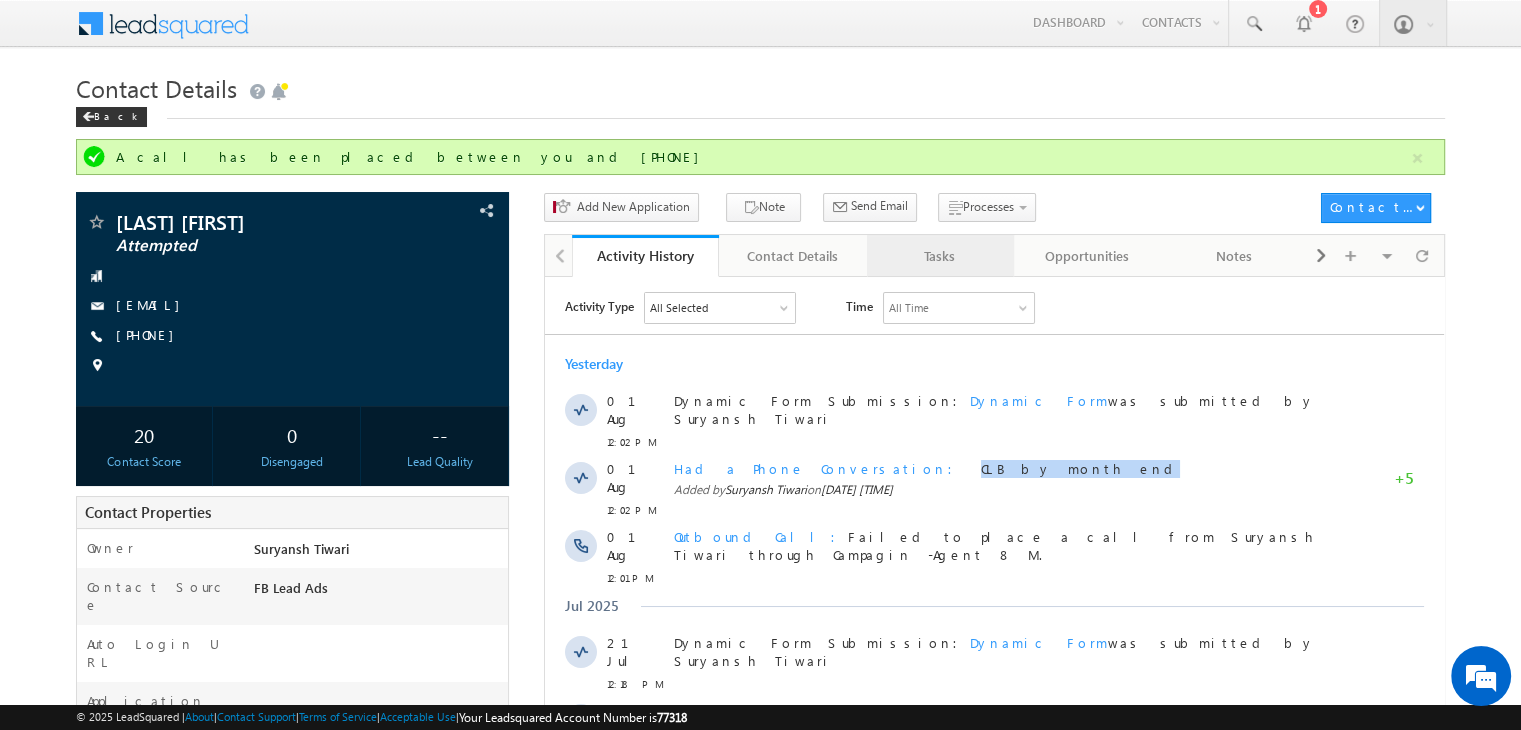 click on "Tasks" at bounding box center (939, 256) 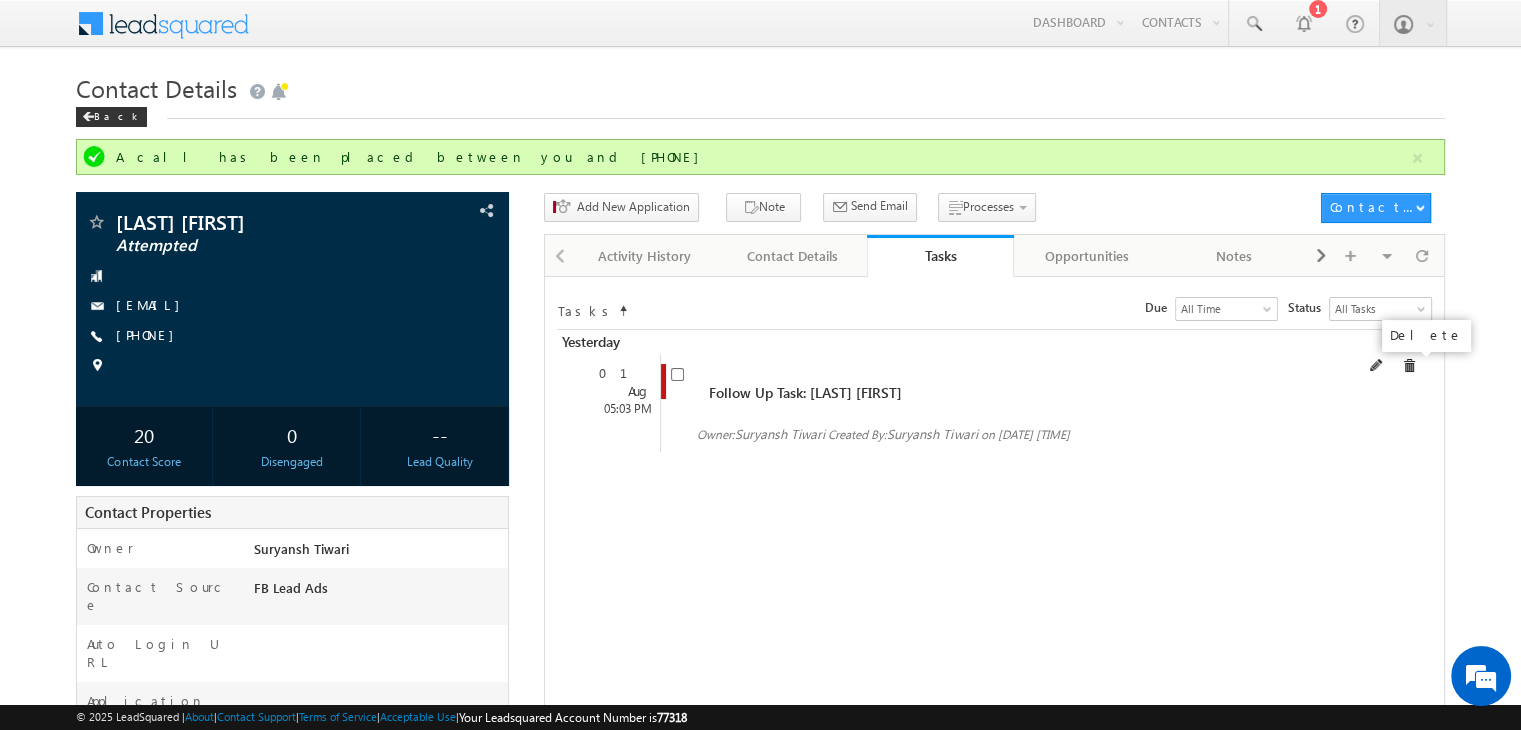 click at bounding box center (1409, 366) 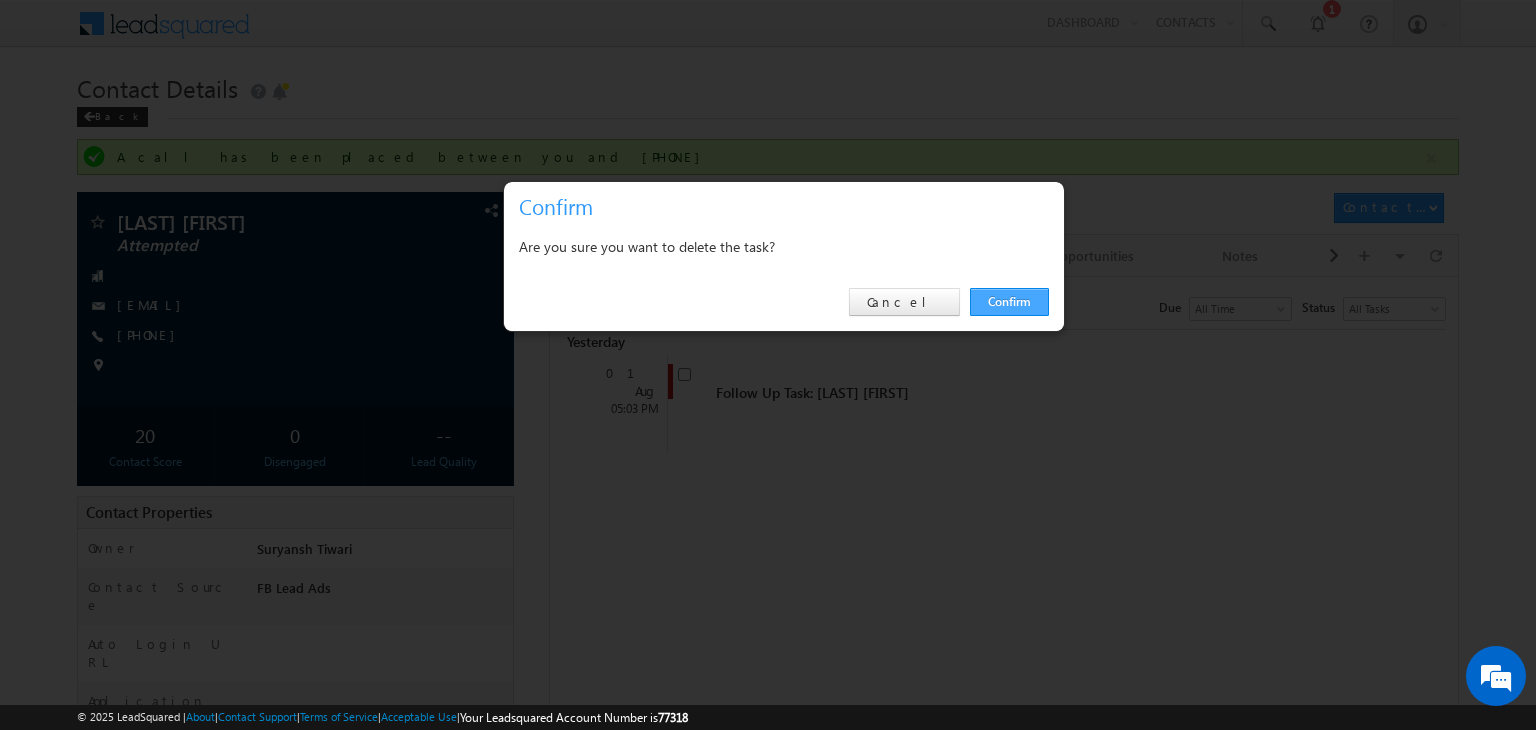 click on "Confirm" at bounding box center (1009, 302) 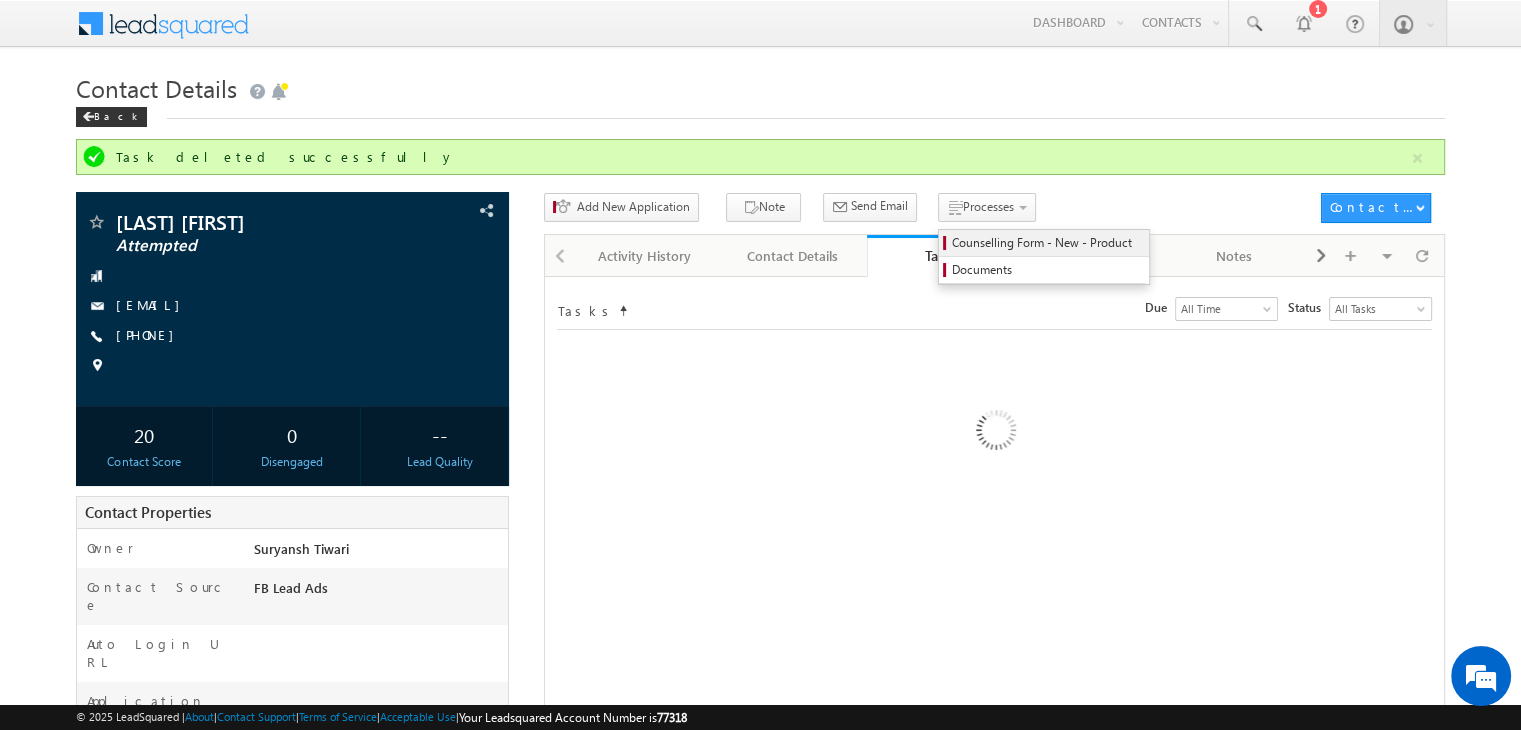 click on "Counselling Form - New - Product" at bounding box center (1047, 243) 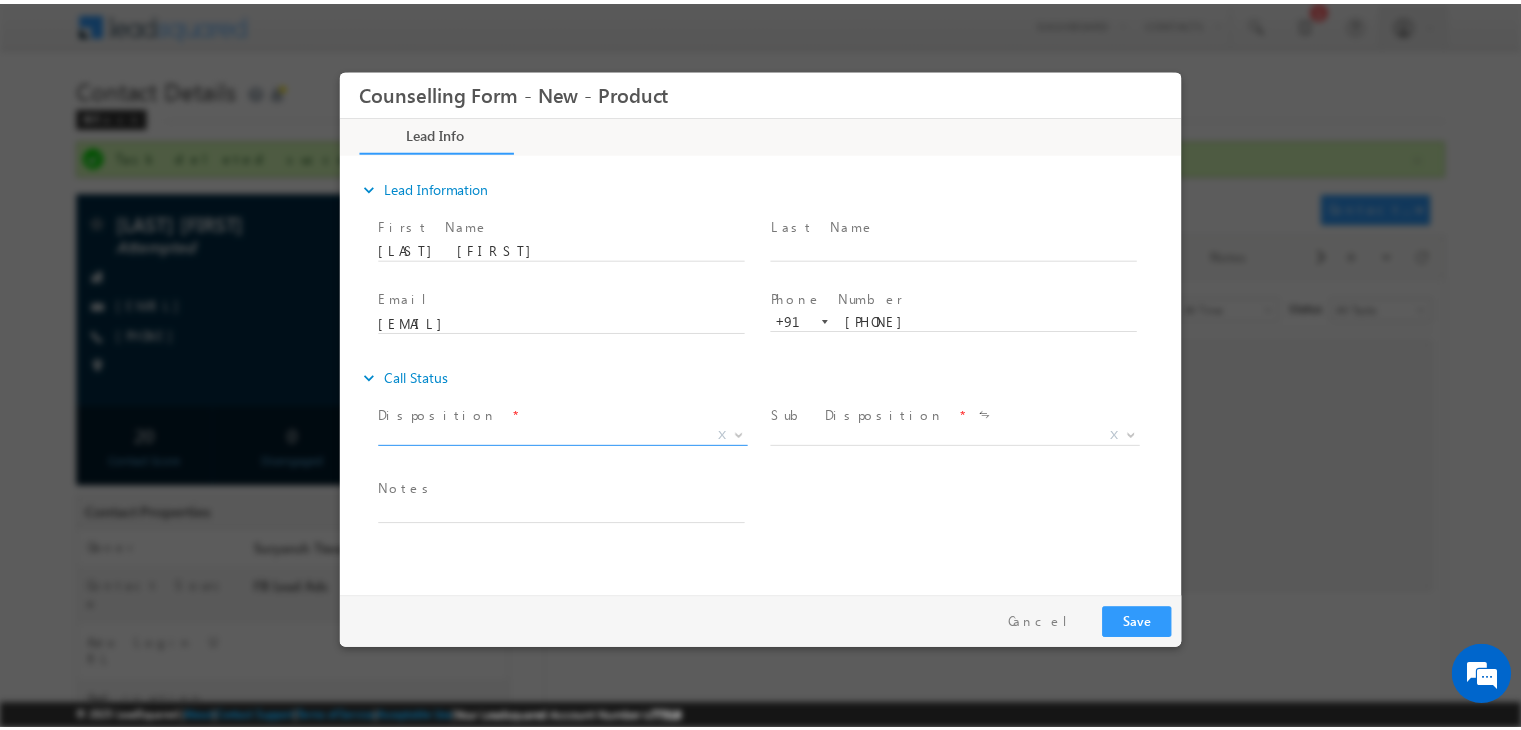 scroll, scrollTop: 0, scrollLeft: 0, axis: both 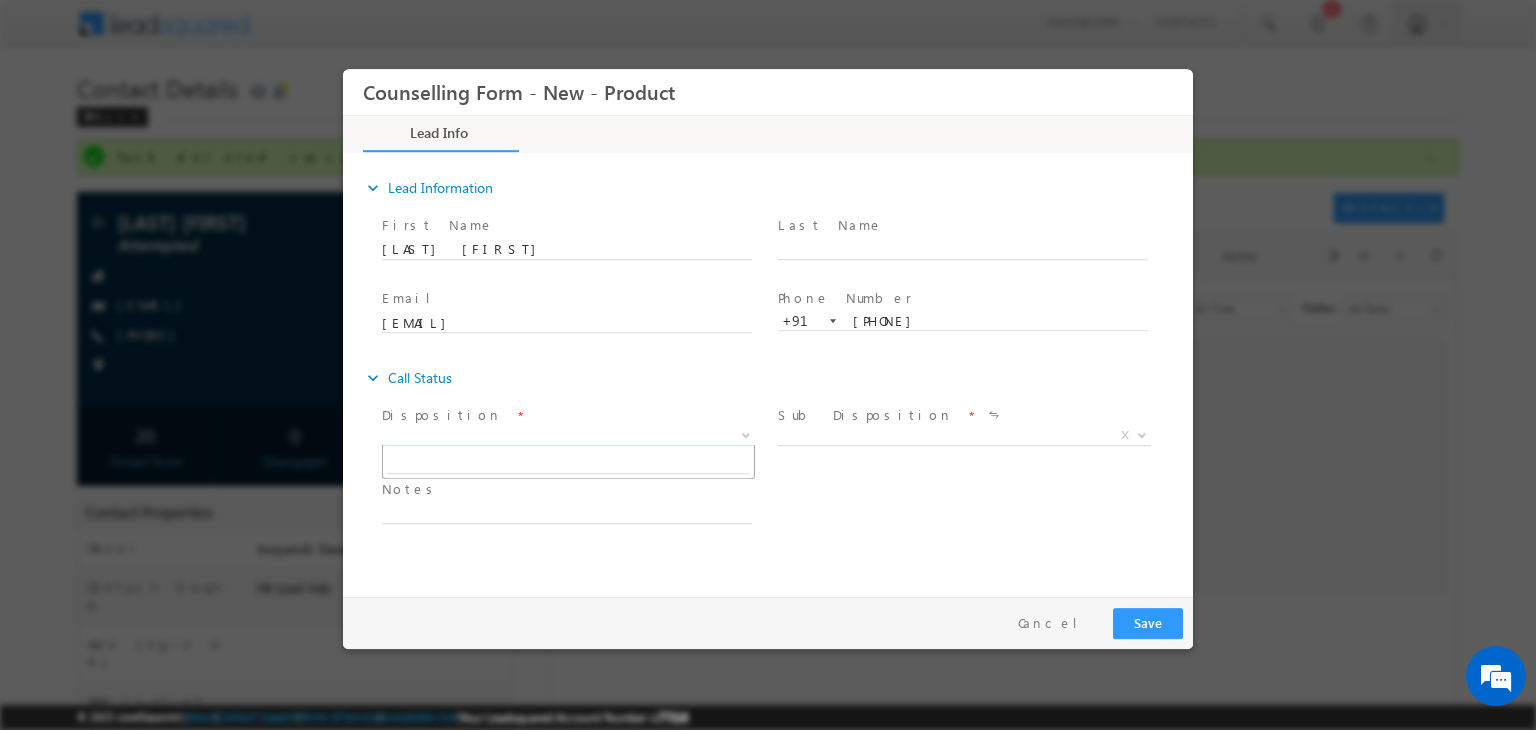 click on "X" at bounding box center [568, 436] 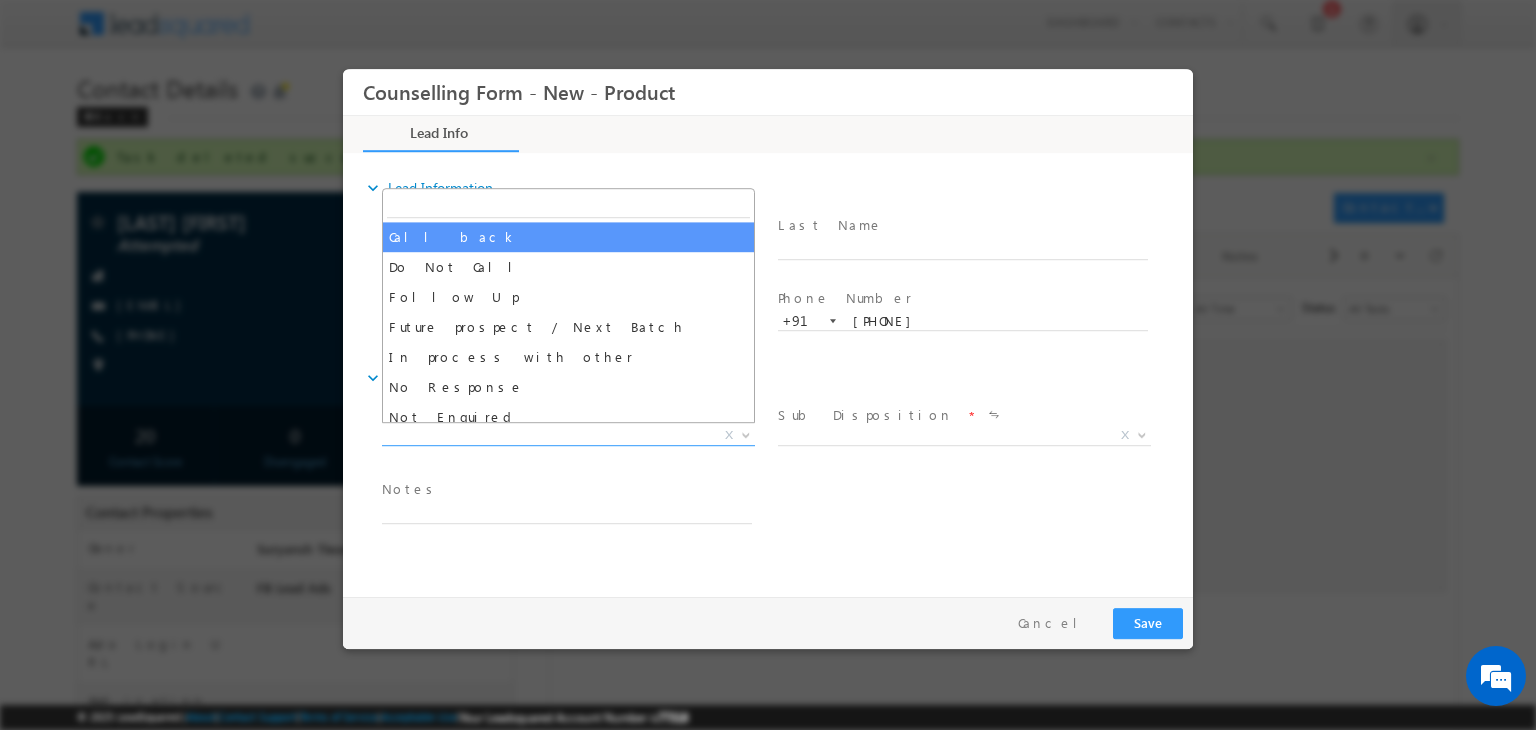 select on "Call back" 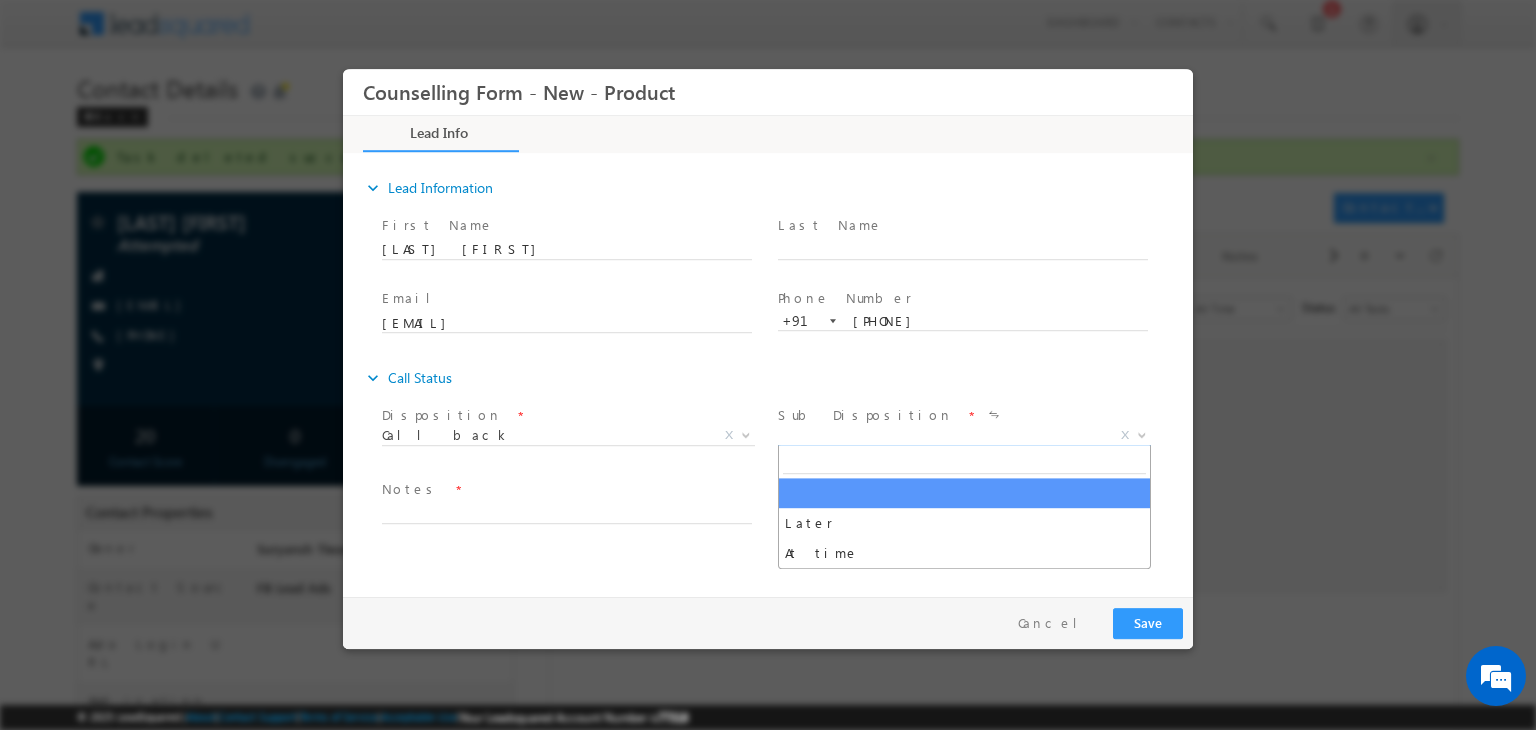 click on "X" at bounding box center [964, 436] 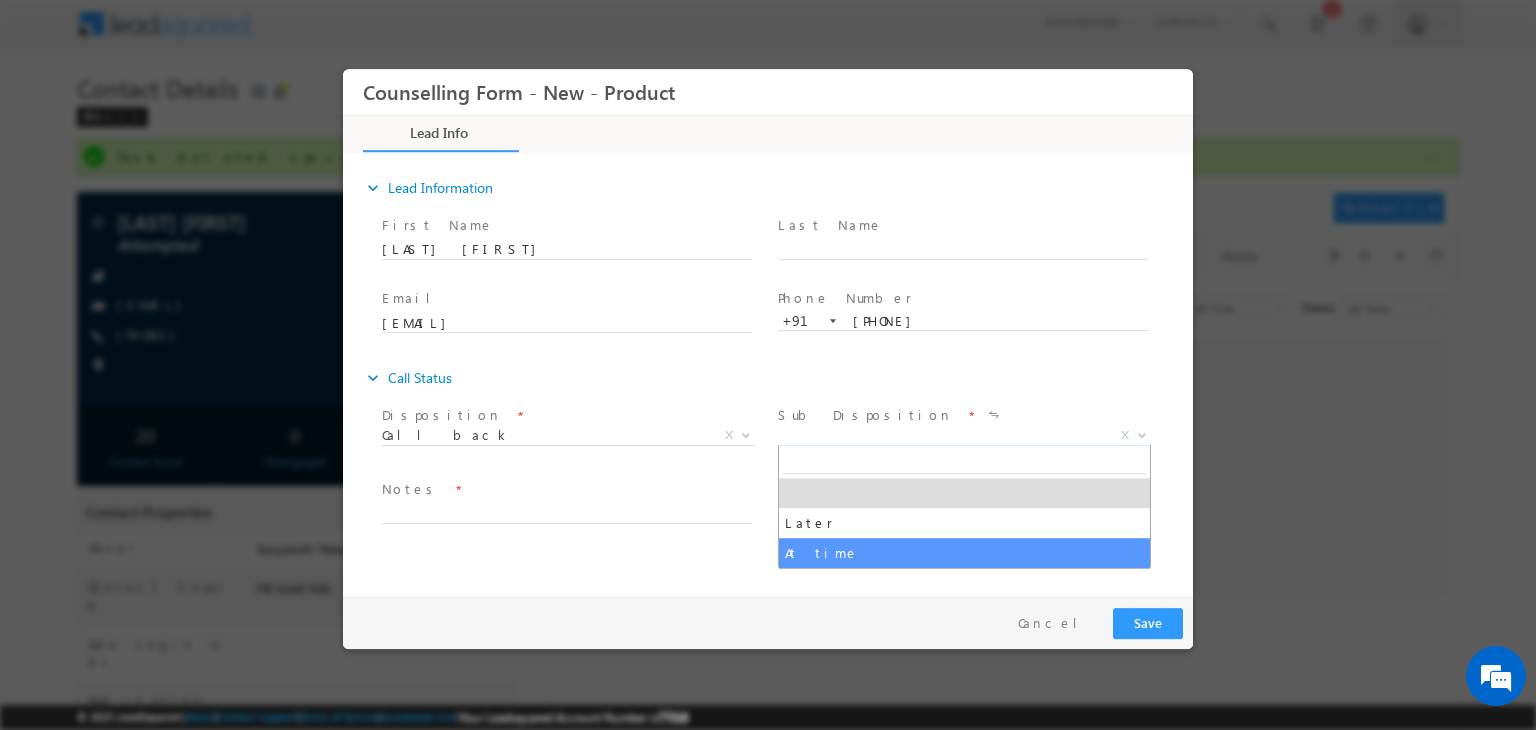 select on "At time" 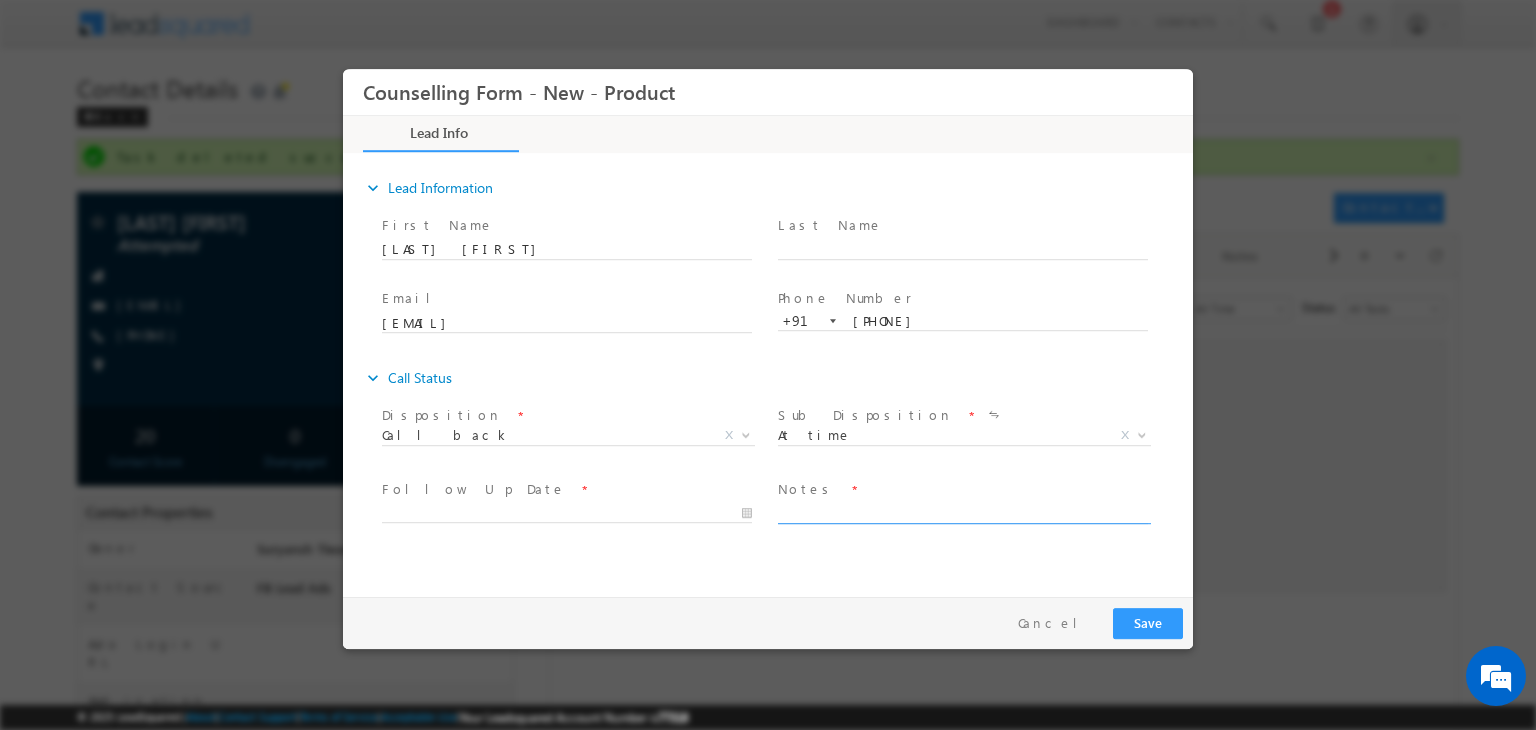 click at bounding box center (963, 512) 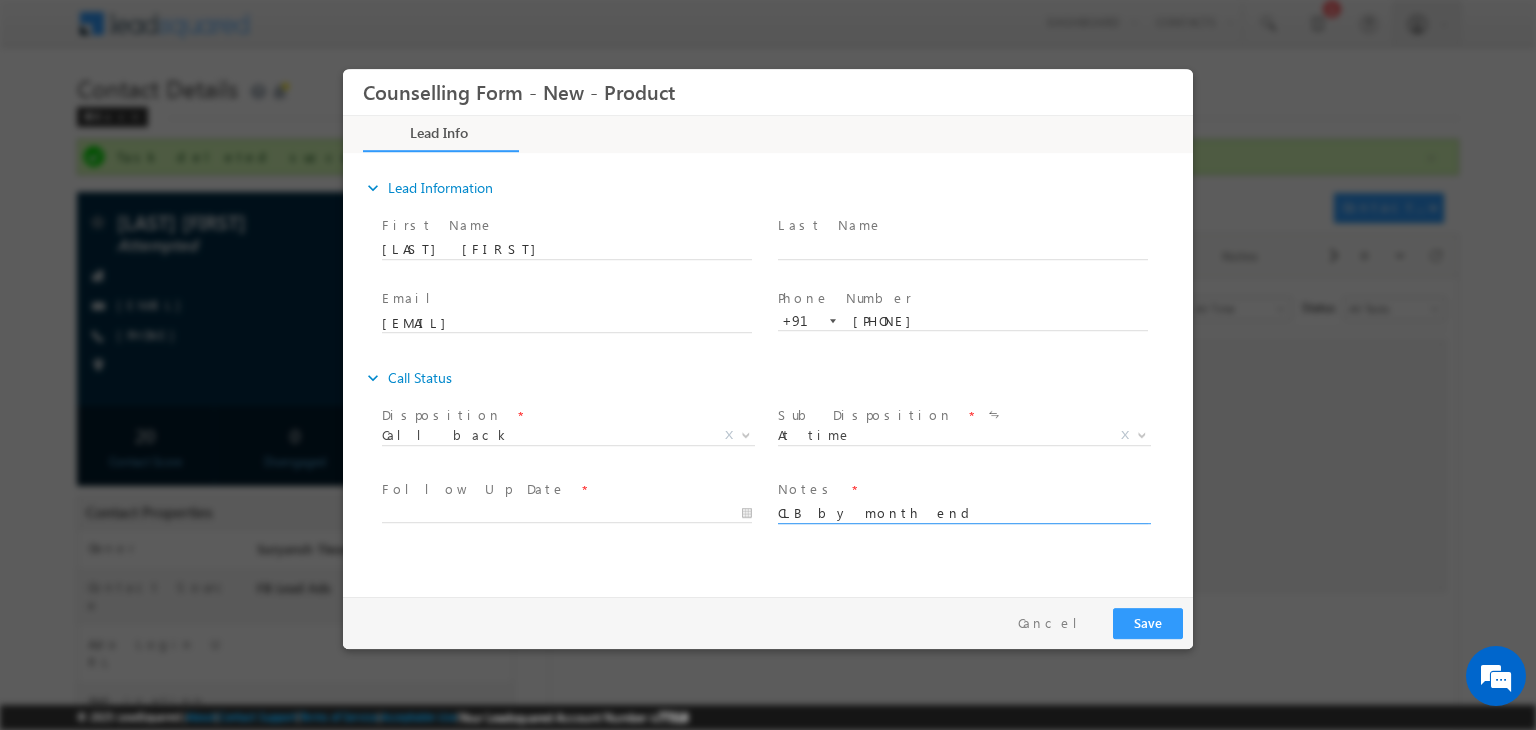 type on "CLB by month end" 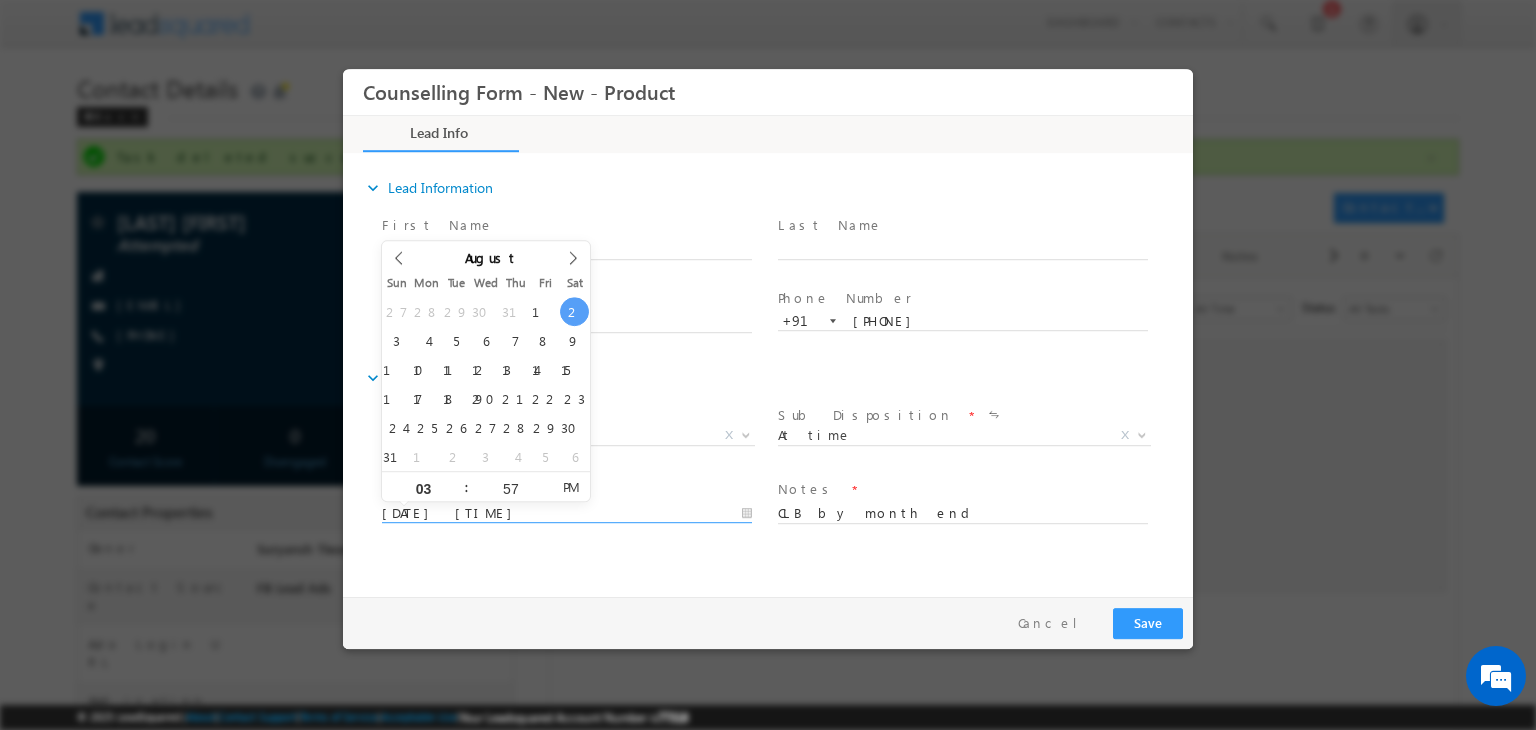 click on "02/08/2025 3:57 PM" at bounding box center (567, 514) 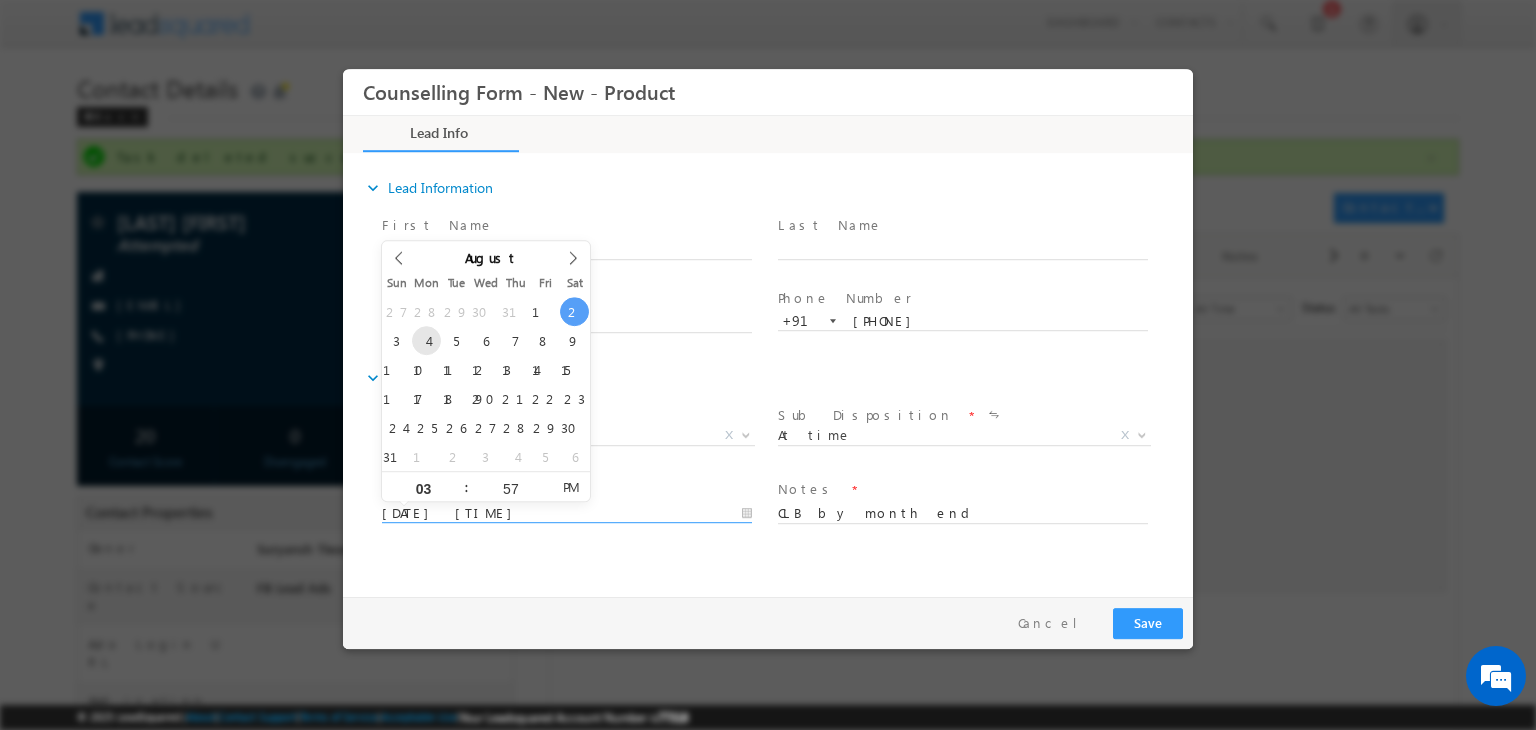 type on "04/08/2025 3:57 PM" 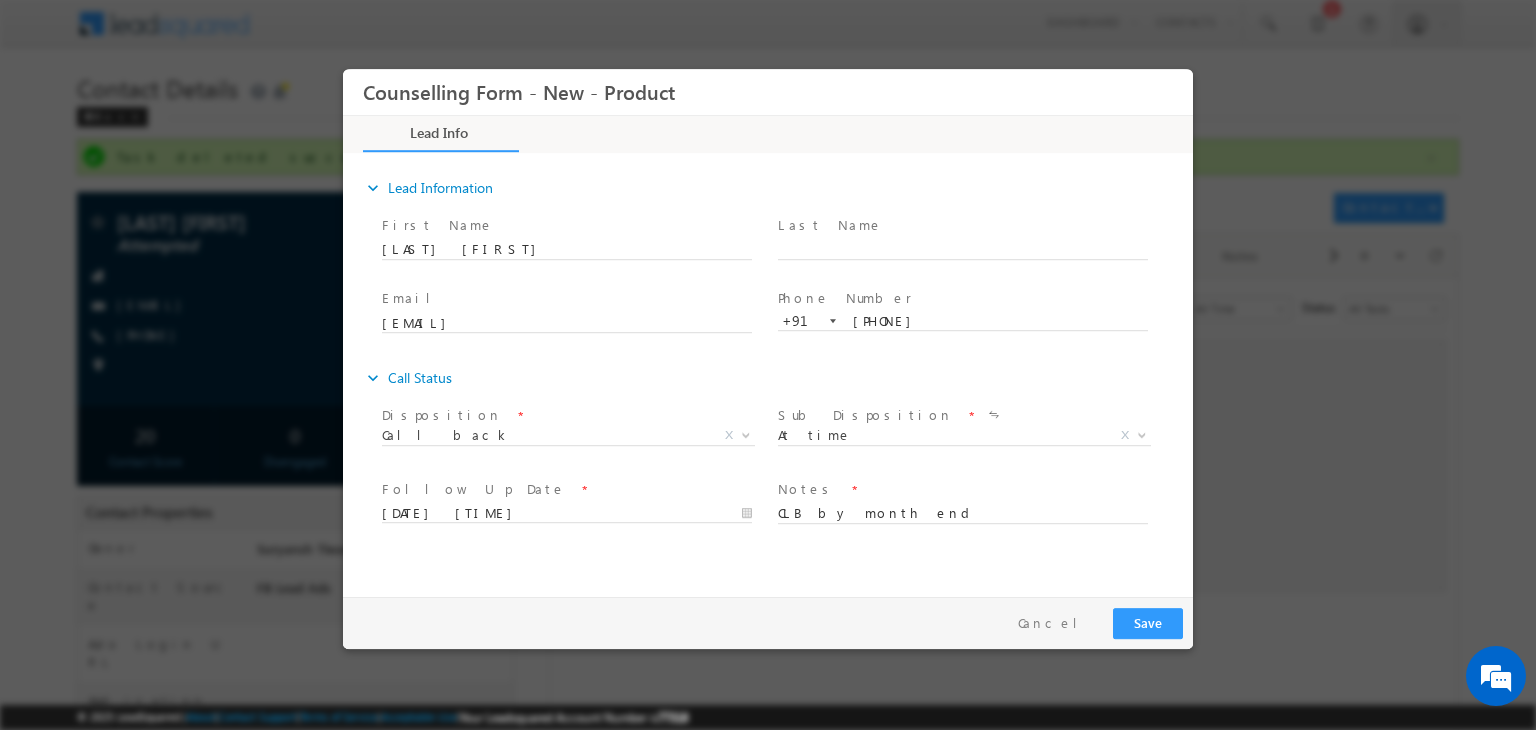 click on "expand_more Lead Information
First Name" at bounding box center (773, 372) 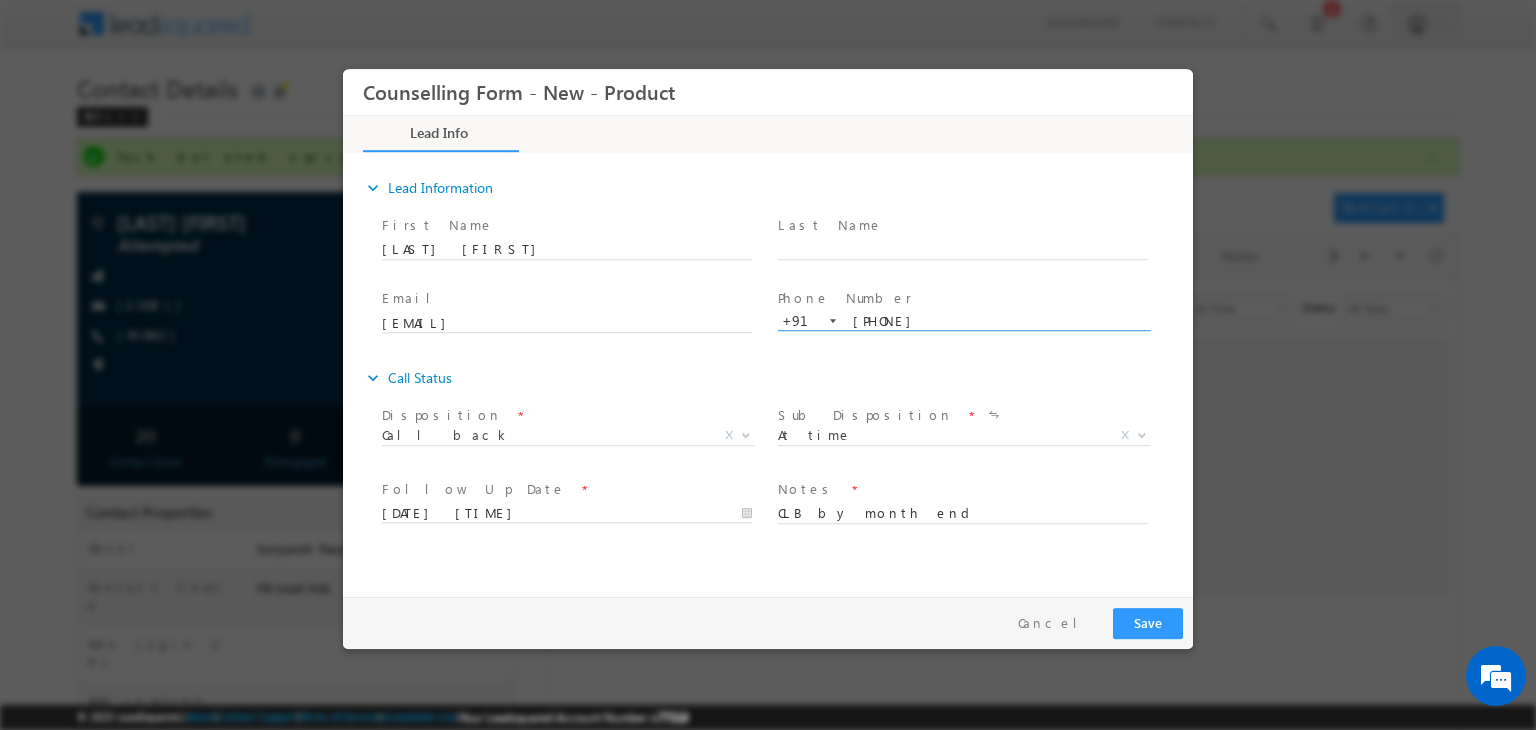 drag, startPoint x: 953, startPoint y: 322, endPoint x: 840, endPoint y: 317, distance: 113.110565 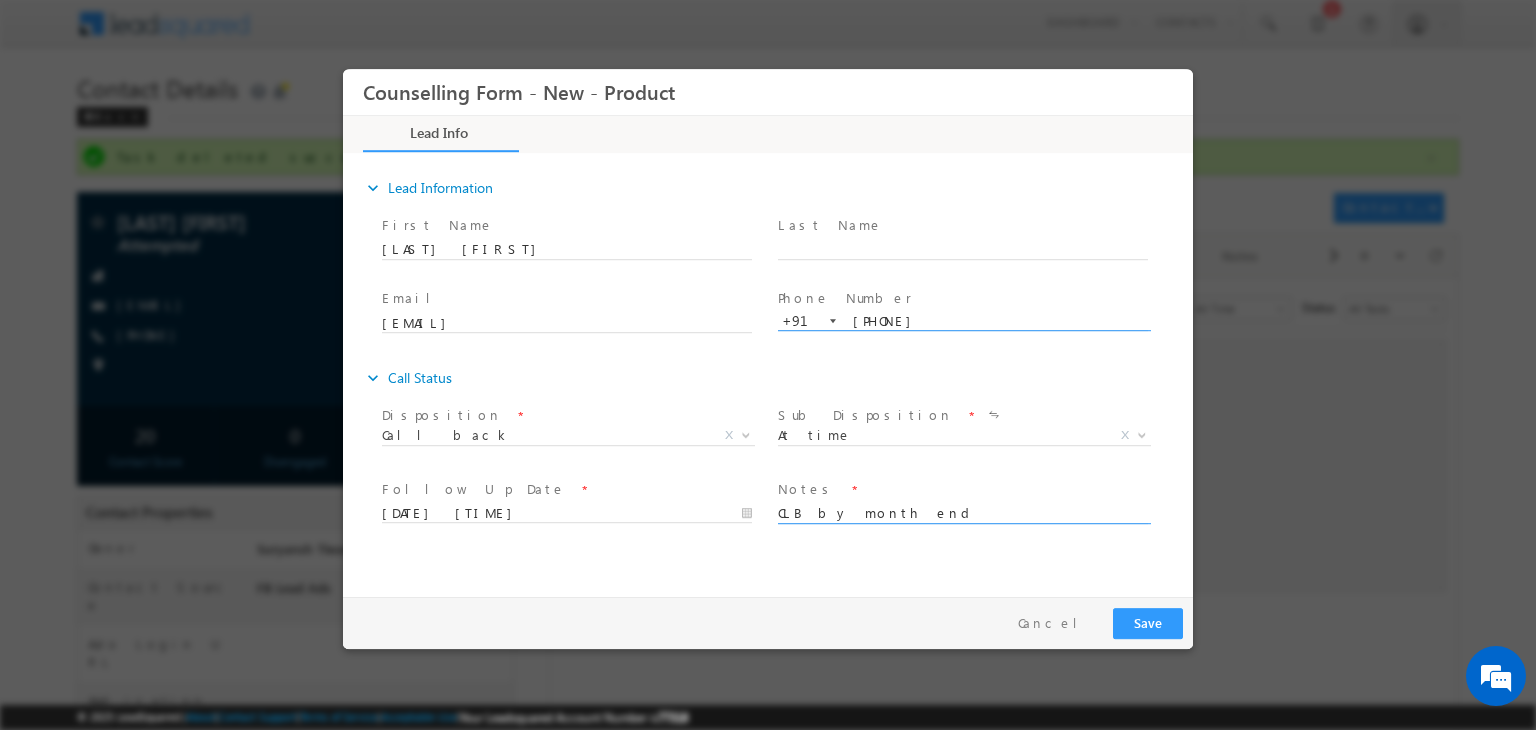 click on "CLB by month end" at bounding box center (963, 512) 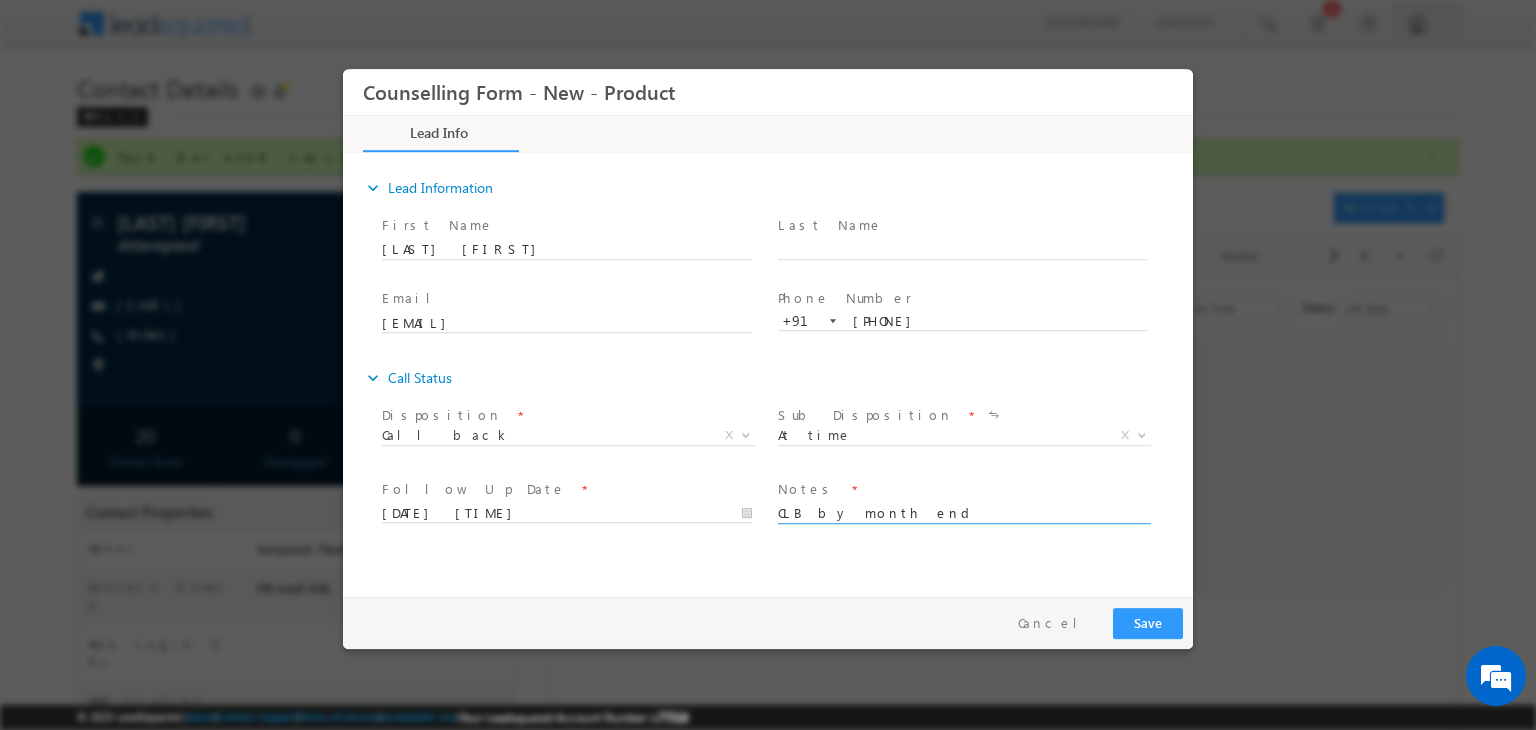 drag, startPoint x: 888, startPoint y: 516, endPoint x: 808, endPoint y: 516, distance: 80 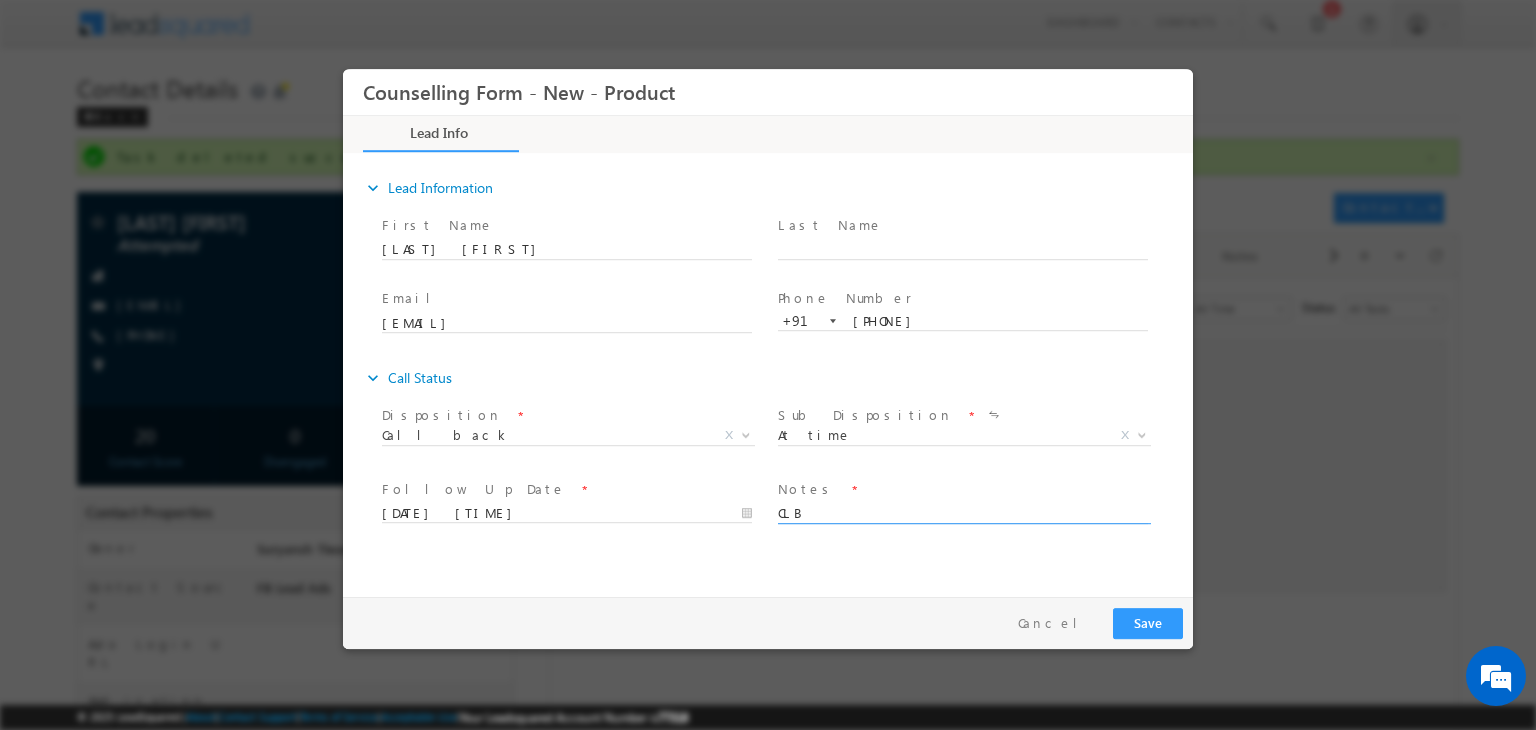 type on "CLB" 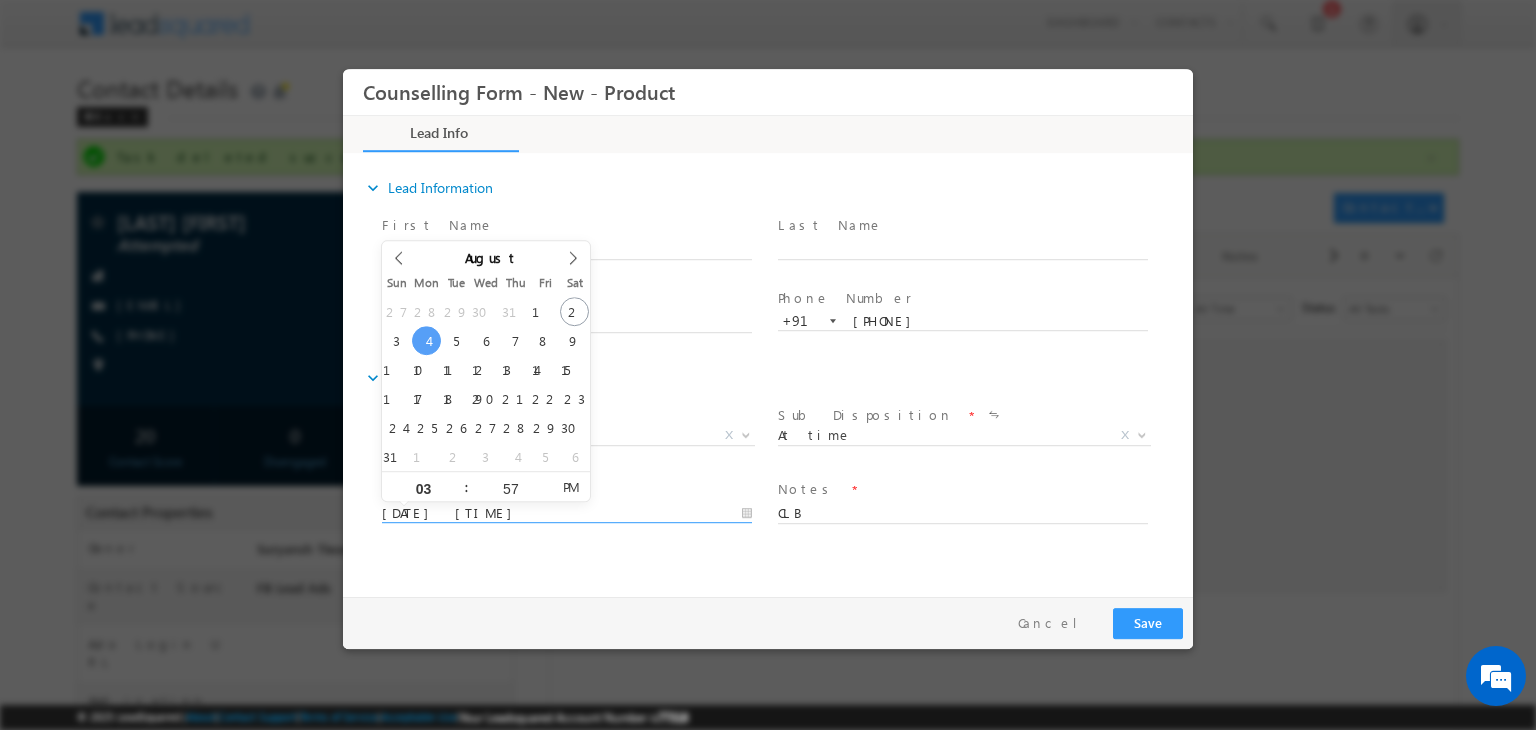 click on "04/08/2025 3:57 PM" at bounding box center (567, 514) 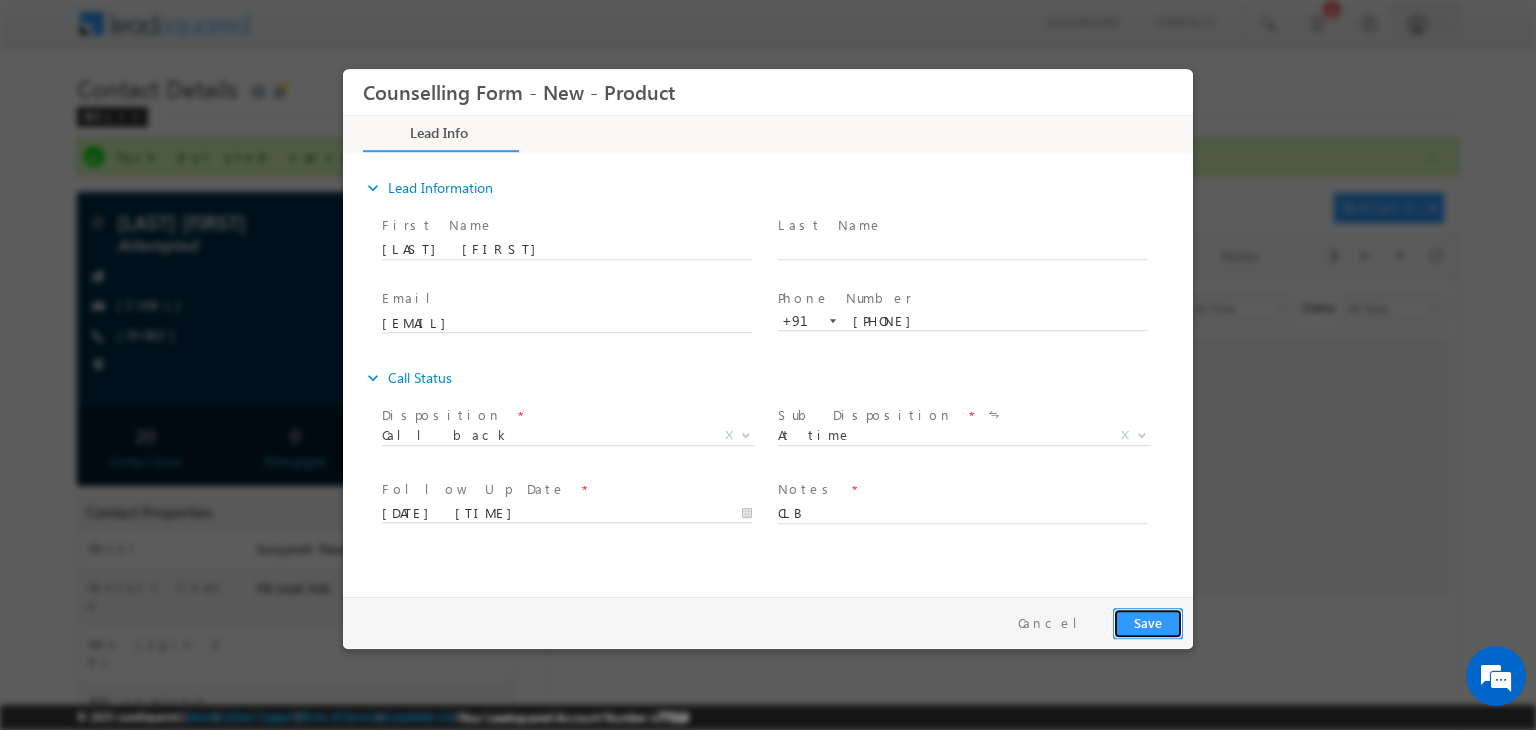click on "Save" at bounding box center (1148, 623) 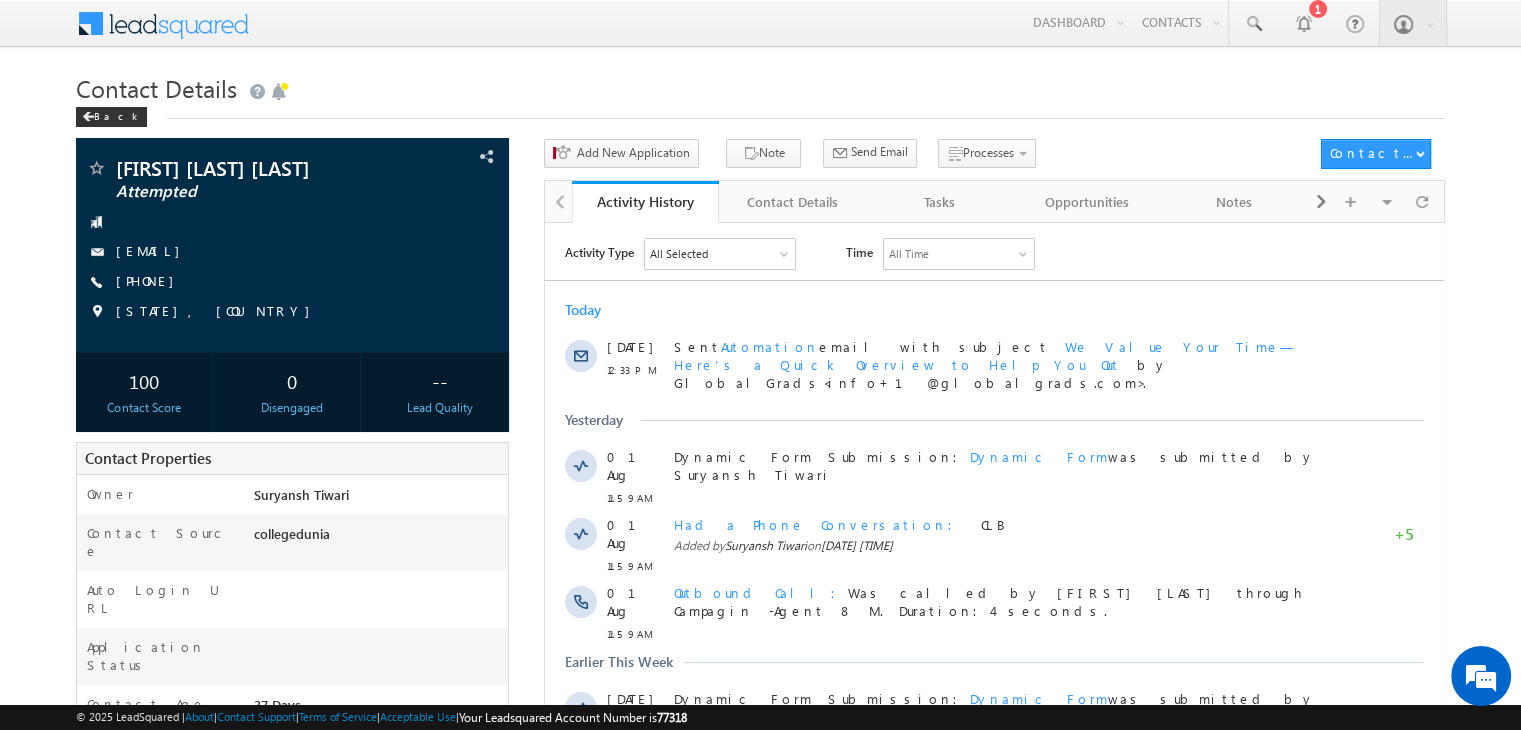 scroll, scrollTop: 0, scrollLeft: 0, axis: both 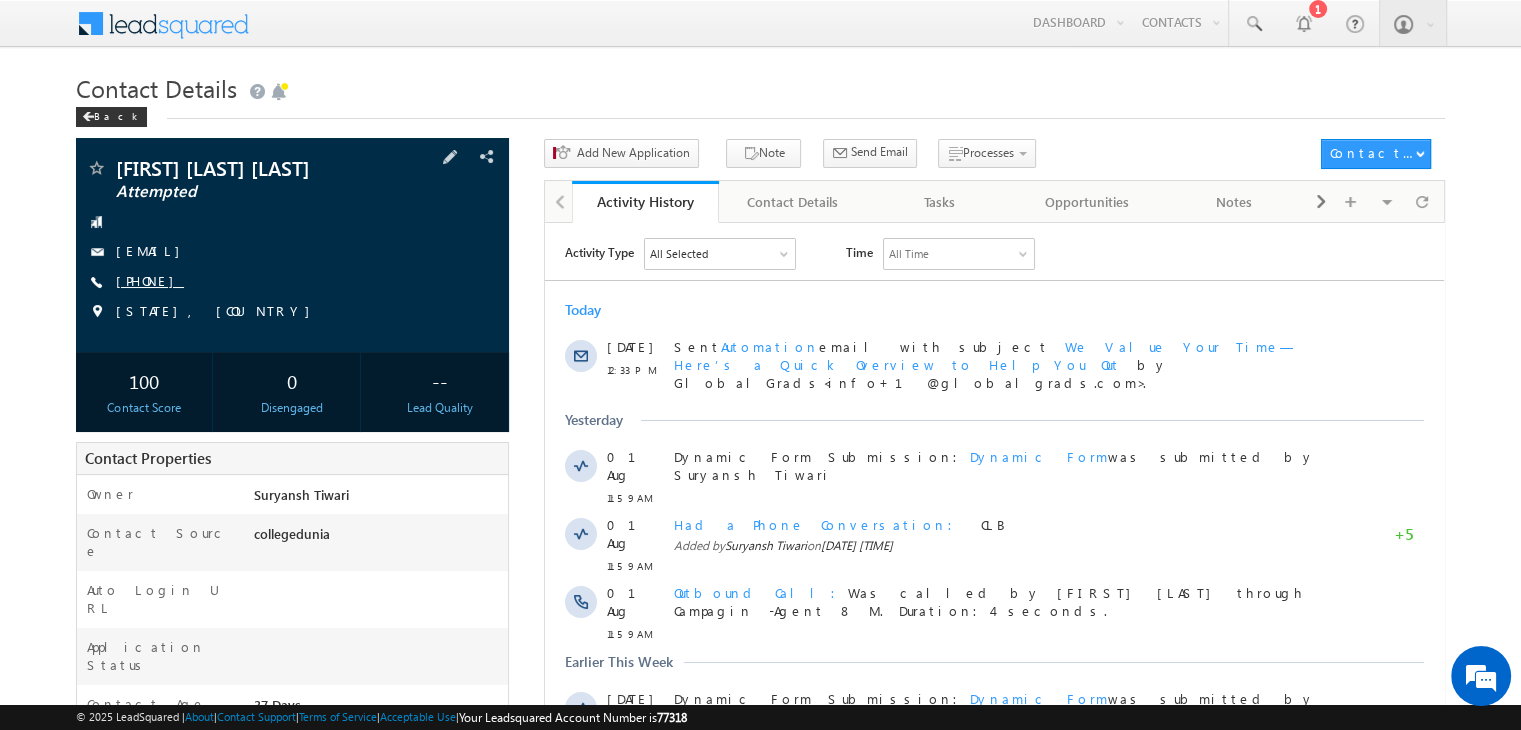 click on "[PHONE]" at bounding box center (150, 280) 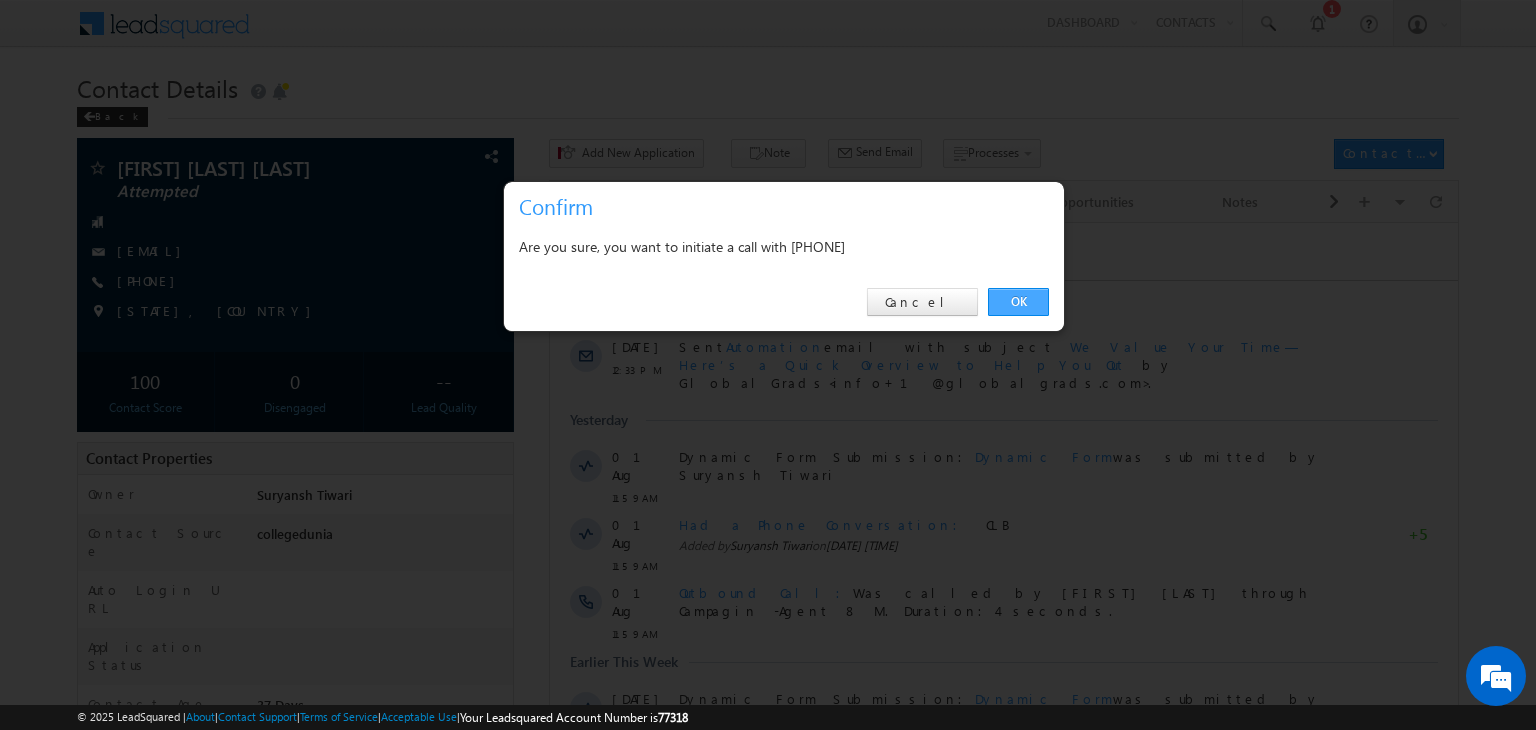 click on "OK" at bounding box center [1018, 302] 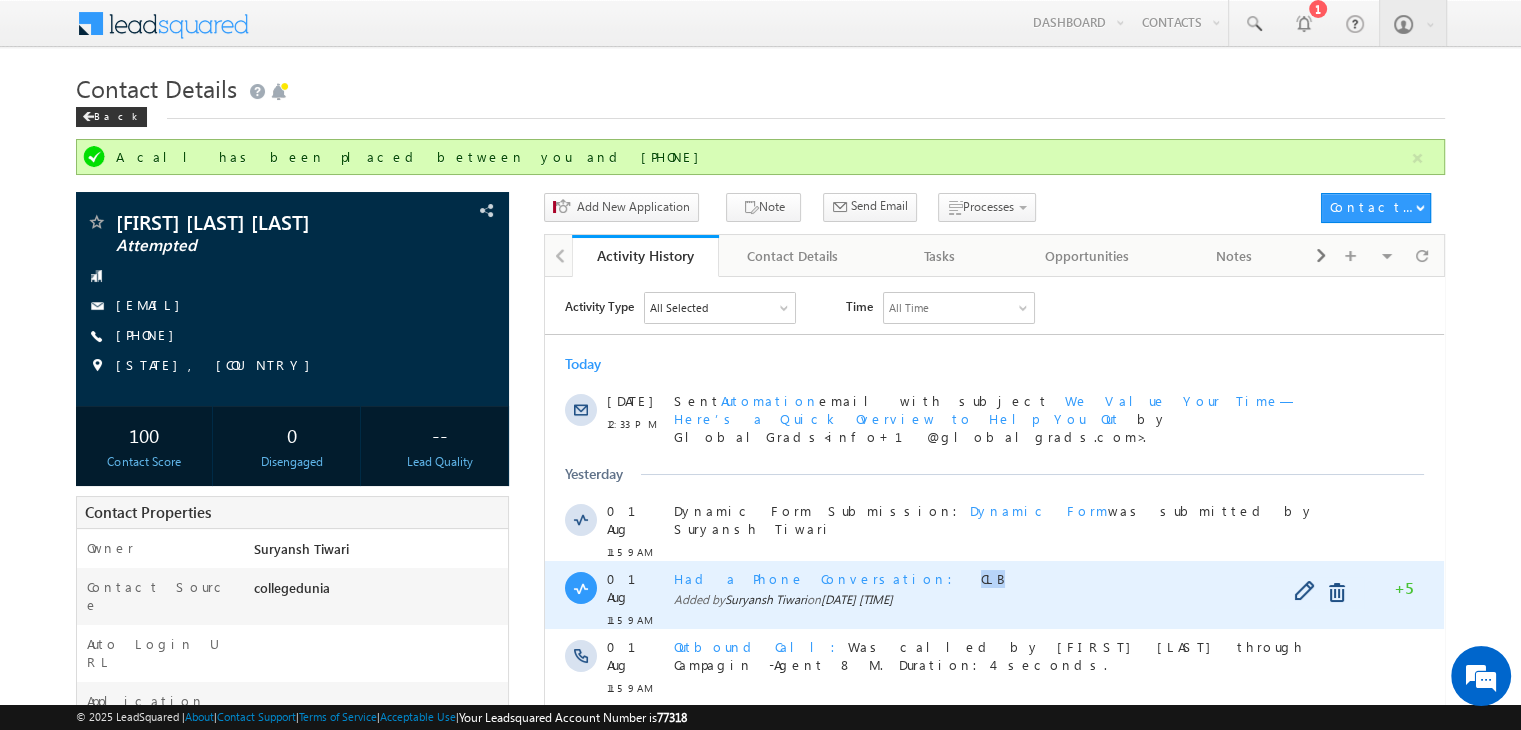 copy on "CLB" 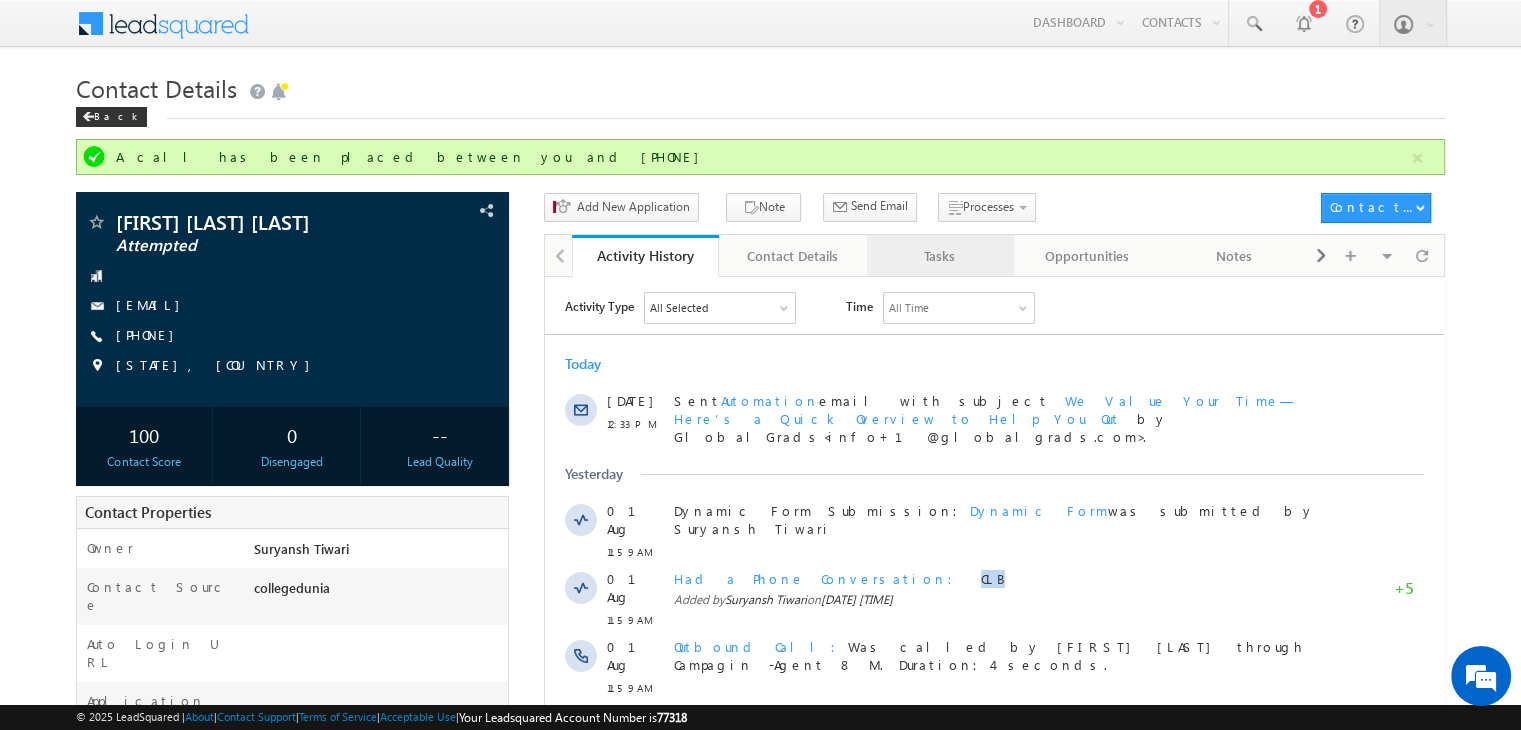 click on "Tasks" at bounding box center [939, 256] 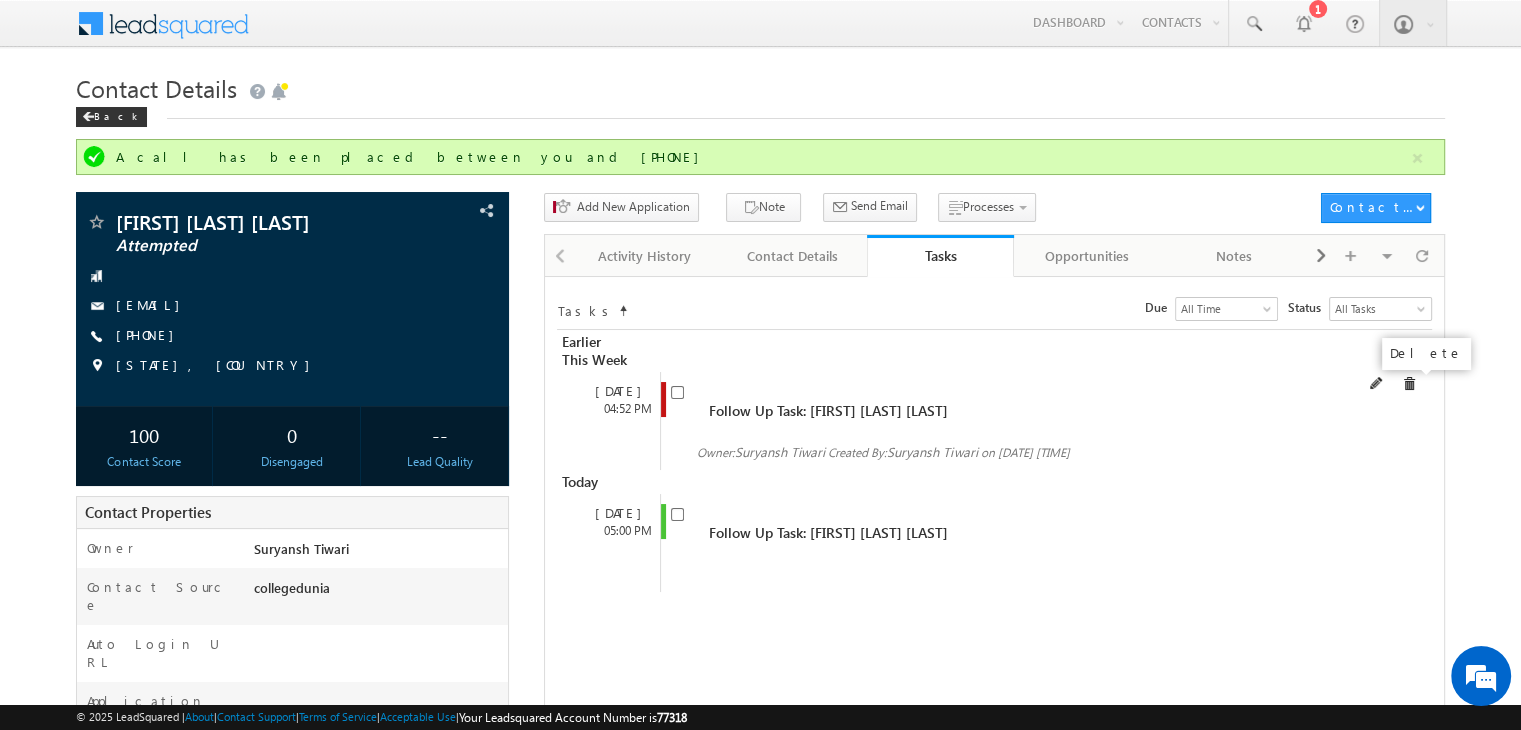 click at bounding box center [1409, 384] 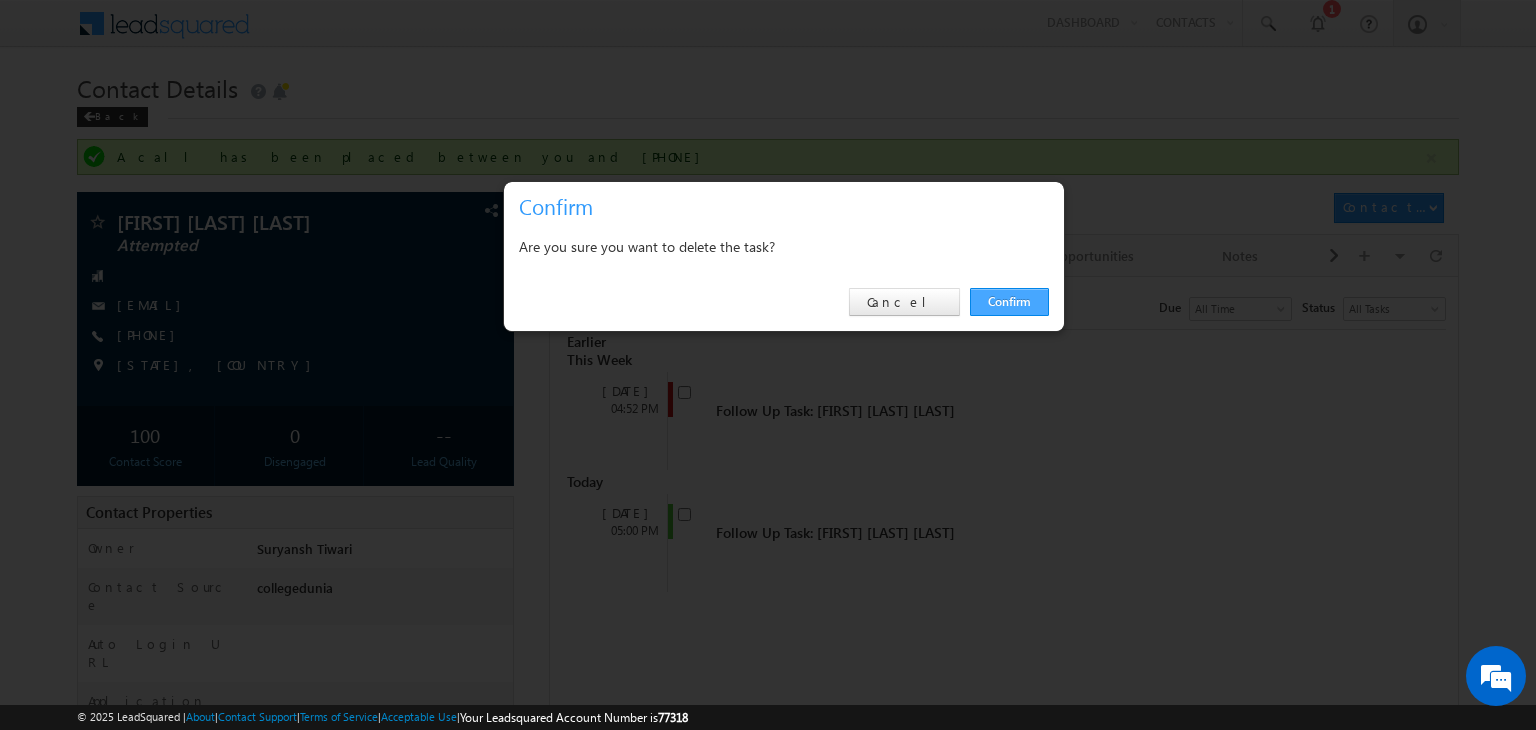 click on "Confirm" at bounding box center [1009, 302] 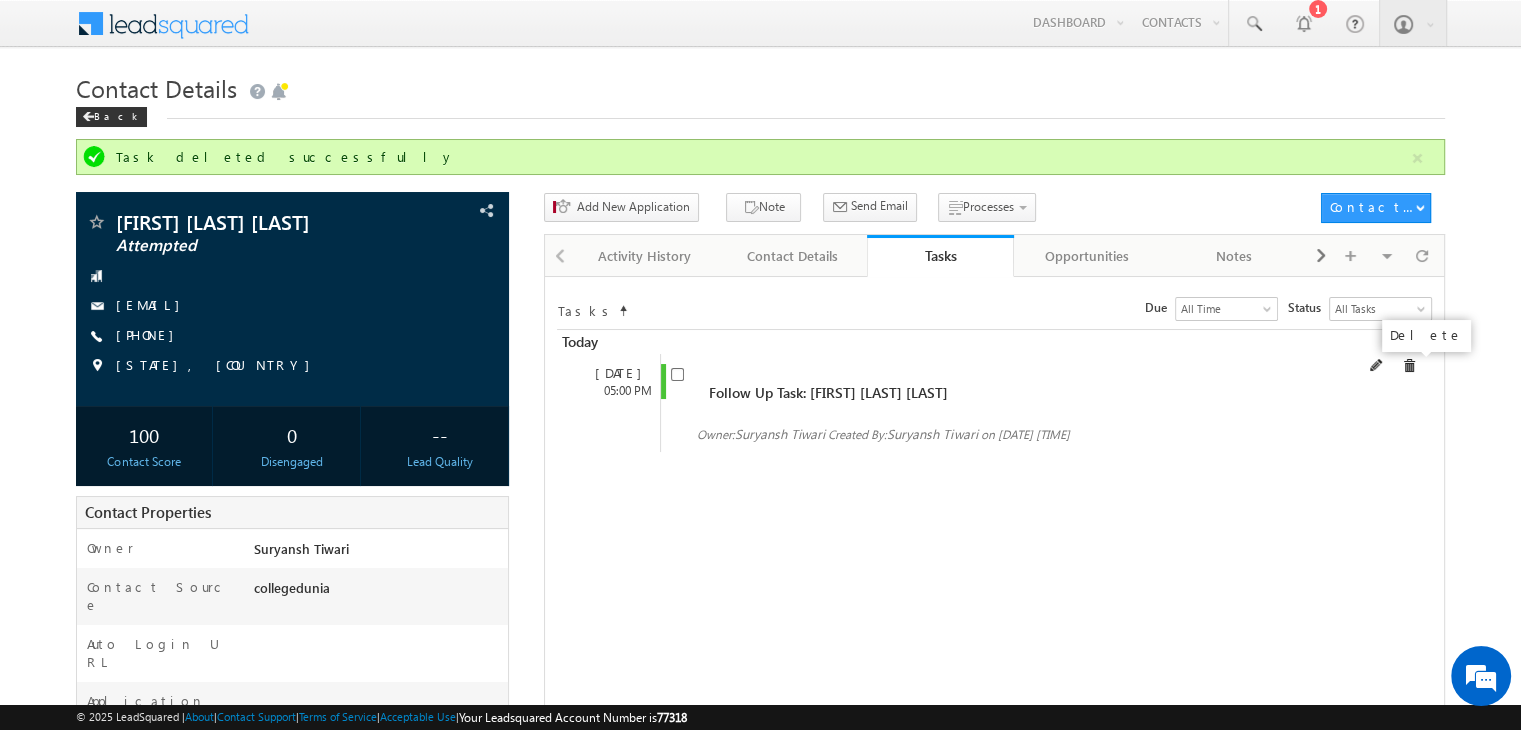 click at bounding box center [1409, 366] 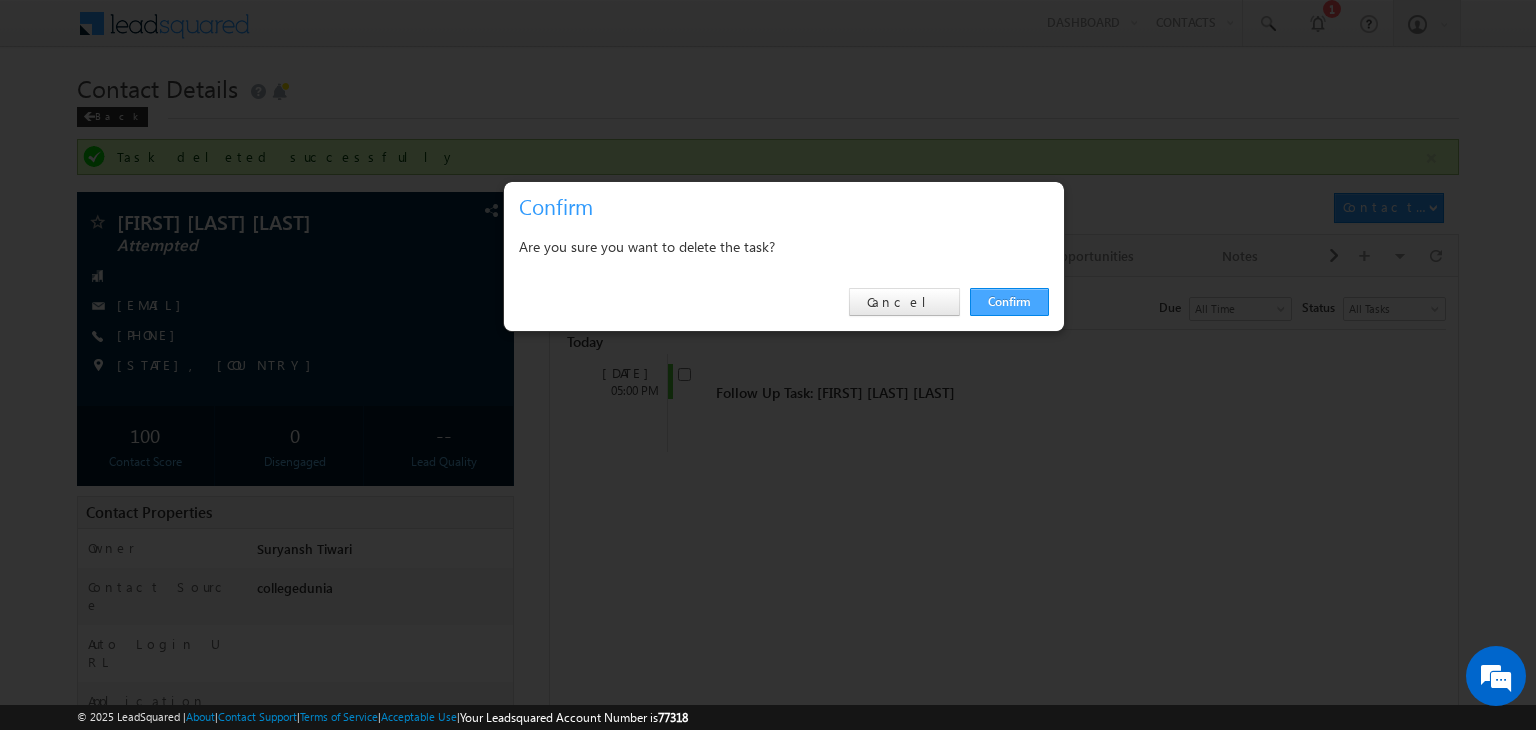 click on "Confirm" at bounding box center [1009, 302] 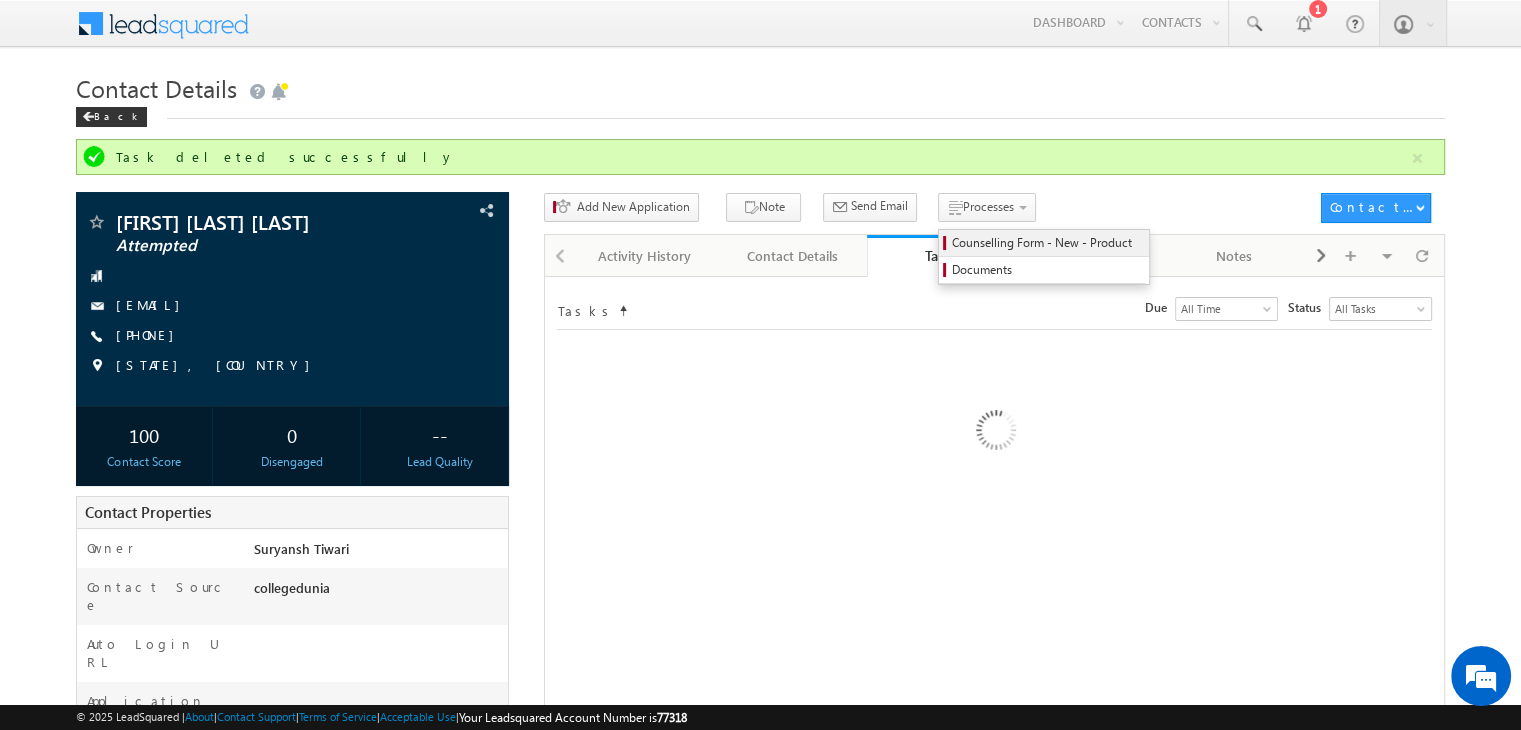 click on "Counselling Form - New - Product" at bounding box center (1047, 243) 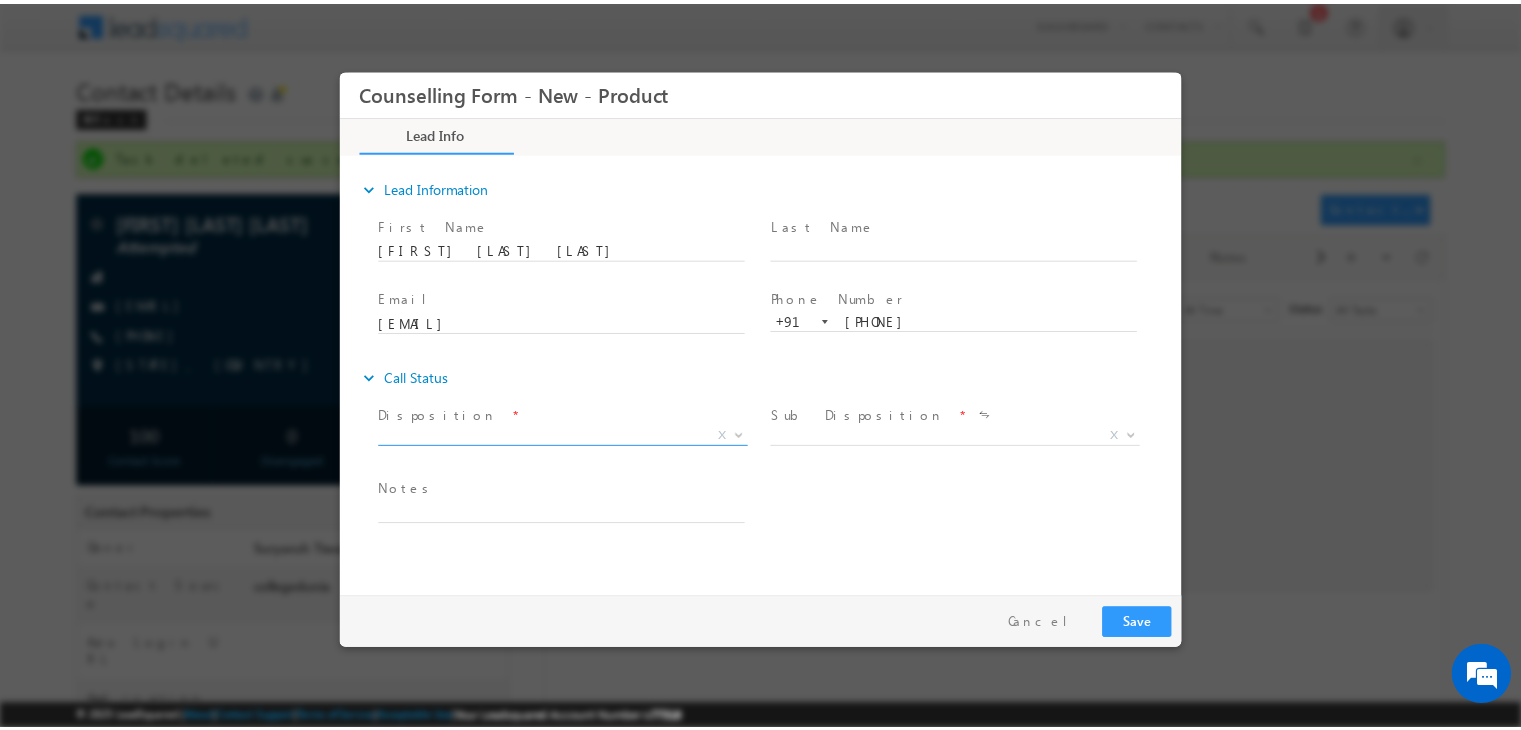 scroll, scrollTop: 0, scrollLeft: 0, axis: both 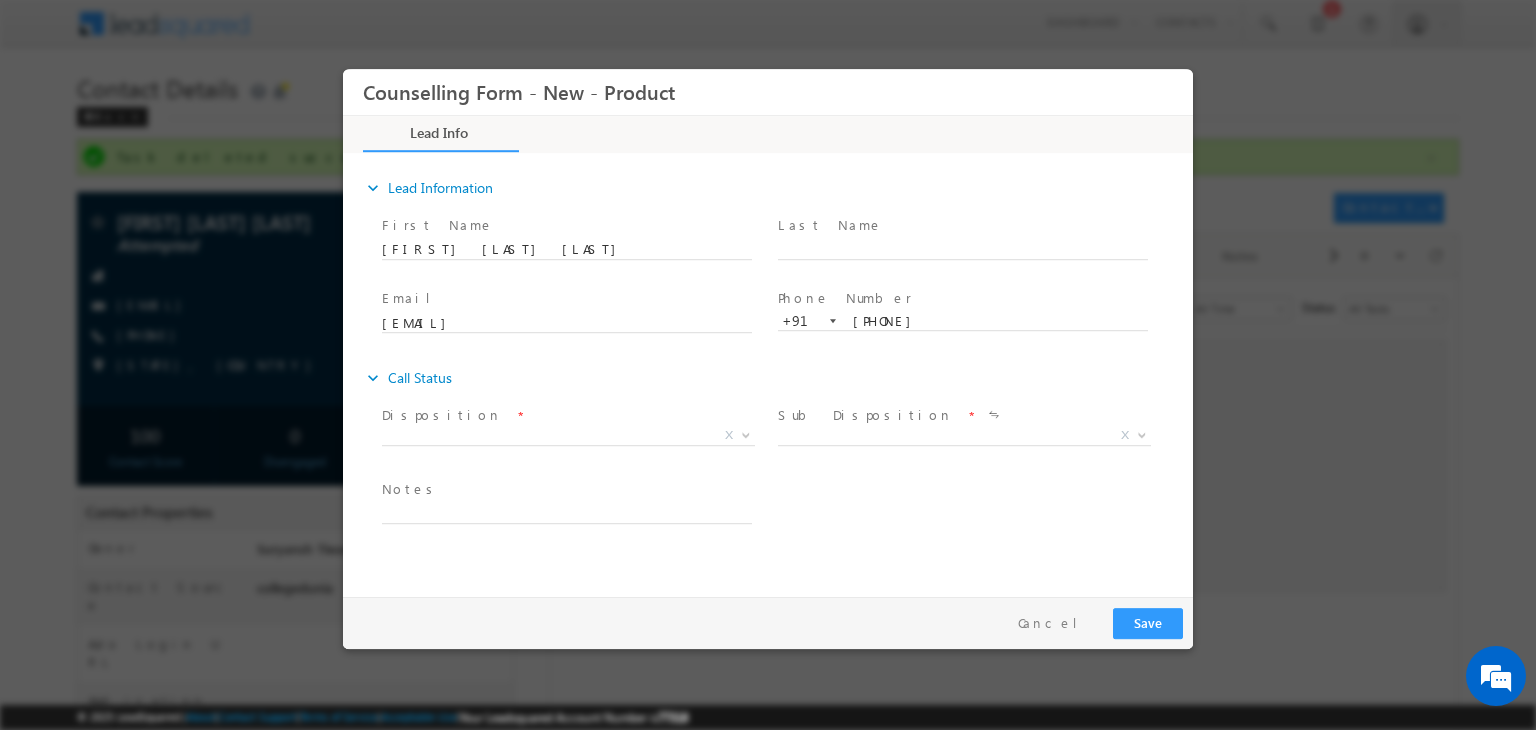 click on "X" at bounding box center [576, 439] 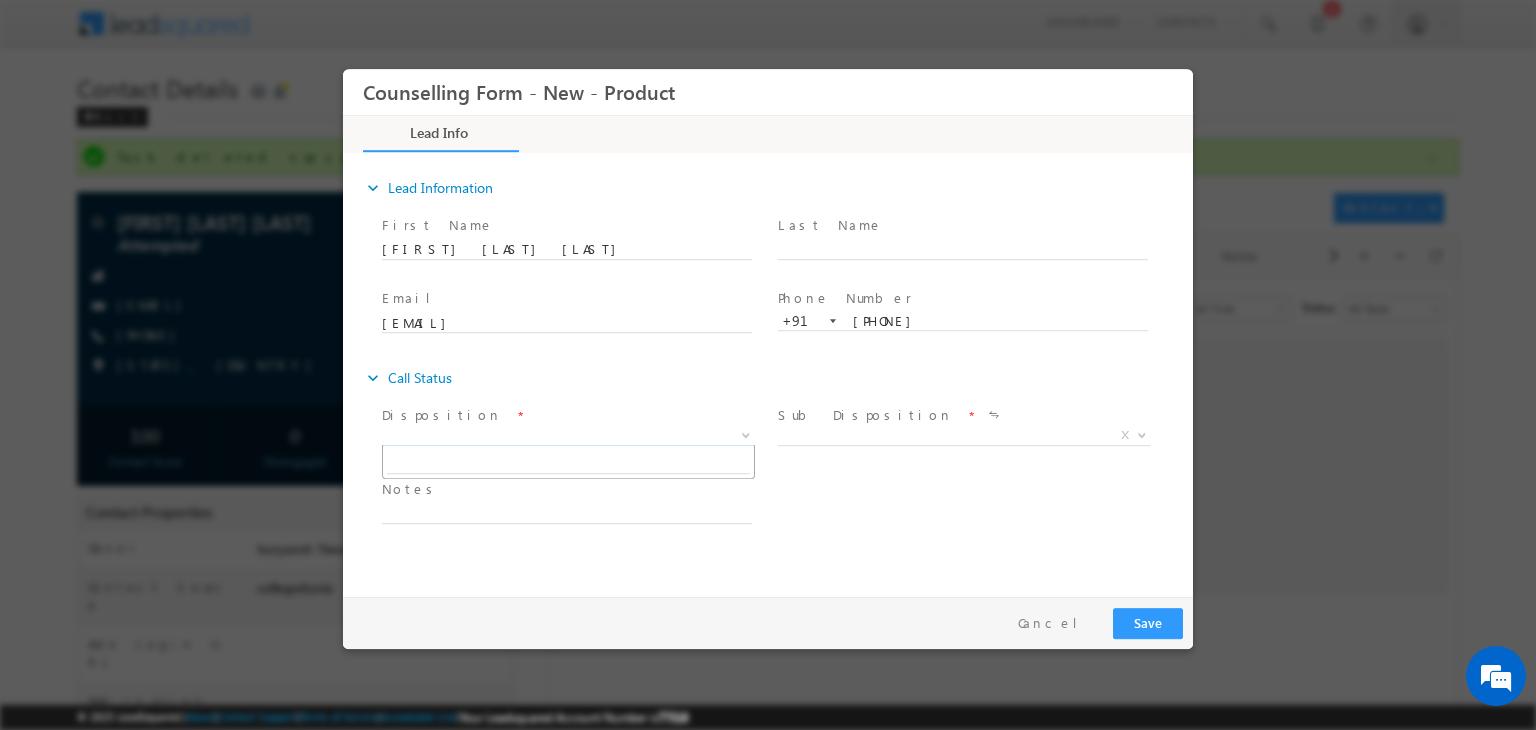 click on "X" at bounding box center (568, 436) 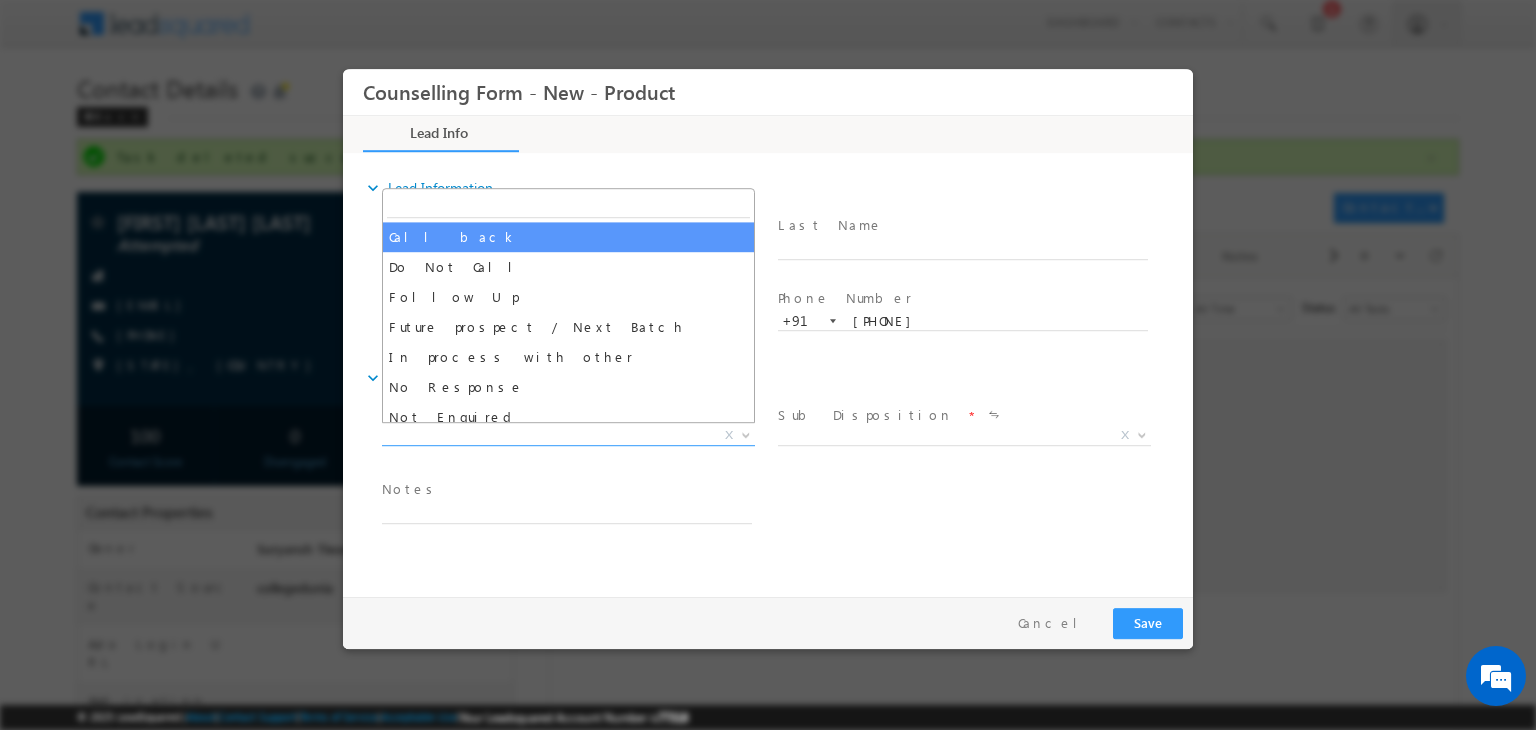 select on "Call back" 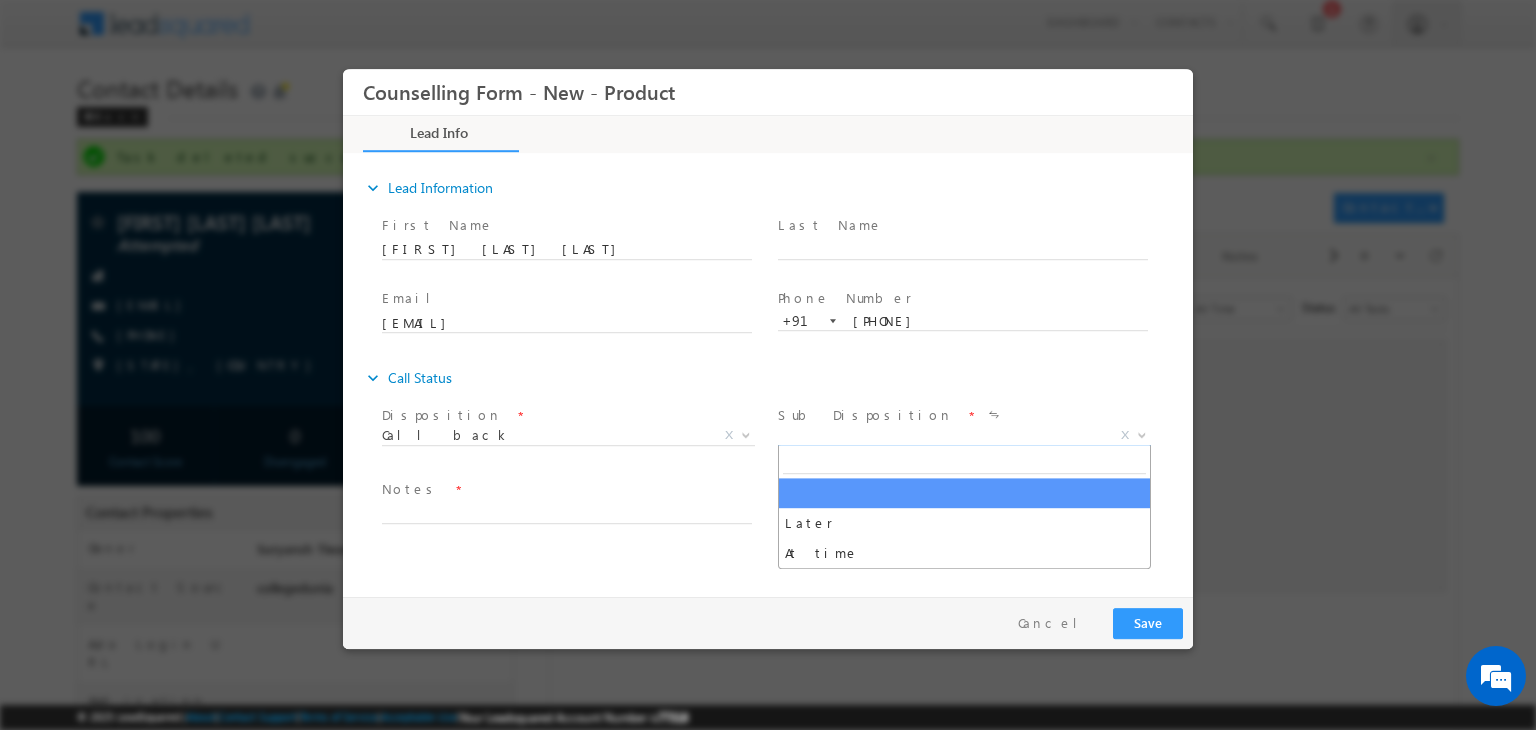 click on "X" at bounding box center (964, 436) 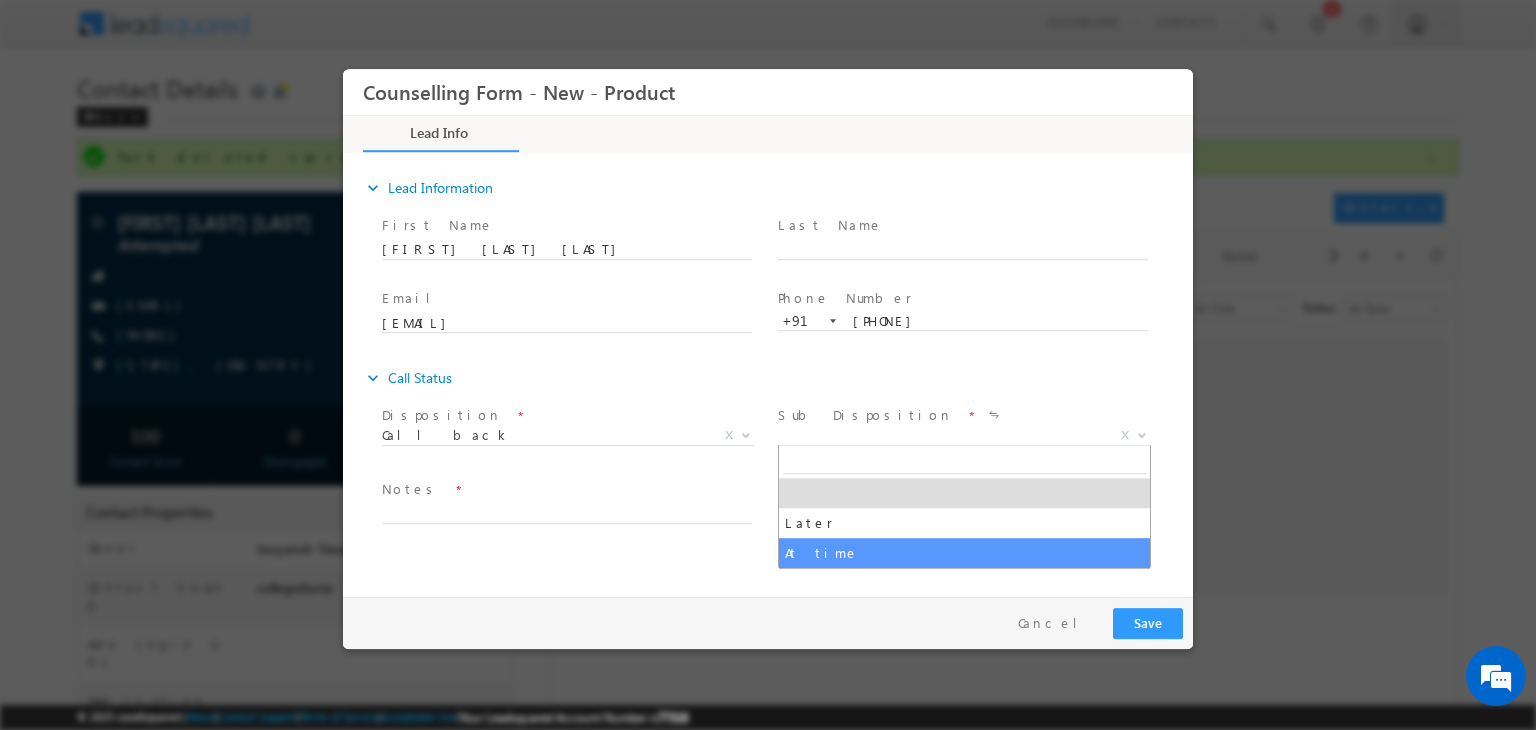 select on "At time" 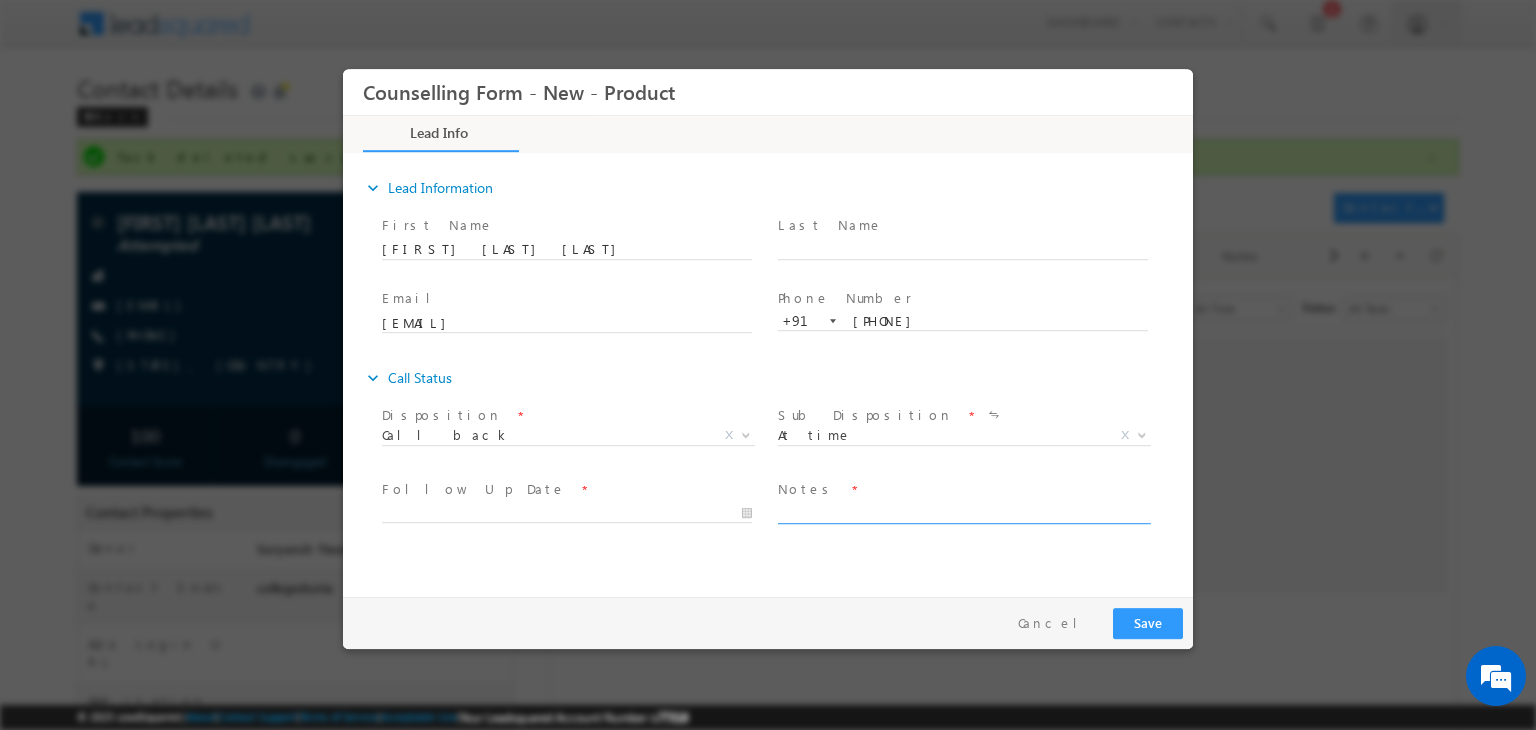 click at bounding box center (963, 512) 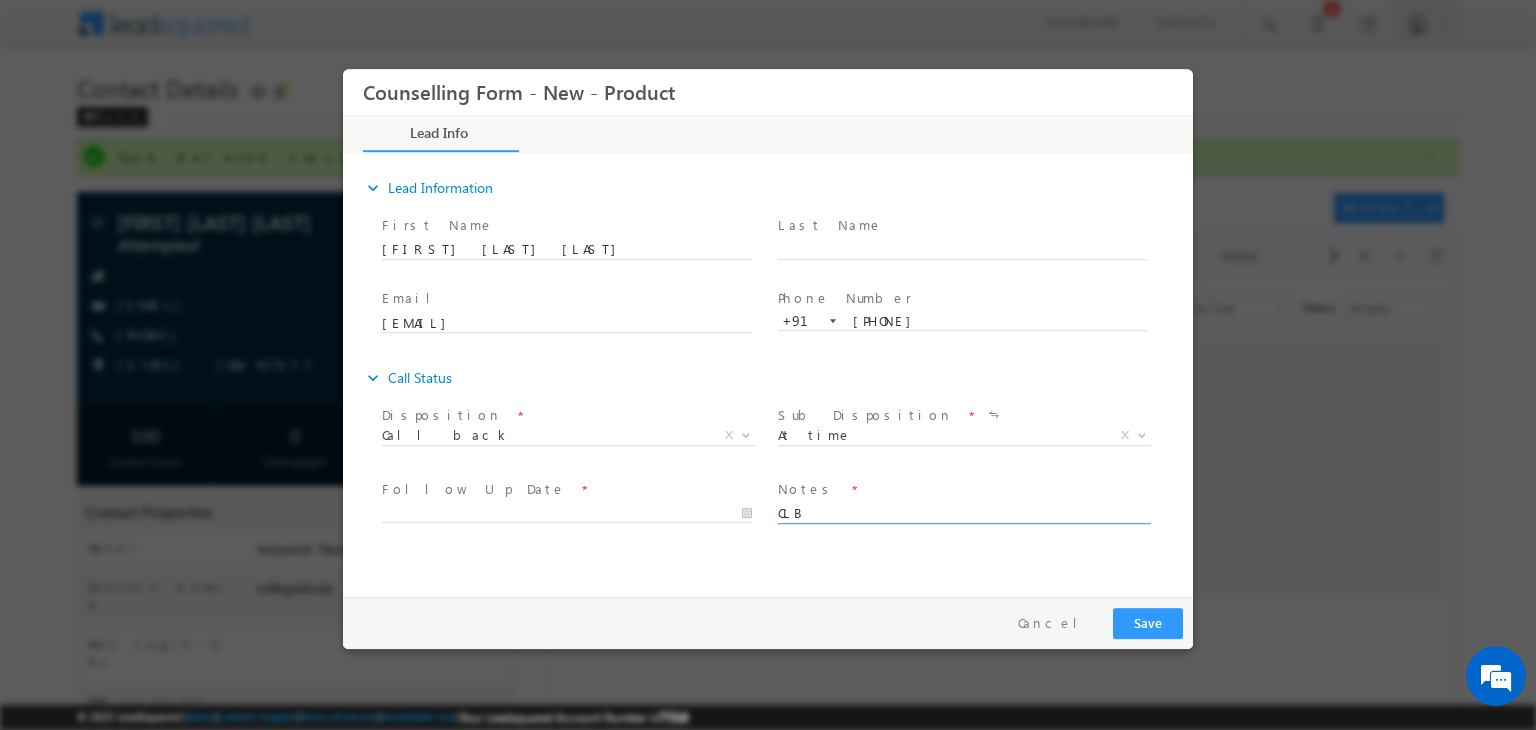 type on "CLB" 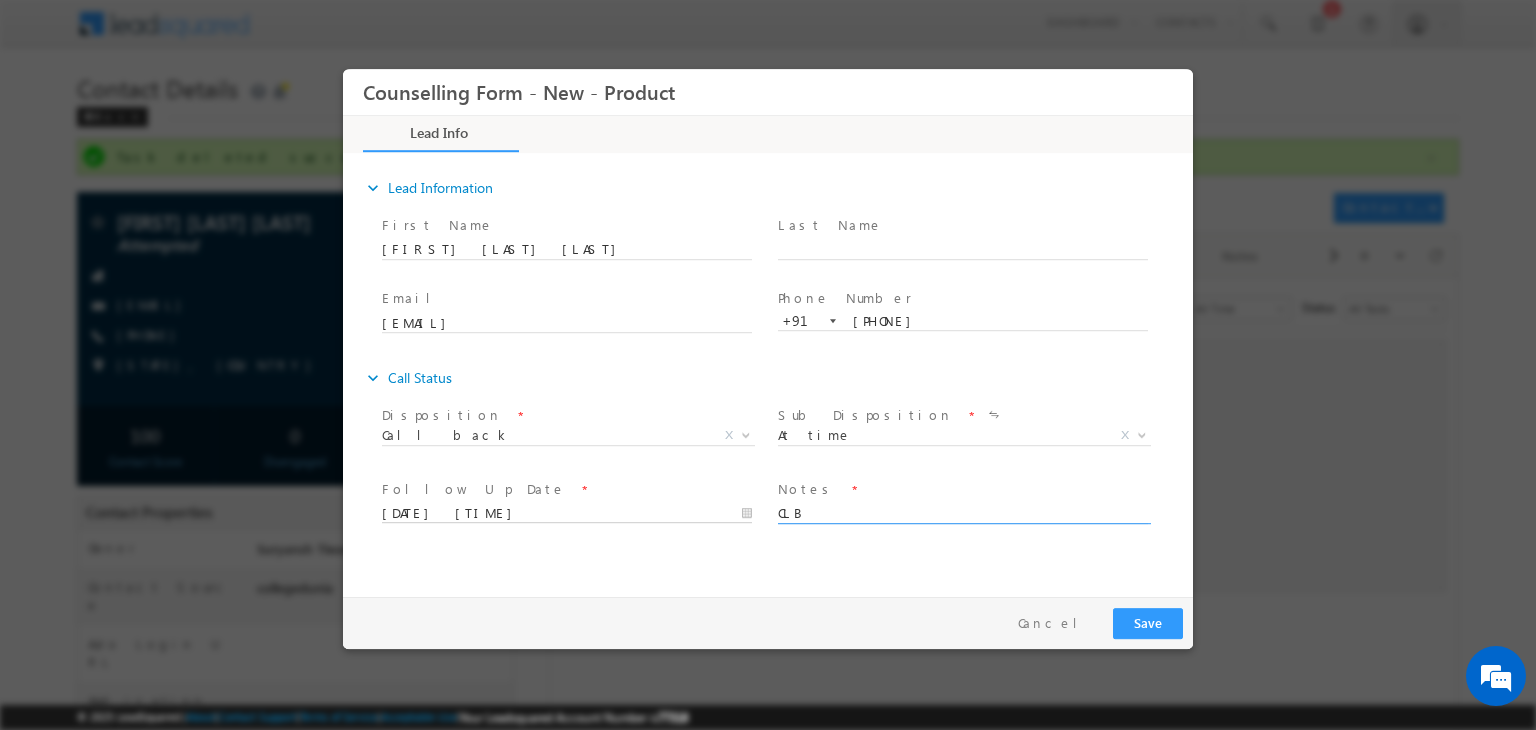 click on "02/08/2025 3:59 PM" at bounding box center [567, 514] 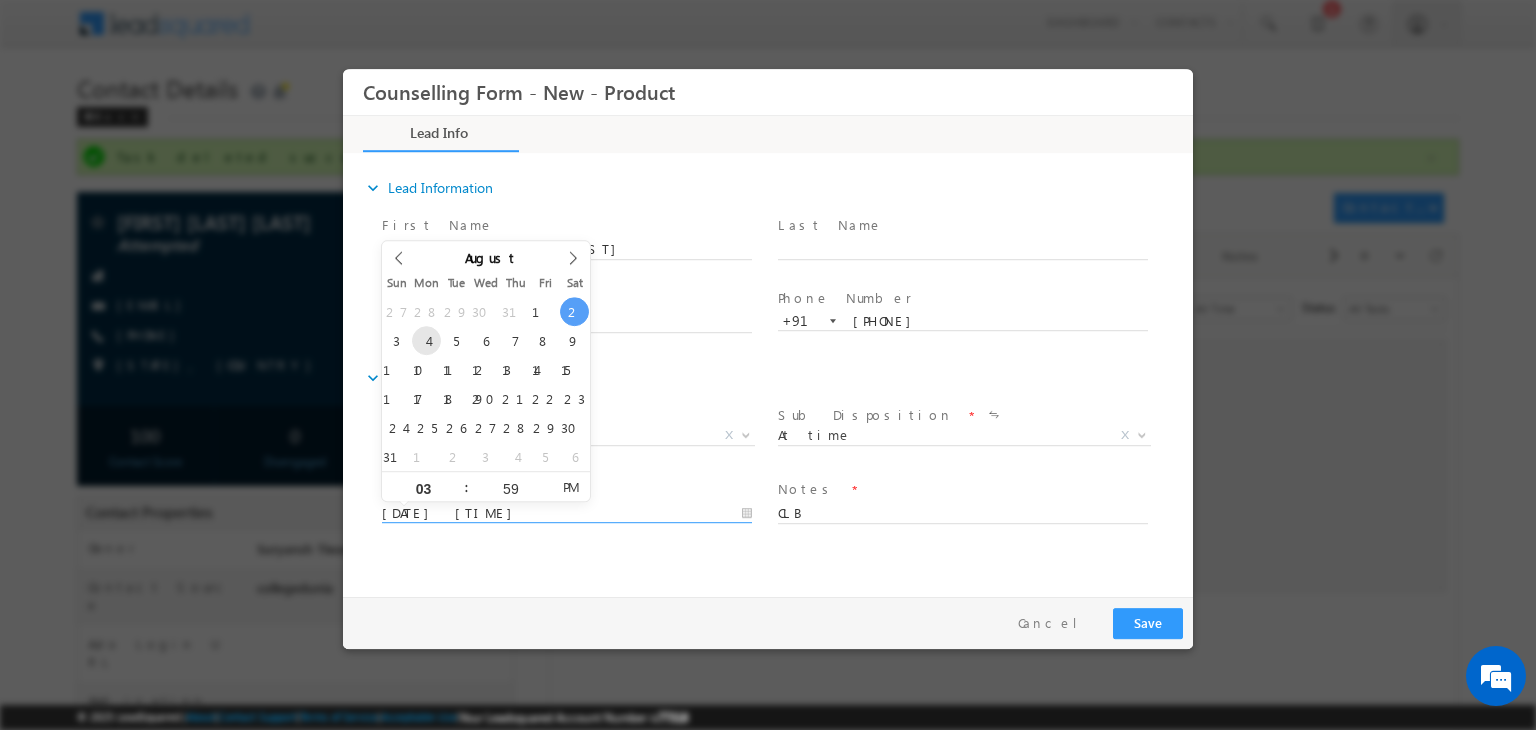 type on "04/08/2025 3:59 PM" 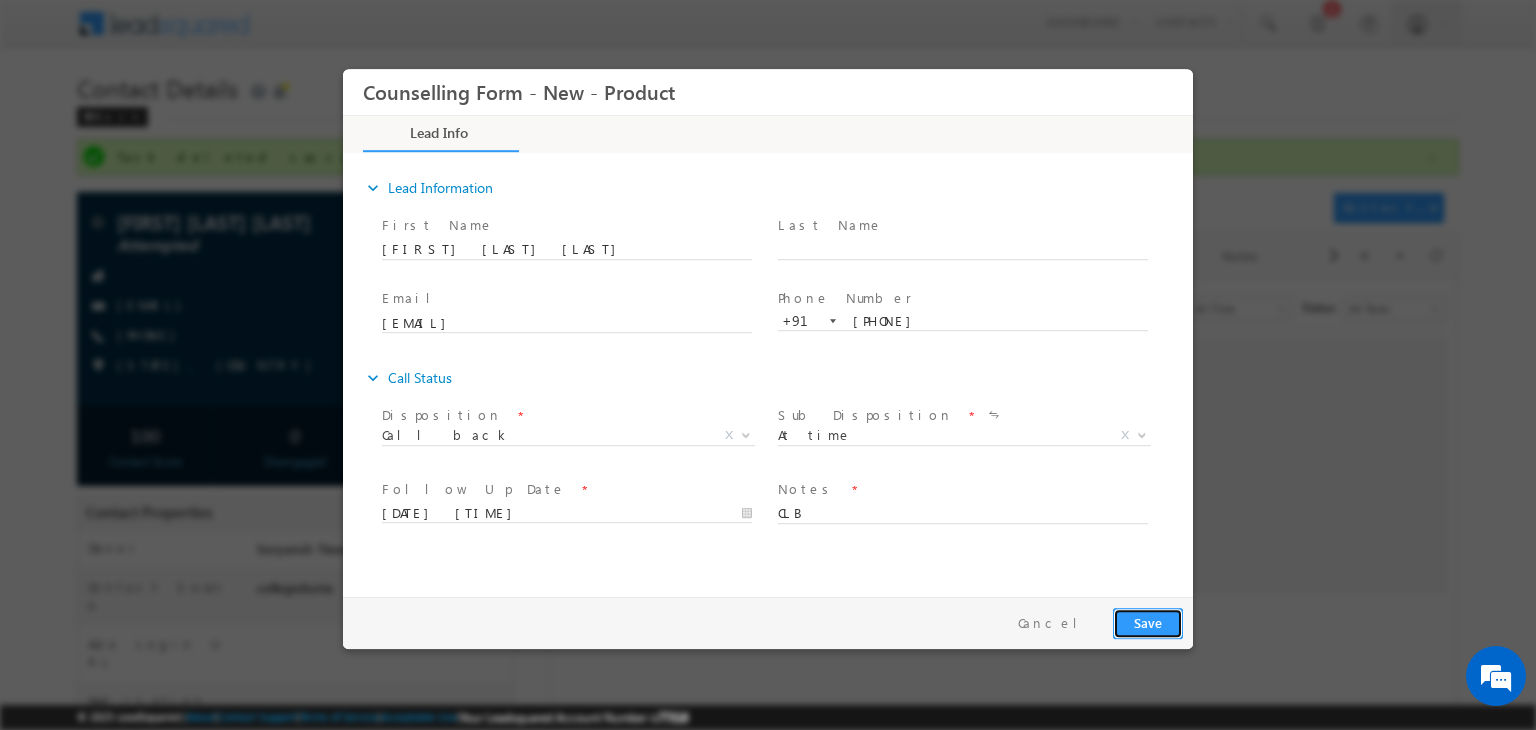 click on "Save" at bounding box center (1148, 623) 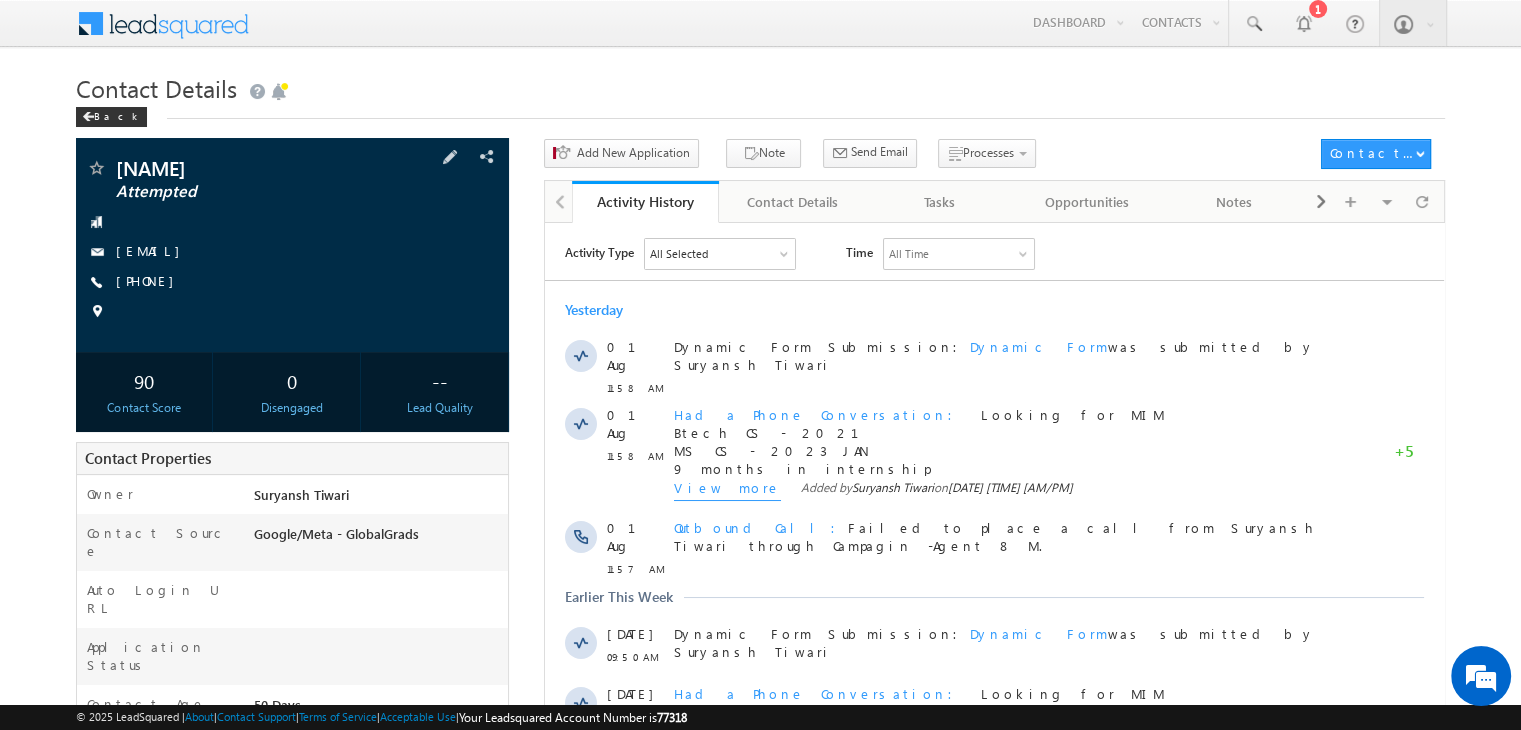 scroll, scrollTop: 0, scrollLeft: 0, axis: both 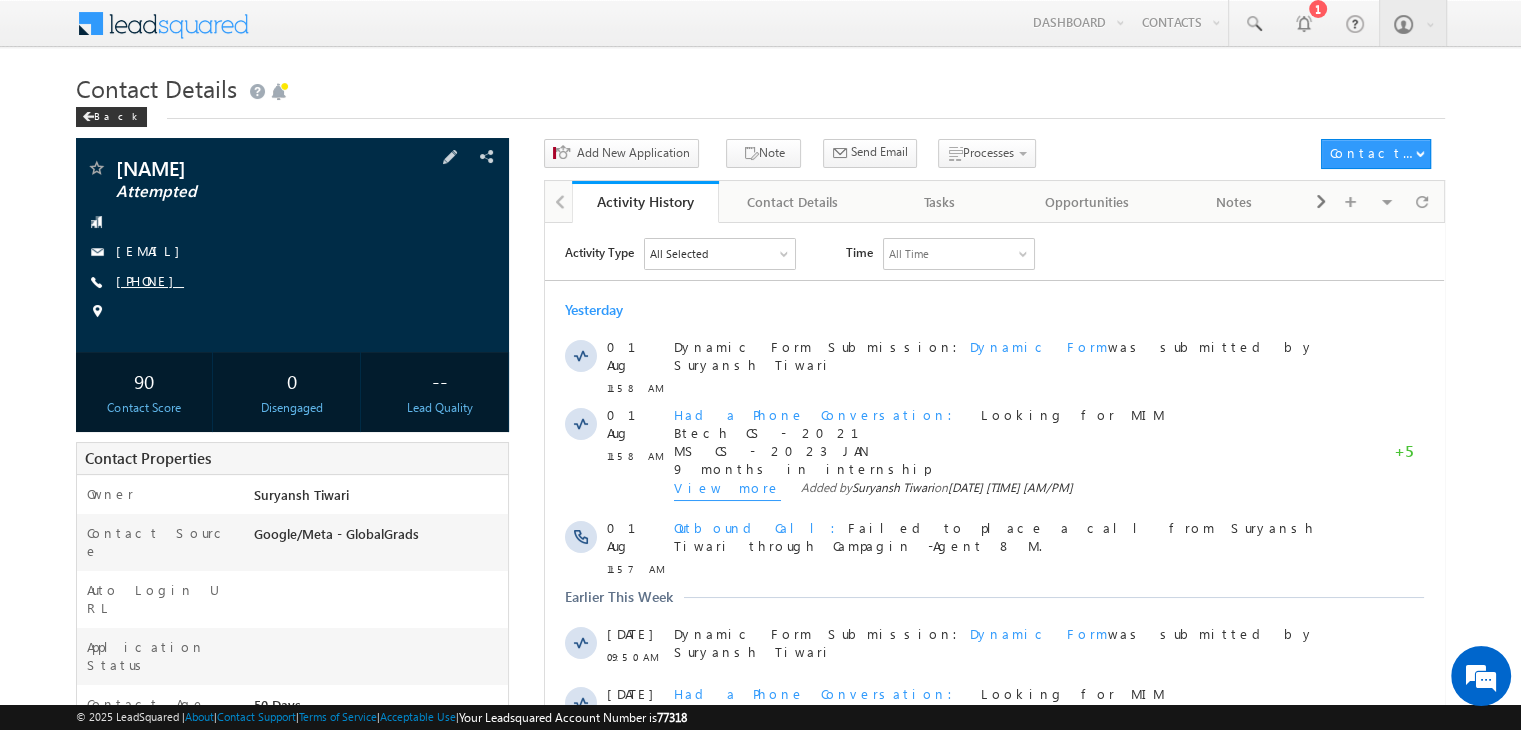 click on "[PHONE]" at bounding box center (150, 280) 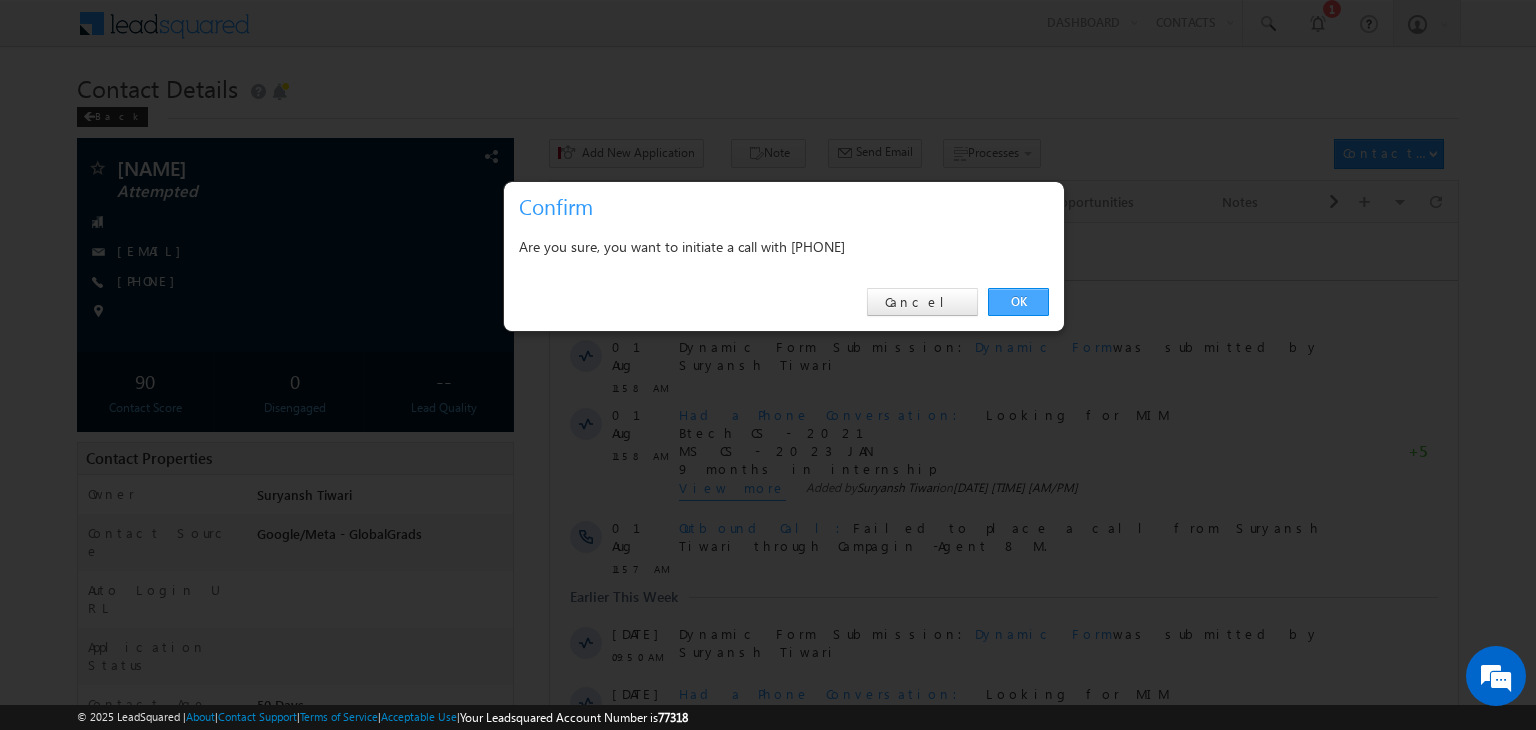 click on "OK" at bounding box center [1018, 302] 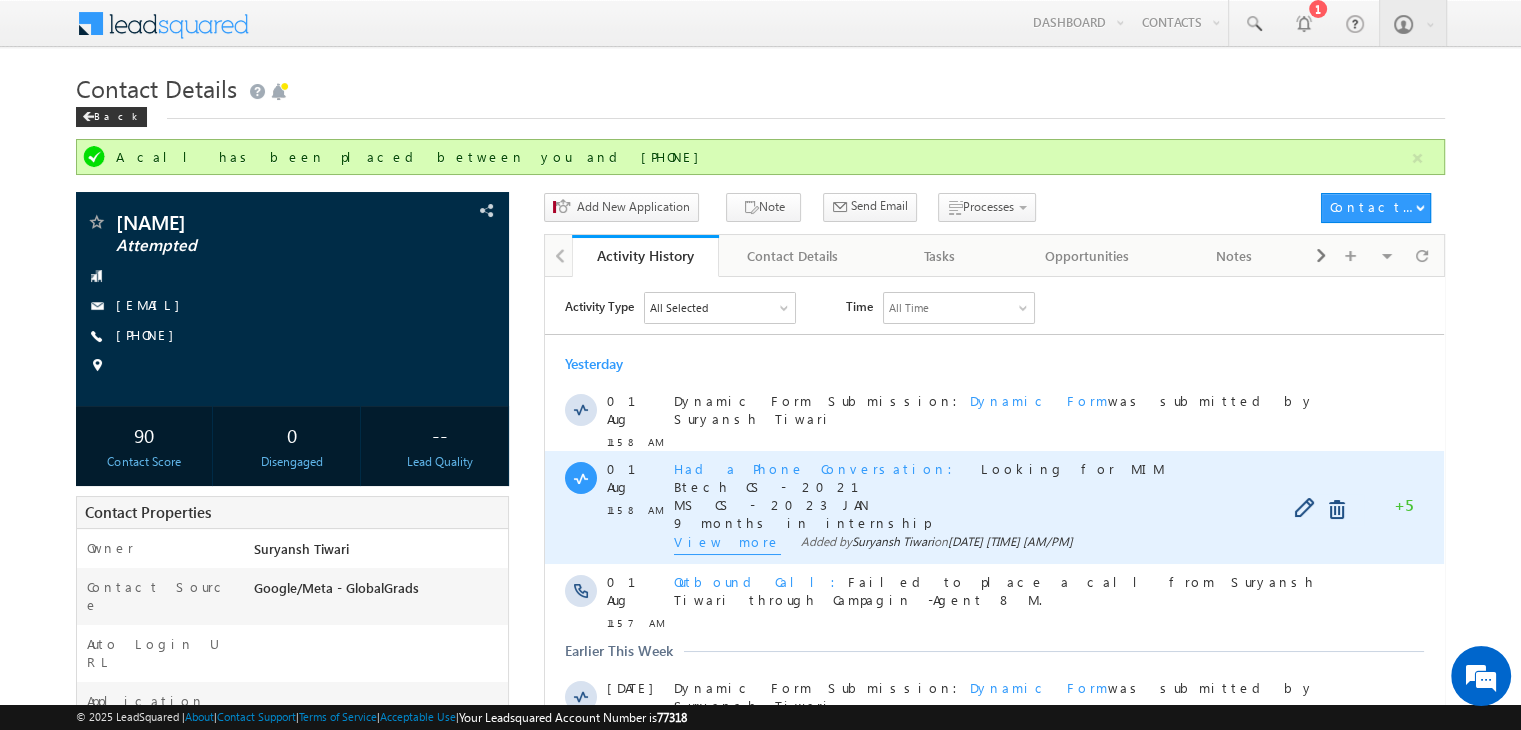 click on "View more" at bounding box center [727, 543] 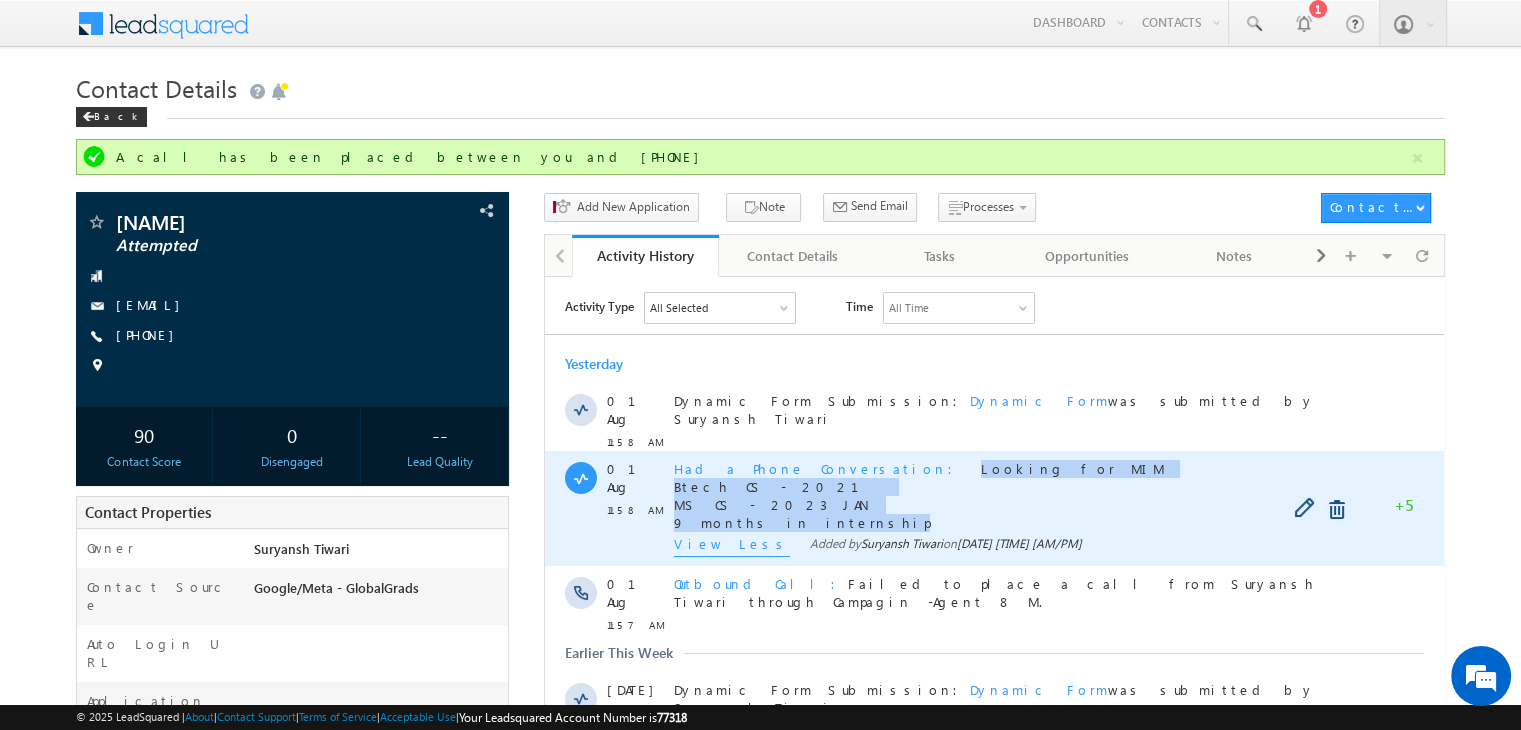 copy on "Looking for MIM Btech CS - 2021 MS CS - 2023 JAN 9 months in internship" 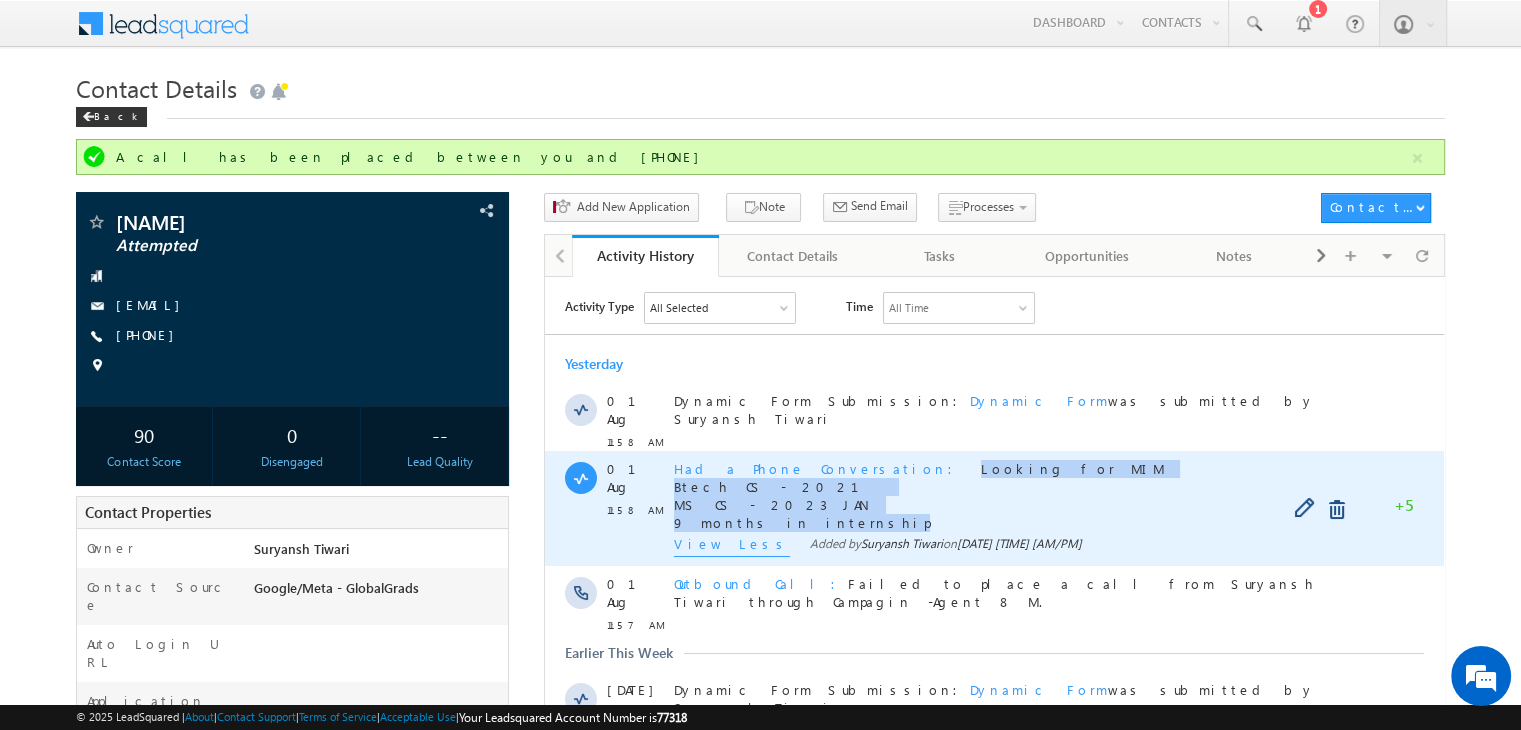 drag, startPoint x: 810, startPoint y: 511, endPoint x: 838, endPoint y: 459, distance: 59.05929 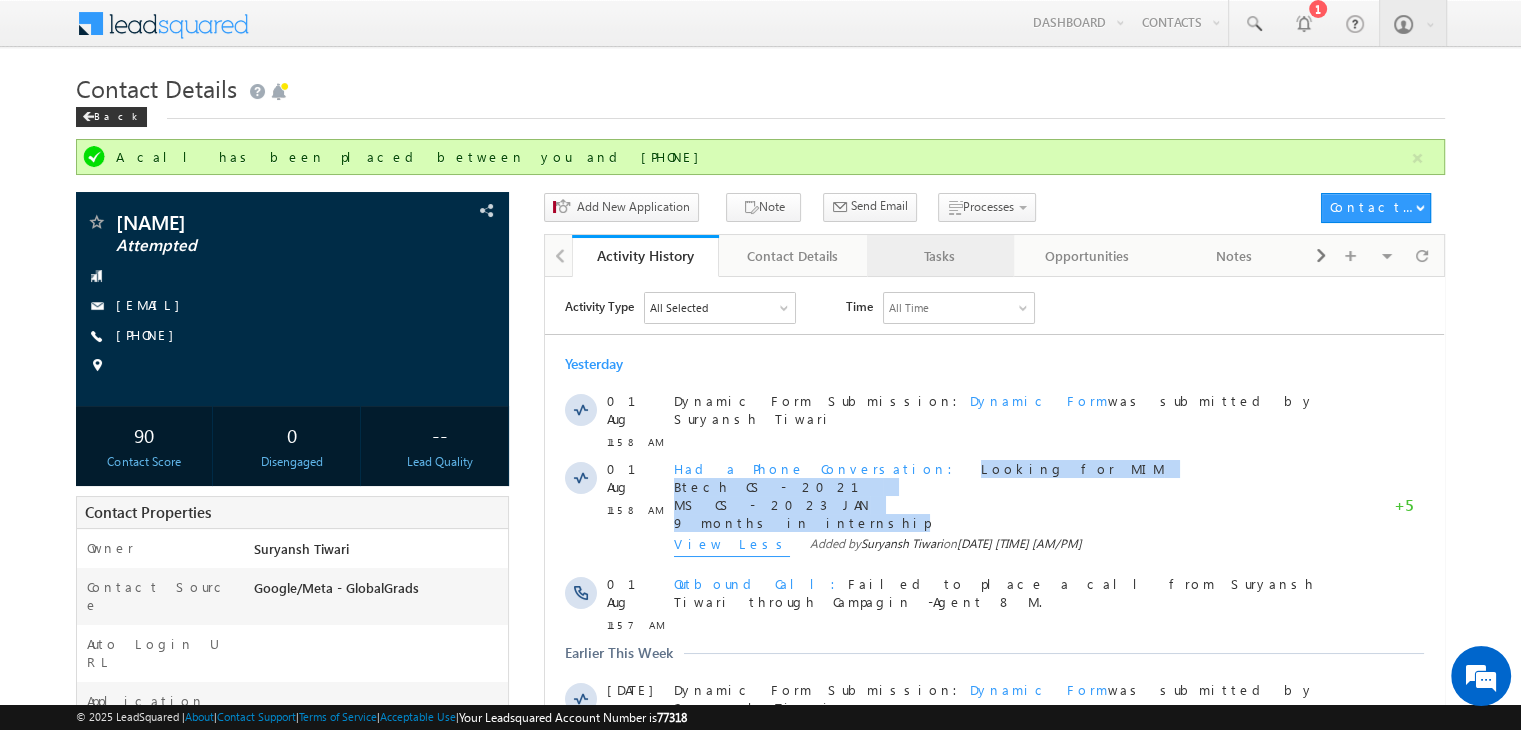 click on "Tasks" at bounding box center [940, 256] 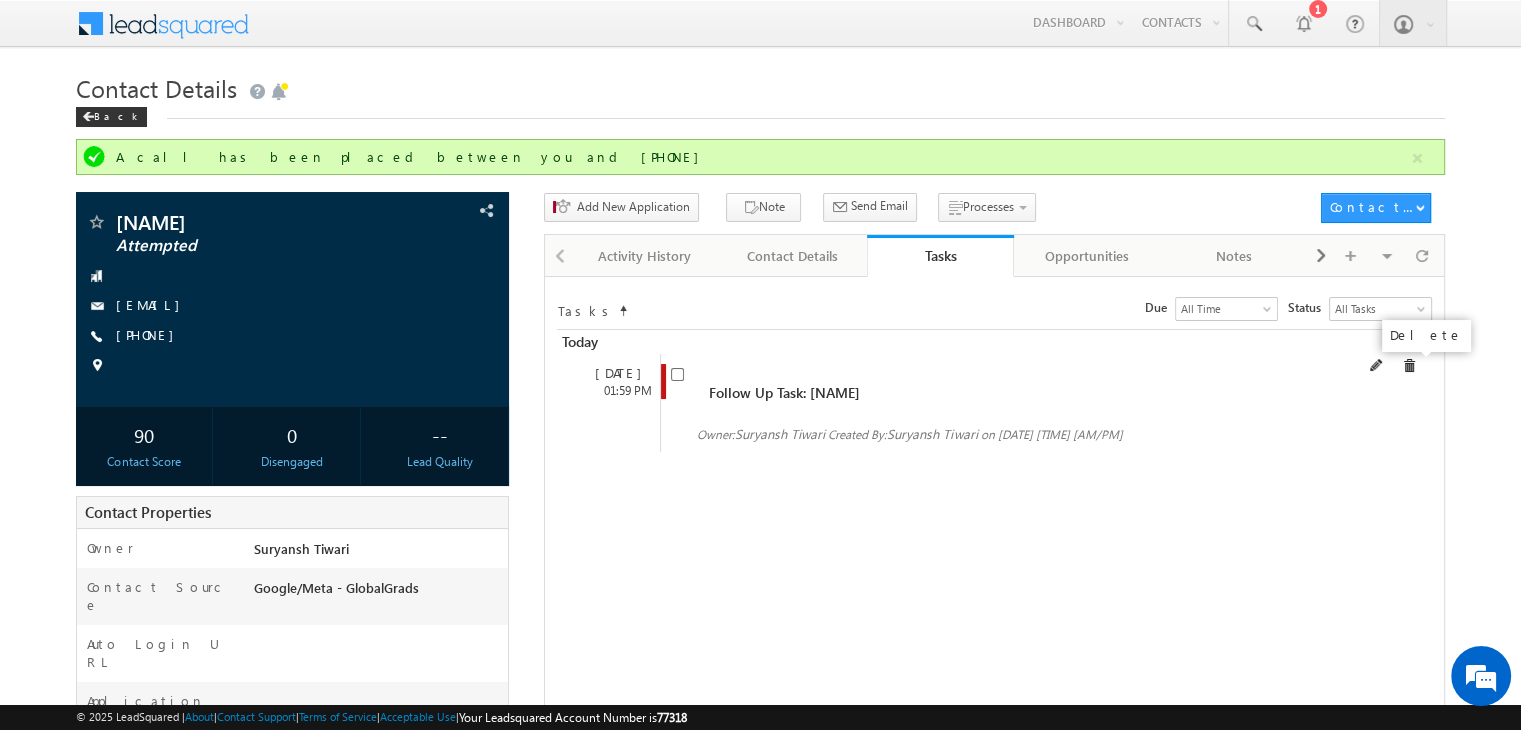 click at bounding box center (1409, 366) 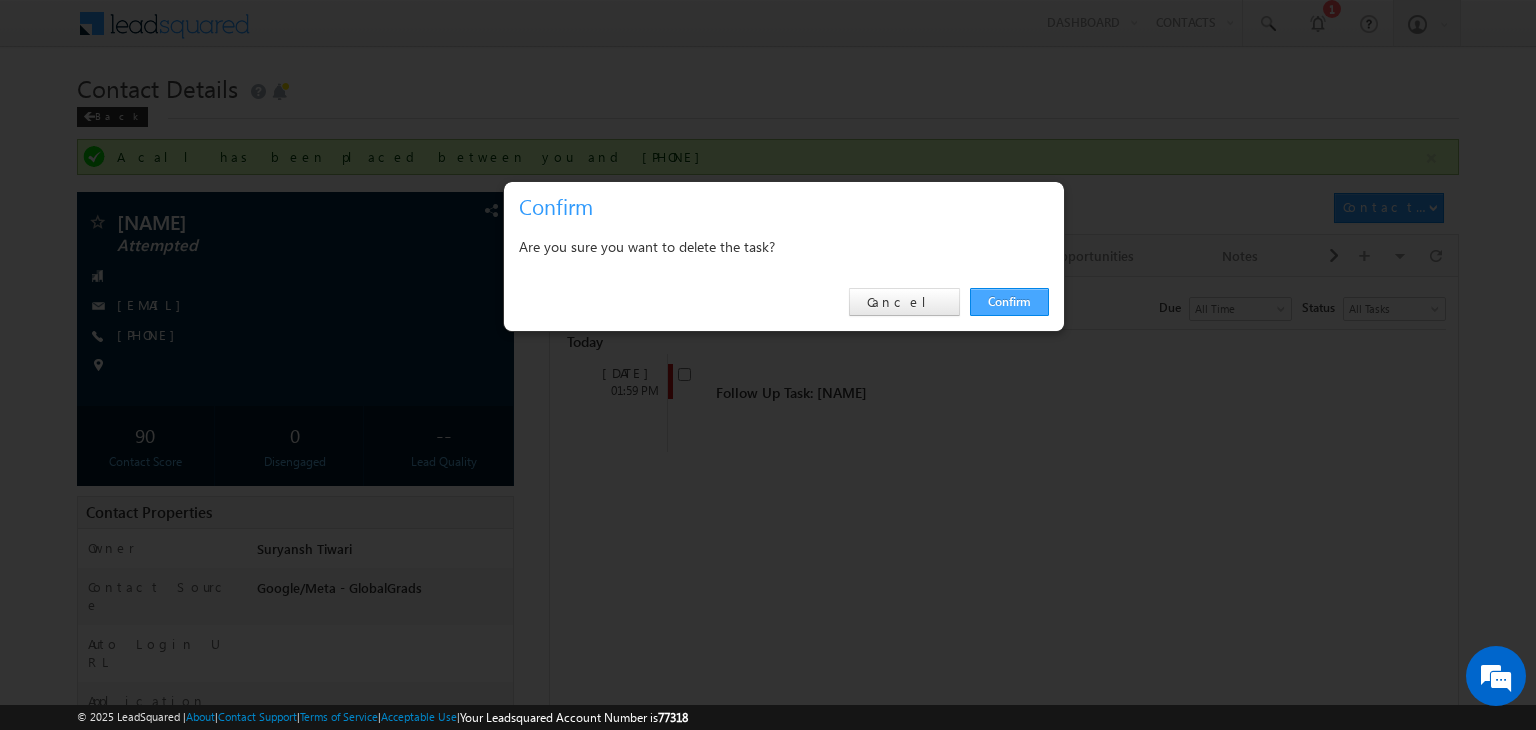 click on "Confirm" at bounding box center (1009, 302) 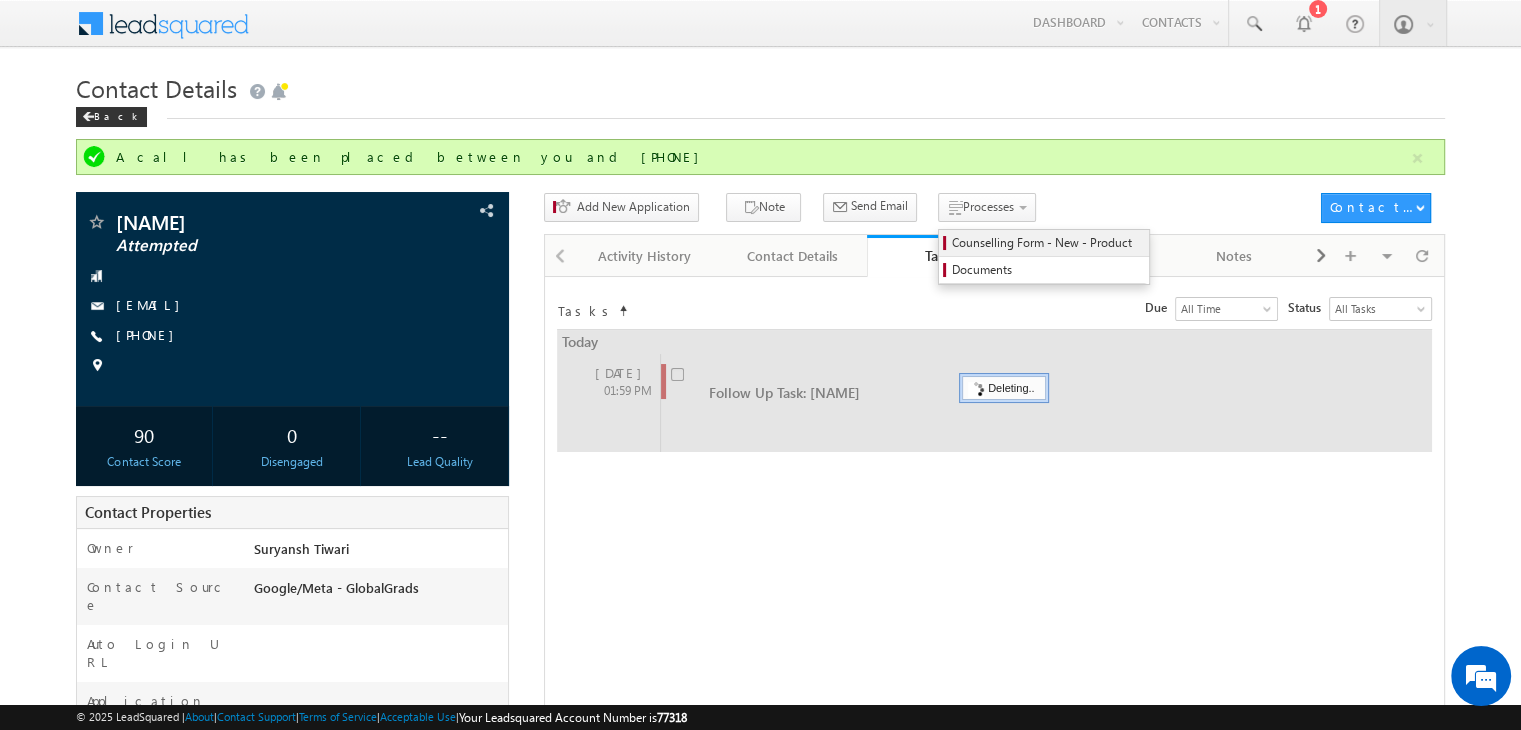 click on "Counselling Form - New - Product" at bounding box center (1047, 243) 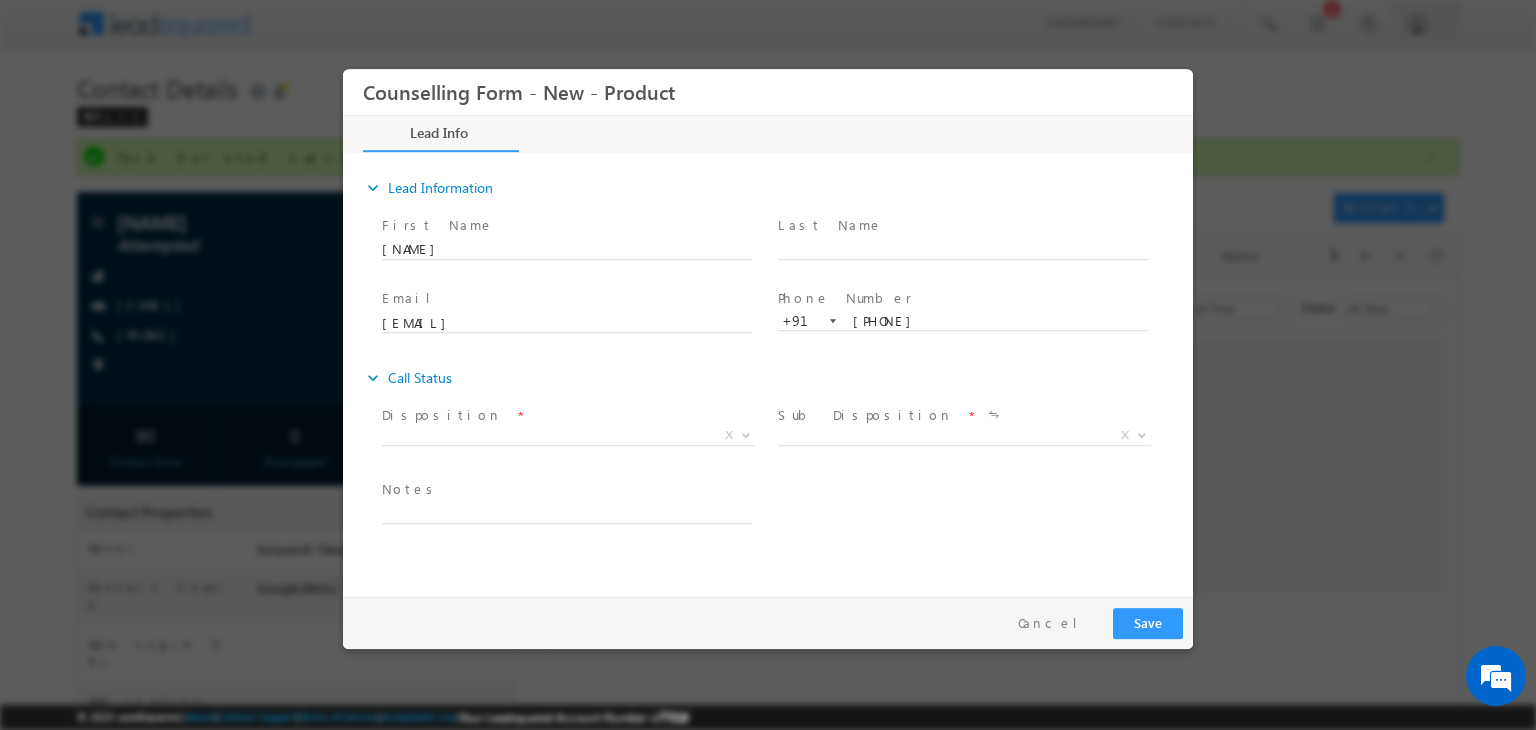 scroll, scrollTop: 0, scrollLeft: 0, axis: both 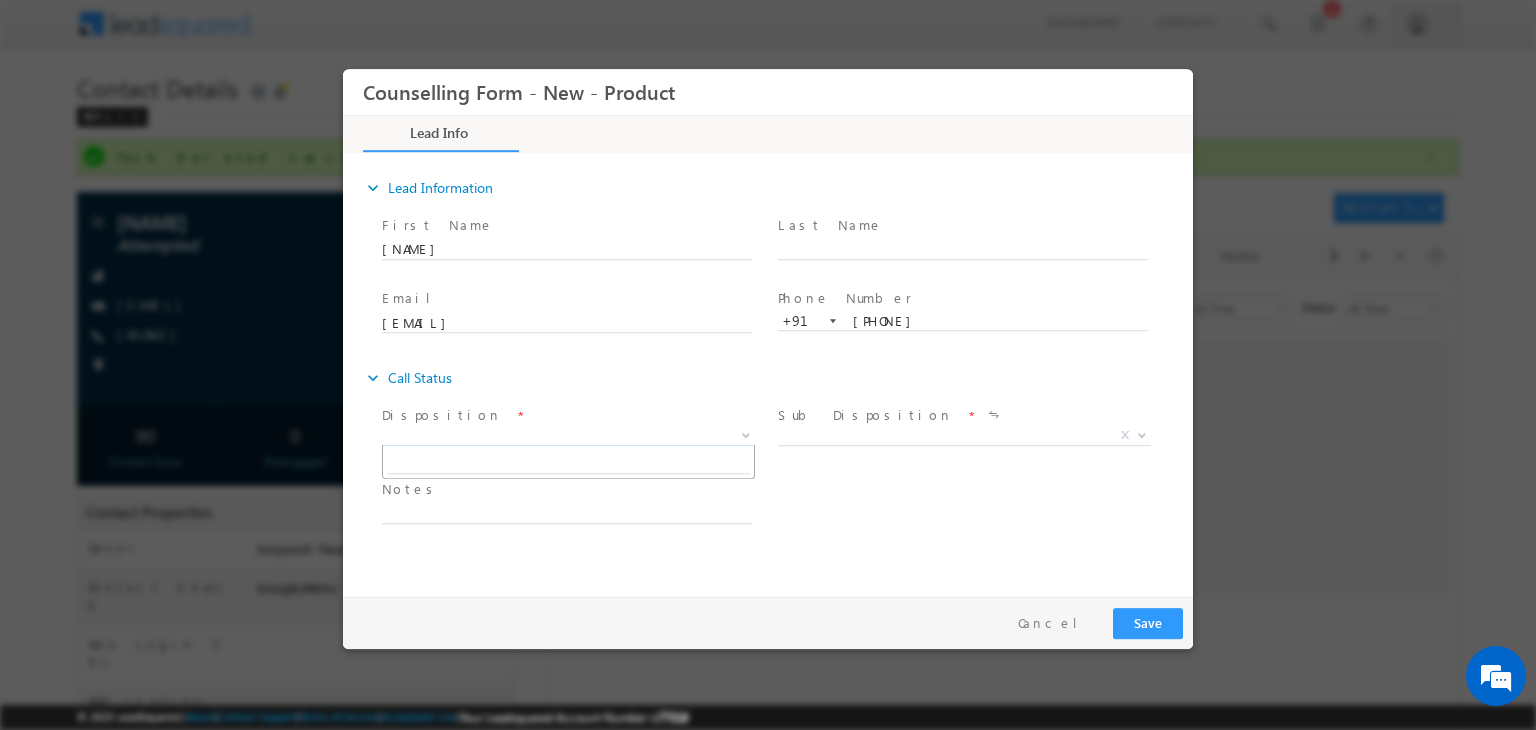 click on "X" at bounding box center (568, 436) 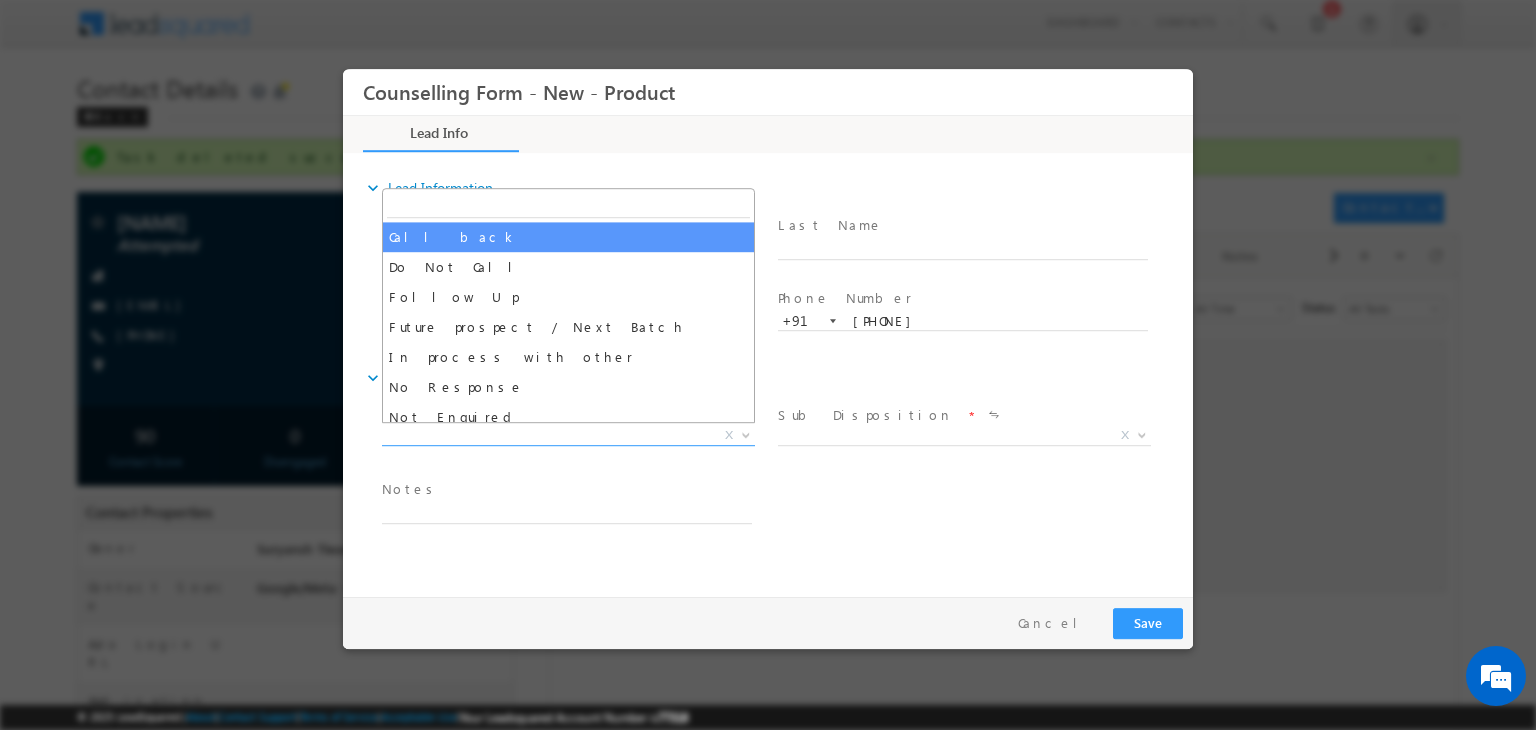 select on "Call back" 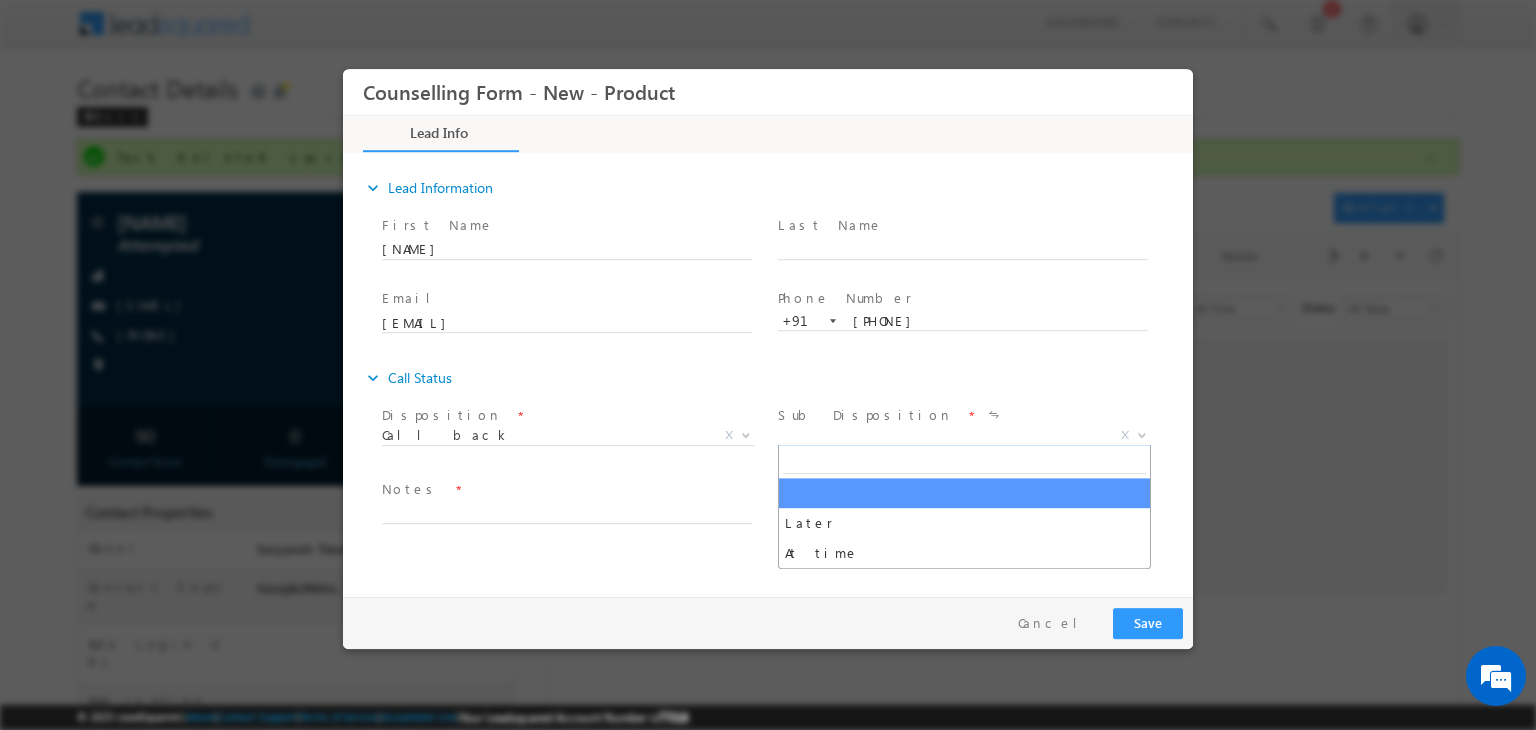 drag, startPoint x: 833, startPoint y: 431, endPoint x: 879, endPoint y: 575, distance: 151.16878 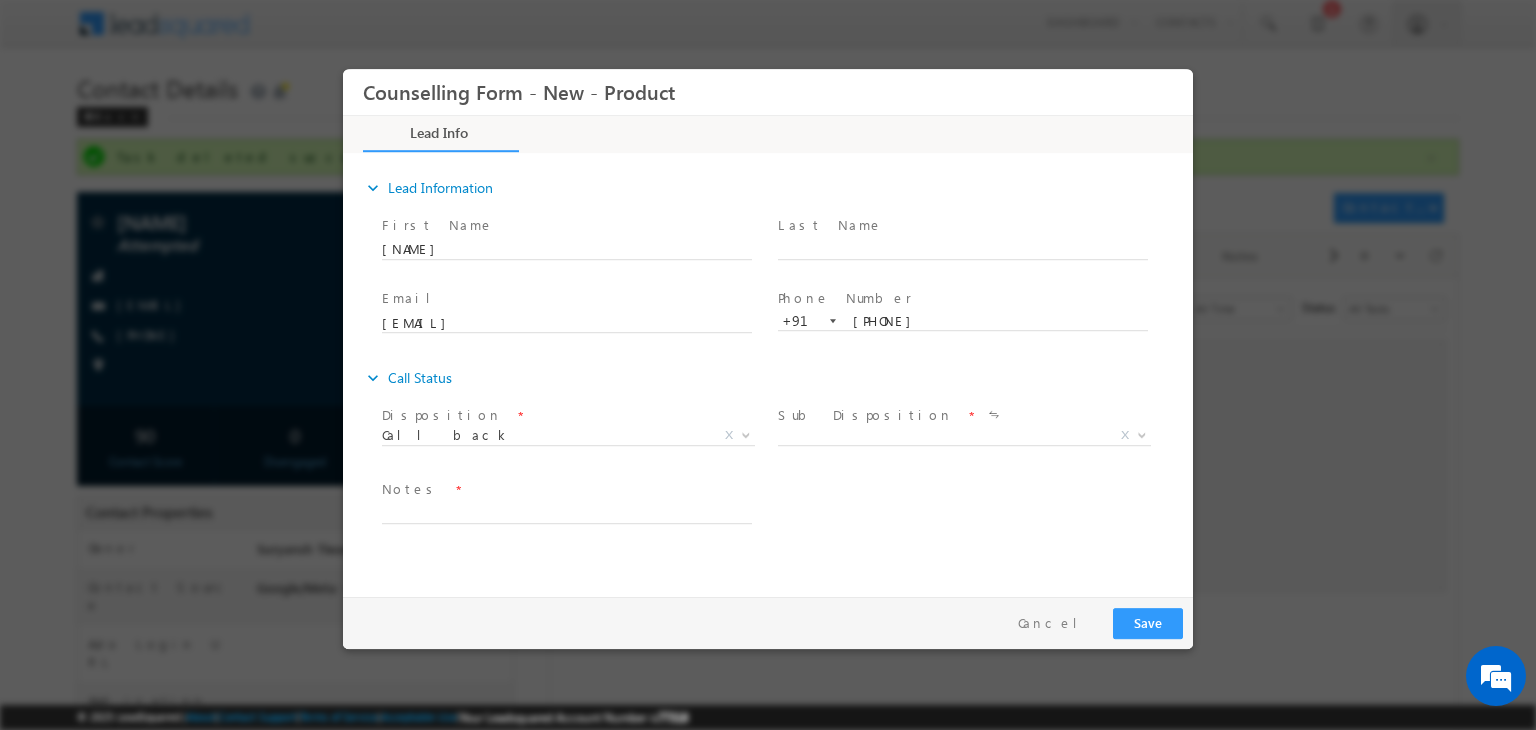 drag, startPoint x: 879, startPoint y: 575, endPoint x: 819, endPoint y: 476, distance: 115.76269 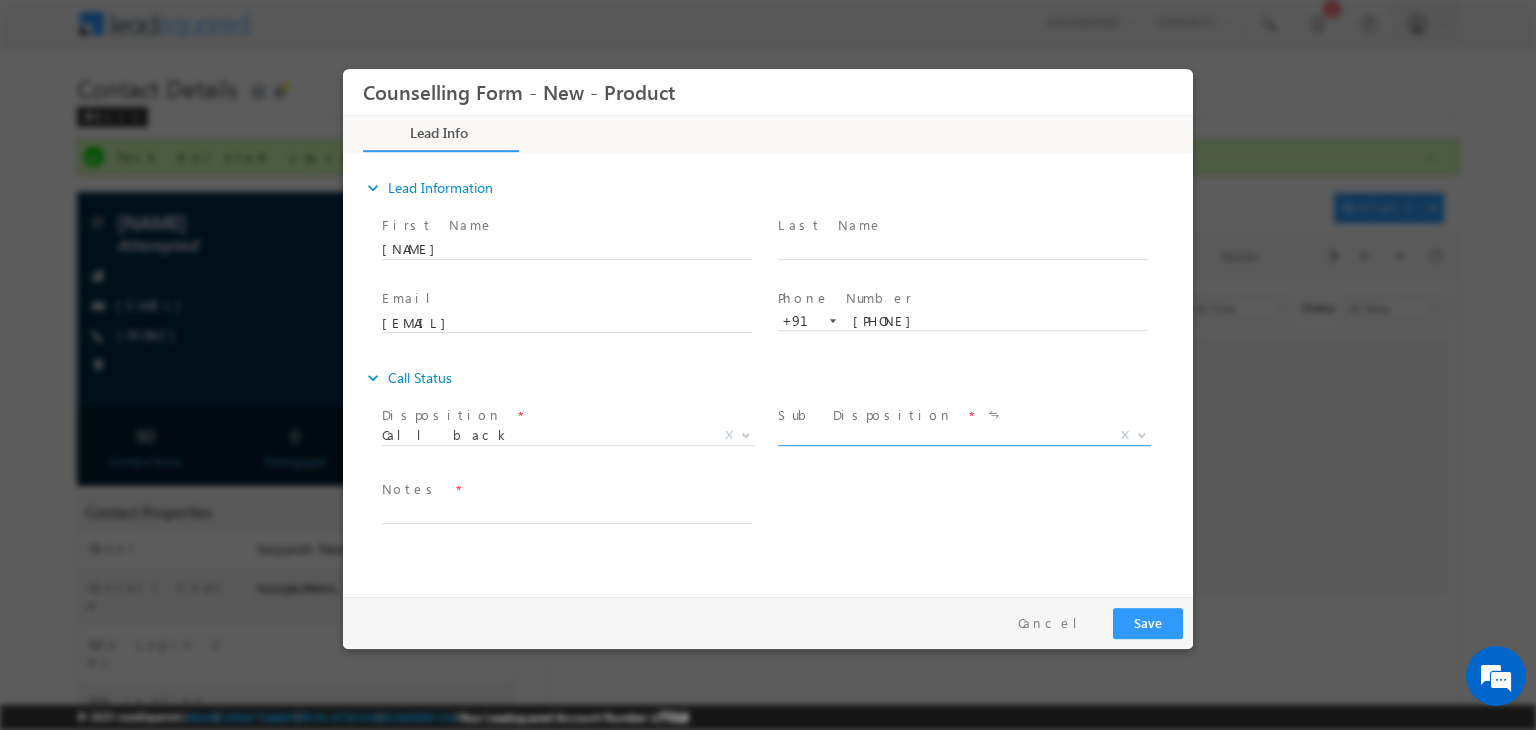 click on "X" at bounding box center [964, 436] 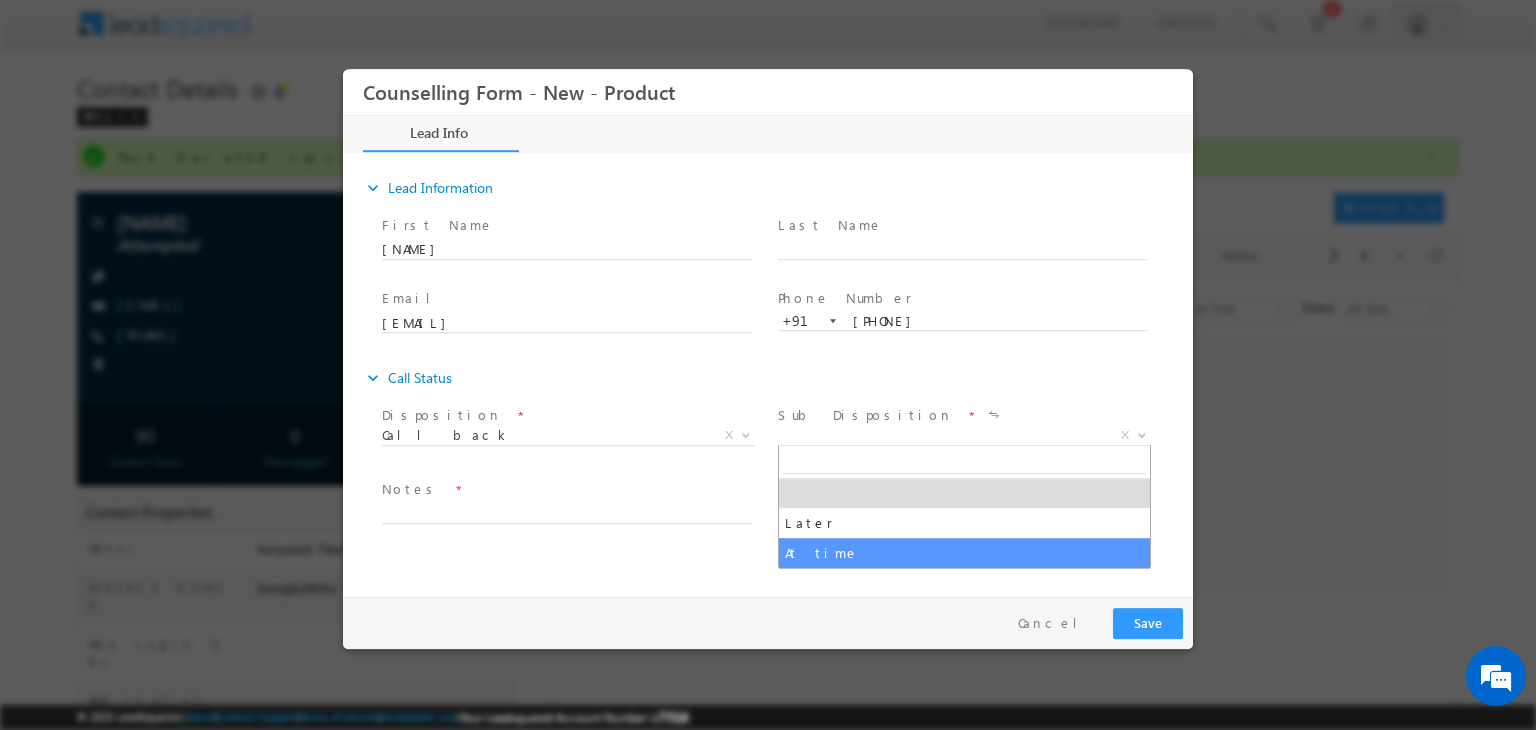 select on "At time" 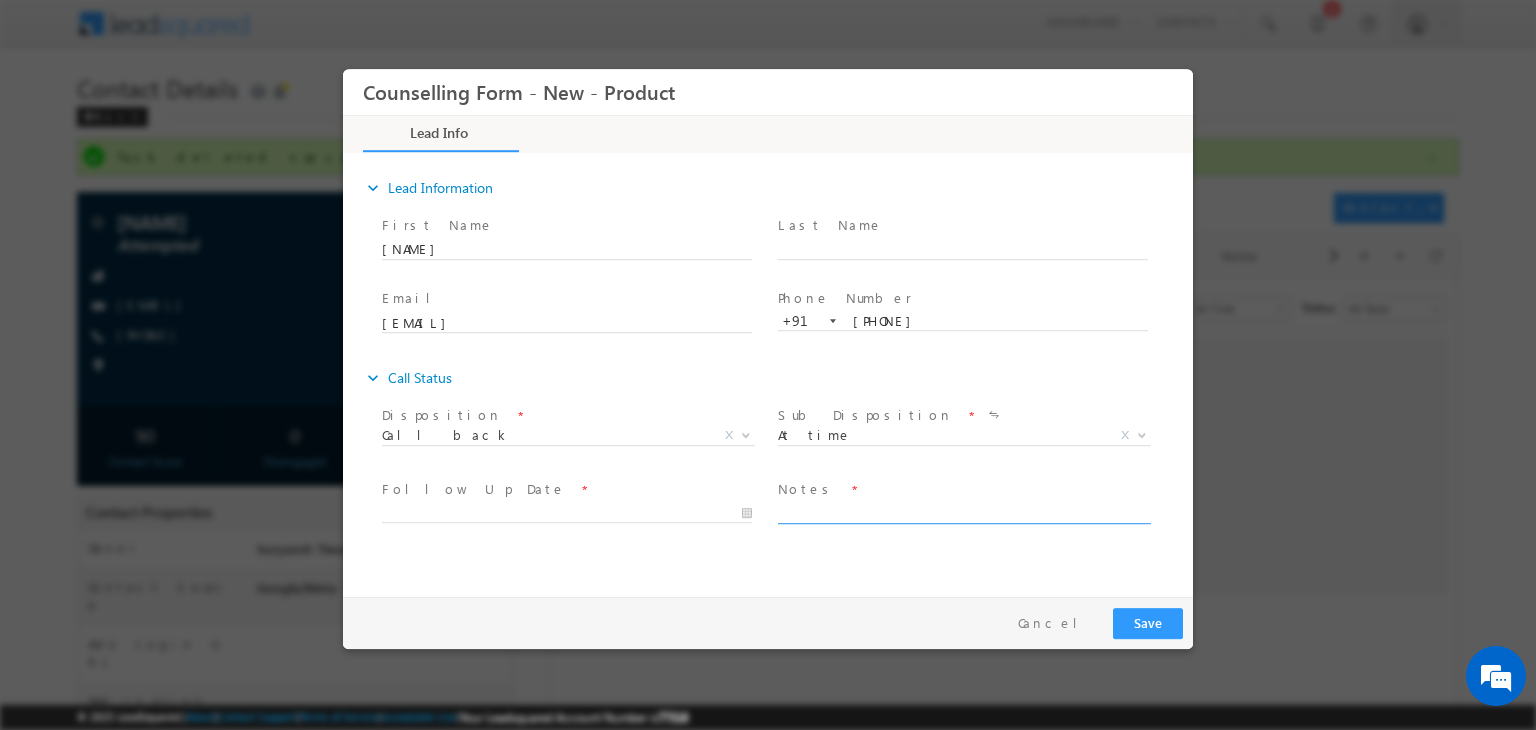 click at bounding box center [963, 512] 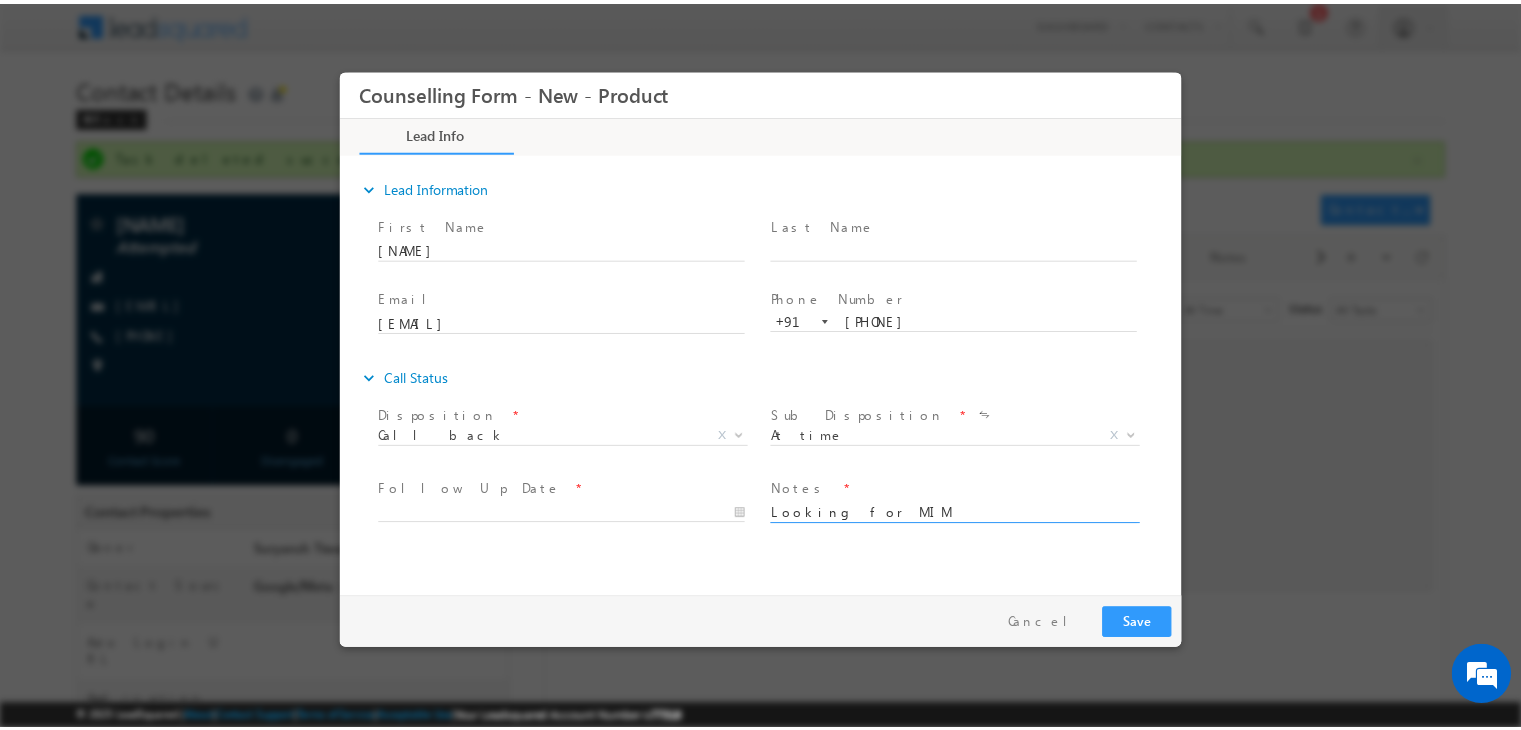 scroll, scrollTop: 4, scrollLeft: 0, axis: vertical 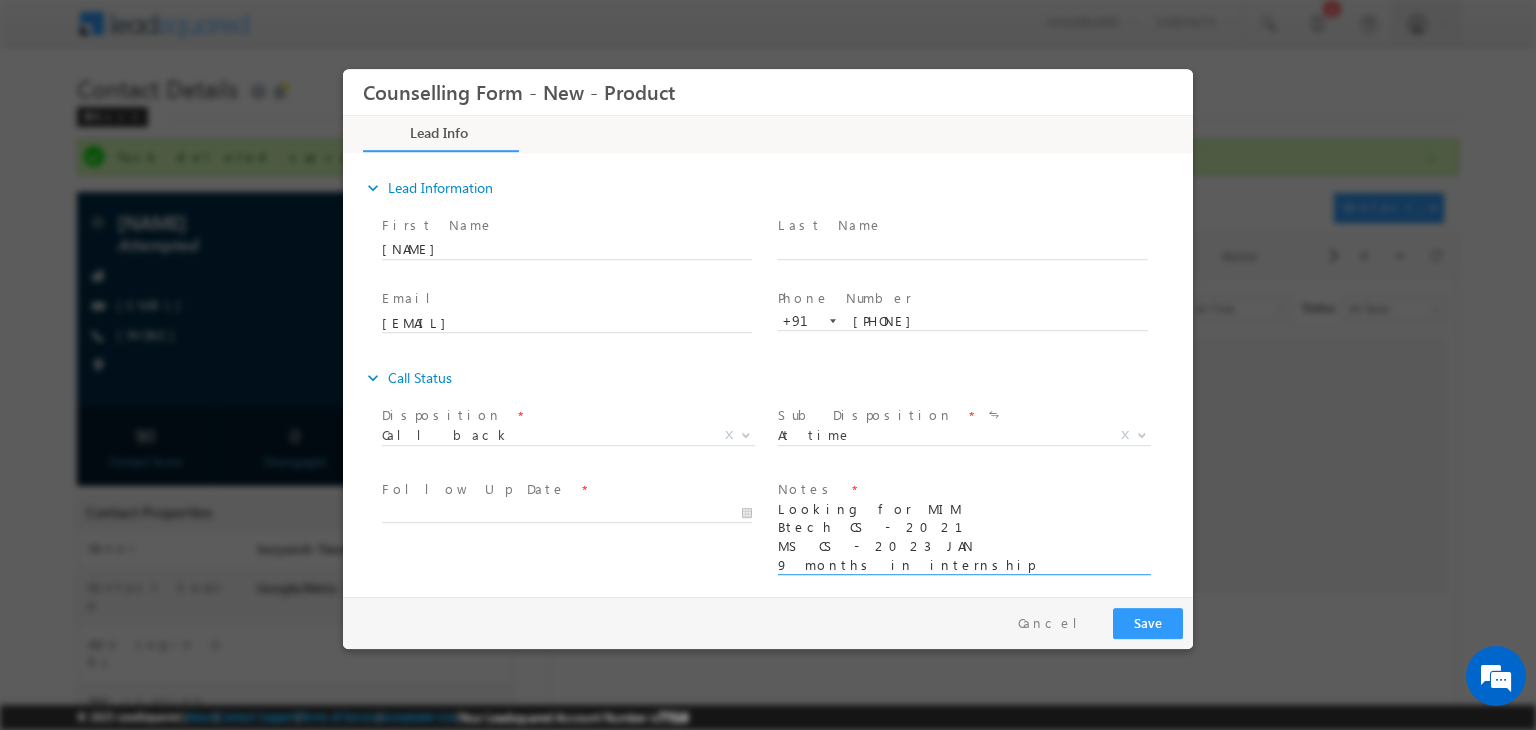 type on "Looking for MIM
Btech CS - 2021
MS CS - 2023 JAN
9 months in internship" 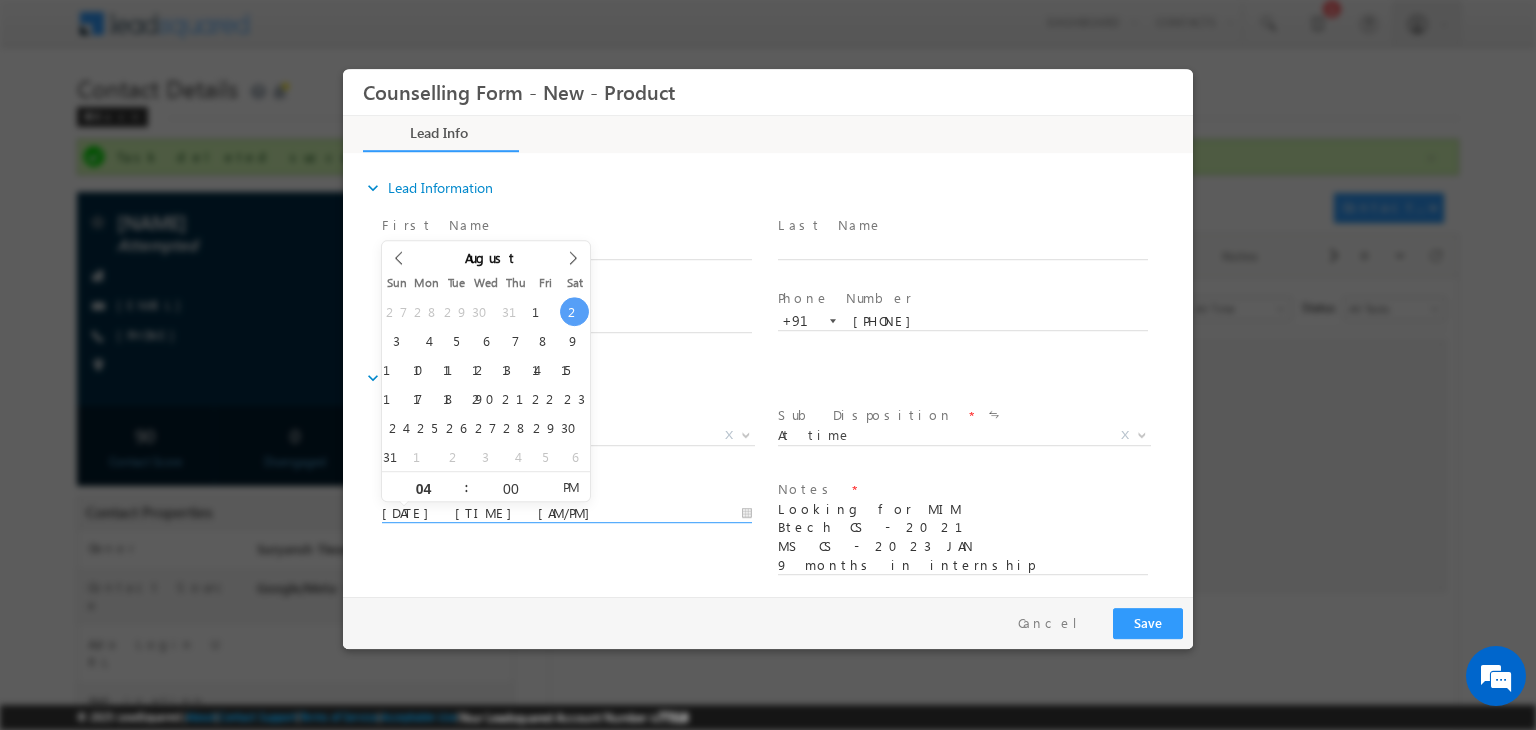 click on "02/08/2025 4:00 PM" at bounding box center (567, 514) 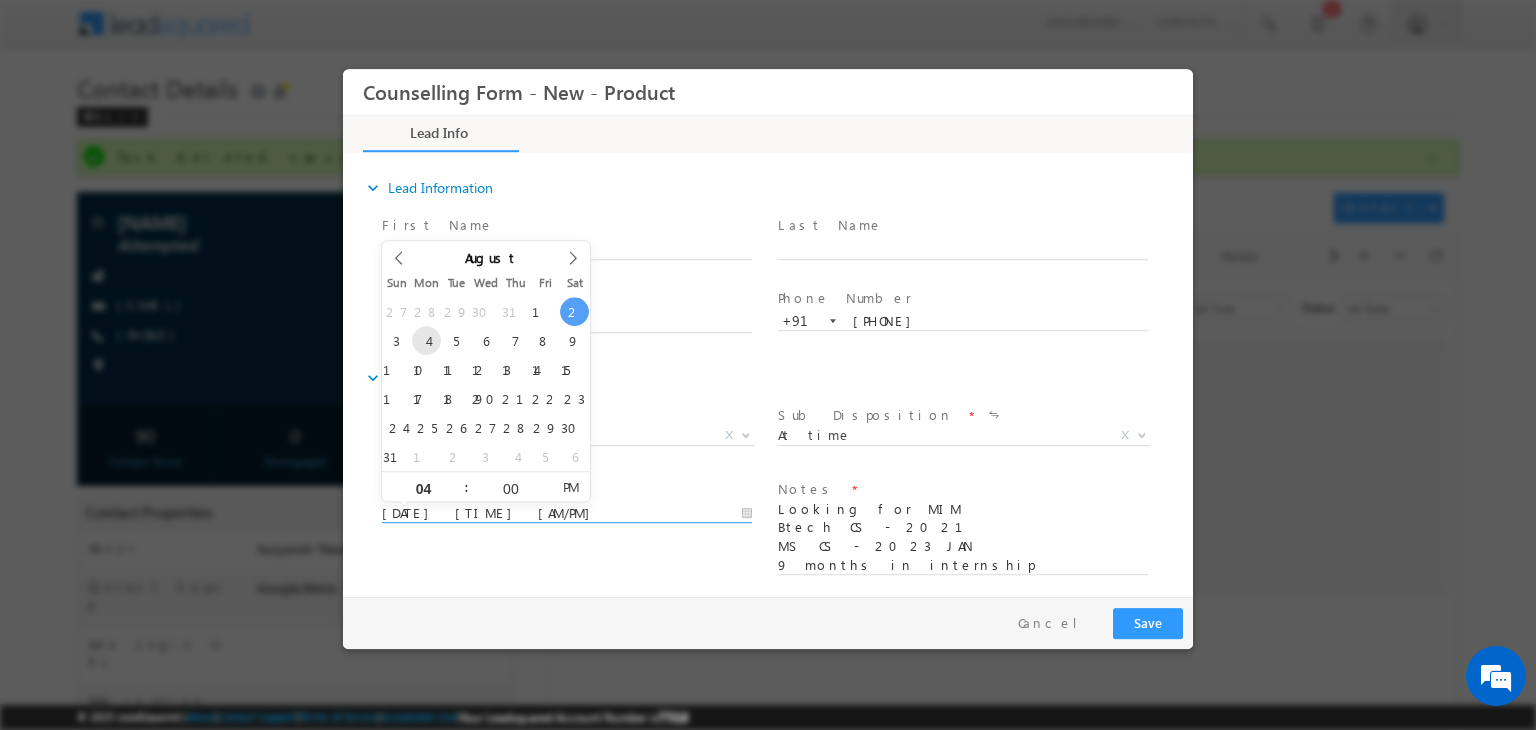 type on "04/08/2025 4:00 PM" 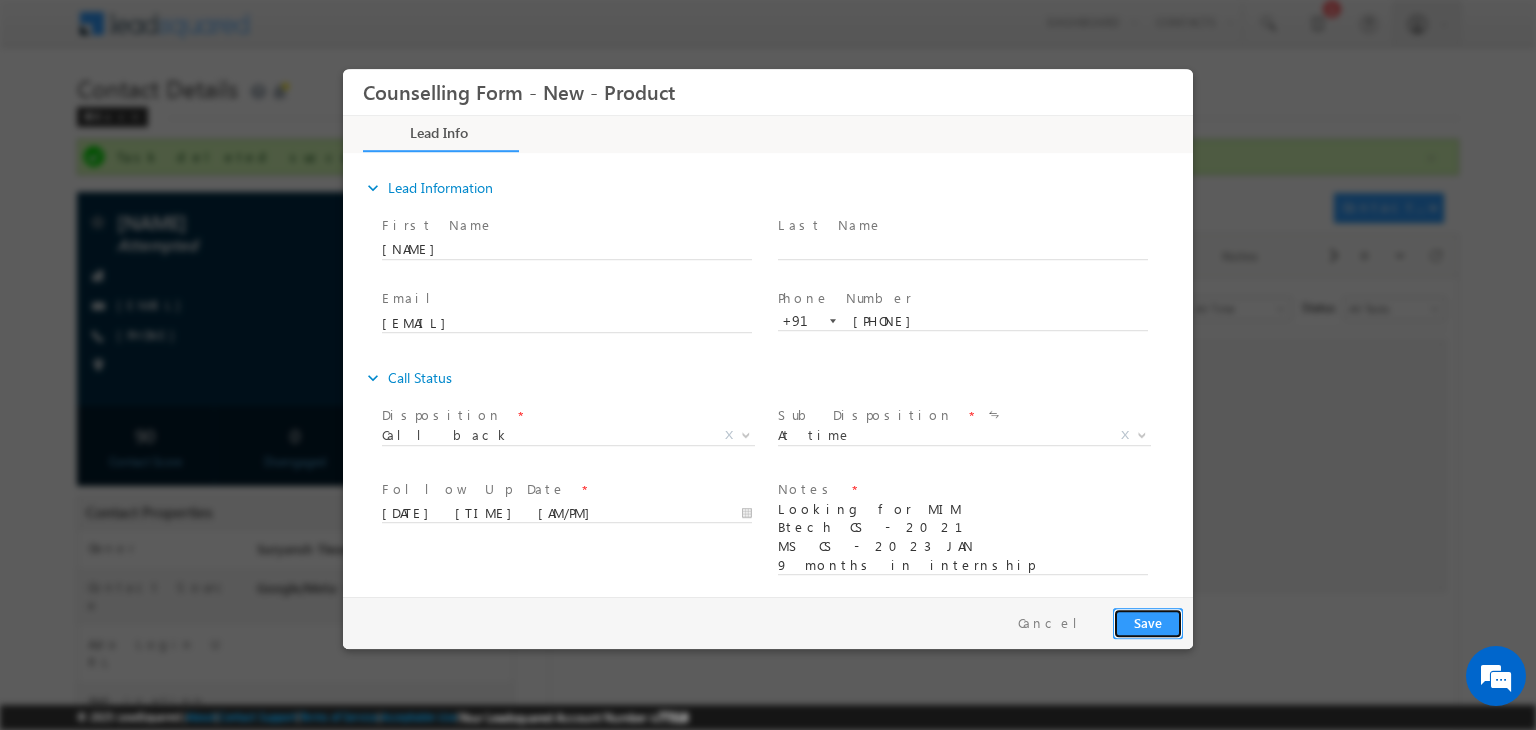 click on "Save" at bounding box center (1148, 623) 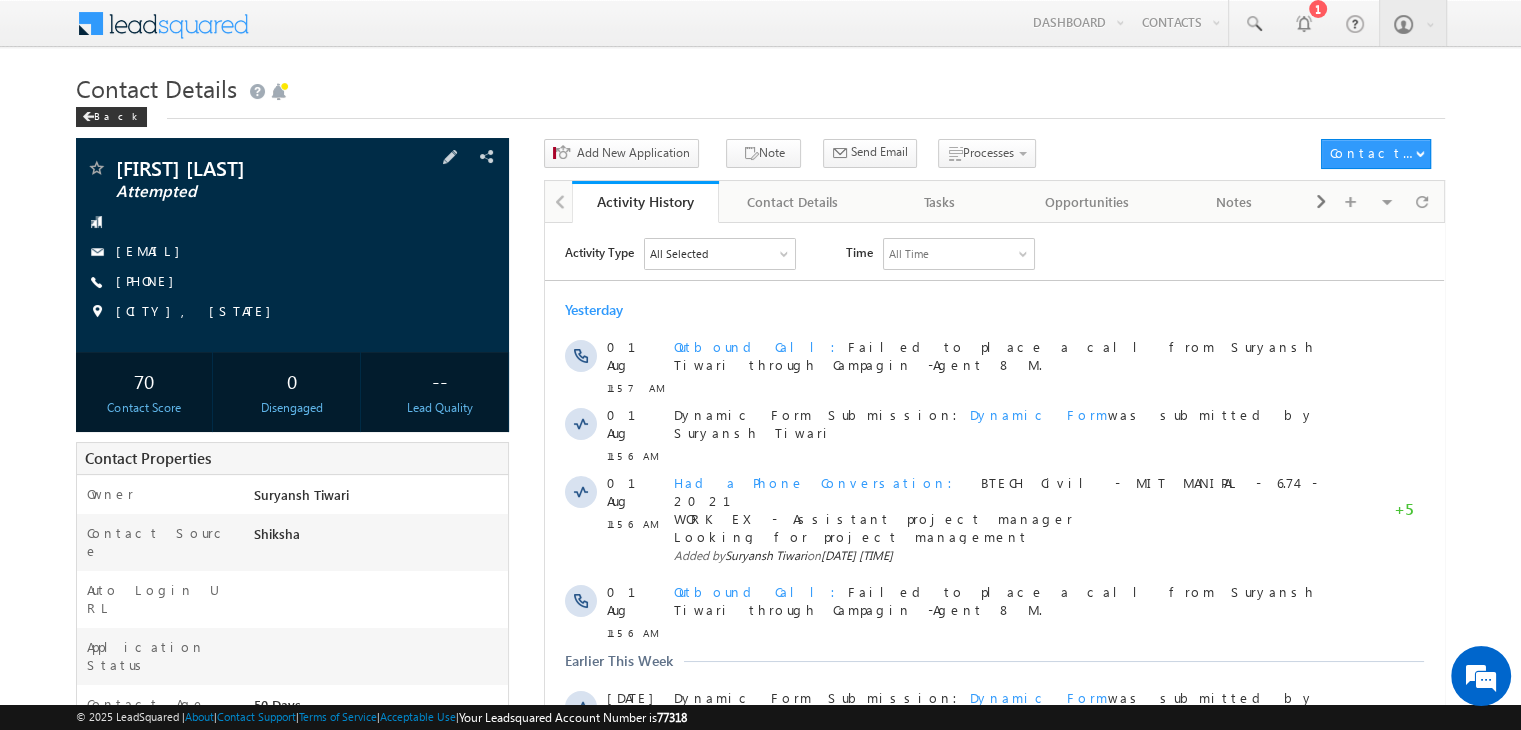 scroll, scrollTop: 0, scrollLeft: 0, axis: both 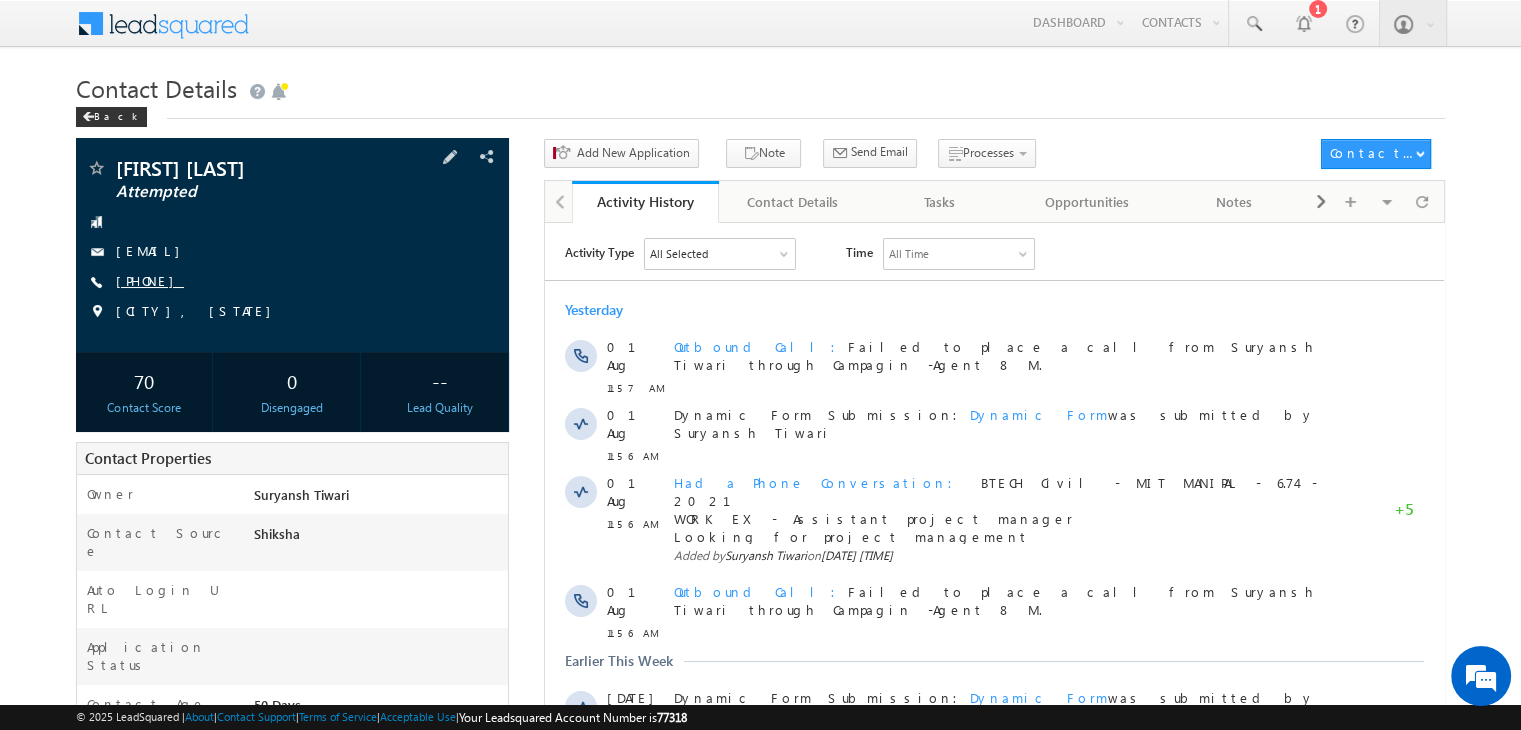 click on "[PHONE]" at bounding box center [150, 280] 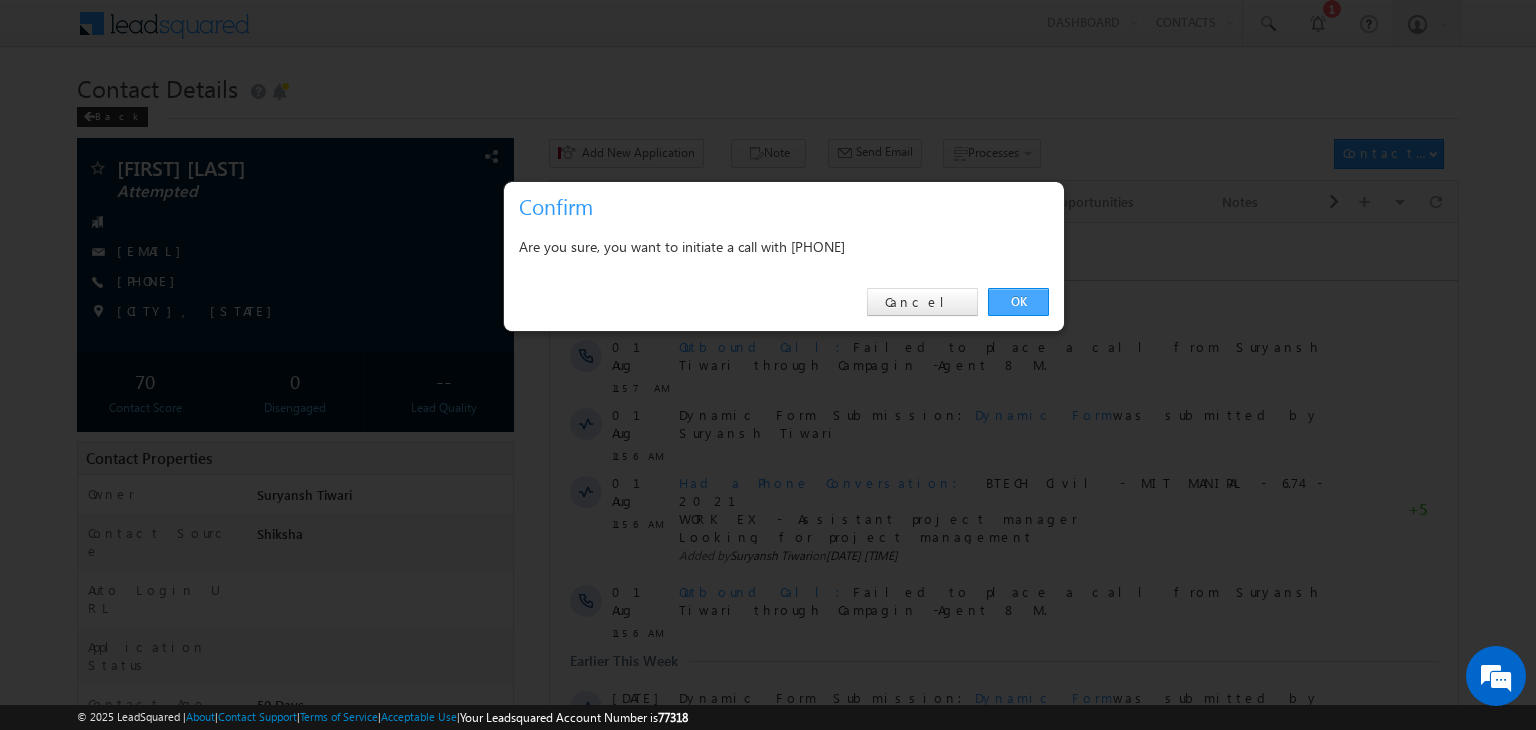 click on "OK" at bounding box center (1018, 302) 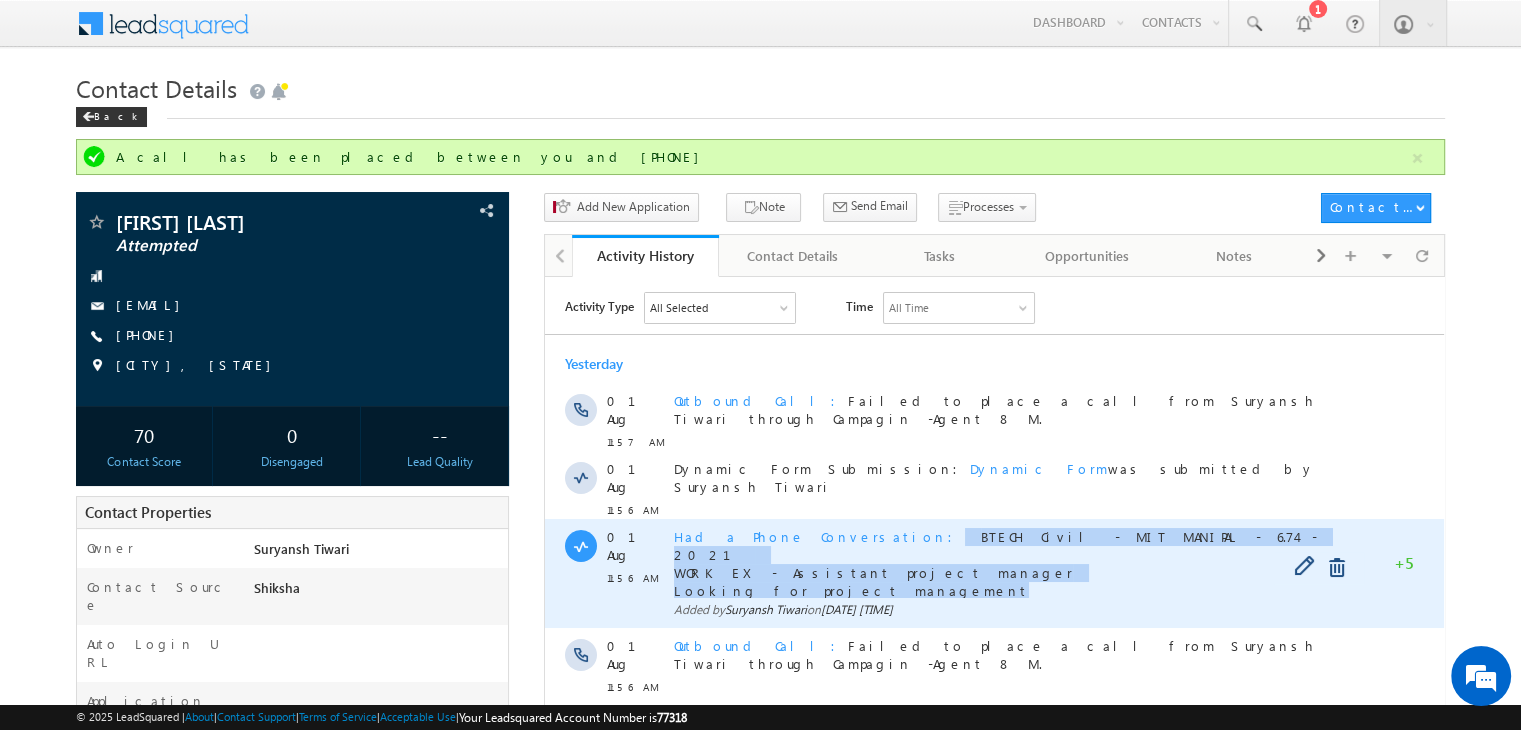 drag, startPoint x: 833, startPoint y: 517, endPoint x: 917, endPoint y: 549, distance: 89.88882 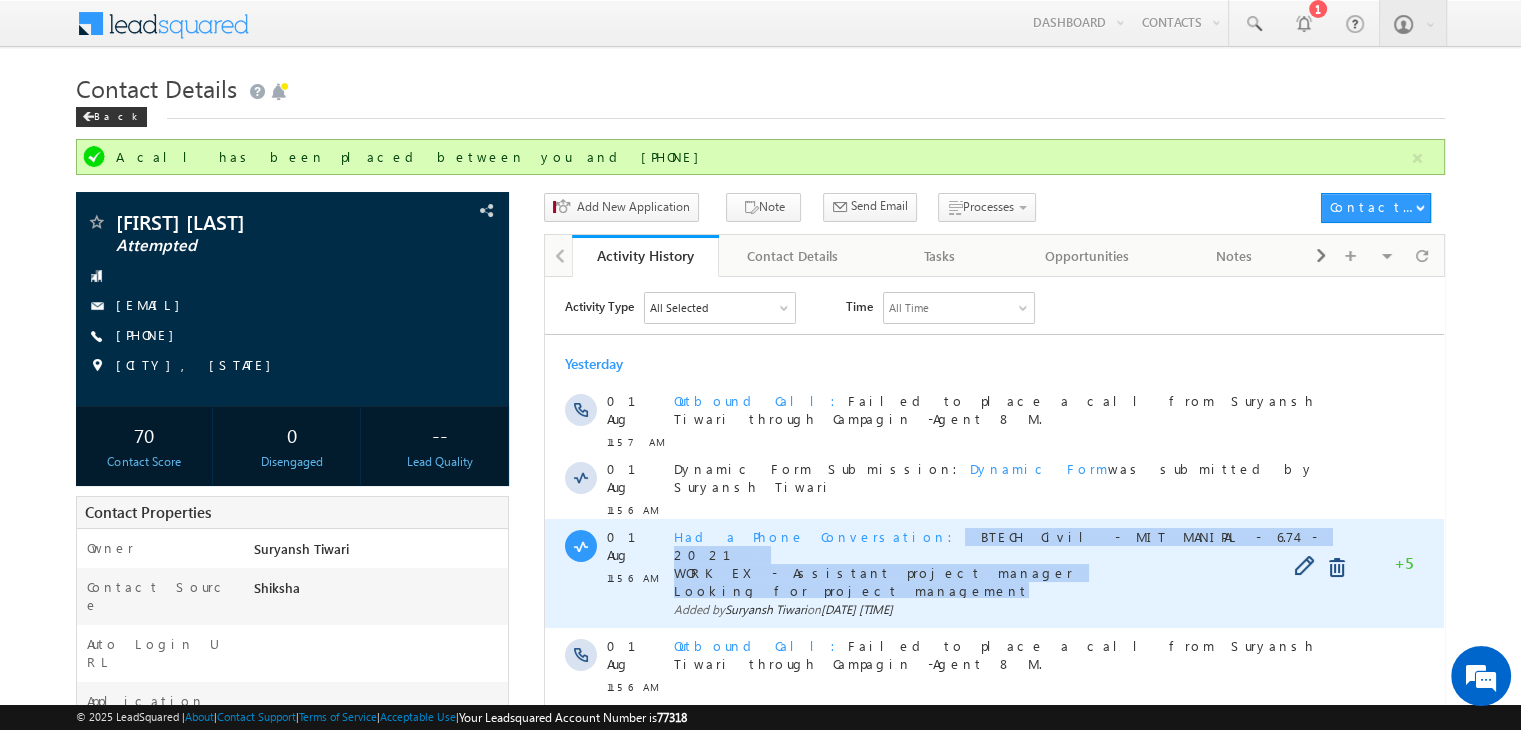 click on "Had a Phone Conversation
BTECH Civil - [INSTITUTION] - 6.74 - 2021 WORK EX - Assistant project manager Looking for project management" at bounding box center (1003, 562) 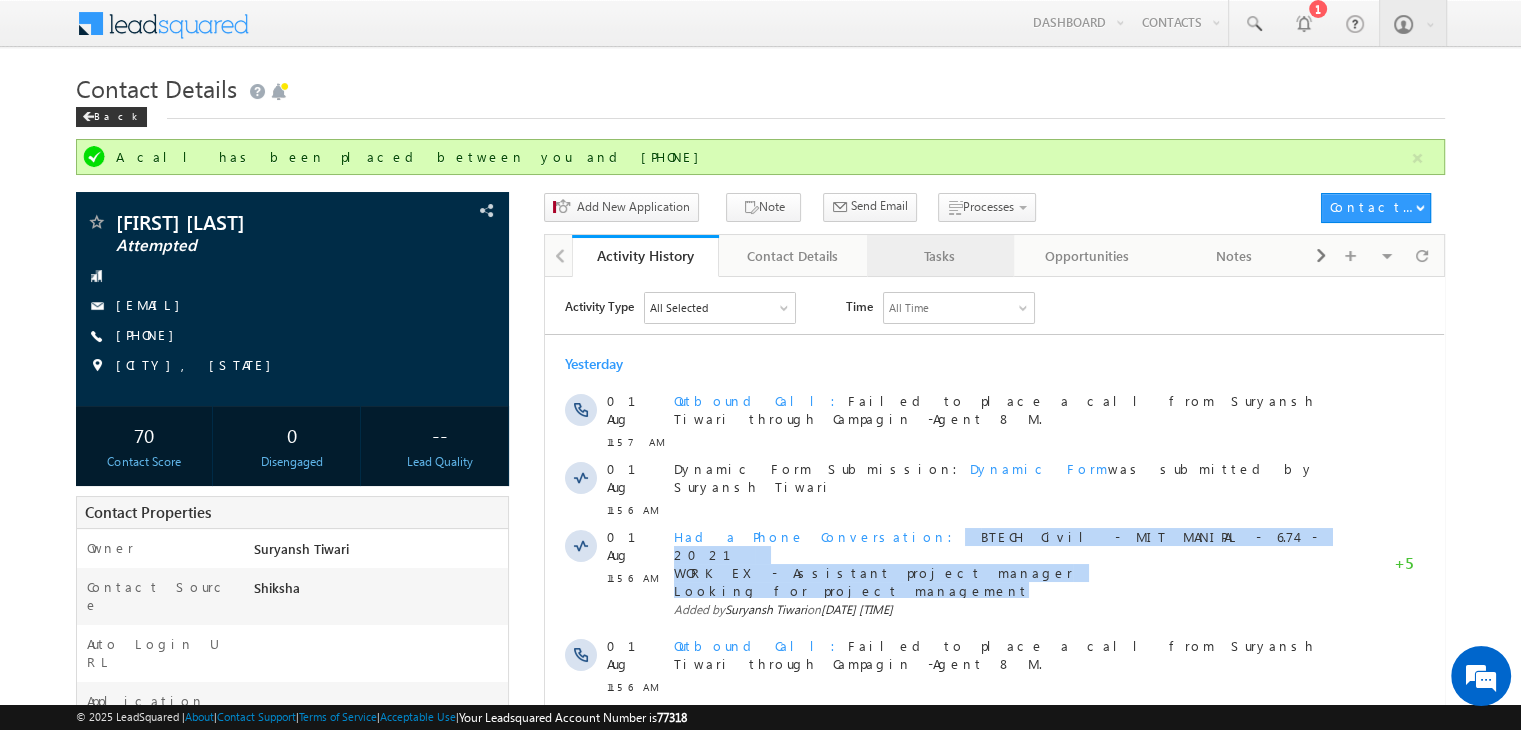 click on "Tasks" at bounding box center (940, 256) 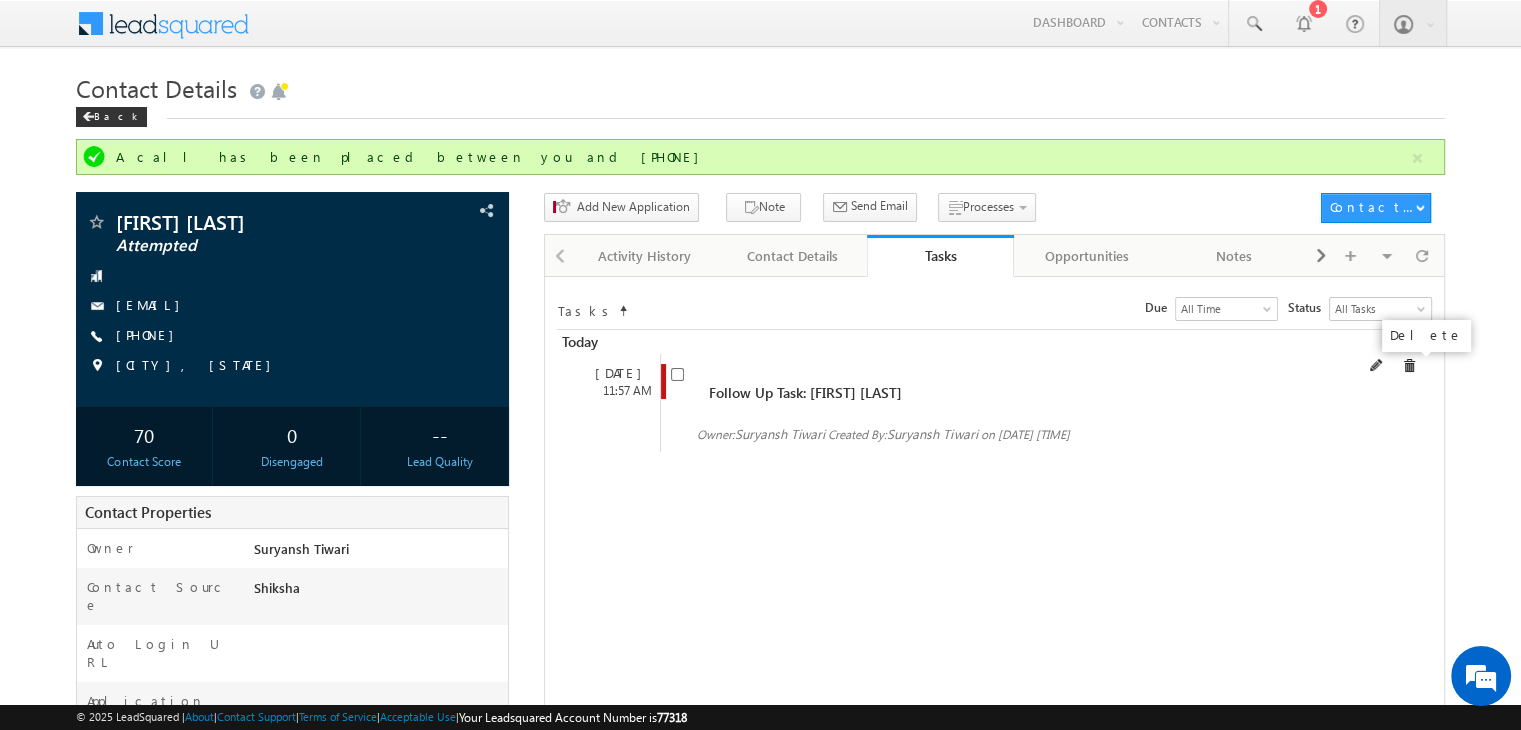 click at bounding box center [1409, 366] 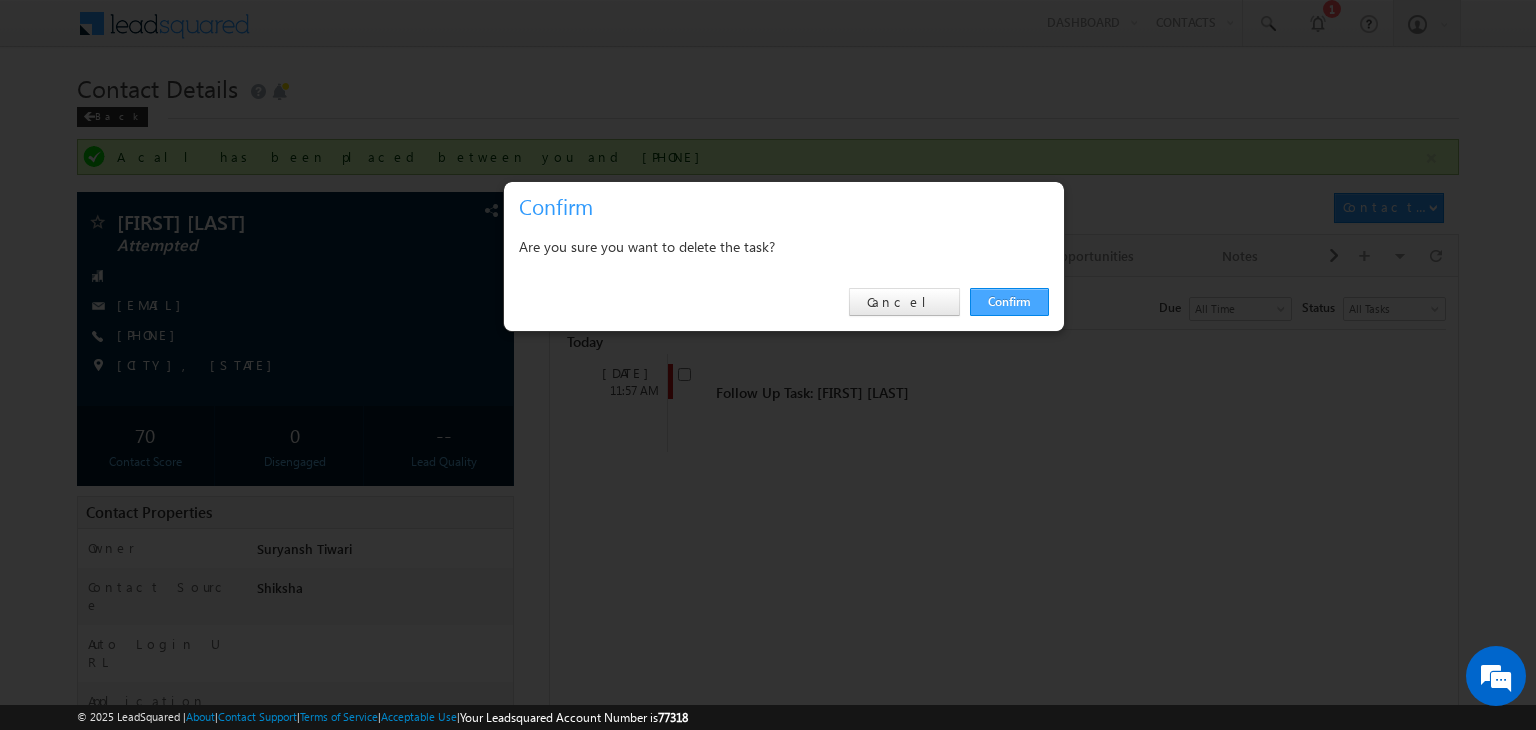 click on "Confirm" at bounding box center (1009, 302) 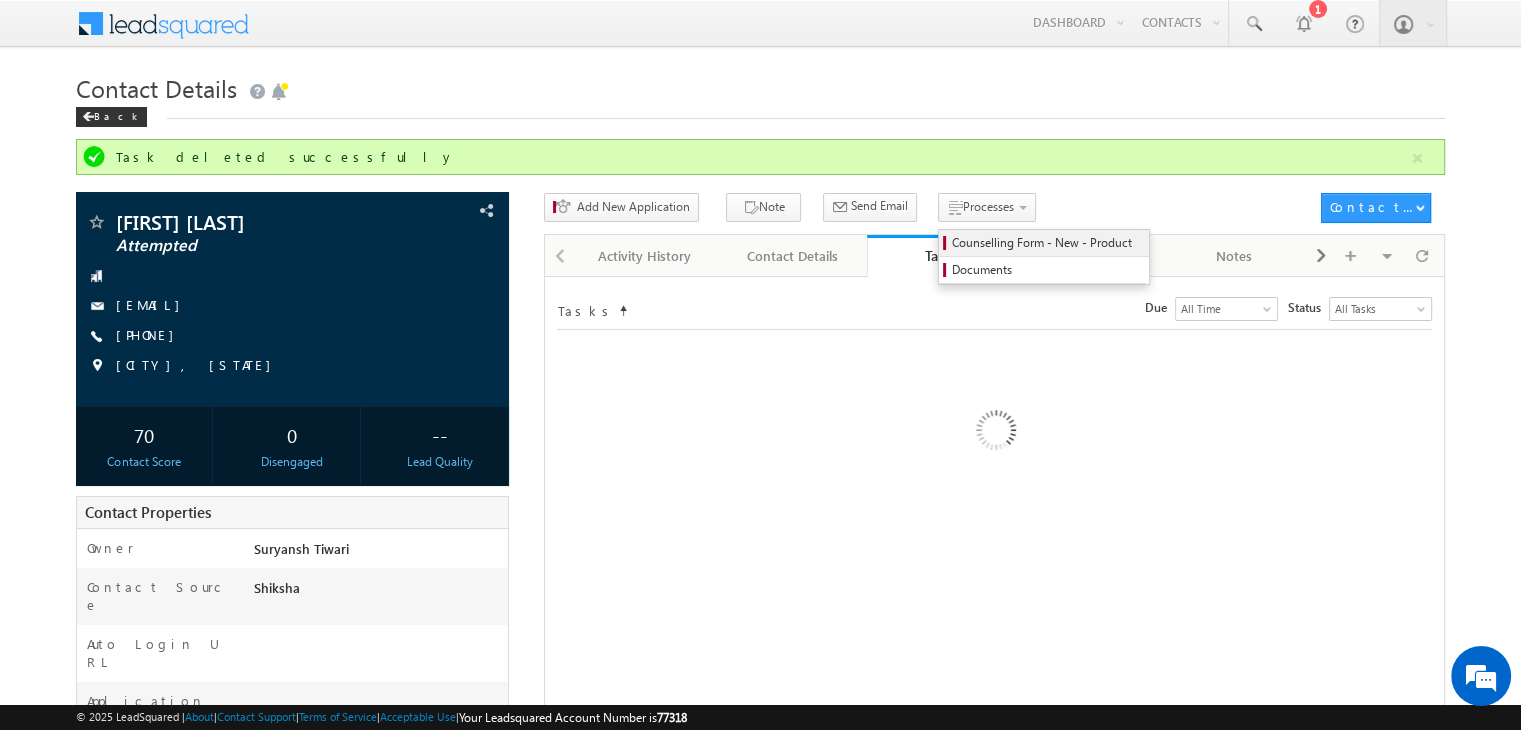 click on "Counselling Form - New - Product" at bounding box center [1047, 243] 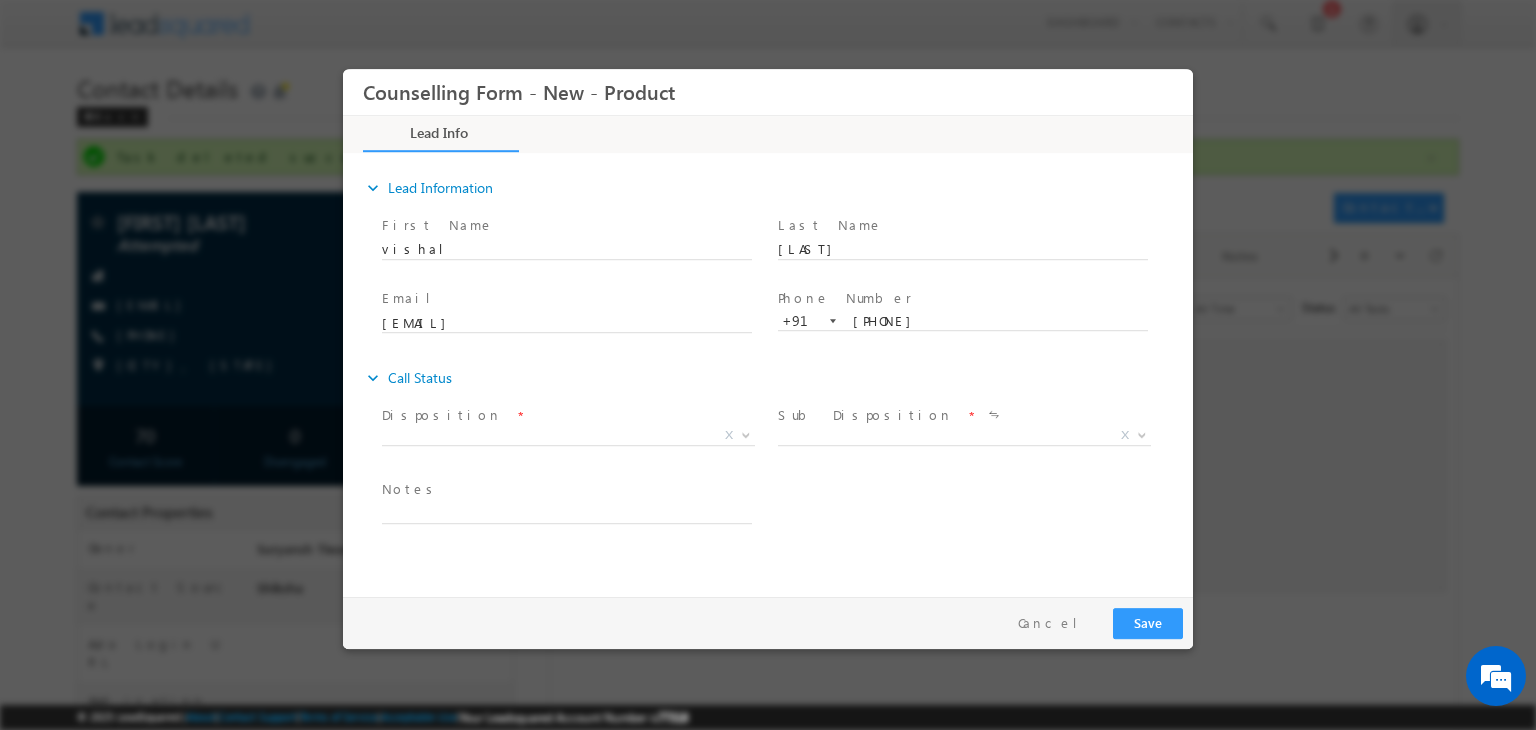 scroll, scrollTop: 0, scrollLeft: 0, axis: both 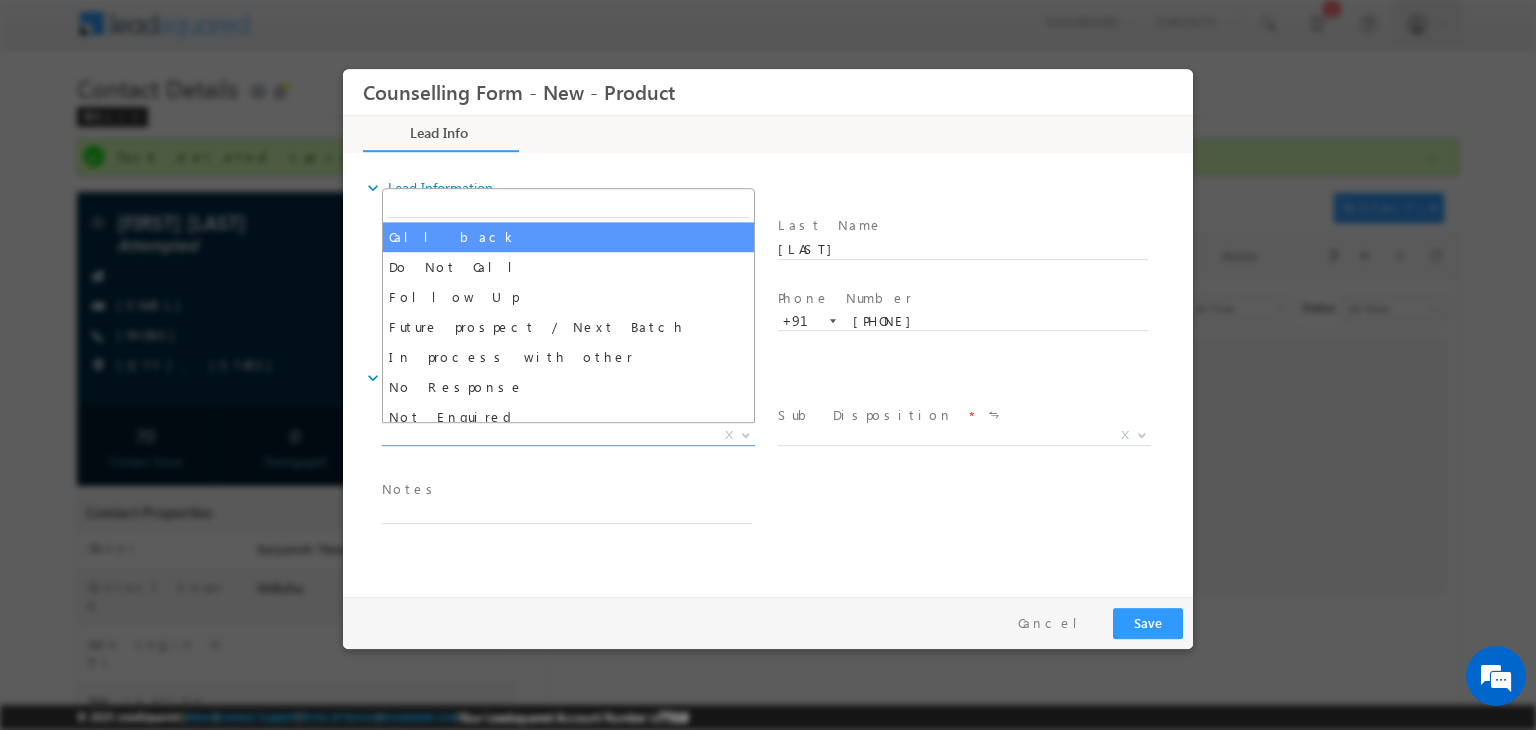 select on "Call back" 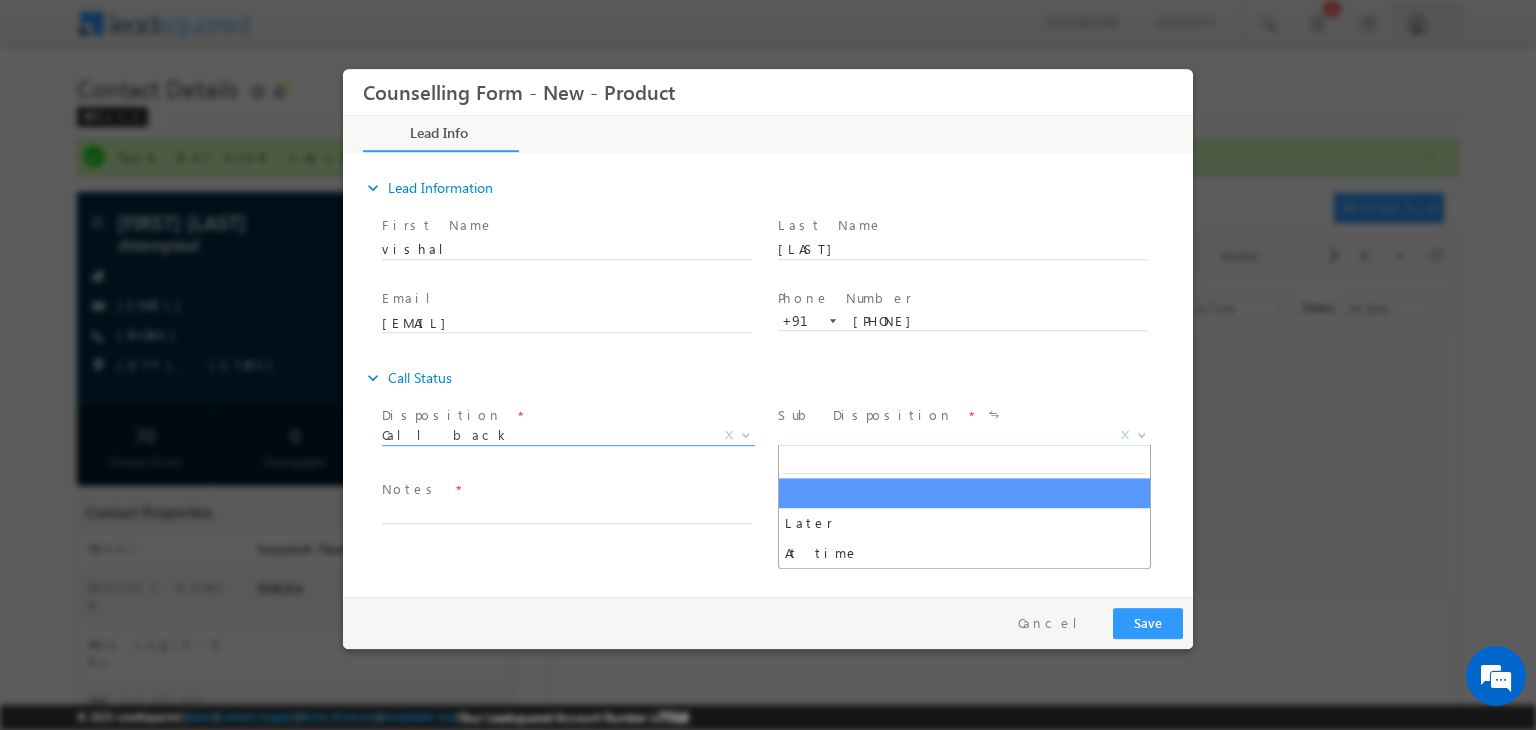 click on "X" at bounding box center [964, 436] 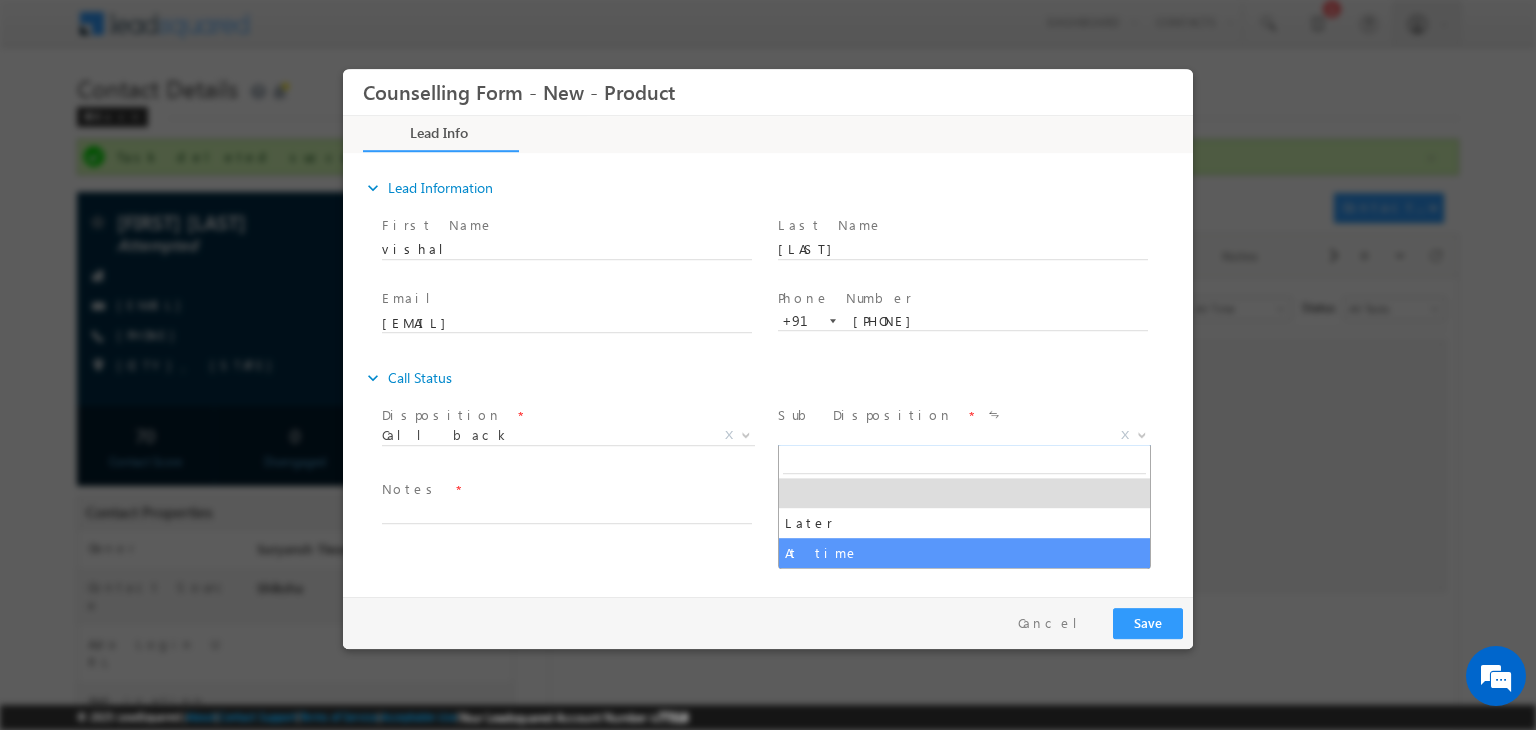select on "At time" 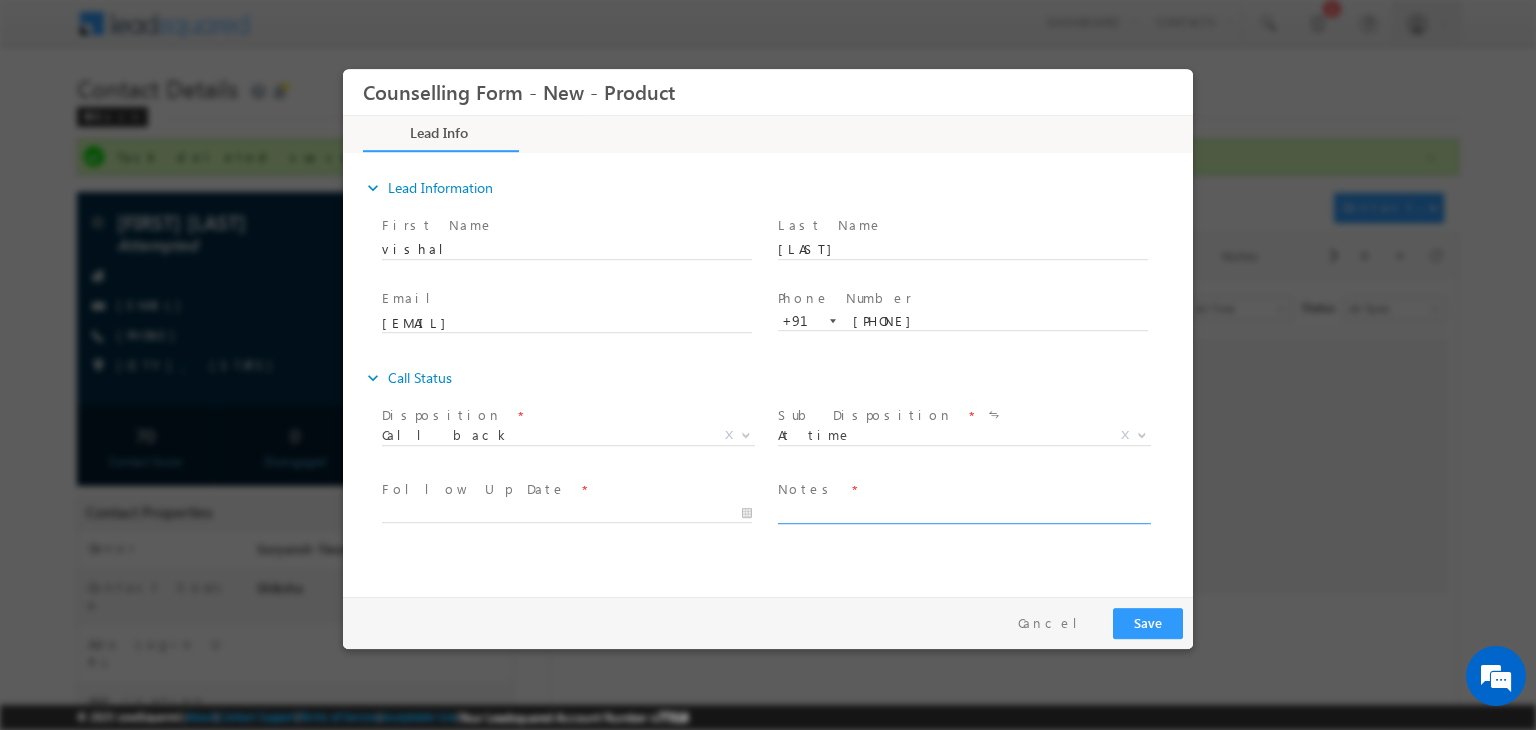 drag, startPoint x: 823, startPoint y: 497, endPoint x: 810, endPoint y: 507, distance: 16.40122 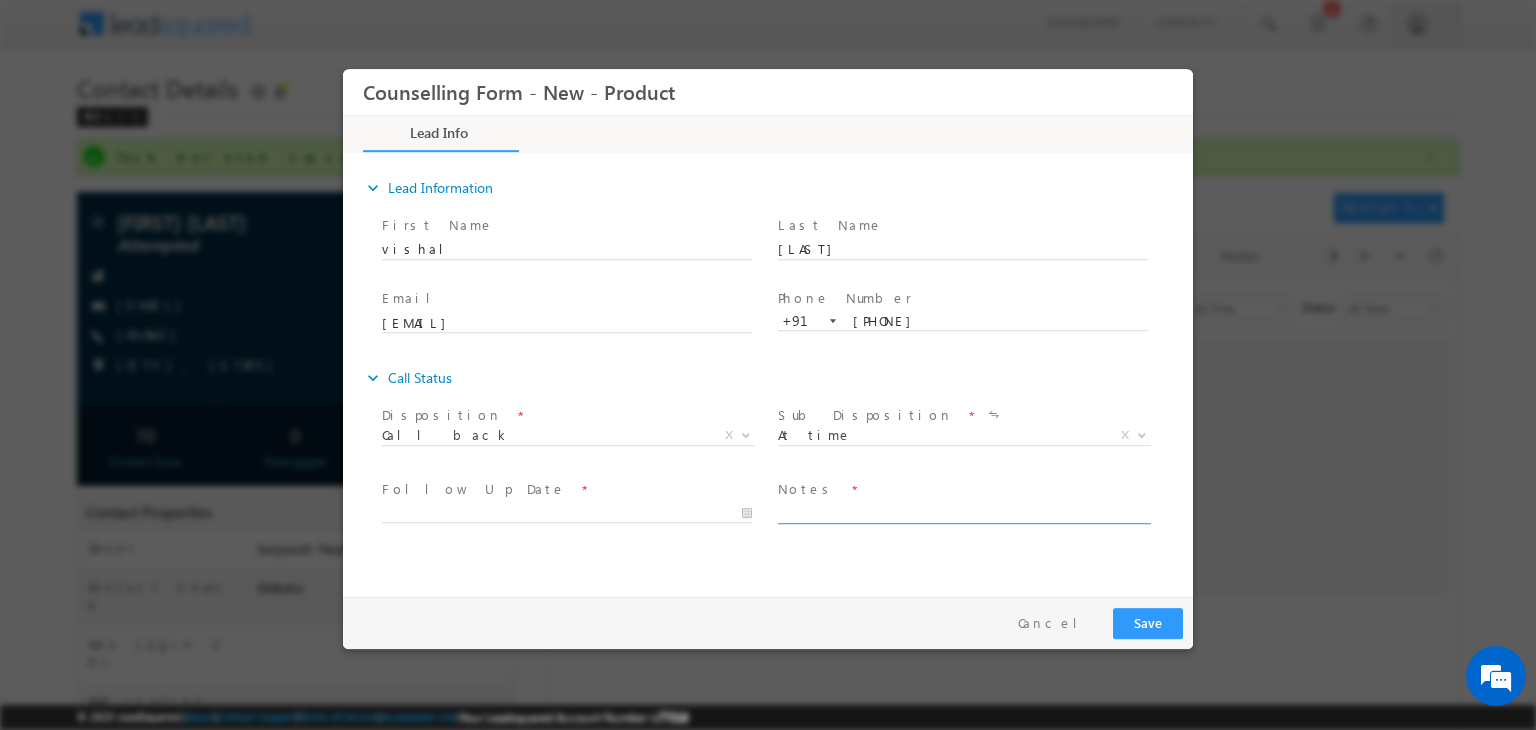 click on "Notes
*" at bounding box center [972, 502] 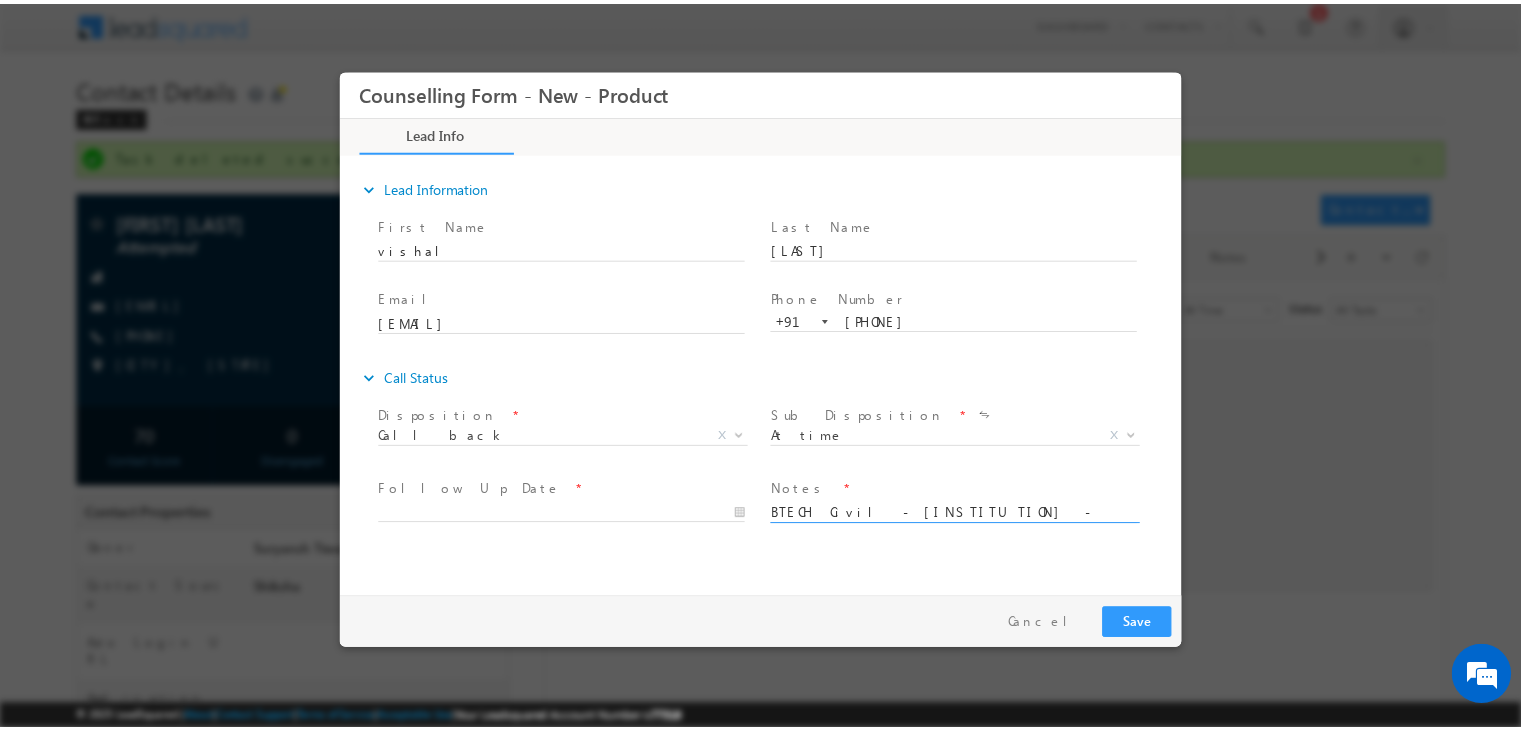 scroll, scrollTop: 3, scrollLeft: 0, axis: vertical 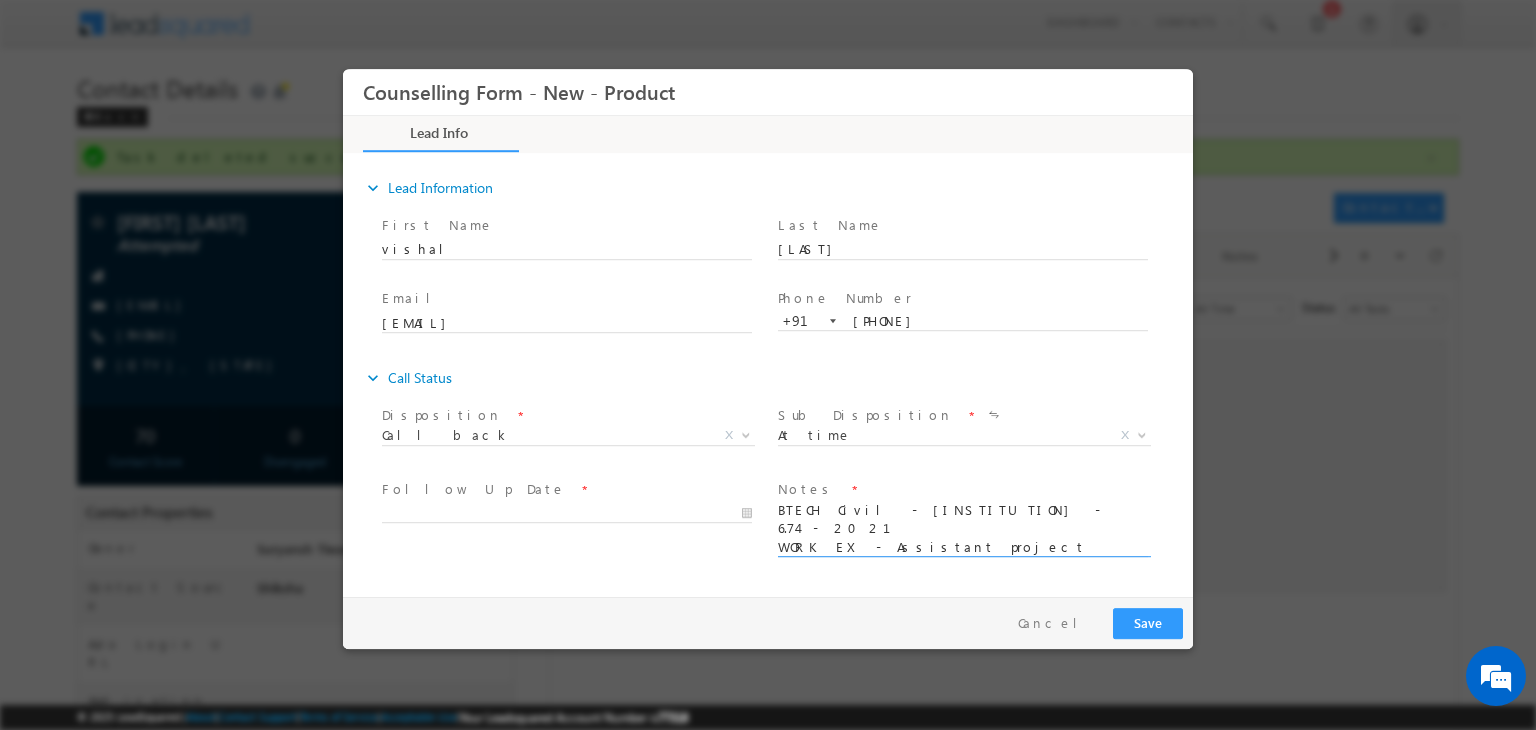 type on "BTECH Civil - MIT MANIPAL - 6.74 - 2021
WORK EX - Assistant project manager
Looking for project management" 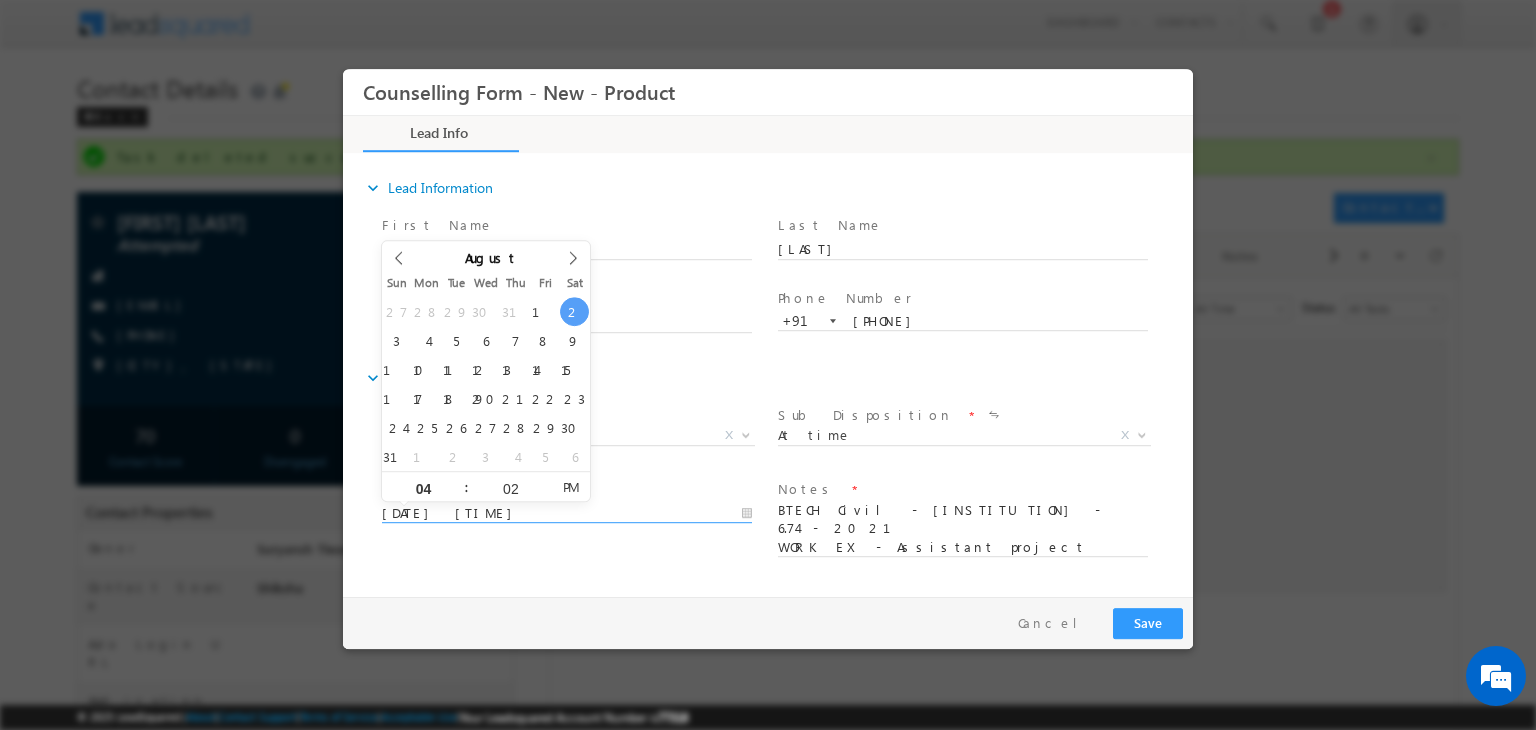 click on "02/08/2025 4:02 PM" at bounding box center [567, 514] 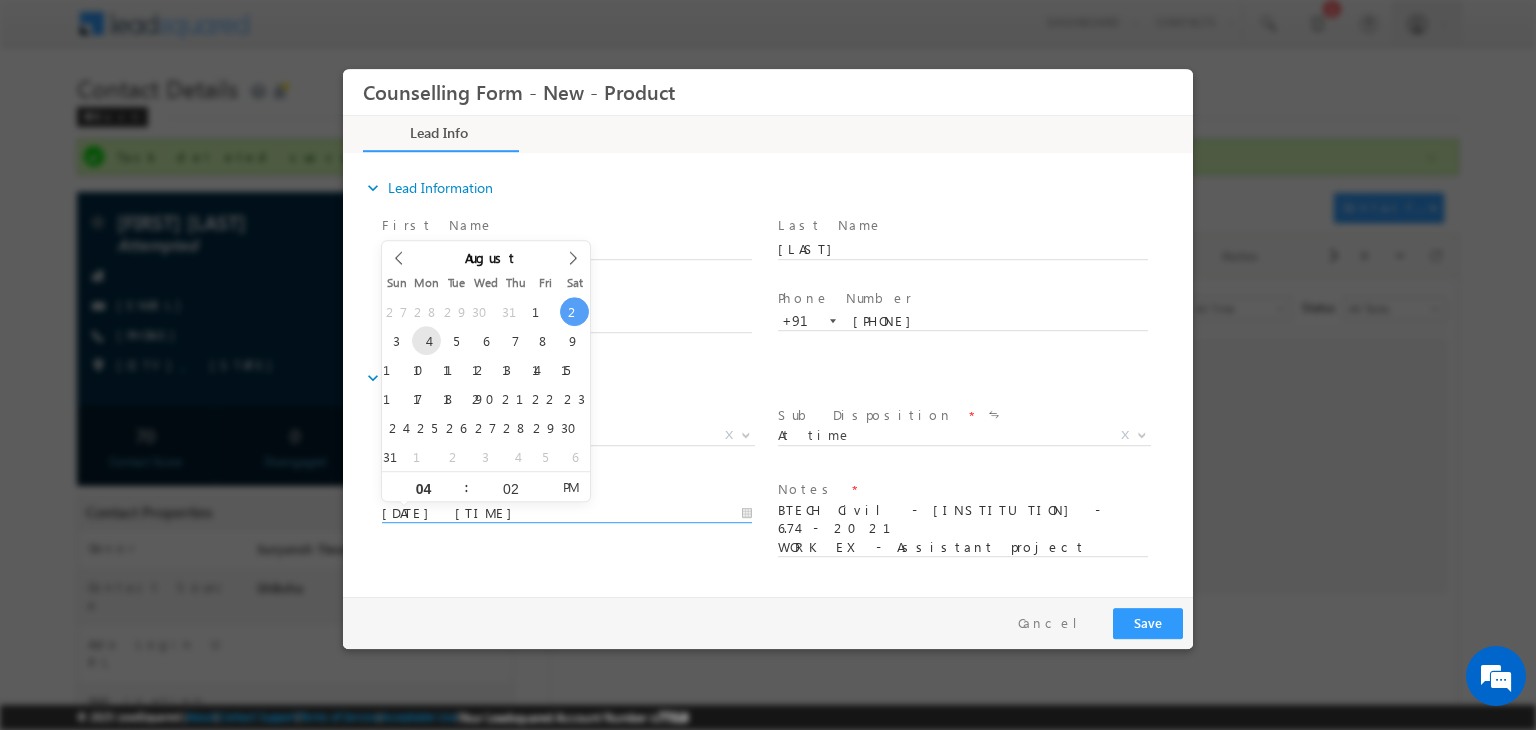 type on "04/08/2025 4:02 PM" 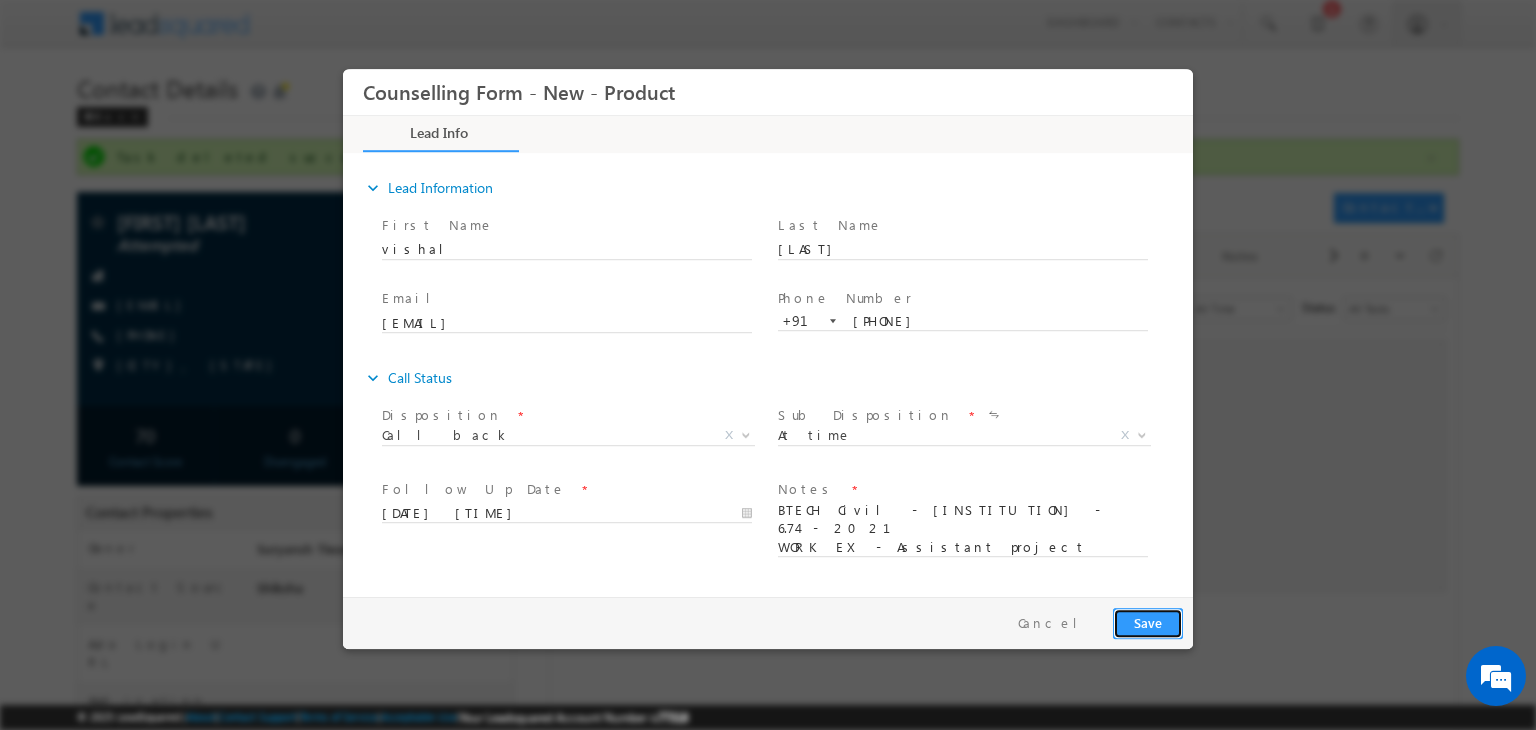 click on "Save" at bounding box center (1148, 623) 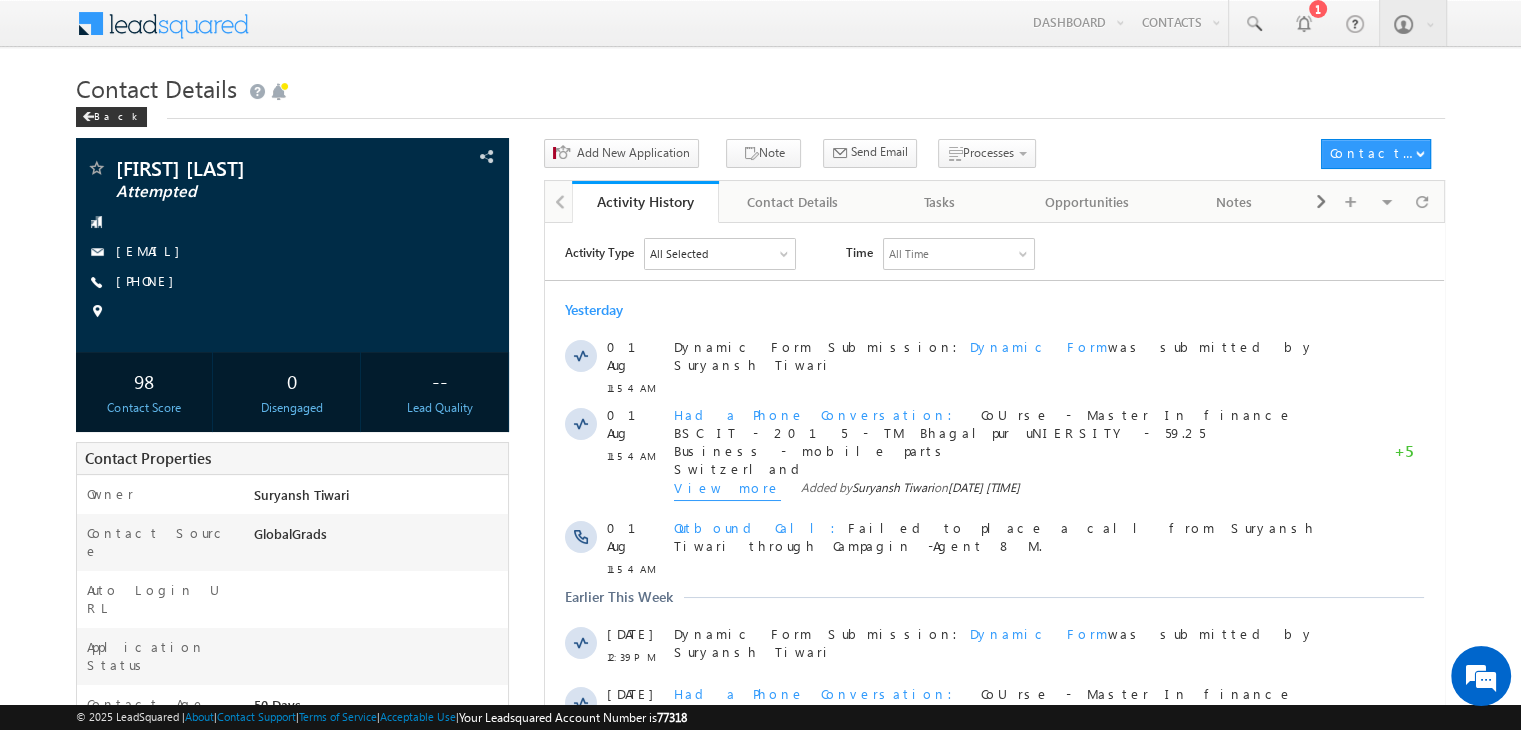 scroll, scrollTop: 0, scrollLeft: 0, axis: both 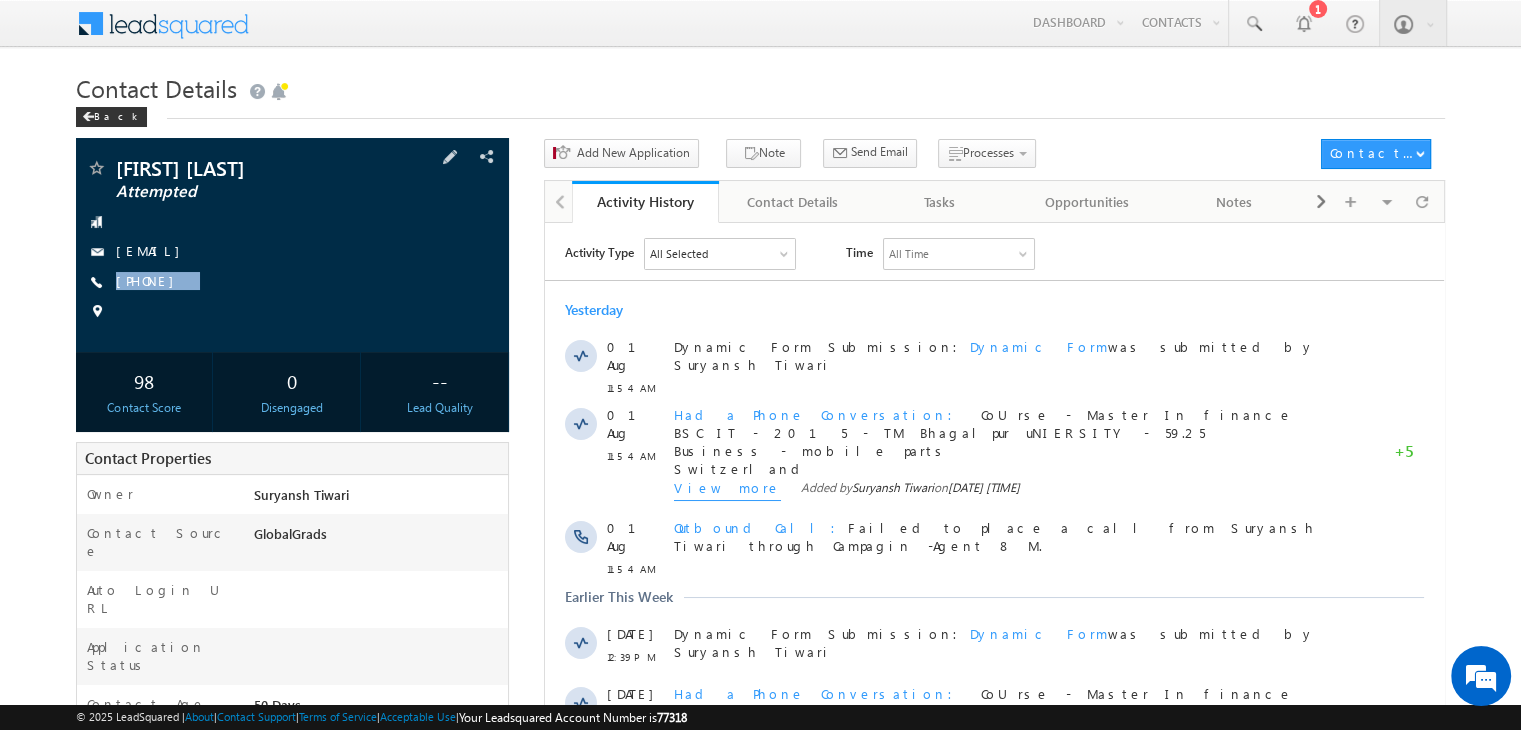 drag, startPoint x: 223, startPoint y: 284, endPoint x: 187, endPoint y: 320, distance: 50.91169 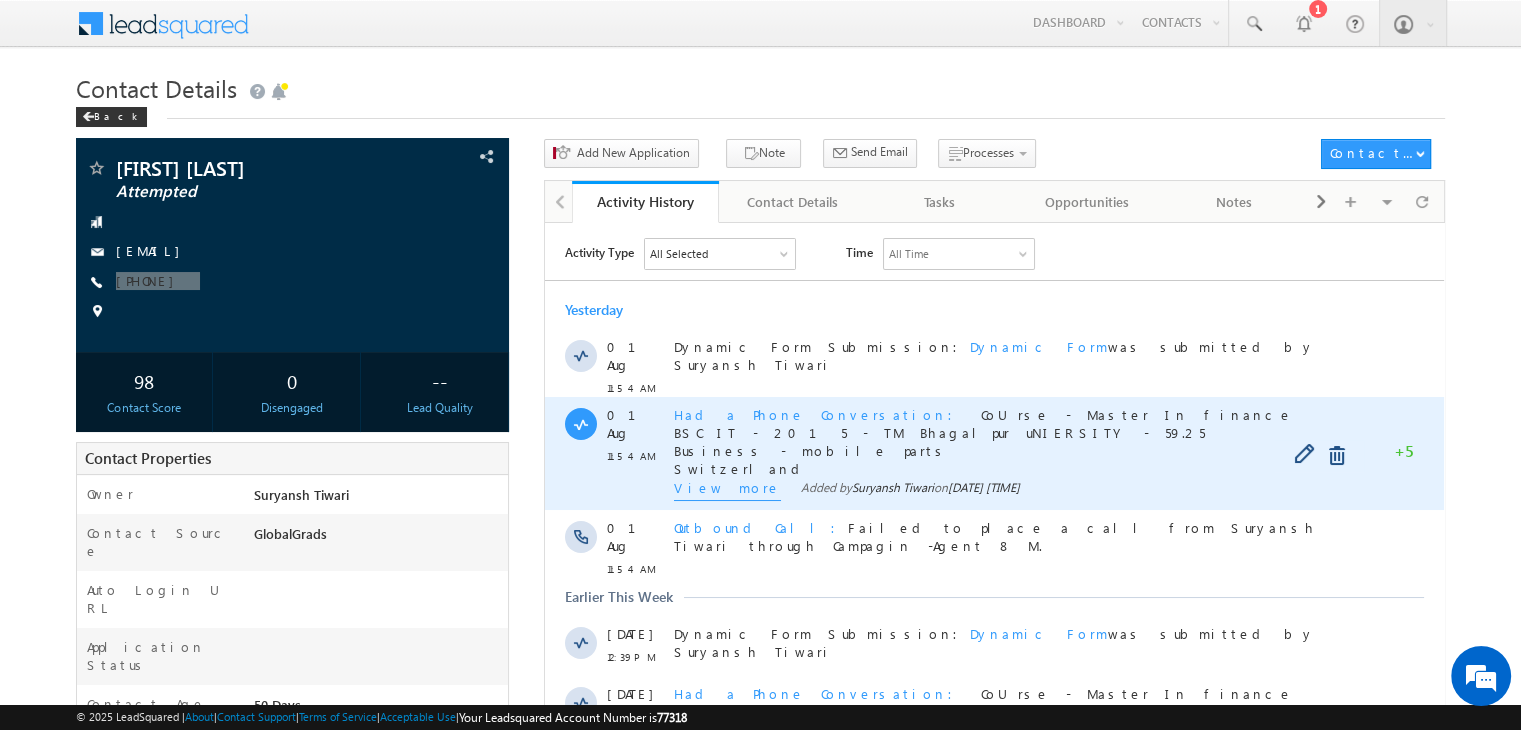 click on "View more" at bounding box center [727, 489] 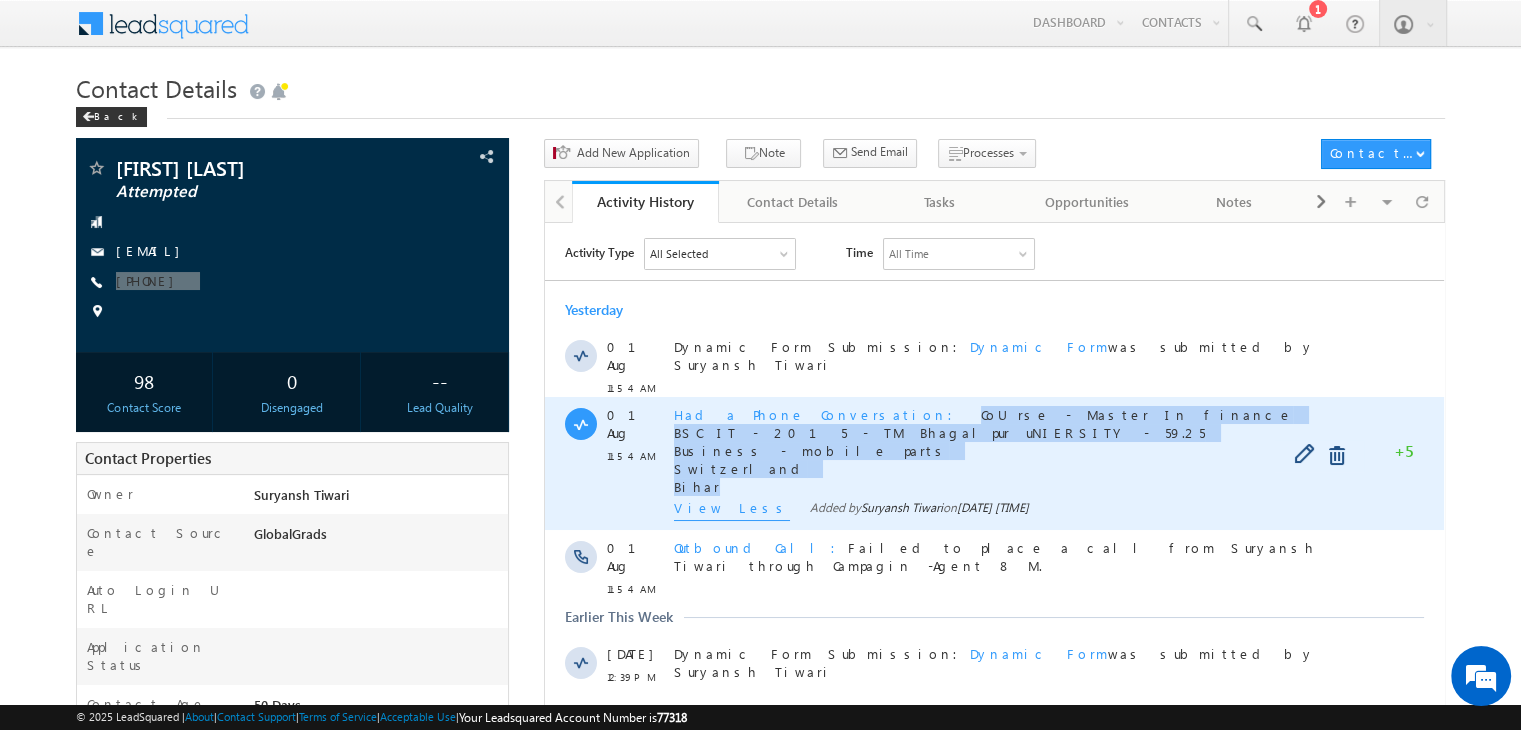 drag, startPoint x: 707, startPoint y: 475, endPoint x: 837, endPoint y: 399, distance: 150.58553 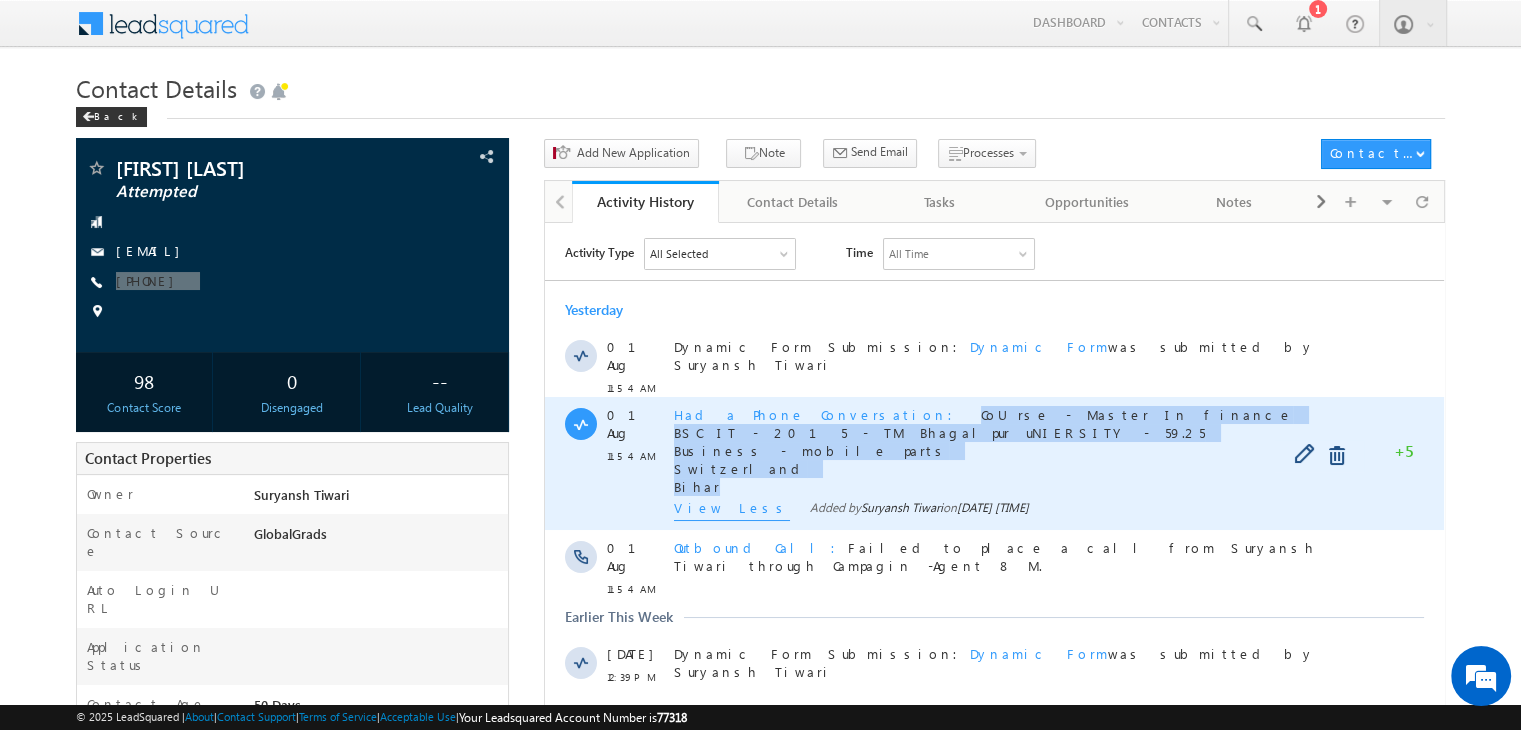 click on "Had a Phone Conversation
CoUrse - Master In finance BSC IT - [YEAR] - TM Bhagalpur uNIERSITY - 59.25 Business - mobile parts [COUNTRY] [STATE]" at bounding box center (1003, 450) 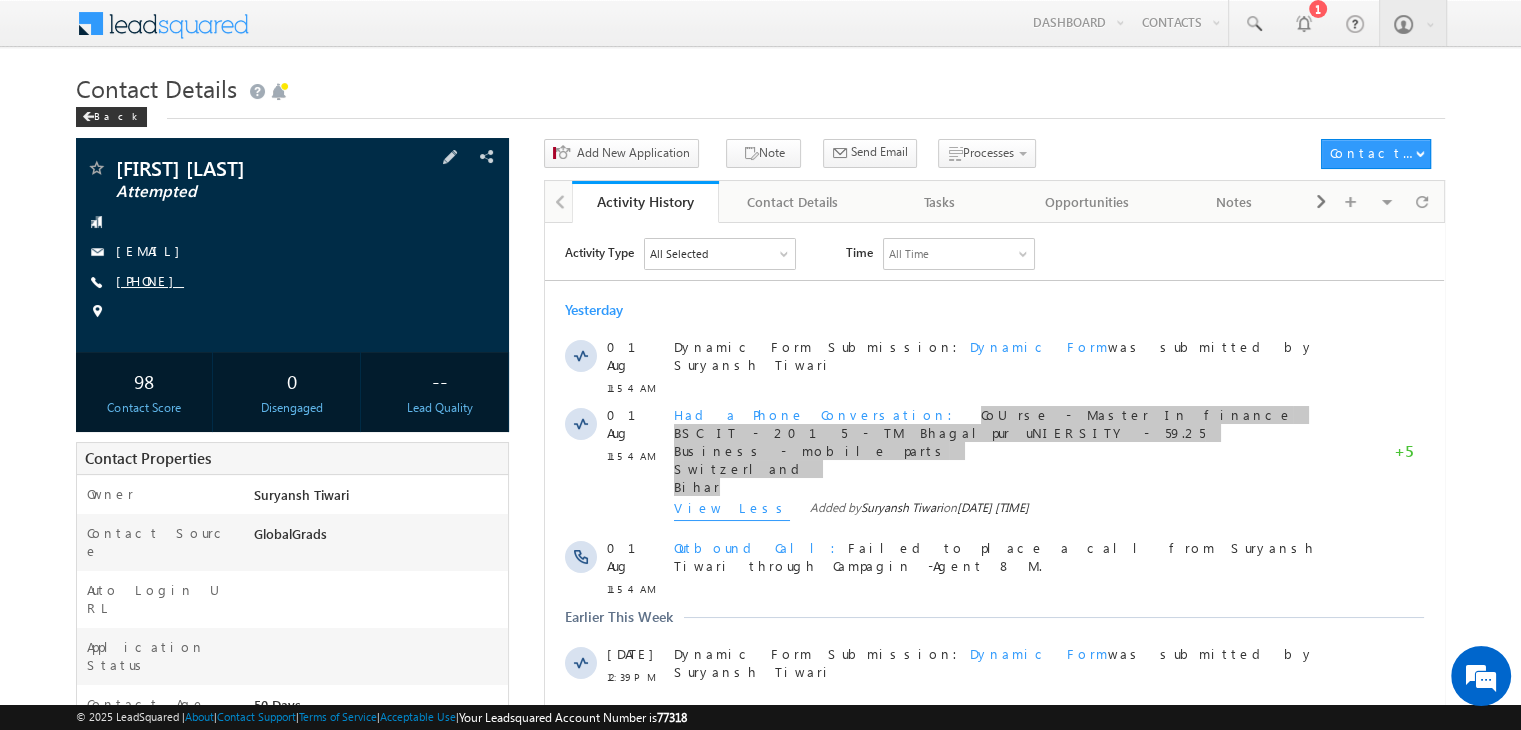 click on "[PHONE]" at bounding box center (150, 280) 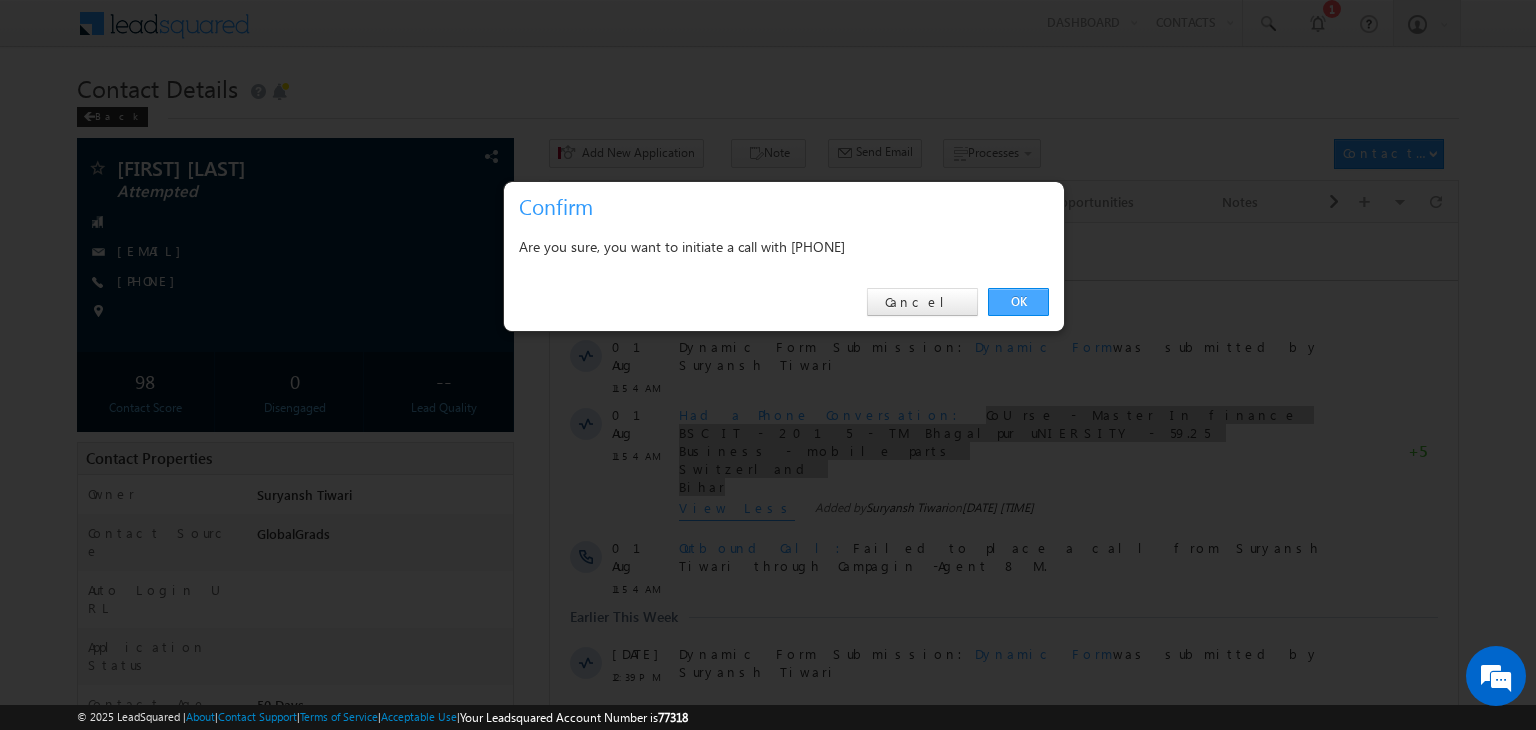 click on "OK" at bounding box center (1018, 302) 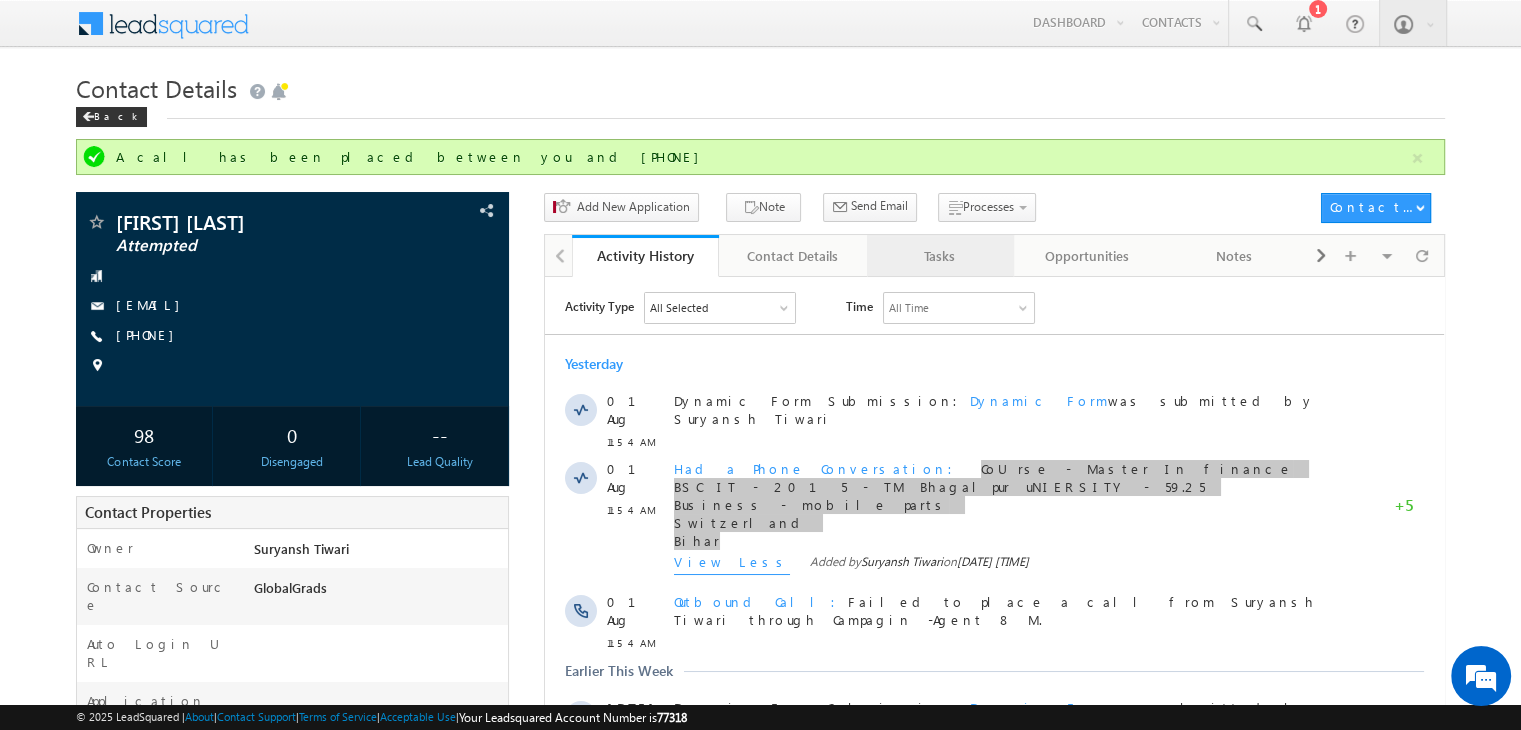click on "Tasks" at bounding box center (940, 256) 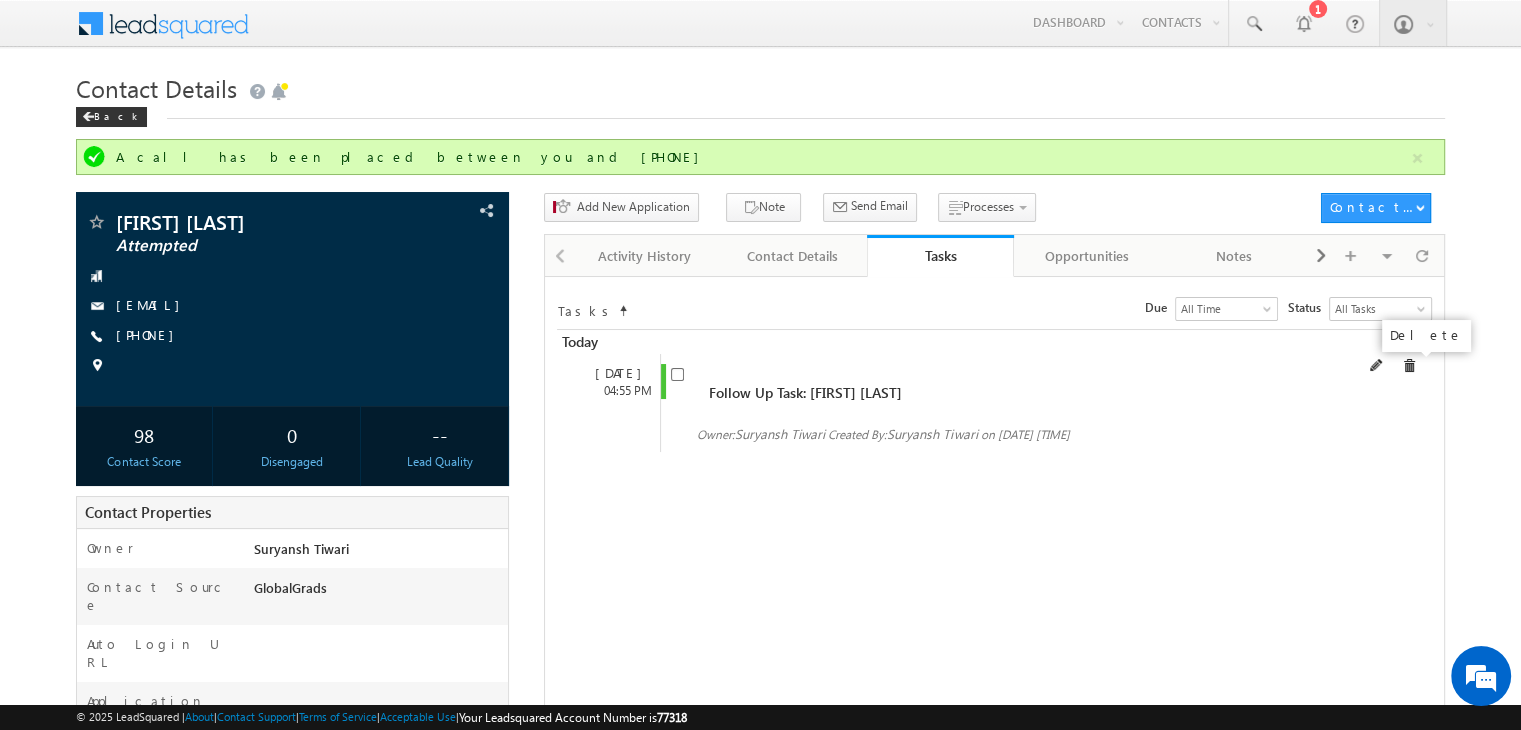click at bounding box center (1409, 366) 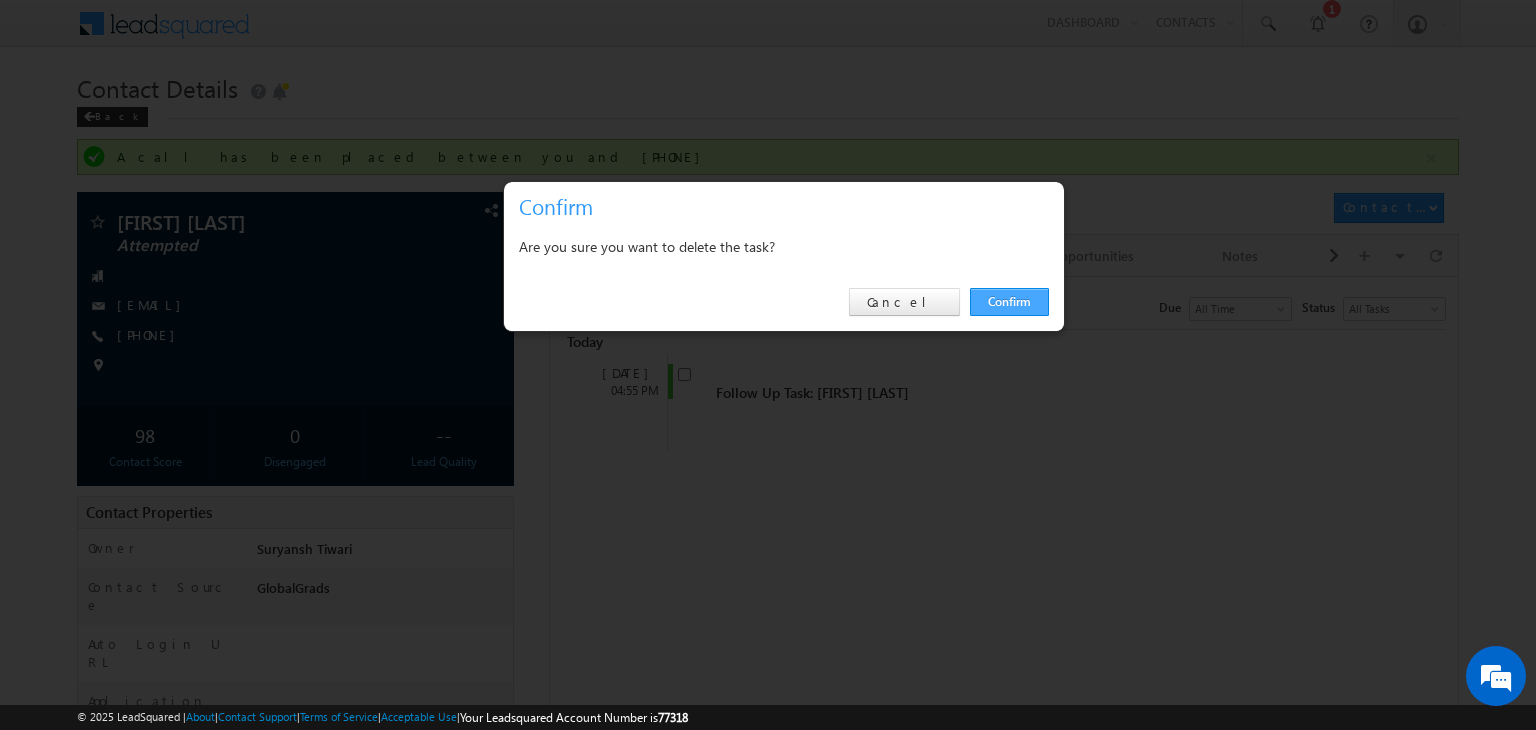 click on "Confirm" at bounding box center (1009, 302) 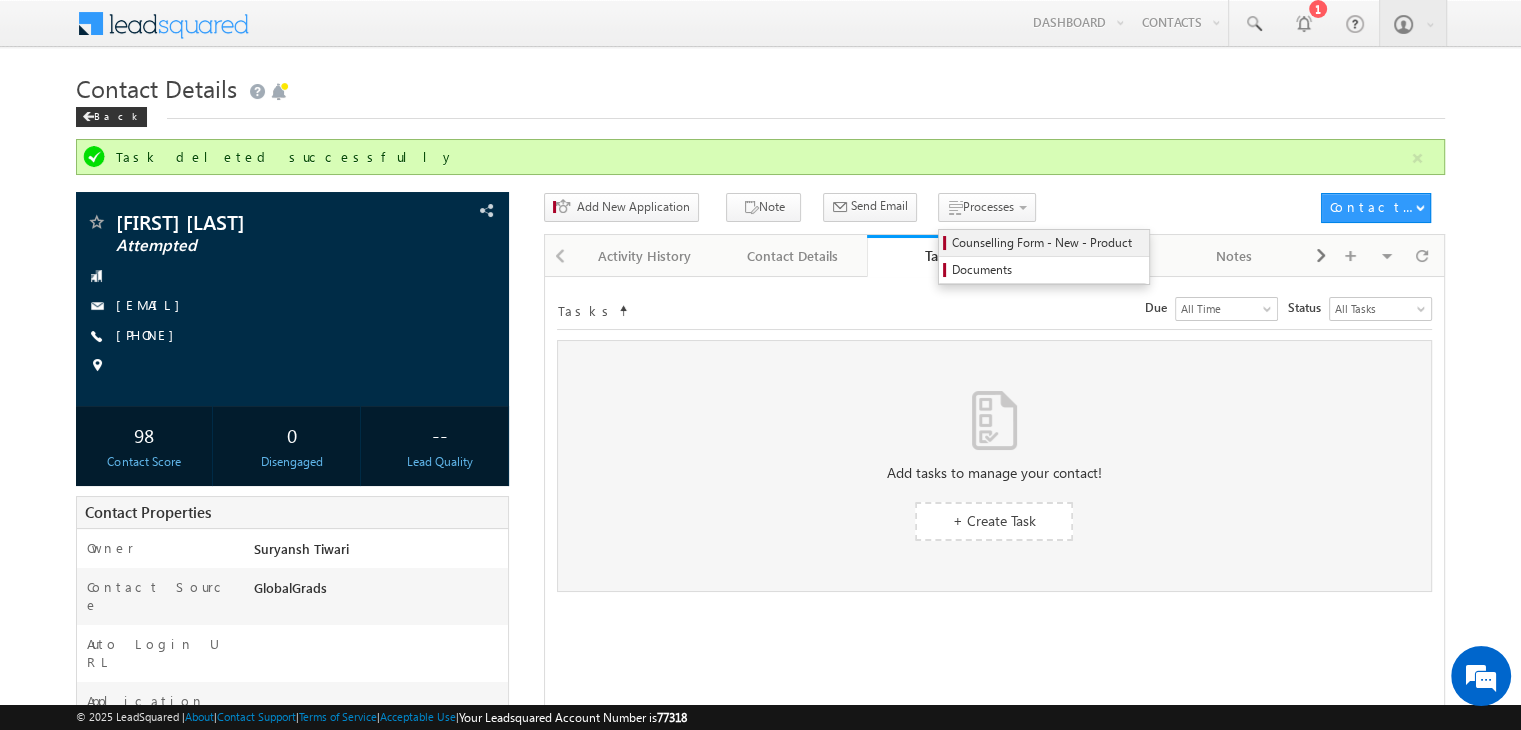 click on "Counselling Form - New - Product" at bounding box center [1047, 243] 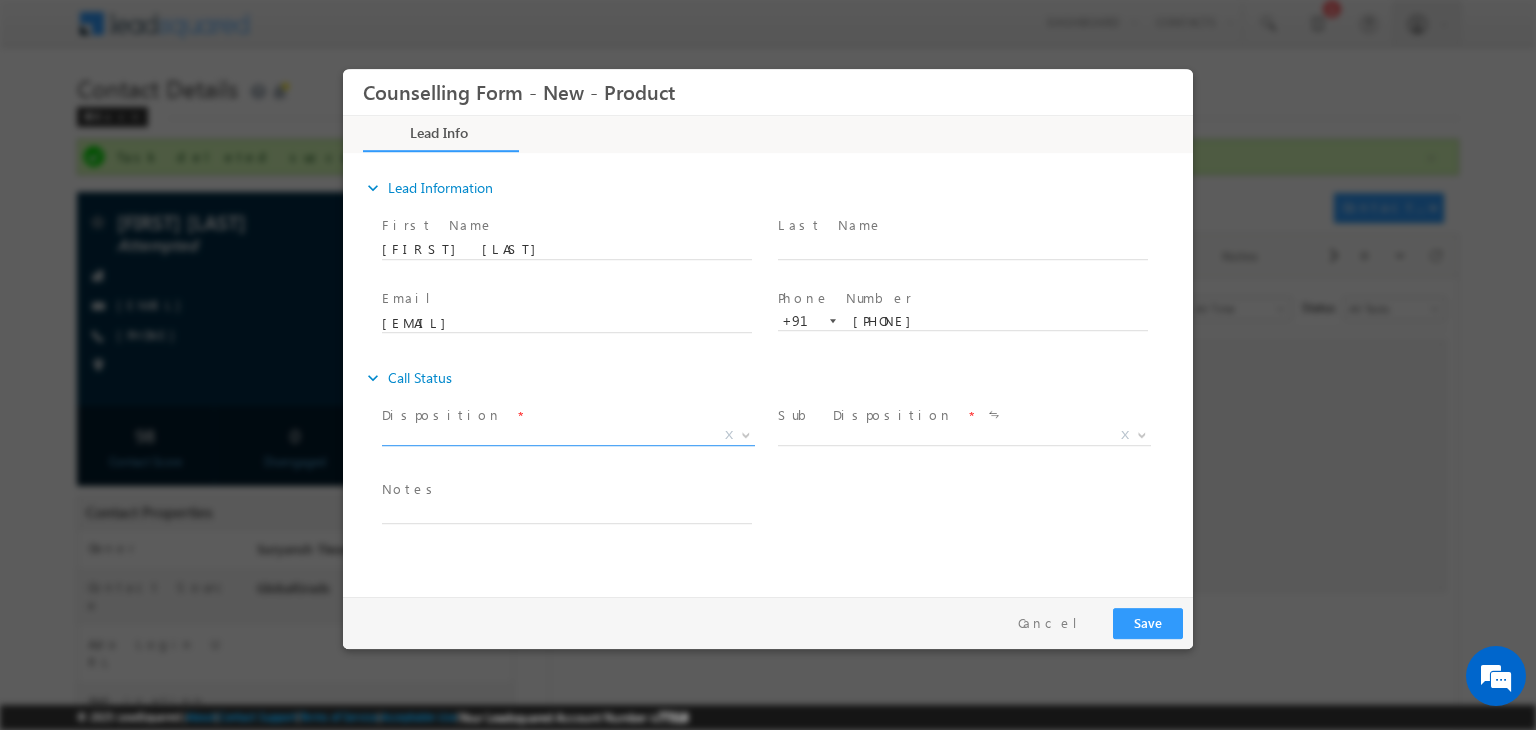 scroll, scrollTop: 0, scrollLeft: 0, axis: both 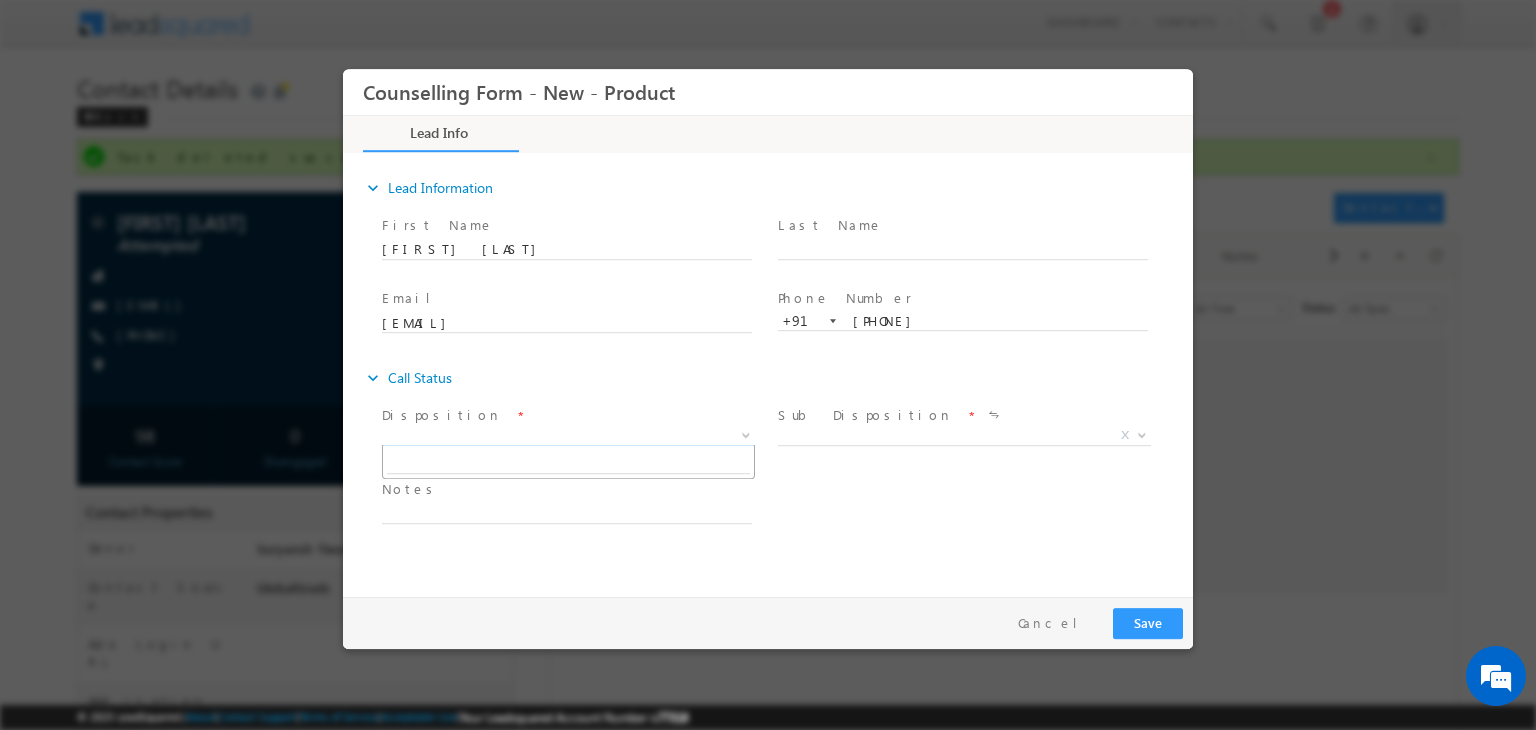 click on "X" at bounding box center [568, 436] 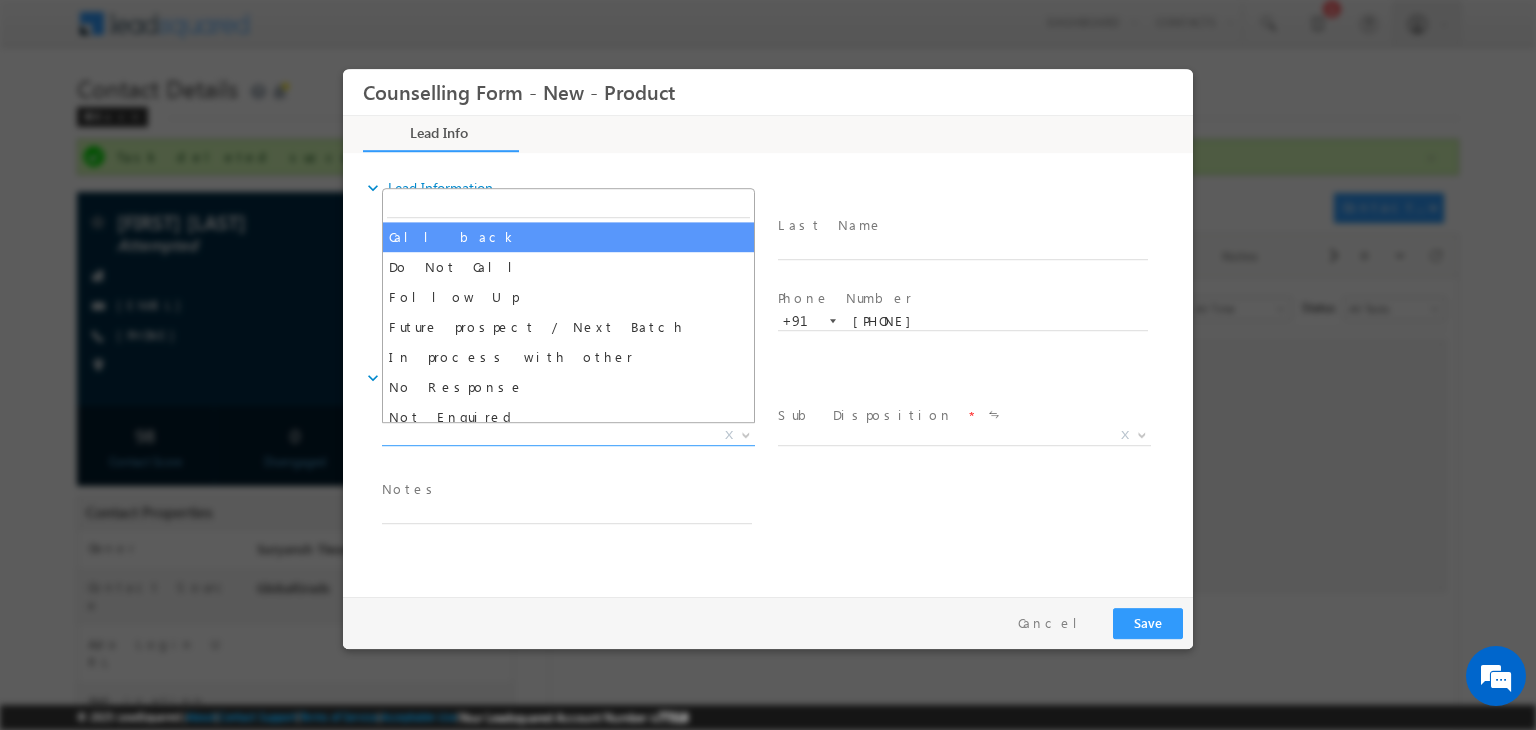 select on "Call back" 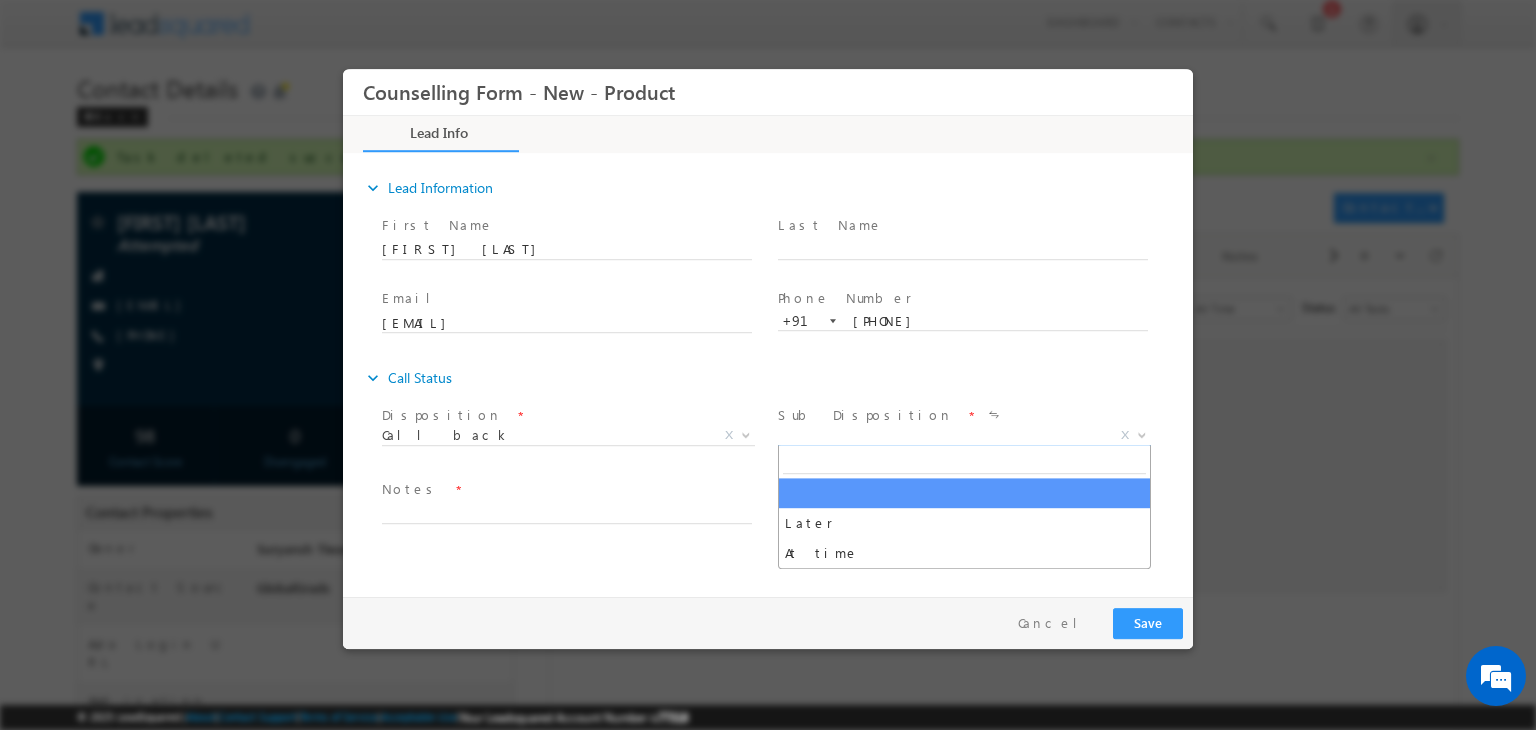 click on "X" at bounding box center [964, 436] 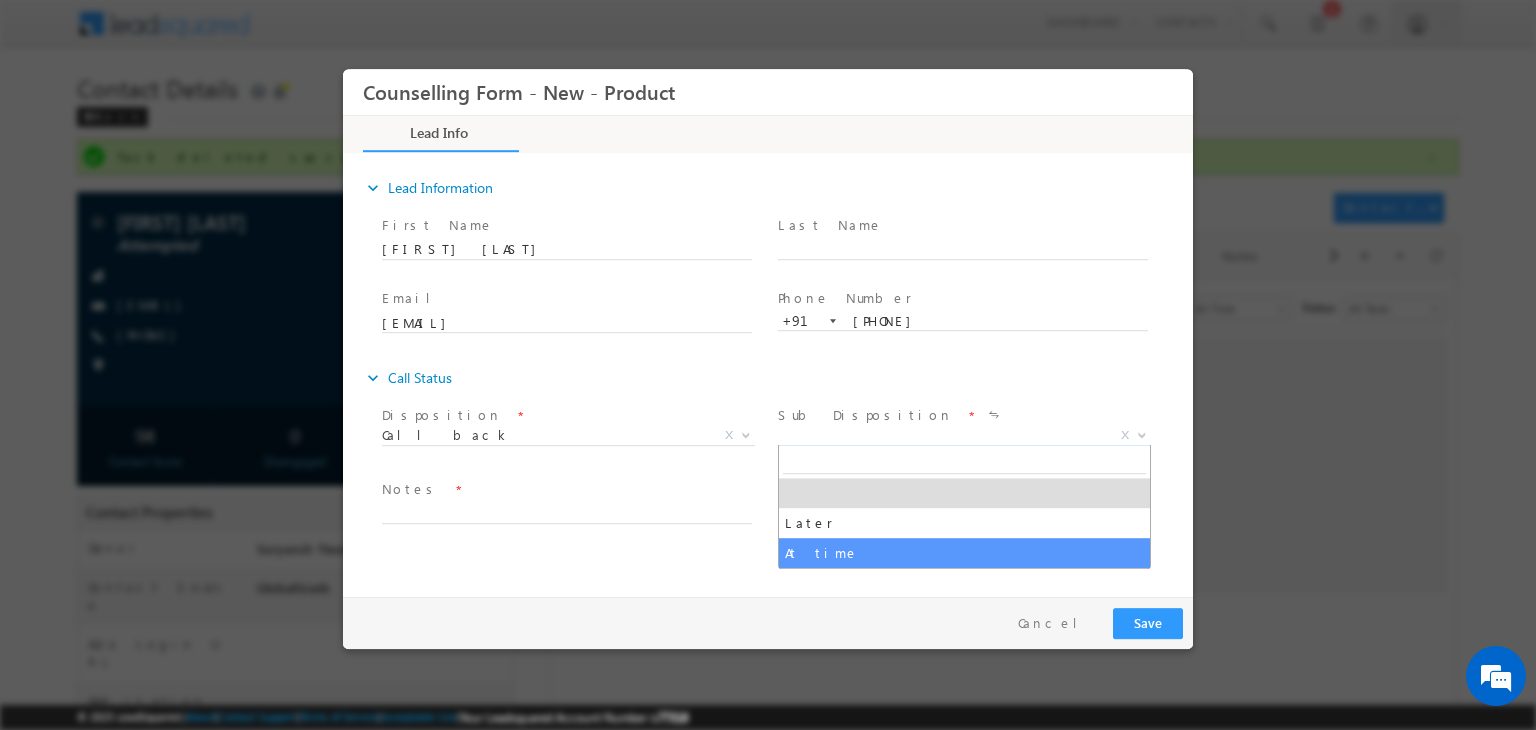 select on "At time" 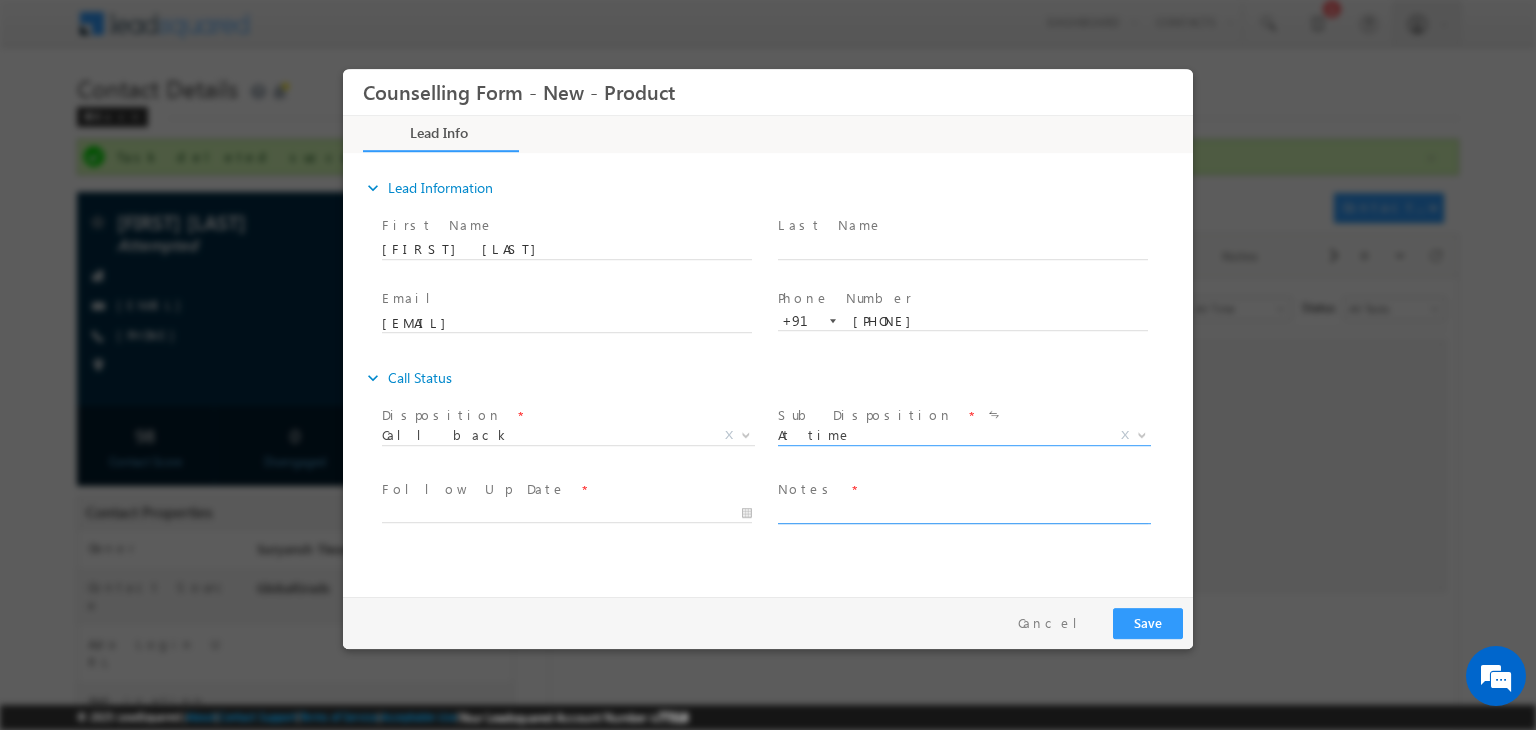 click at bounding box center (963, 512) 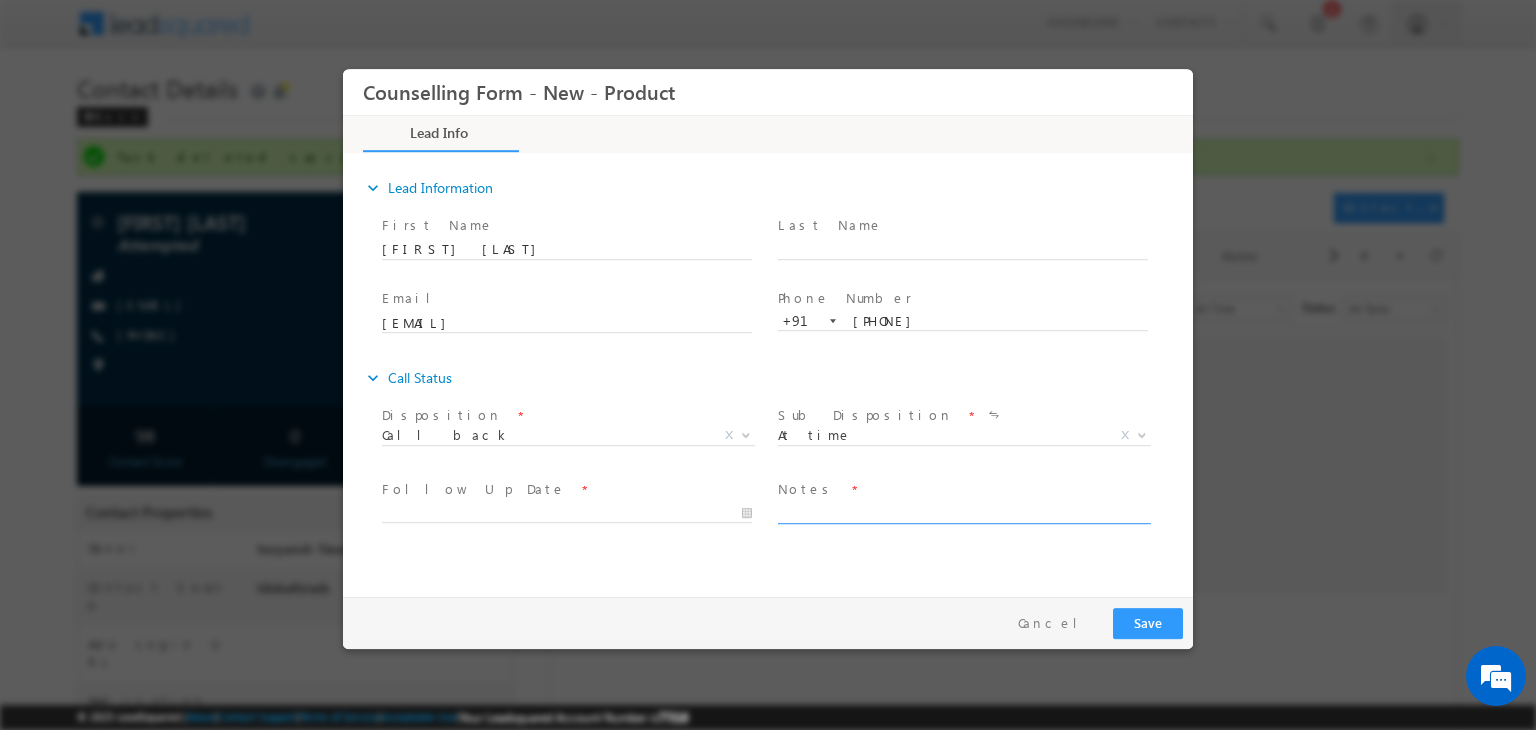 paste on "CoUrse - Master In finance
BSC IT - [YEAR] - TM Bhagalpur uNIERSITY - 59.25
Business - mobile parts
[COUNTRY]
[STATE]" 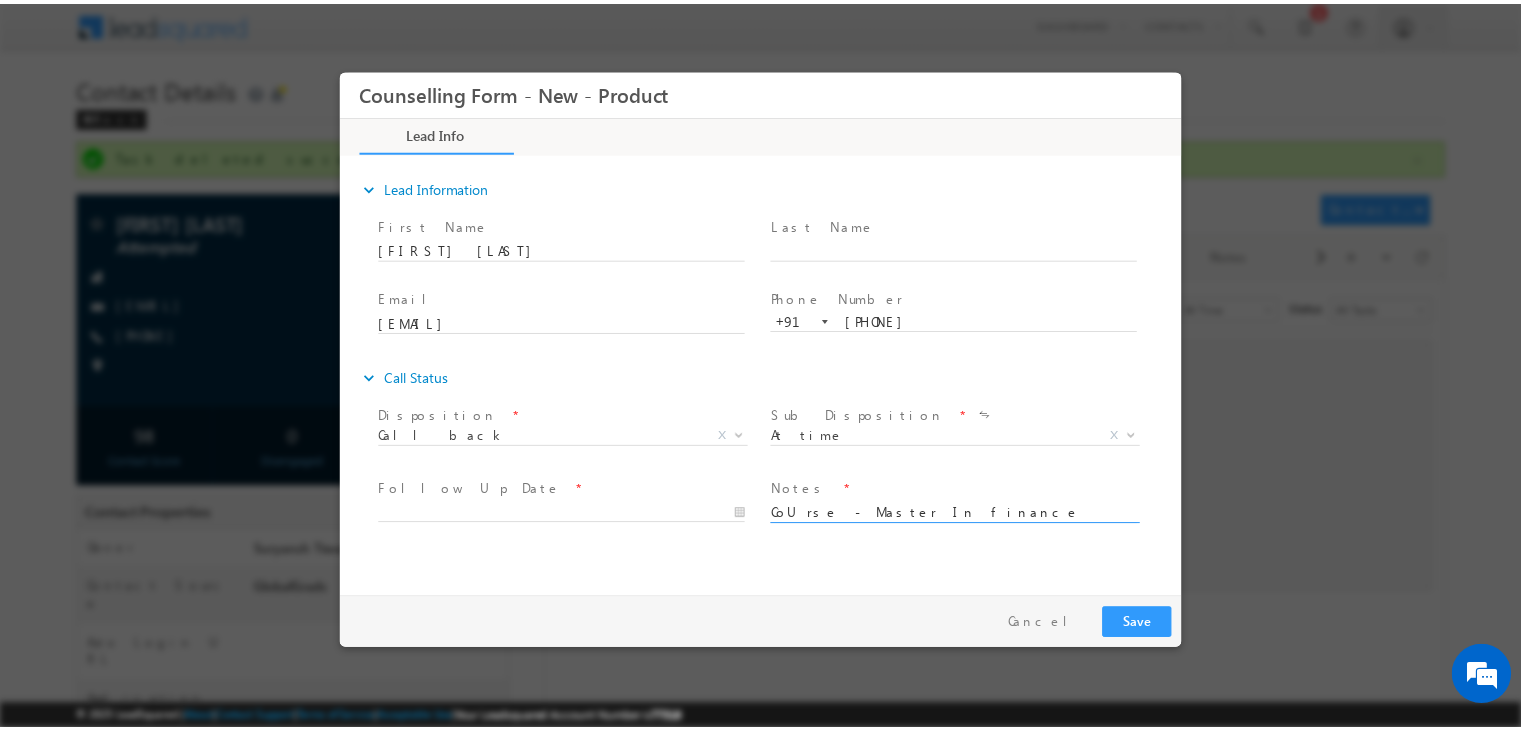 scroll, scrollTop: 4, scrollLeft: 0, axis: vertical 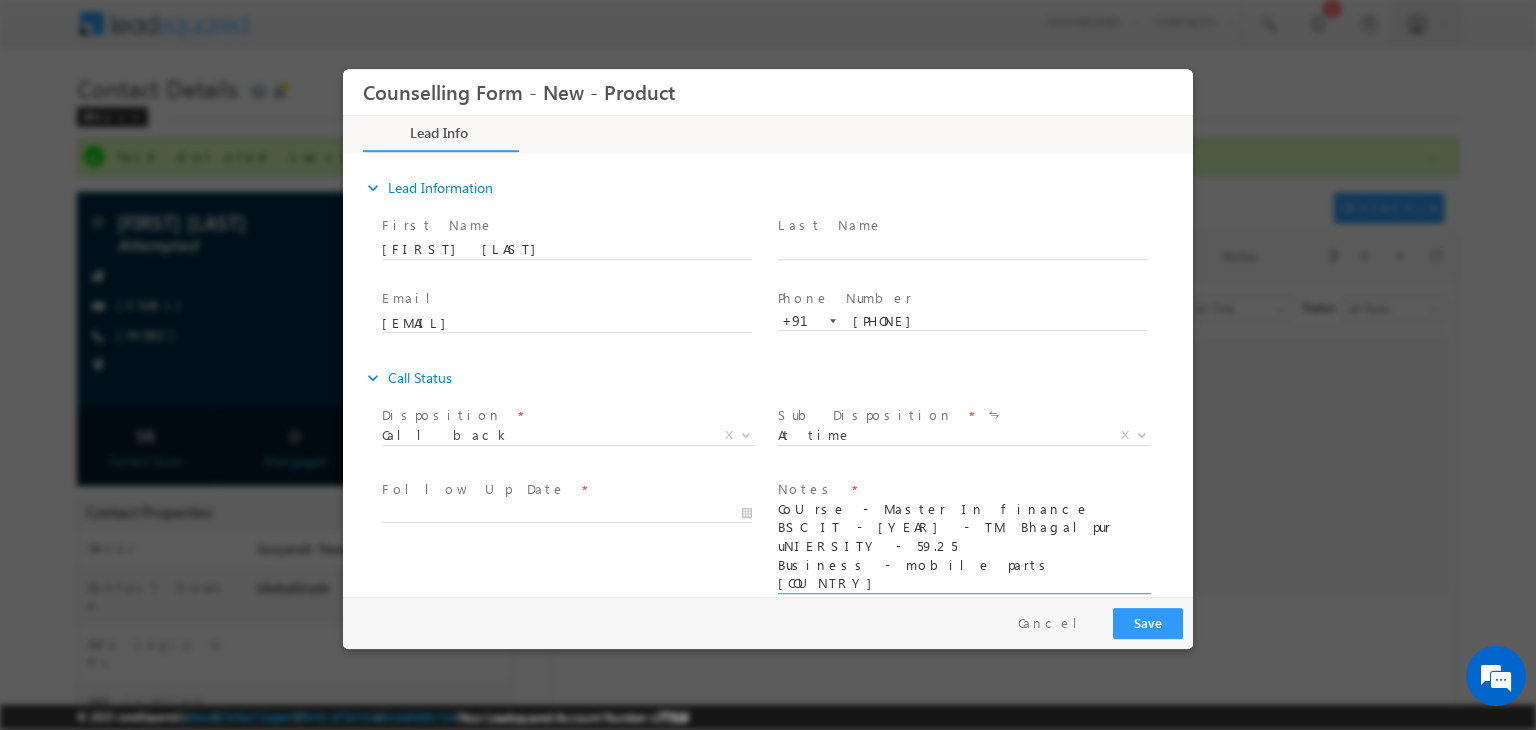 type on "CoUrse - Master In finance
BSC IT - [YEAR] - TM Bhagalpur uNIERSITY - 59.25
Business - mobile parts
[COUNTRY]
[STATE]" 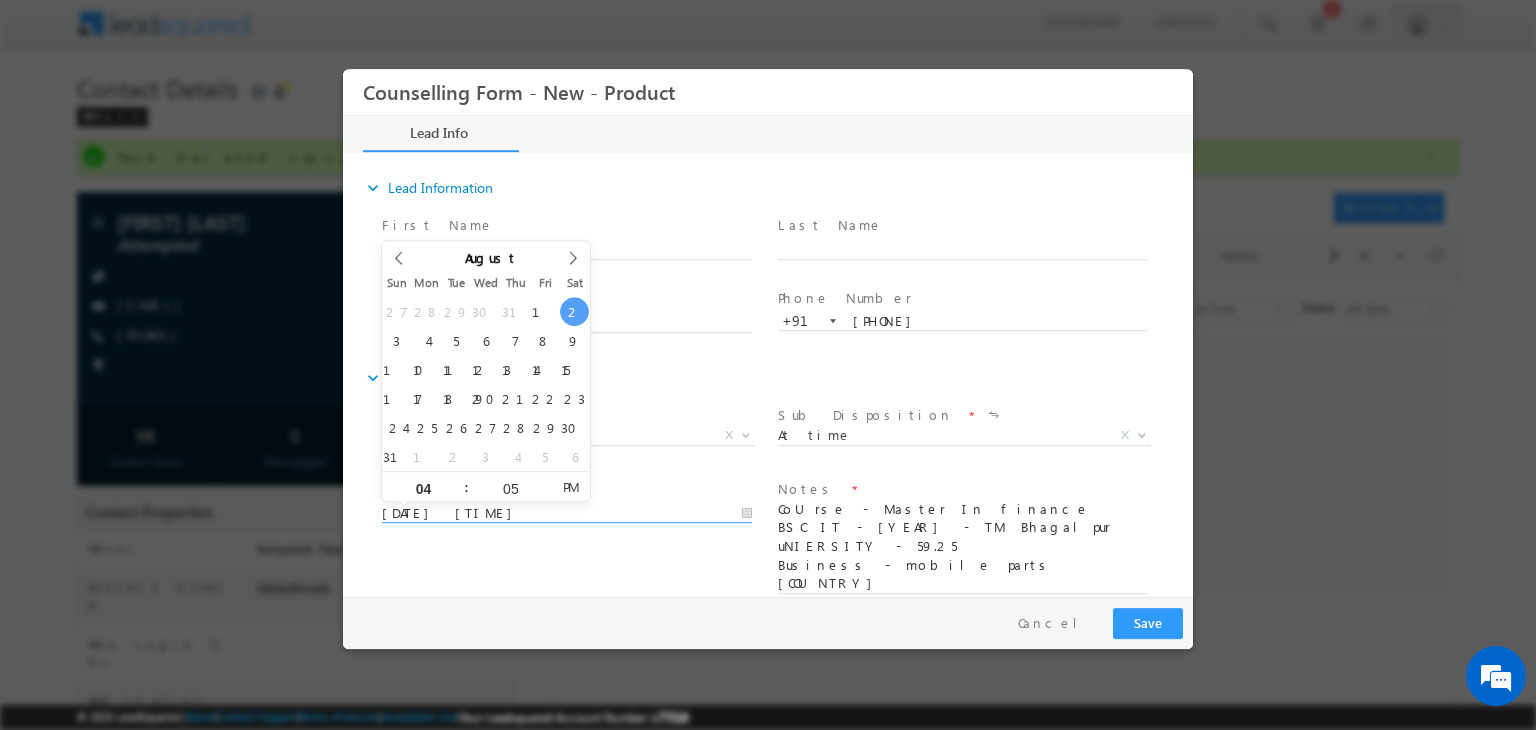 click on "[DATE] [TIME]" at bounding box center [567, 514] 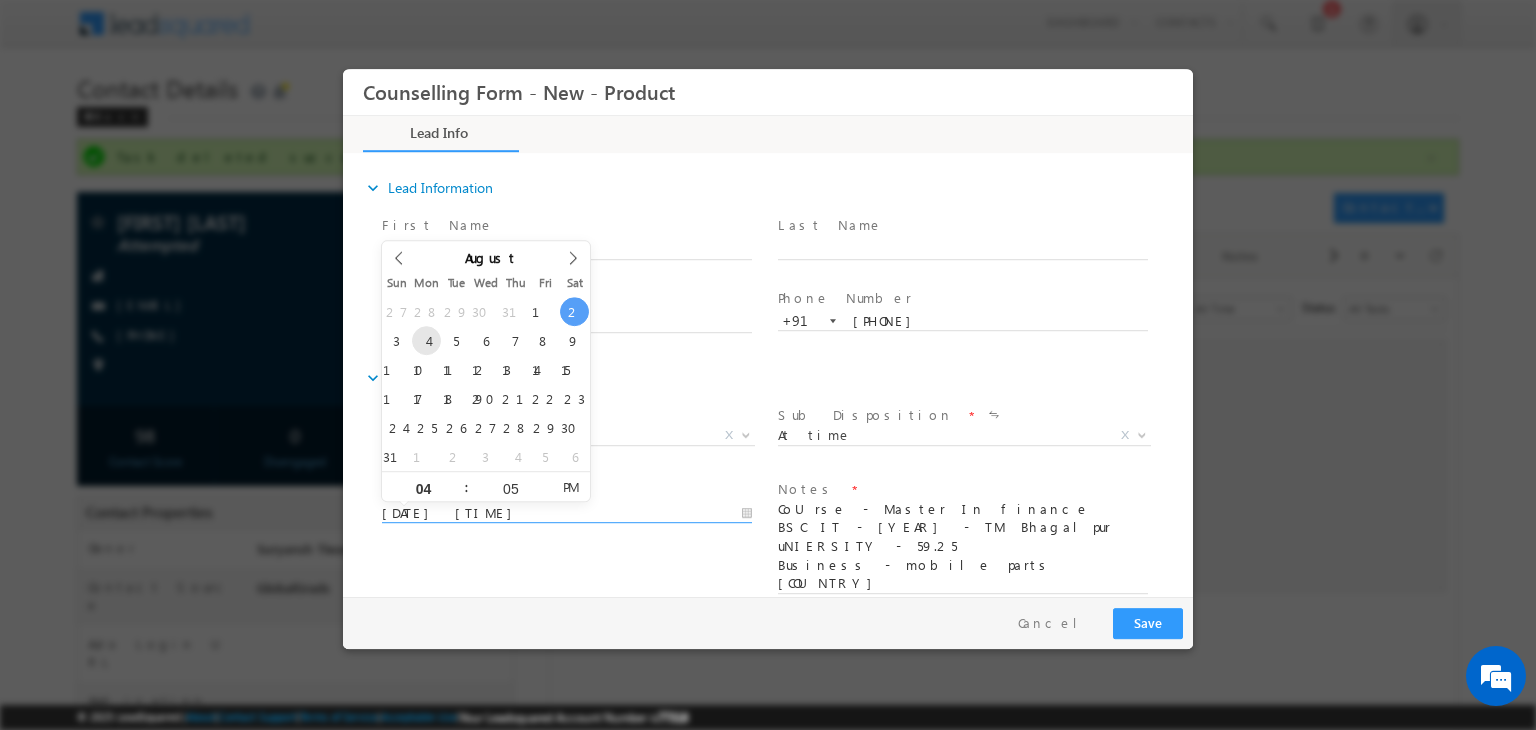 type on "[DATE] [TIME]" 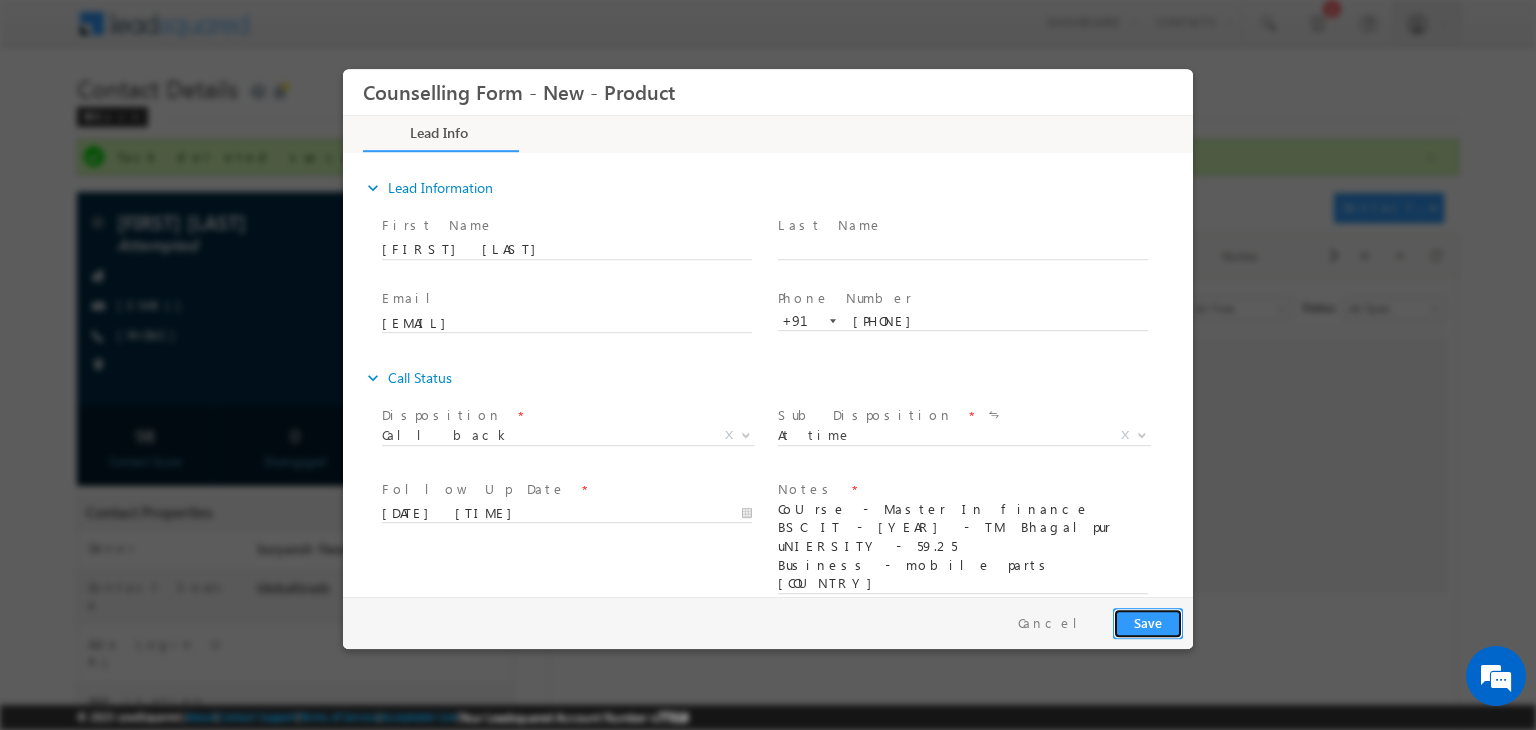 click on "Save" at bounding box center (1148, 623) 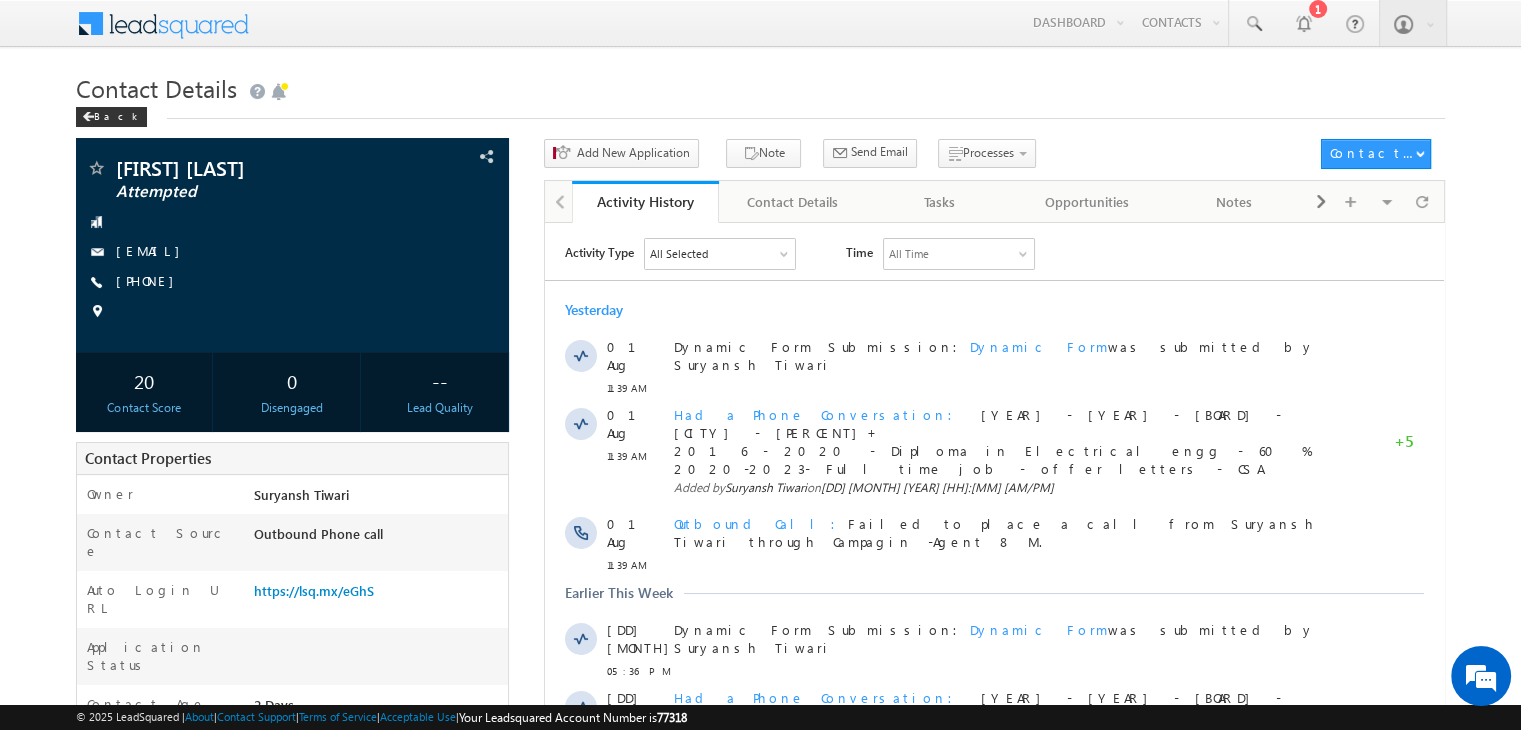 scroll, scrollTop: 0, scrollLeft: 0, axis: both 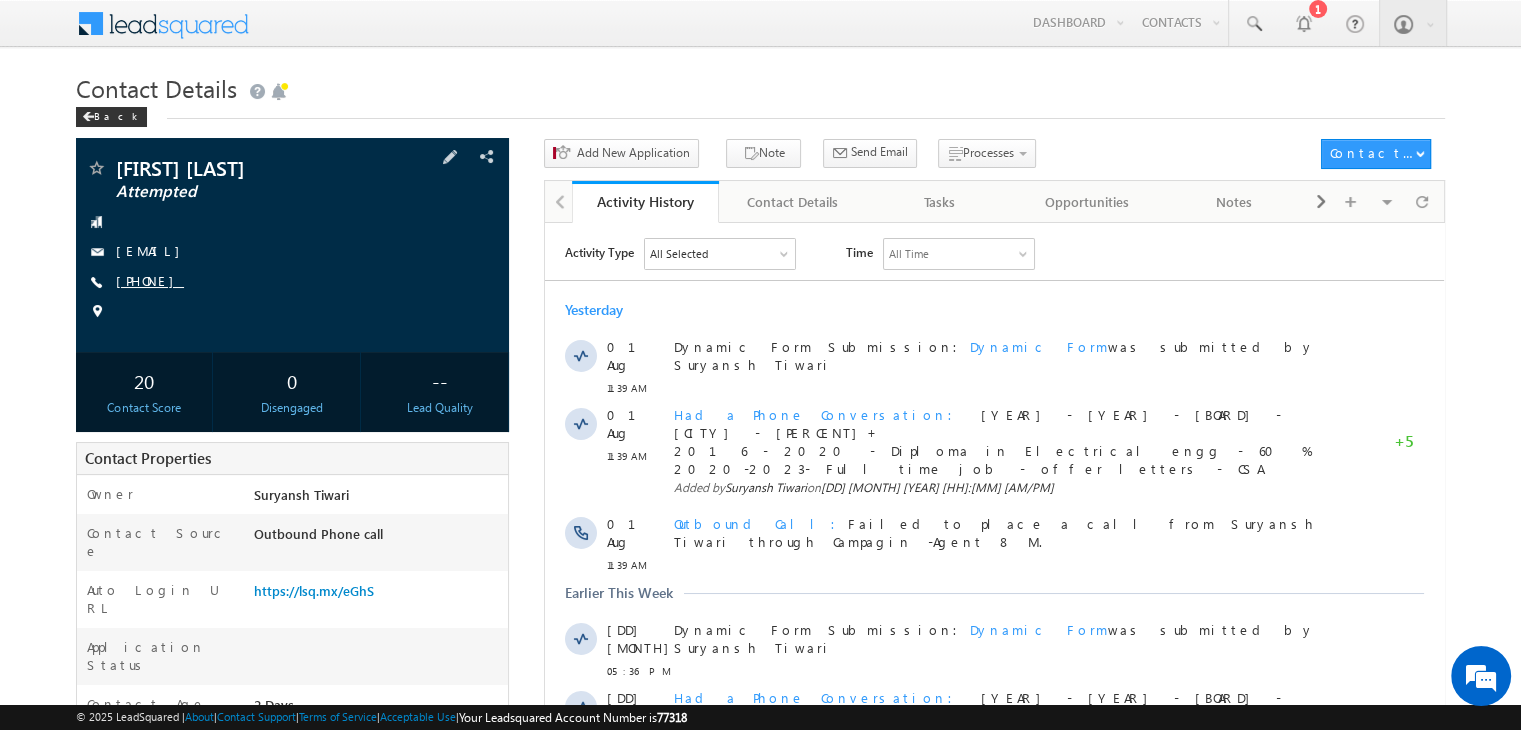 click on "+91-7304789962" at bounding box center (150, 280) 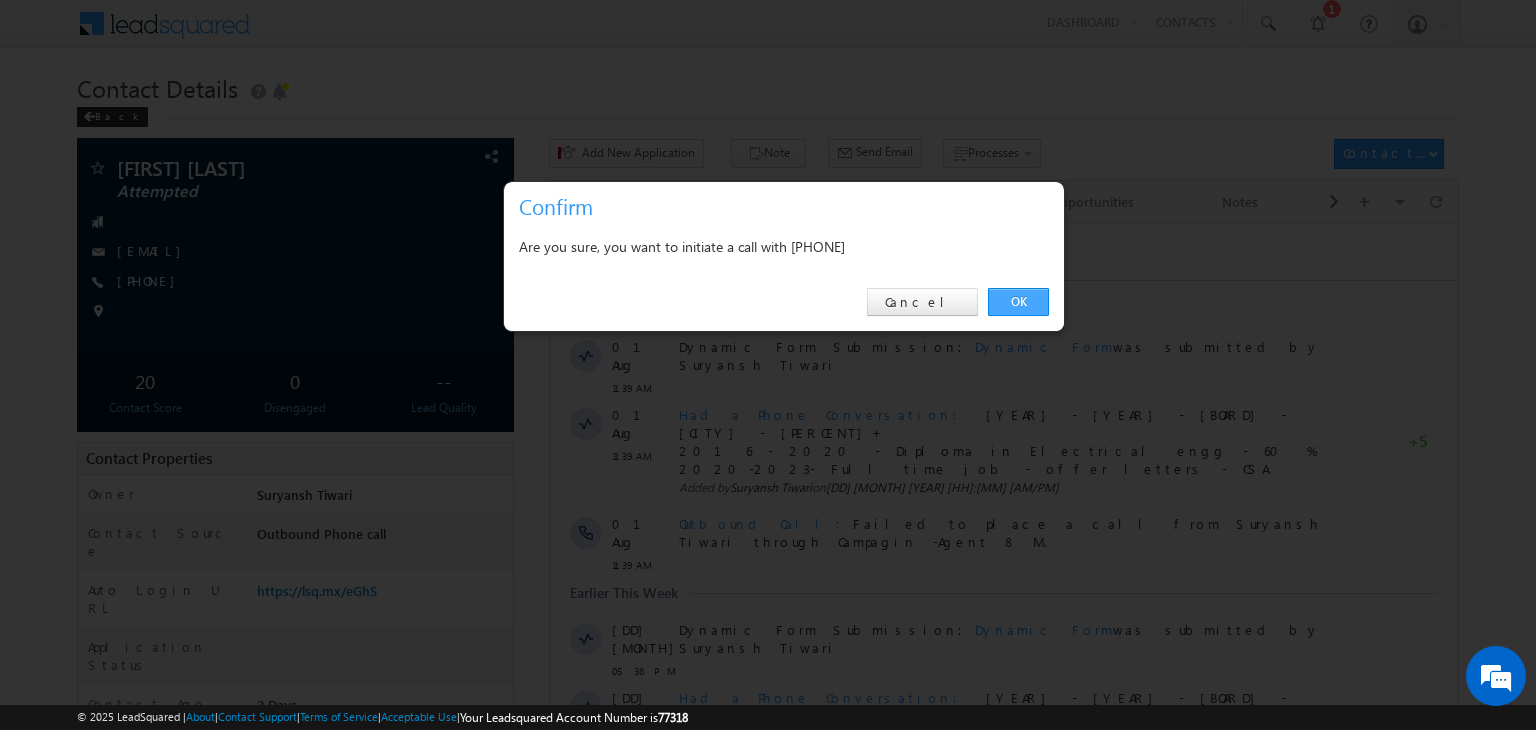 click on "OK" at bounding box center [1018, 302] 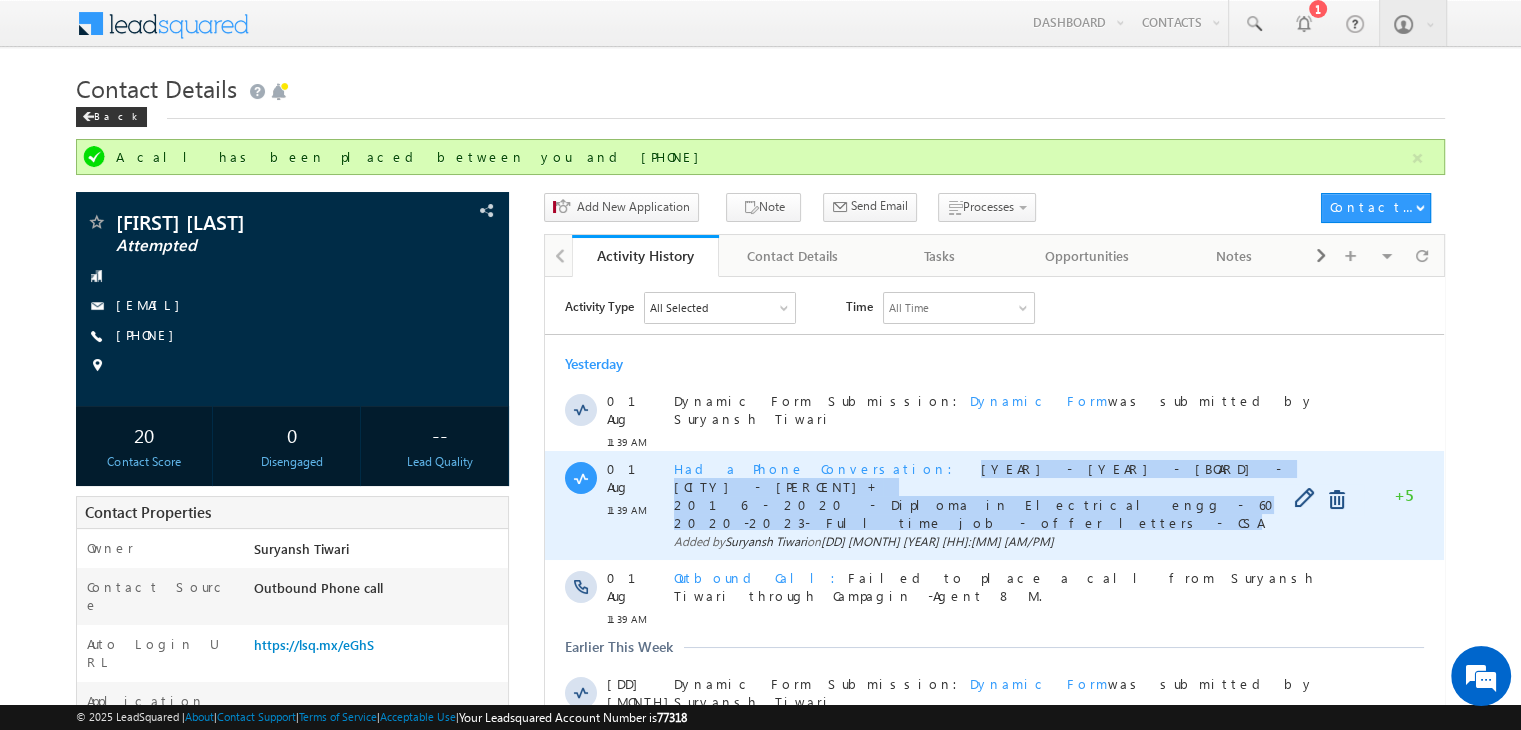 drag, startPoint x: 837, startPoint y: 454, endPoint x: 987, endPoint y: 496, distance: 155.76906 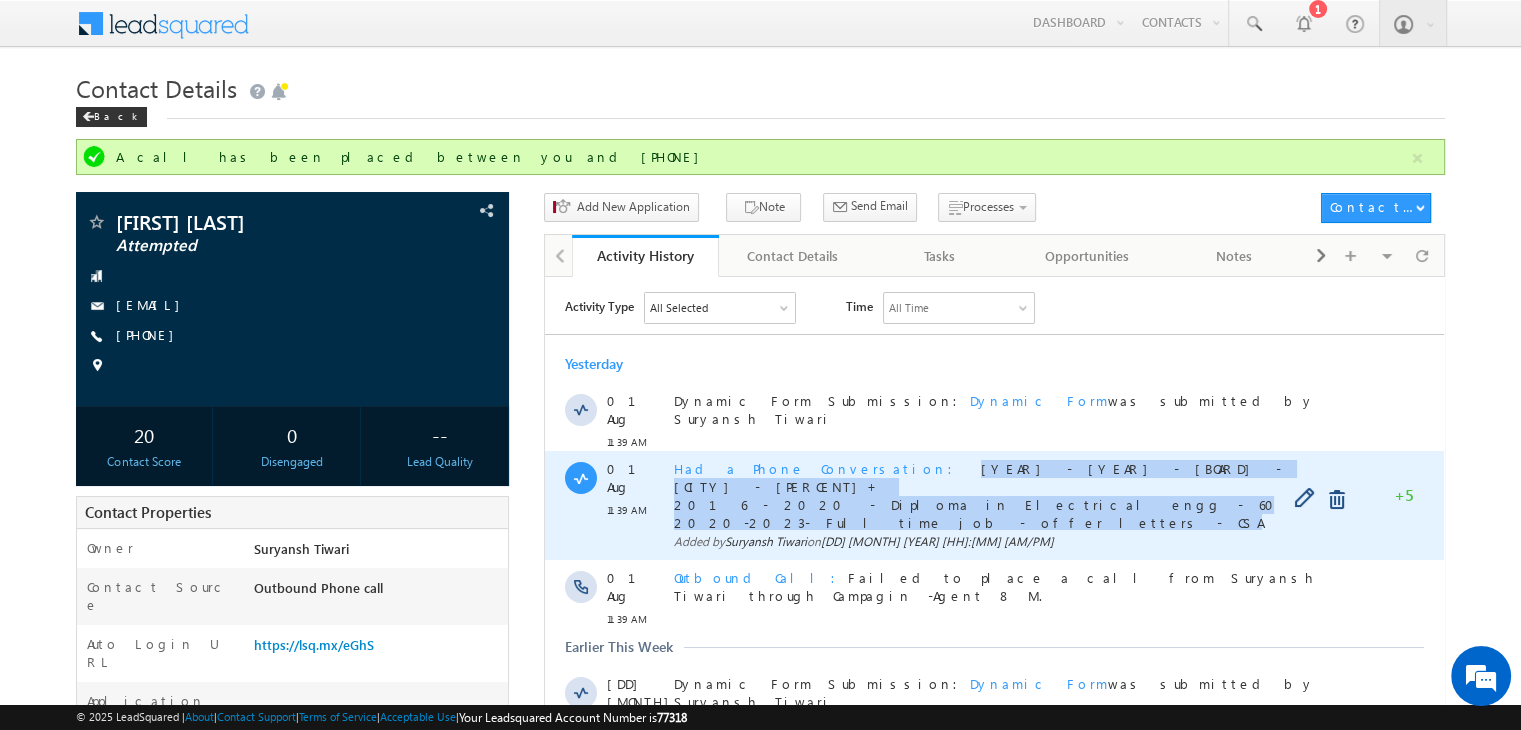 copy on "12th - 2016 - CBSE - Mumbai - 58+ 2016 - 2020 - Diploma in Electrical engg - 60 % 2020-2023- Full time job - offer letters - CSA" 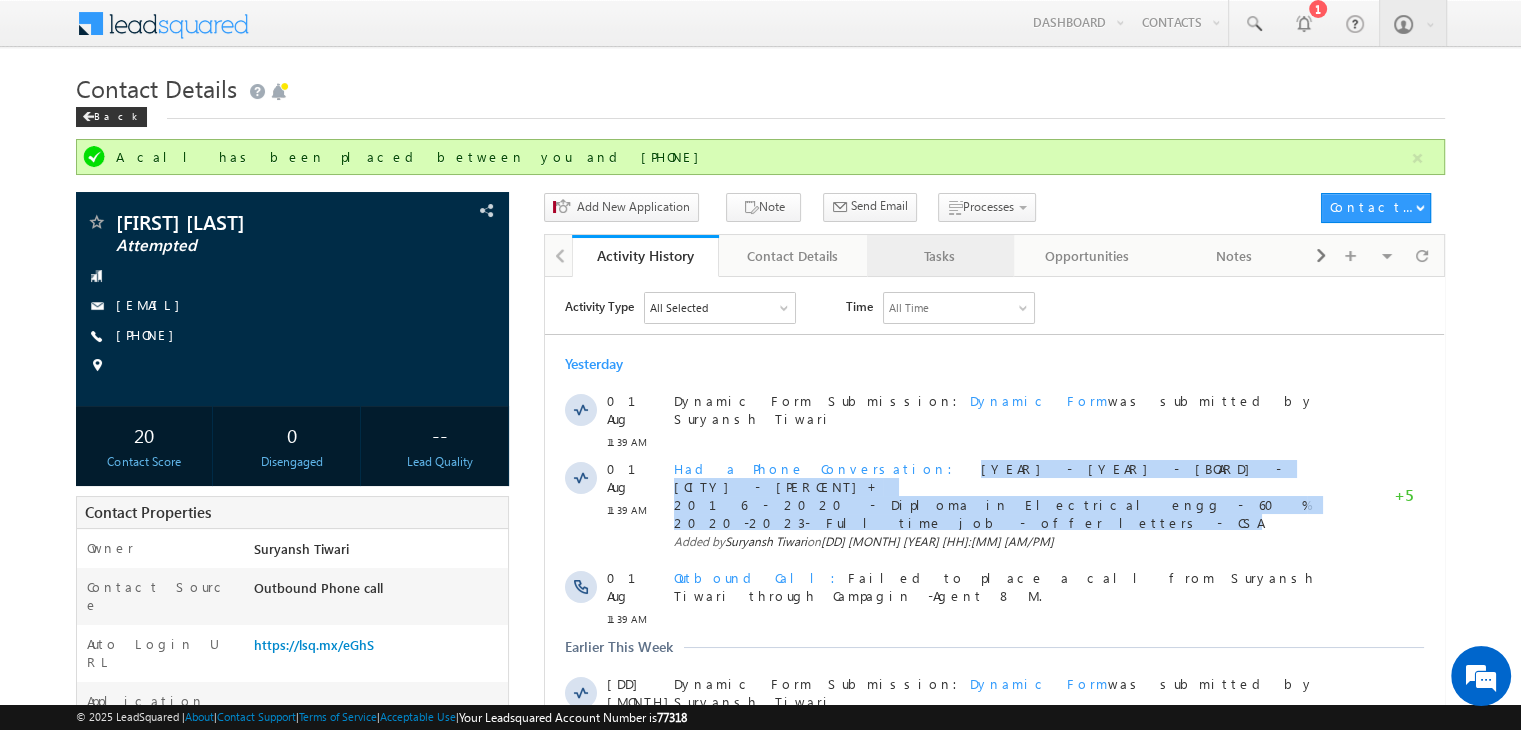click on "Tasks" at bounding box center (940, 256) 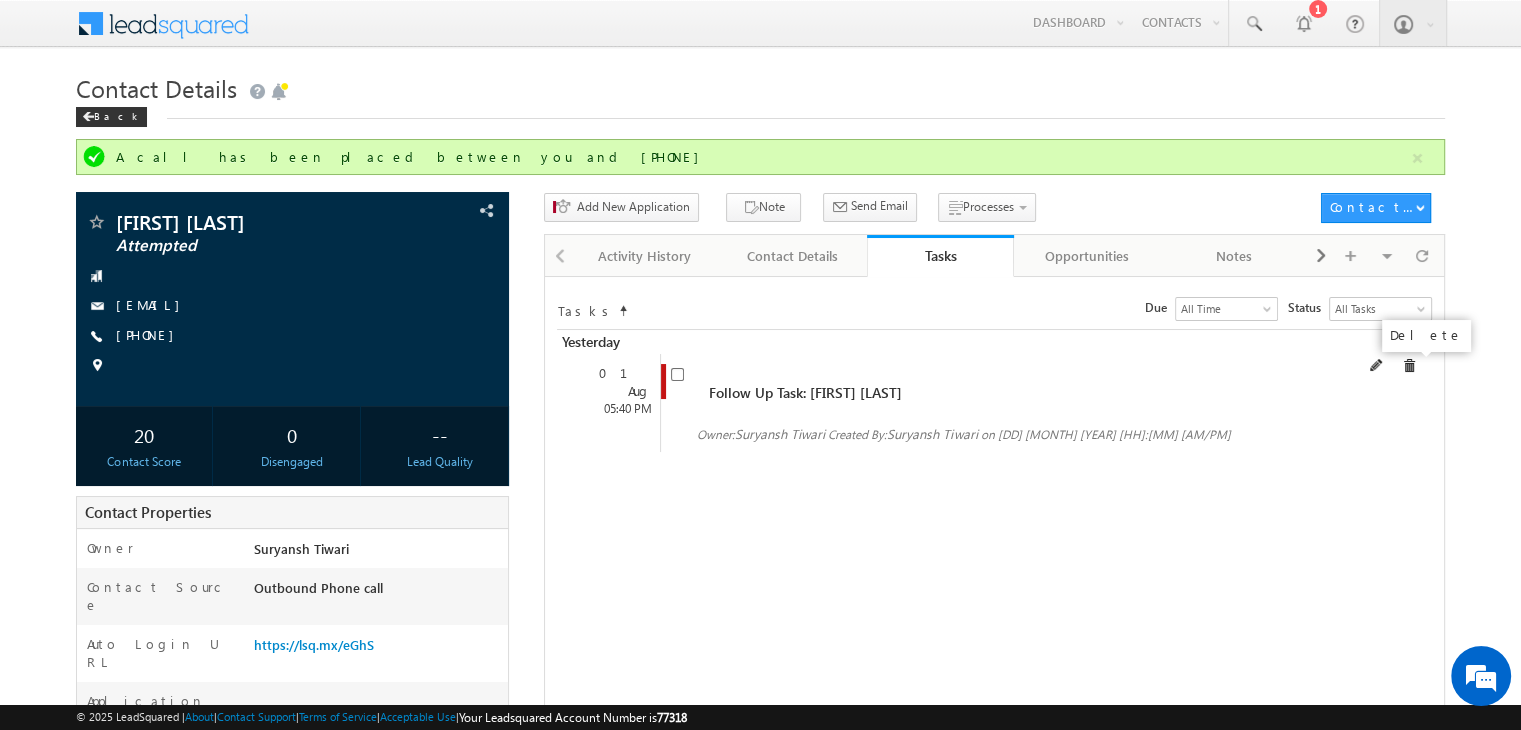 click at bounding box center (1409, 366) 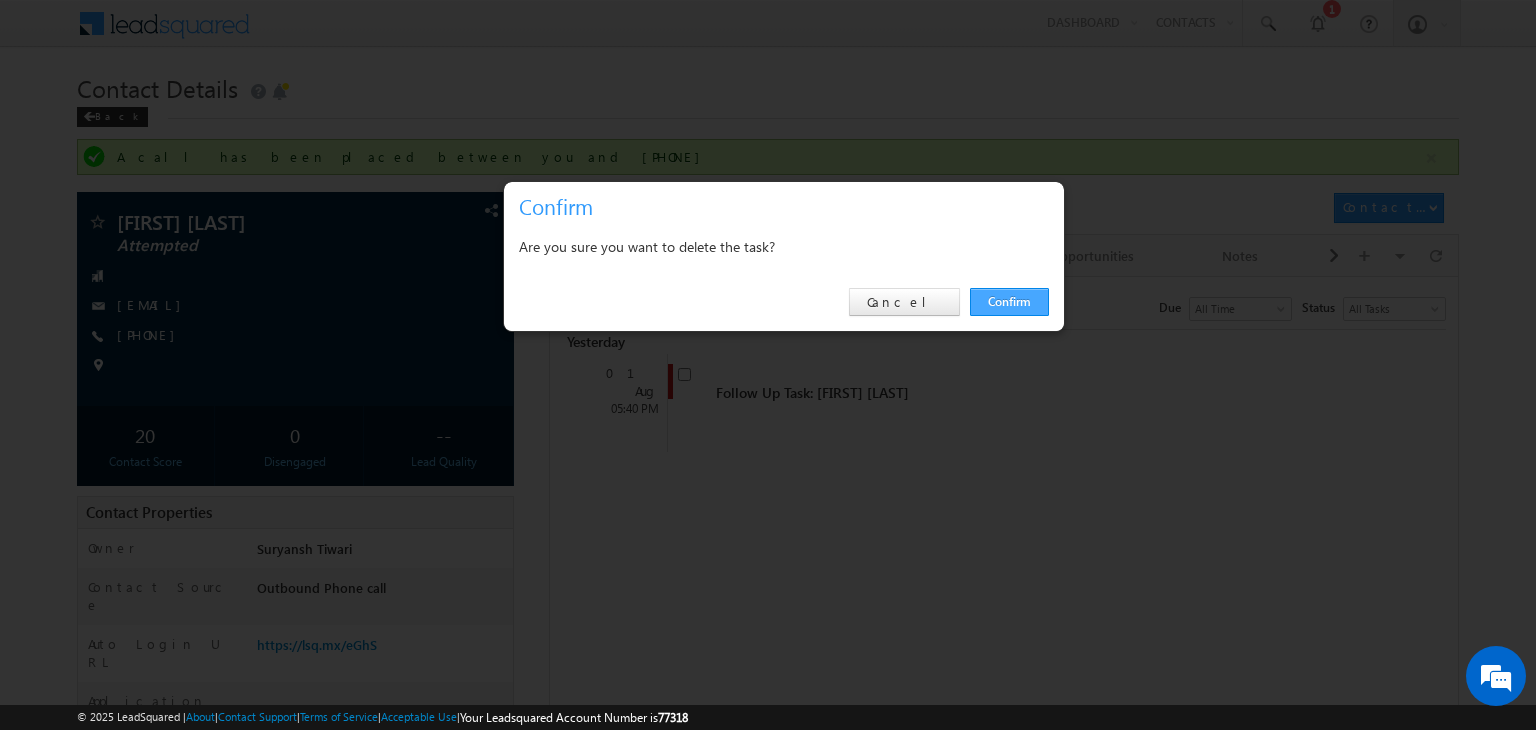 drag, startPoint x: 999, startPoint y: 315, endPoint x: 995, endPoint y: 305, distance: 10.770329 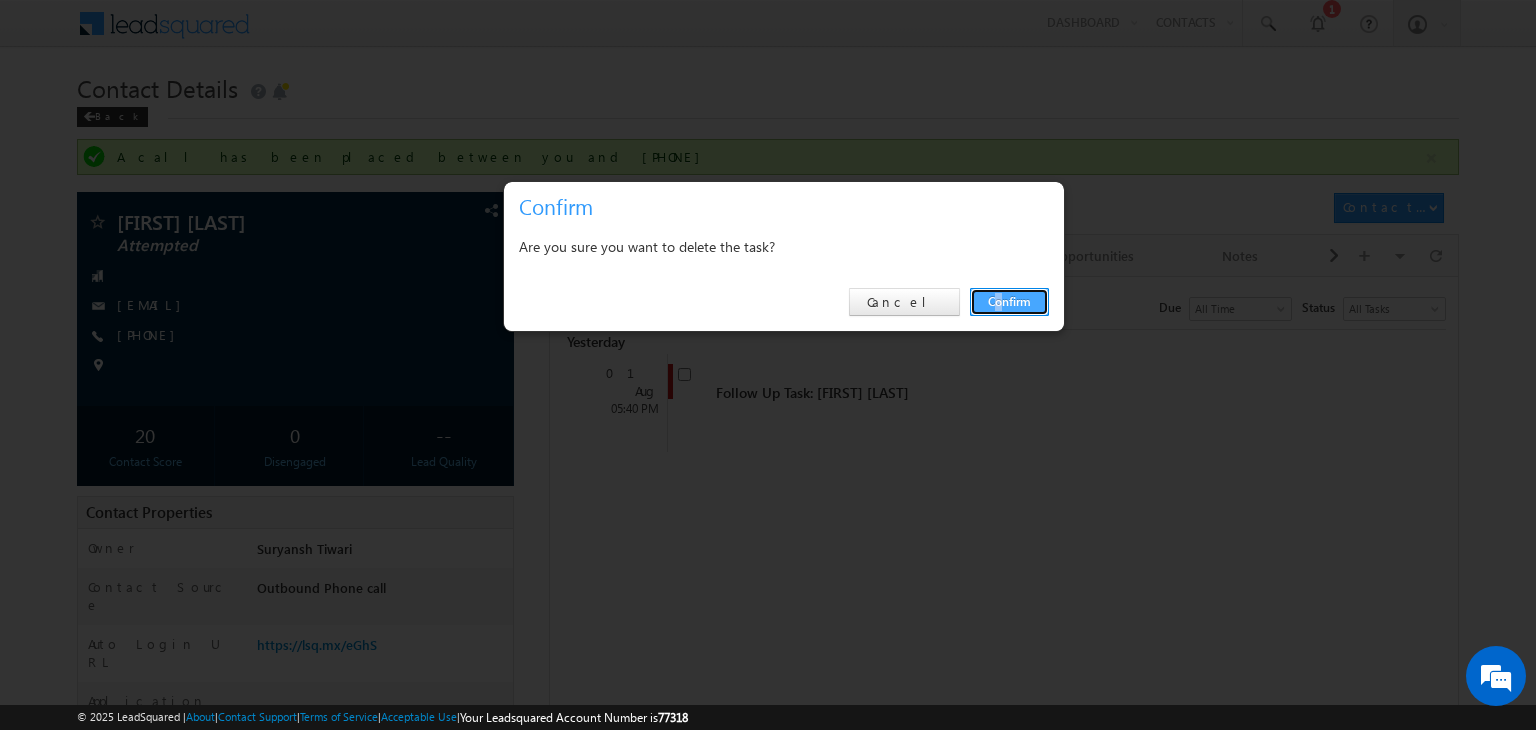 click on "Confirm" at bounding box center [1009, 302] 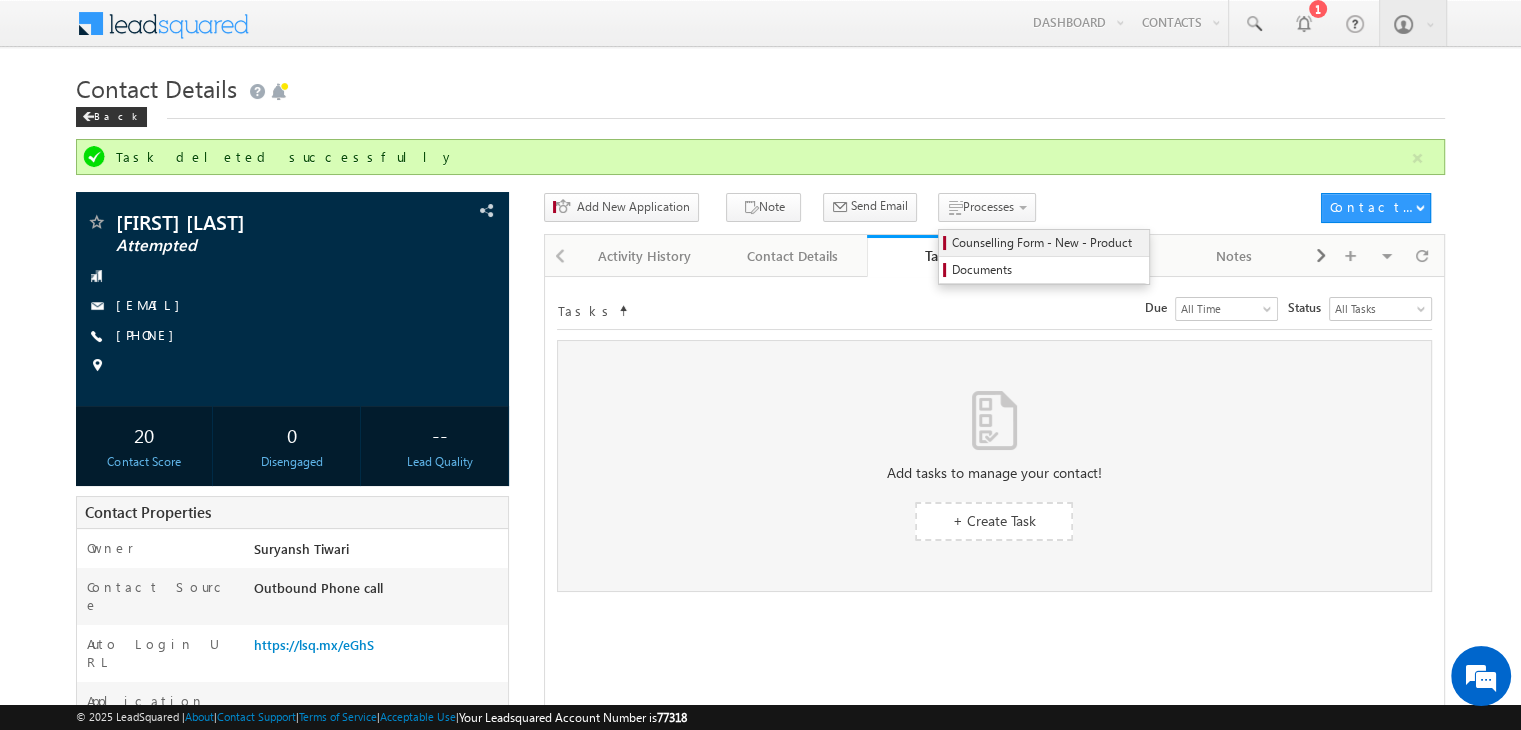 click on "Counselling Form - New - Product" at bounding box center [1047, 243] 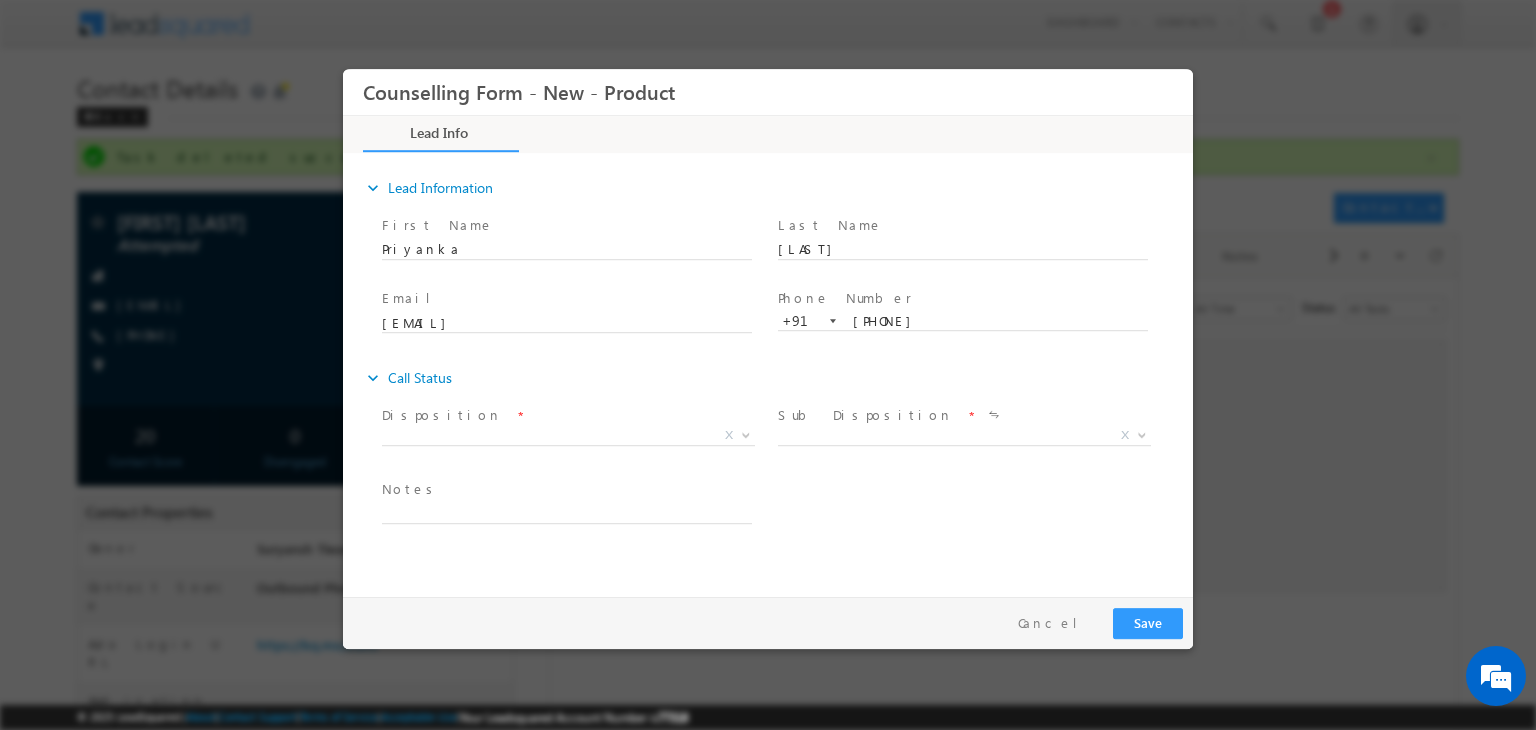 scroll, scrollTop: 0, scrollLeft: 0, axis: both 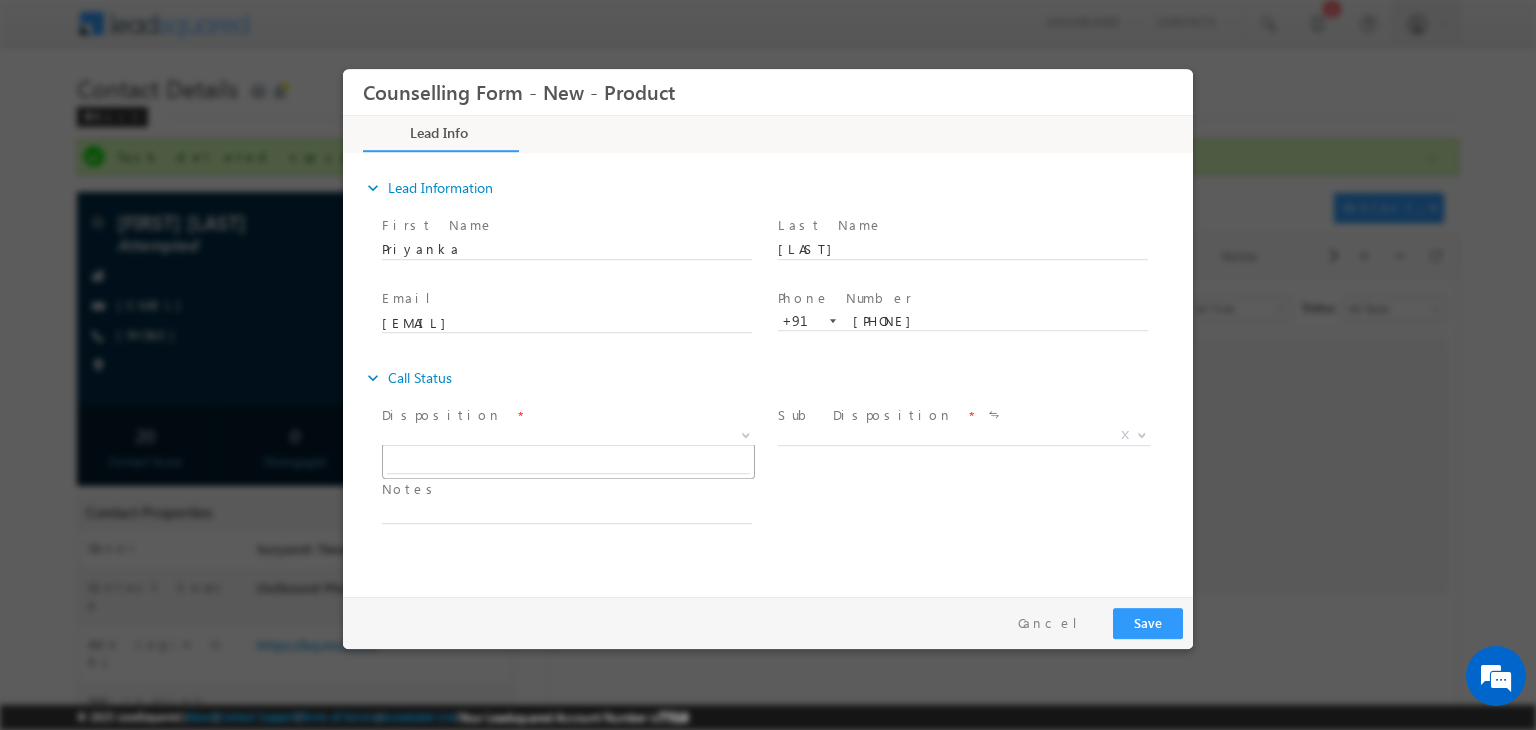click on "X" at bounding box center [568, 436] 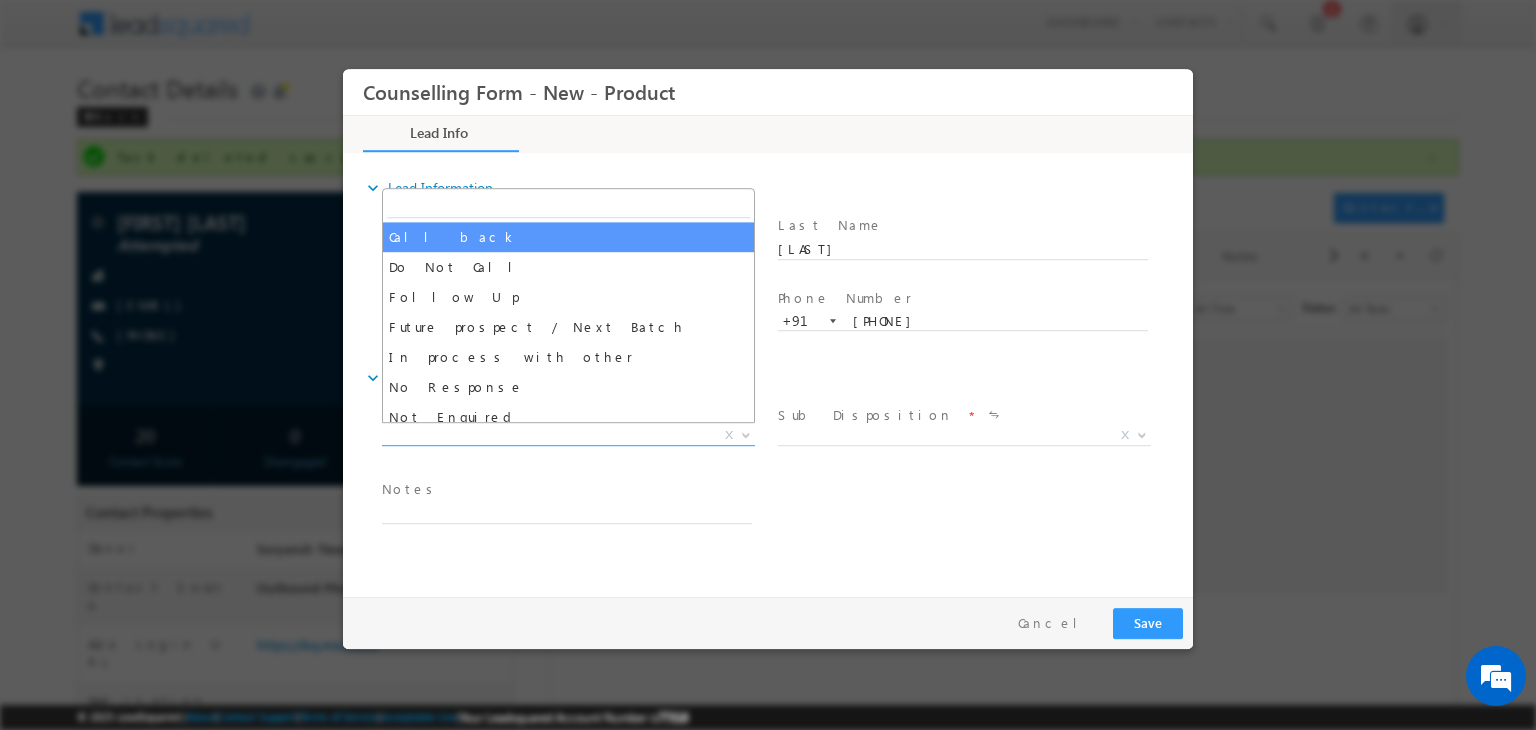 select on "Call back" 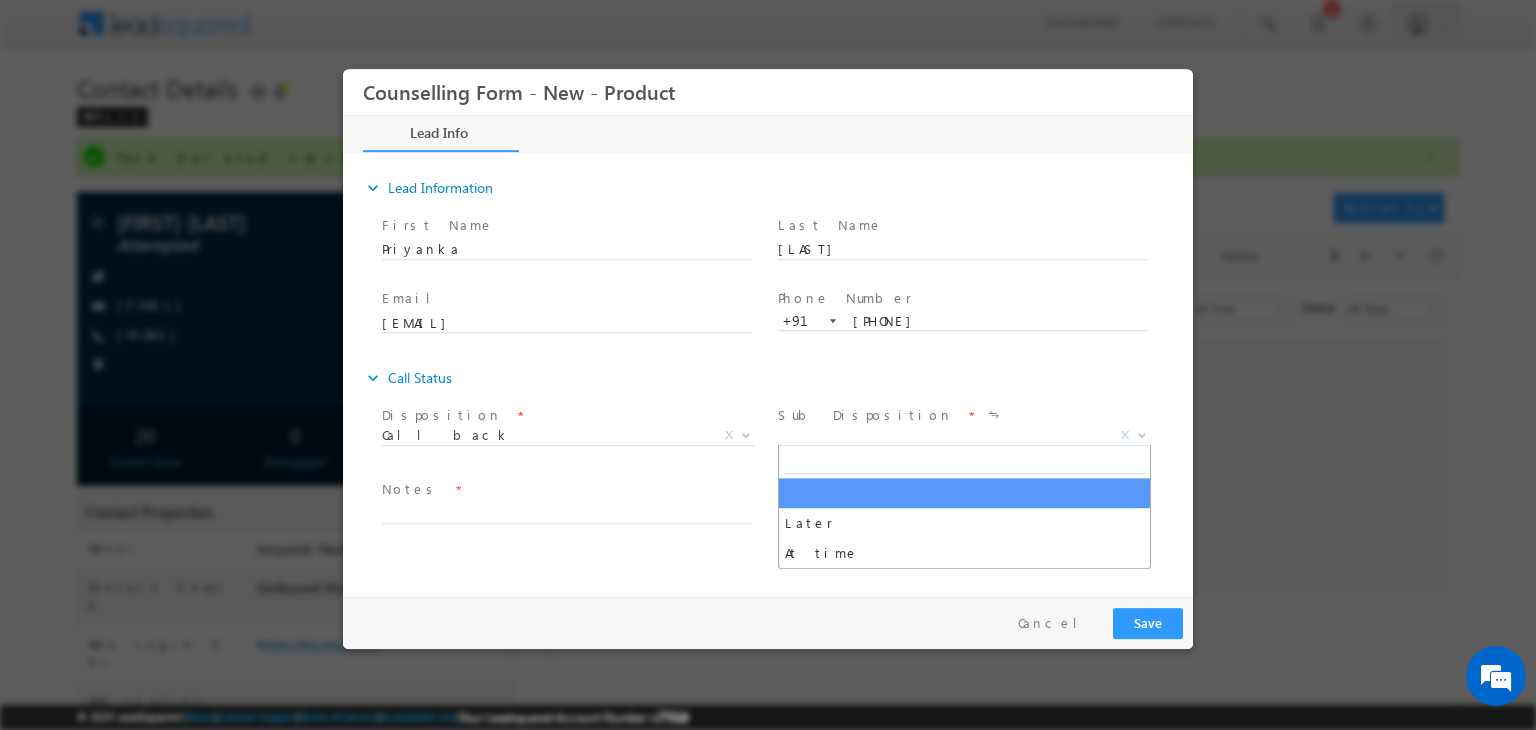 click on "X" at bounding box center (964, 436) 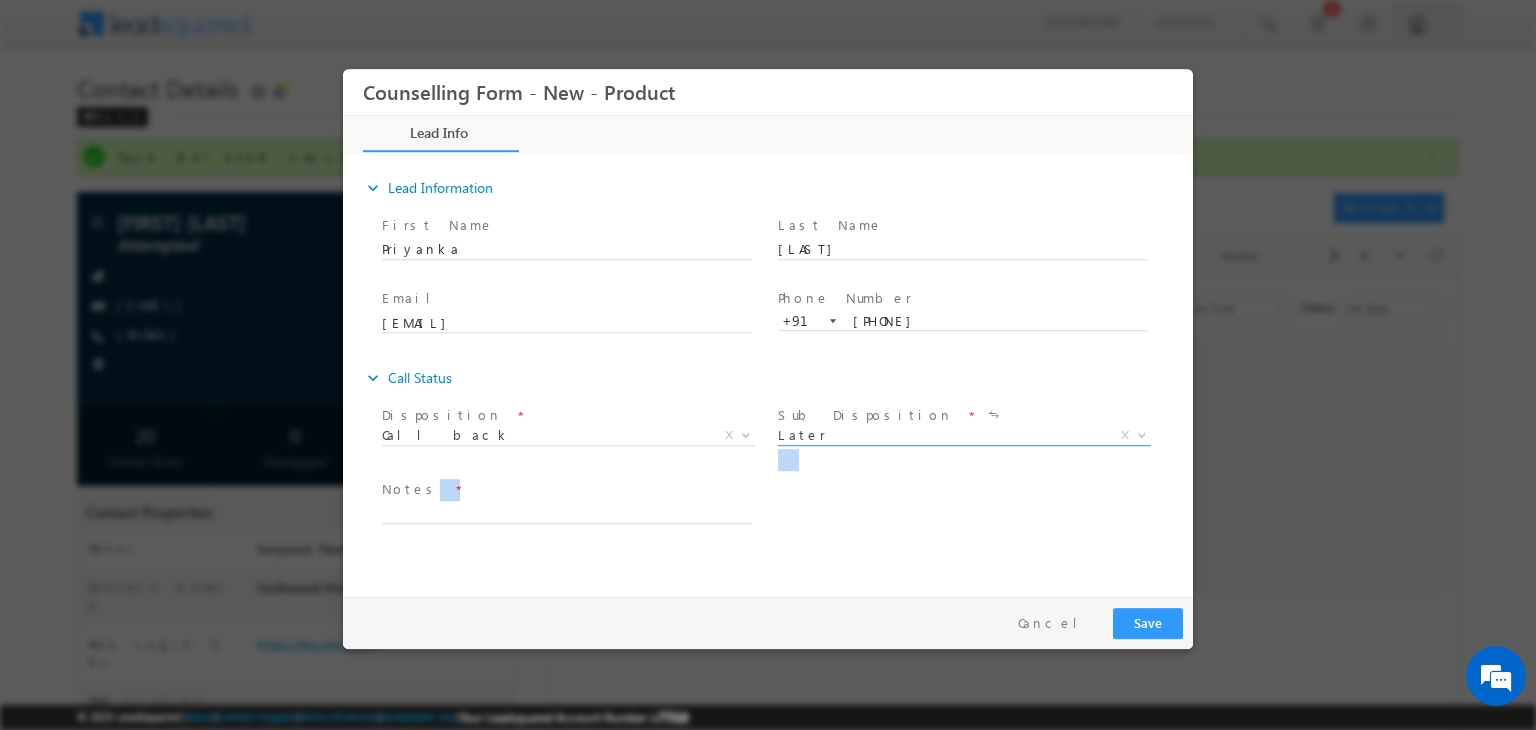 drag, startPoint x: 856, startPoint y: 533, endPoint x: 807, endPoint y: 443, distance: 102.47439 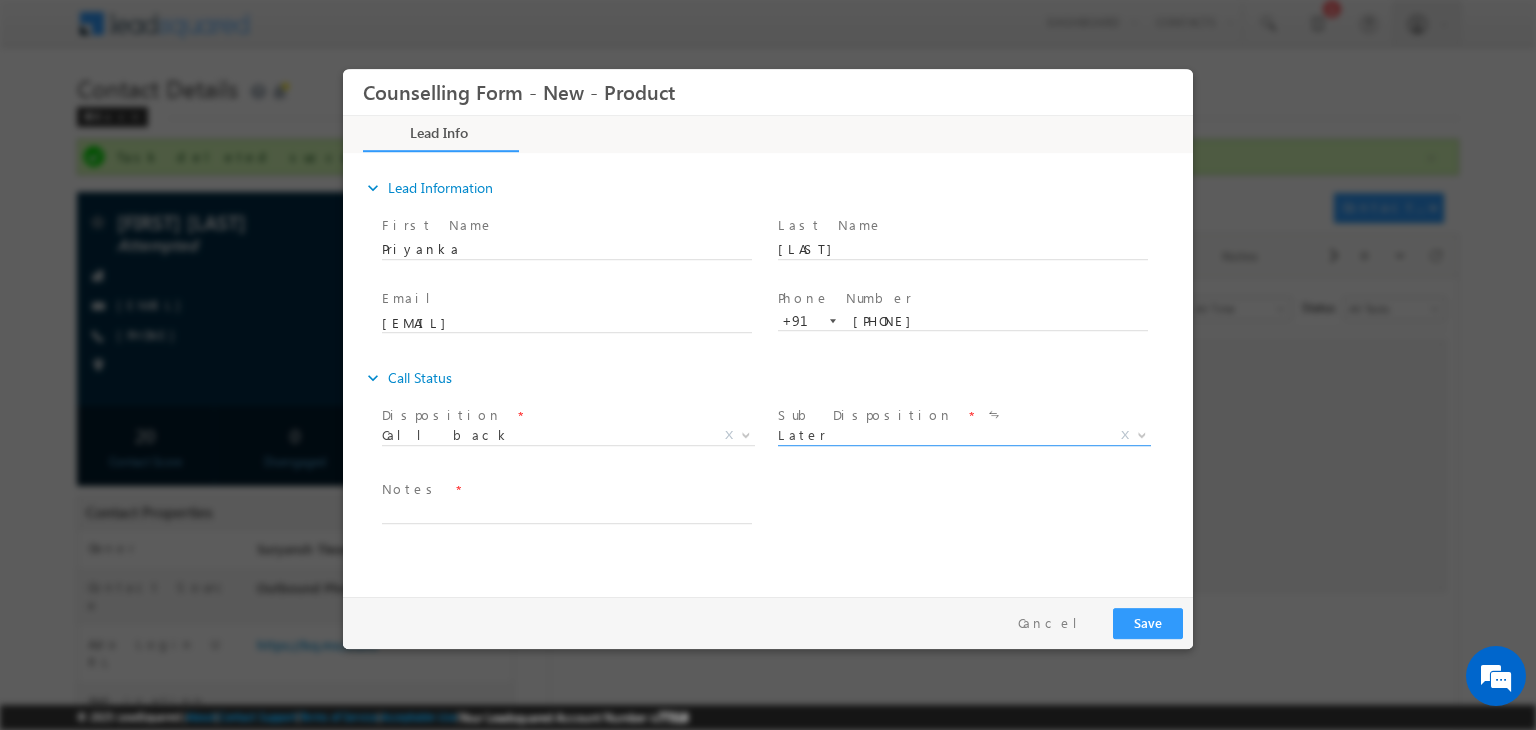 click on "Later X" at bounding box center [964, 436] 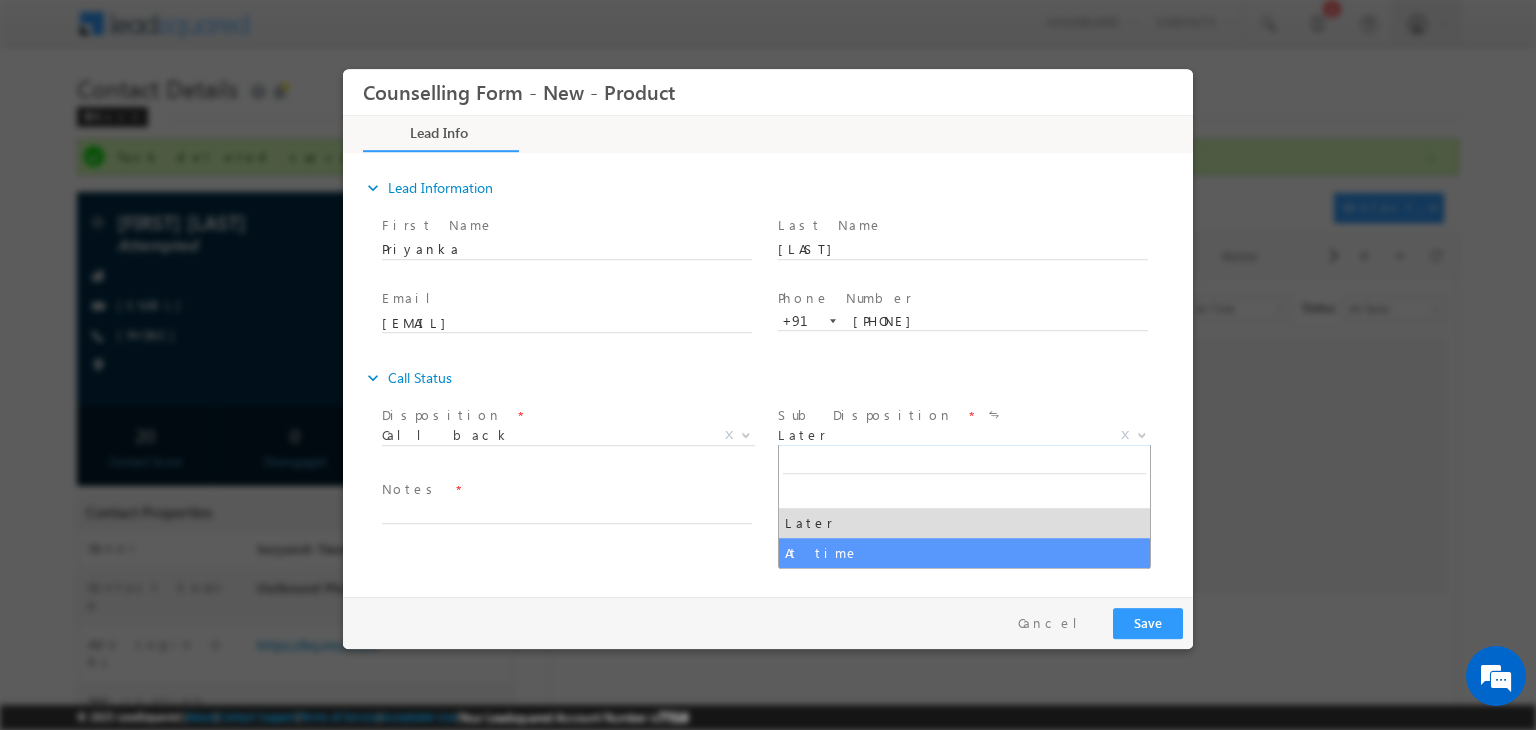 select on "At time" 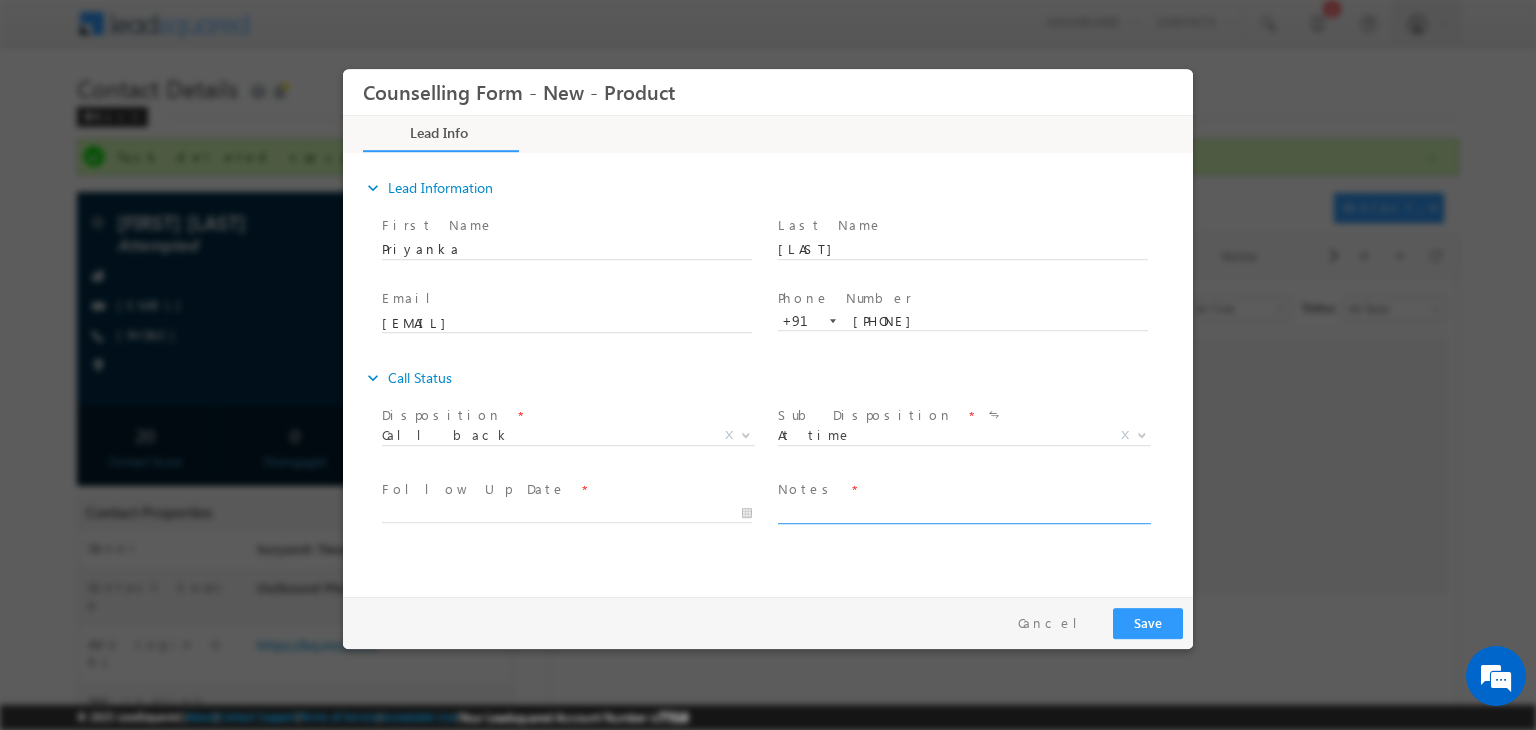 click at bounding box center (963, 512) 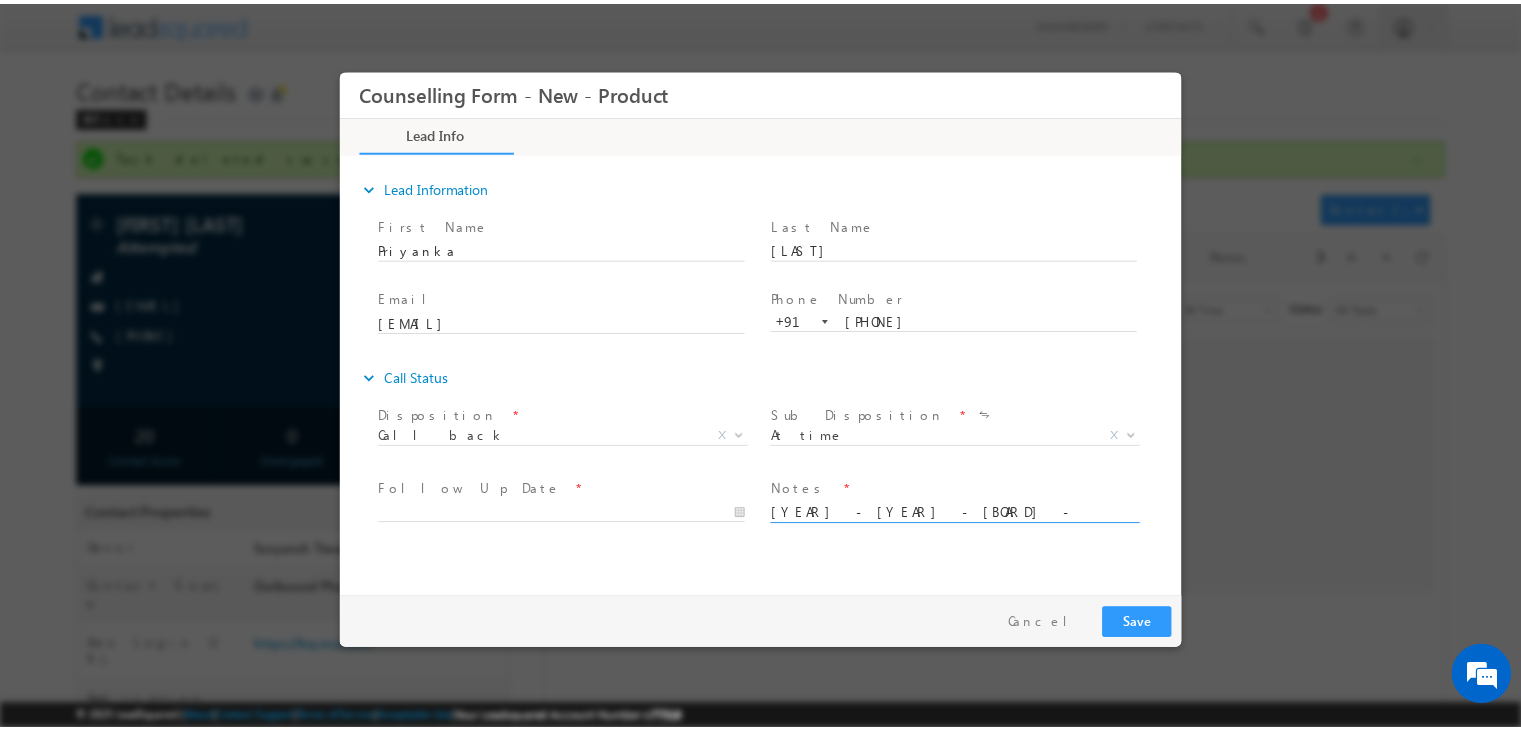 scroll, scrollTop: 3, scrollLeft: 0, axis: vertical 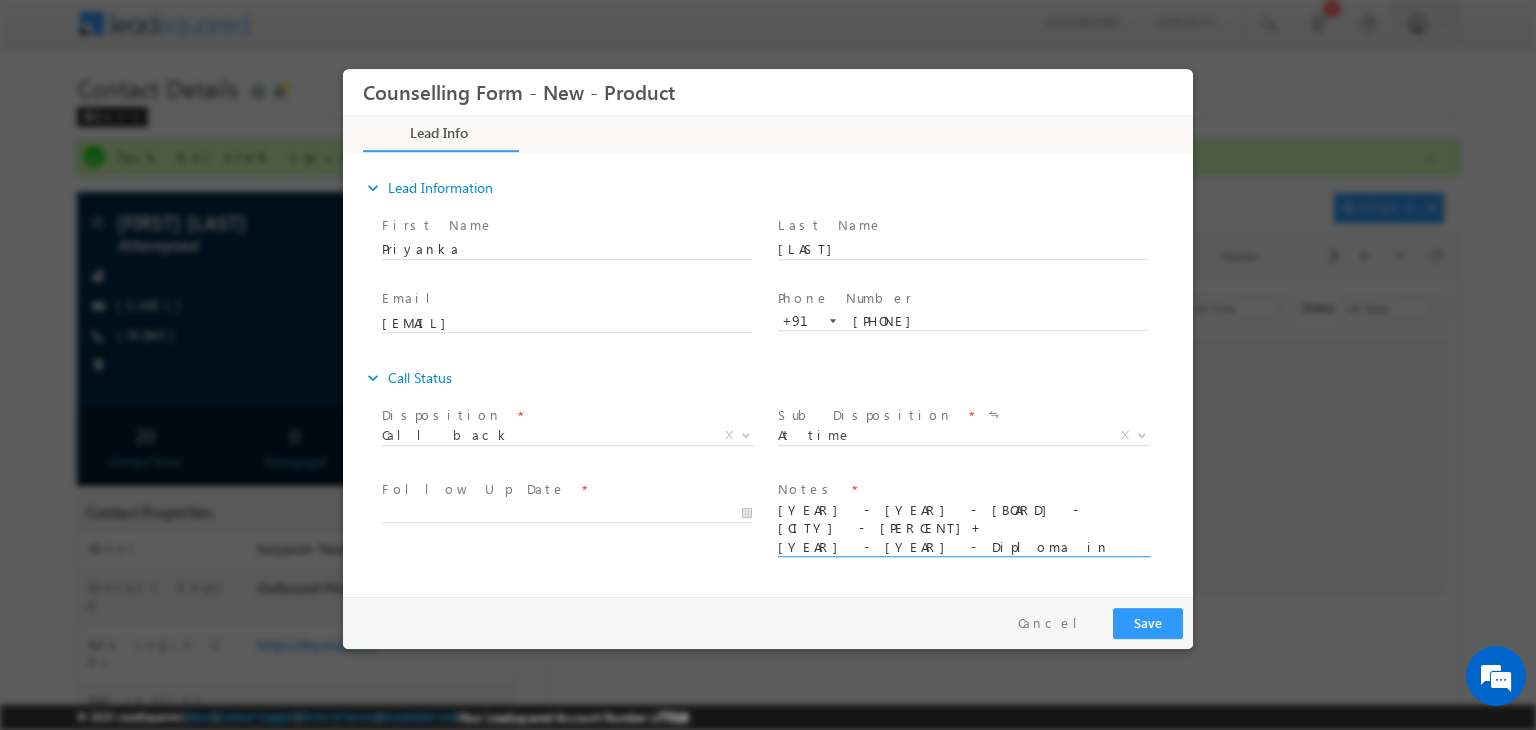 type on "12th - 2016 - CBSE - Mumbai - 58+
2016 - 2020 - Diploma in Electrical engg - 60 %
2020-2023- Full time job - offer letters - CSA" 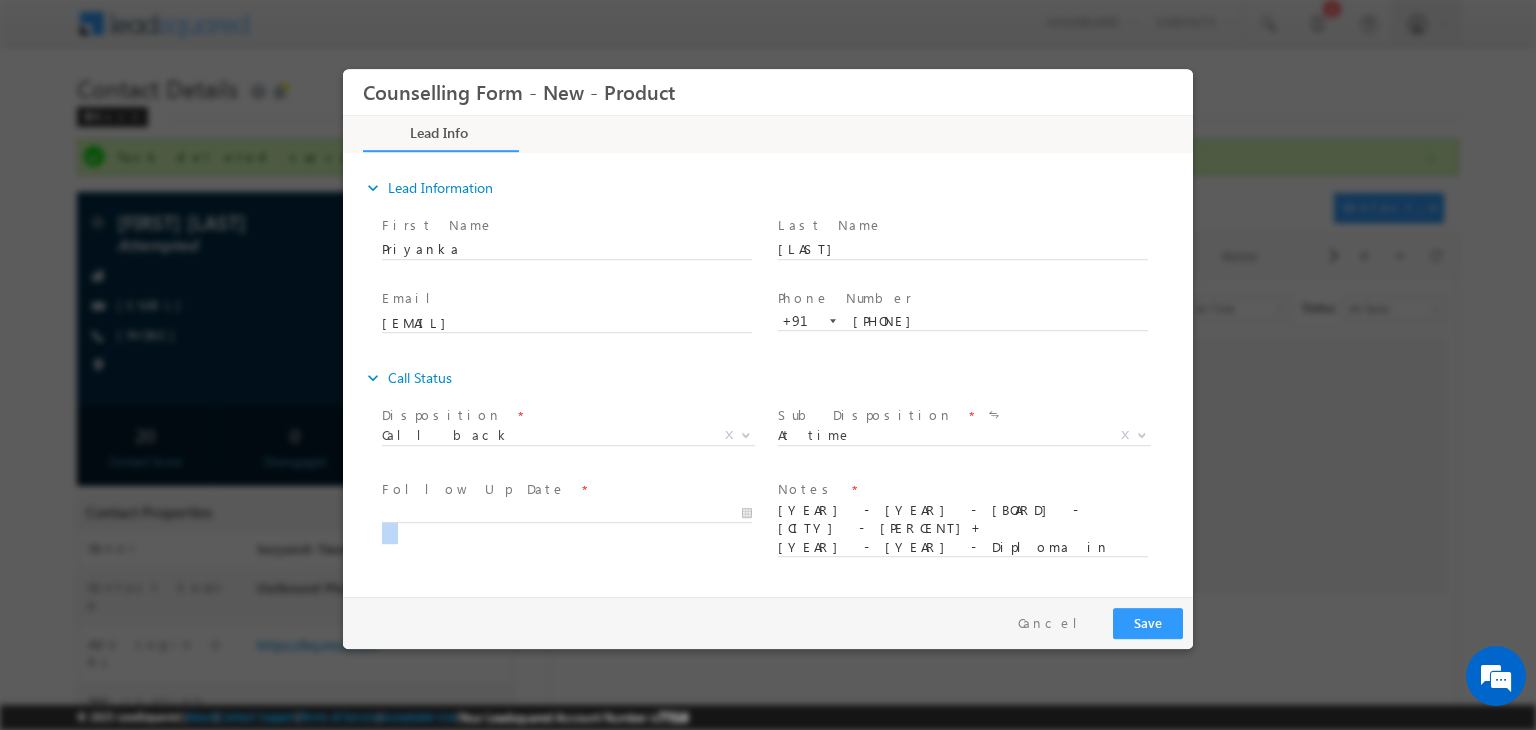 drag, startPoint x: 645, startPoint y: 525, endPoint x: 610, endPoint y: 500, distance: 43.011627 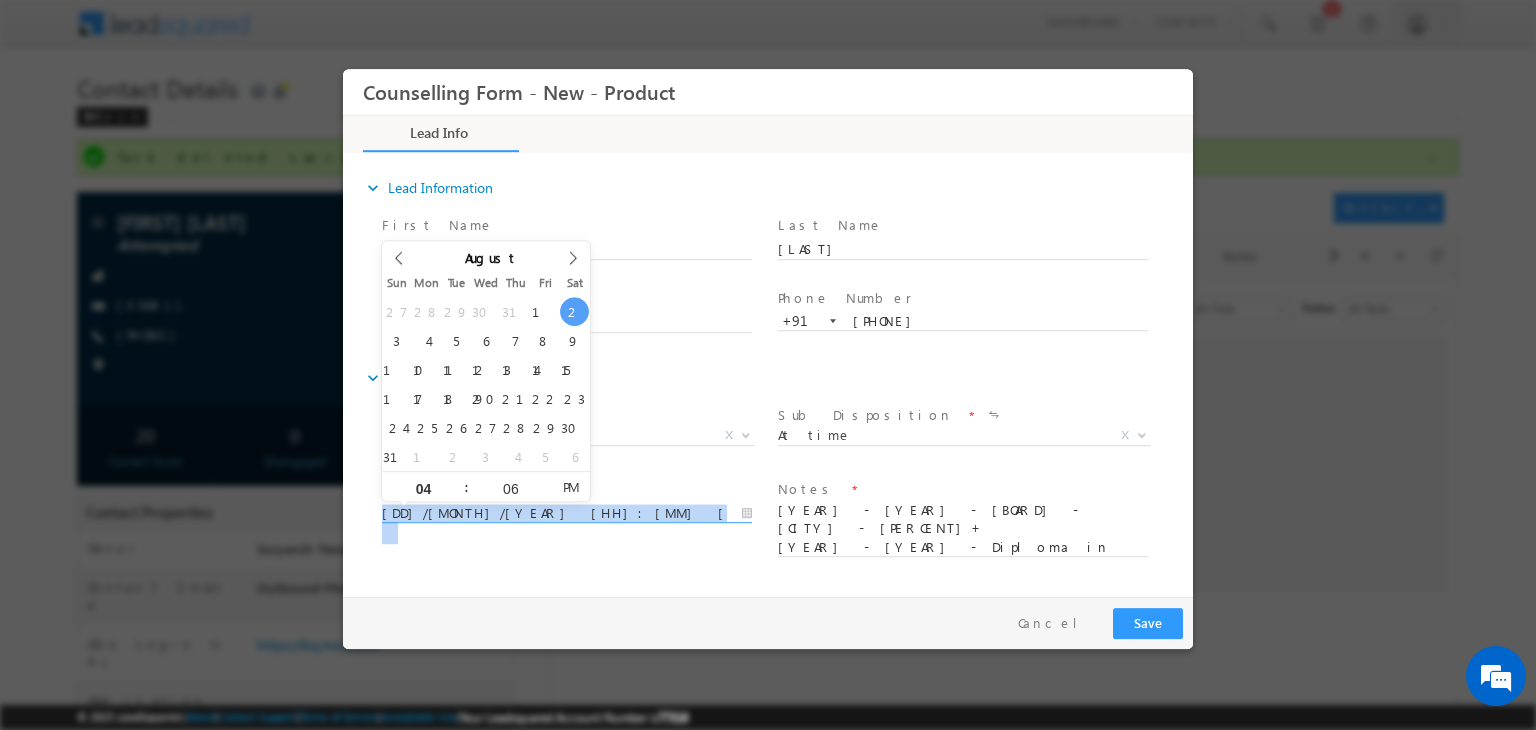 click on "02/08/2025 4:06 PM" at bounding box center [567, 514] 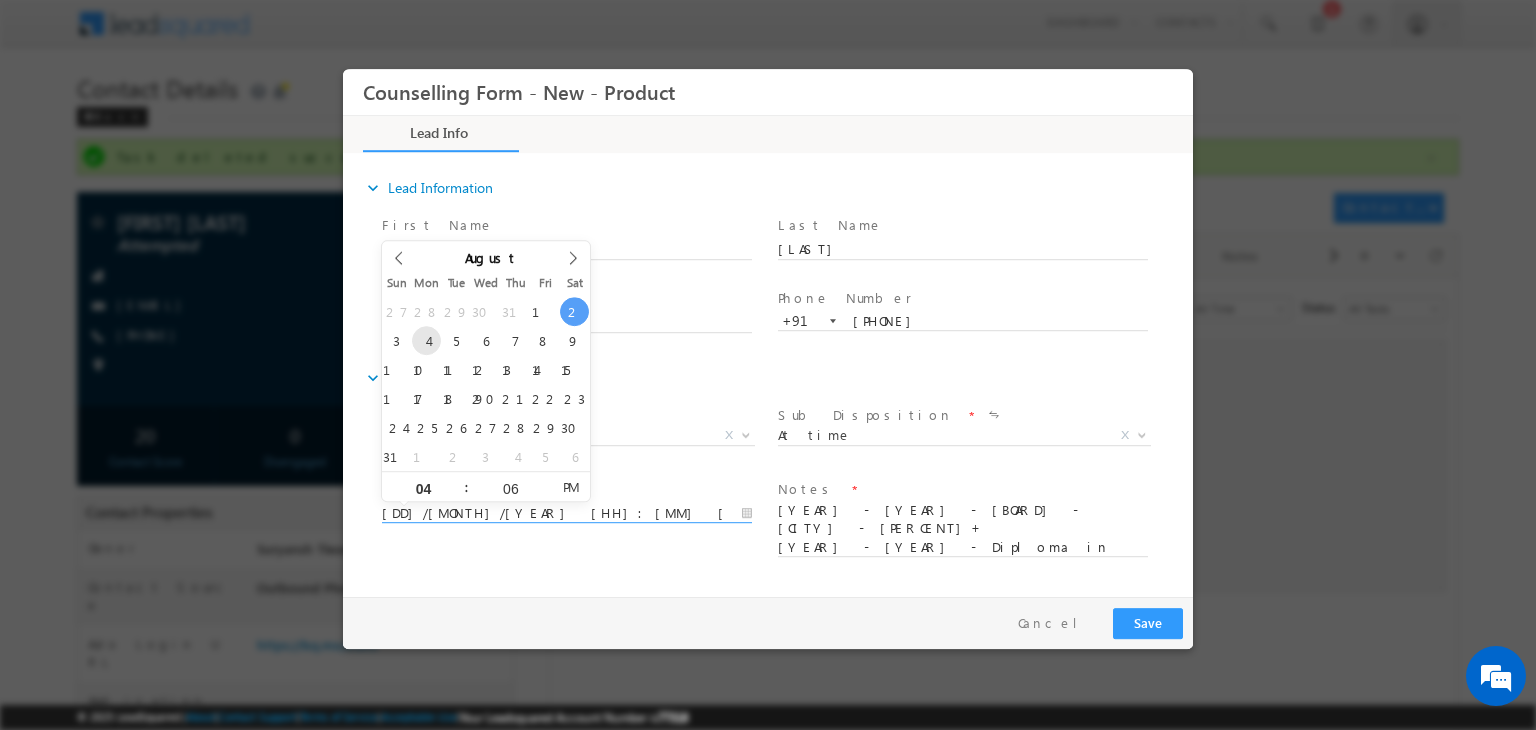 type on "04/08/2025 4:06 PM" 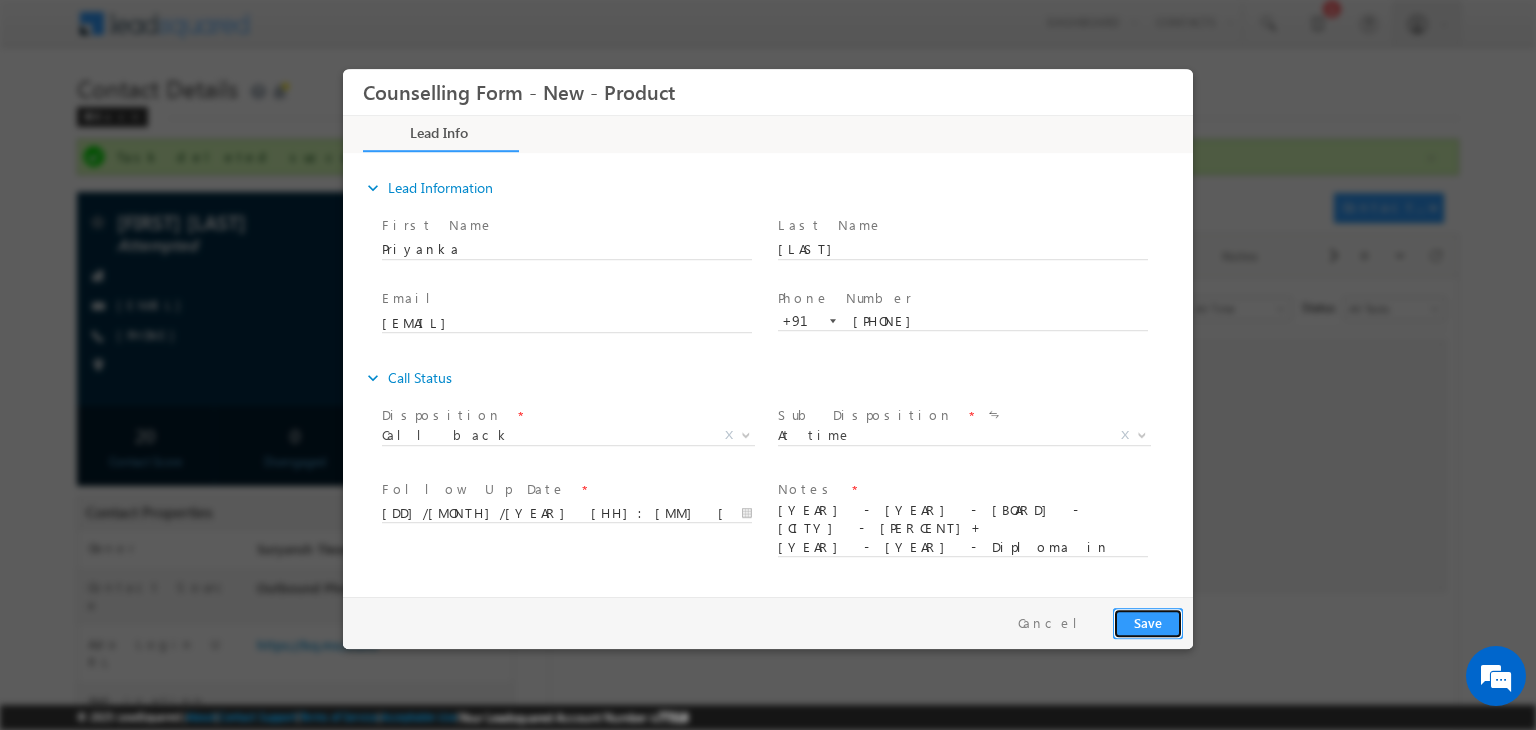 click on "Save" at bounding box center [1148, 623] 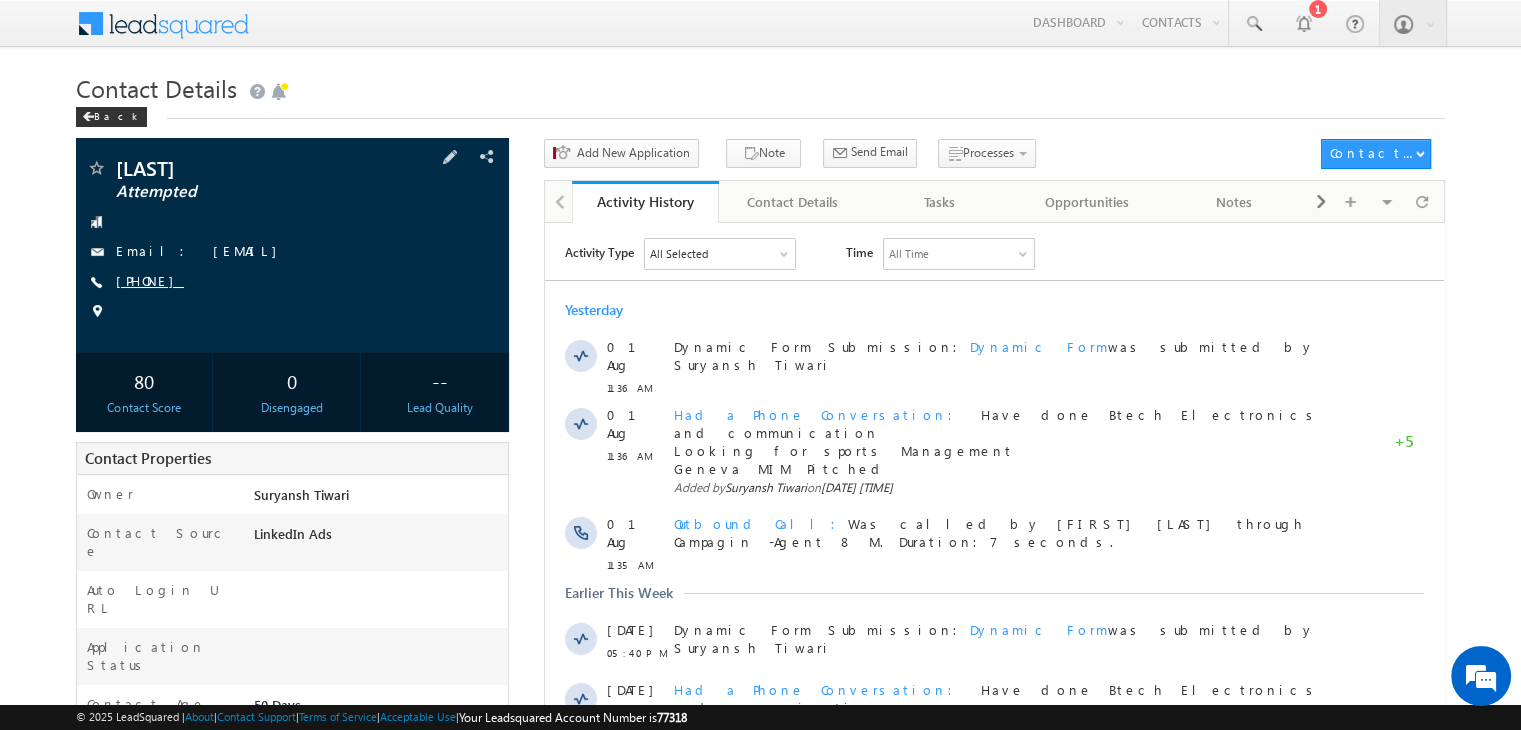 scroll, scrollTop: 0, scrollLeft: 0, axis: both 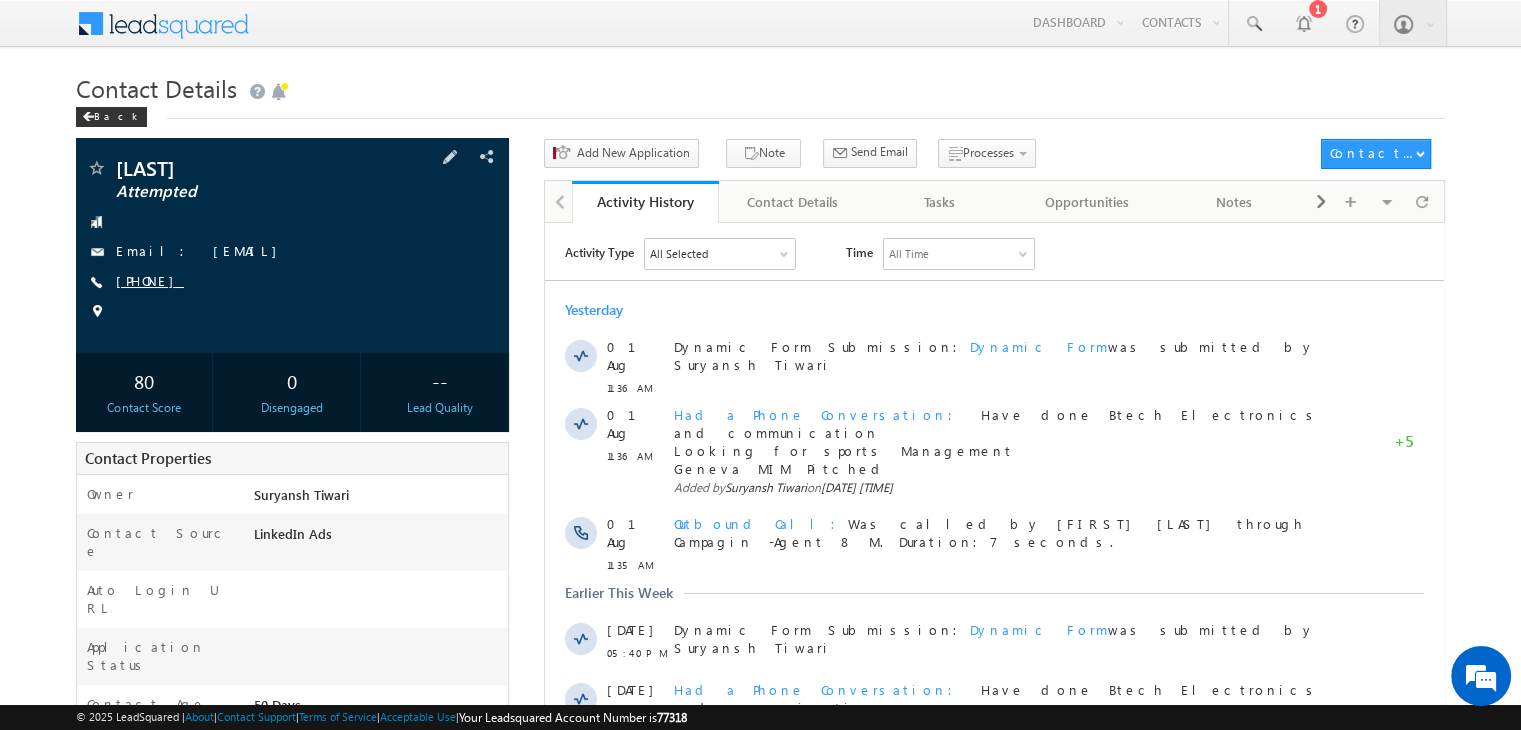 click on "[PHONE]" at bounding box center [150, 280] 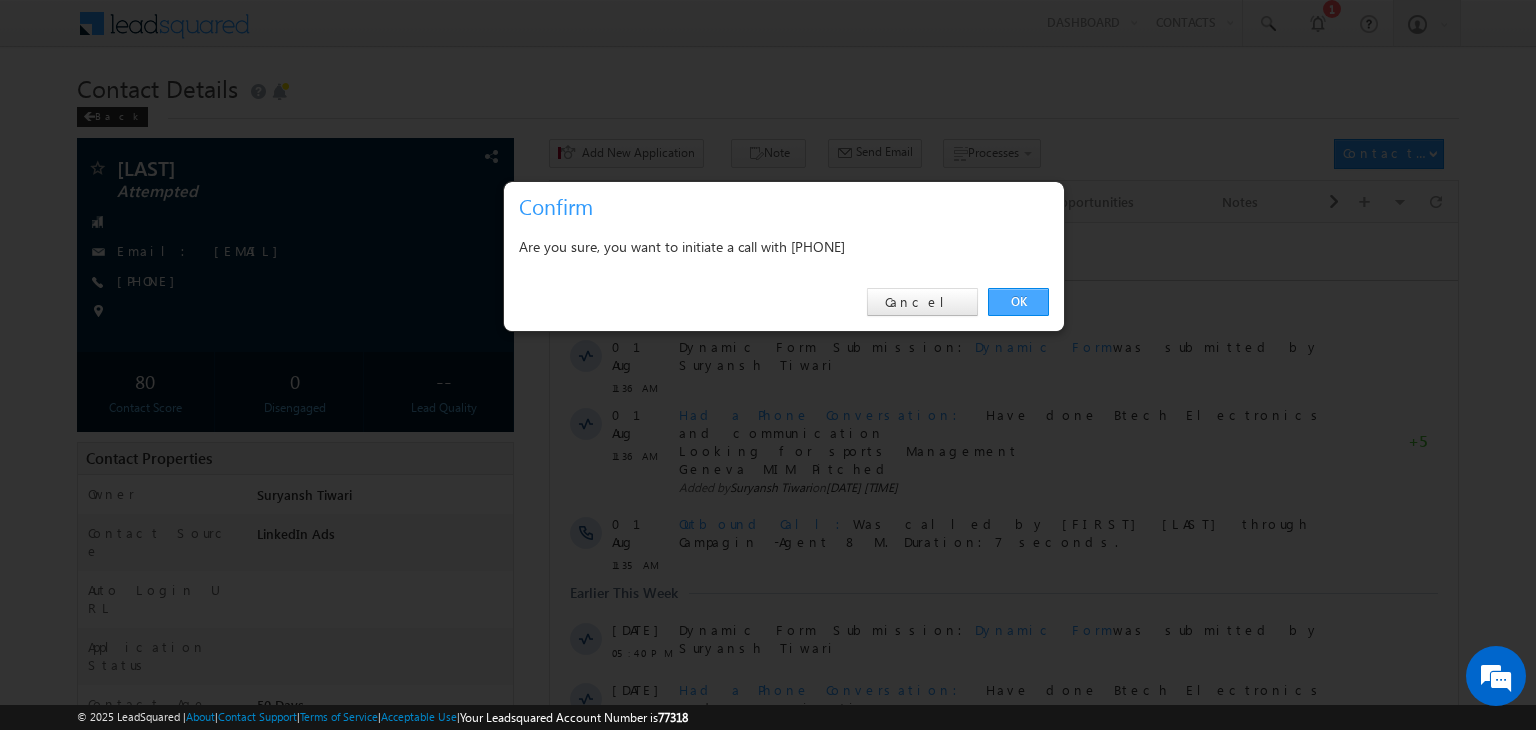 click on "OK" at bounding box center [1018, 302] 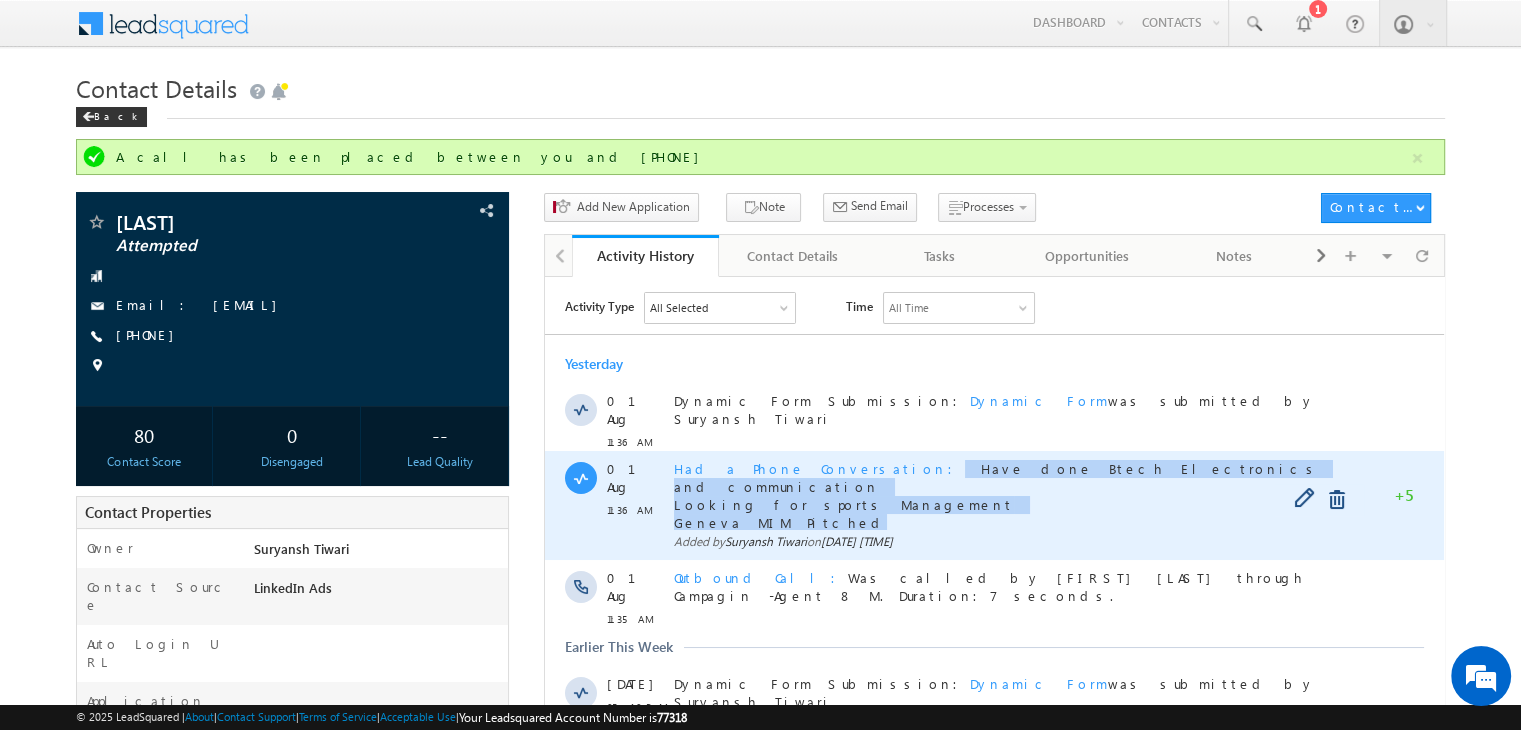 copy on "Have done Btech Electronics and communication Looking for sports Management [CITY] MIM Pitched" 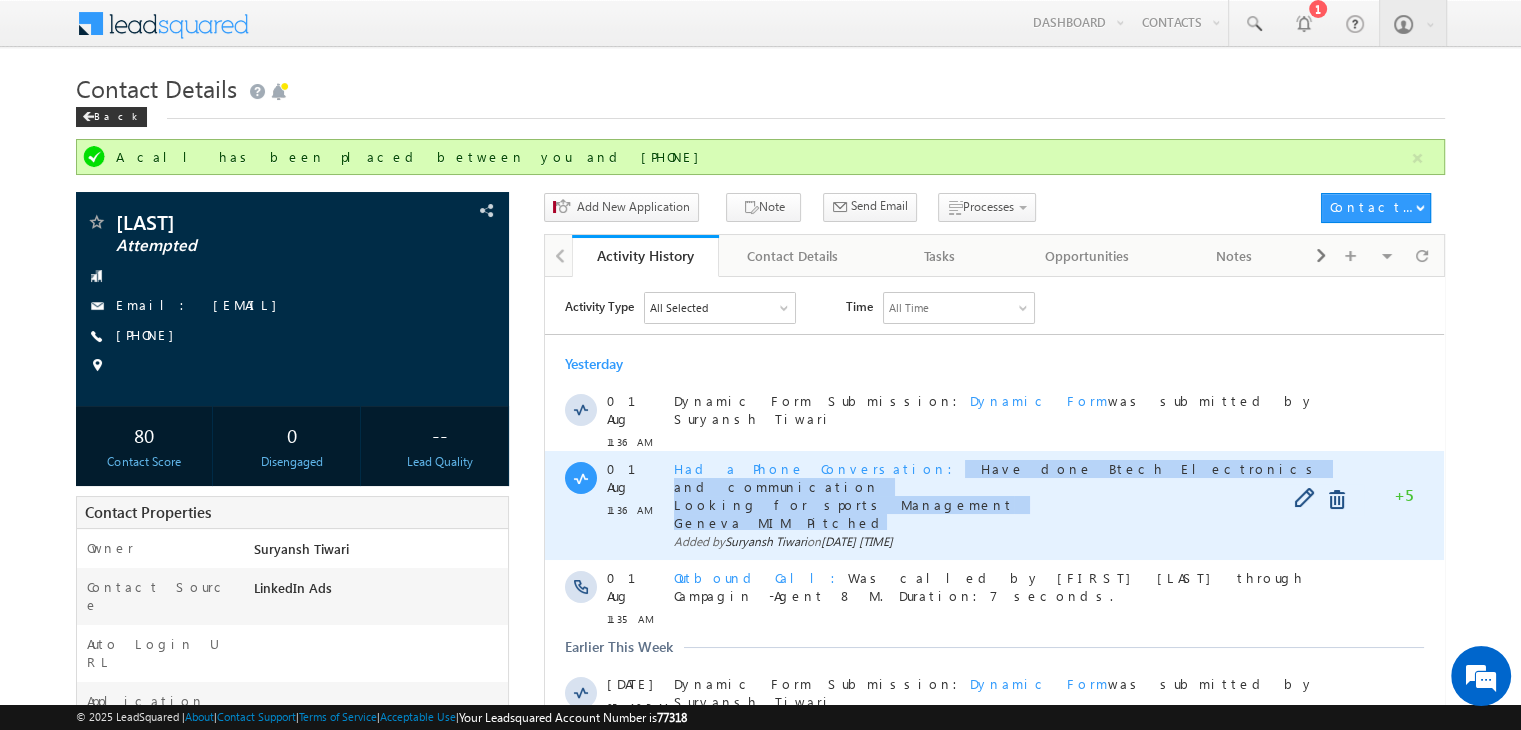 drag, startPoint x: 835, startPoint y: 455, endPoint x: 924, endPoint y: 490, distance: 95.63472 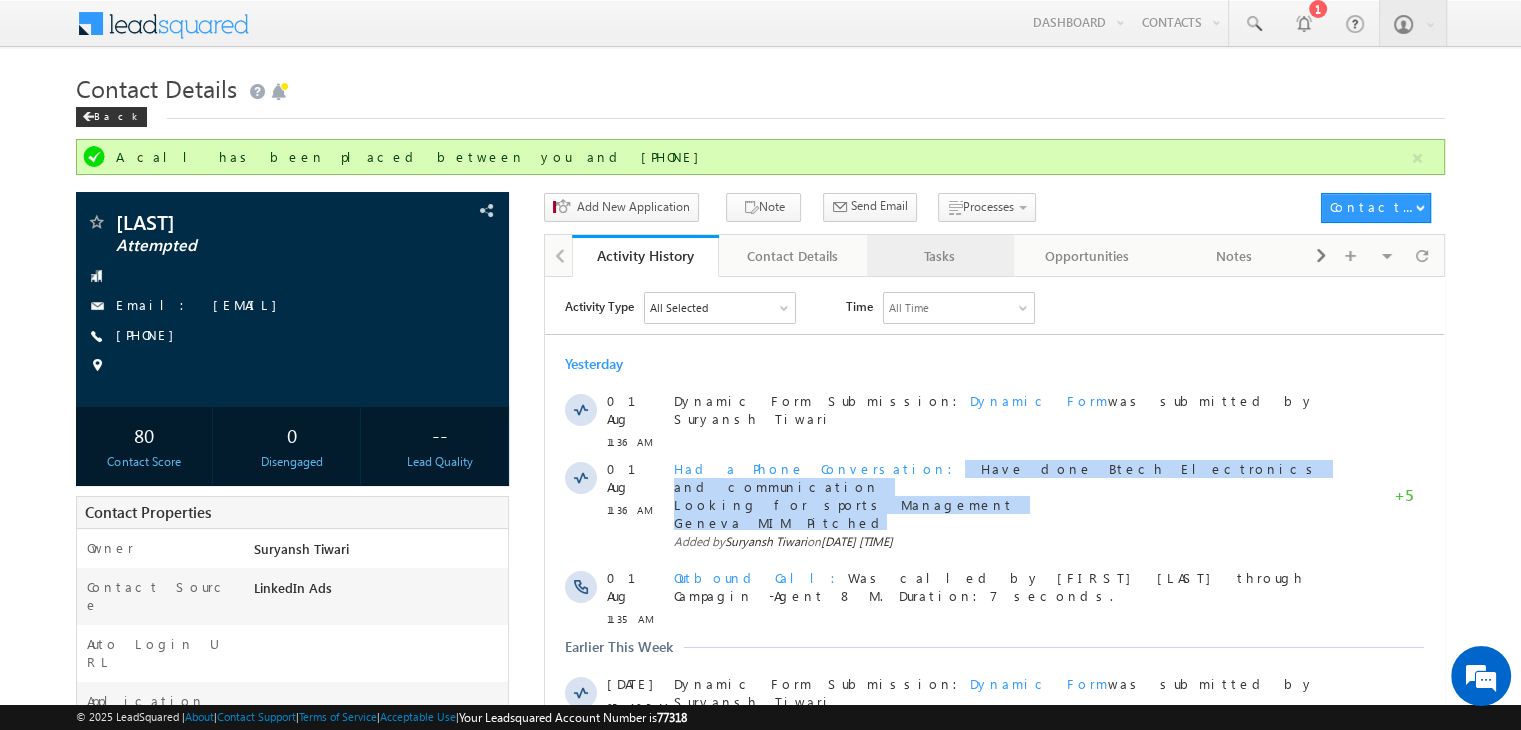 click on "Tasks" at bounding box center (939, 256) 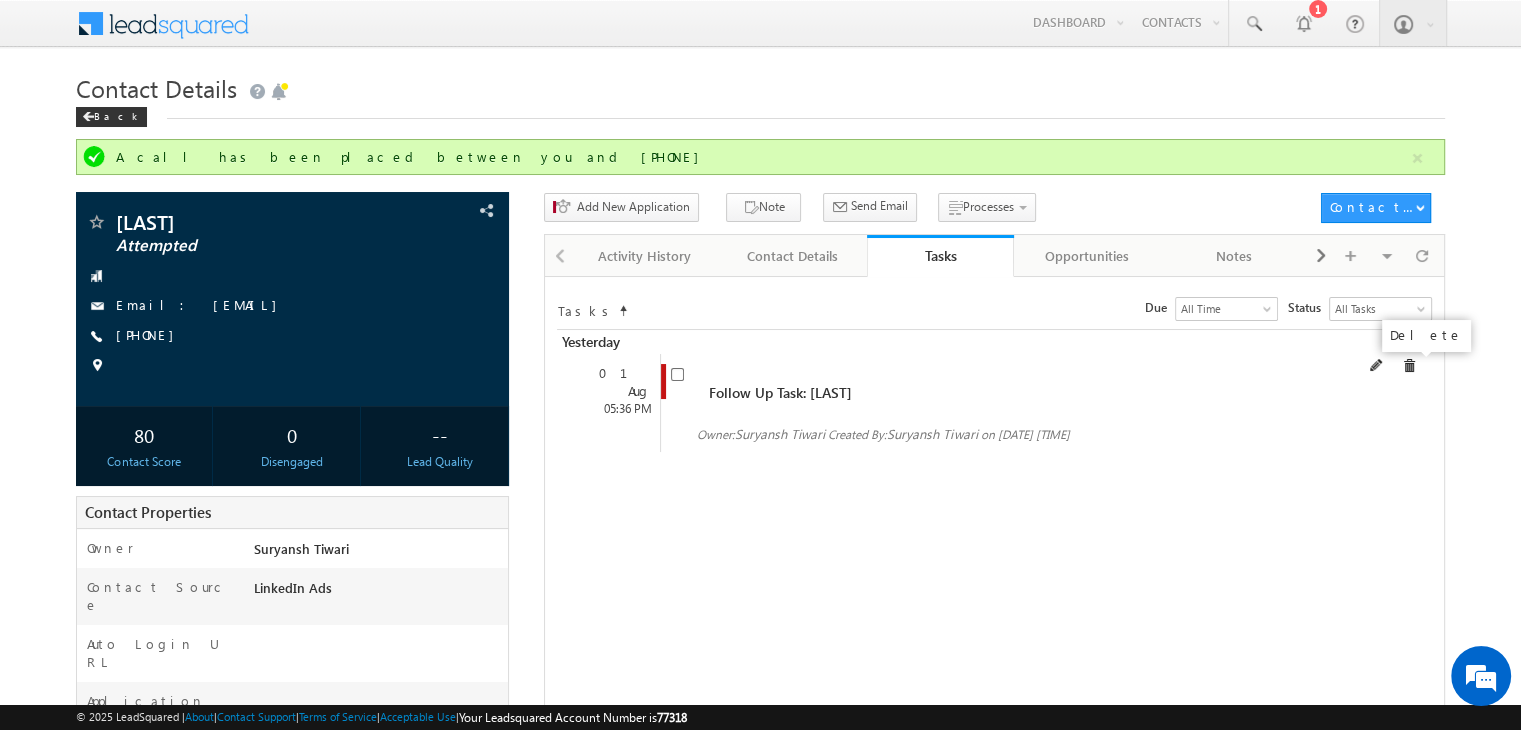 click at bounding box center (1409, 366) 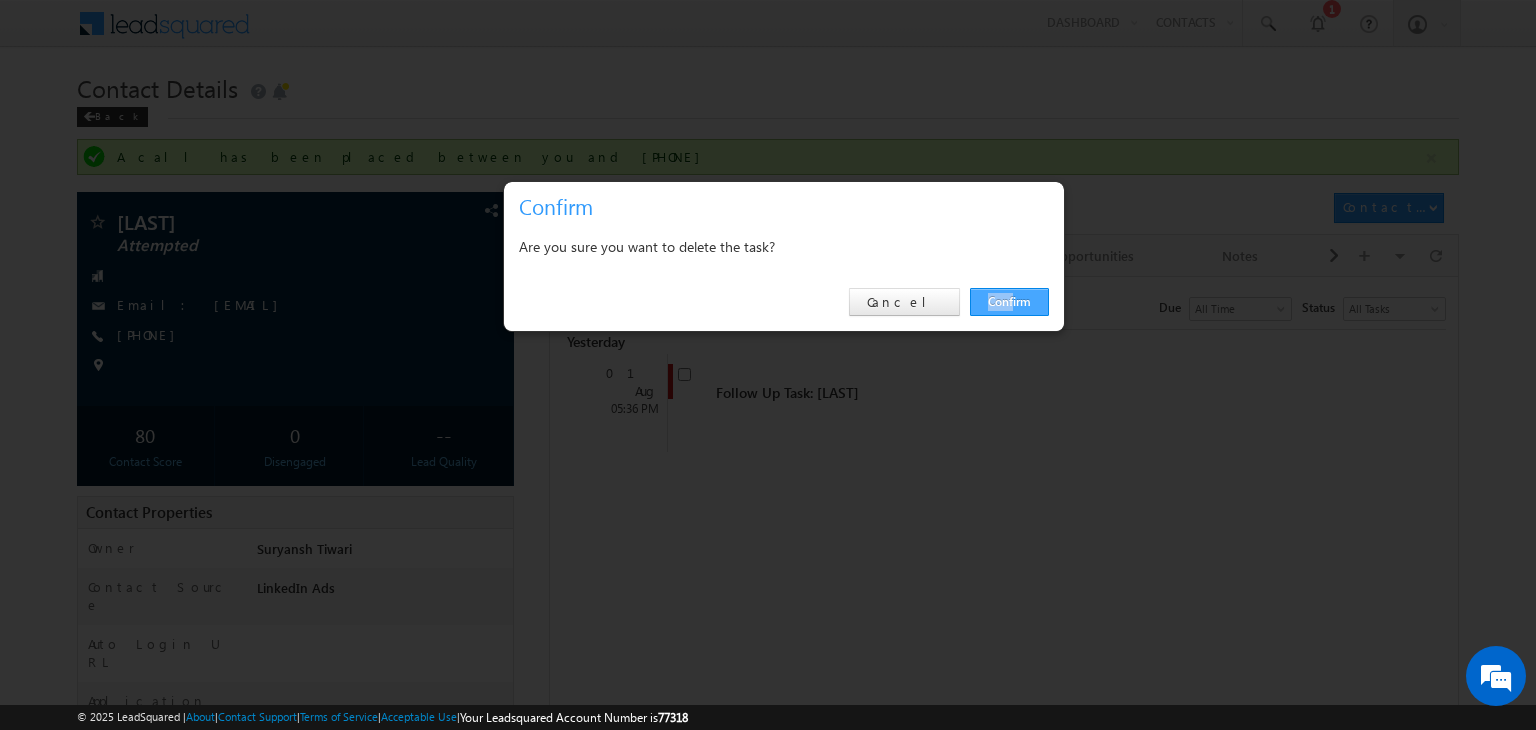 drag, startPoint x: 1012, startPoint y: 315, endPoint x: 985, endPoint y: 294, distance: 34.20526 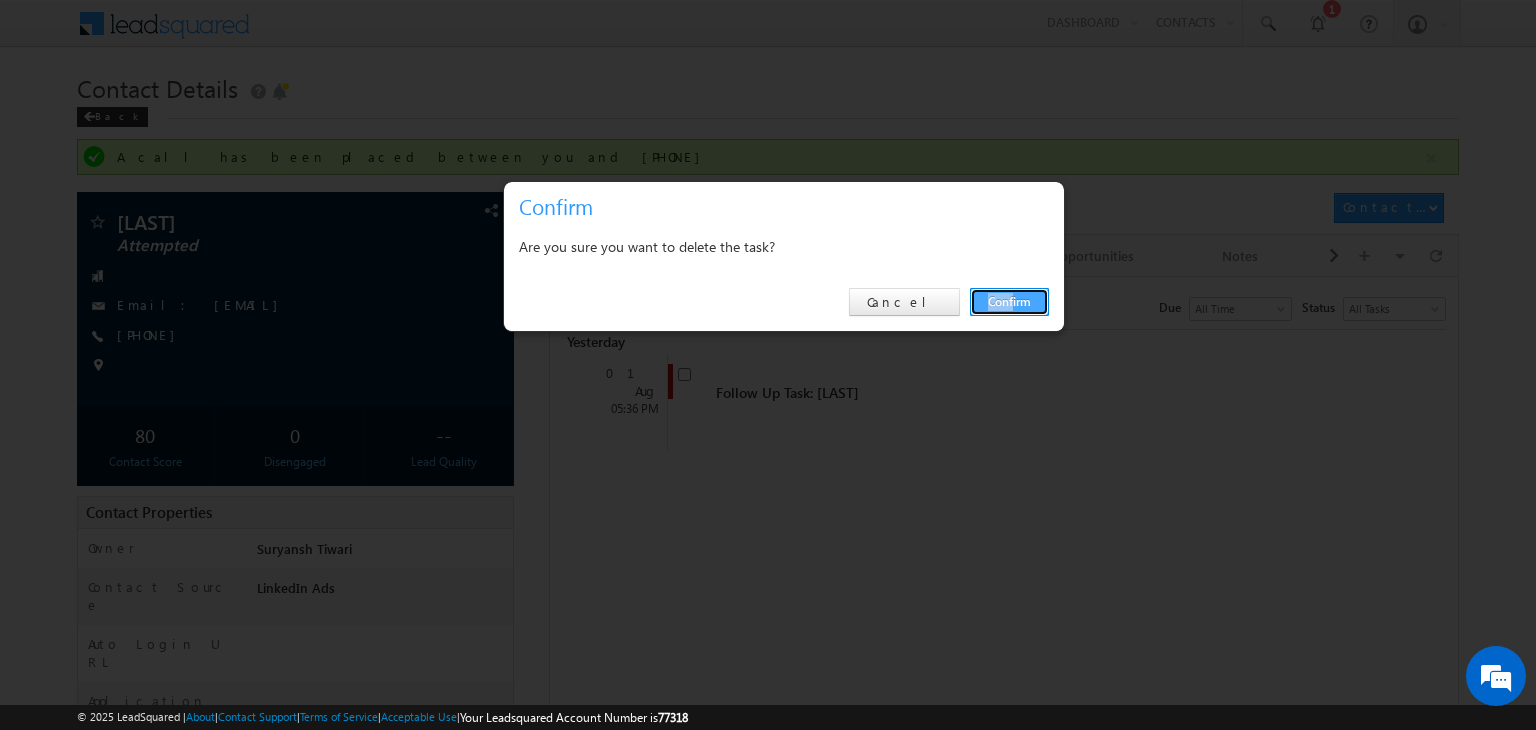 click on "Confirm" at bounding box center [1009, 302] 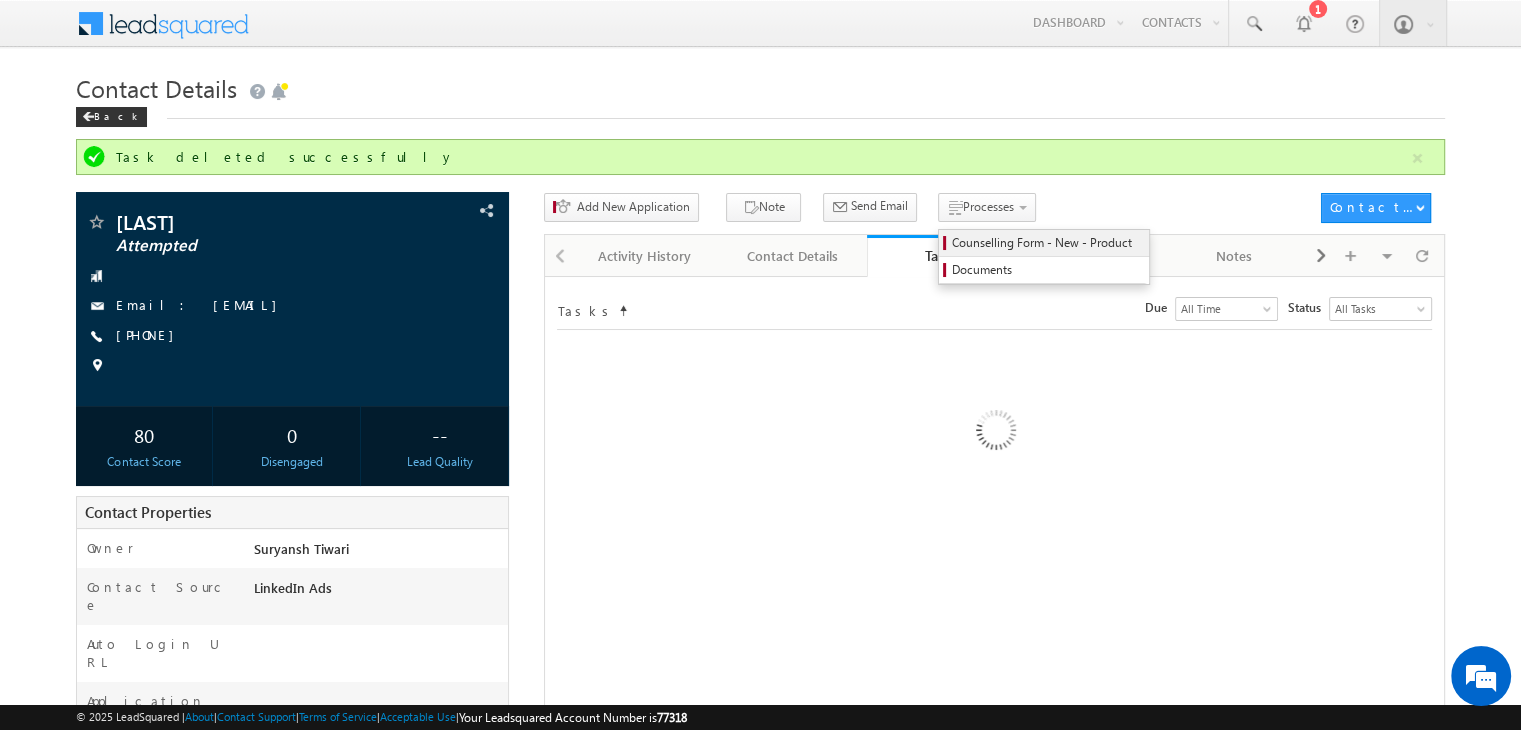 click on "Counselling Form - New - Product" at bounding box center (1044, 243) 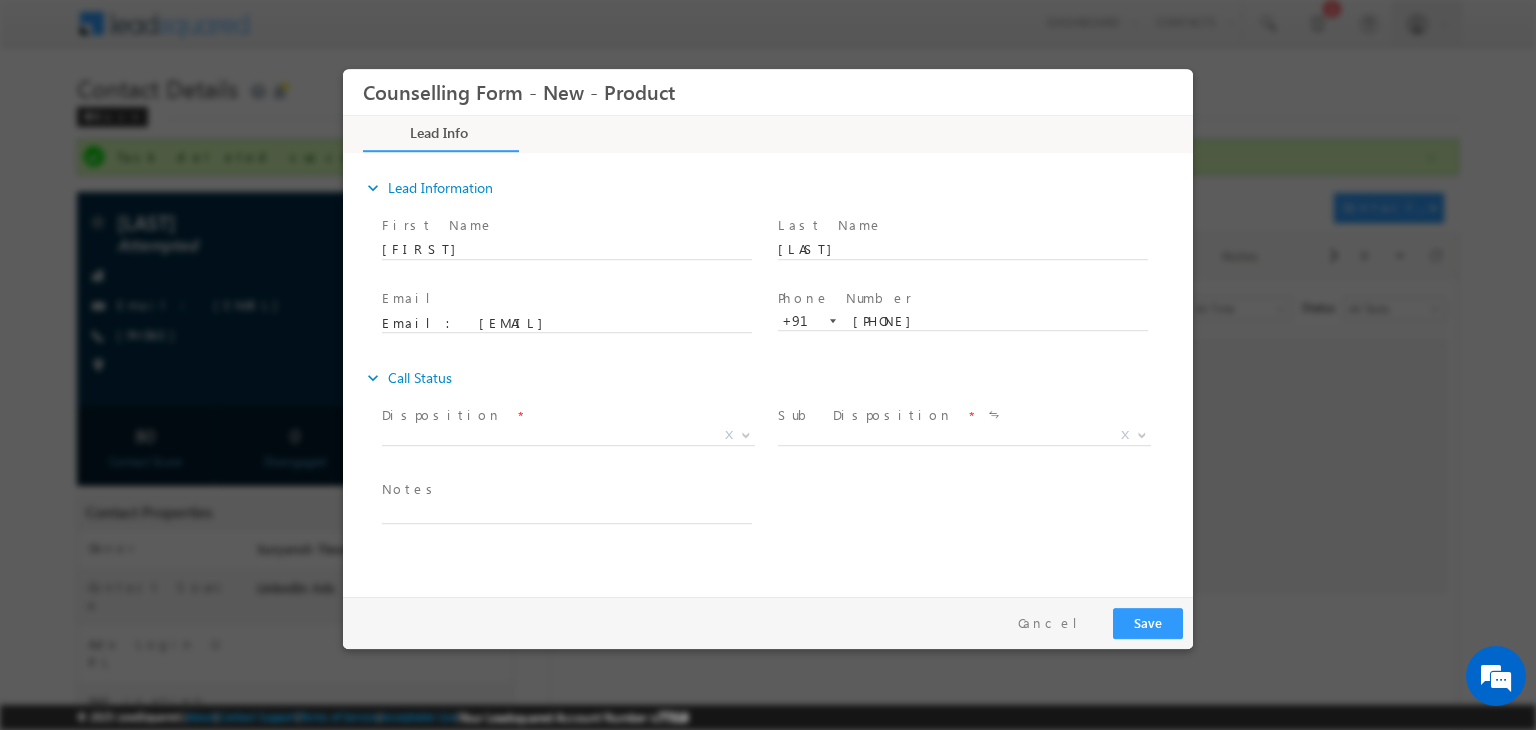 scroll, scrollTop: 0, scrollLeft: 0, axis: both 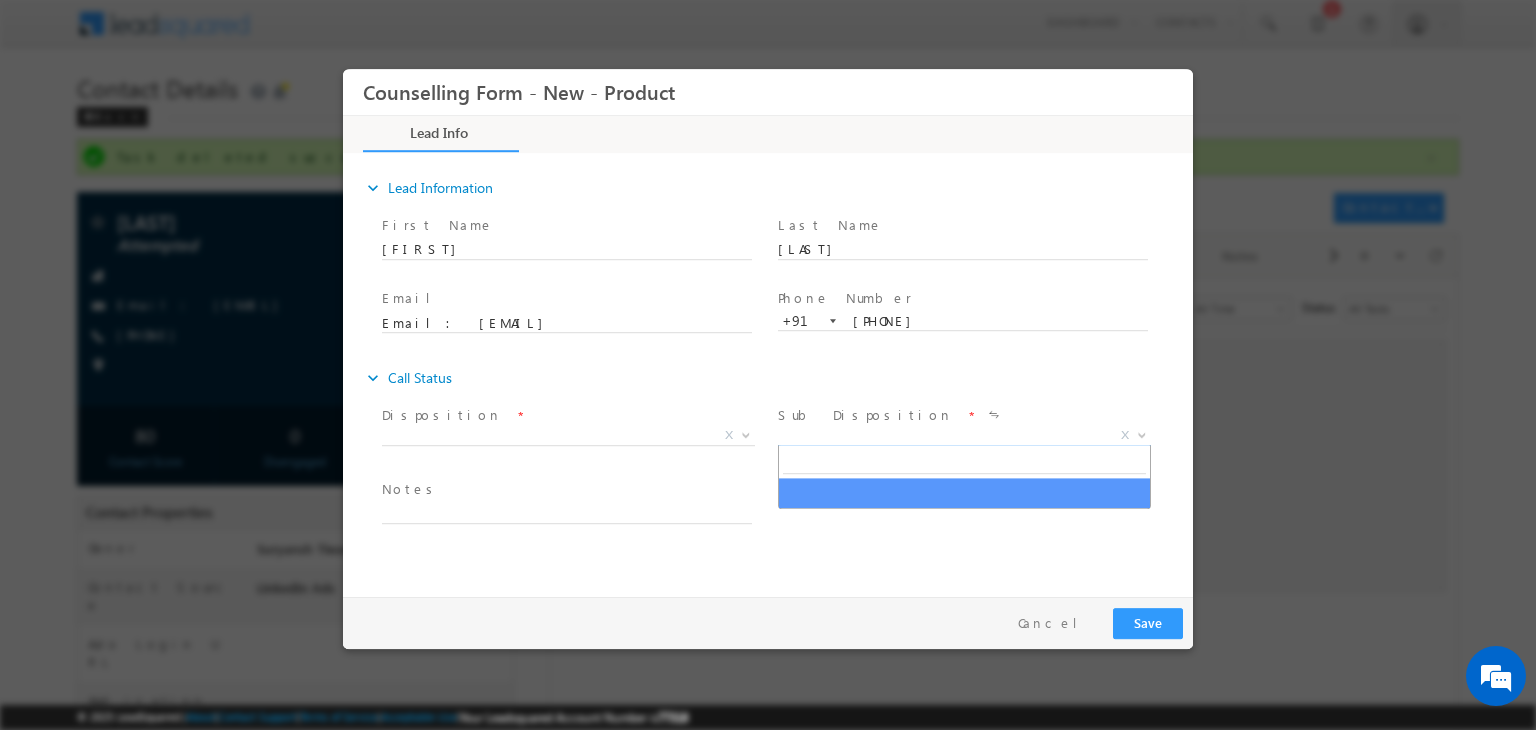 drag, startPoint x: 816, startPoint y: 431, endPoint x: 855, endPoint y: 544, distance: 119.54079 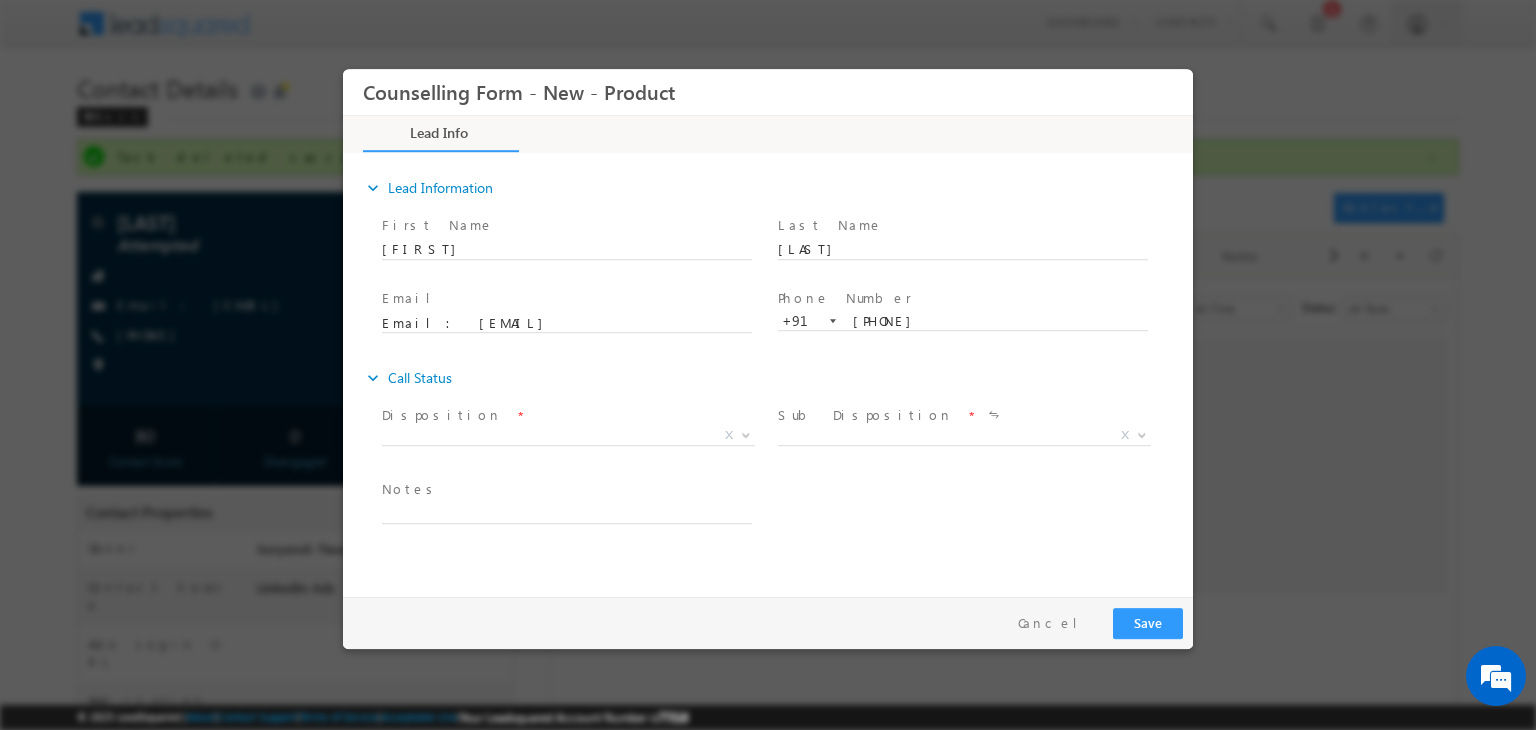 click on "Disposition
*" at bounding box center (566, 416) 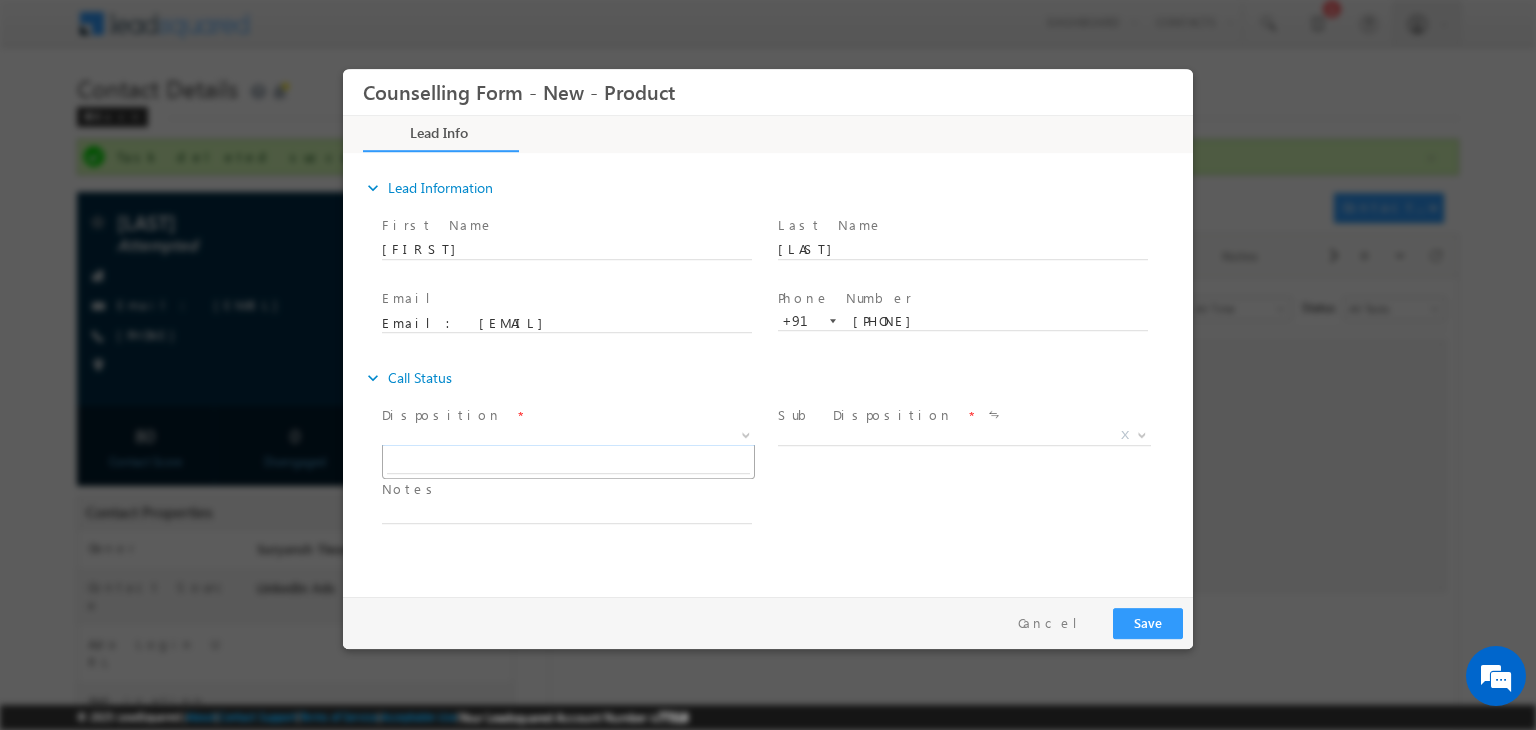 click on "X" at bounding box center [568, 436] 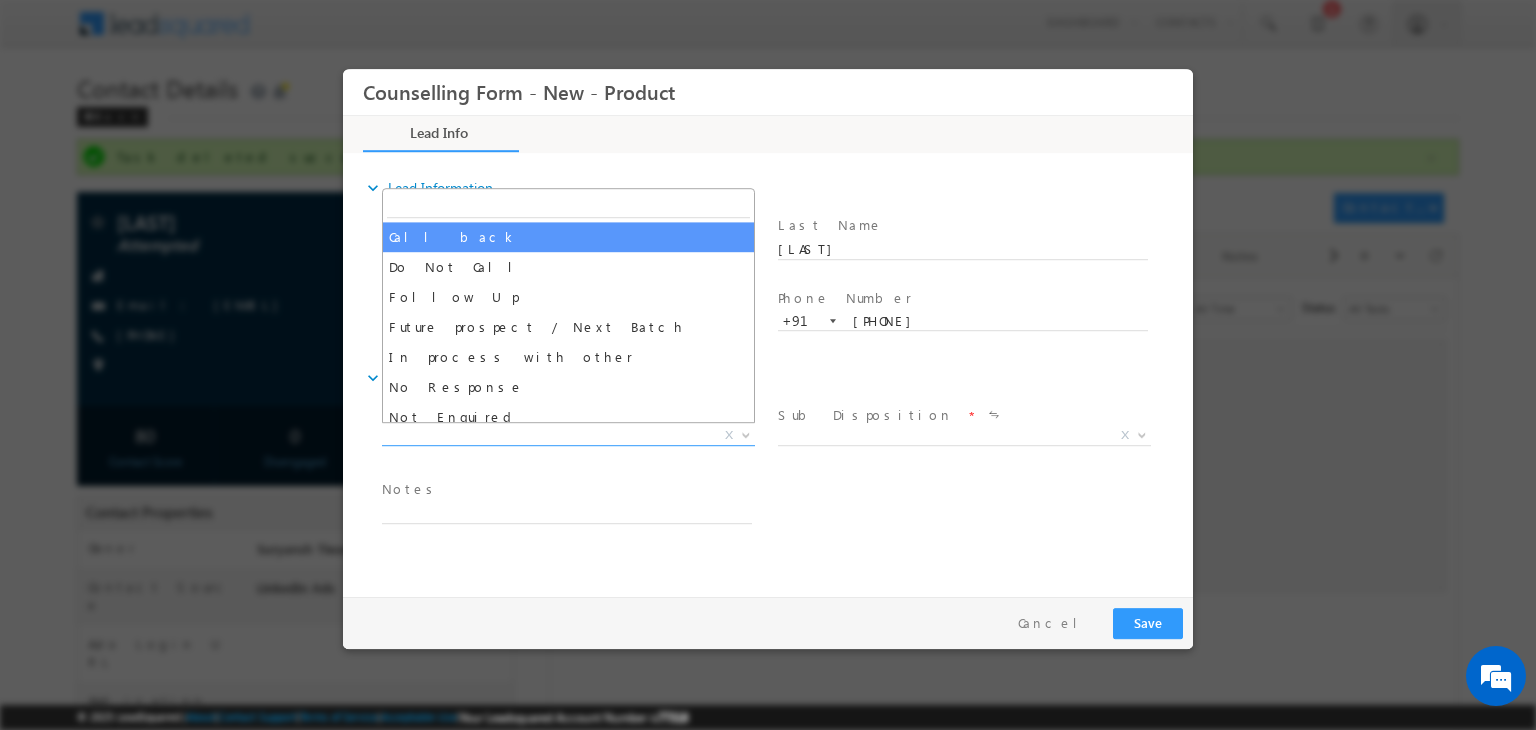select on "Call back" 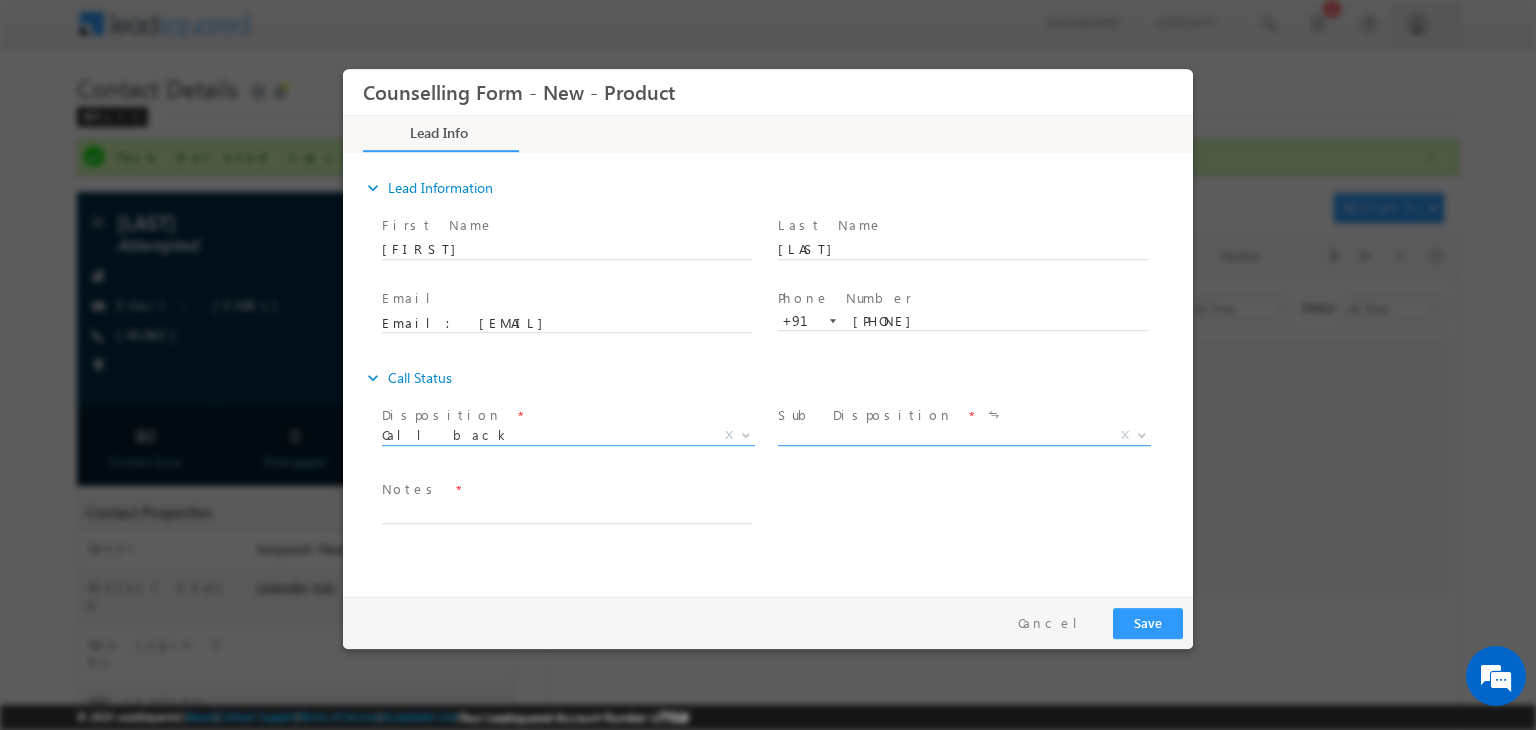 click on "X" at bounding box center [964, 440] 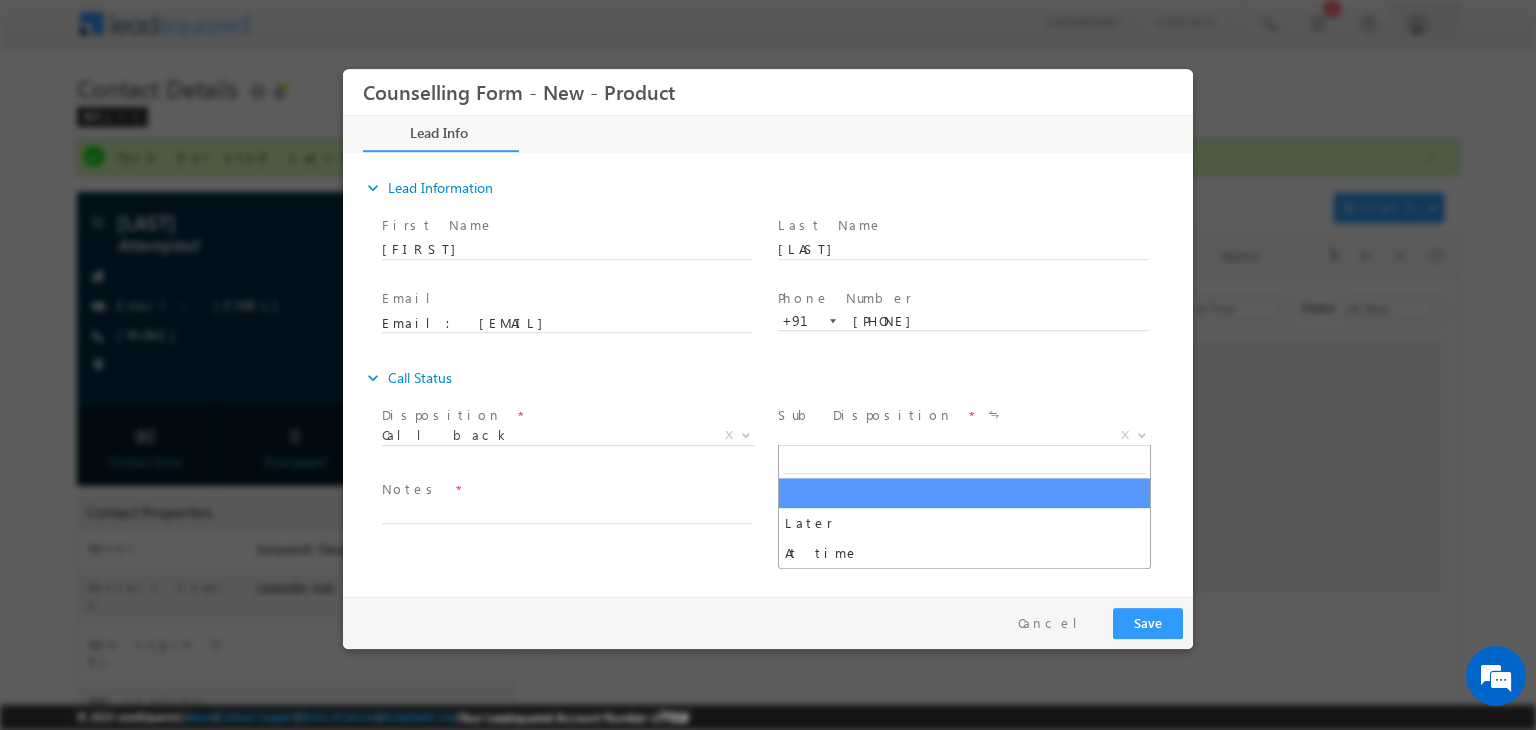 click on "X" at bounding box center (964, 436) 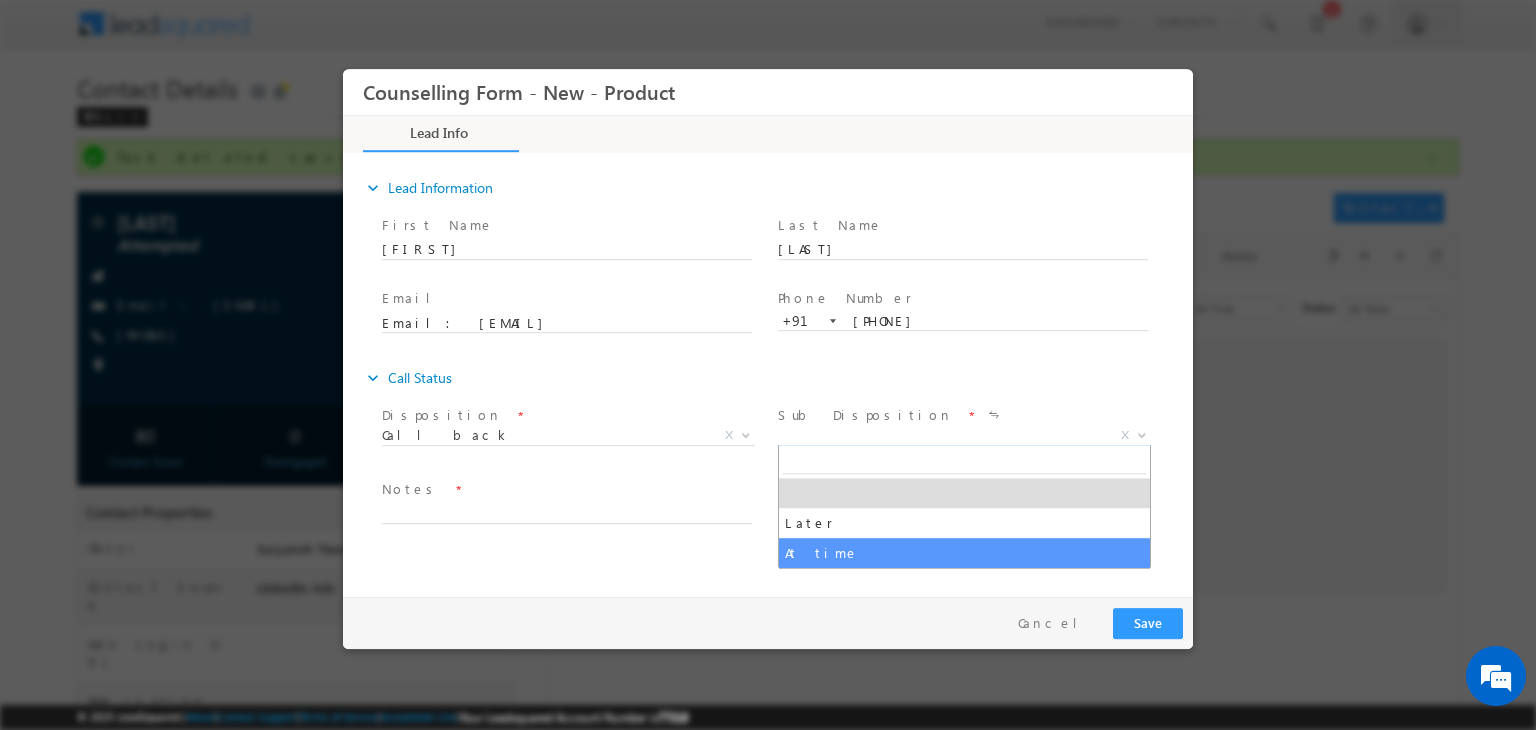 select on "At time" 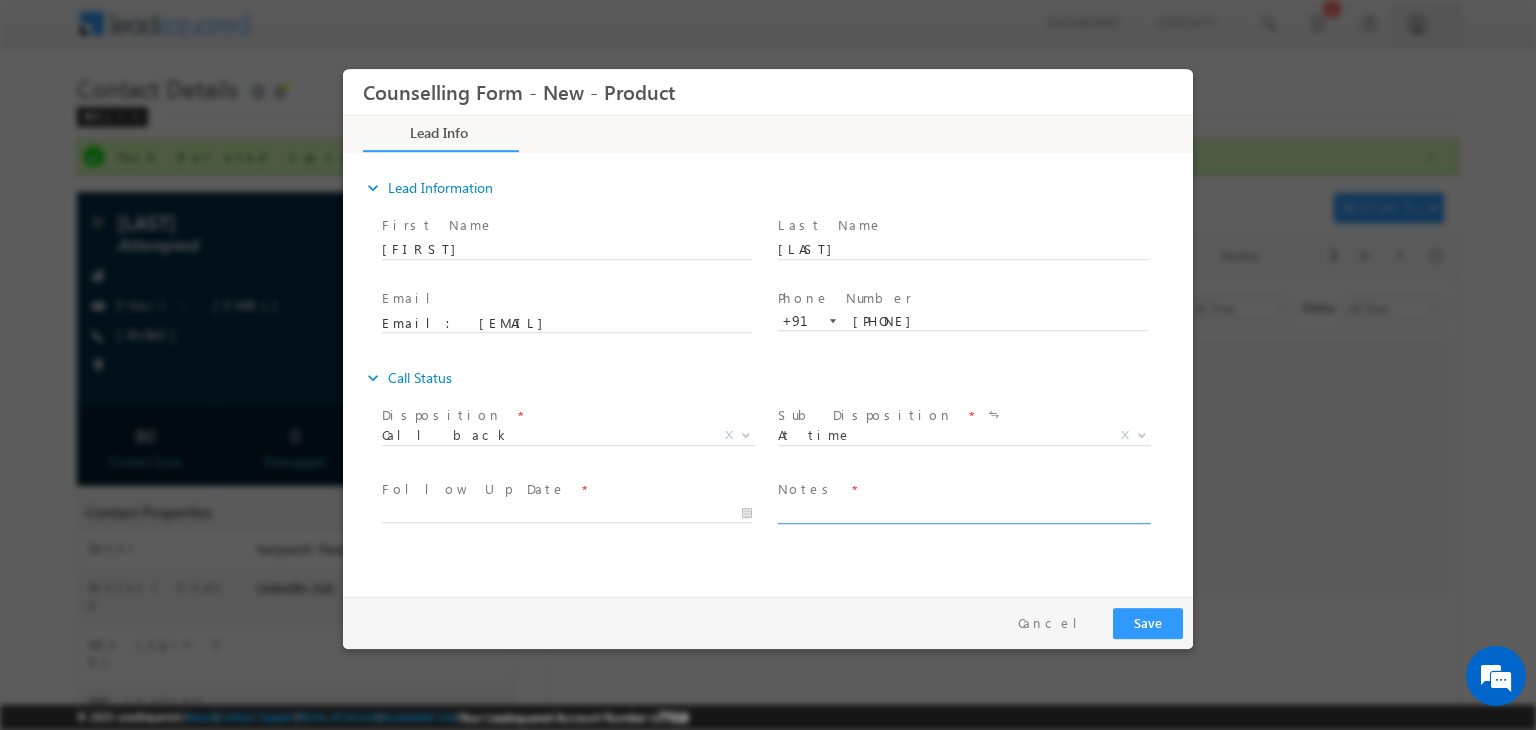 click at bounding box center (963, 512) 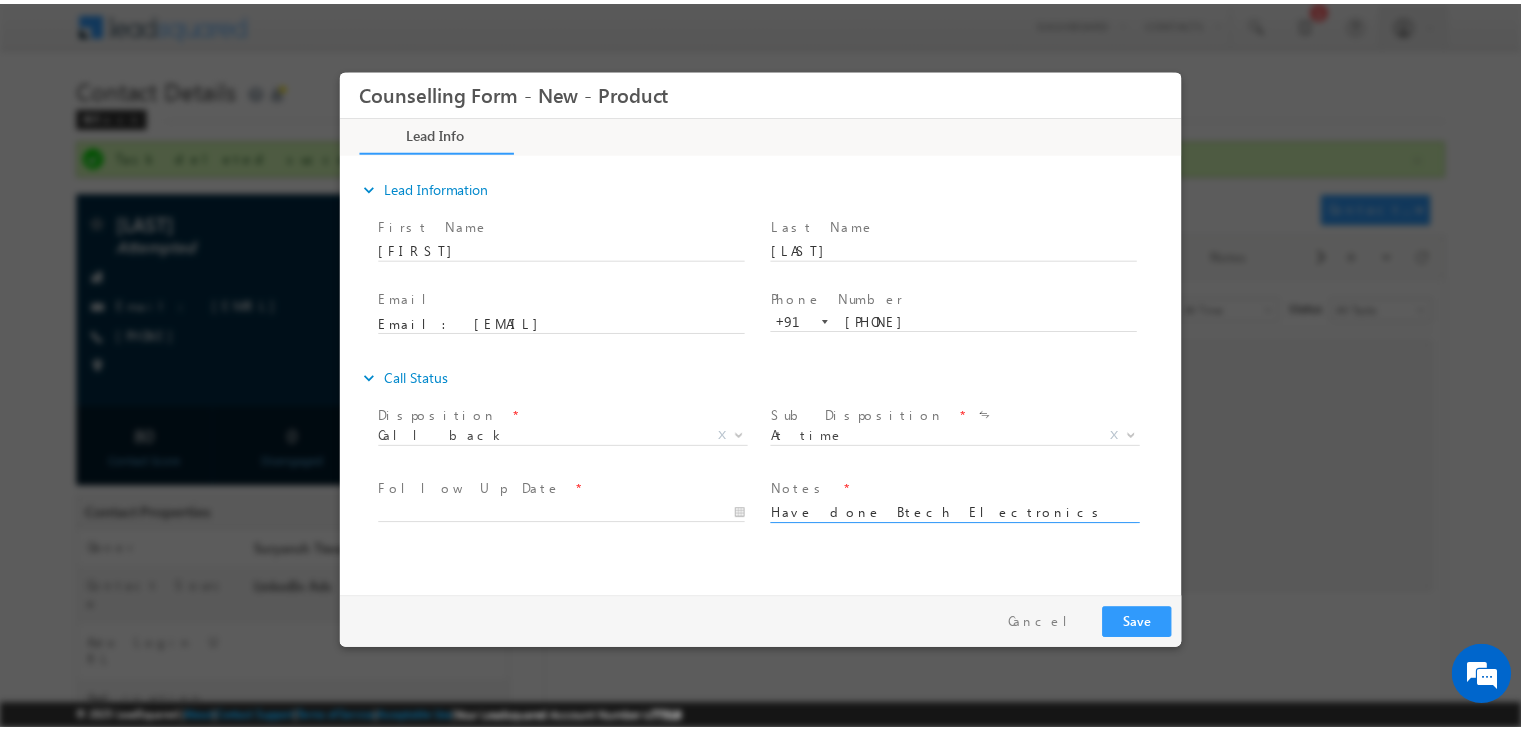 scroll, scrollTop: 3, scrollLeft: 0, axis: vertical 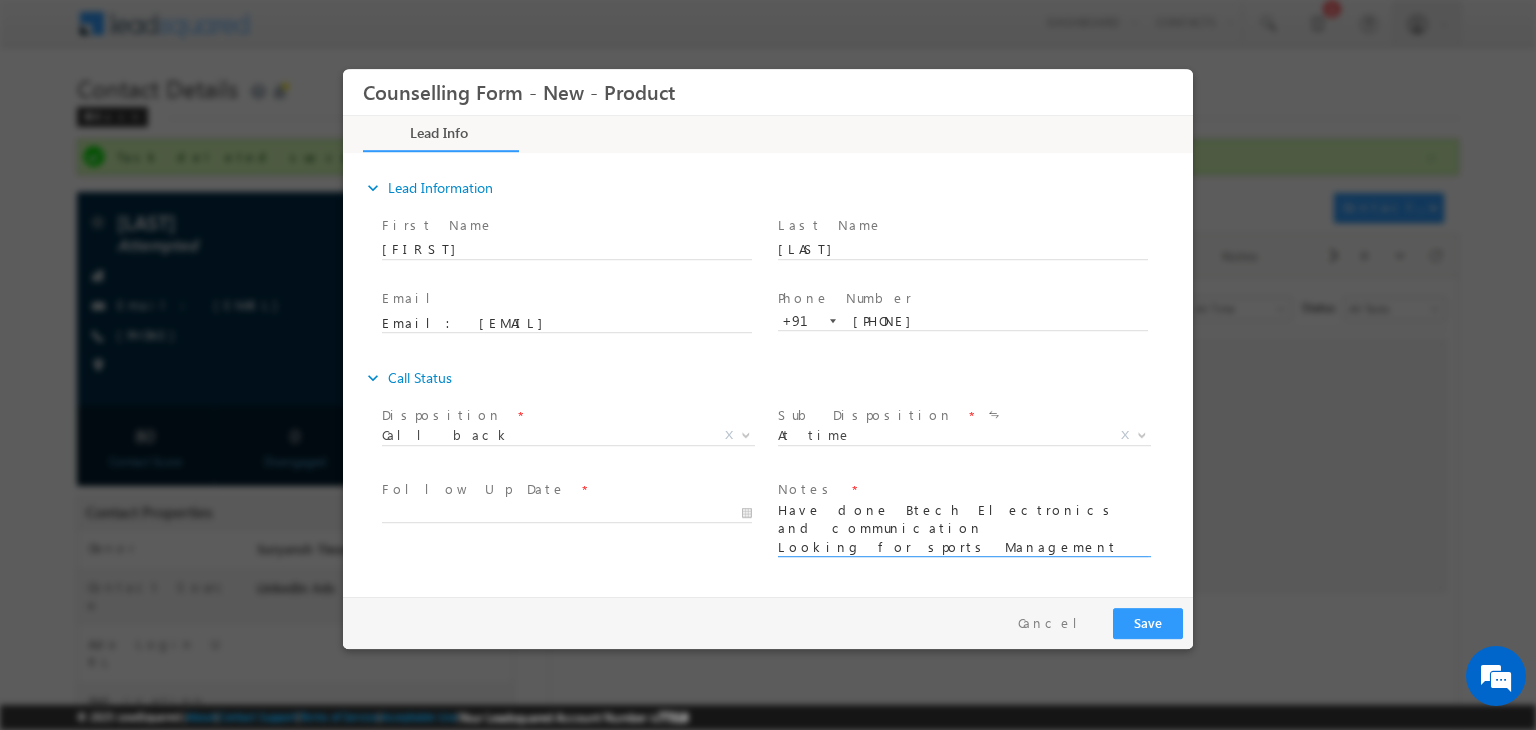 type on "Have done Btech Electronics and communication
Looking for sports Management
Geneva MIM Pitched" 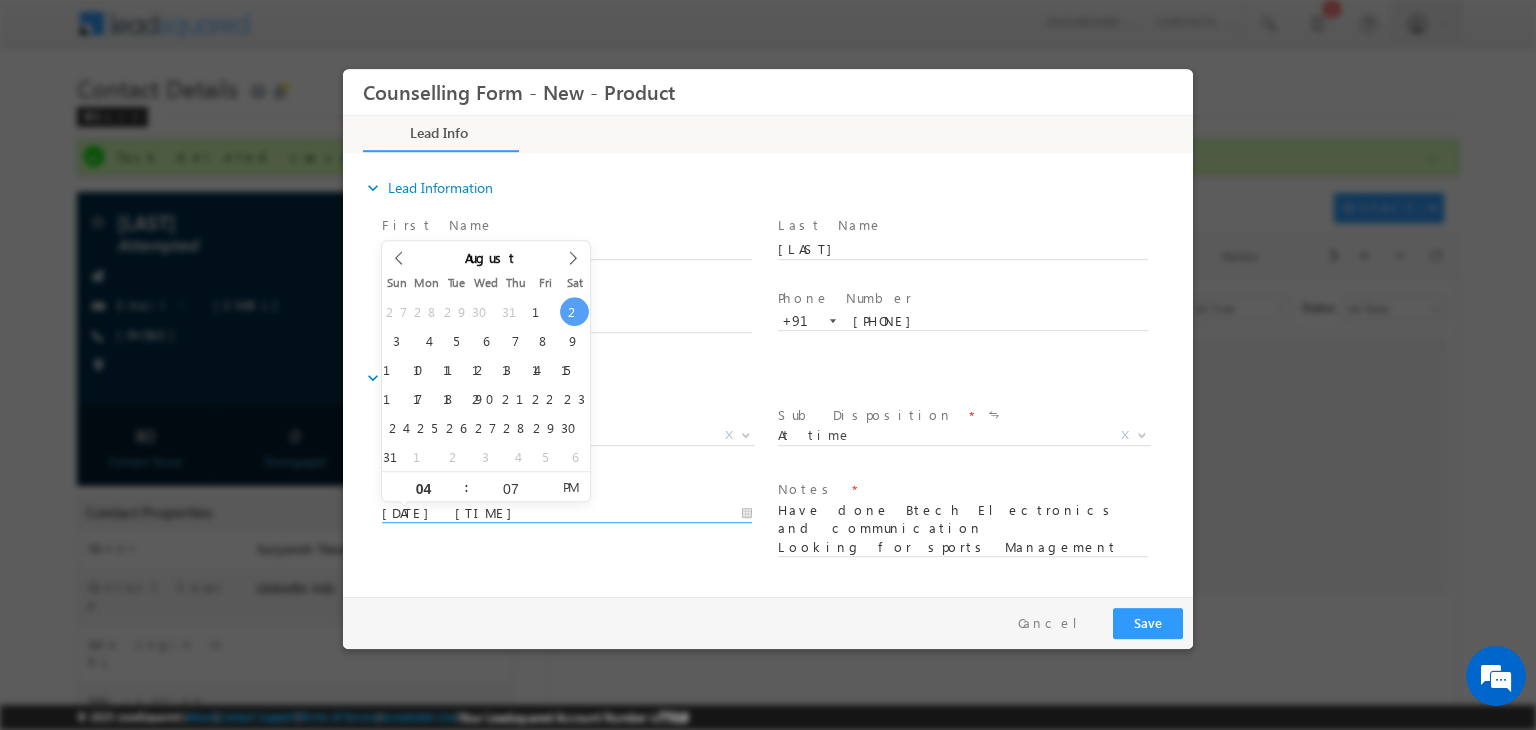 click on "[DATE] [TIME]" at bounding box center [567, 514] 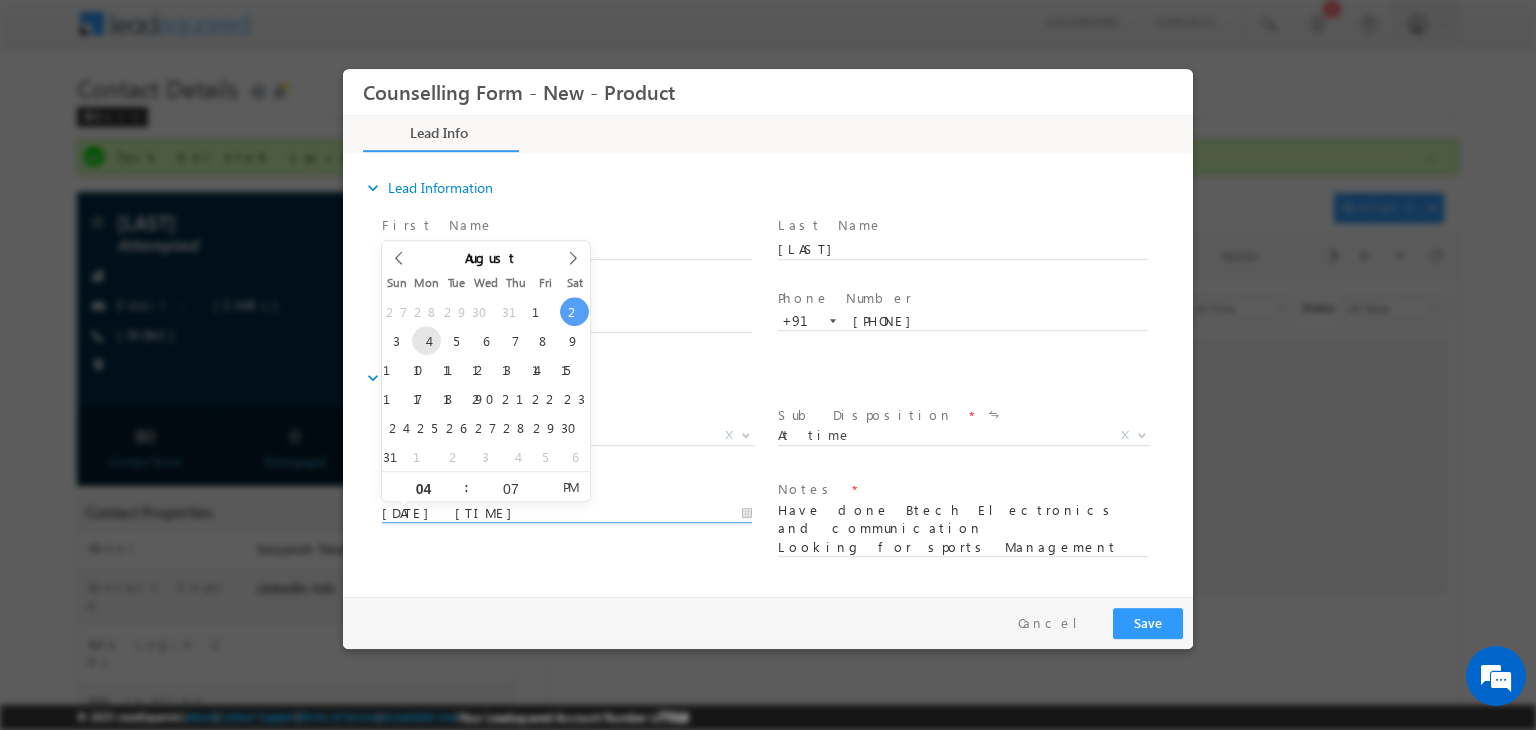 type on "[DATE] [TIME]" 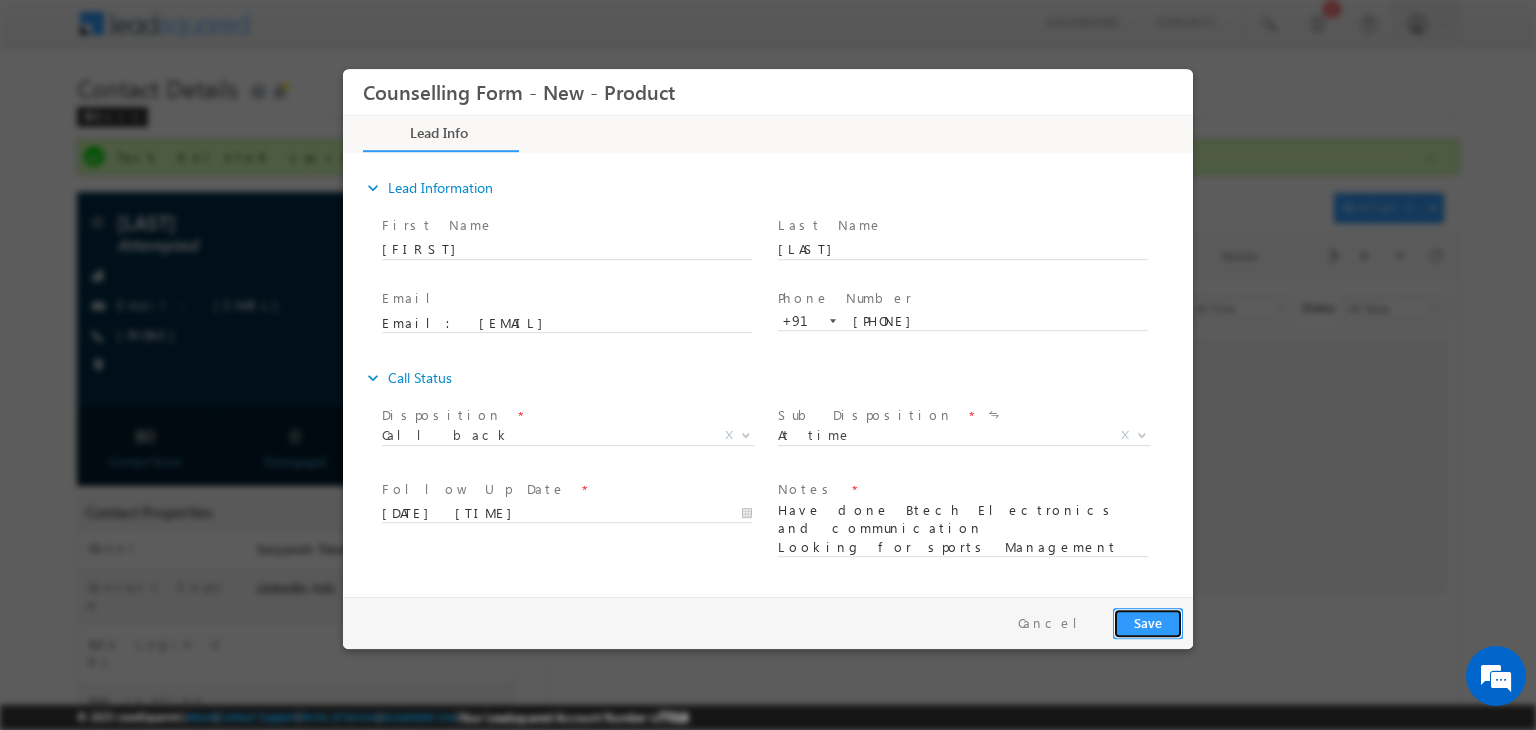 drag, startPoint x: 1146, startPoint y: 614, endPoint x: 1675, endPoint y: 573, distance: 530.5865 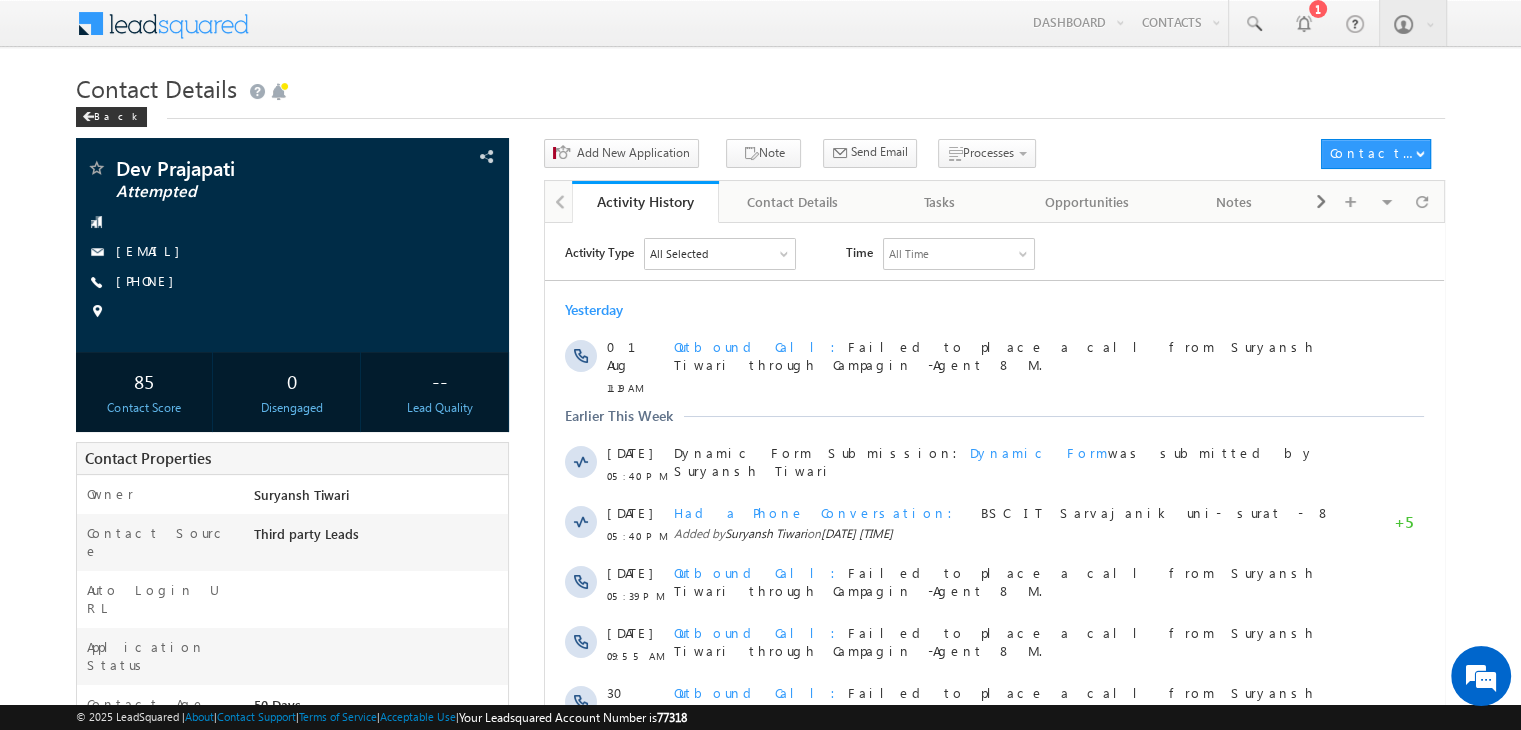 scroll, scrollTop: 0, scrollLeft: 0, axis: both 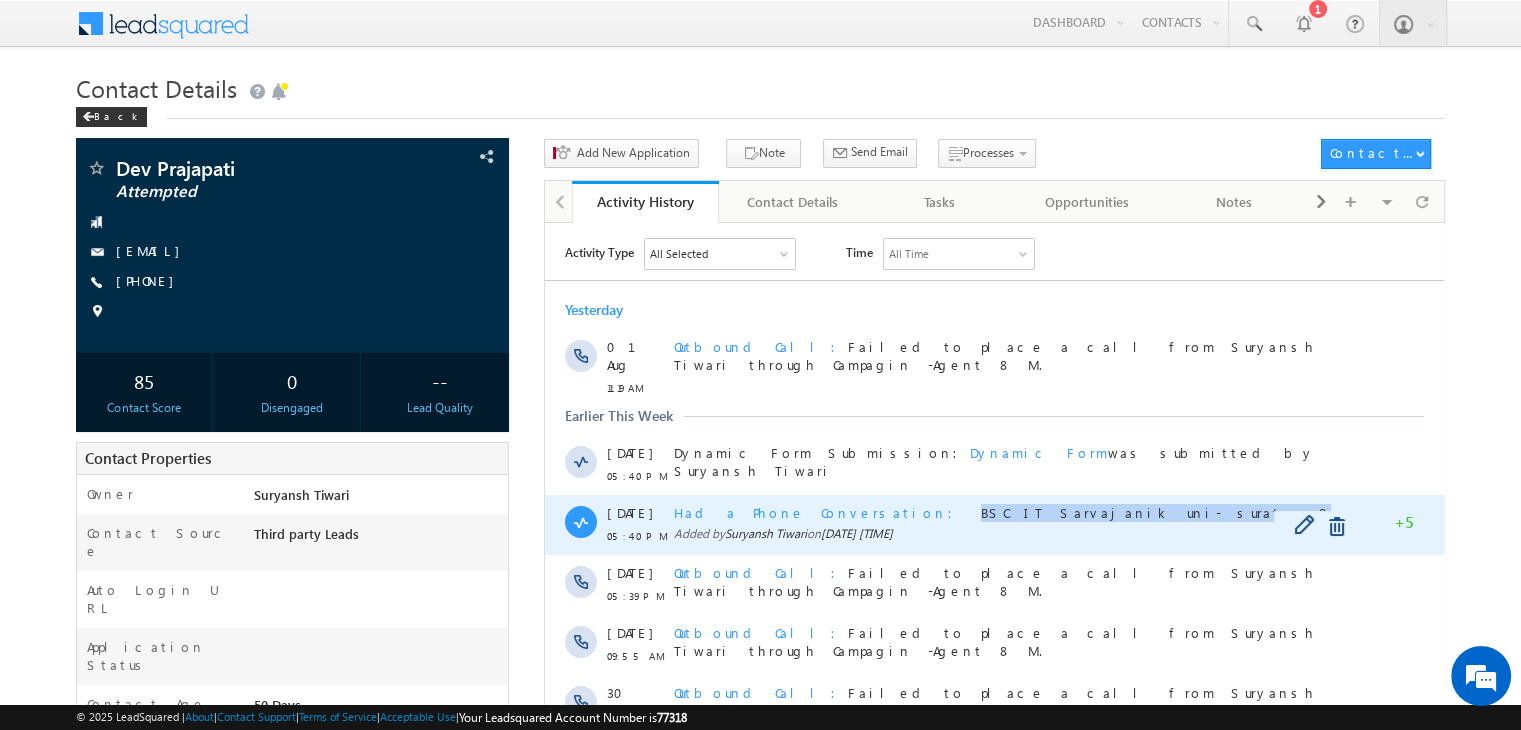 copy on "BSC IT Sarvajanik uni- surat - 8" 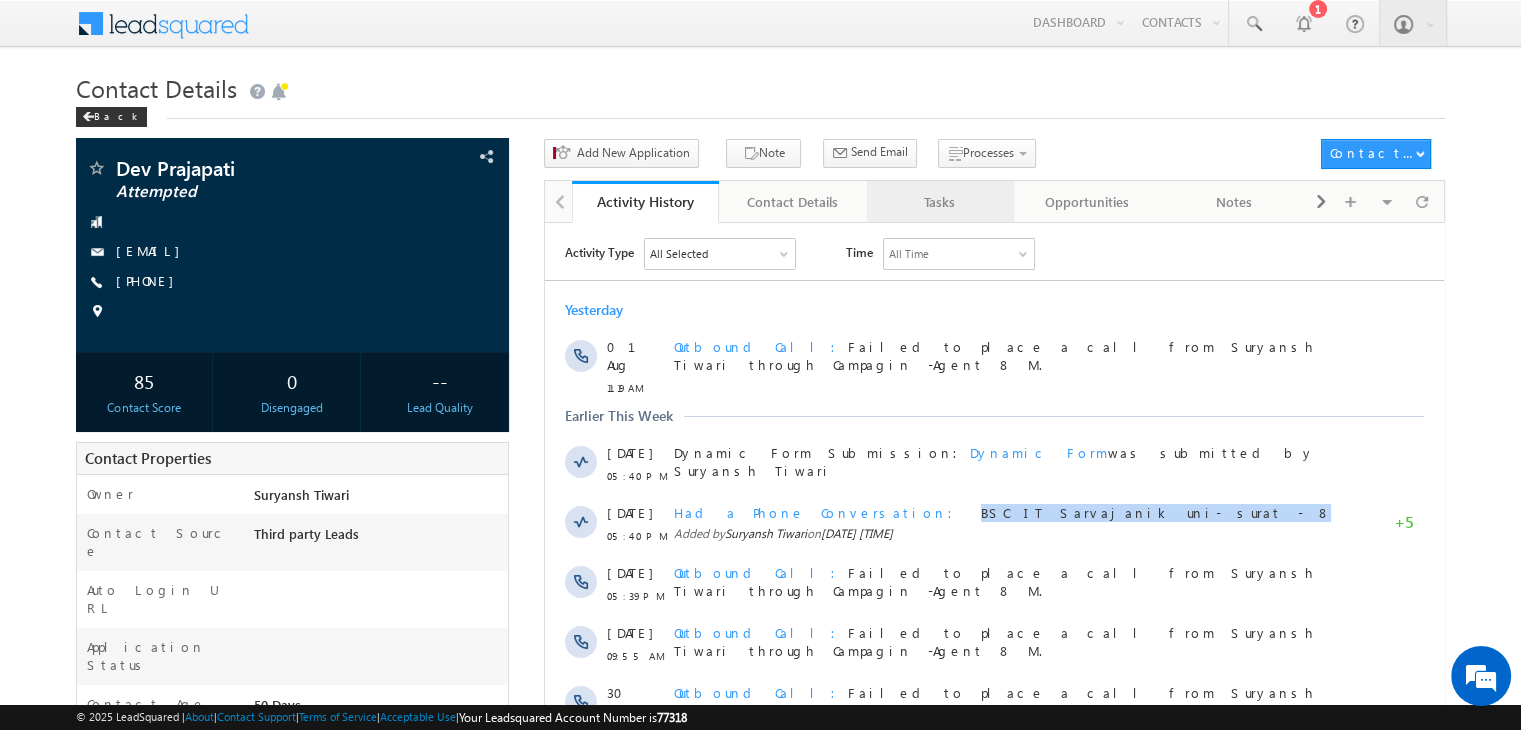 click on "Tasks" at bounding box center (940, 202) 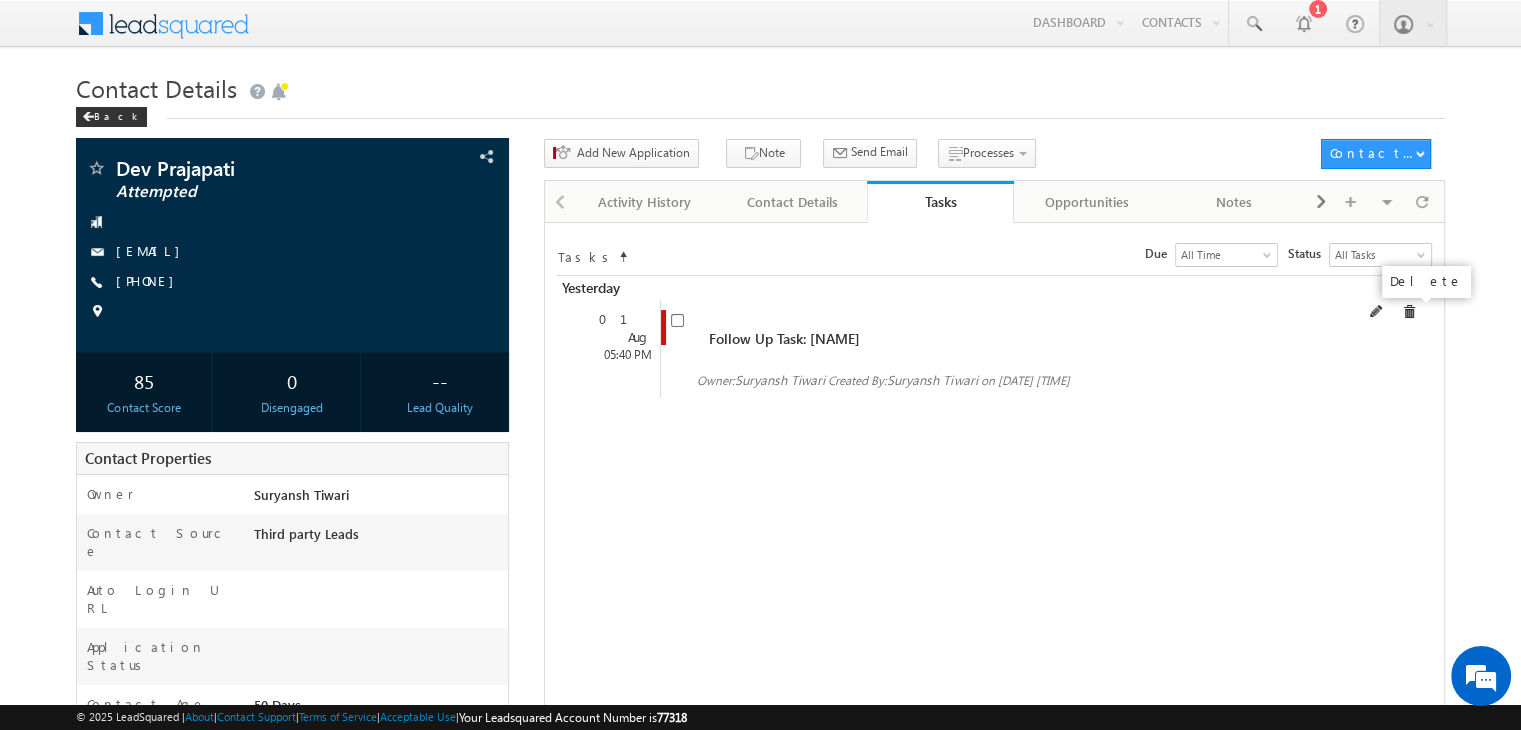 click at bounding box center [1409, 312] 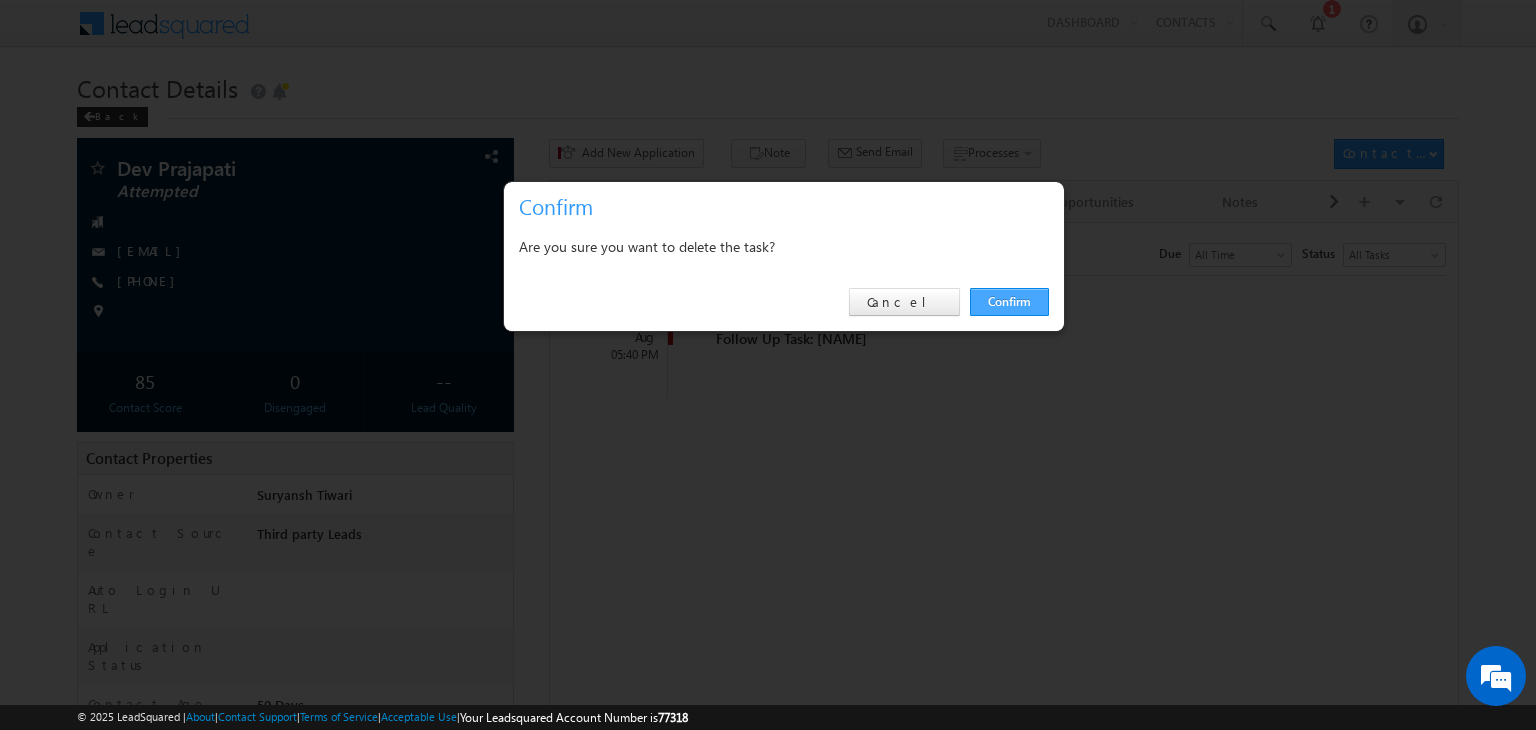 click on "Confirm" at bounding box center (1009, 302) 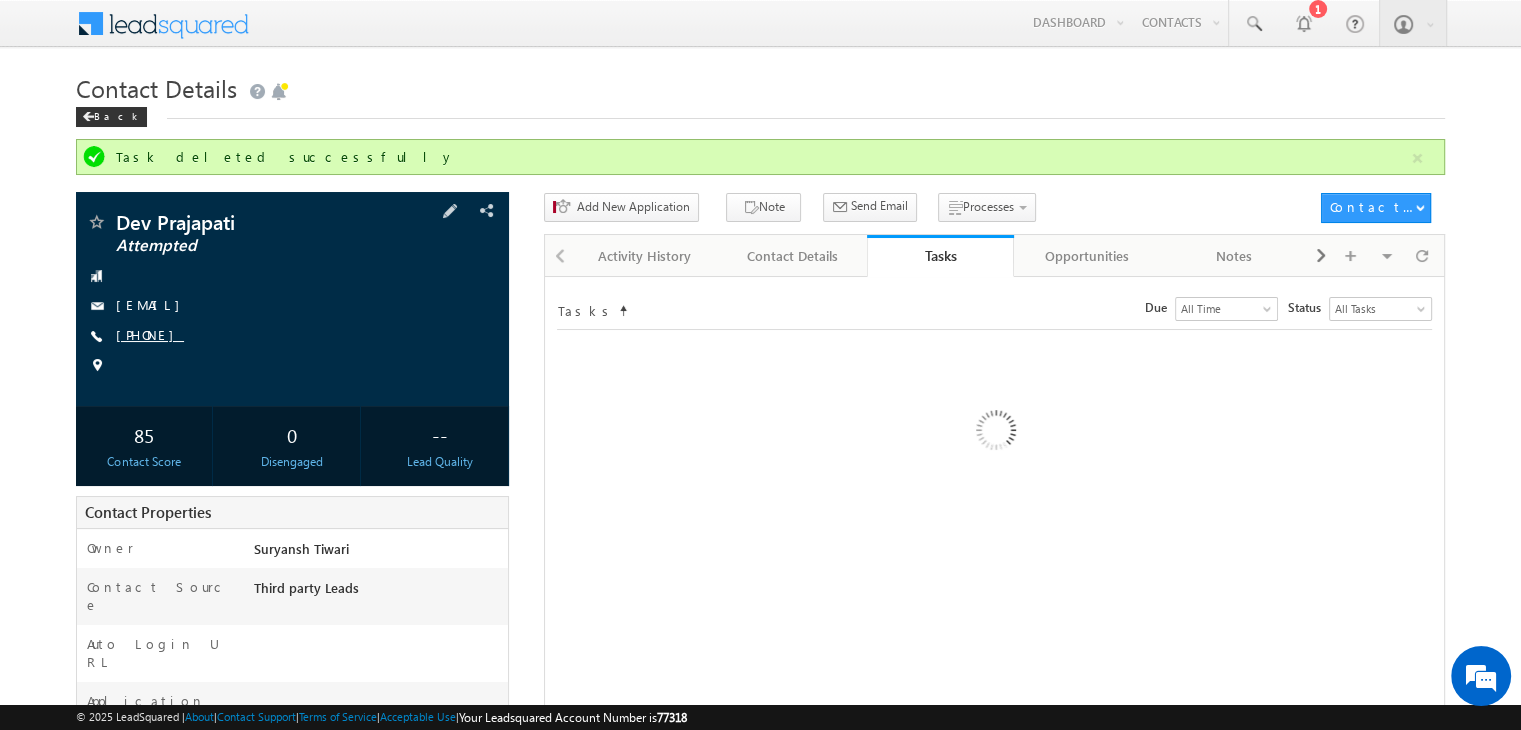 click on "Dev Prajapati
Attempted
ldevprajapati1501@gmail.com
+91-9099742680" at bounding box center (292, 299) 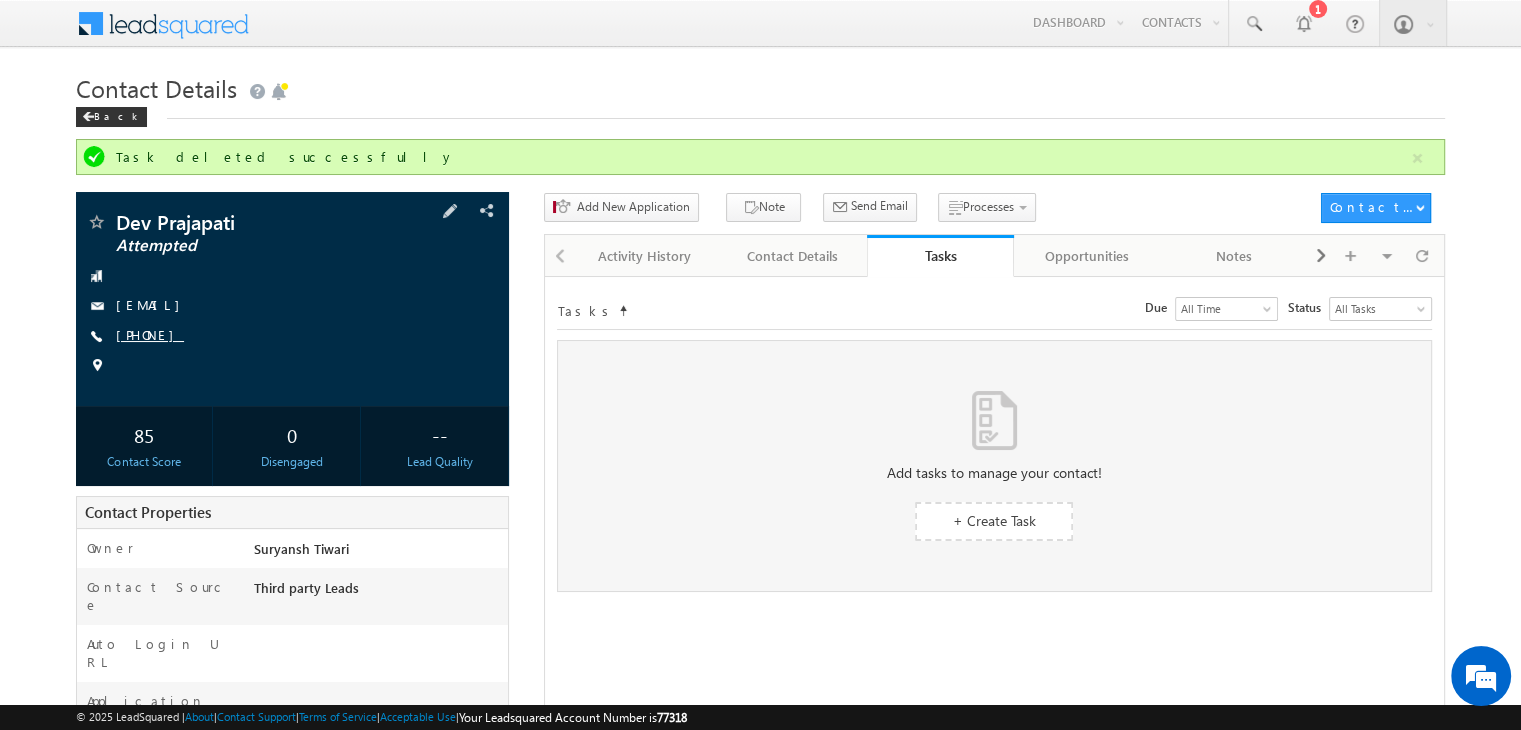 click on "+91-9099742680" at bounding box center (150, 334) 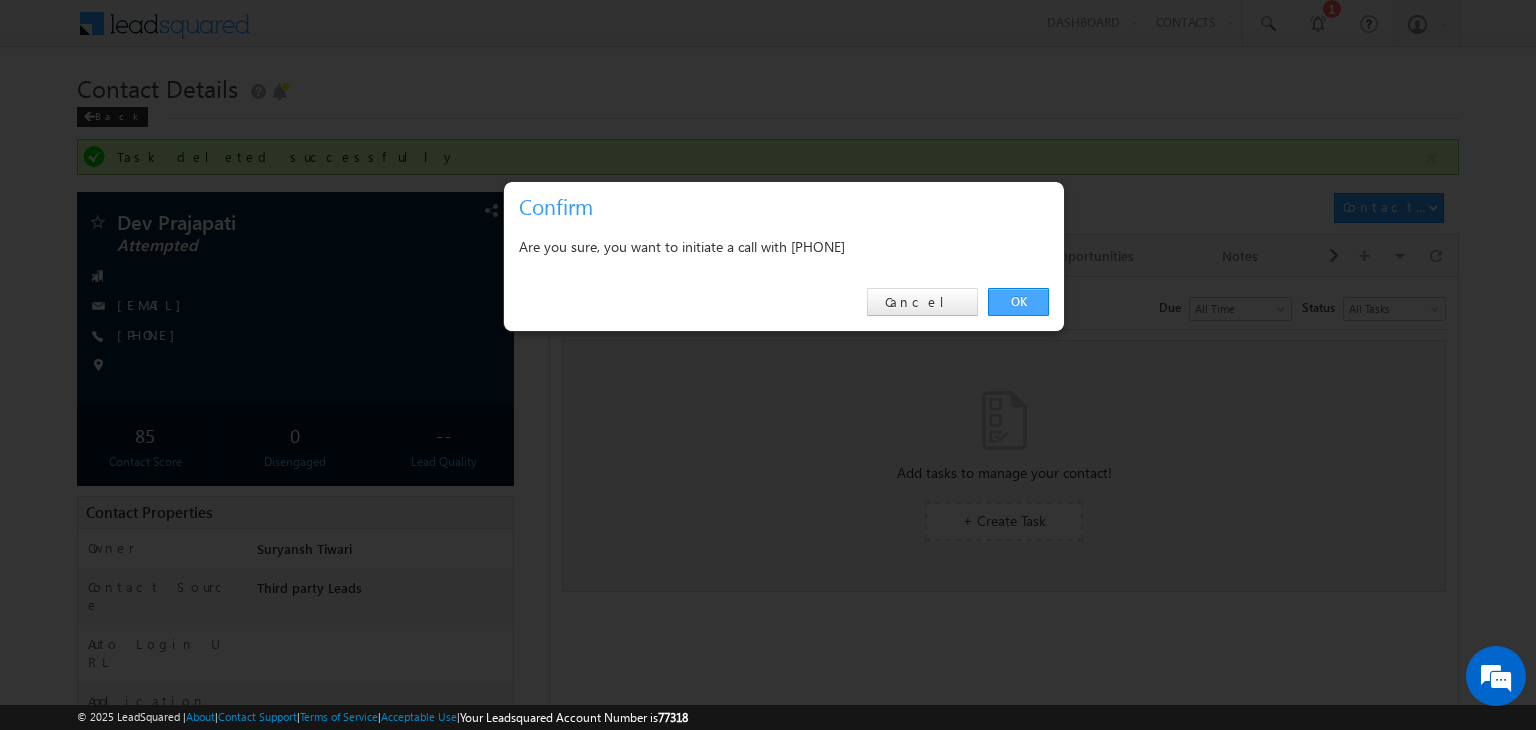 click on "OK" at bounding box center [1018, 302] 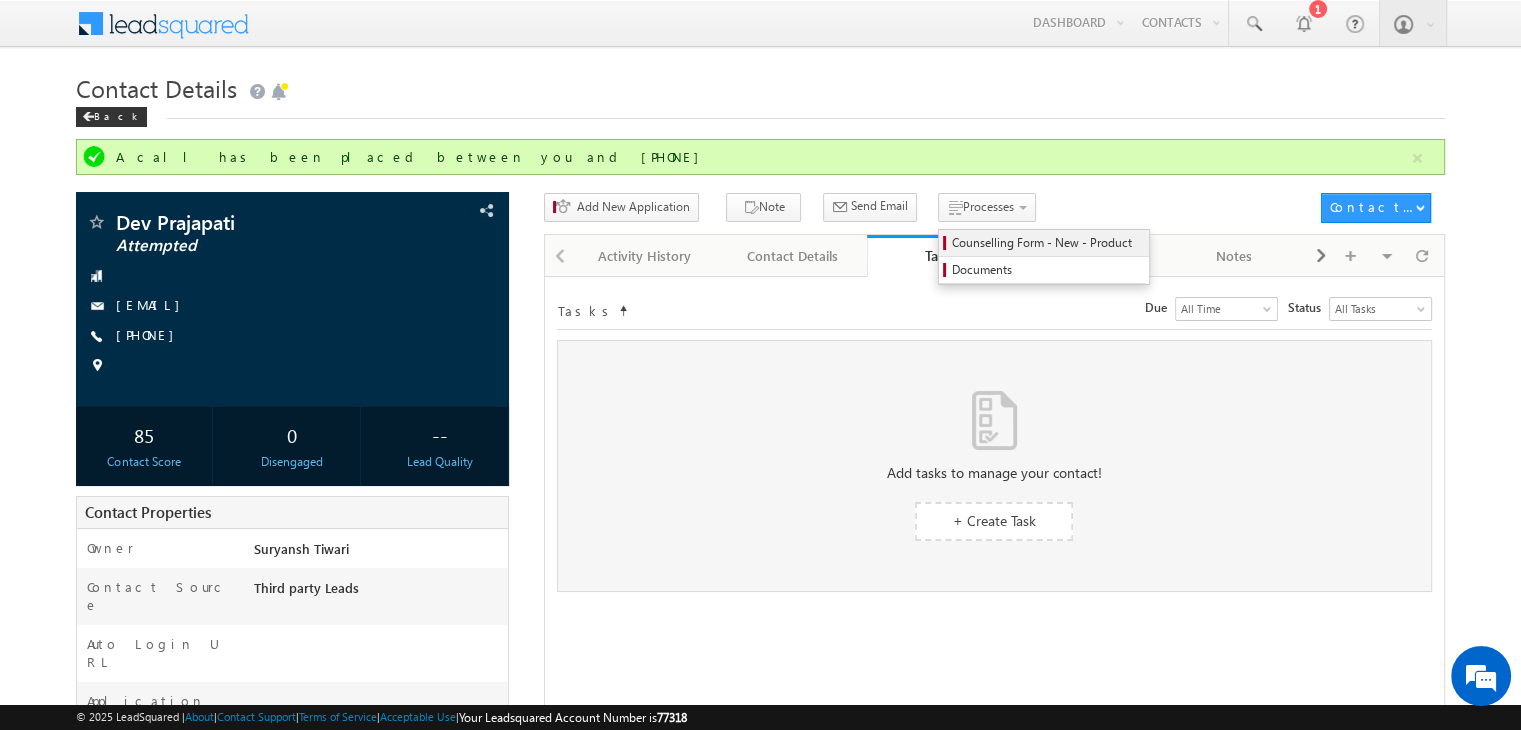 click on "Counselling Form - New - Product" at bounding box center [1047, 243] 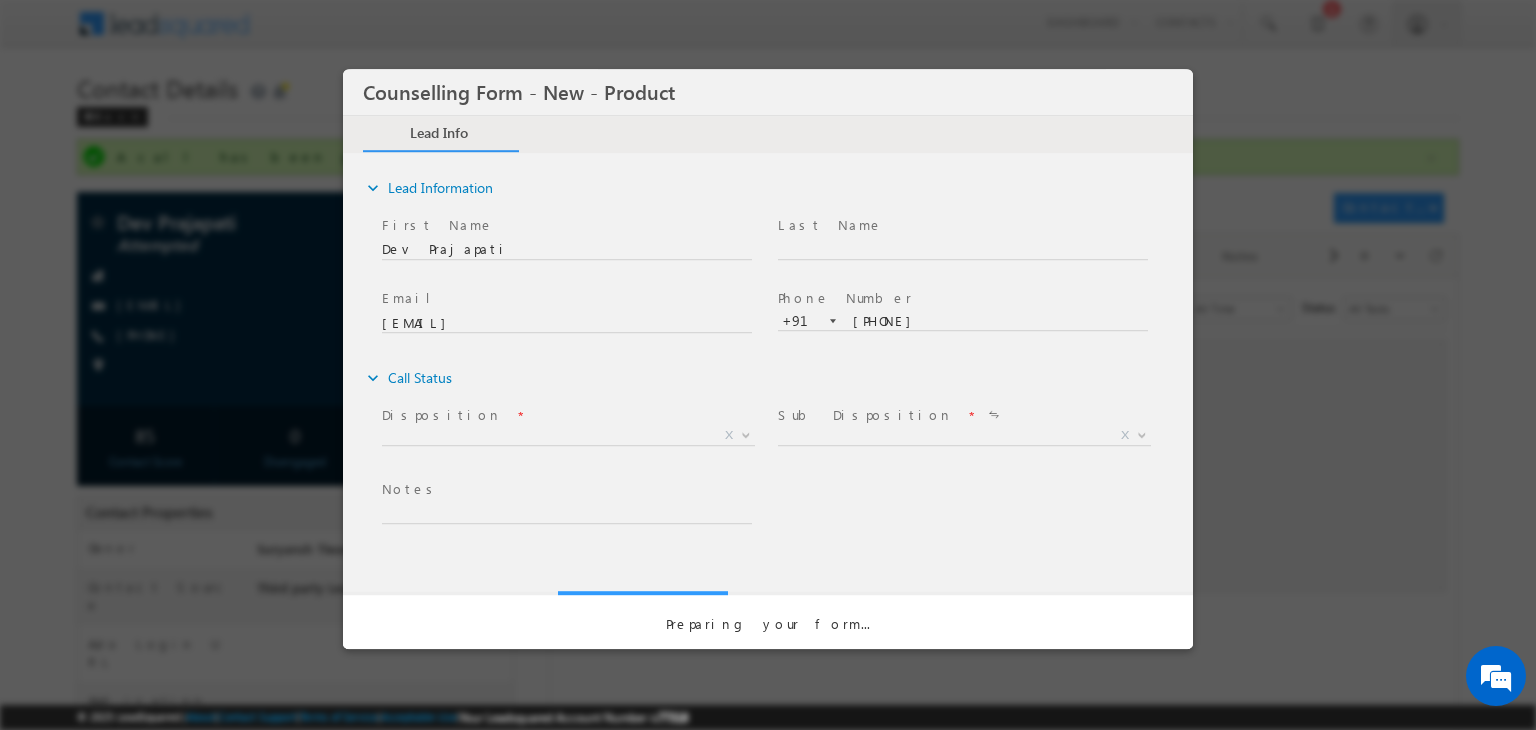 click on "Counselling Form - New - Product
*" at bounding box center (768, 328) 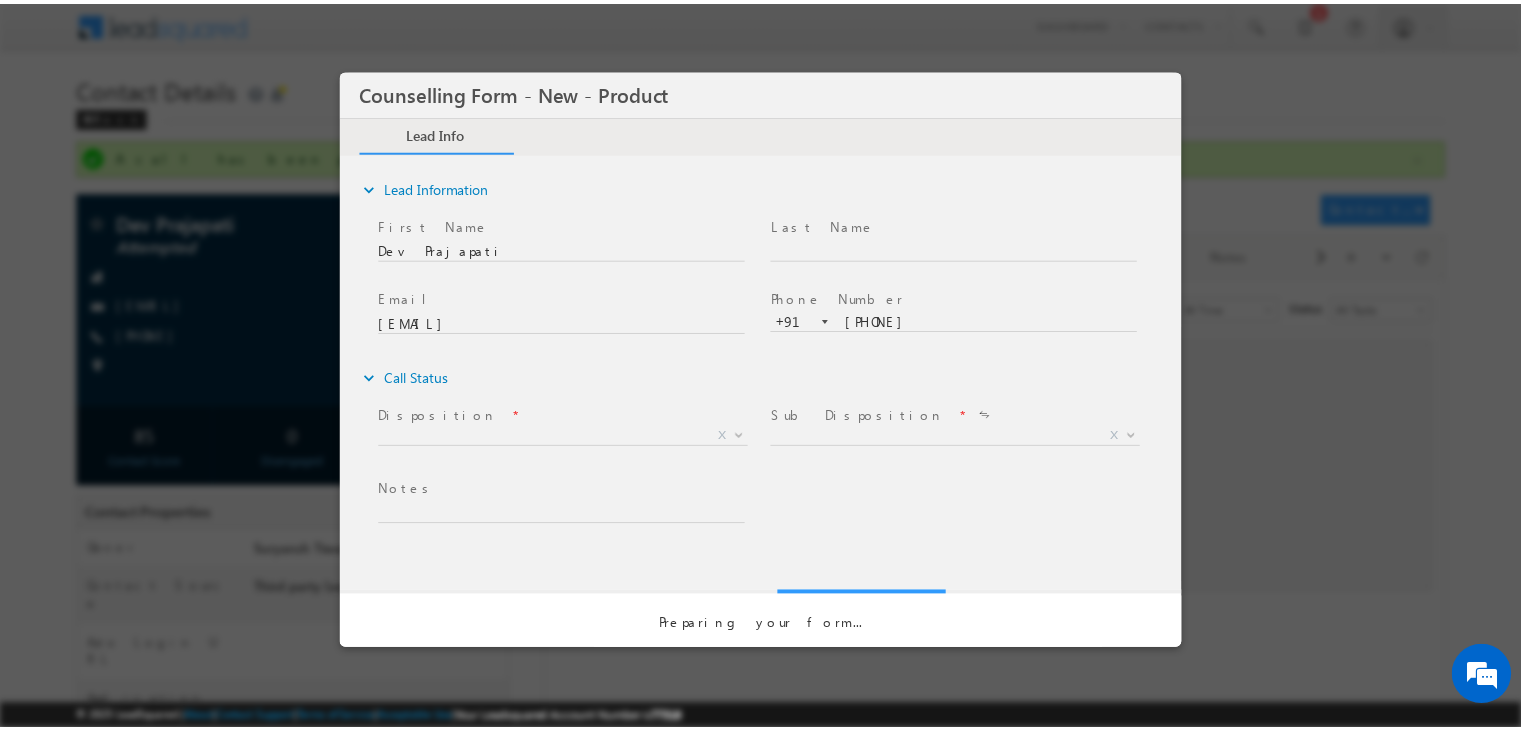 scroll, scrollTop: 0, scrollLeft: 0, axis: both 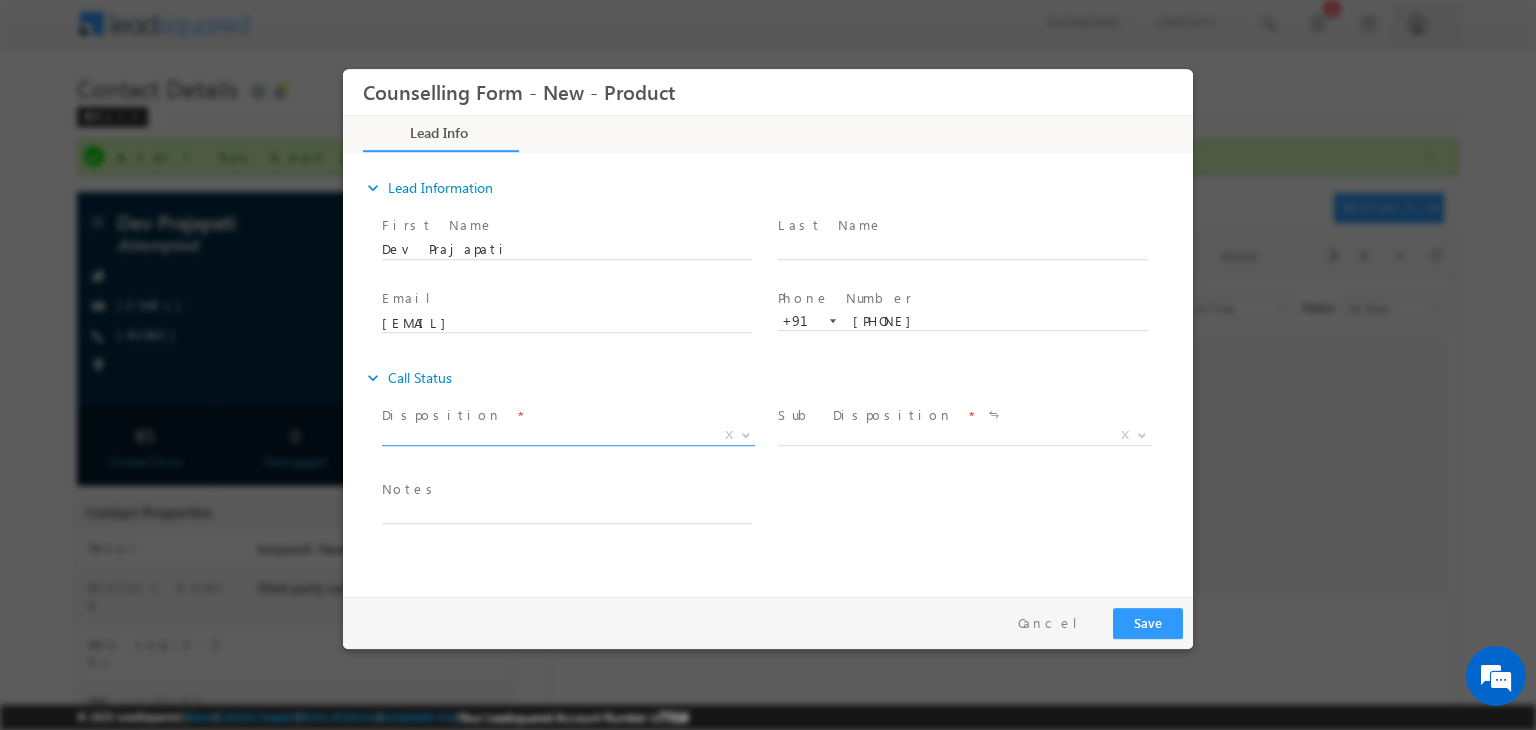 click on "X" at bounding box center (568, 436) 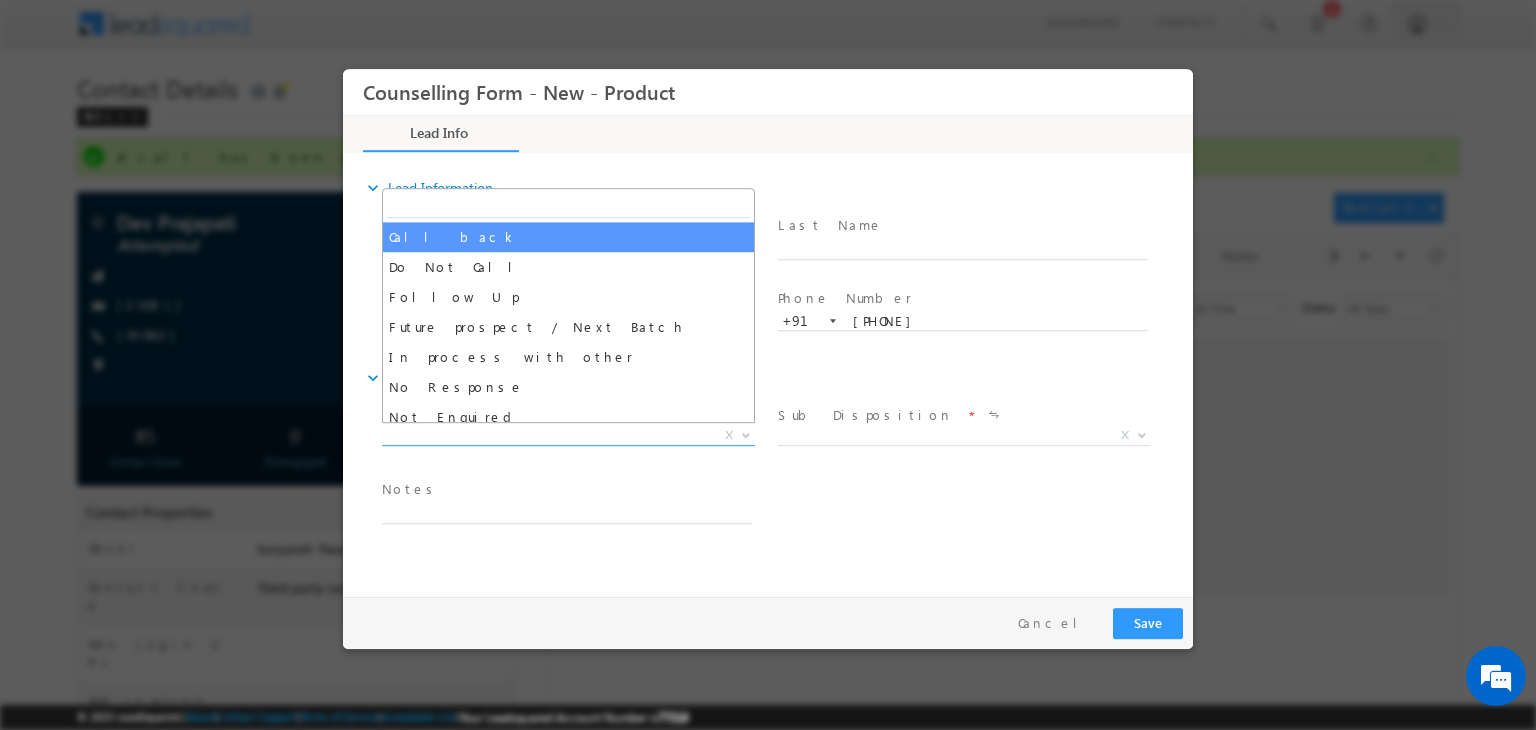 select on "Call back" 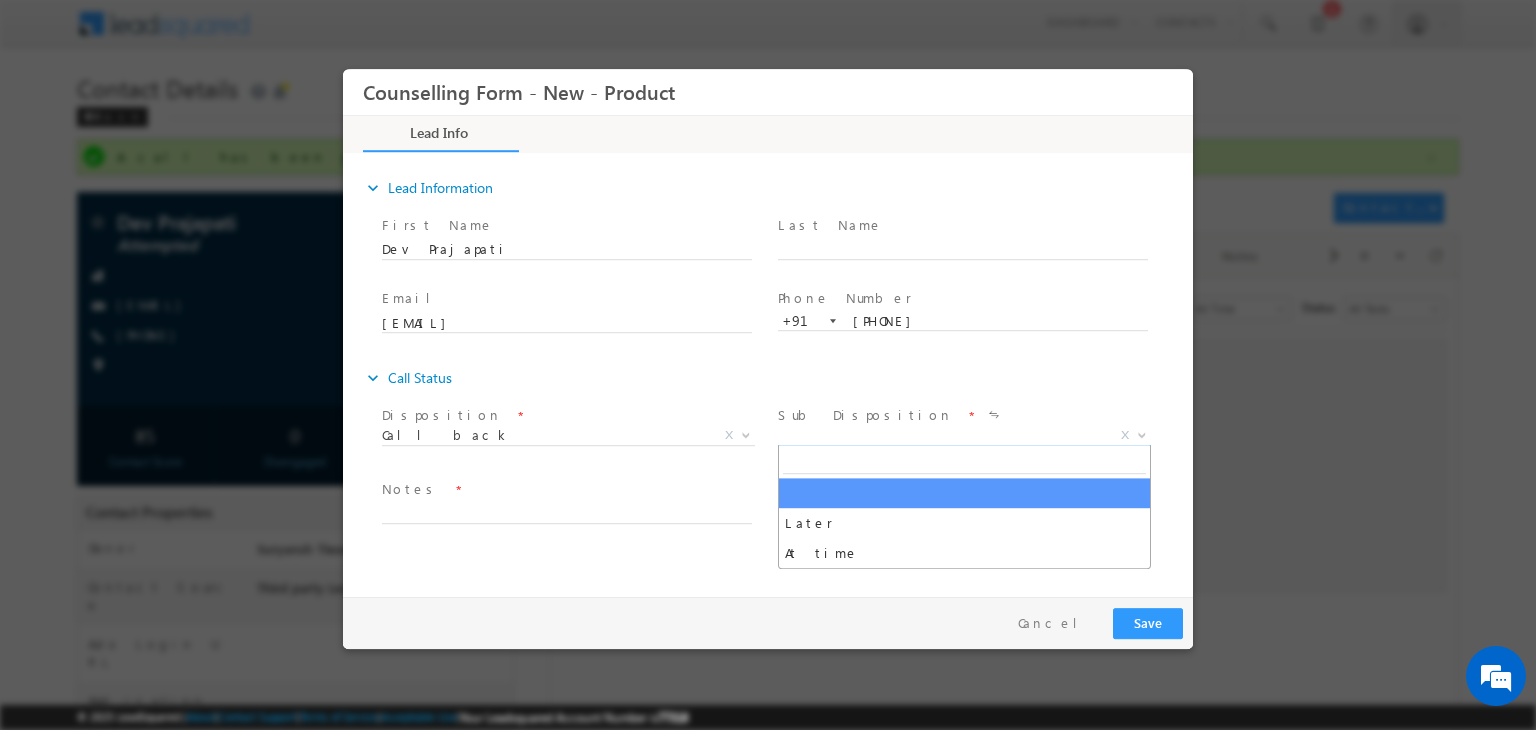 click on "X" at bounding box center [964, 436] 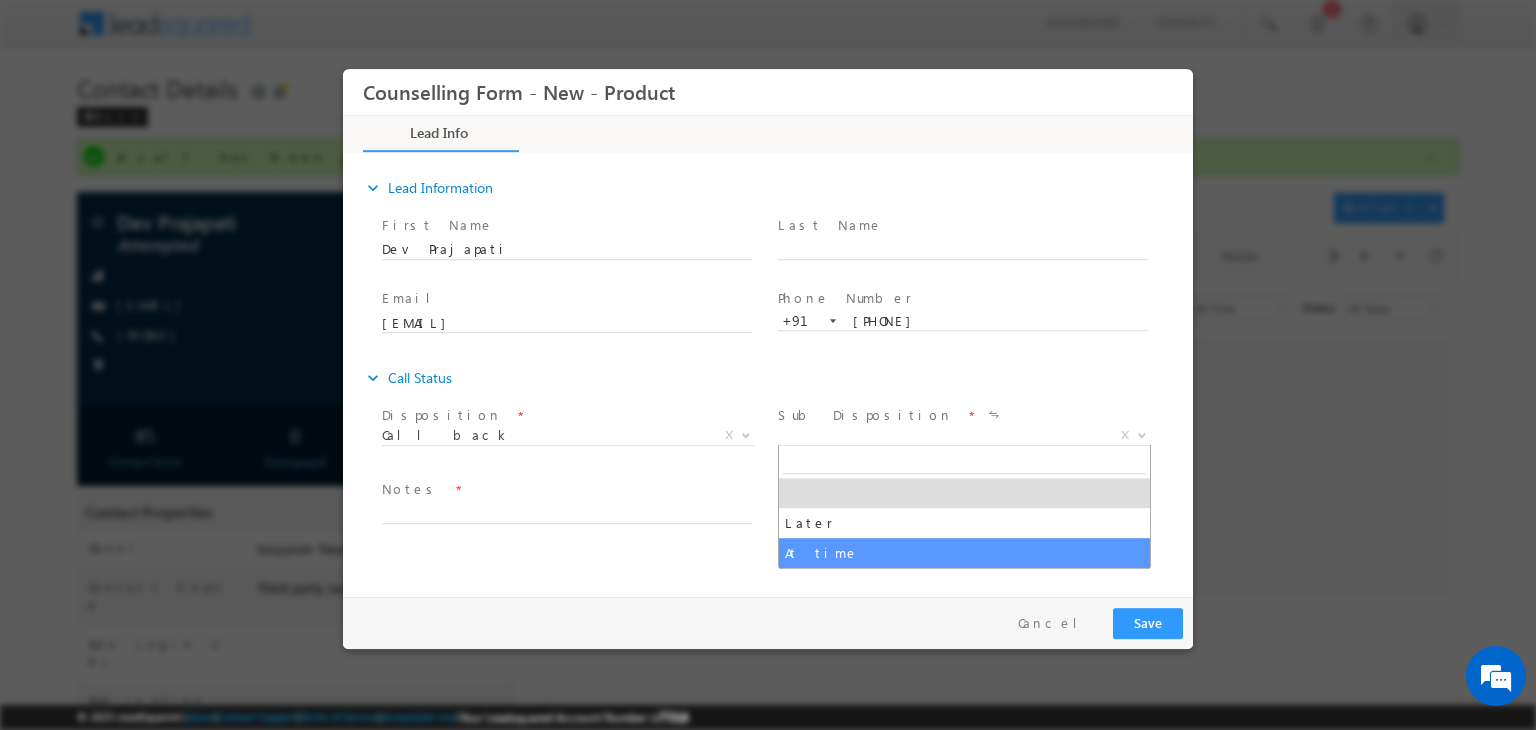 select on "At time" 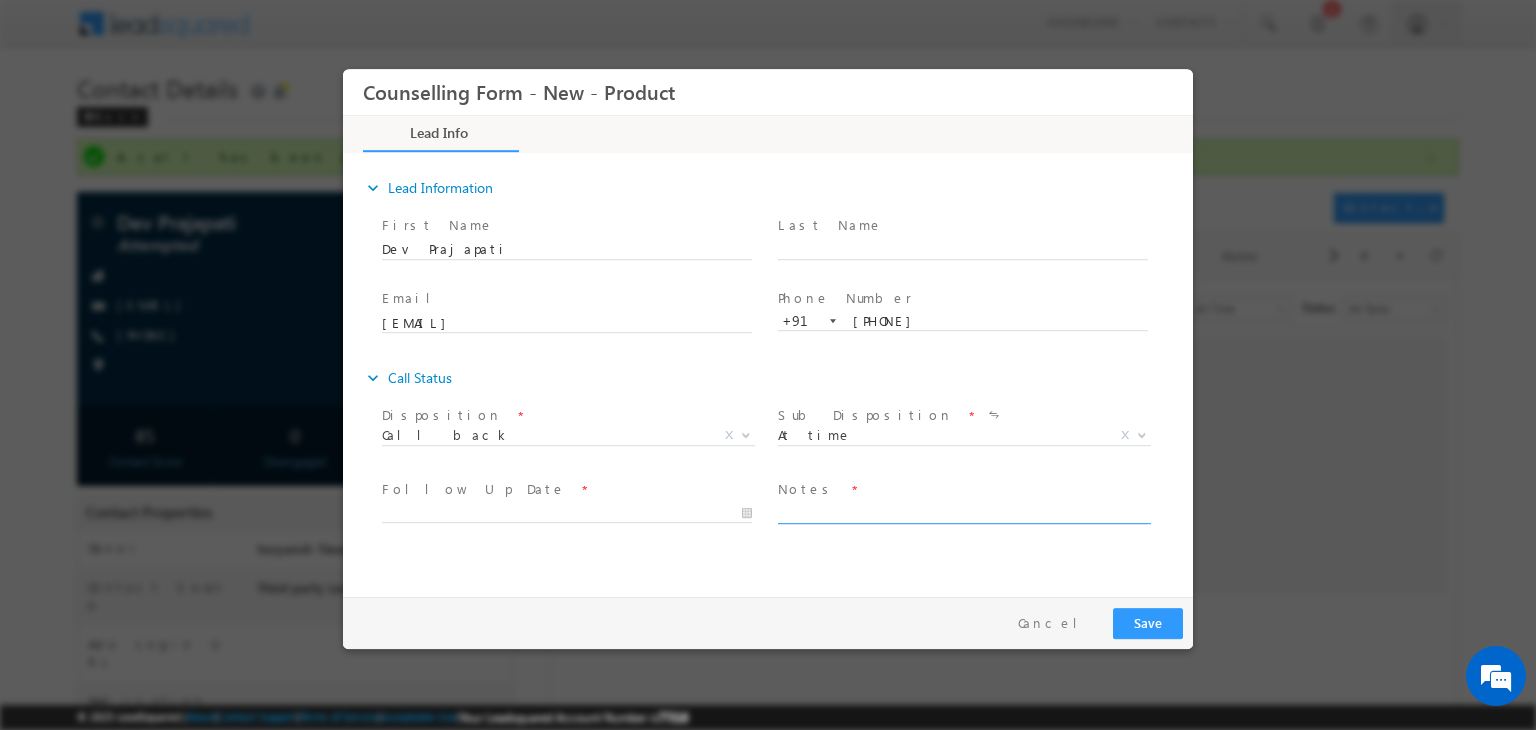 click at bounding box center (963, 512) 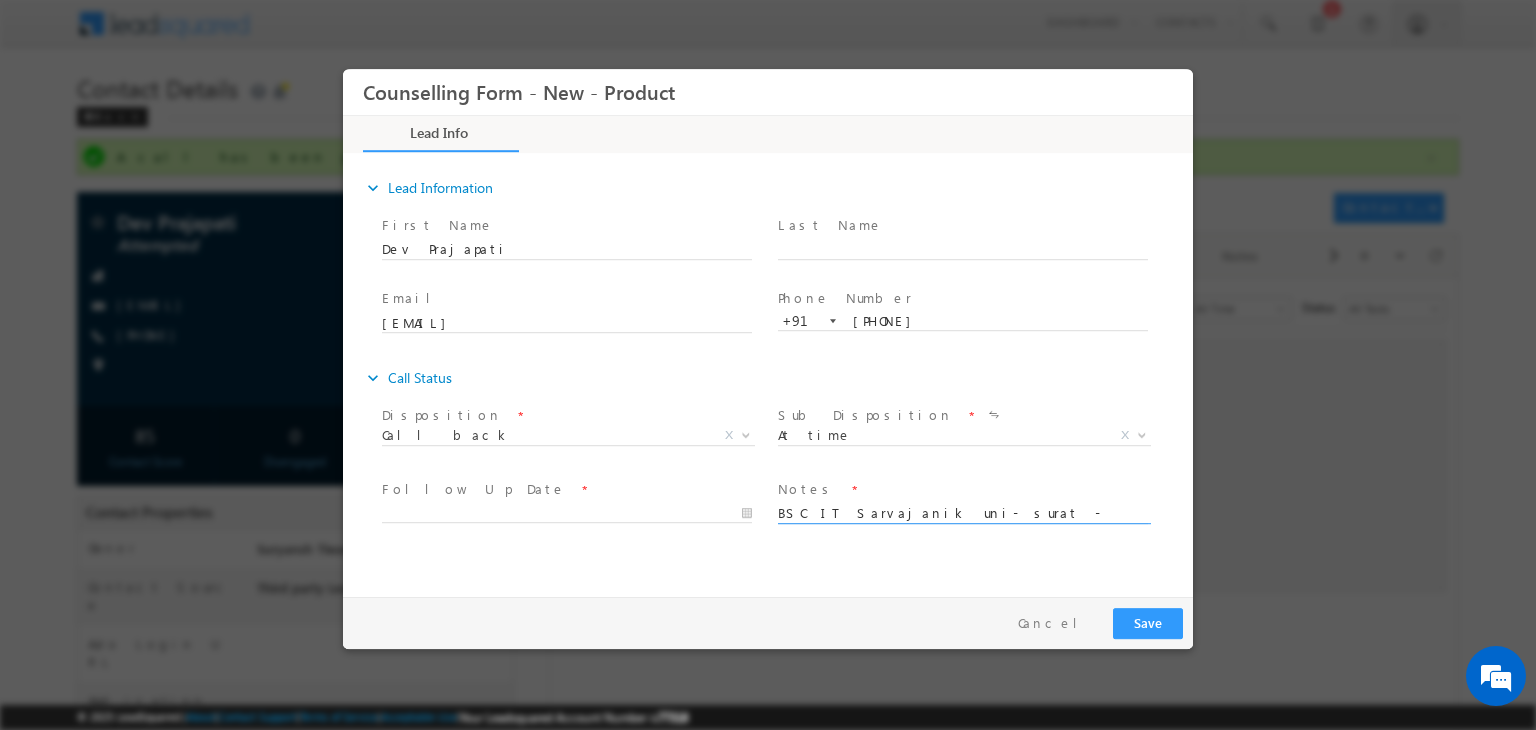 type on "BSC IT Sarvajanik uni- surat - 8" 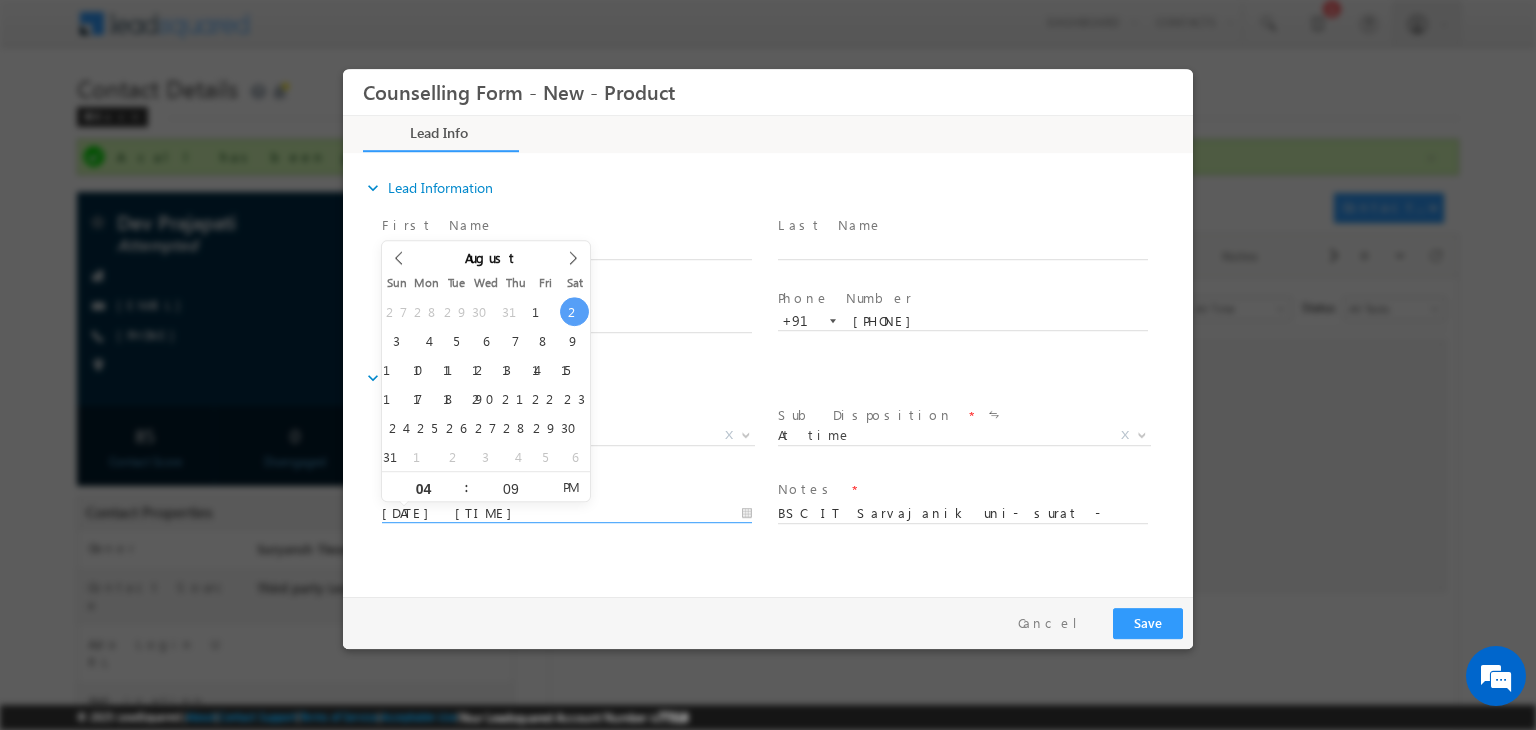 click on "02/08/2025 4:09 PM" at bounding box center [567, 514] 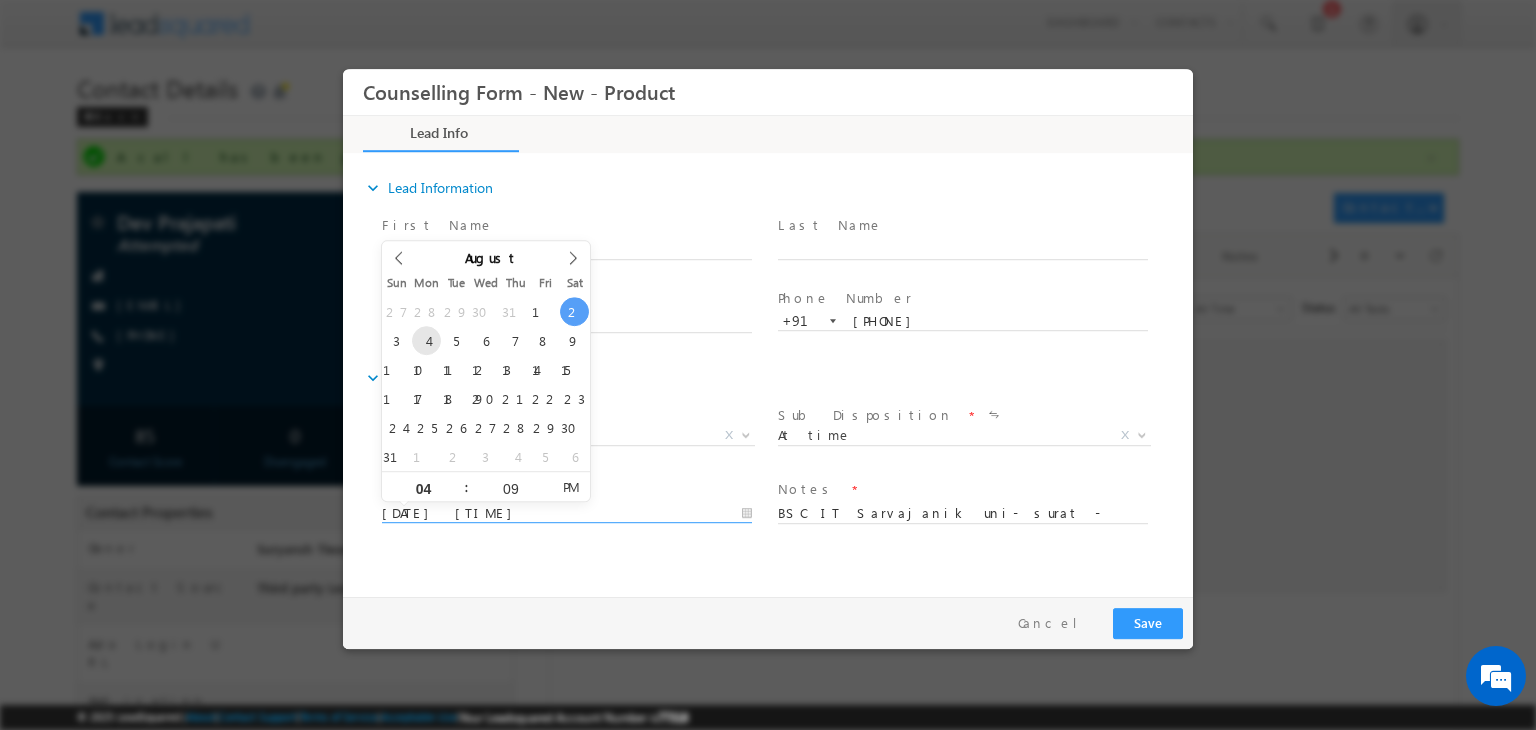 type on "04/08/2025 4:09 PM" 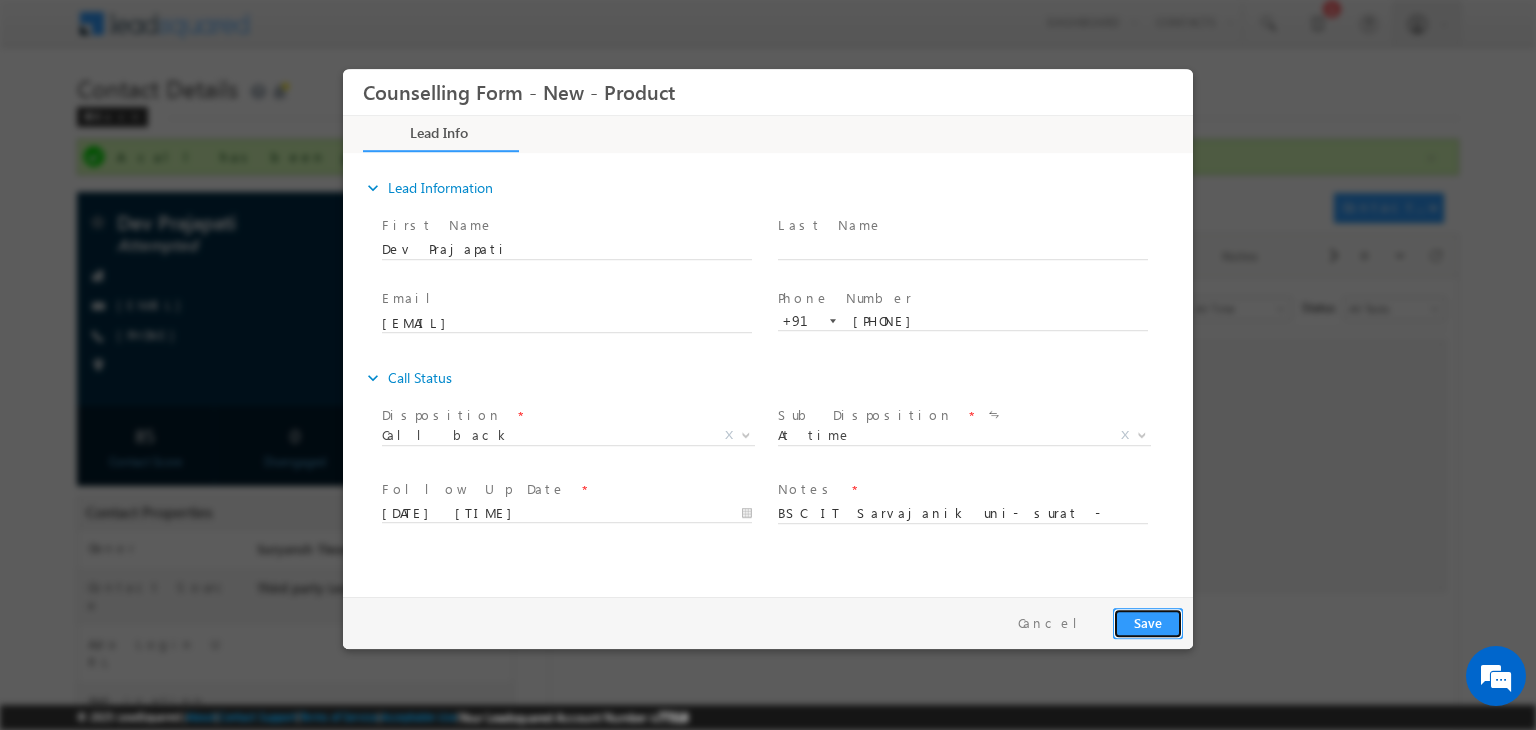 drag, startPoint x: 1153, startPoint y: 636, endPoint x: 1594, endPoint y: 606, distance: 442.01923 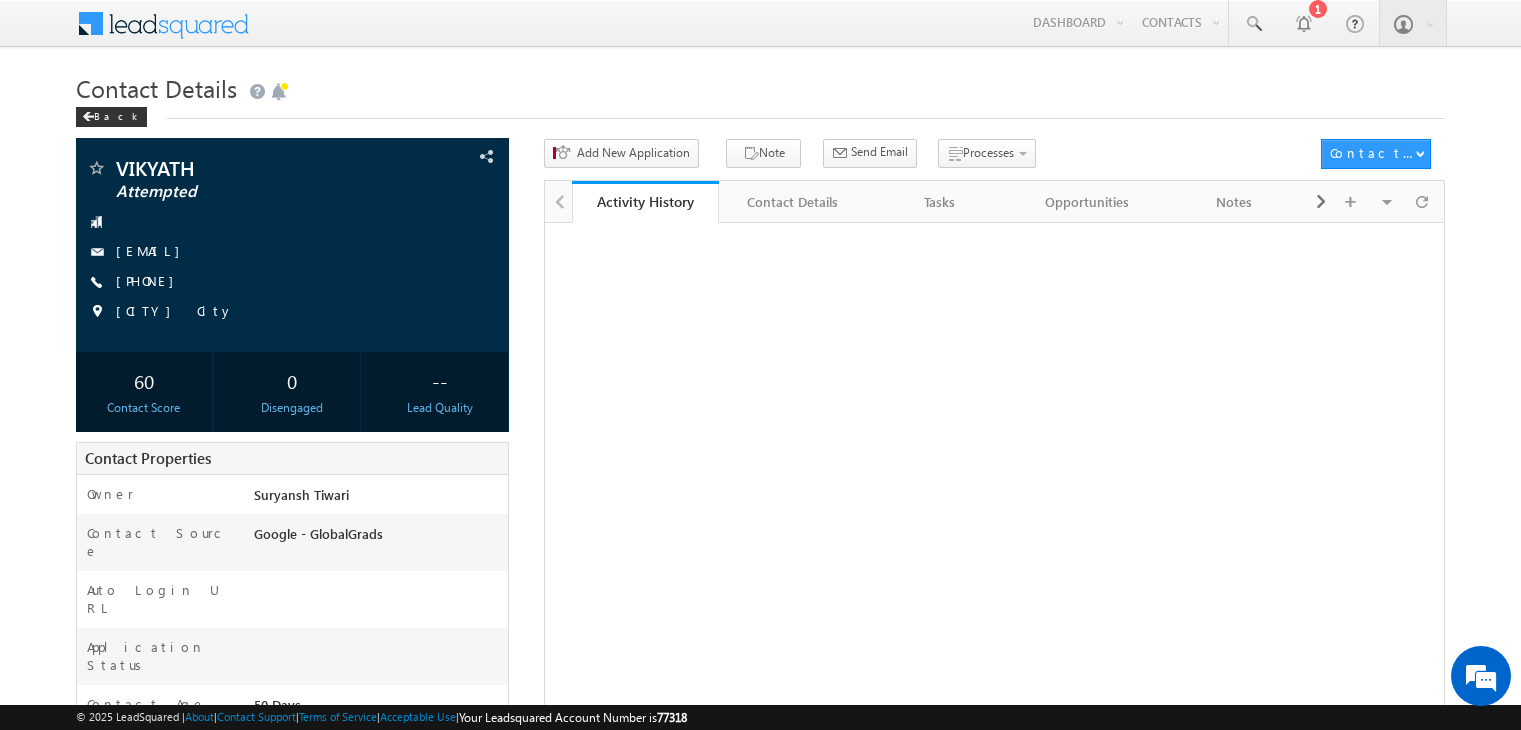 scroll, scrollTop: 0, scrollLeft: 0, axis: both 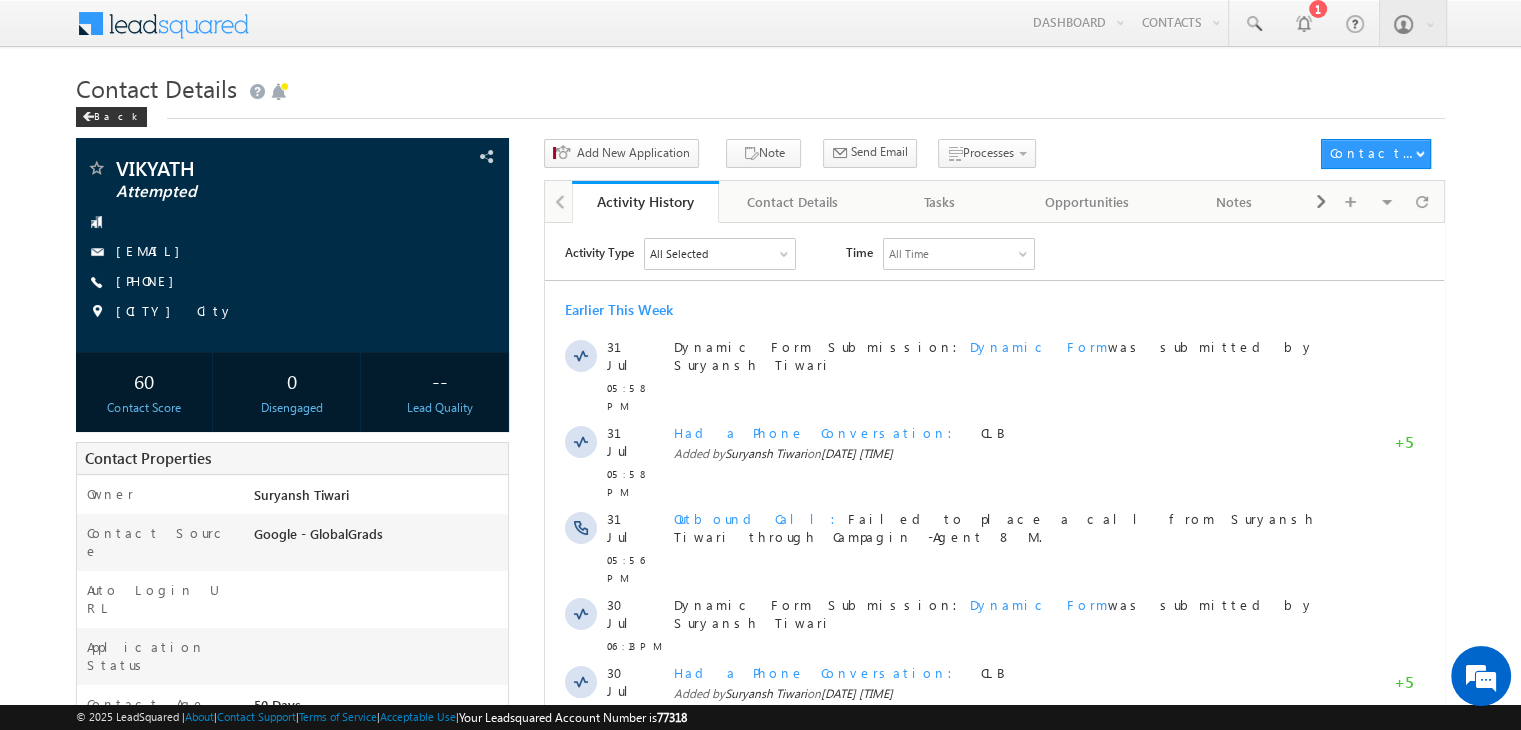 click on "+91-9867144054" at bounding box center (150, 280) 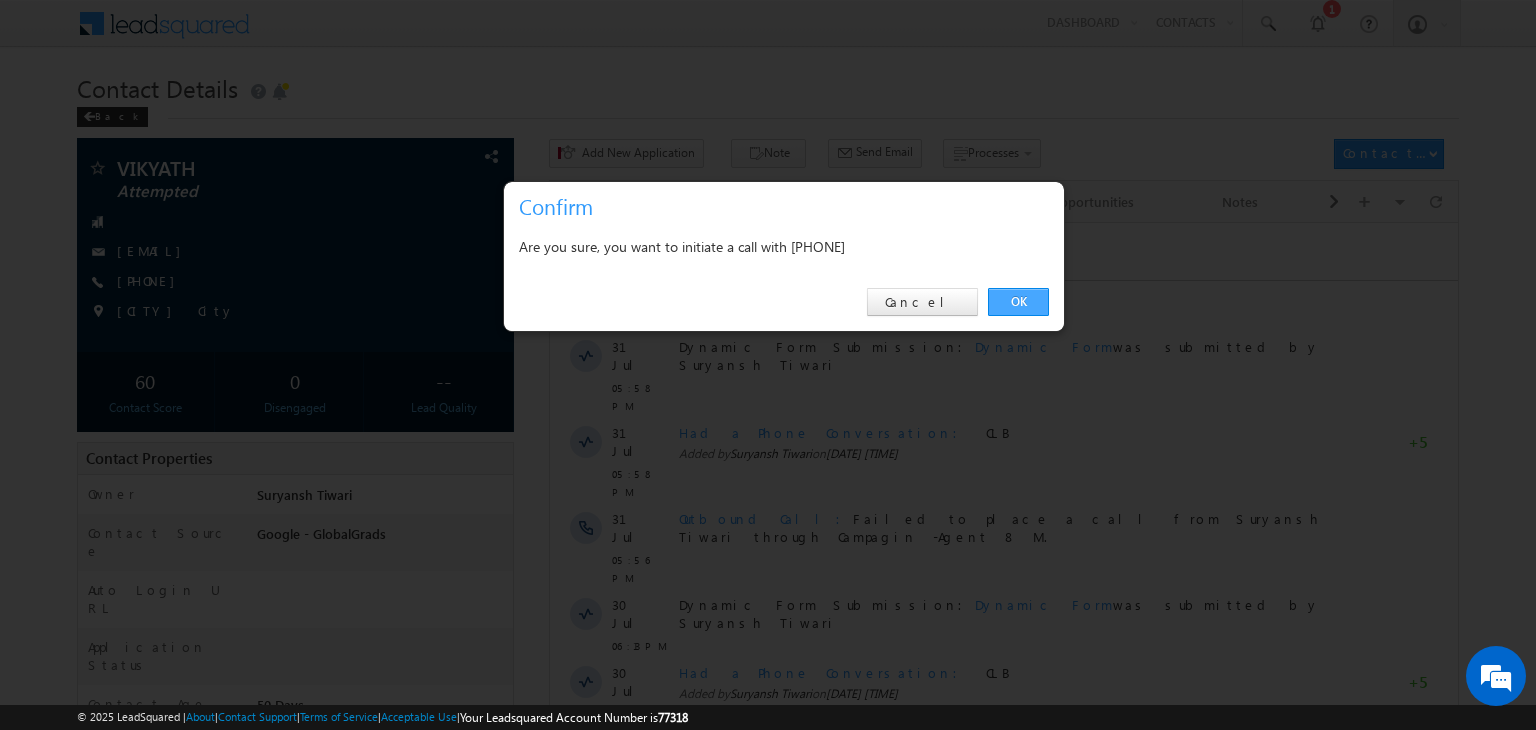 click on "OK" at bounding box center [1018, 302] 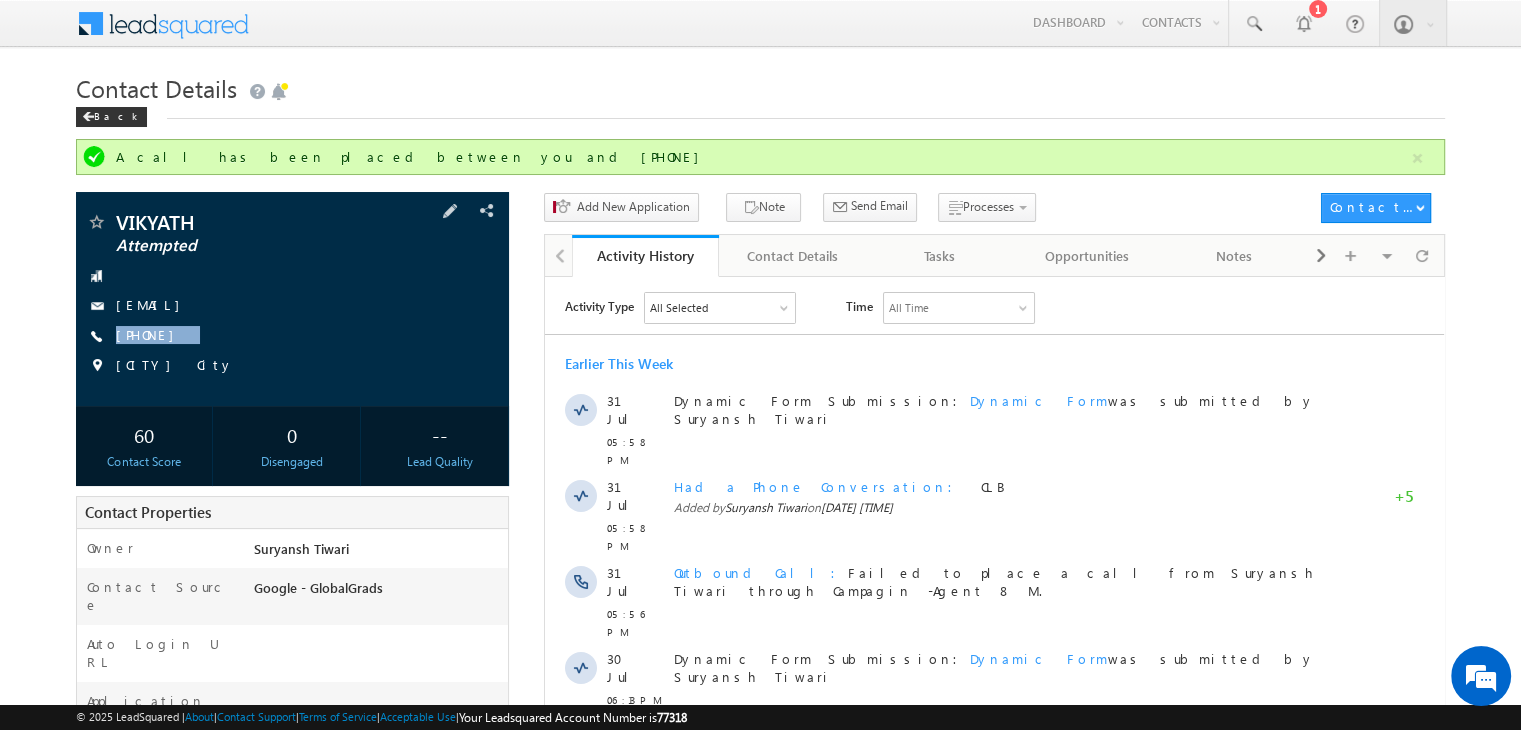 copy on "+91-9867144054" 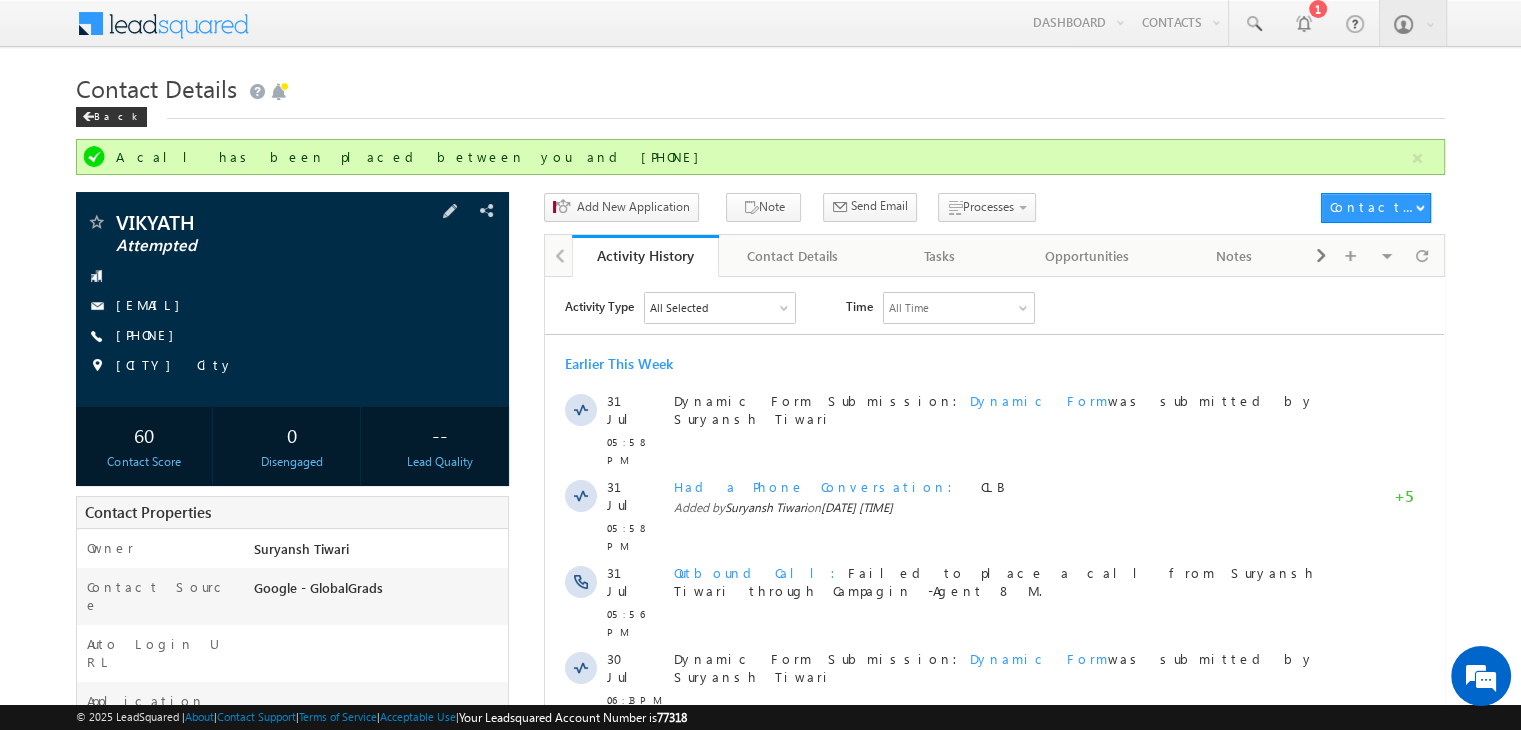 click on "+91-9867144054" at bounding box center (292, 336) 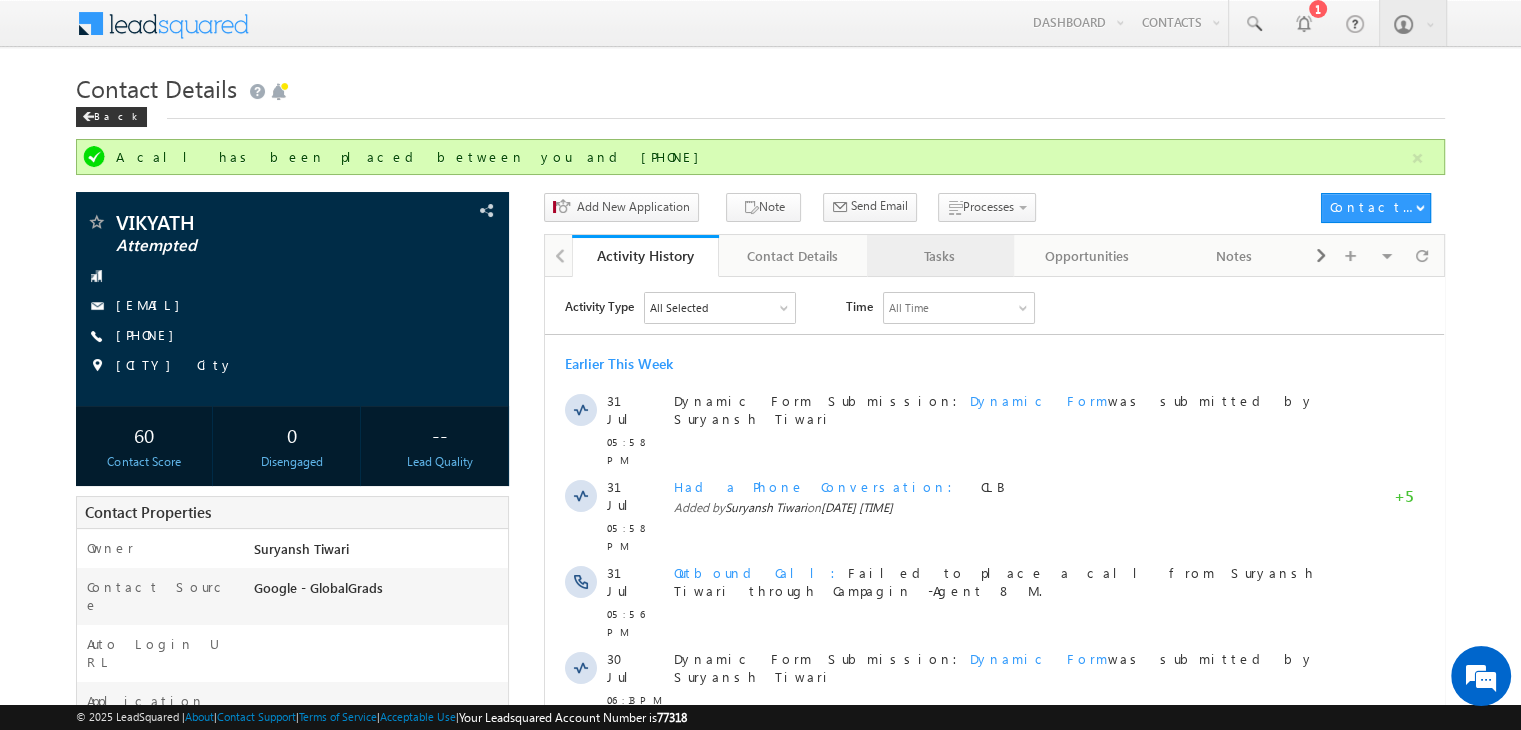 click on "Tasks" at bounding box center (940, 256) 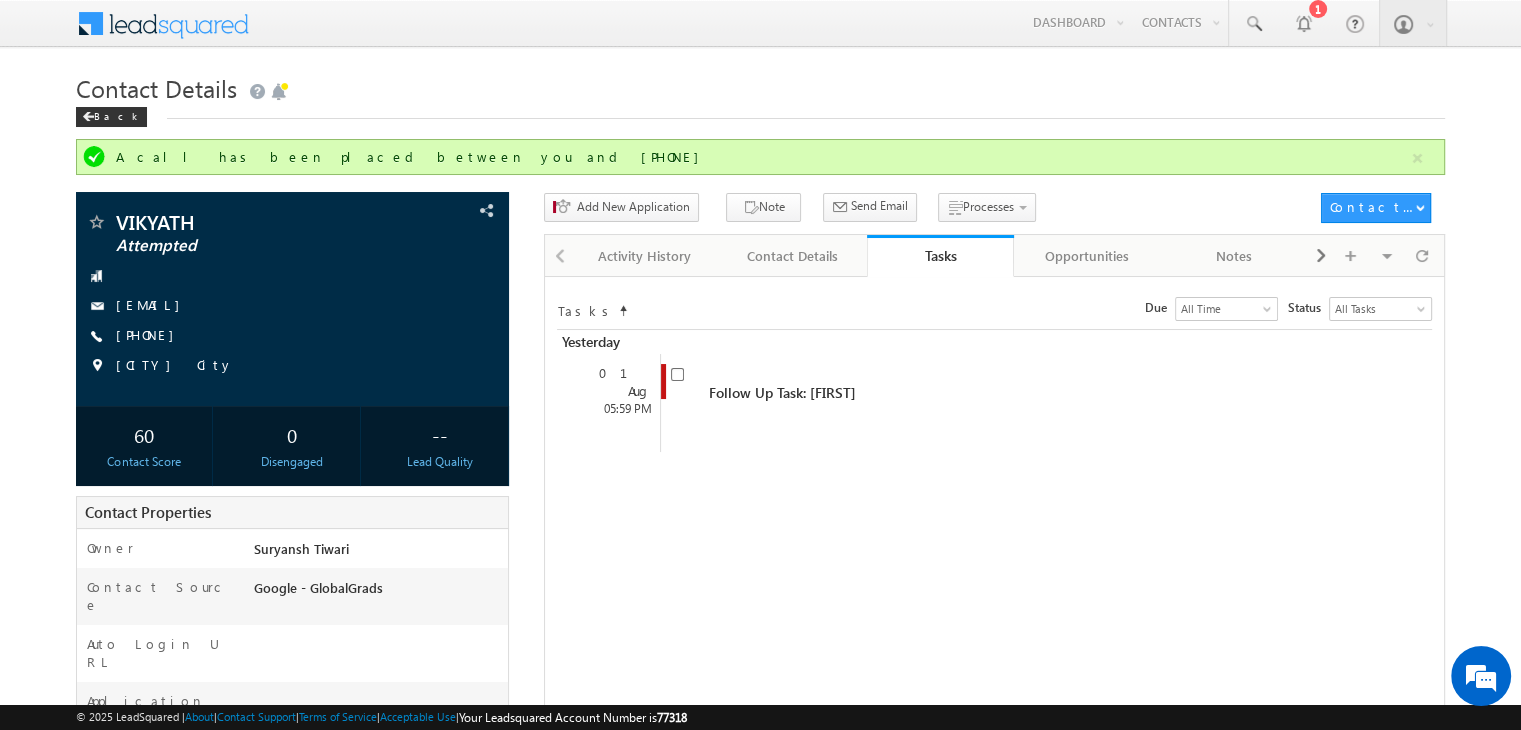 click at bounding box center [1416, 356] 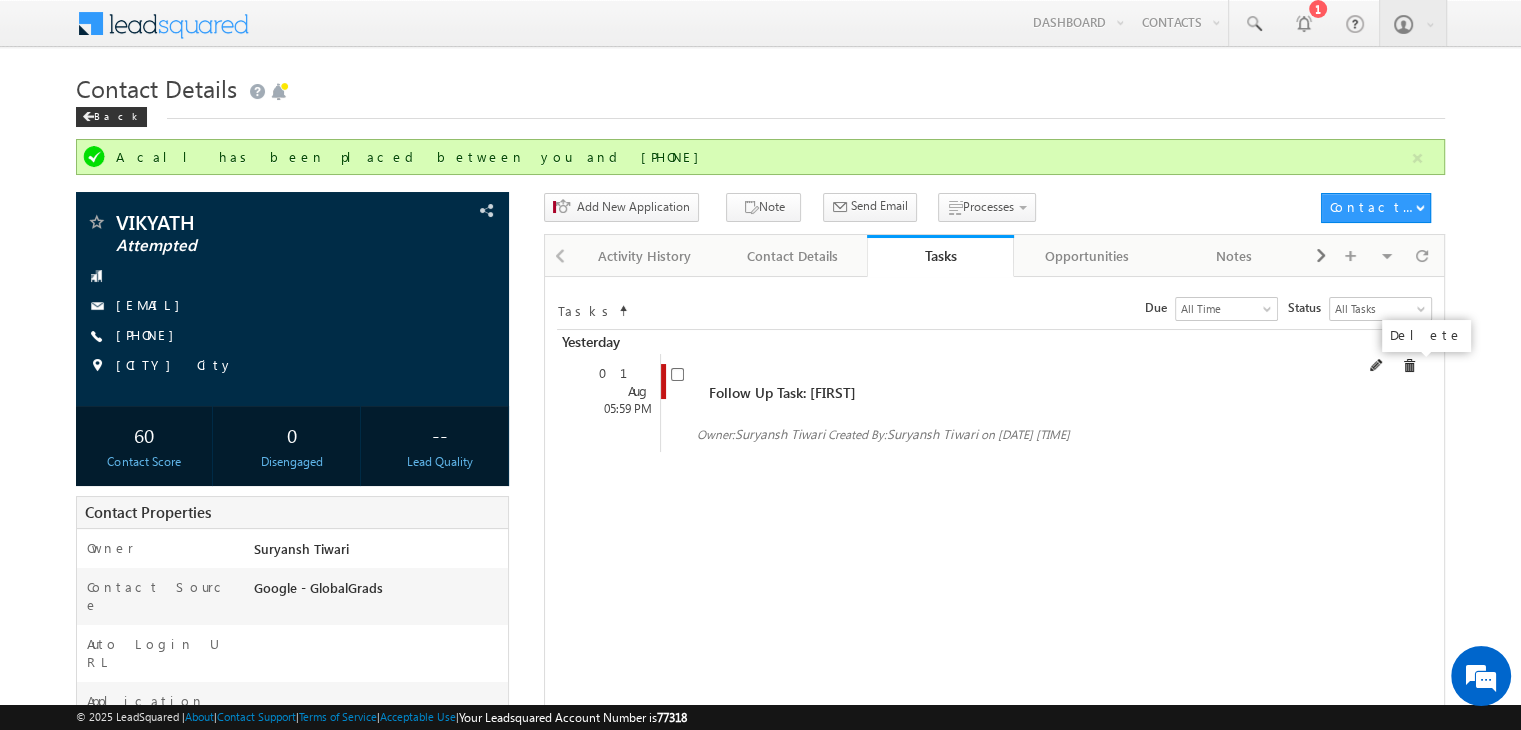 click at bounding box center [1409, 366] 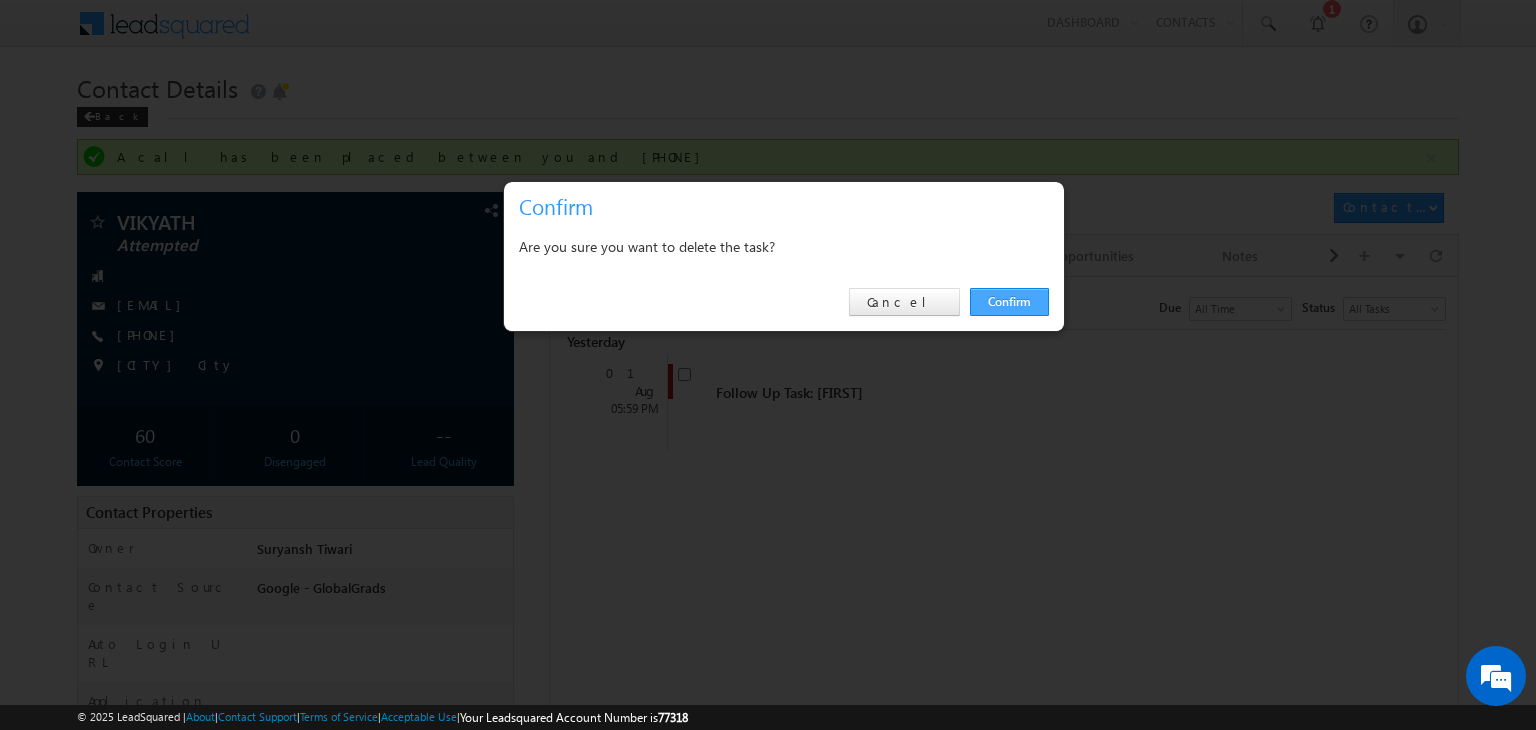 click on "Confirm" at bounding box center (1009, 302) 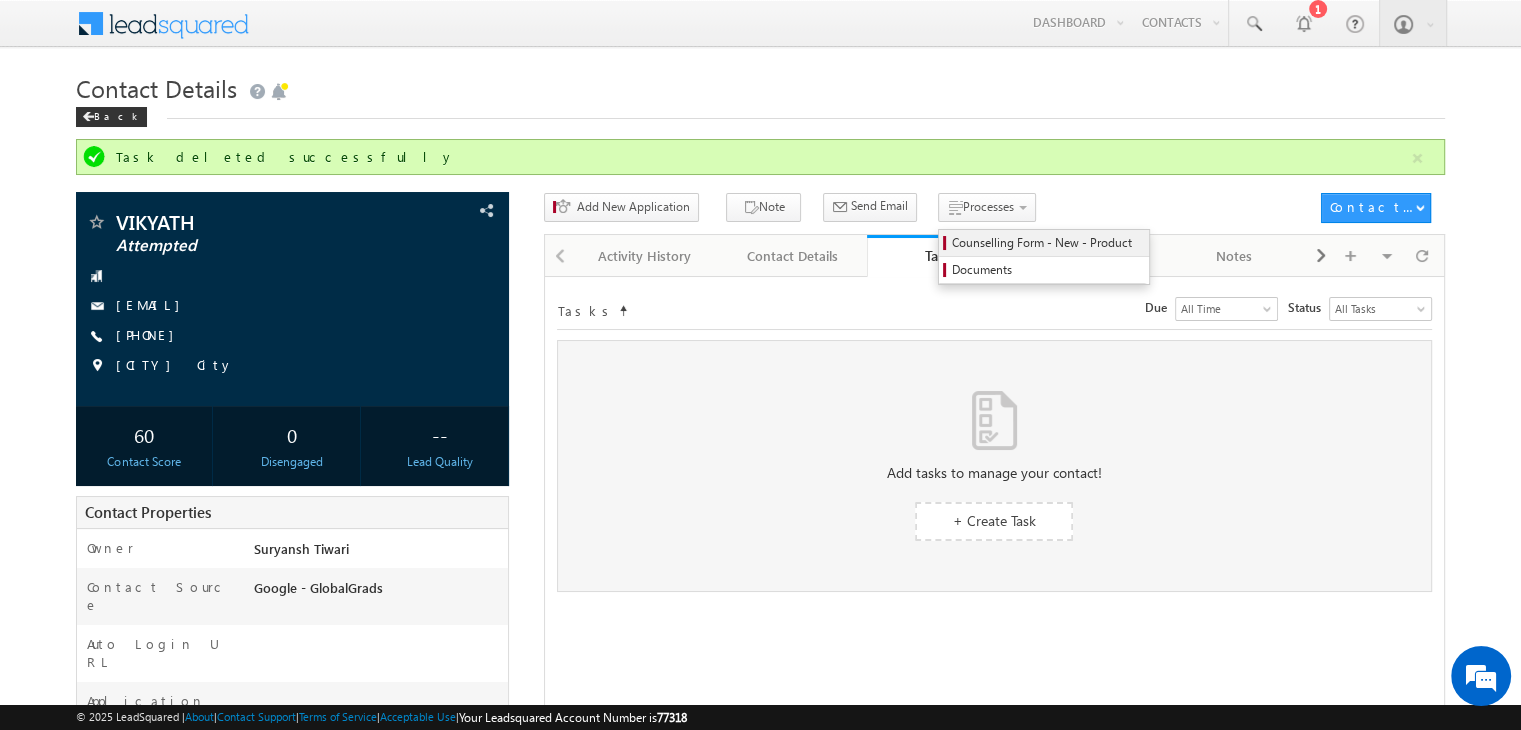 click on "Counselling Form - New - Product" at bounding box center (1047, 243) 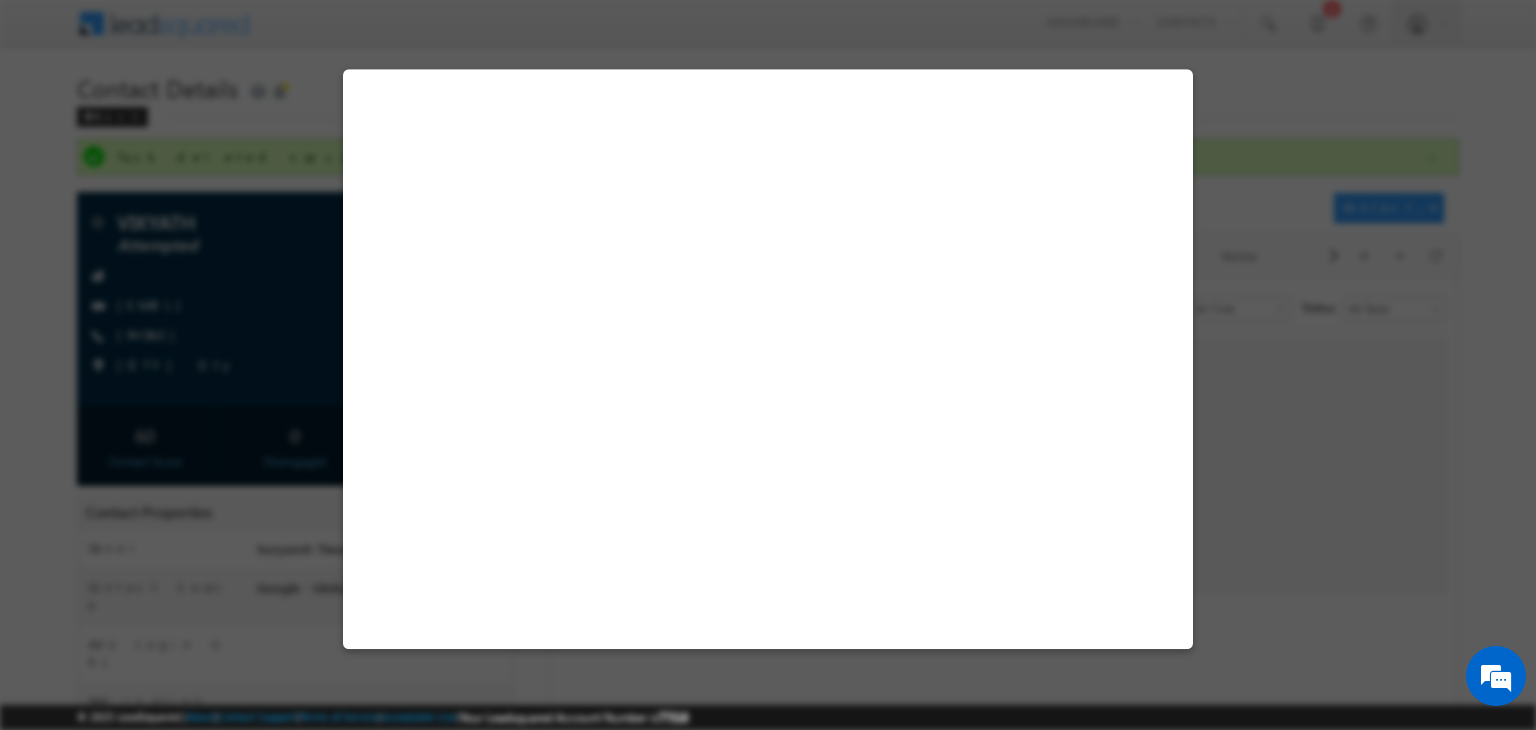 select on "Attempted" 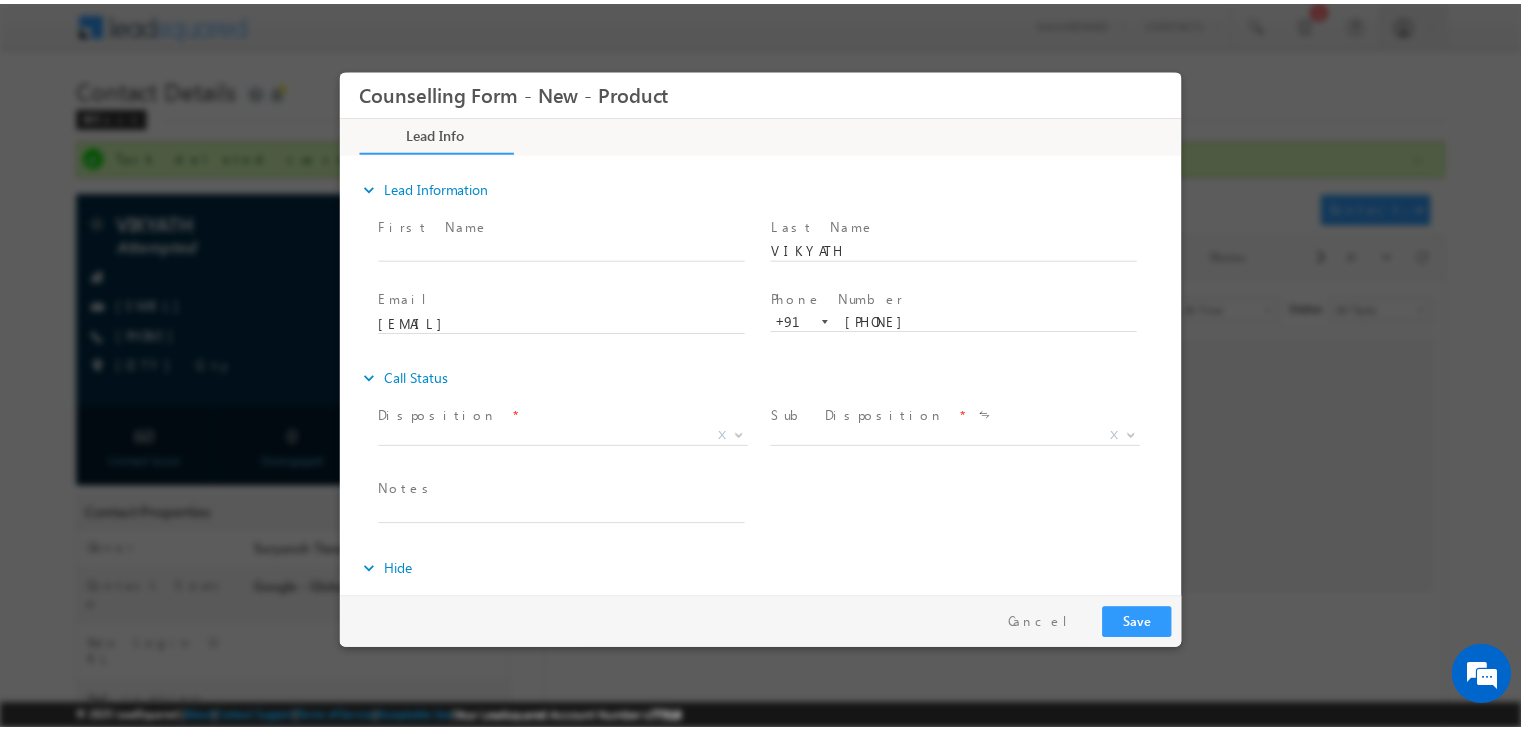 scroll, scrollTop: 0, scrollLeft: 0, axis: both 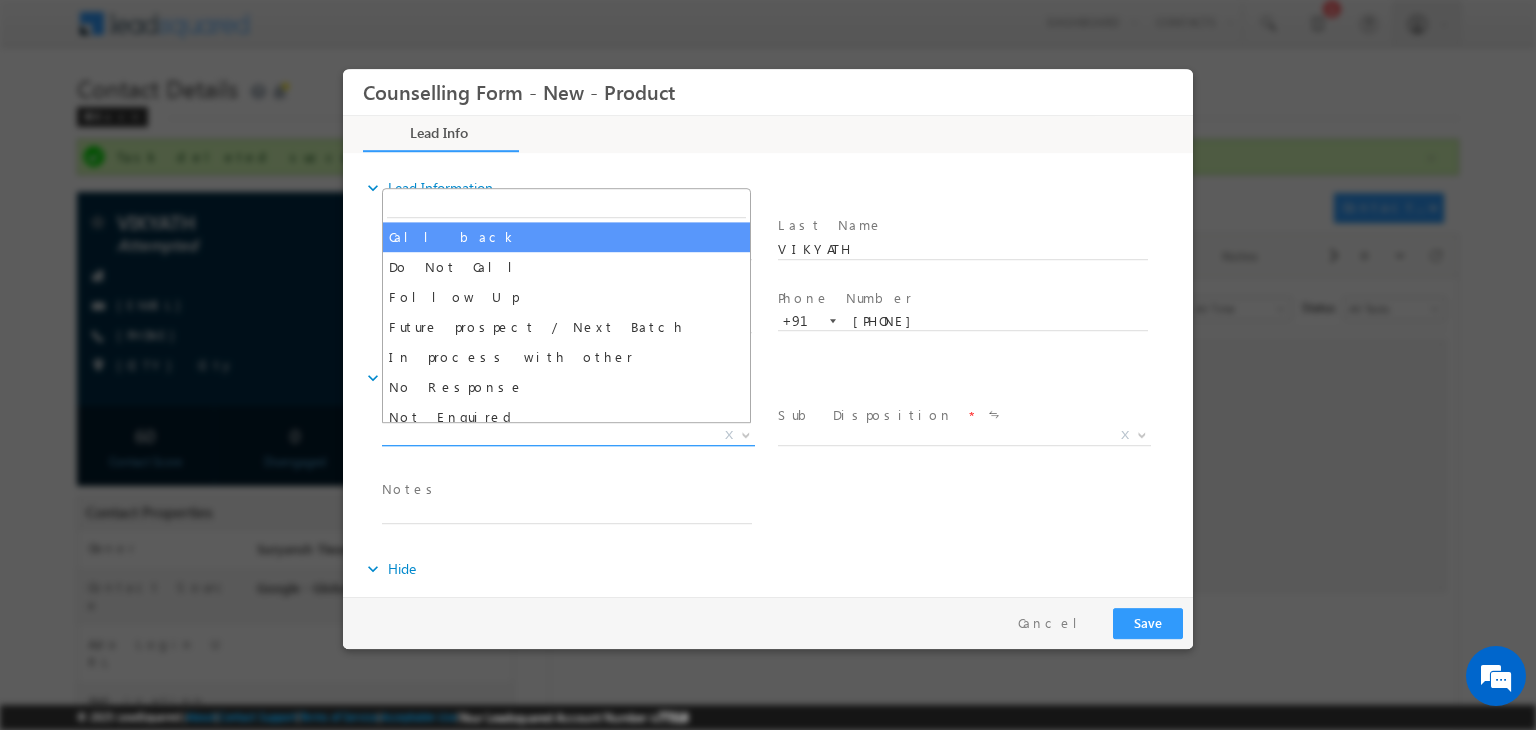 click on "X" at bounding box center (568, 436) 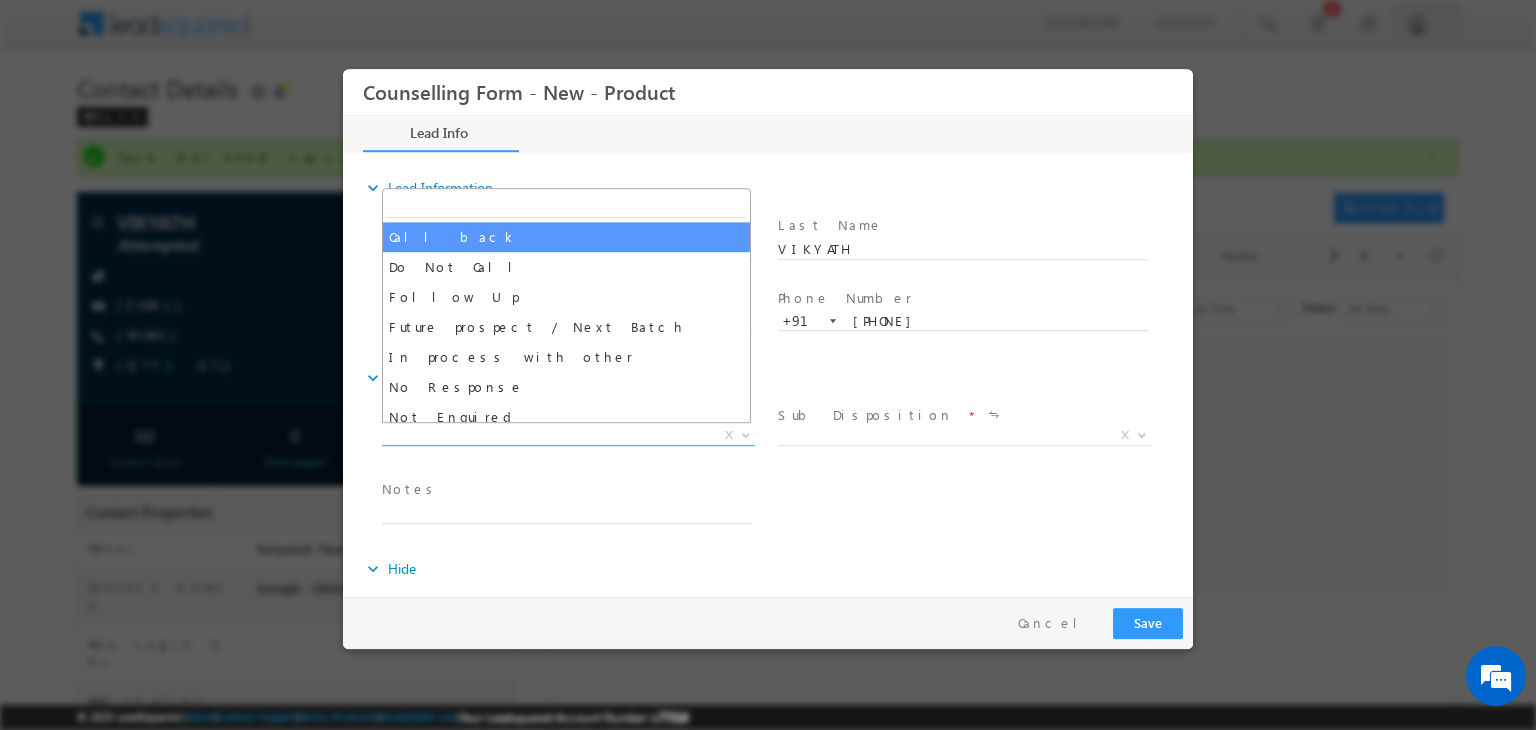 select on "Call back" 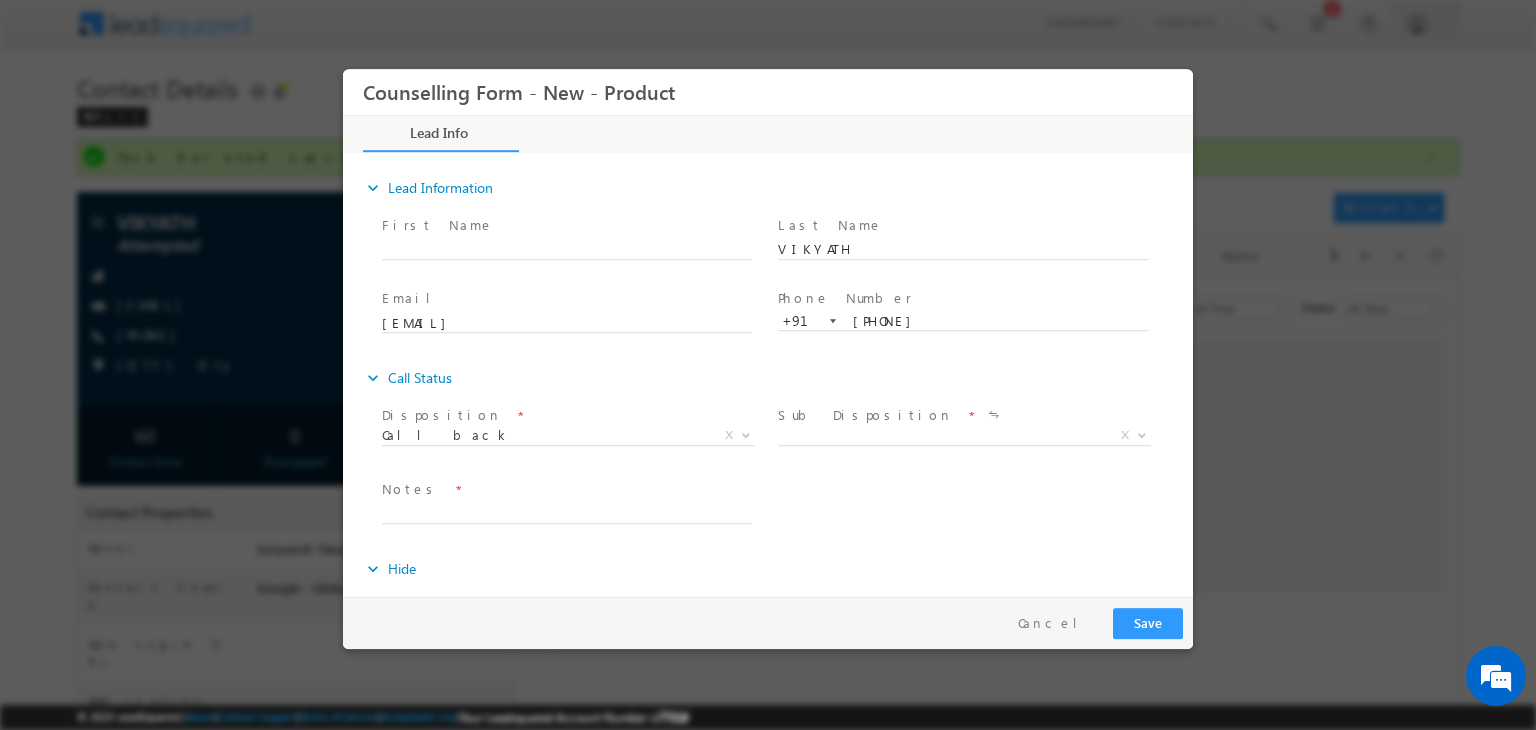 click on "Later At time X" at bounding box center (972, 439) 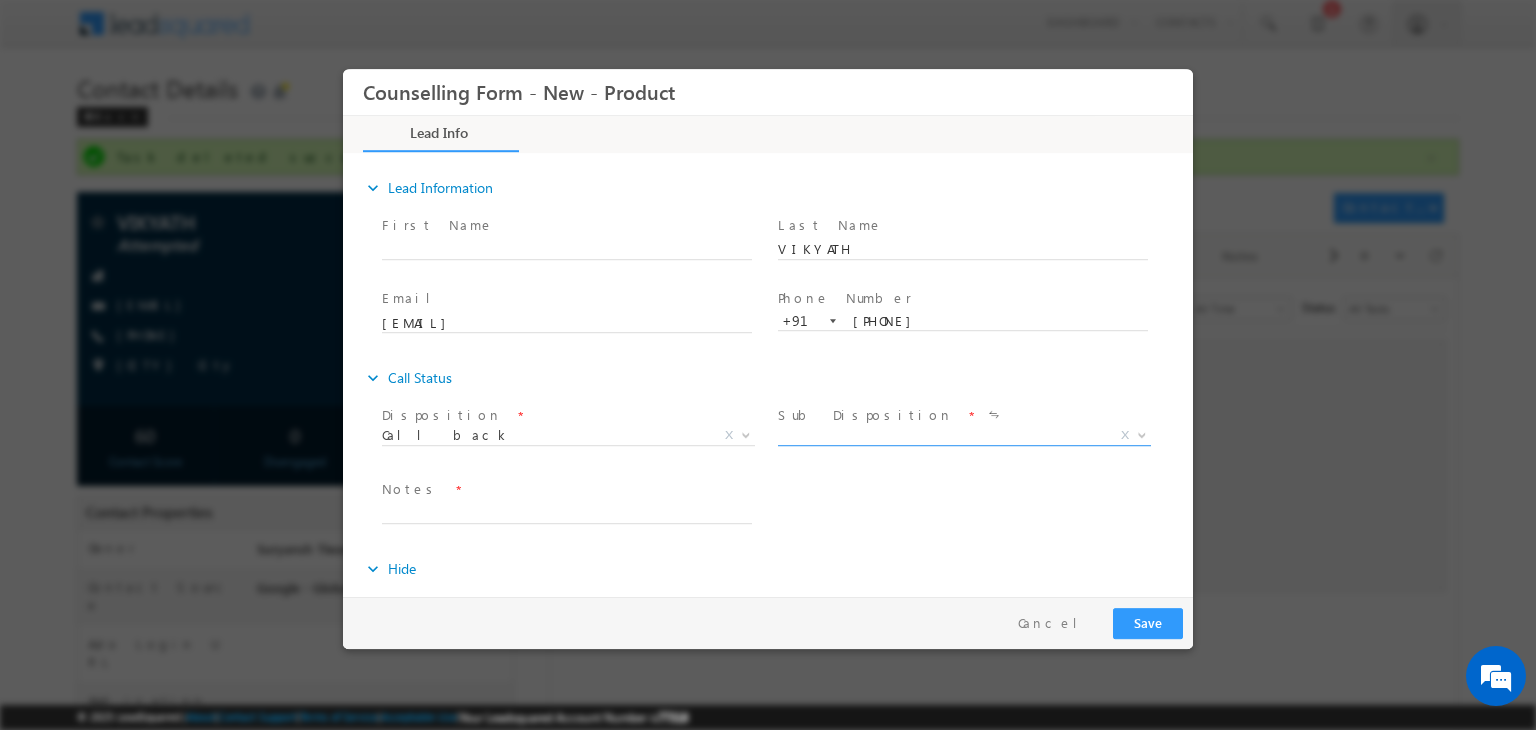 click on "X" at bounding box center (964, 436) 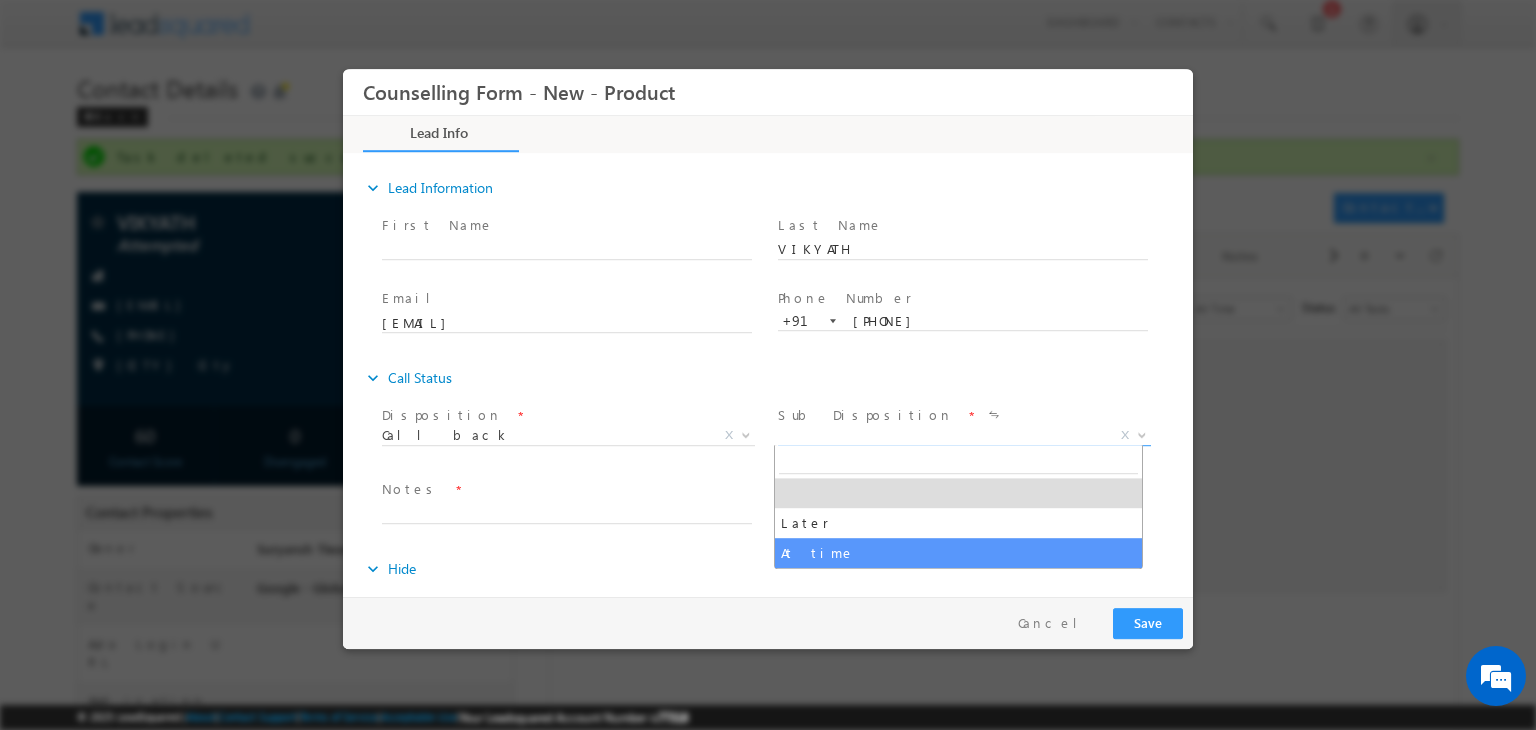 select on "At time" 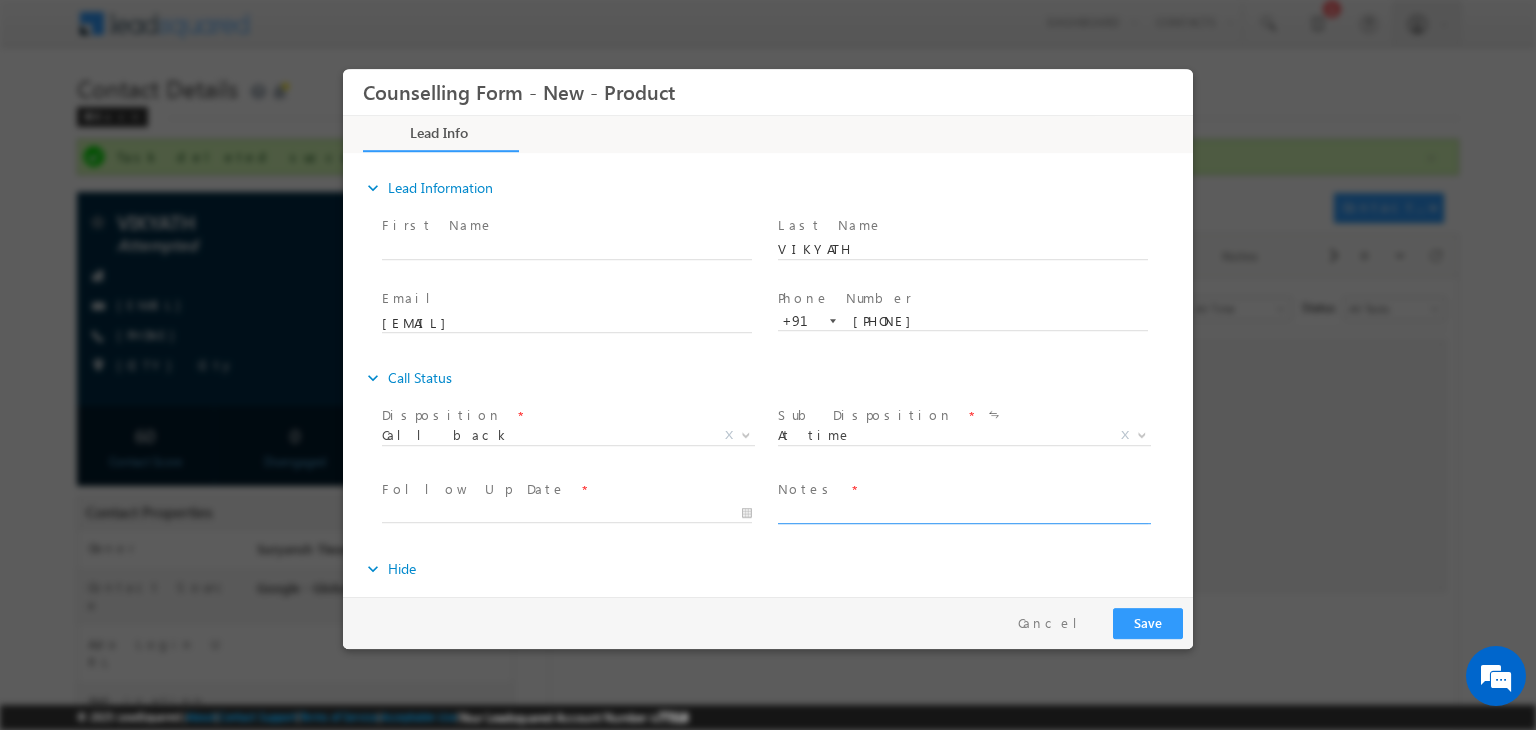 click at bounding box center (963, 512) 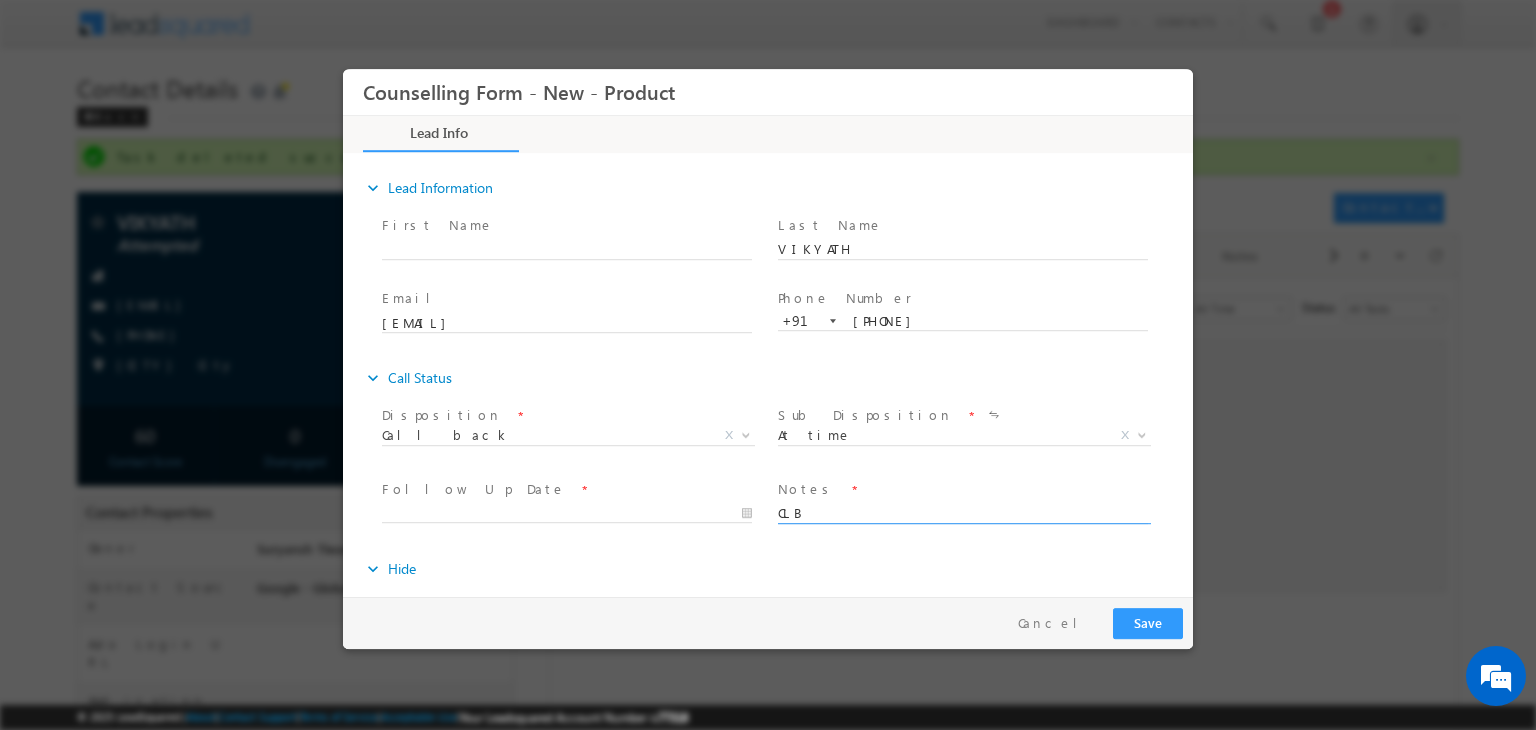 type on "CLB" 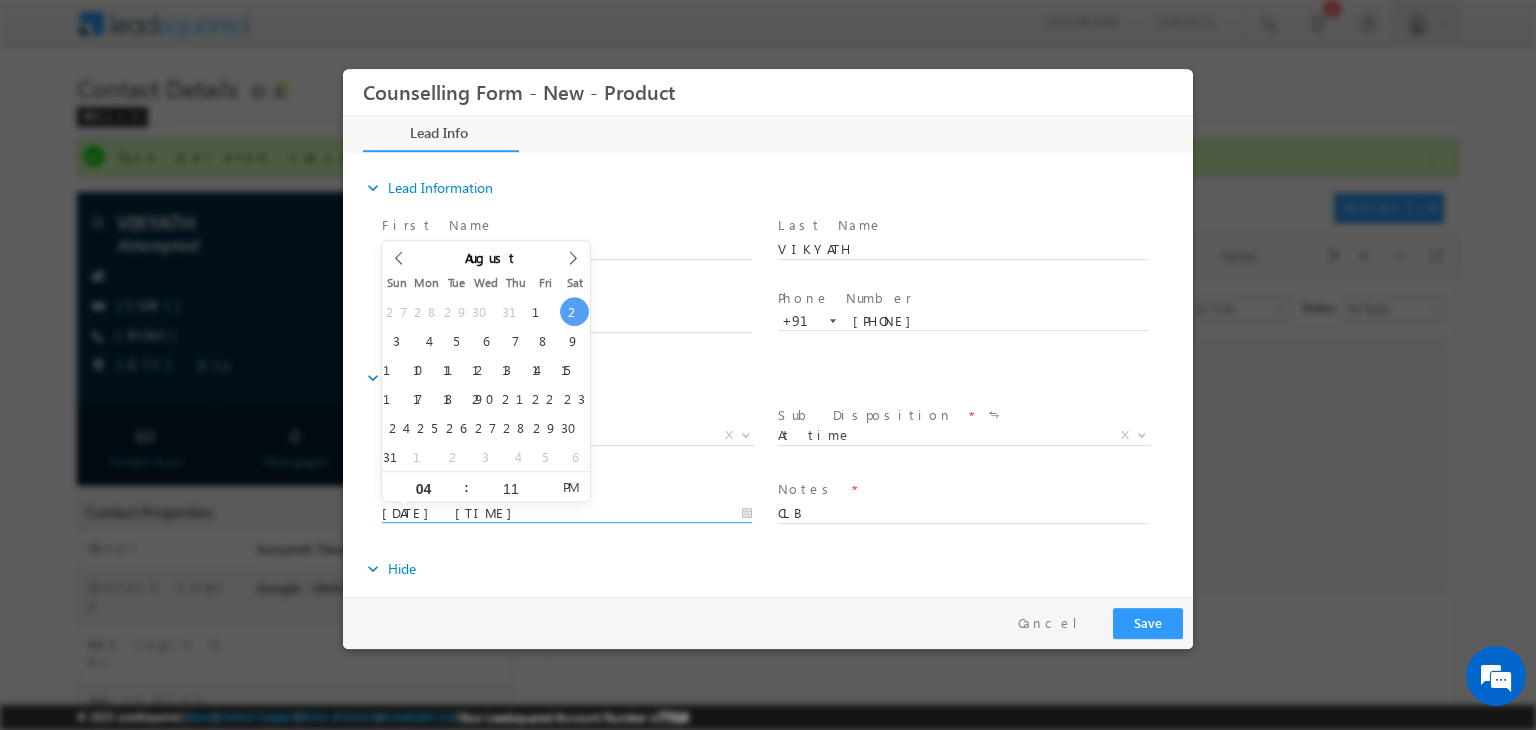 click on "02/08/2025 4:11 PM" at bounding box center (567, 514) 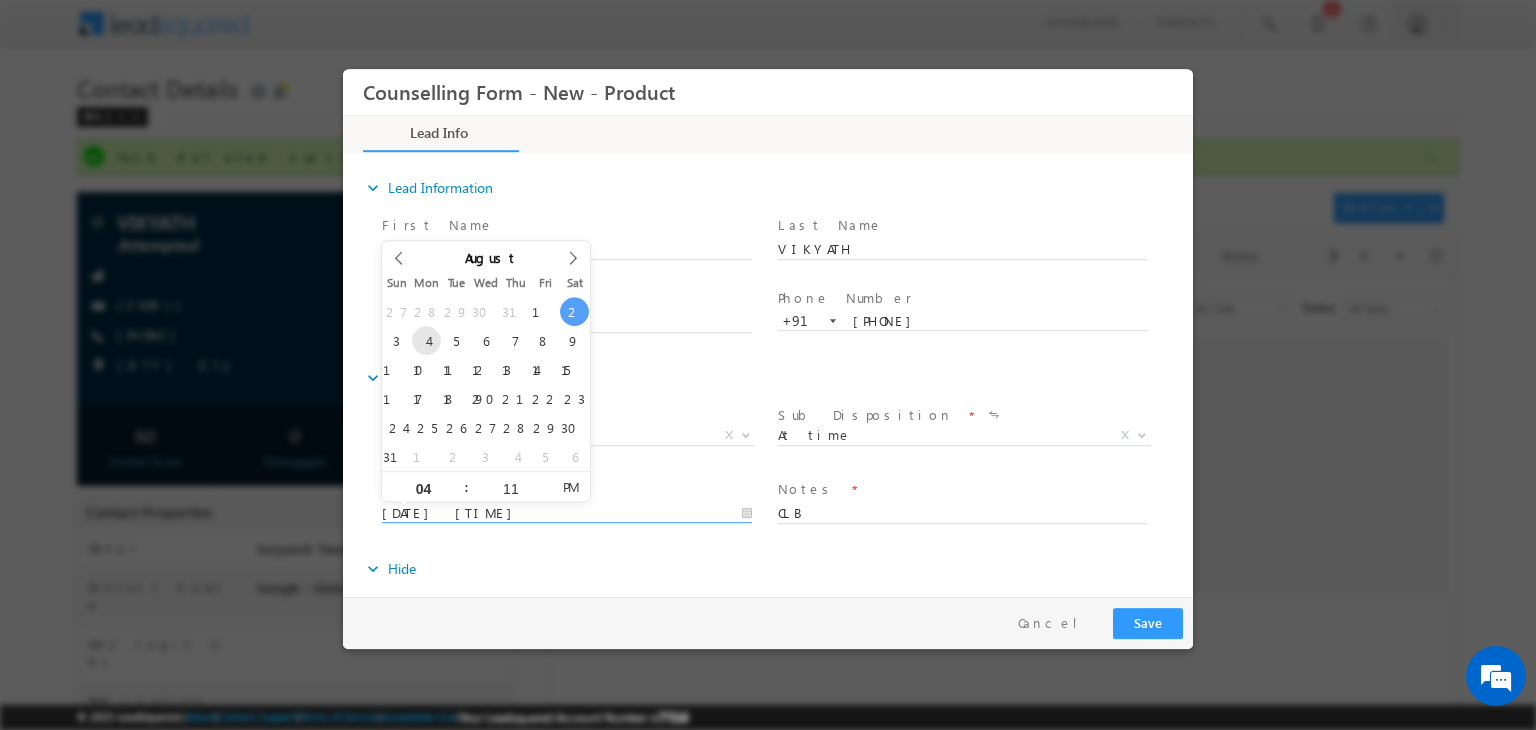 type on "04/08/2025 4:11 PM" 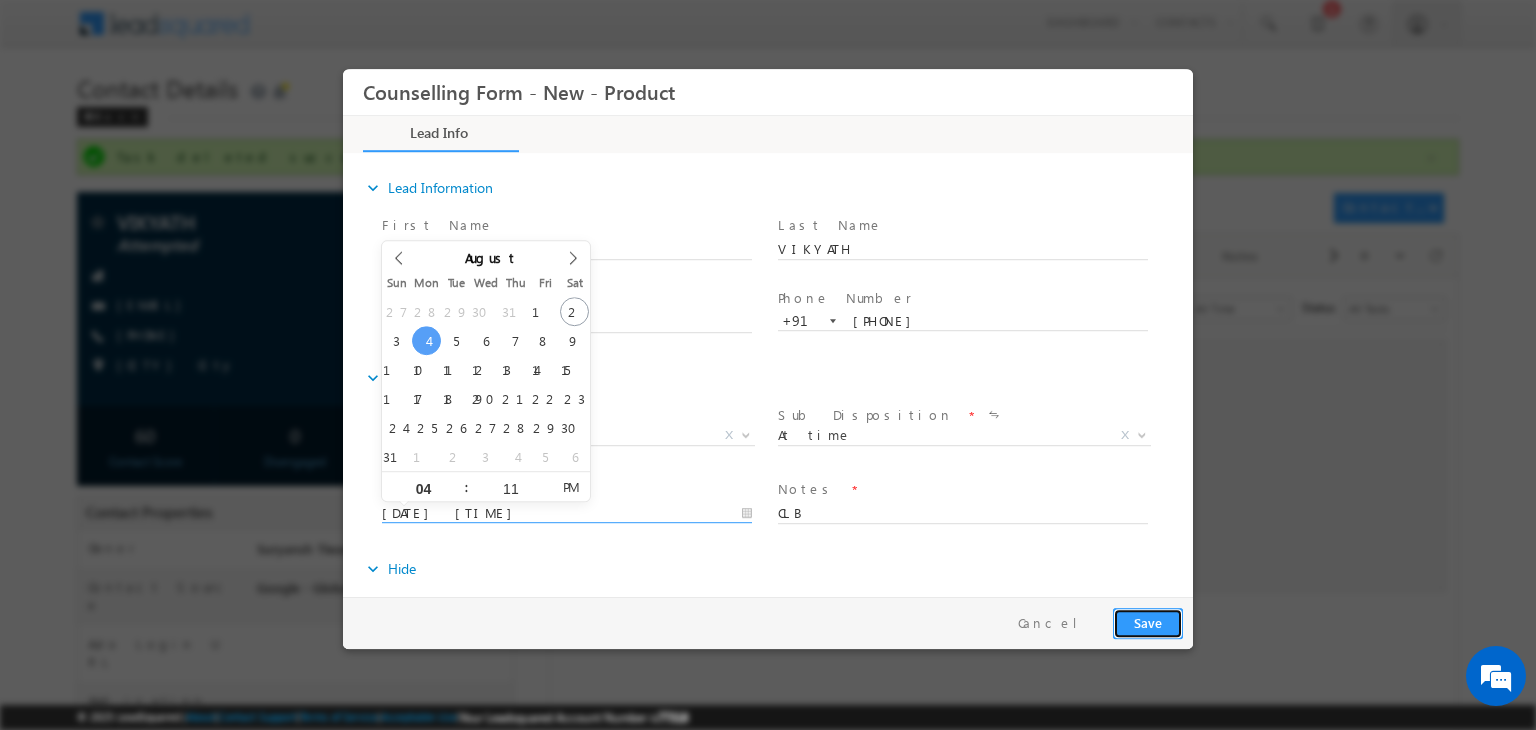 type on "04/08/2025 4:11 PM" 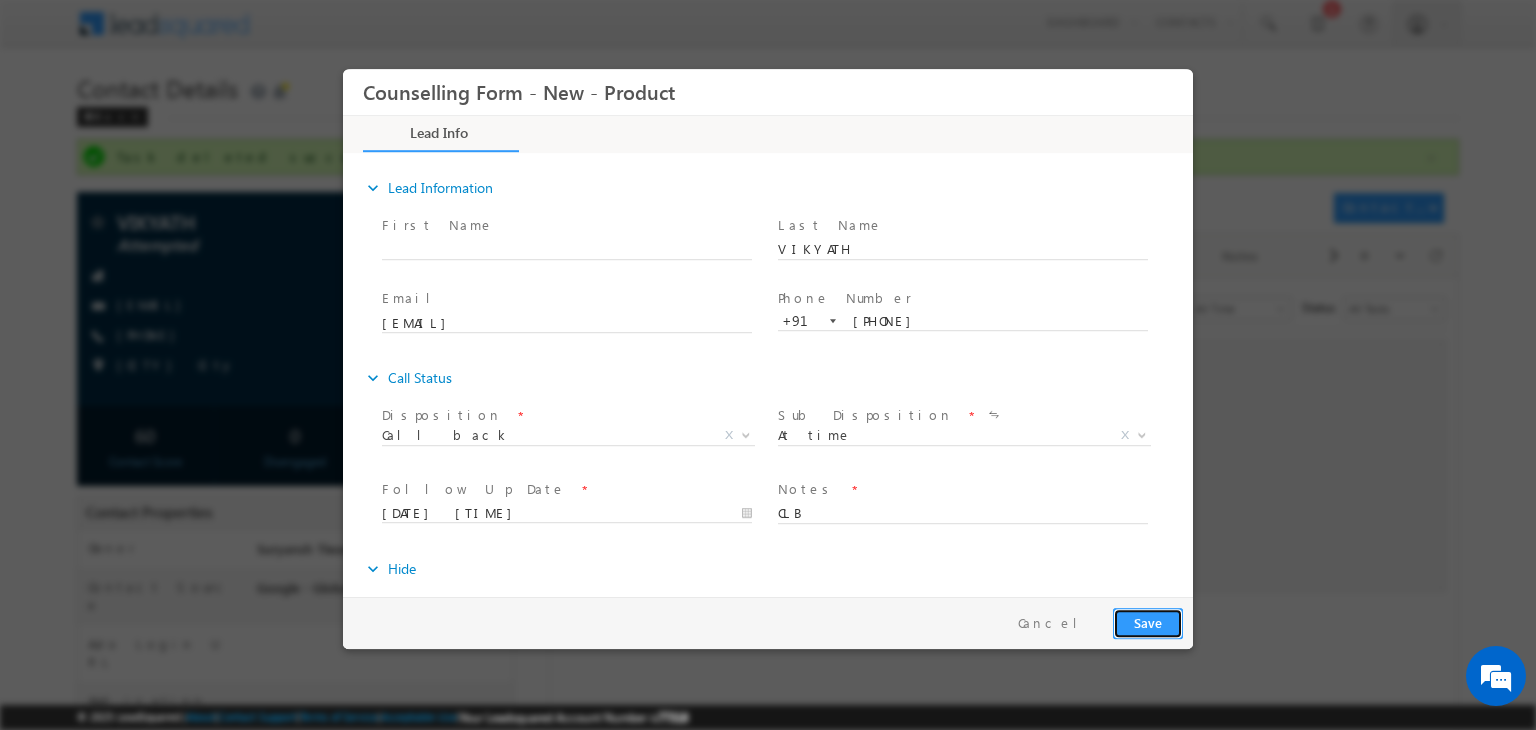 click on "Save" at bounding box center [1148, 623] 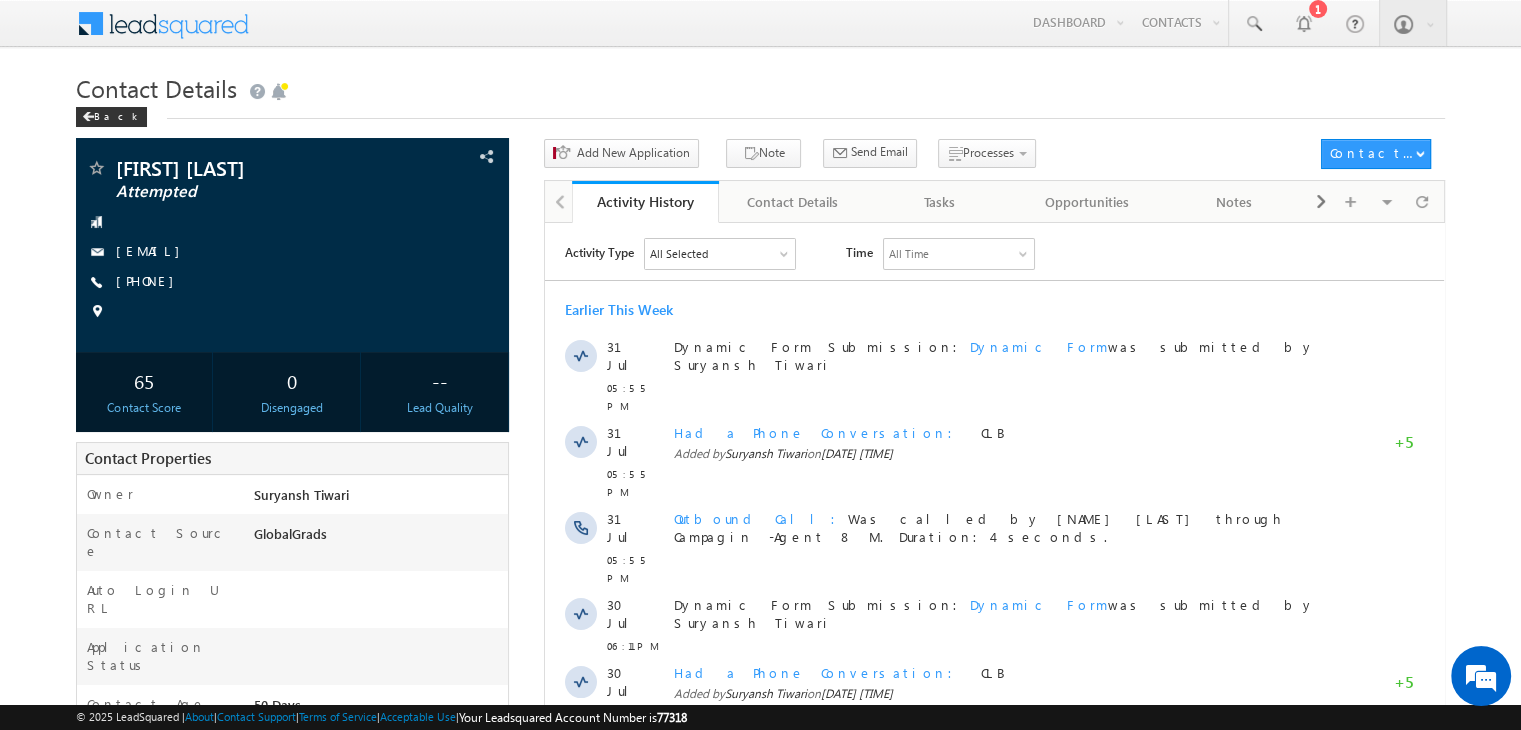 scroll, scrollTop: 0, scrollLeft: 0, axis: both 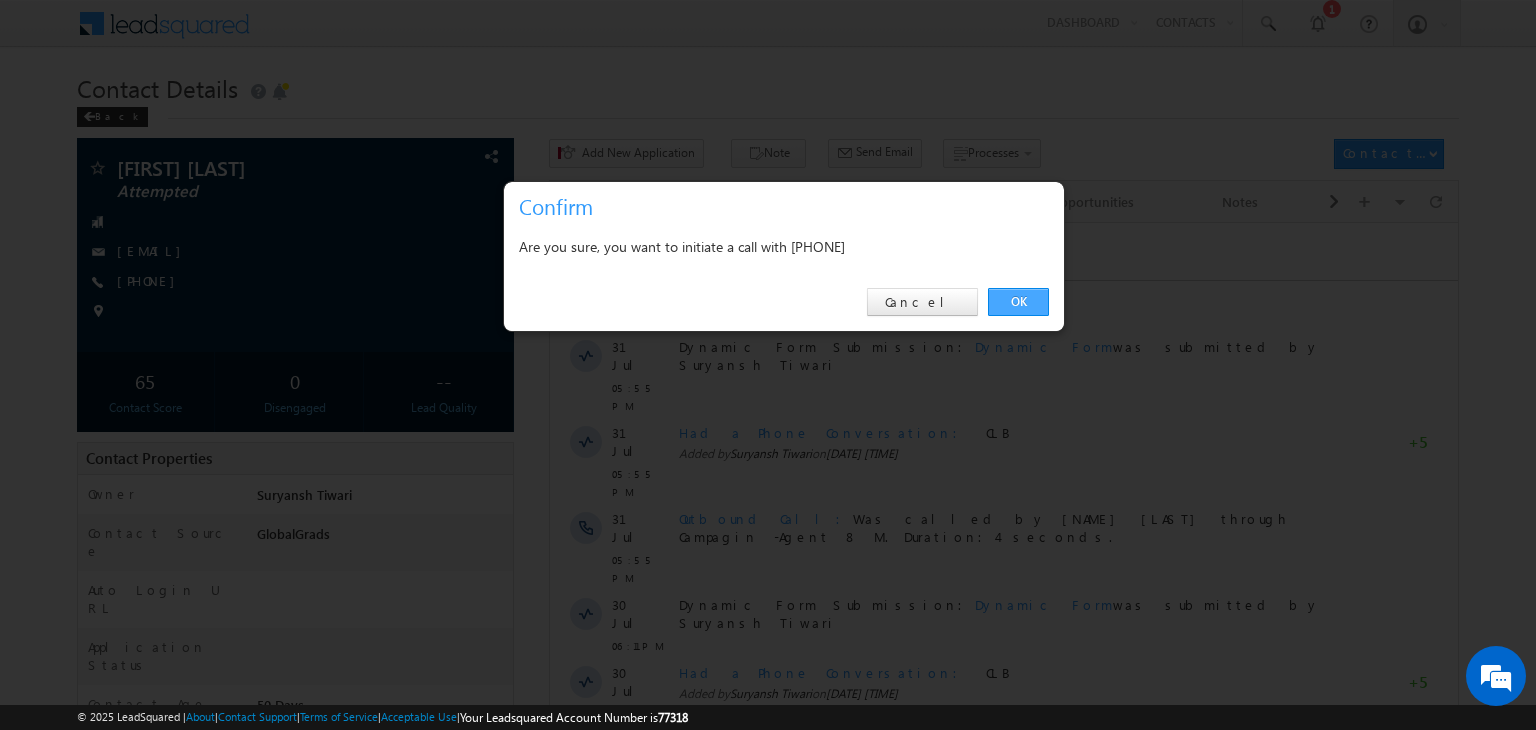 drag, startPoint x: 1057, startPoint y: 305, endPoint x: 1025, endPoint y: 303, distance: 32.06244 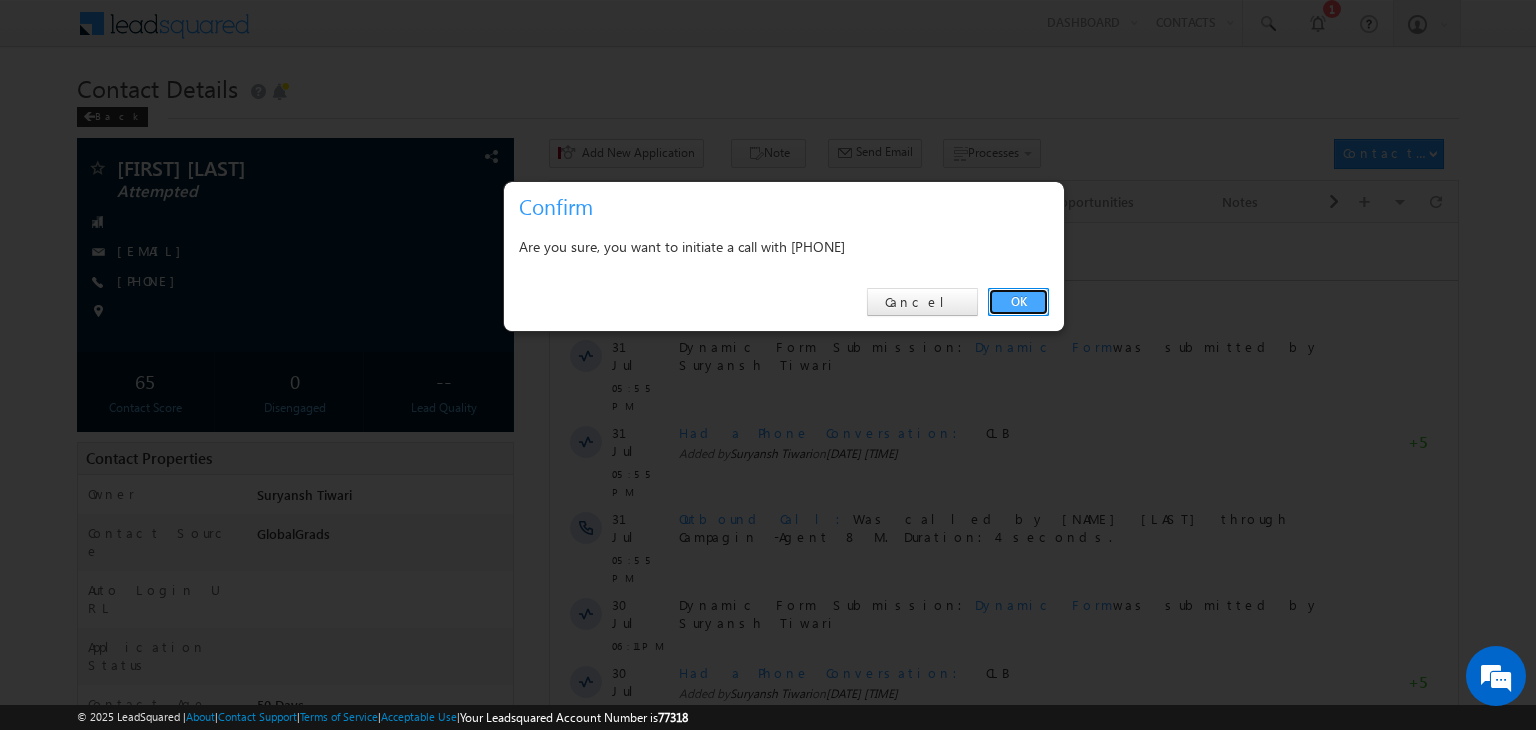 click on "OK" at bounding box center [1018, 302] 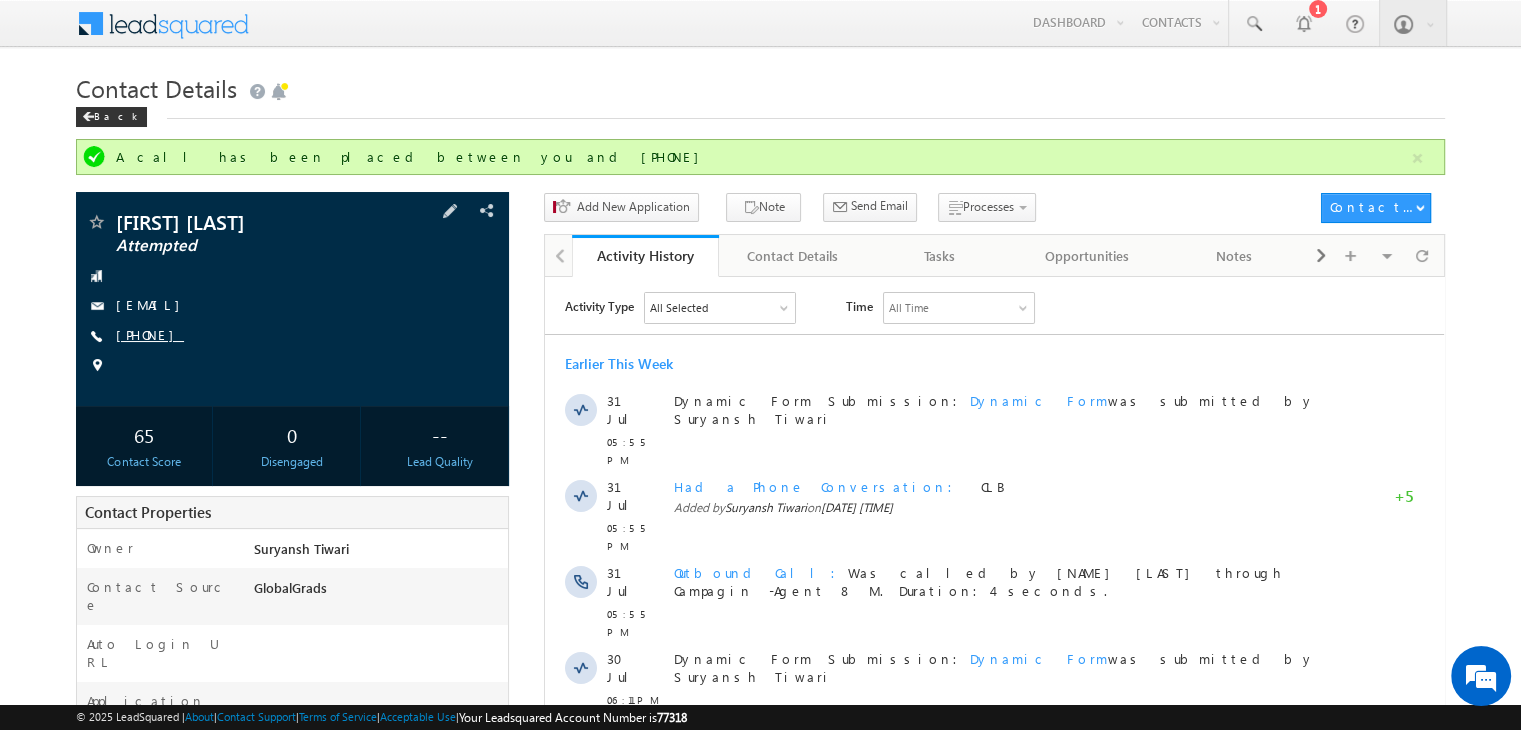 drag, startPoint x: 180, startPoint y: 321, endPoint x: 176, endPoint y: 336, distance: 15.524175 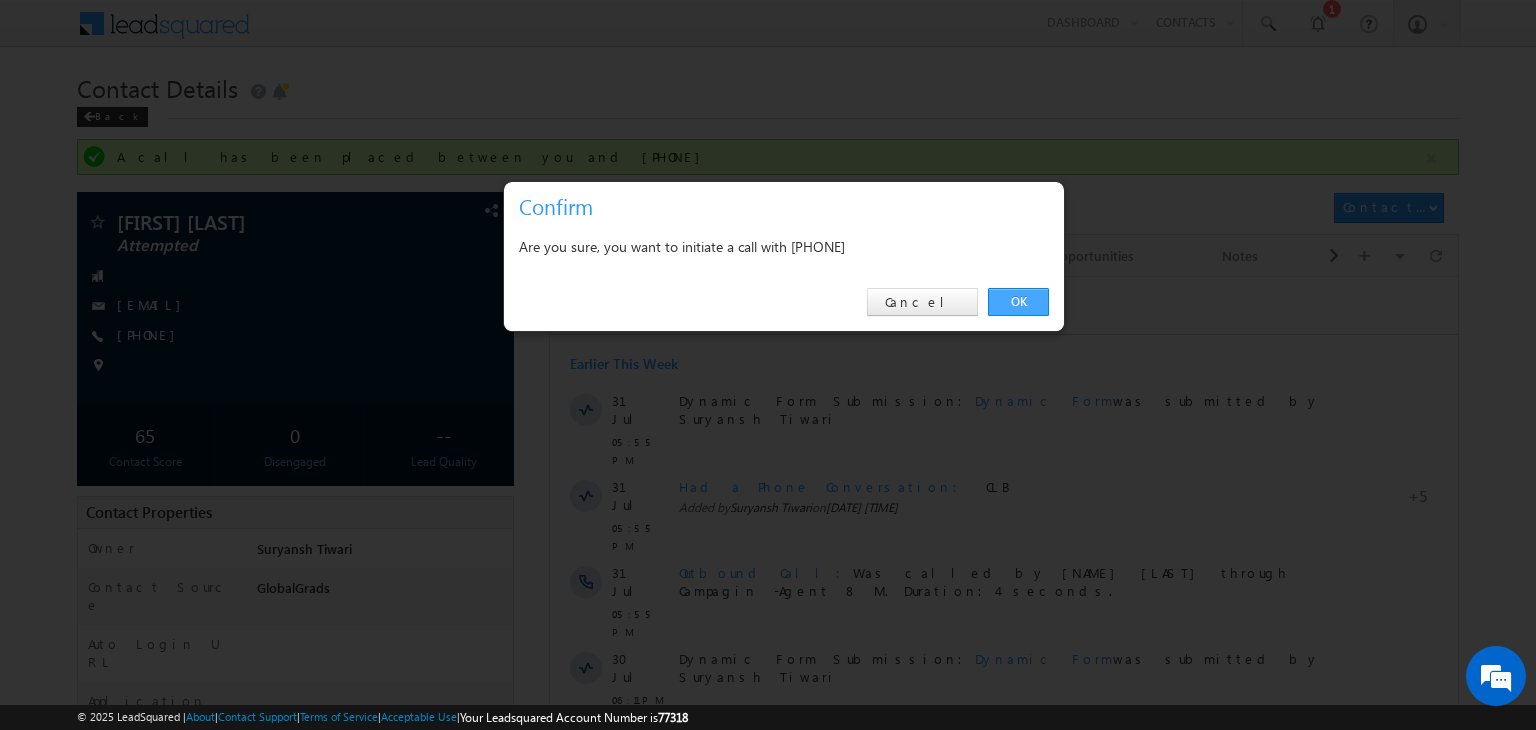 click on "OK" at bounding box center [1018, 302] 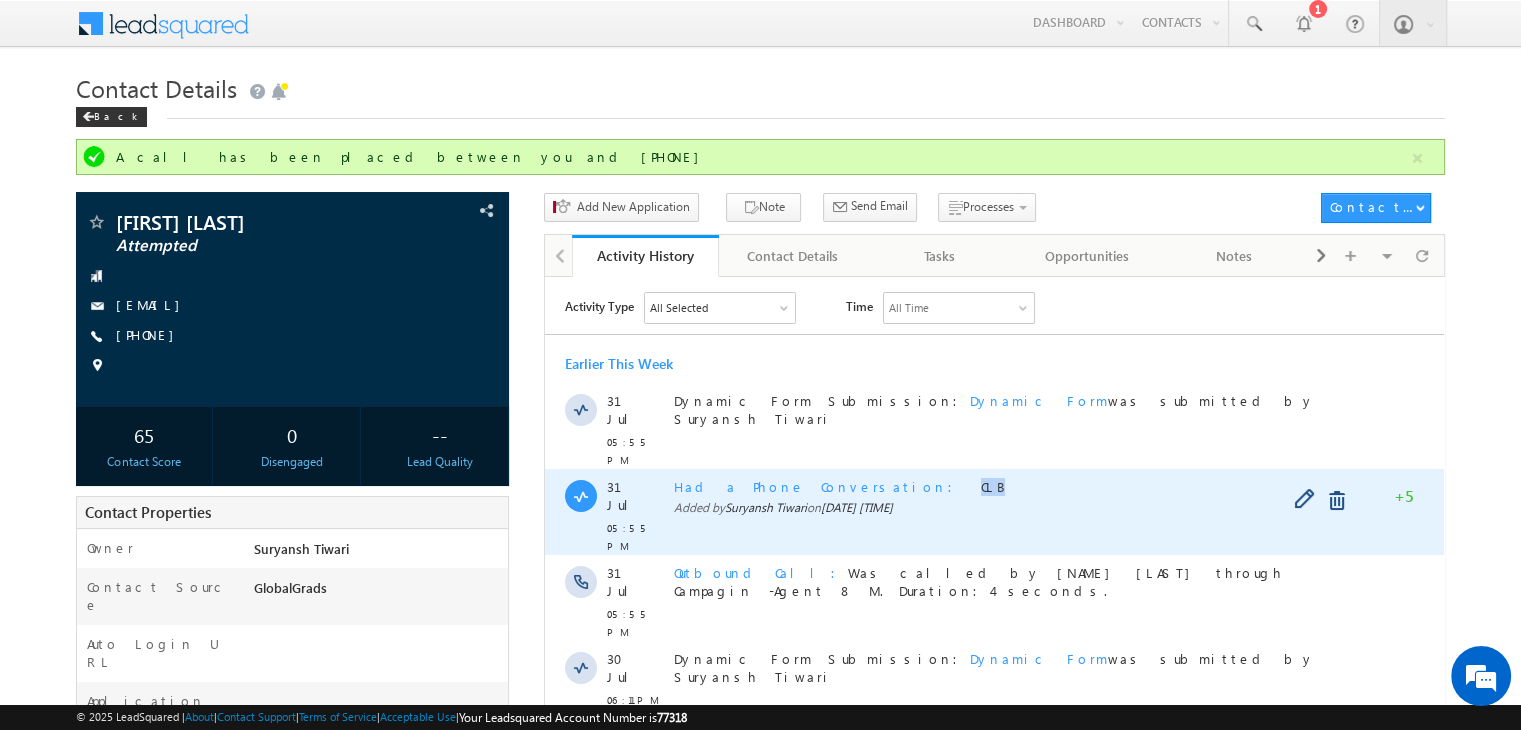 copy on "CLB" 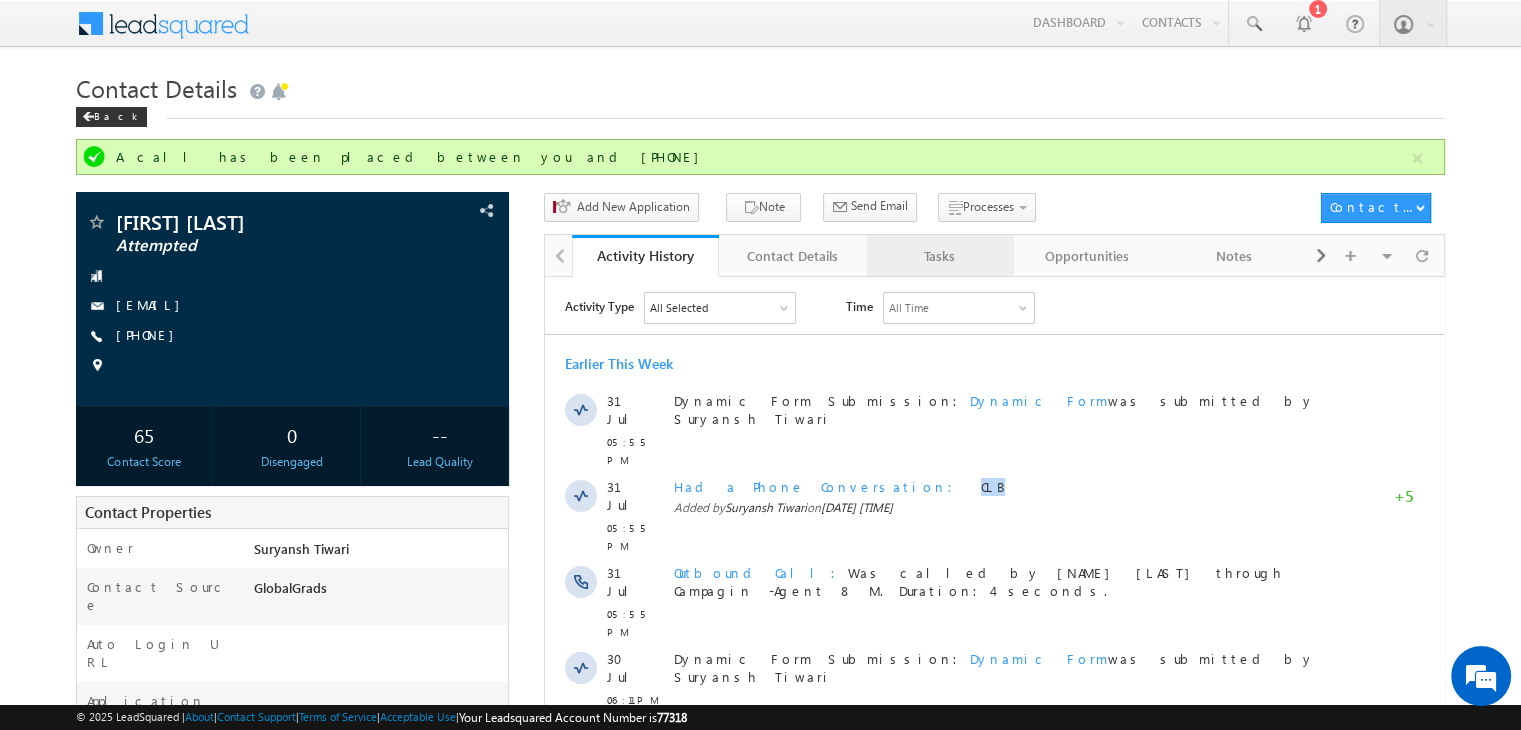 click on "Tasks" at bounding box center (939, 256) 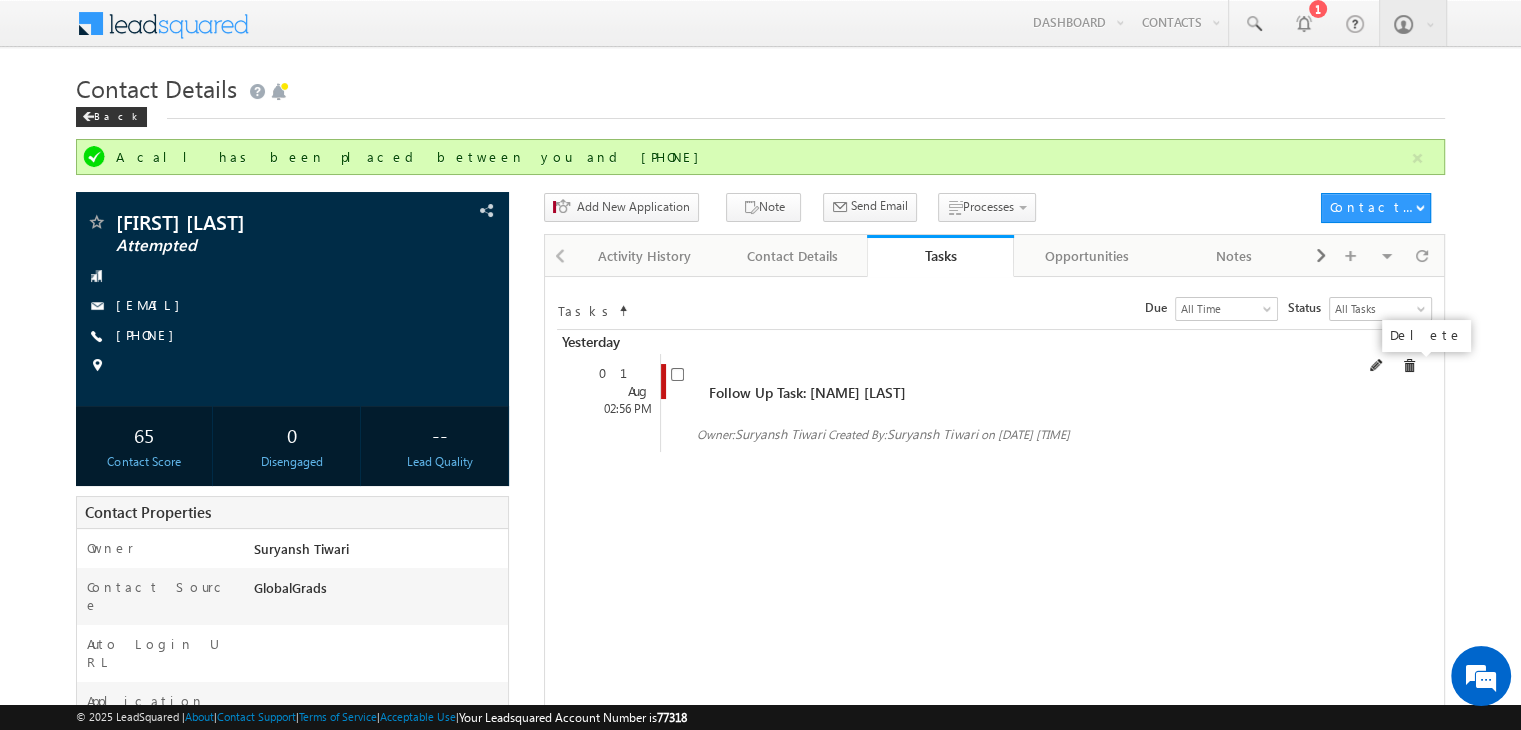 click at bounding box center [1409, 366] 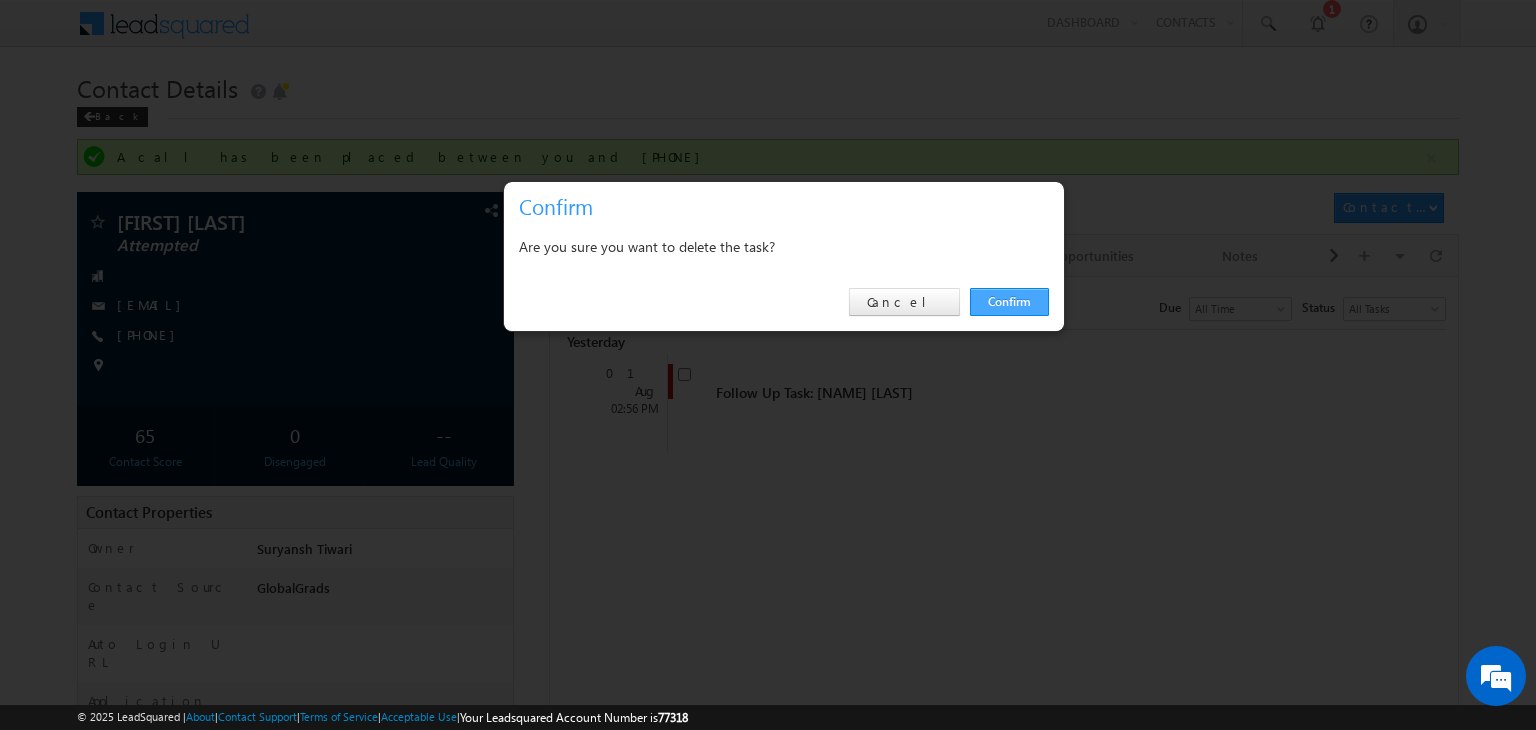 click on "Confirm" at bounding box center [1009, 302] 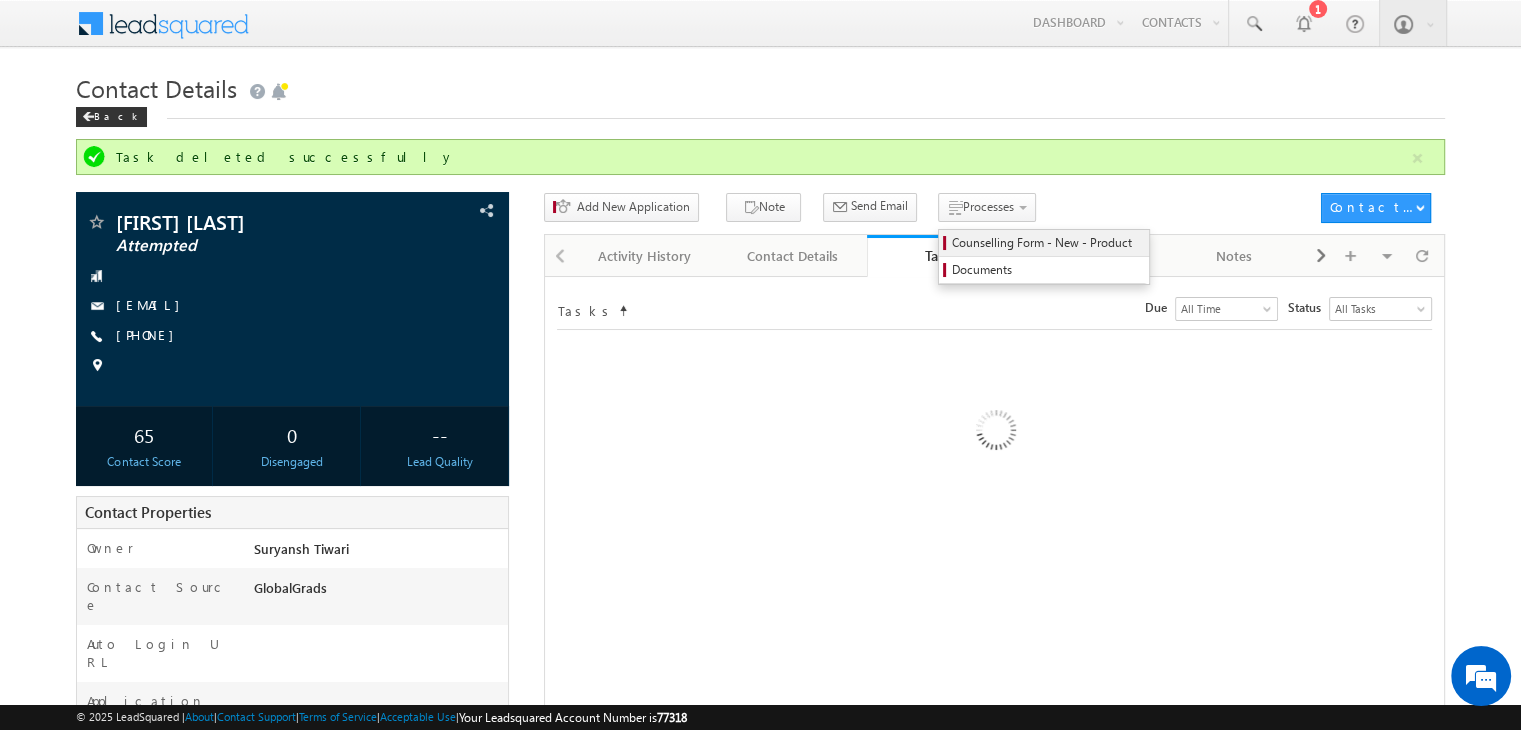 click on "Counselling Form - New - Product" at bounding box center (1047, 243) 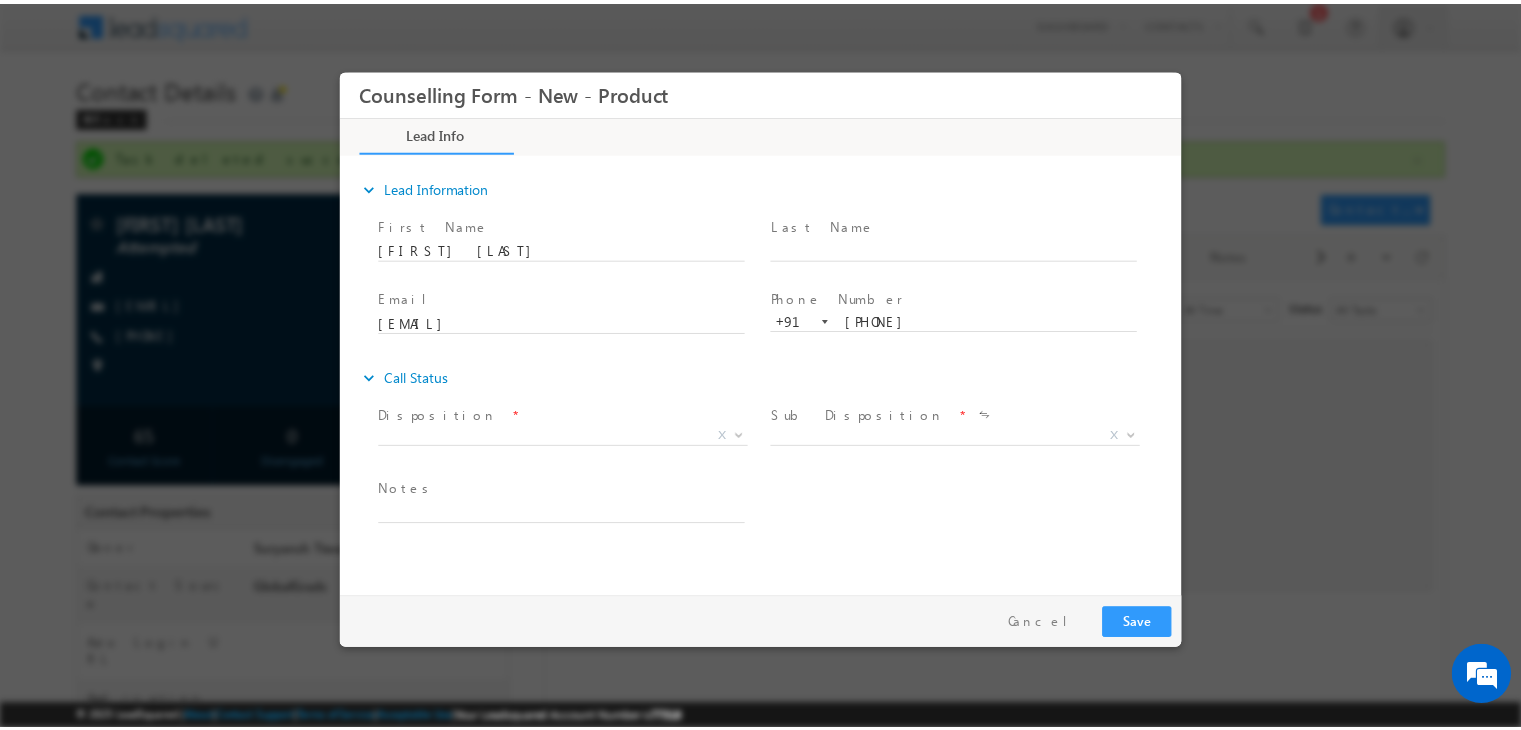 scroll, scrollTop: 0, scrollLeft: 0, axis: both 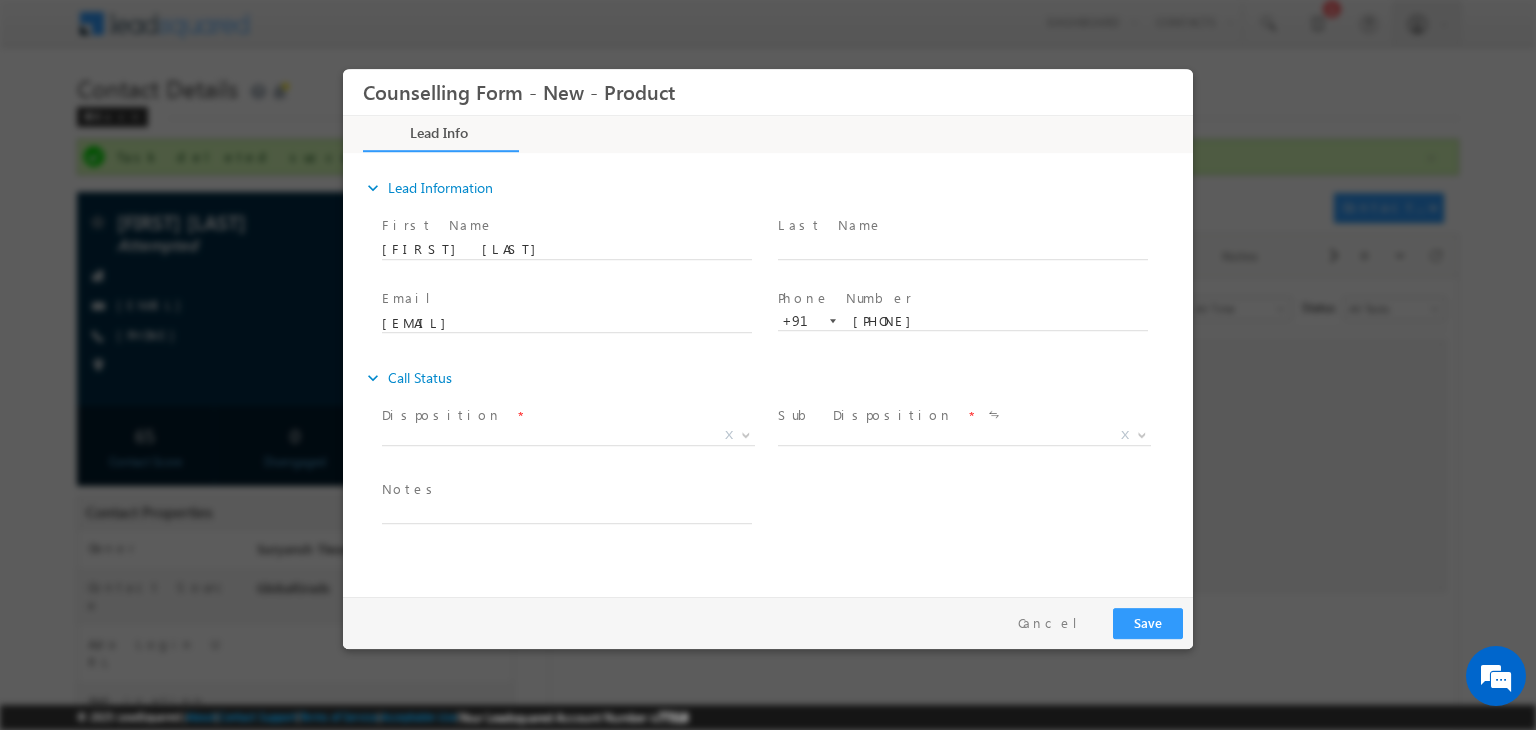 click on "Disposition
*" at bounding box center (566, 416) 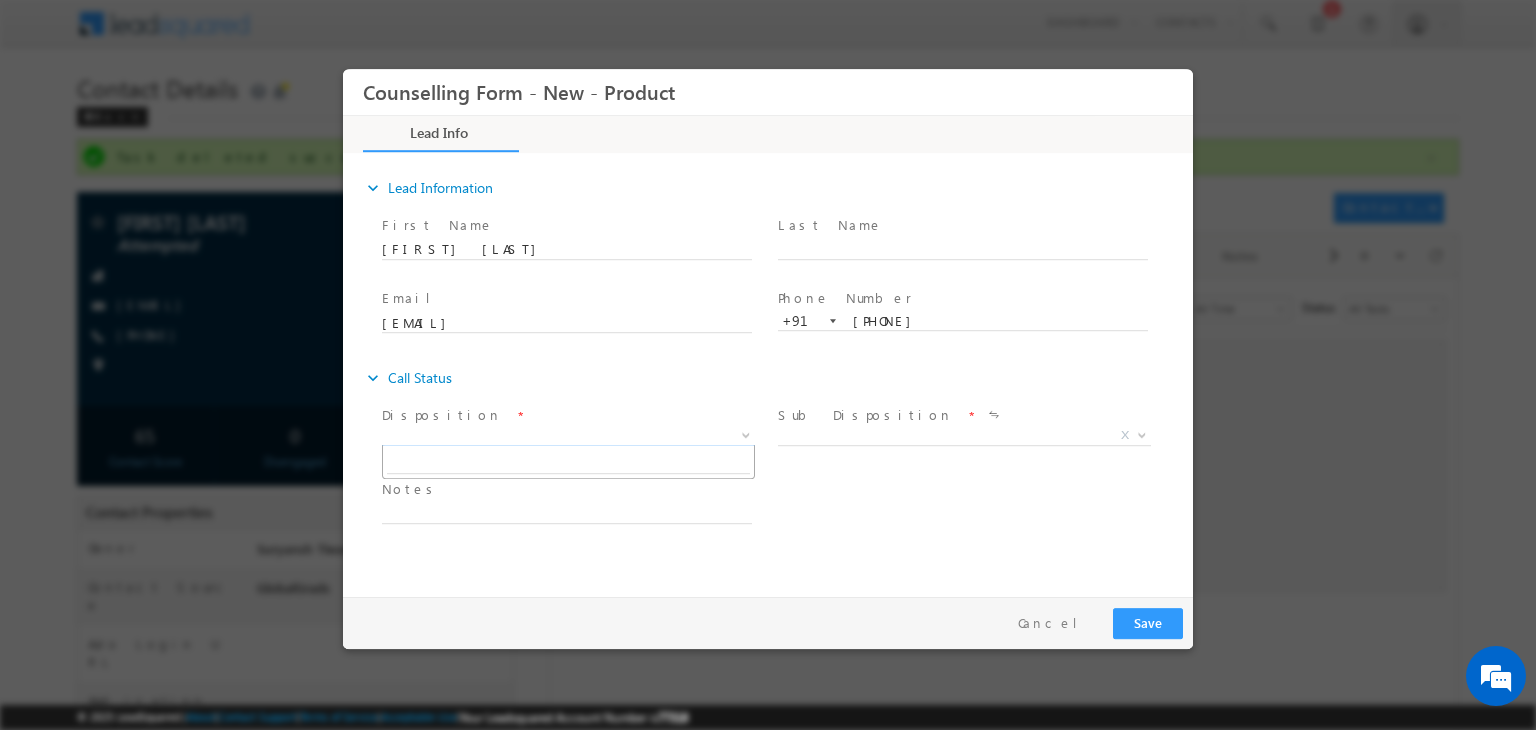 click on "X" at bounding box center [568, 436] 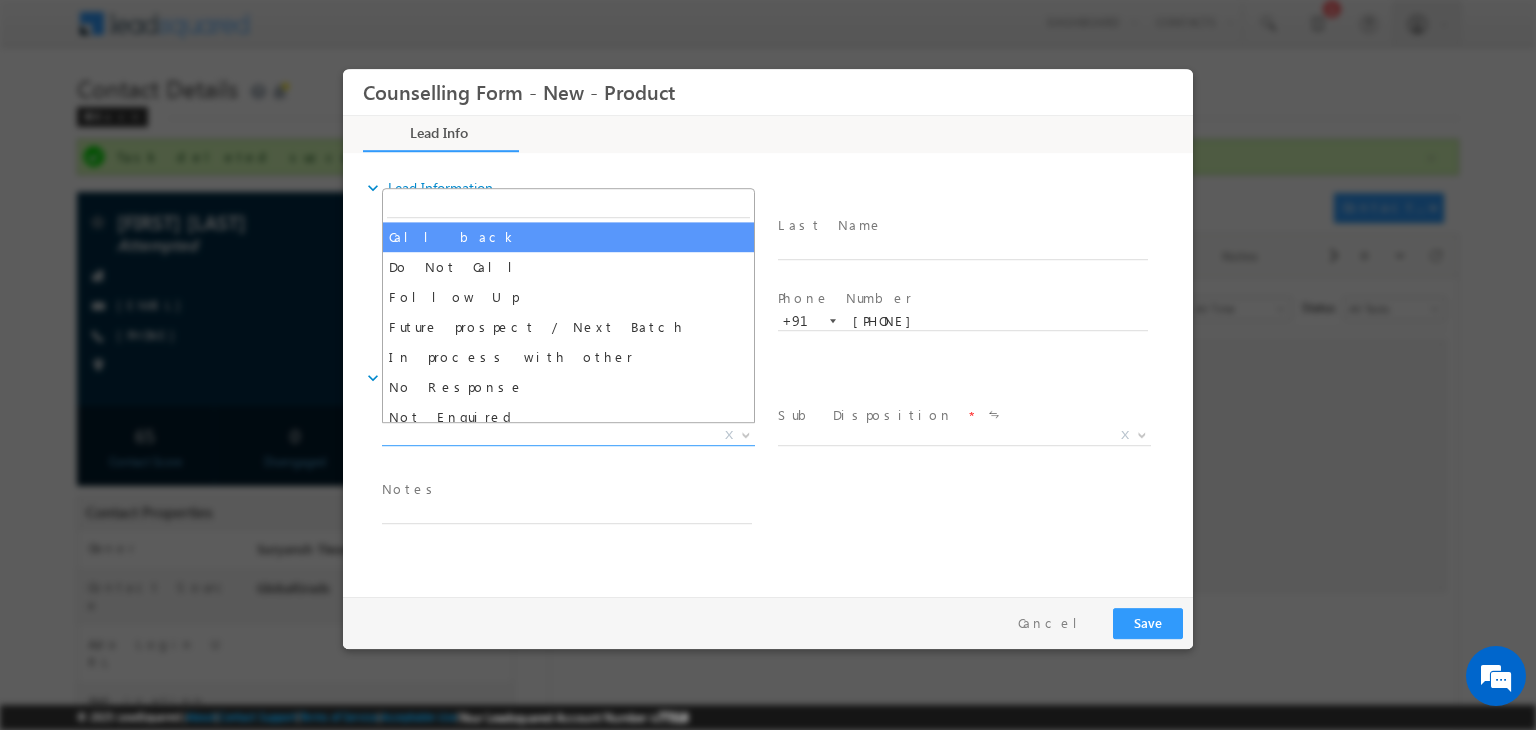 select on "Call back" 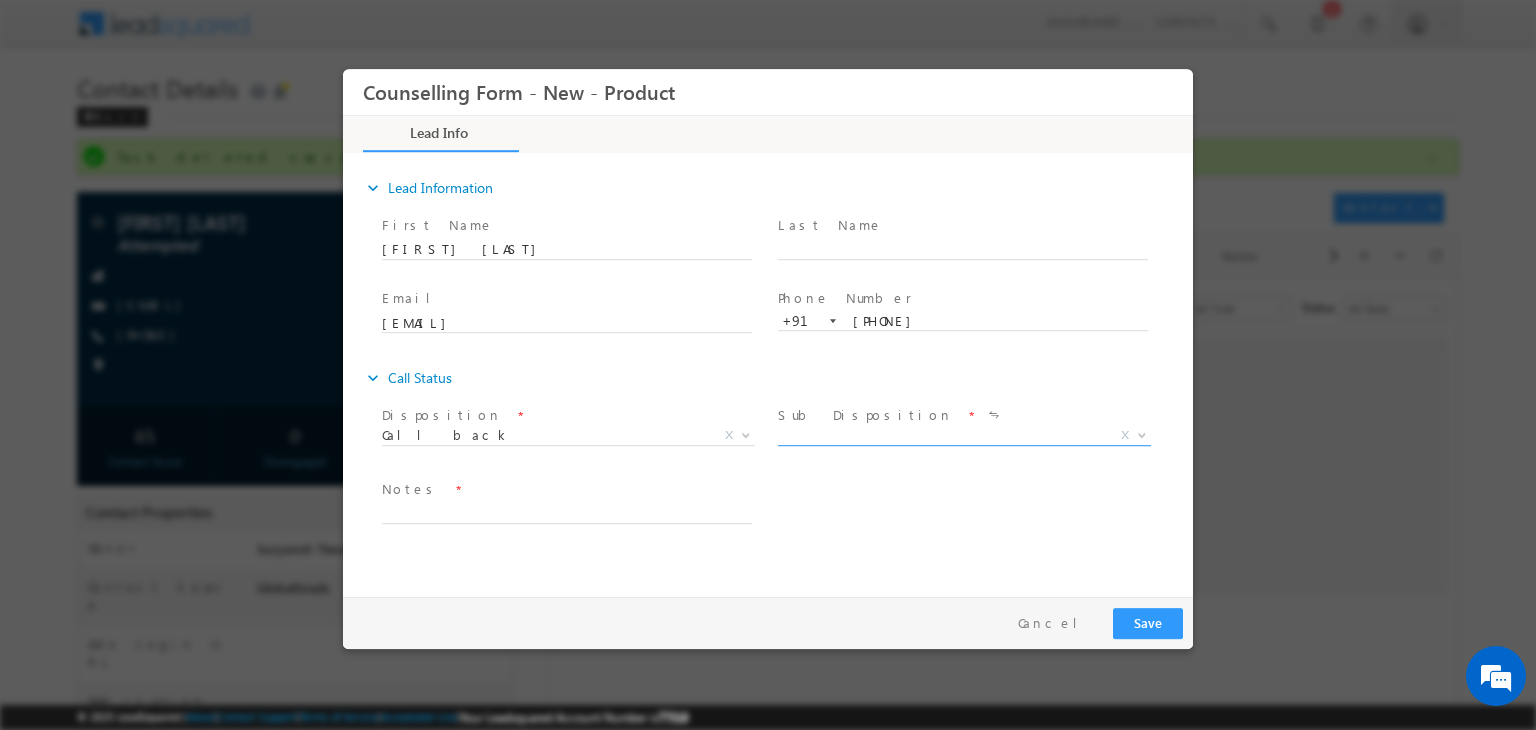drag, startPoint x: 826, startPoint y: 424, endPoint x: 804, endPoint y: 436, distance: 25.059929 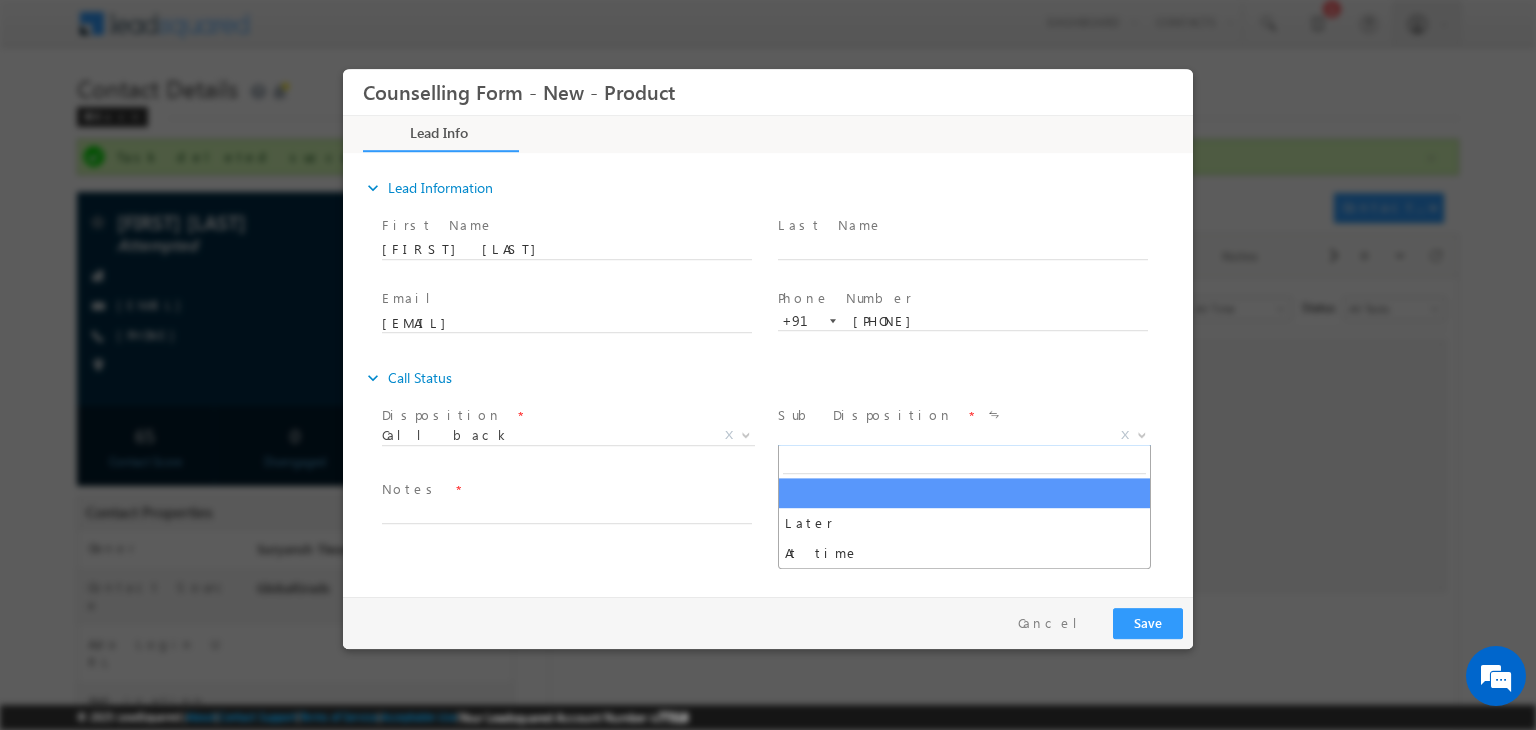 click on "X" at bounding box center (964, 436) 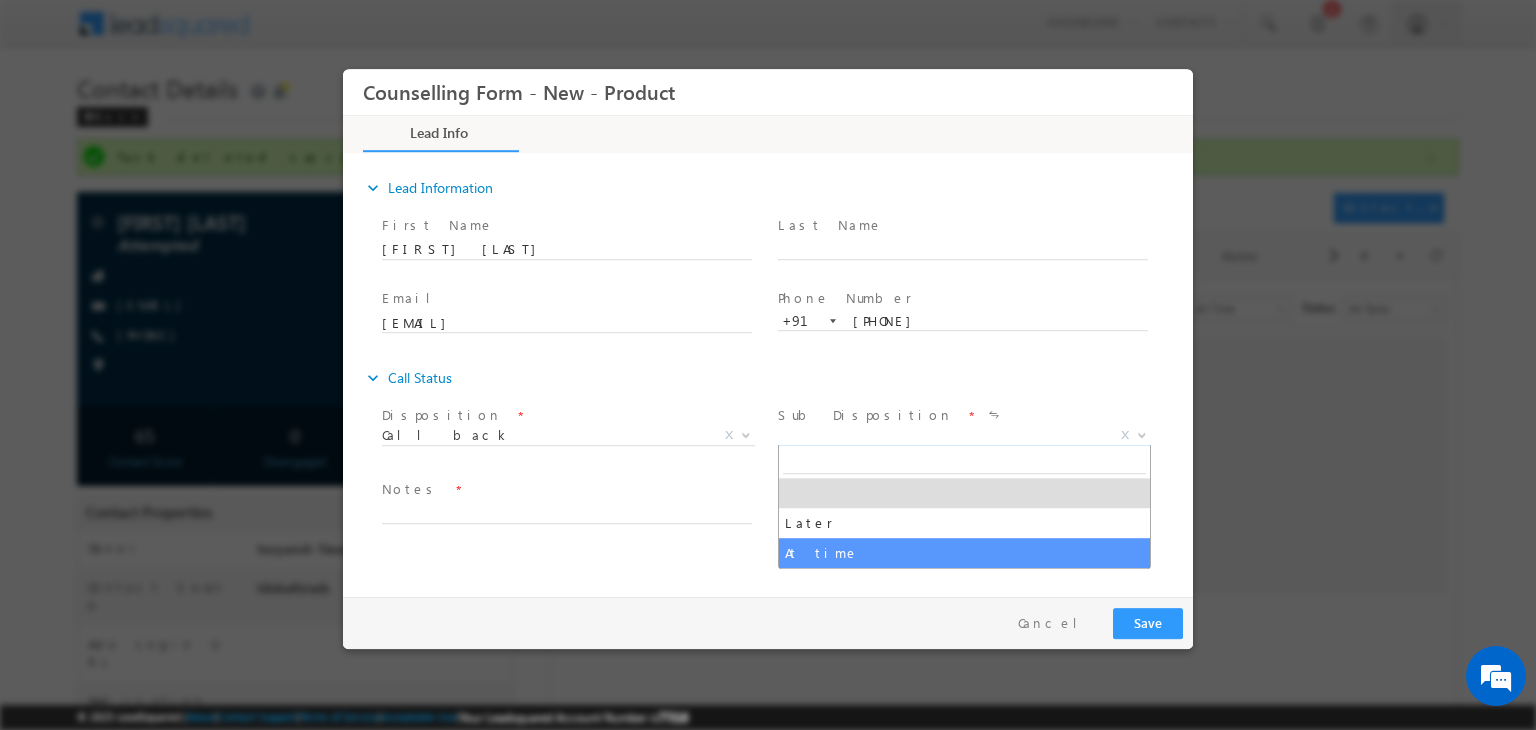 select on "At time" 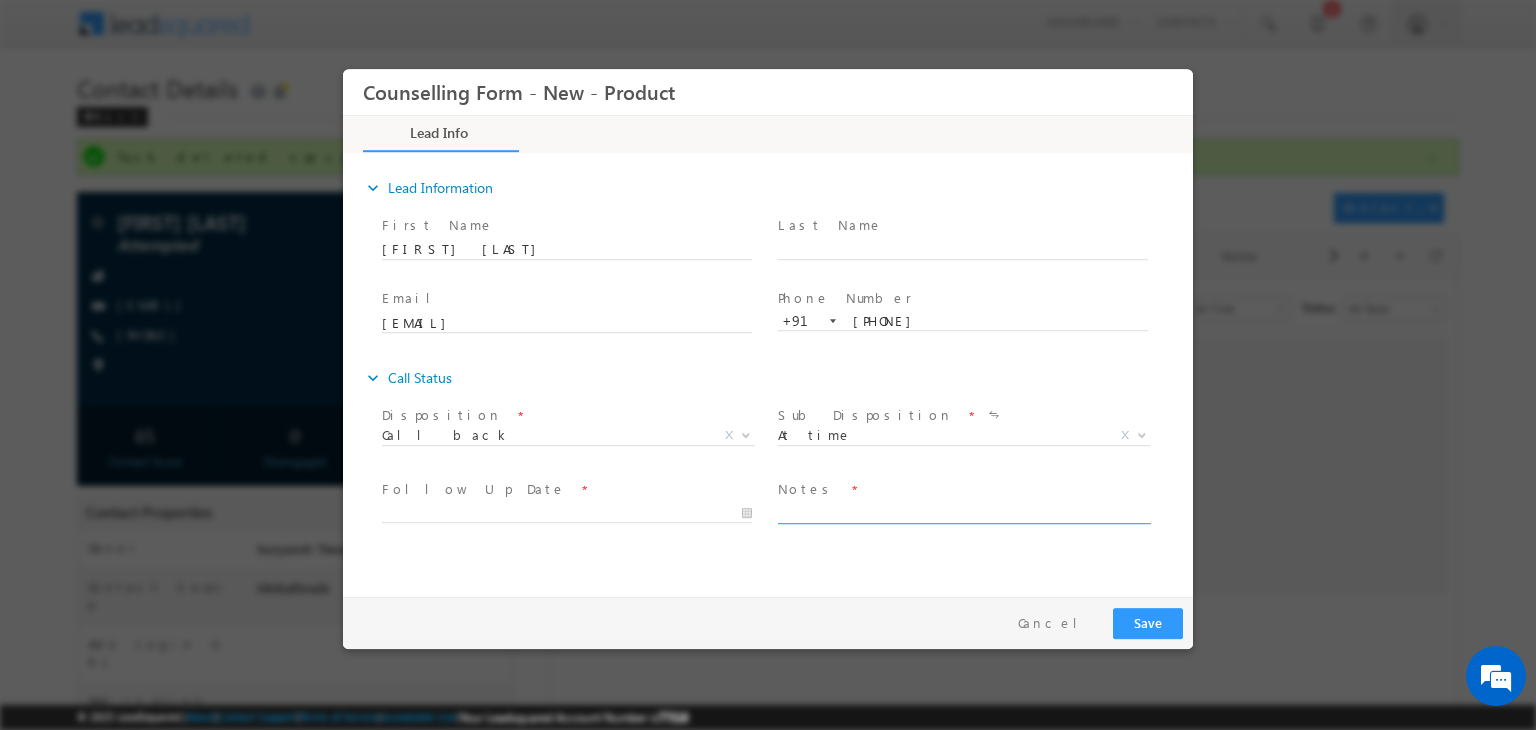 click at bounding box center (963, 512) 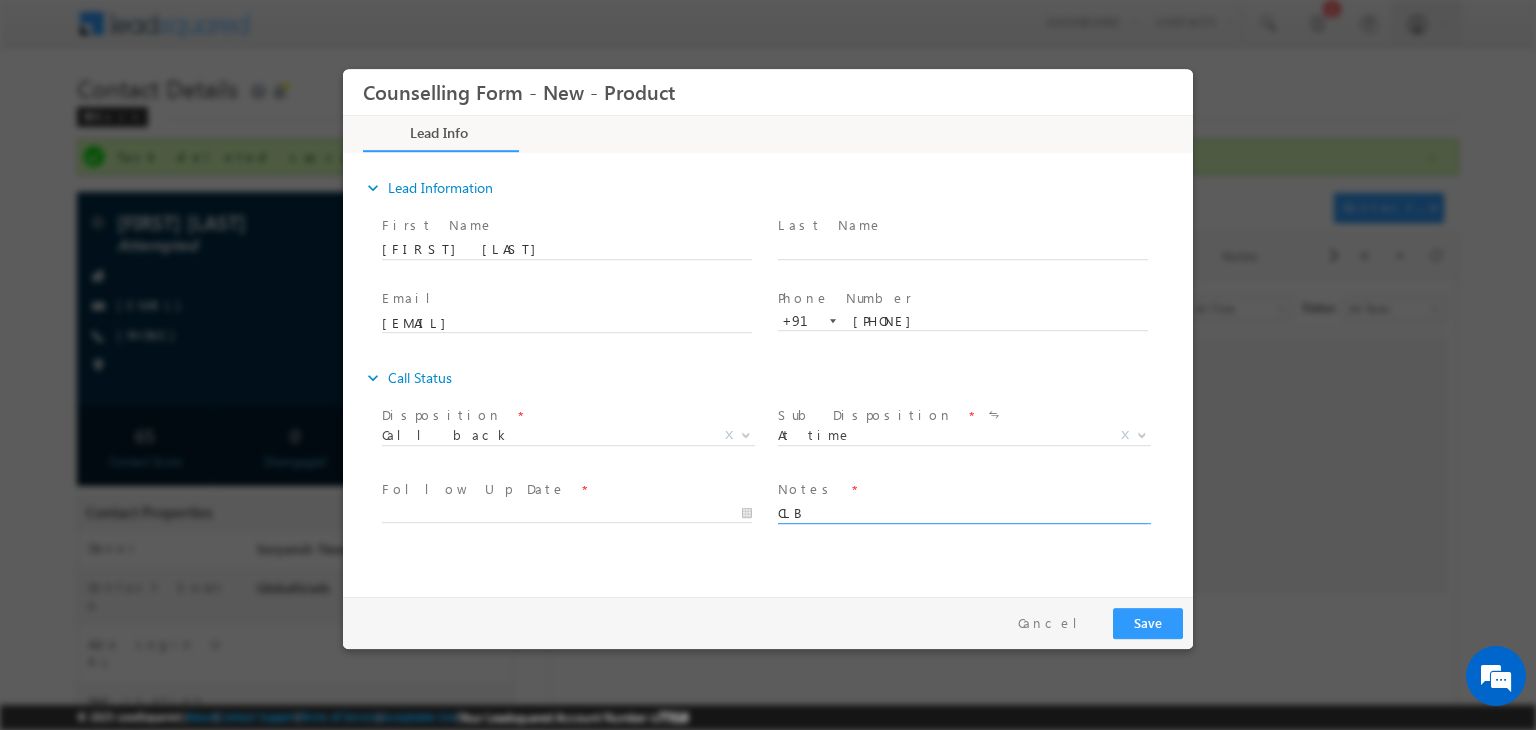 type on "CLB" 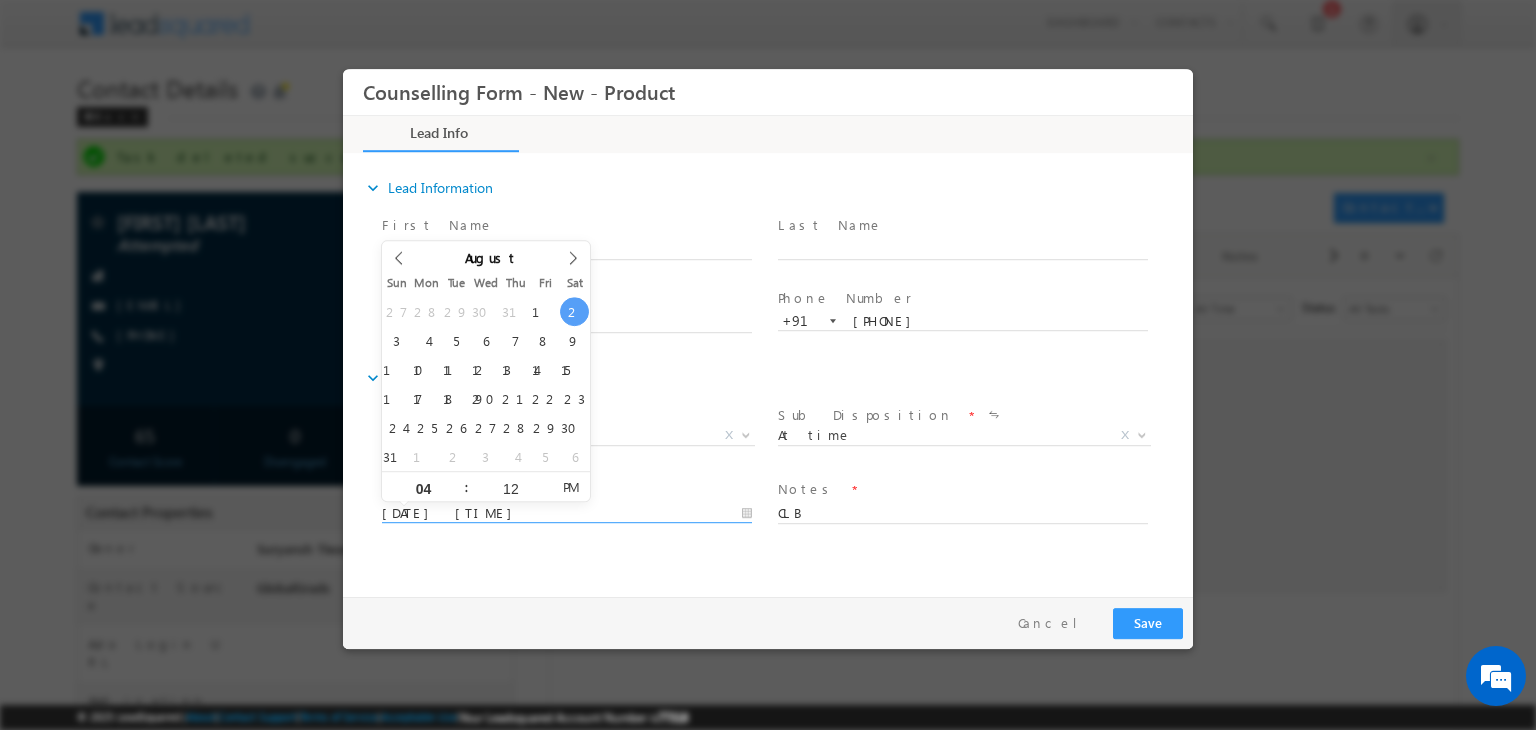 click on "02/08/2025 4:12 PM" at bounding box center (567, 514) 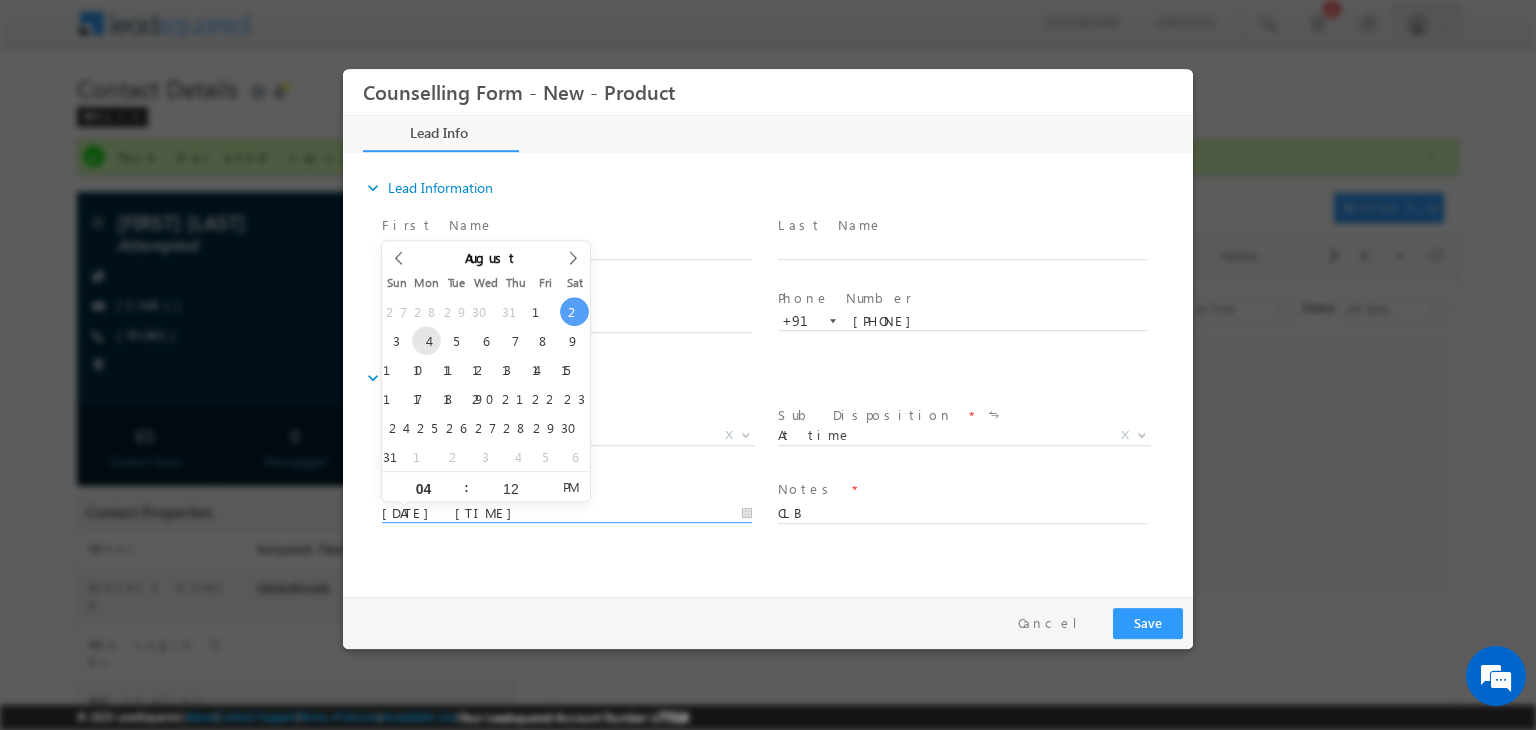 type on "04/08/2025 4:12 PM" 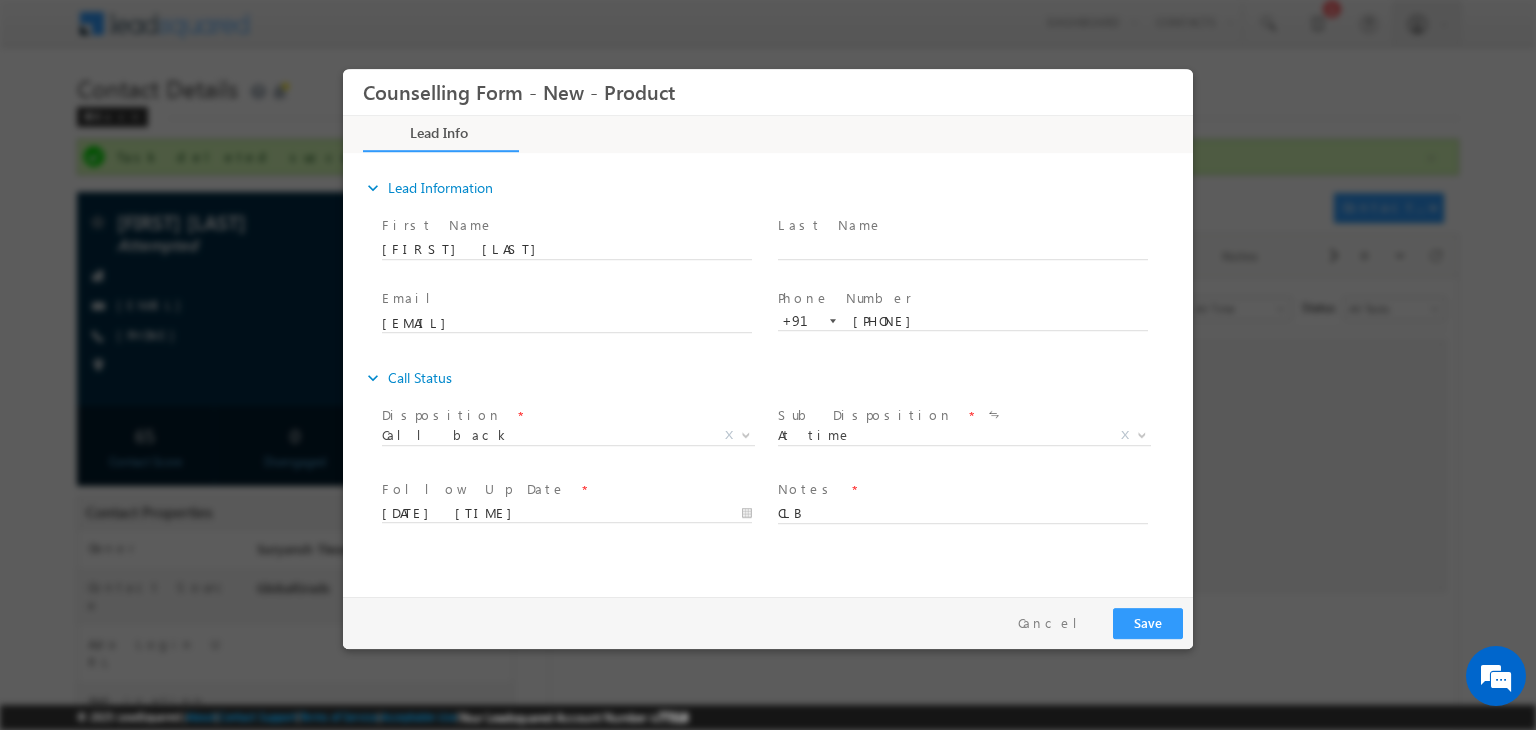 drag, startPoint x: 1152, startPoint y: 603, endPoint x: 1152, endPoint y: 619, distance: 16 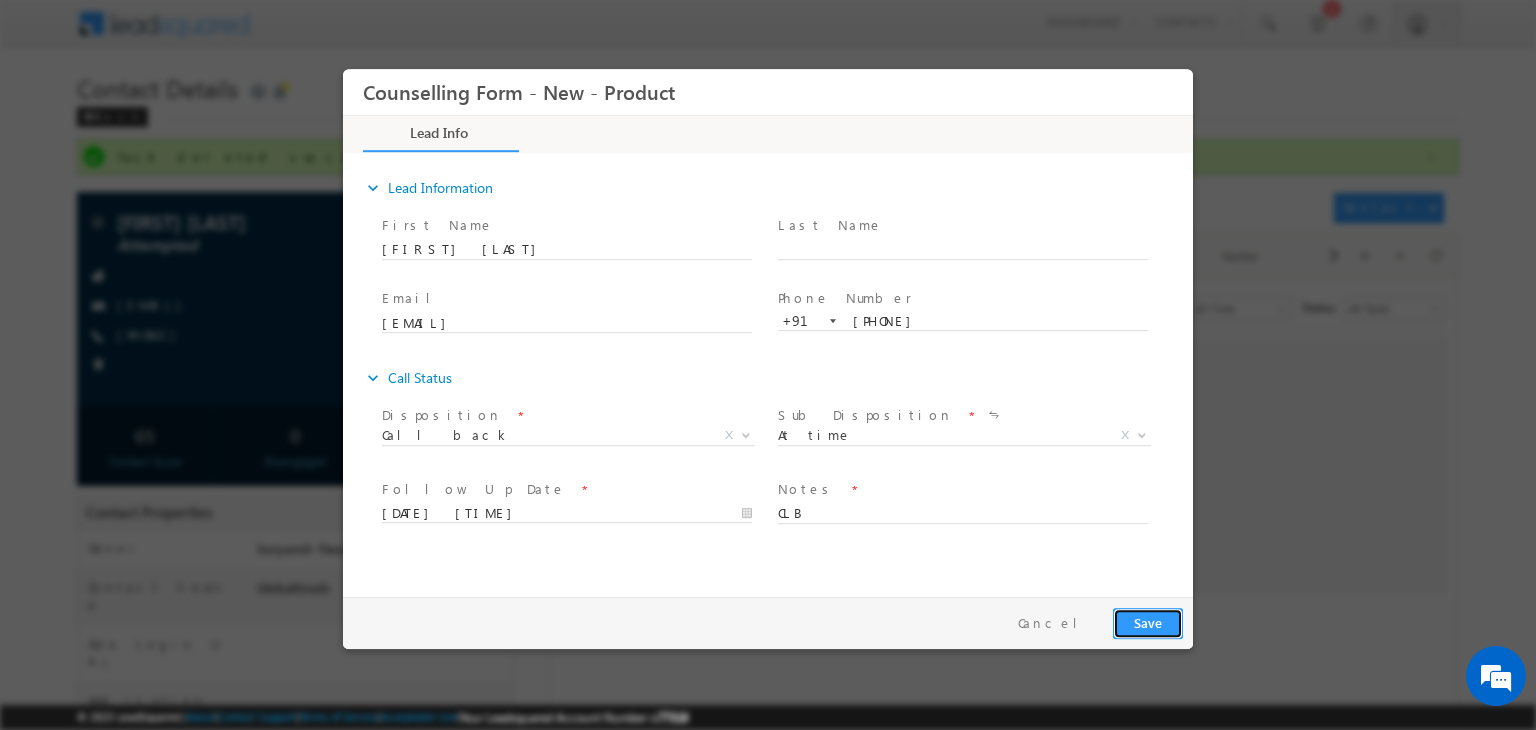 click on "Save" at bounding box center [1148, 623] 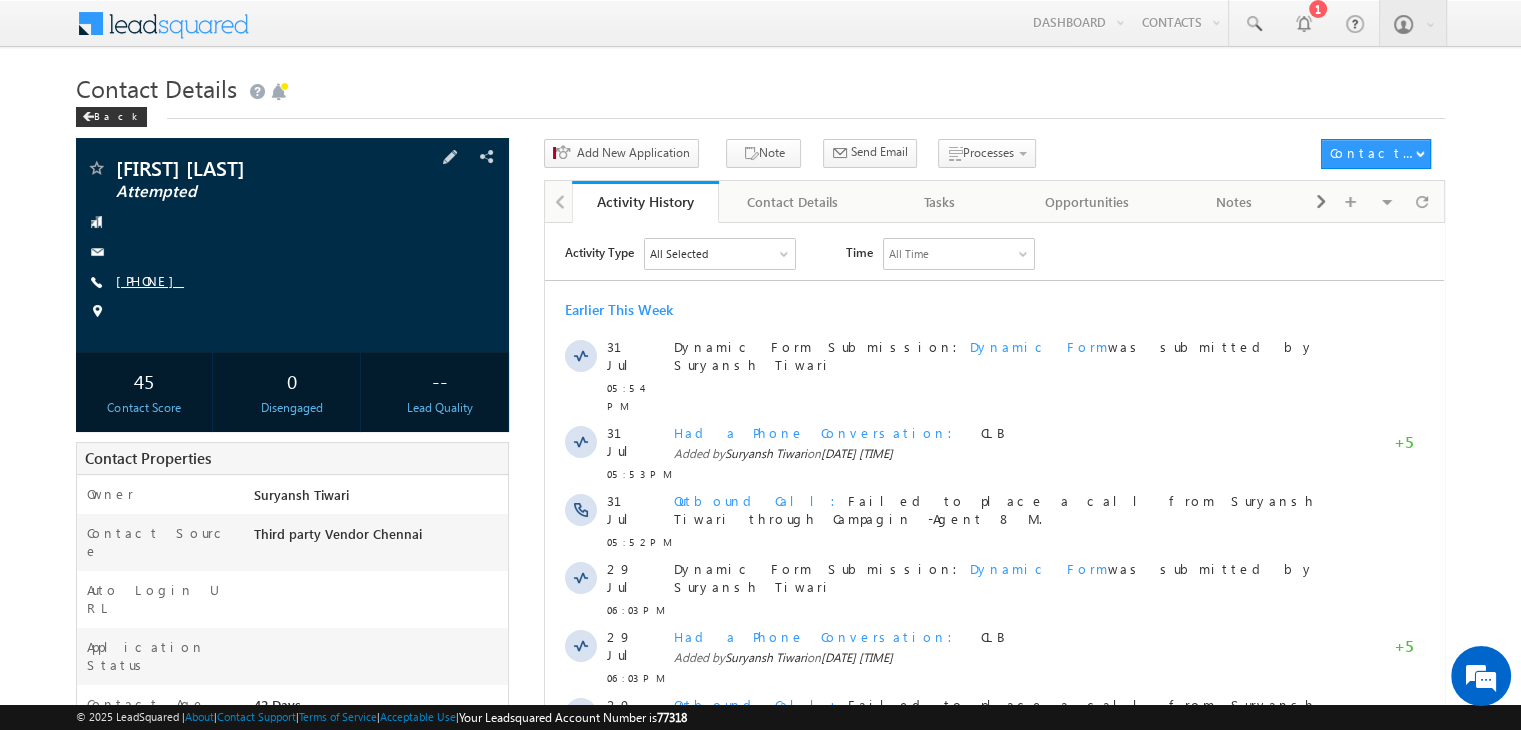 scroll, scrollTop: 0, scrollLeft: 0, axis: both 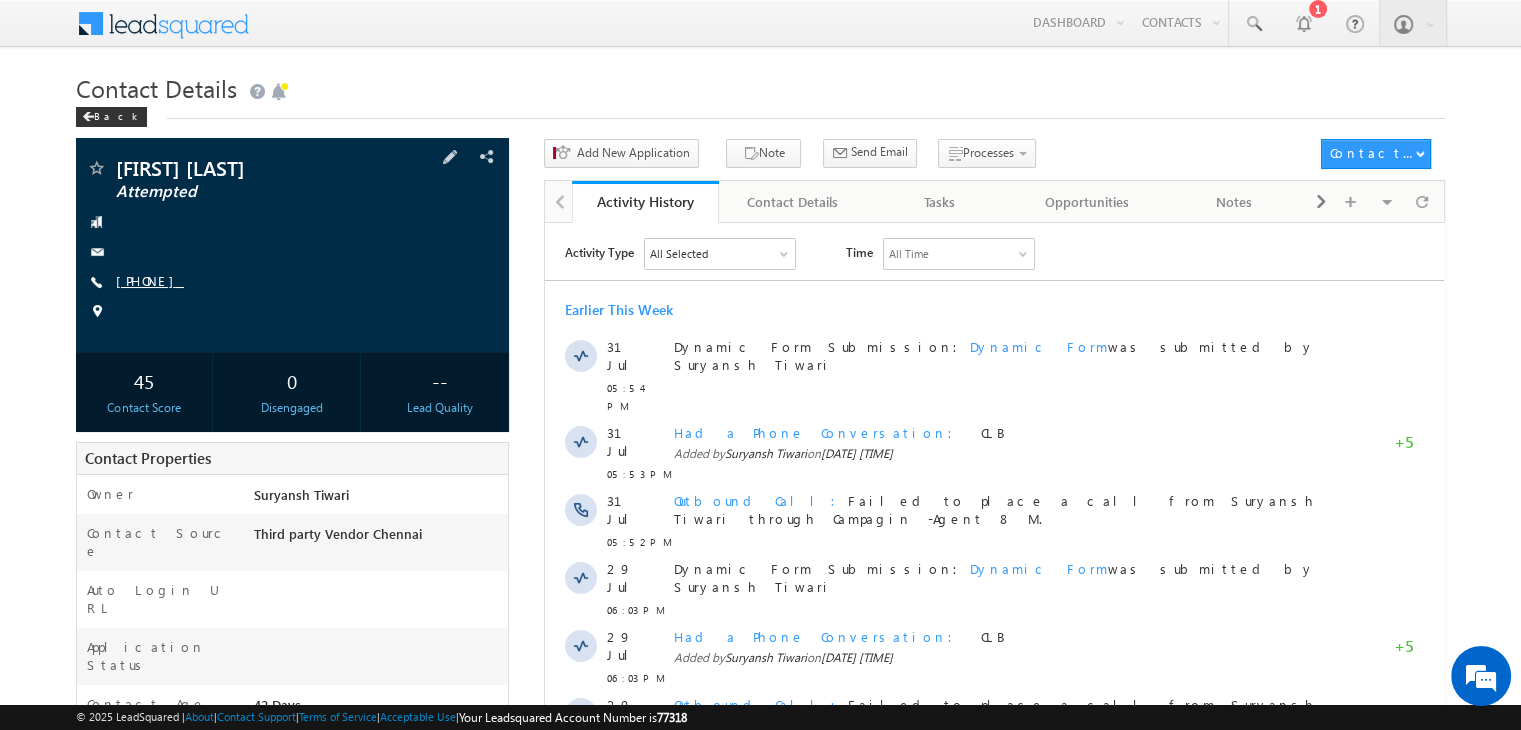 click on "[PHONE]" at bounding box center [150, 280] 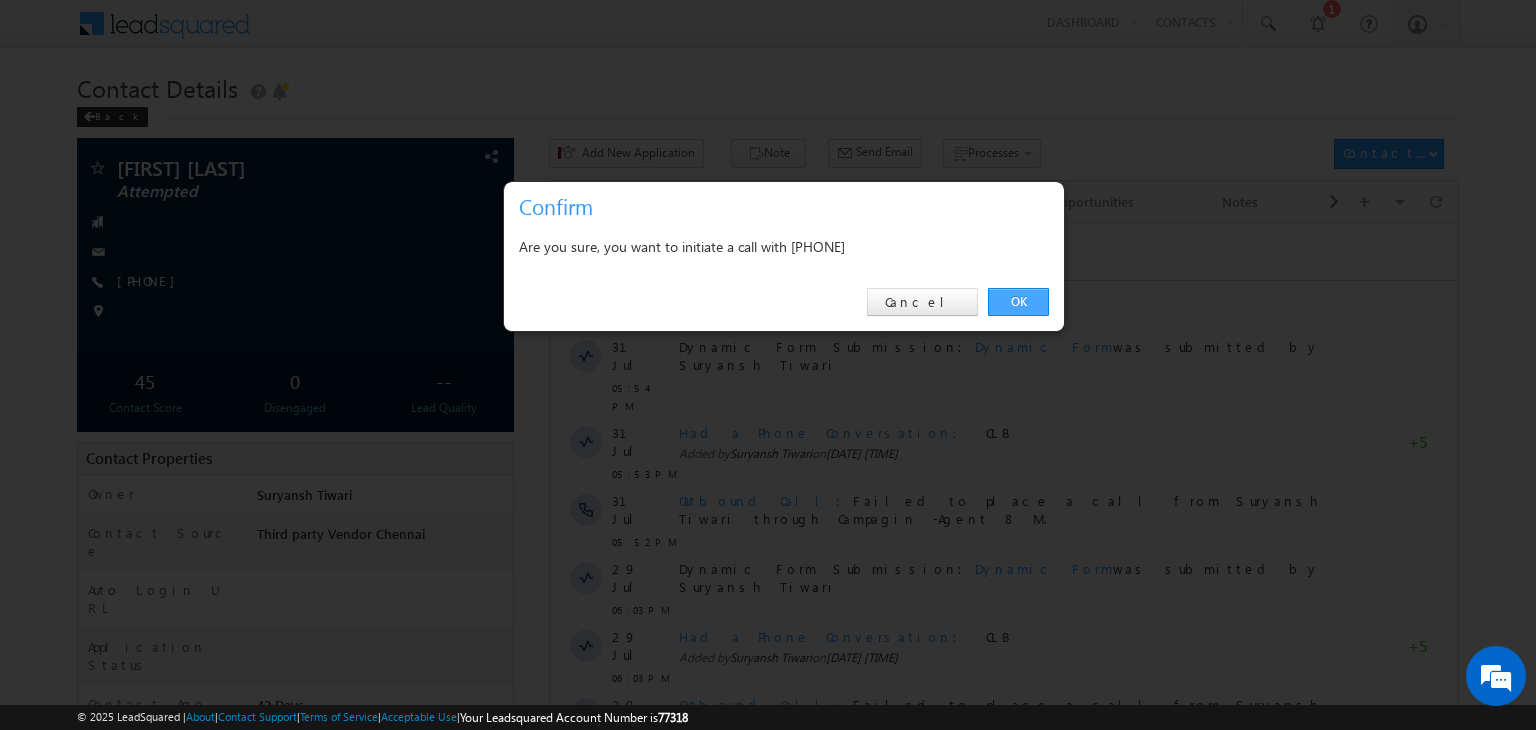 click on "OK" at bounding box center [1018, 302] 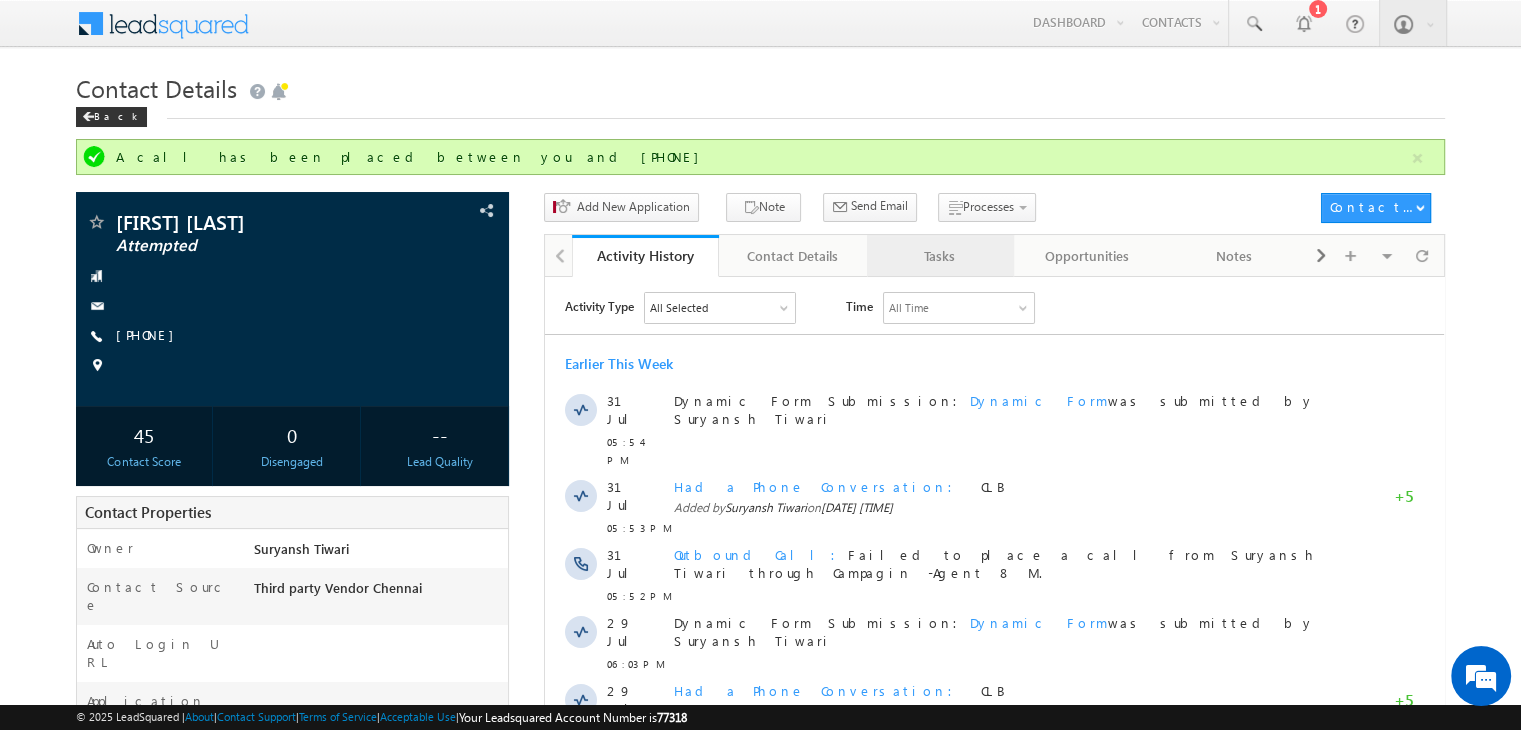 click on "Tasks" at bounding box center (940, 256) 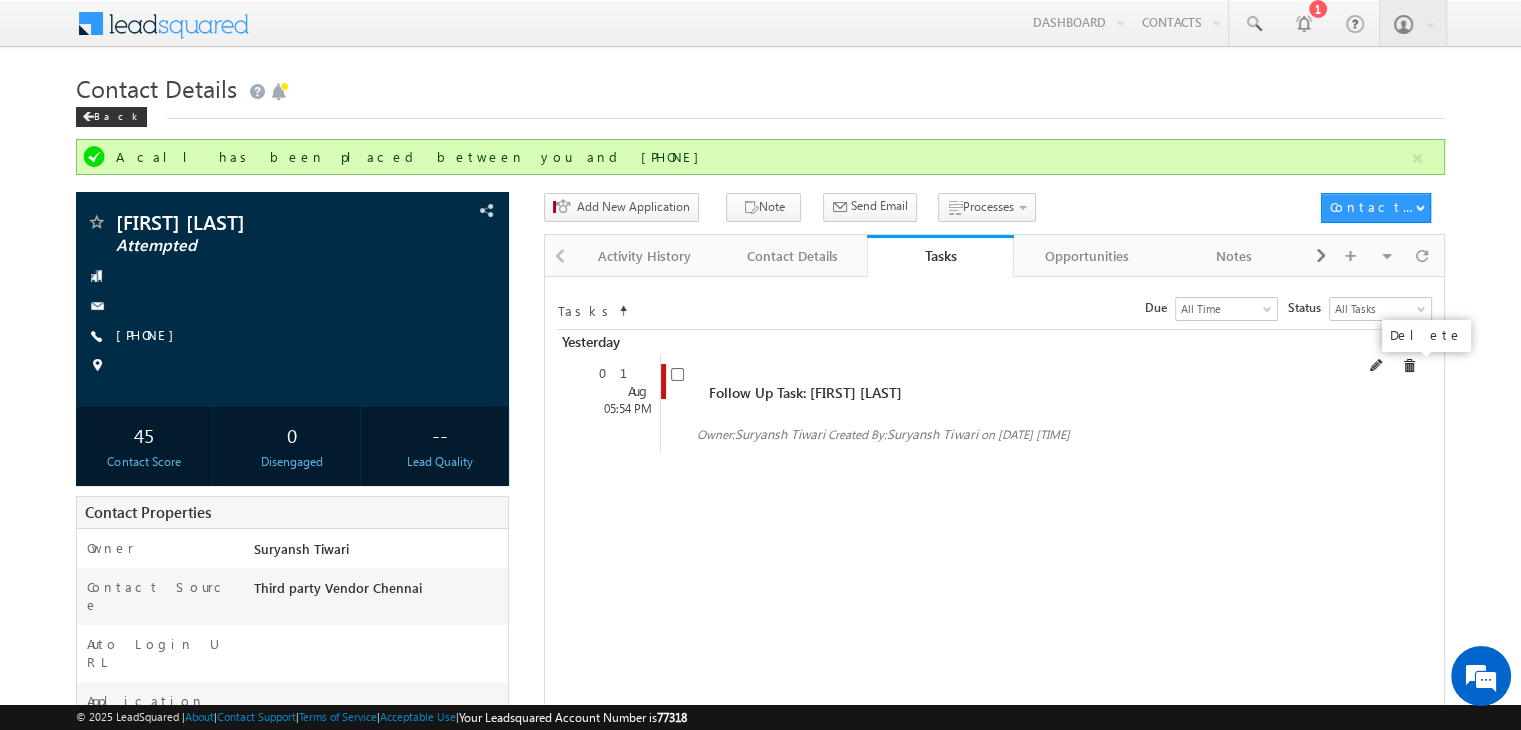 click at bounding box center [1409, 366] 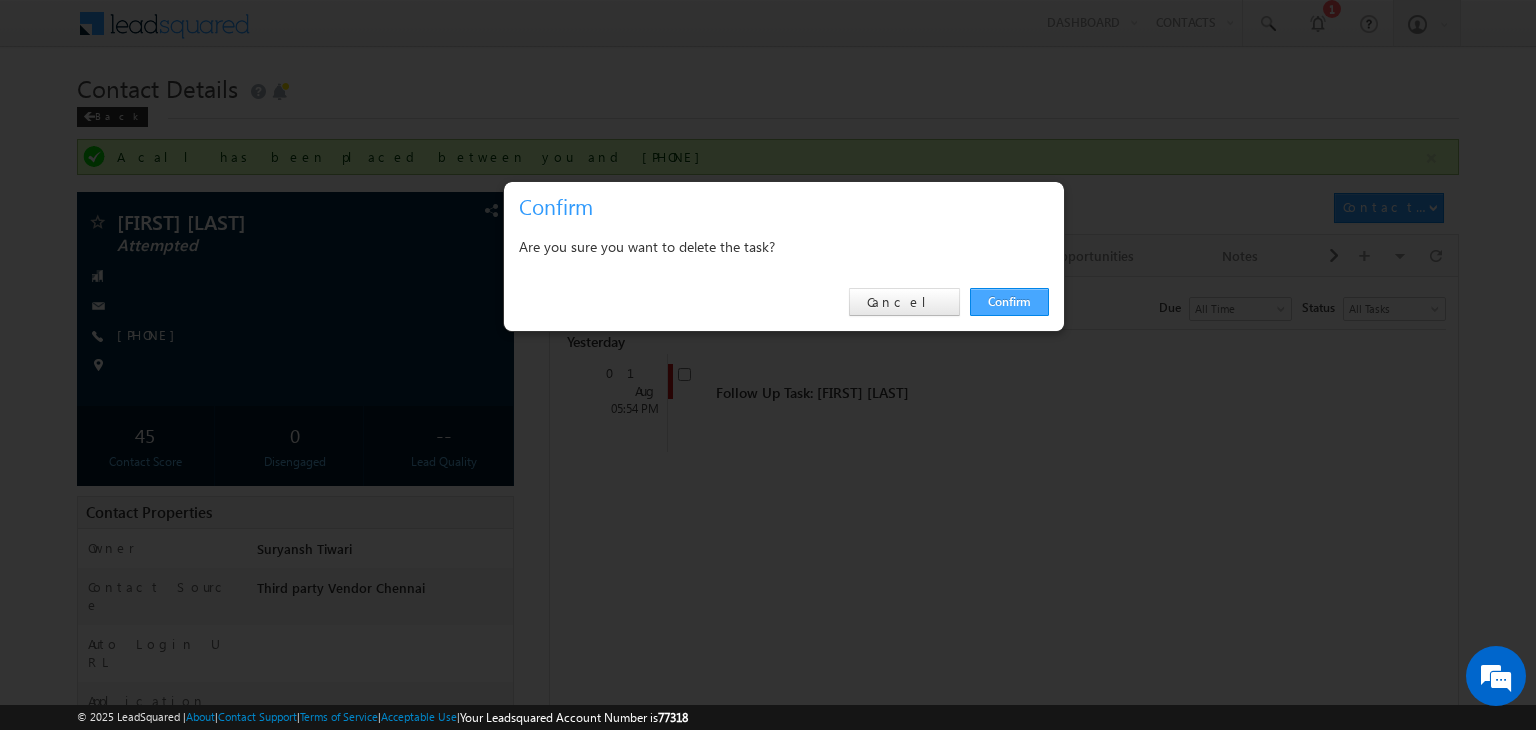 click on "Confirm" at bounding box center (1009, 302) 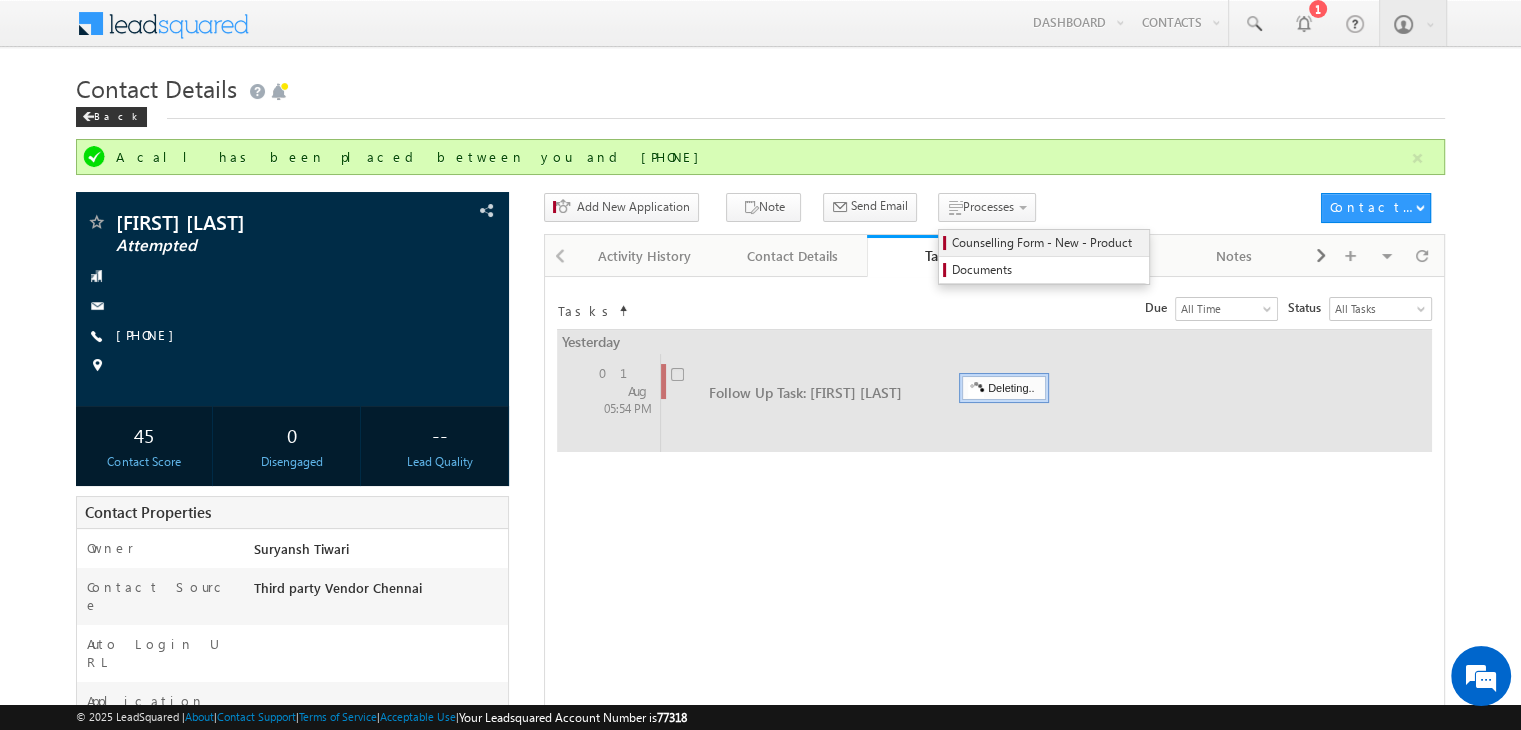 click on "Counselling Form - New - Product" at bounding box center (1047, 243) 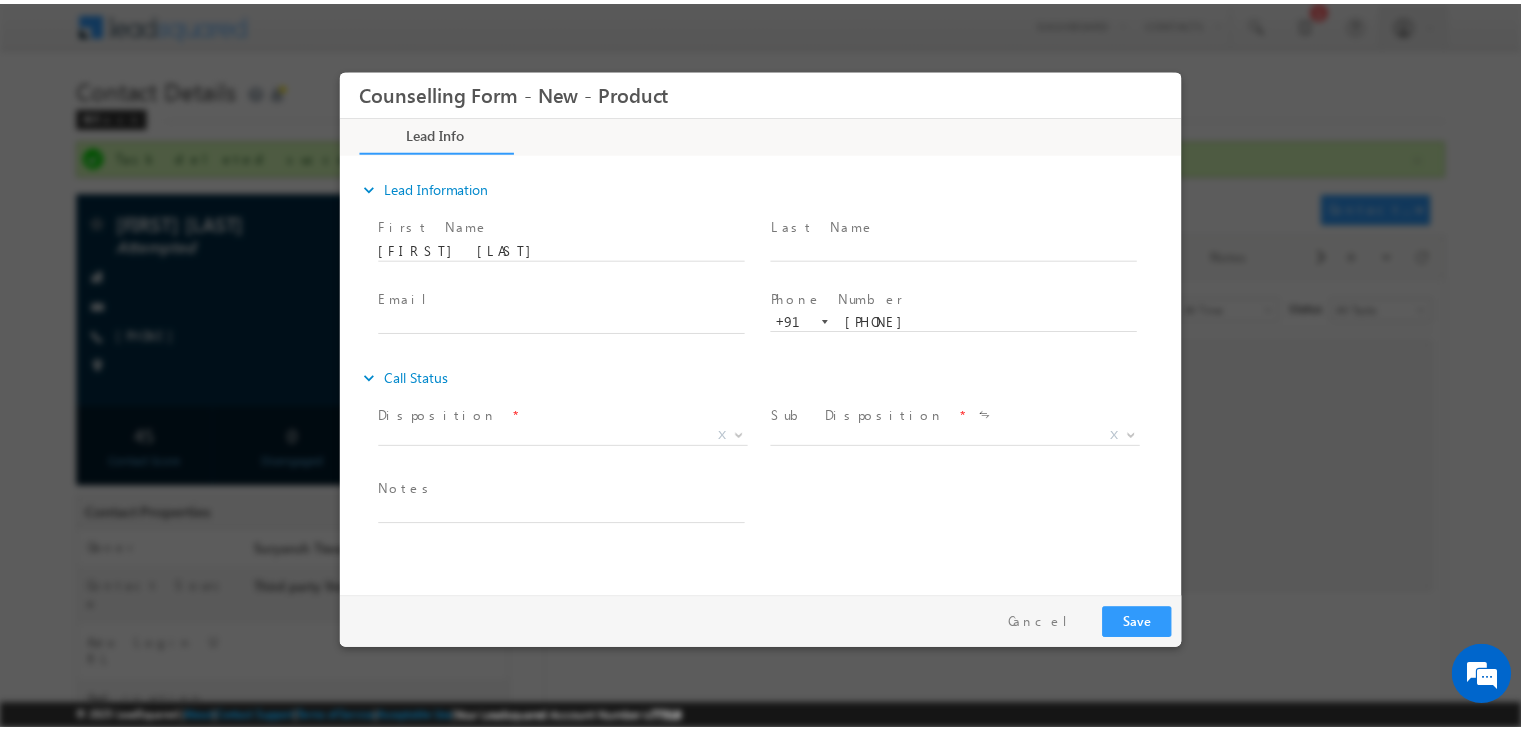 scroll, scrollTop: 0, scrollLeft: 0, axis: both 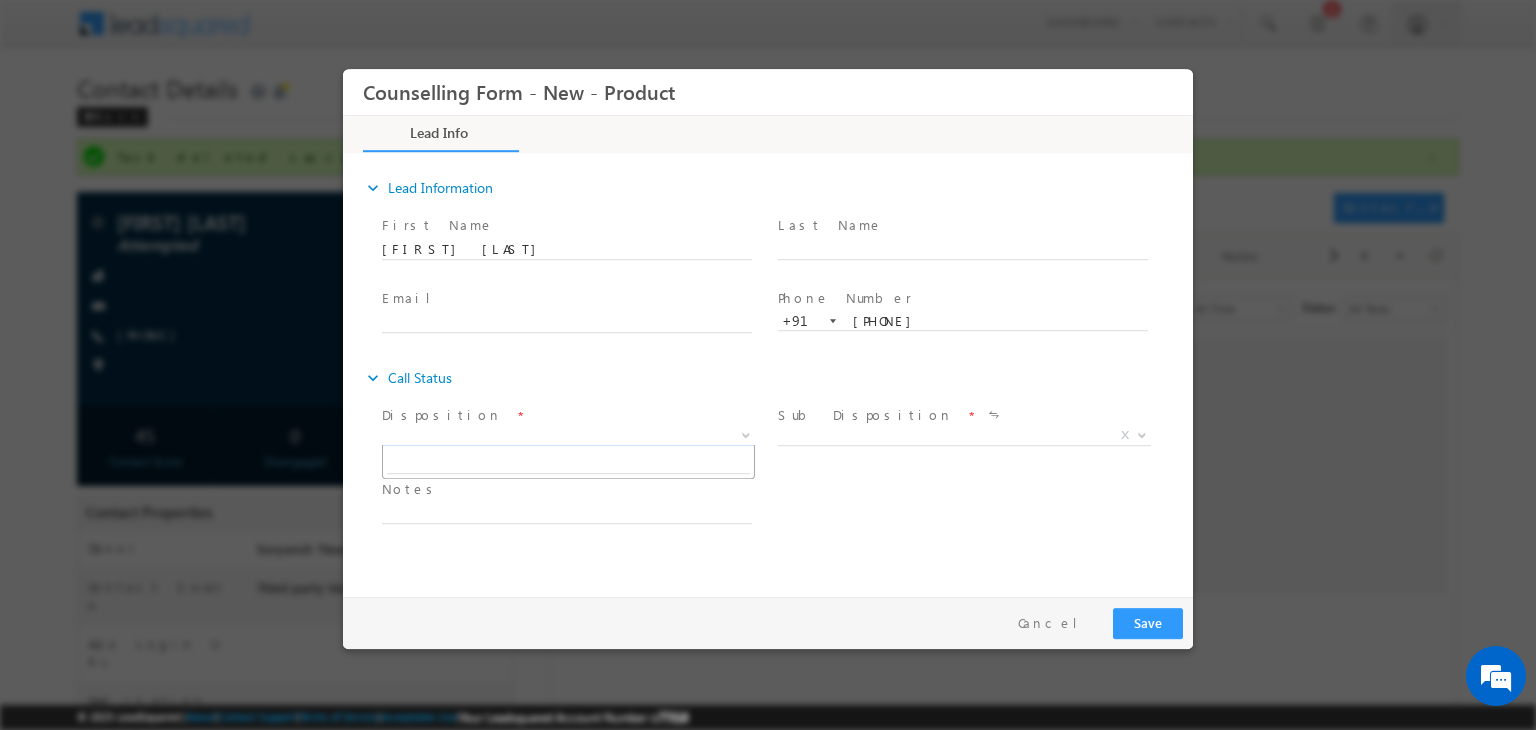 click on "X" at bounding box center (568, 436) 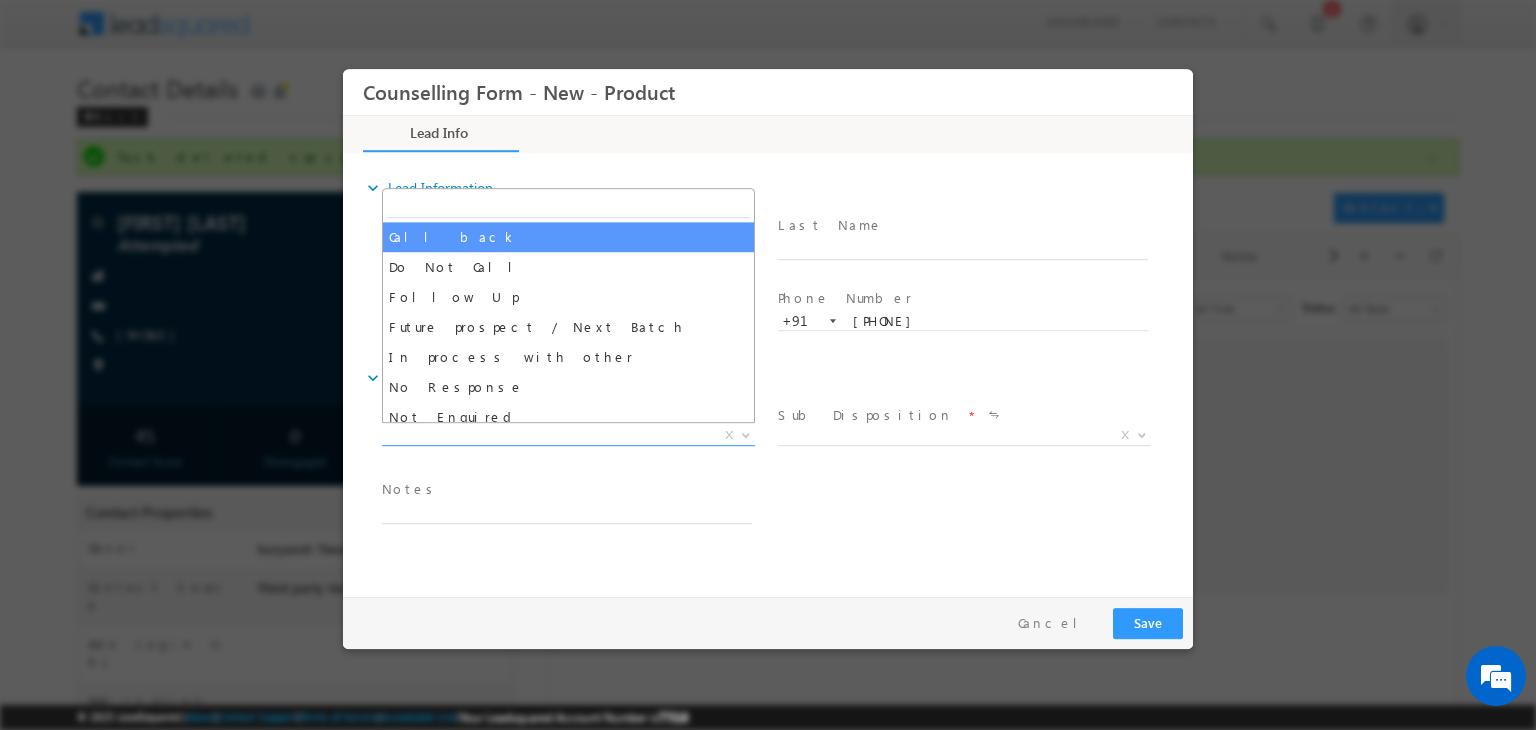 select on "Call back" 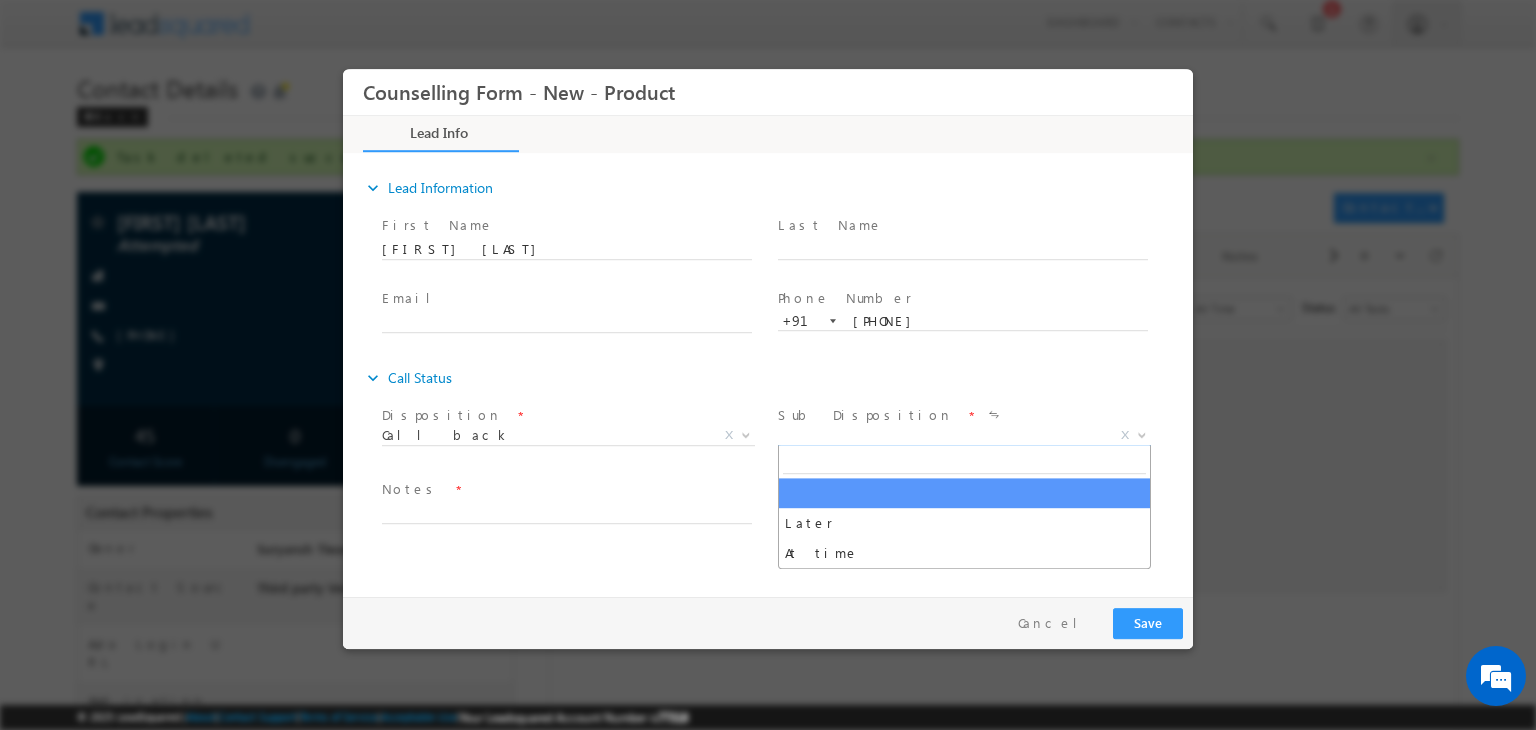 click on "X" at bounding box center (964, 436) 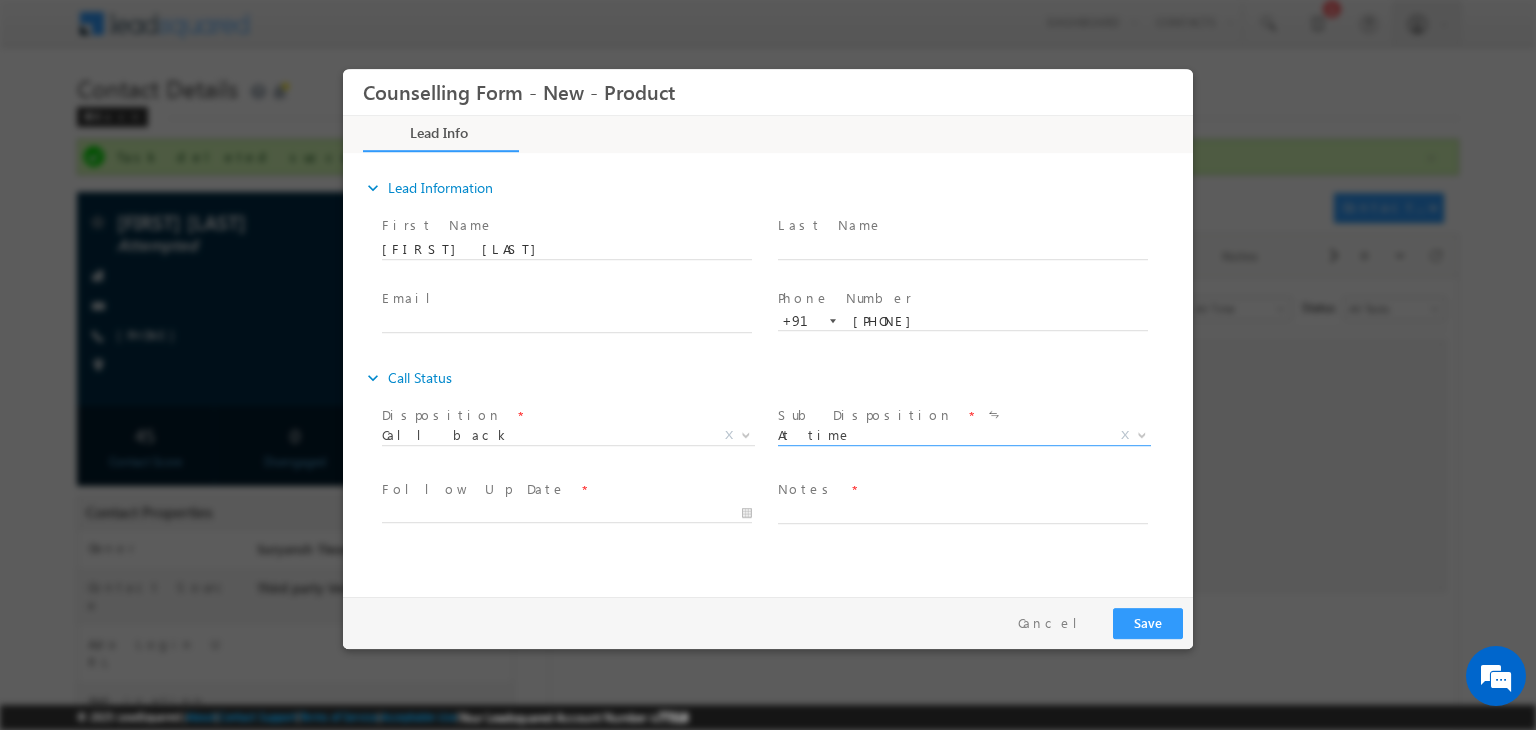 select on "At time" 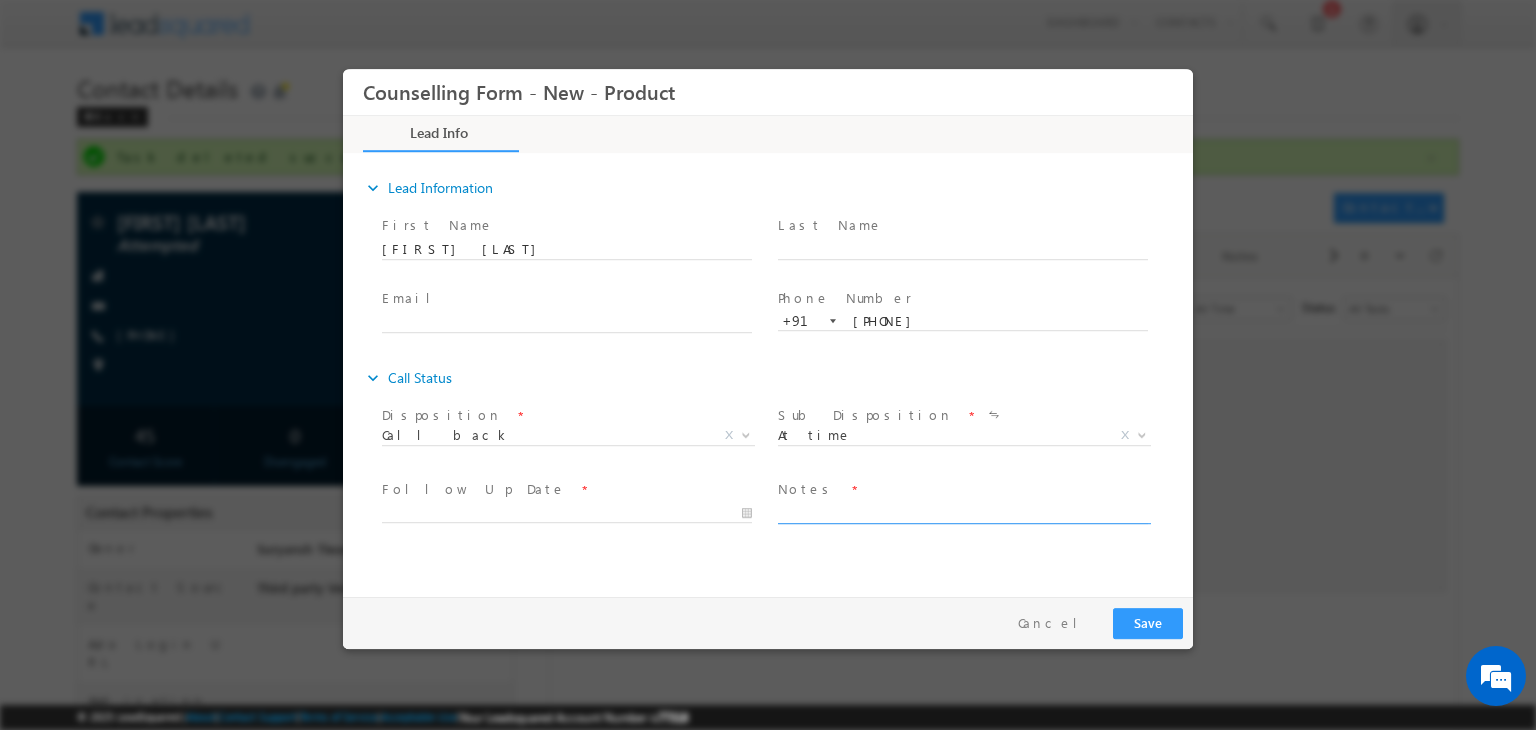 click at bounding box center (963, 512) 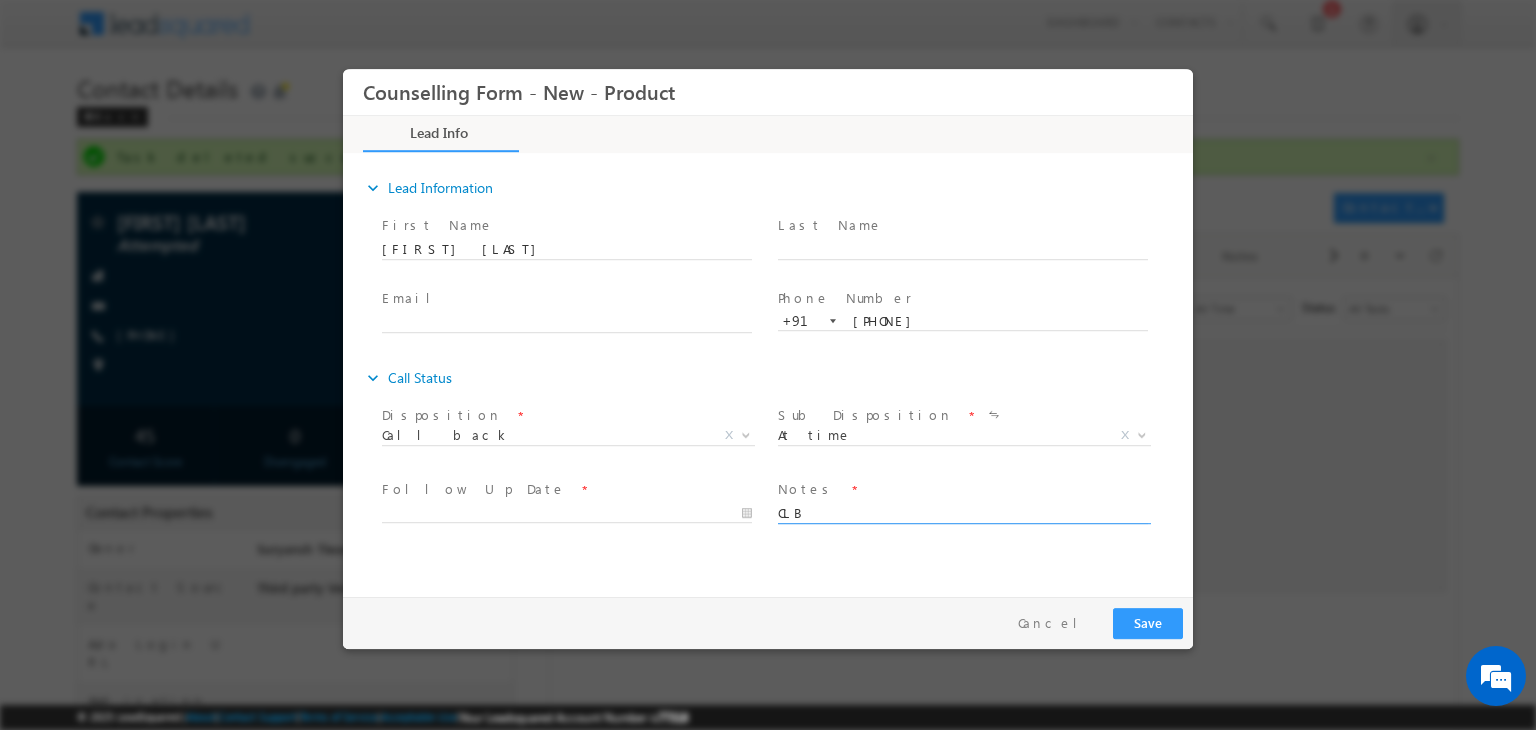 type on "CLB" 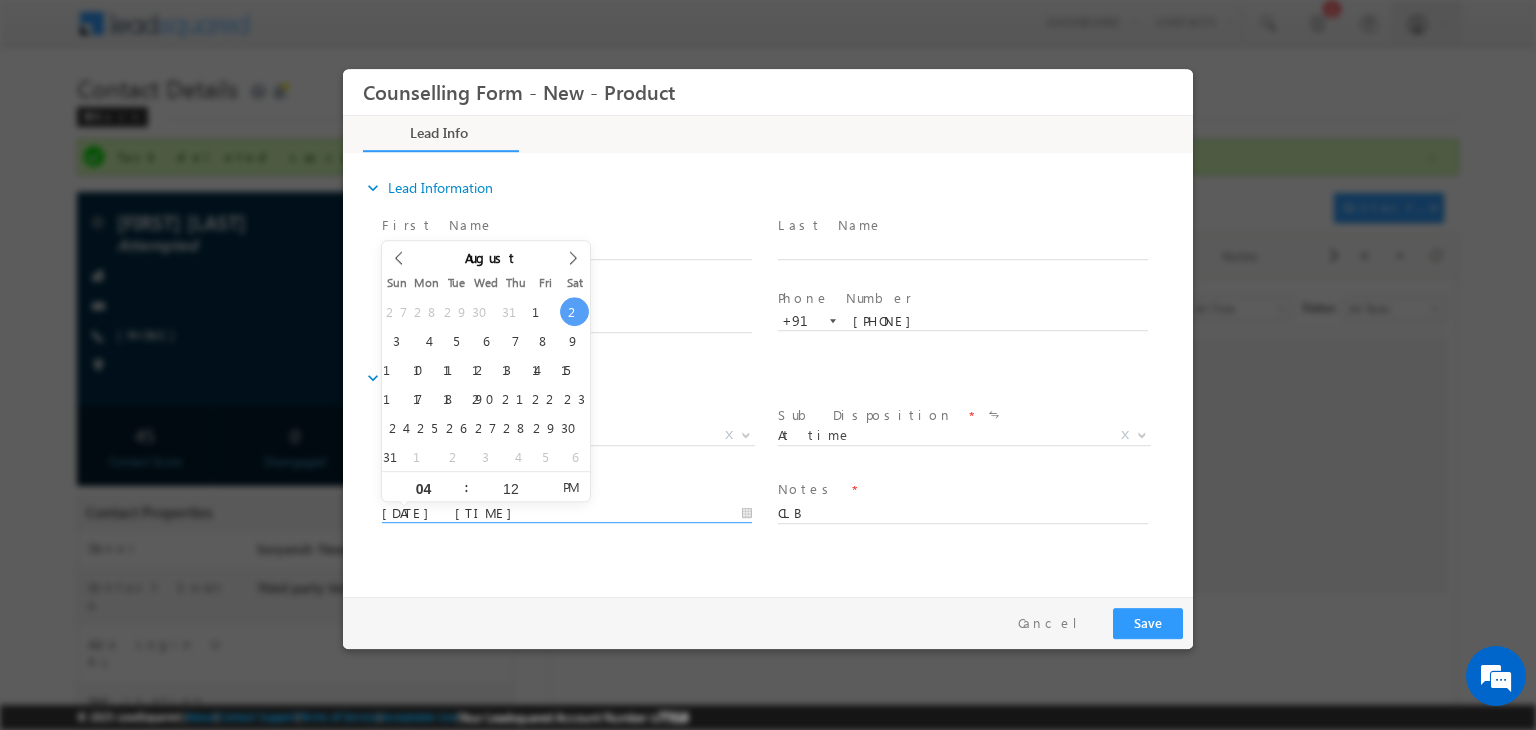 click on "[DATE] [TIME]" at bounding box center [567, 514] 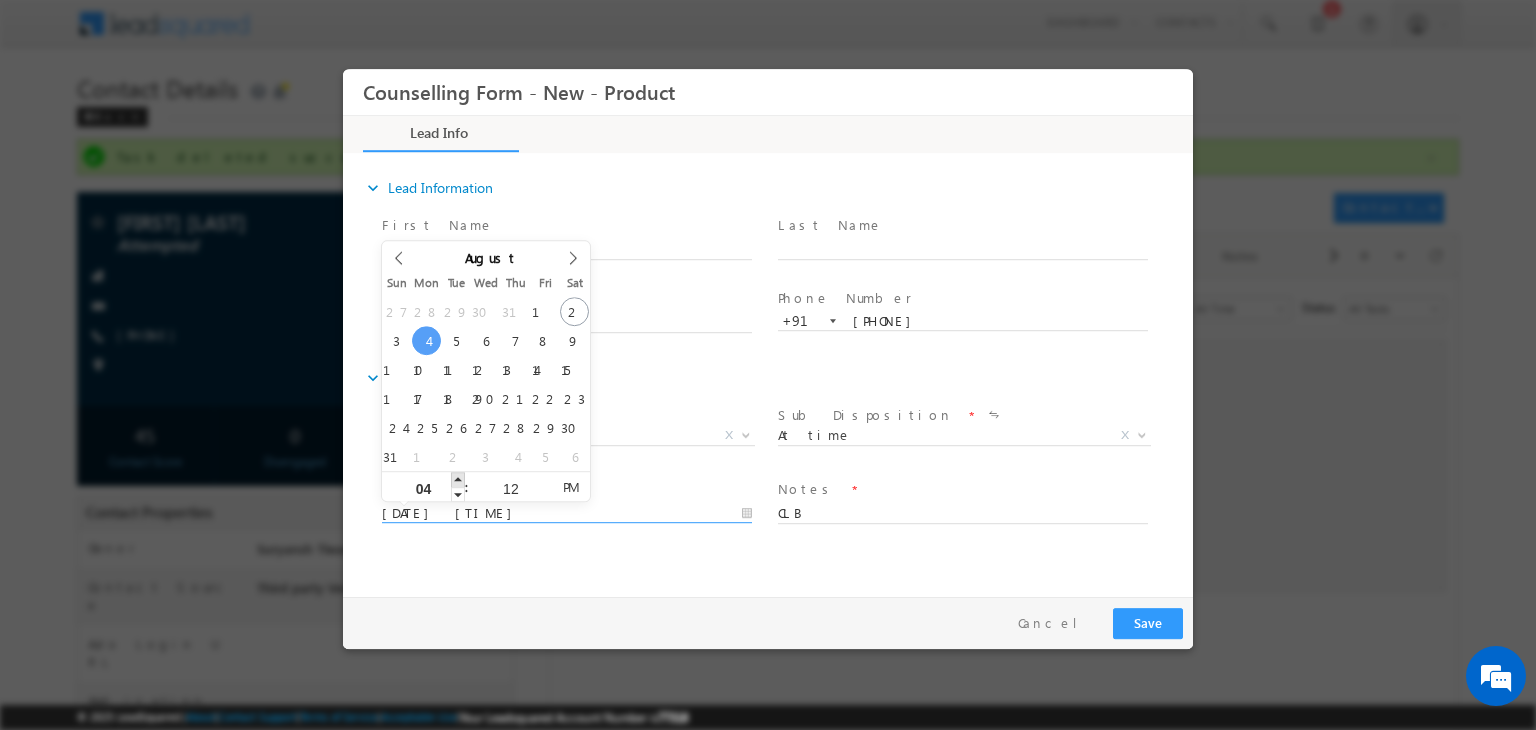 type on "[DATE] [TIME]" 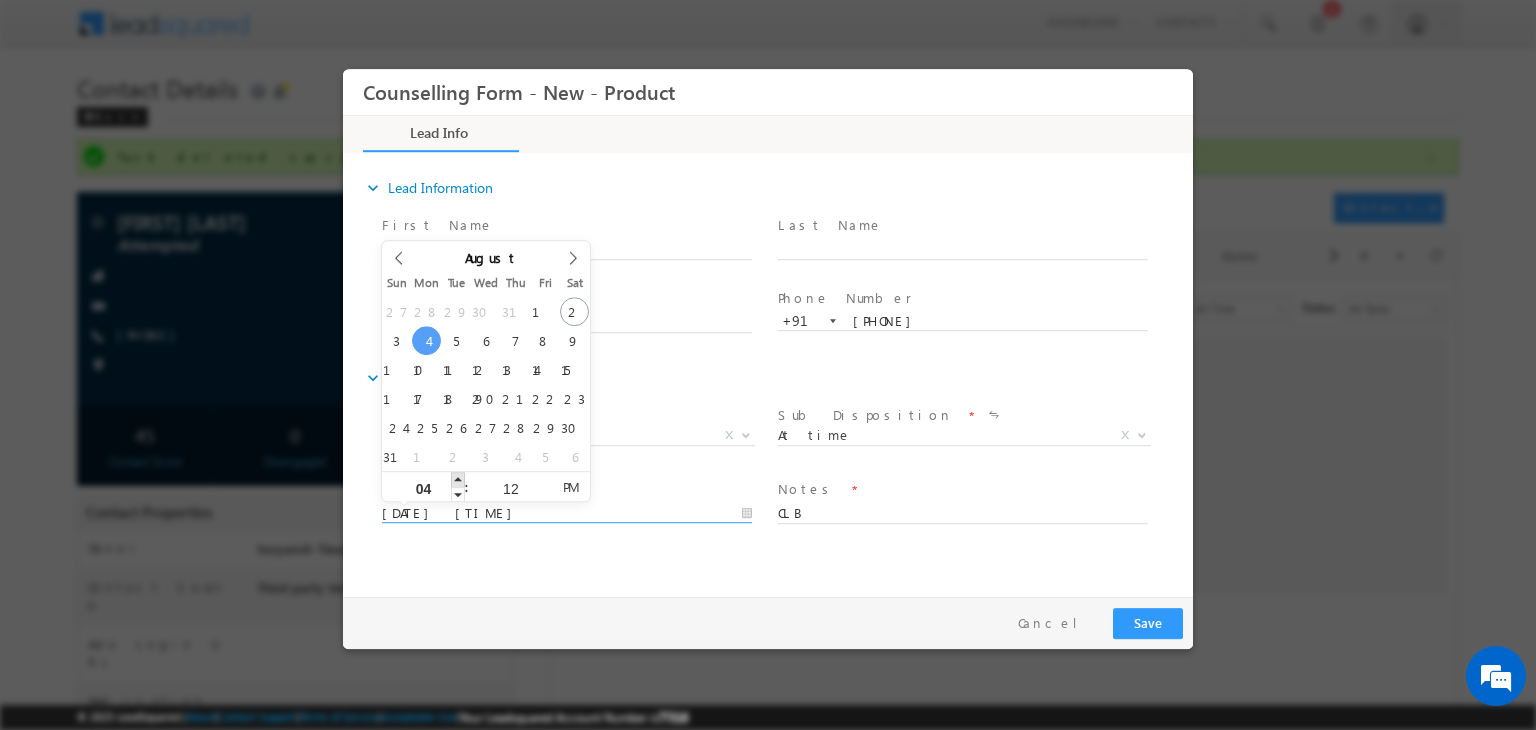 type on "05" 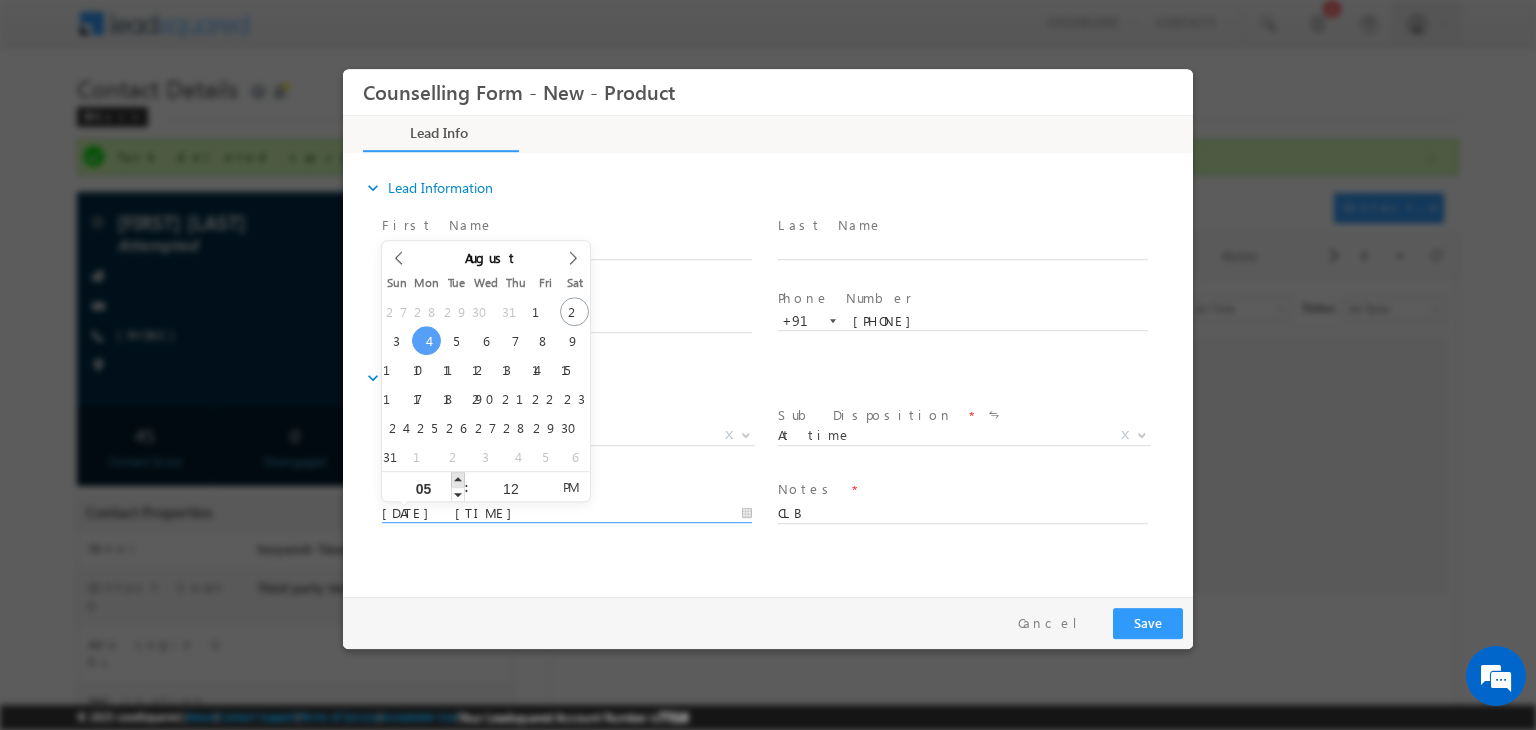click at bounding box center [458, 479] 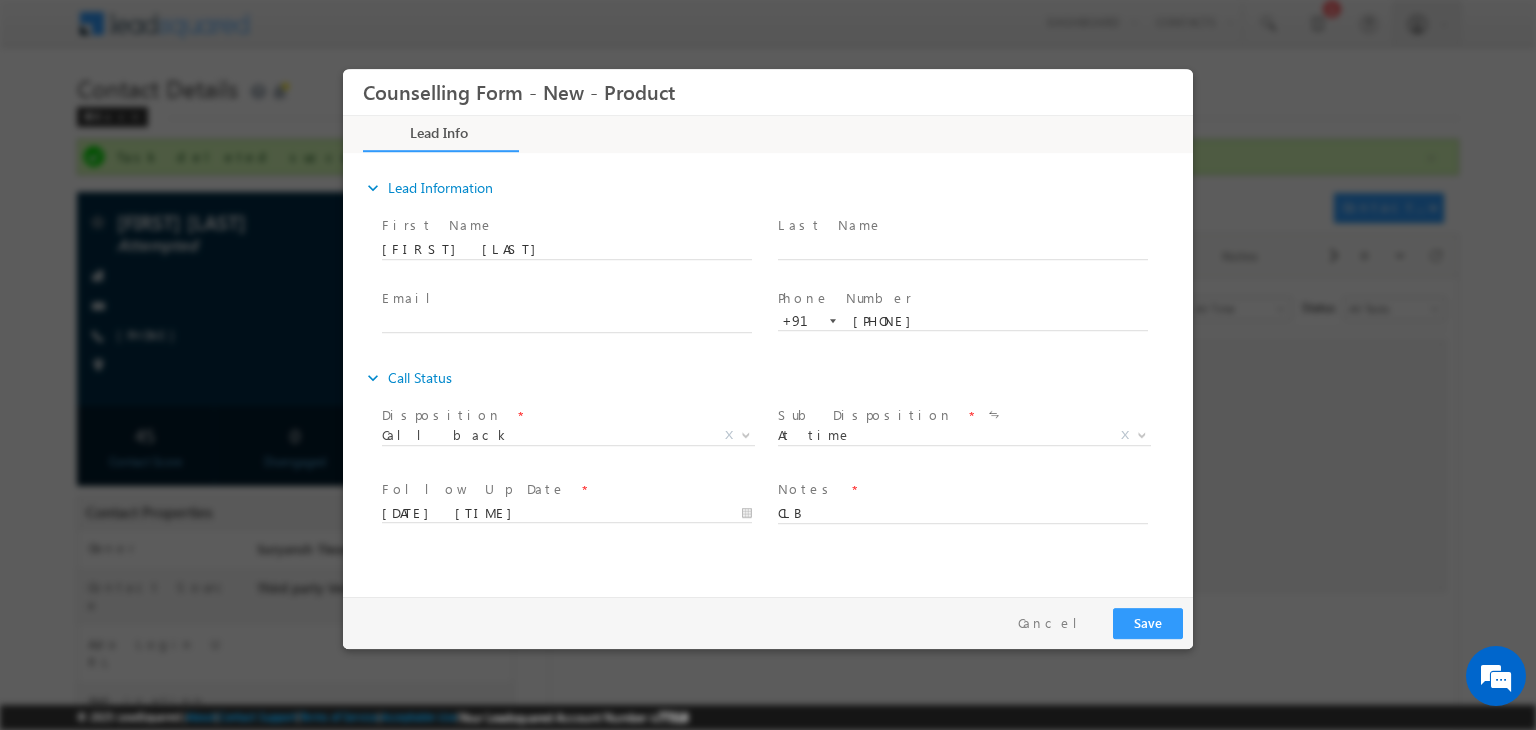 click on "expand_more Lead Information
First Name" at bounding box center (773, 372) 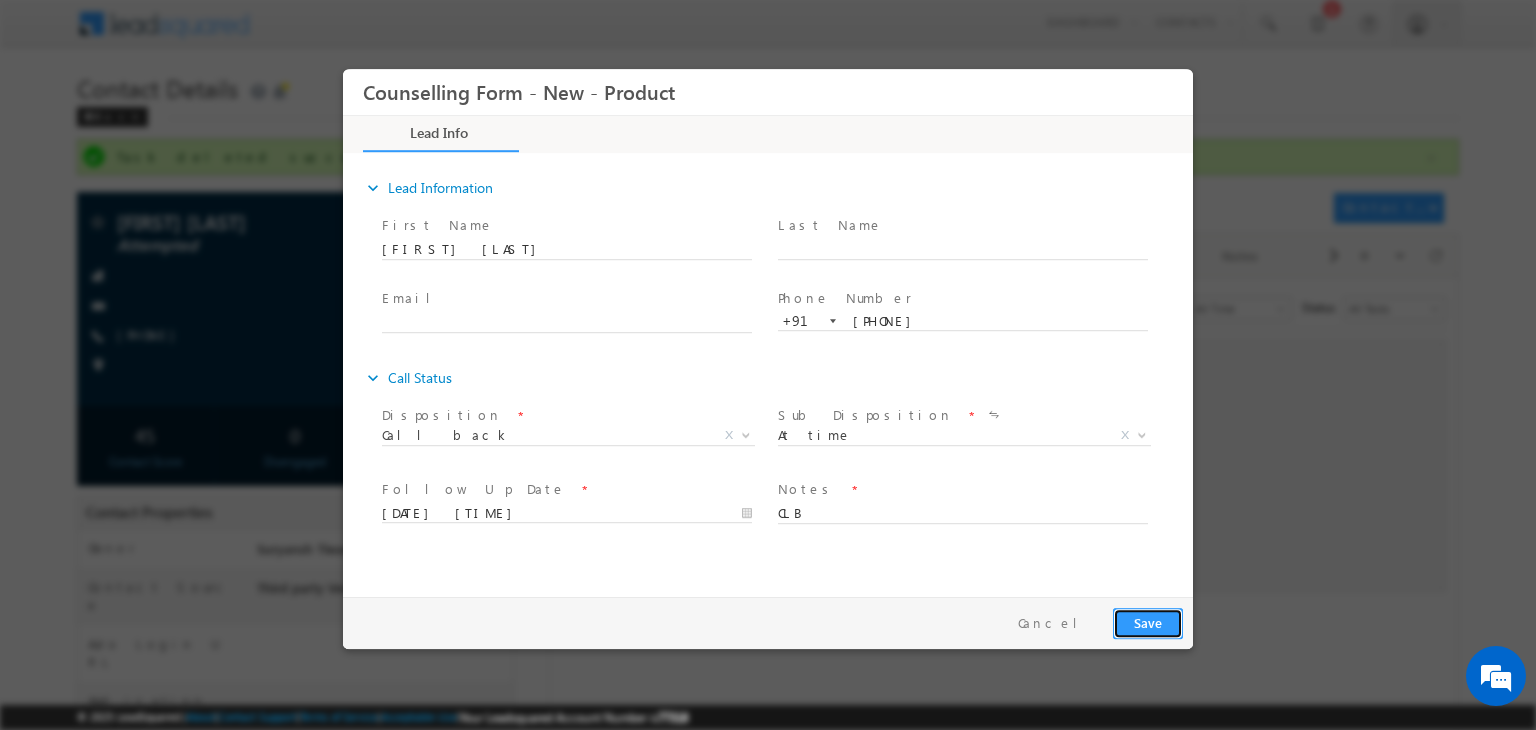 drag, startPoint x: 1140, startPoint y: 613, endPoint x: 1548, endPoint y: 566, distance: 410.69818 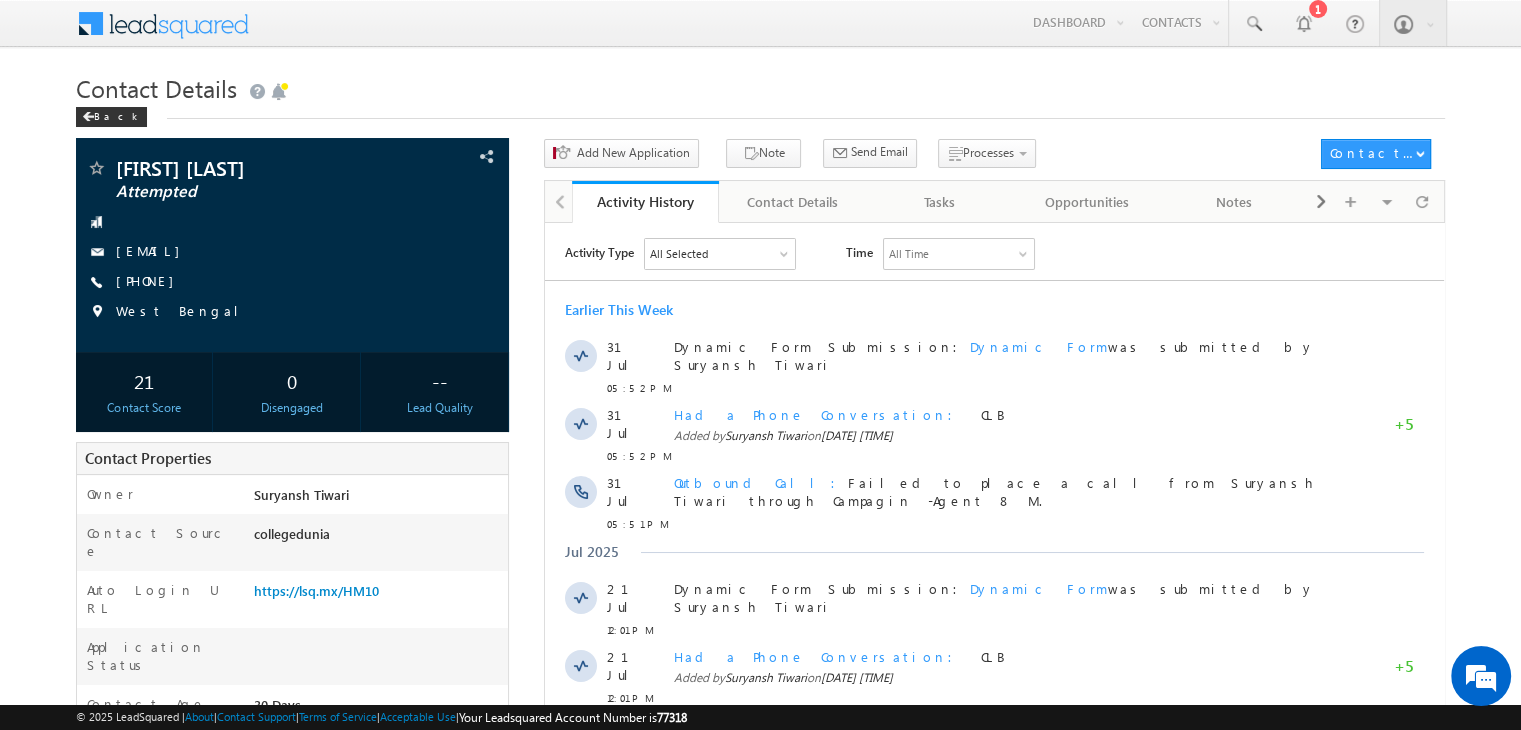 scroll, scrollTop: 0, scrollLeft: 0, axis: both 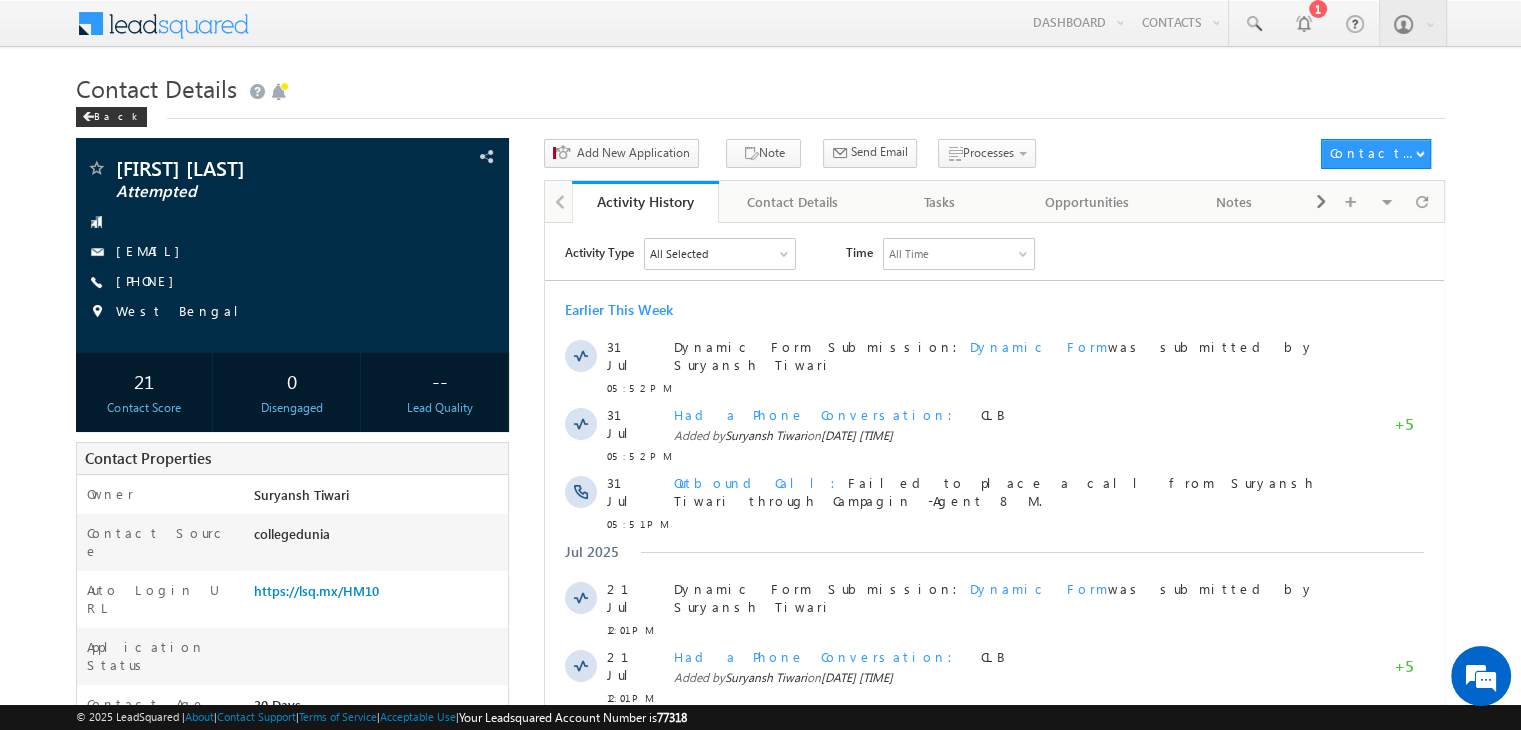 click on "[PHONE]" at bounding box center (150, 280) 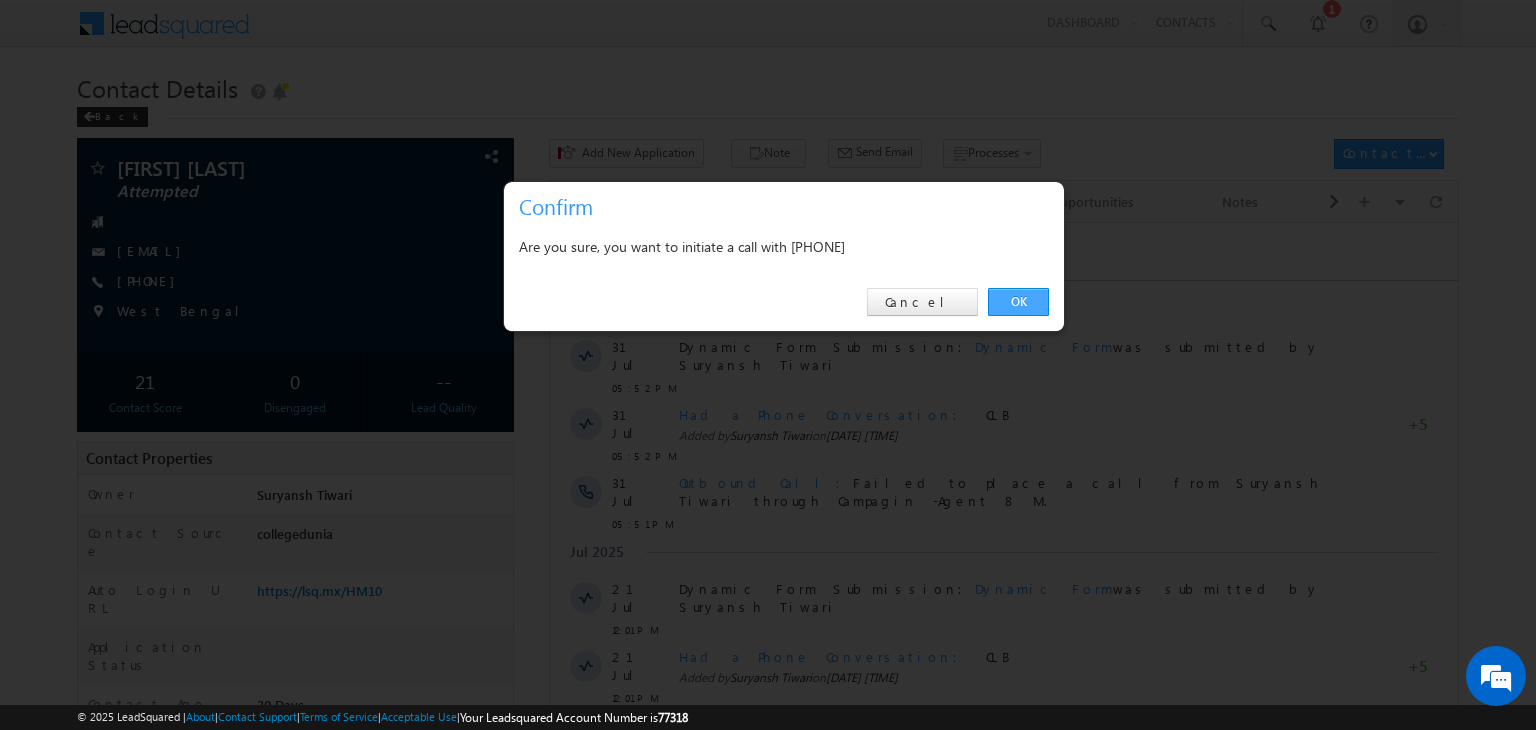 click on "OK" at bounding box center (1018, 302) 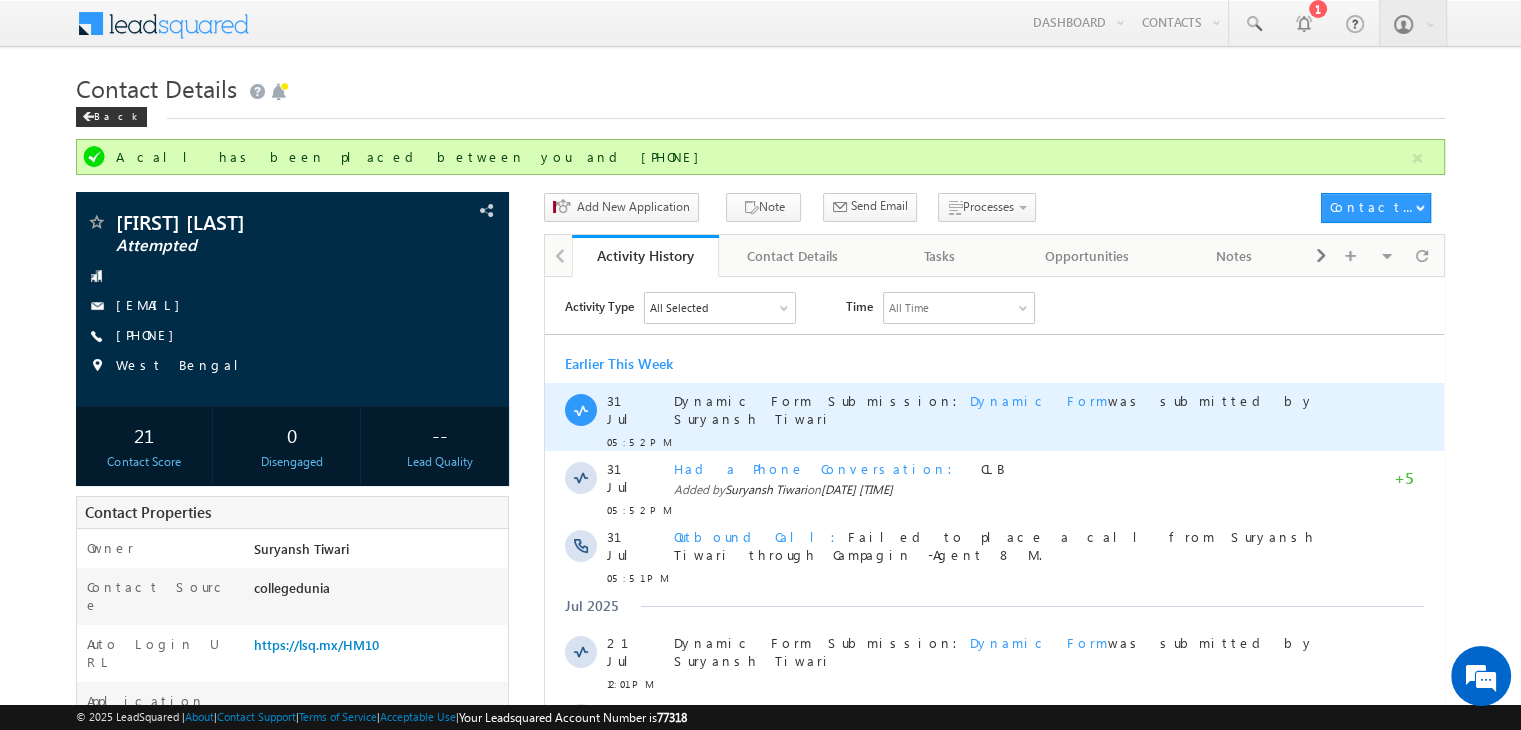scroll, scrollTop: 455, scrollLeft: 0, axis: vertical 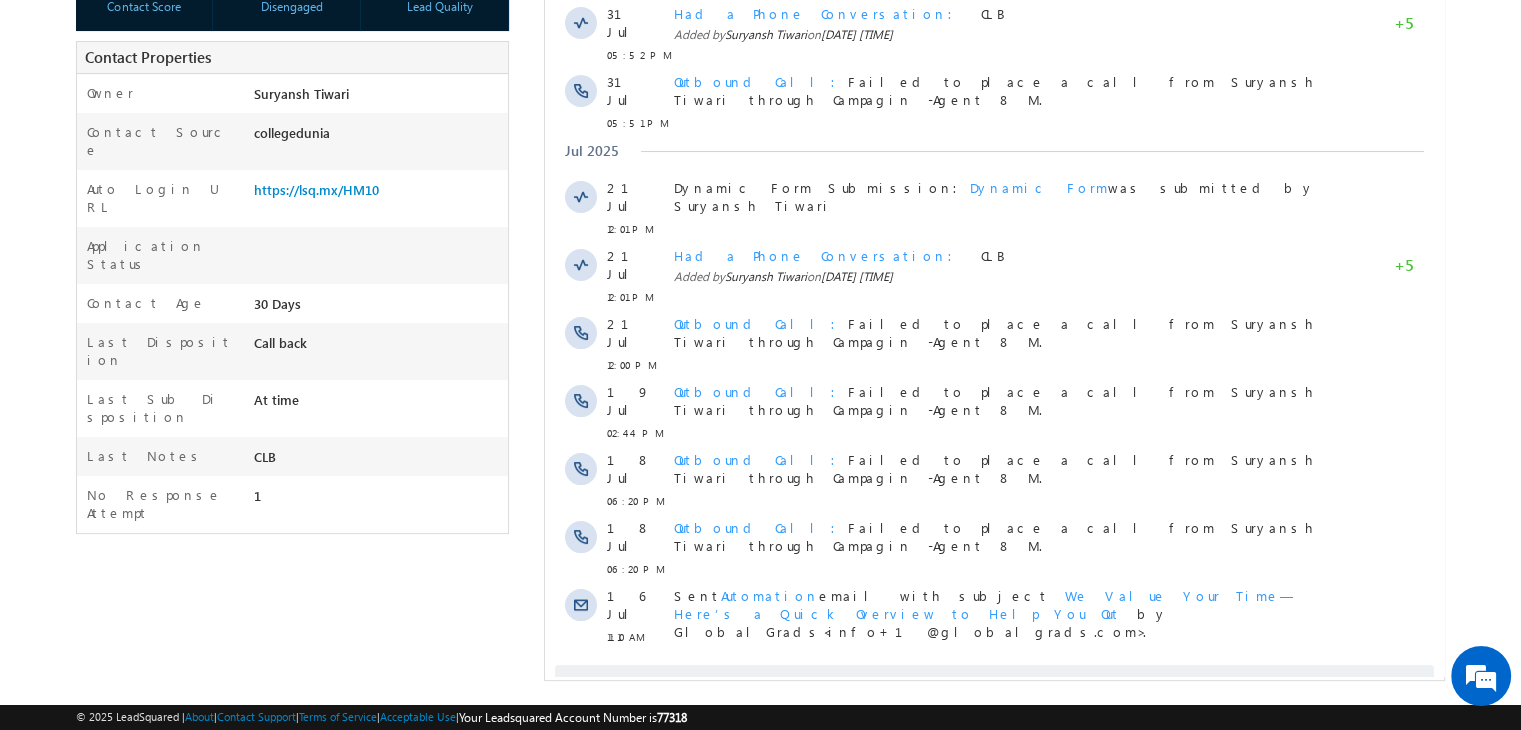 click at bounding box center [942, 688] 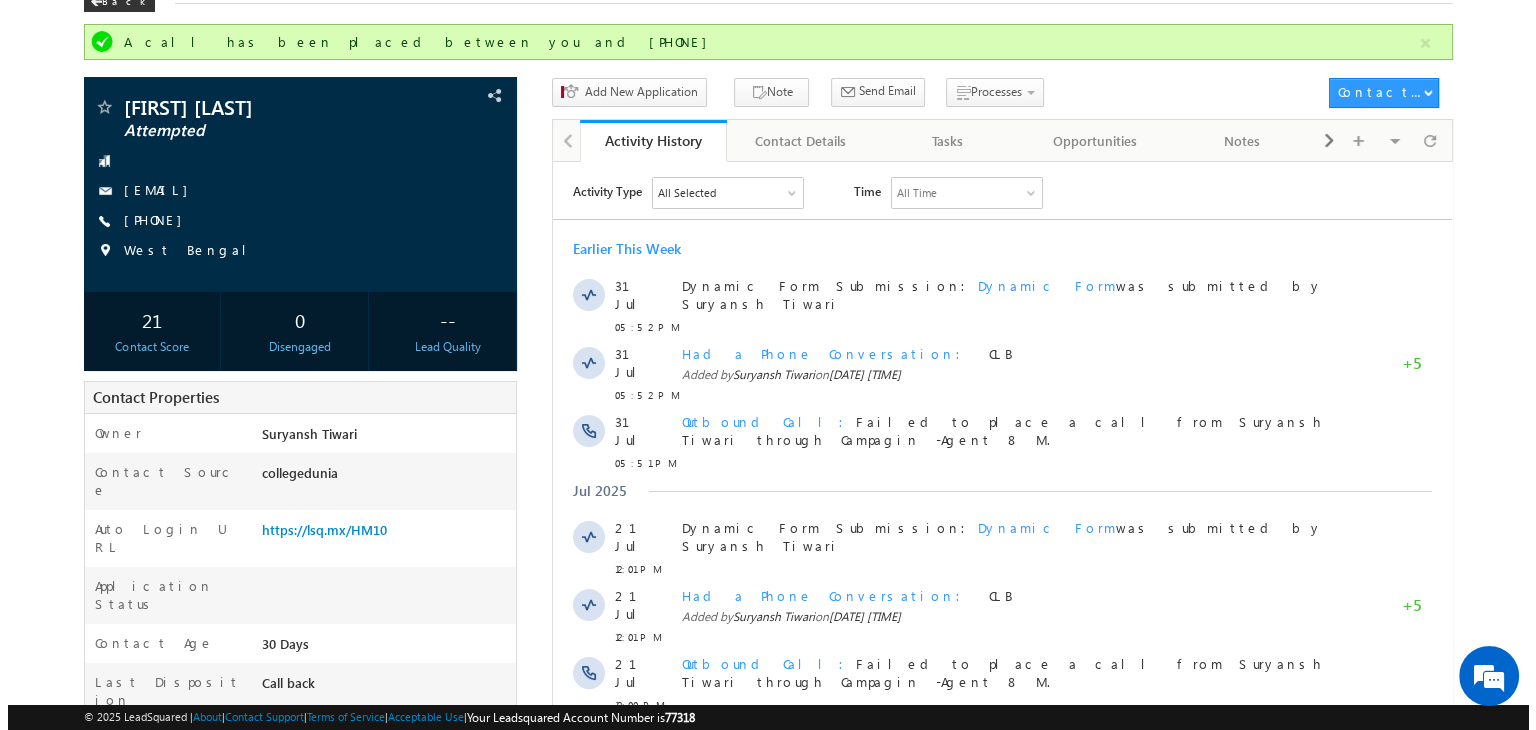 scroll, scrollTop: 0, scrollLeft: 0, axis: both 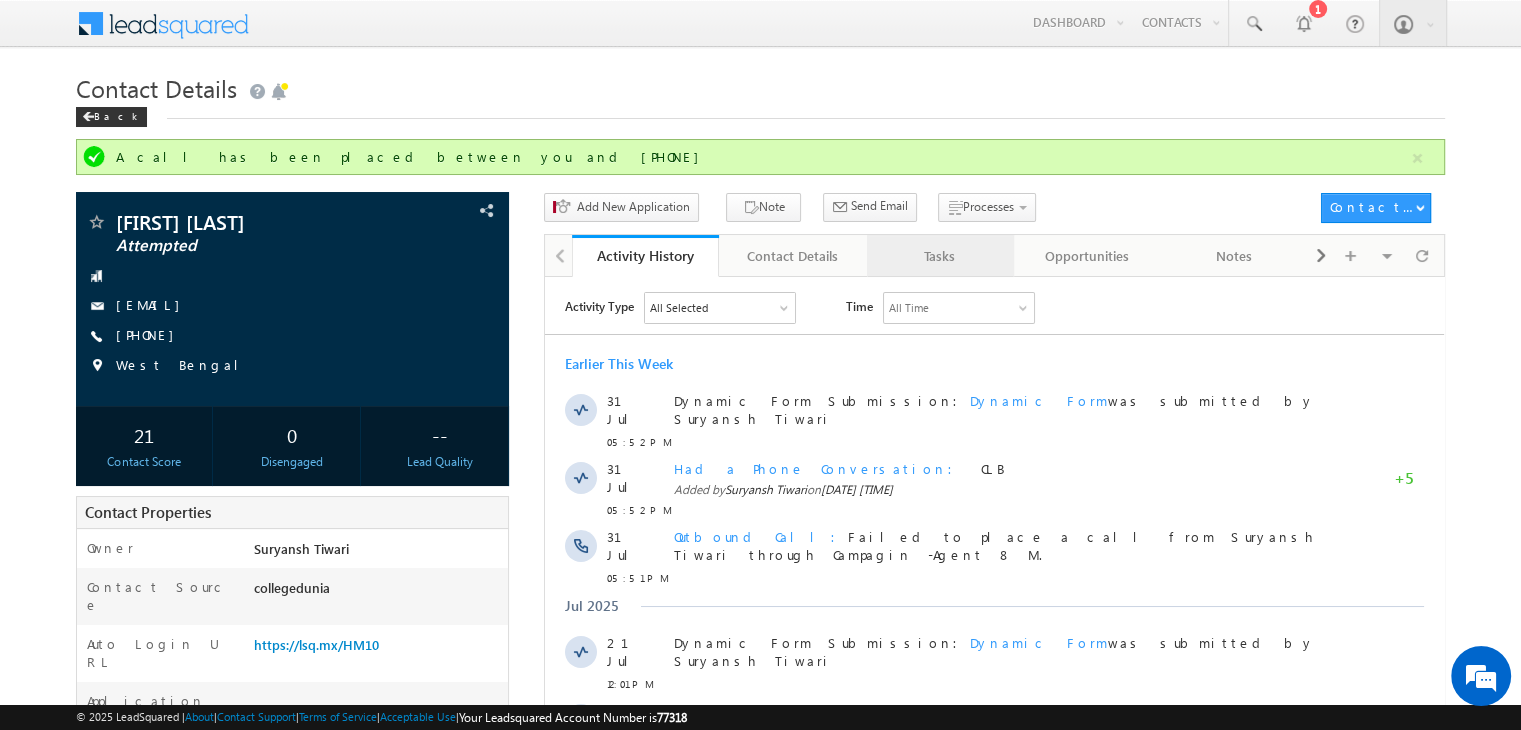 click on "Tasks" at bounding box center [940, 256] 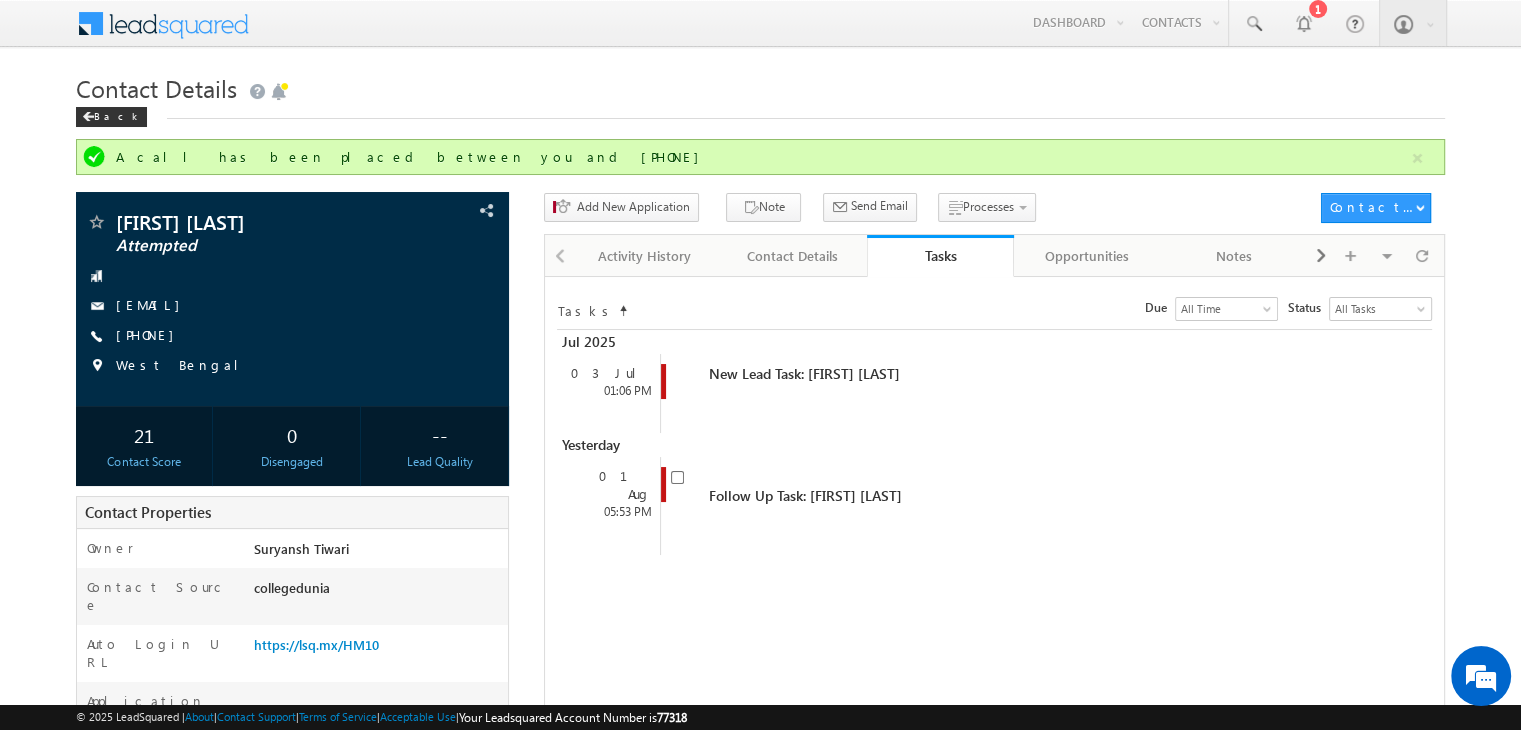click at bounding box center (1416, 459) 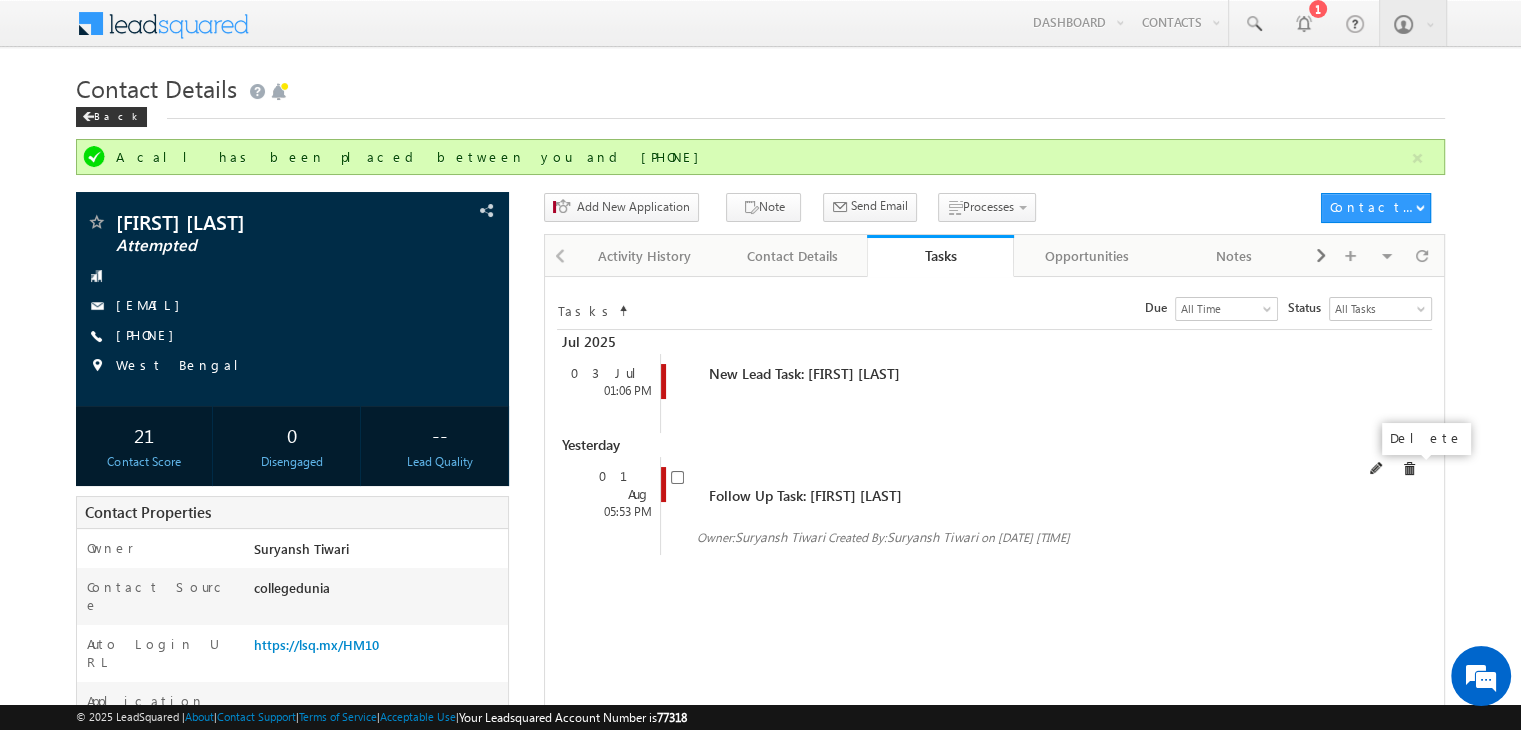 click at bounding box center (1409, 469) 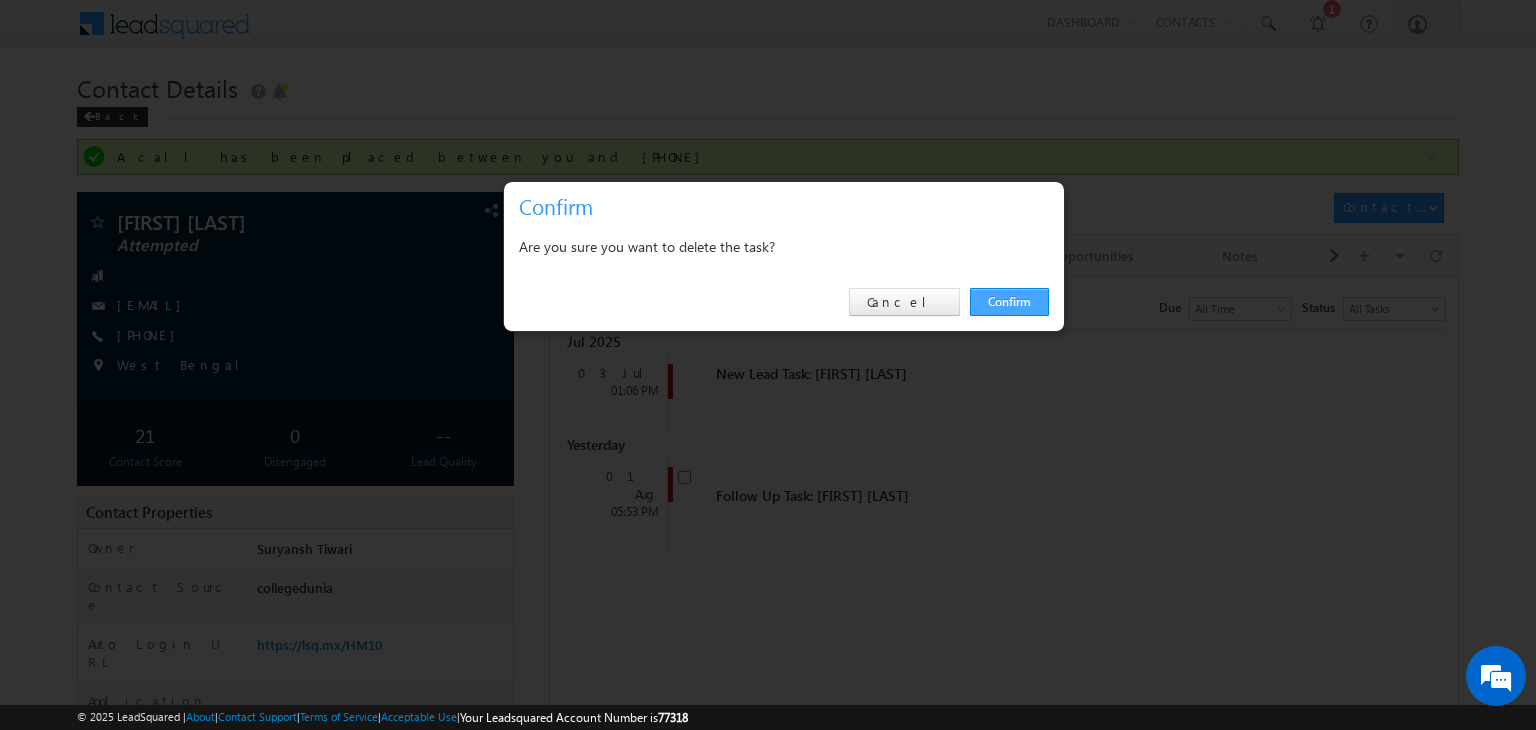 click on "Confirm" at bounding box center (1009, 302) 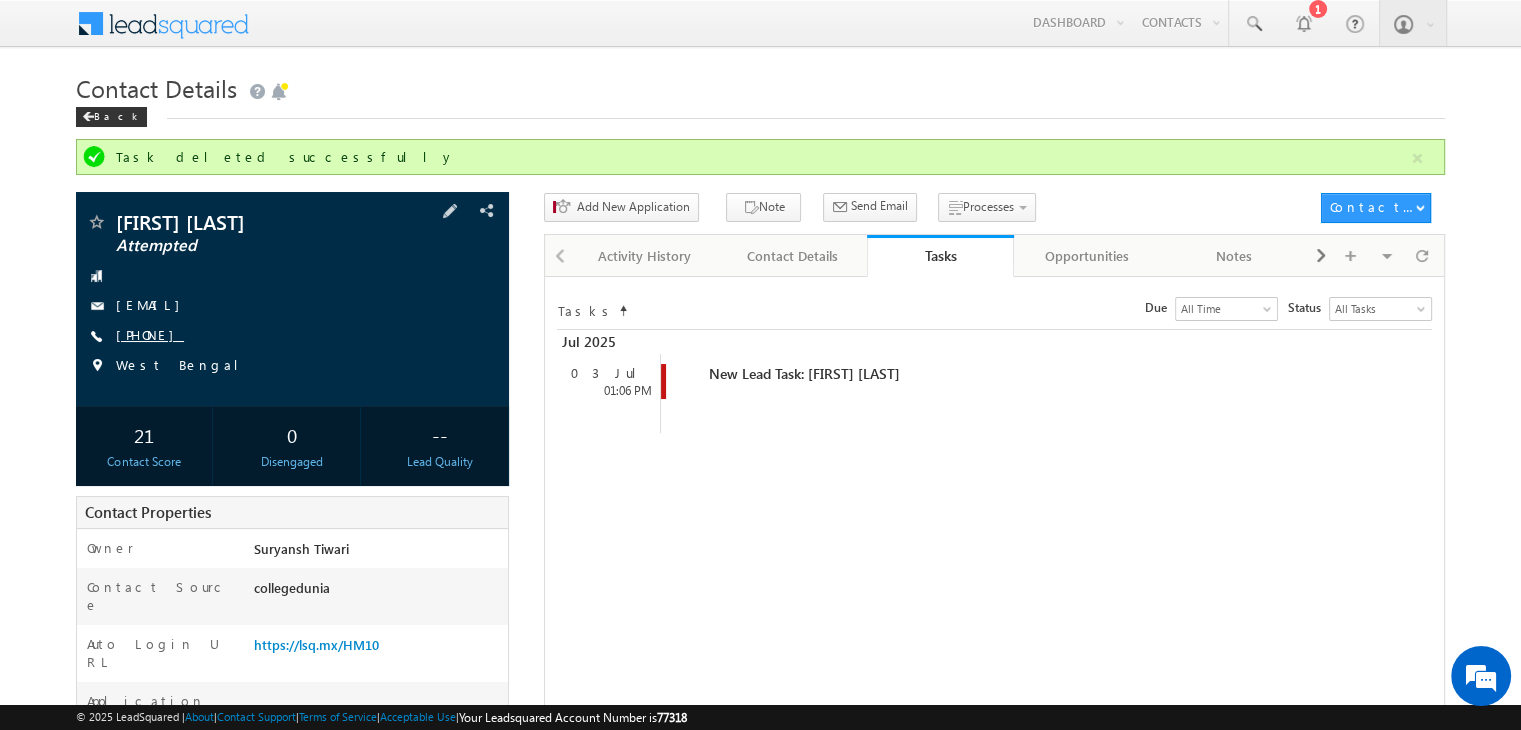 click on "[PHONE]" at bounding box center [150, 334] 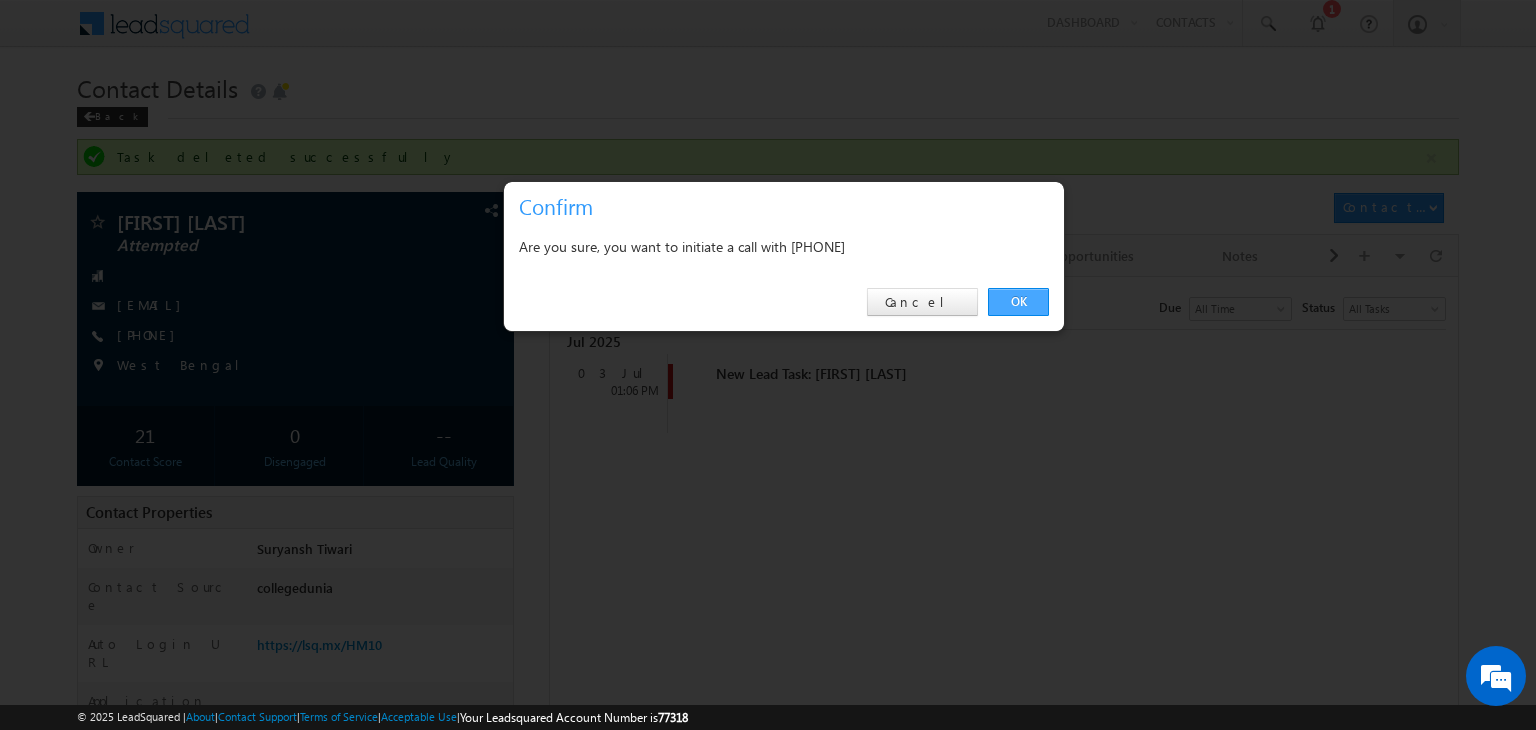 click on "OK" at bounding box center [1018, 302] 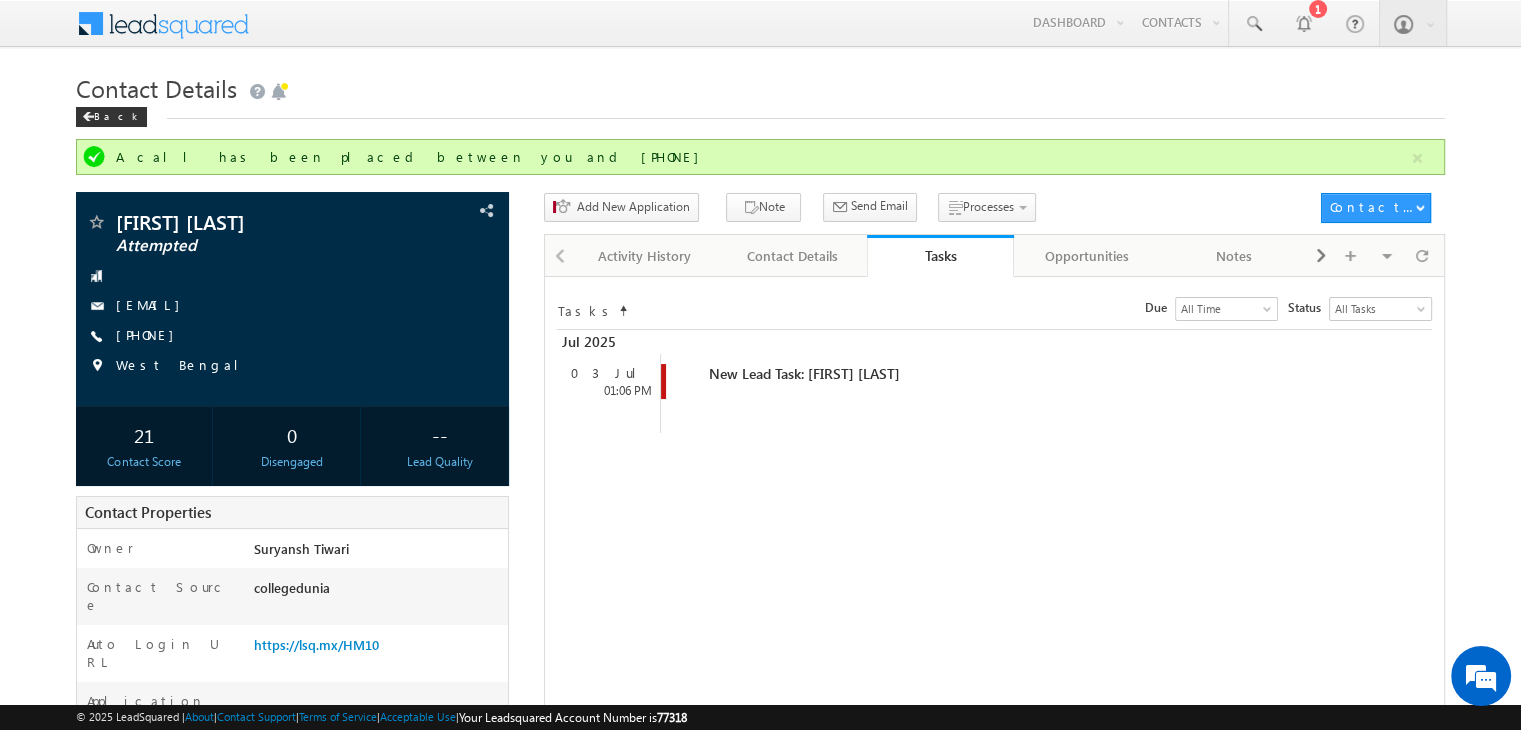 click on "Contact Details" at bounding box center (760, 86) 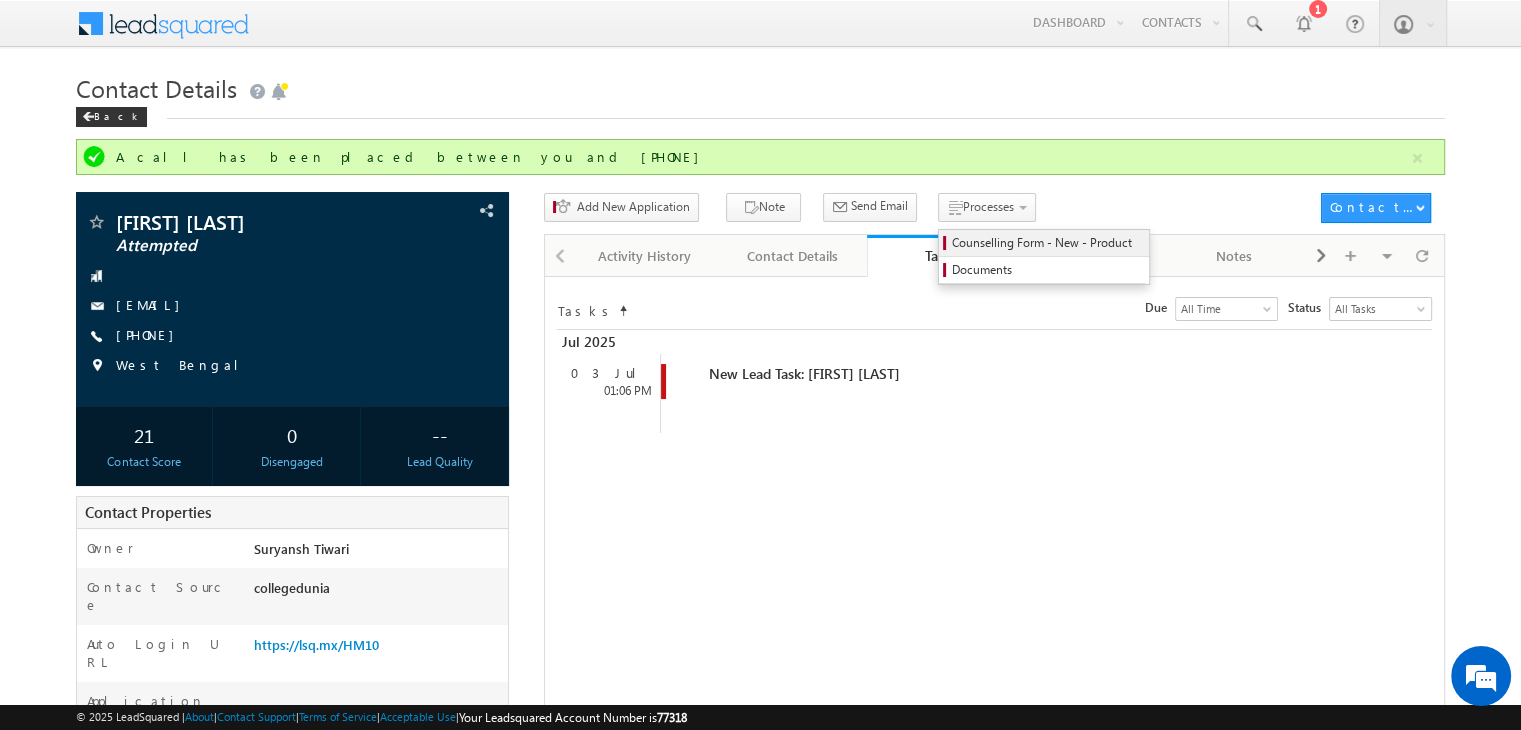 click on "Counselling Form - New - Product" at bounding box center (1047, 243) 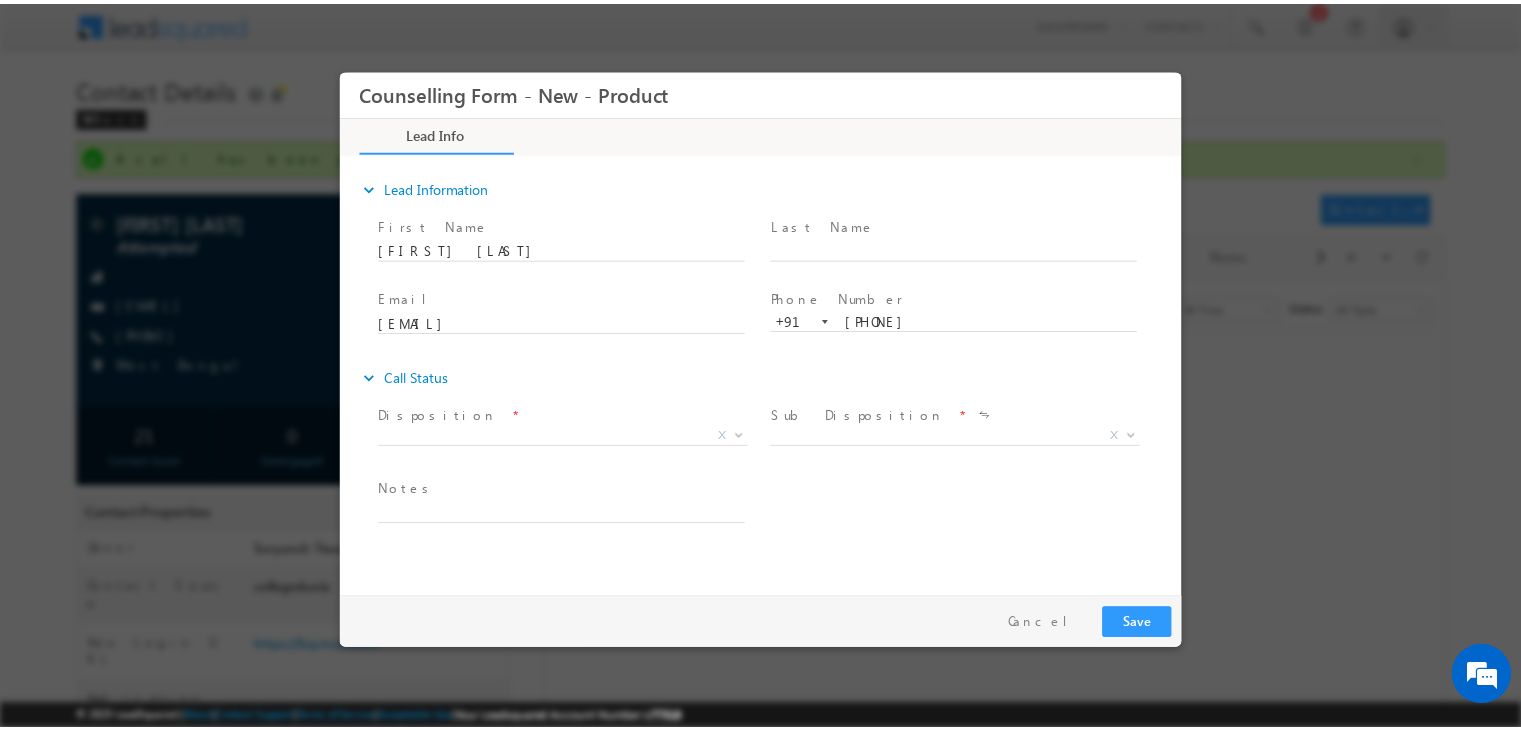 scroll, scrollTop: 0, scrollLeft: 0, axis: both 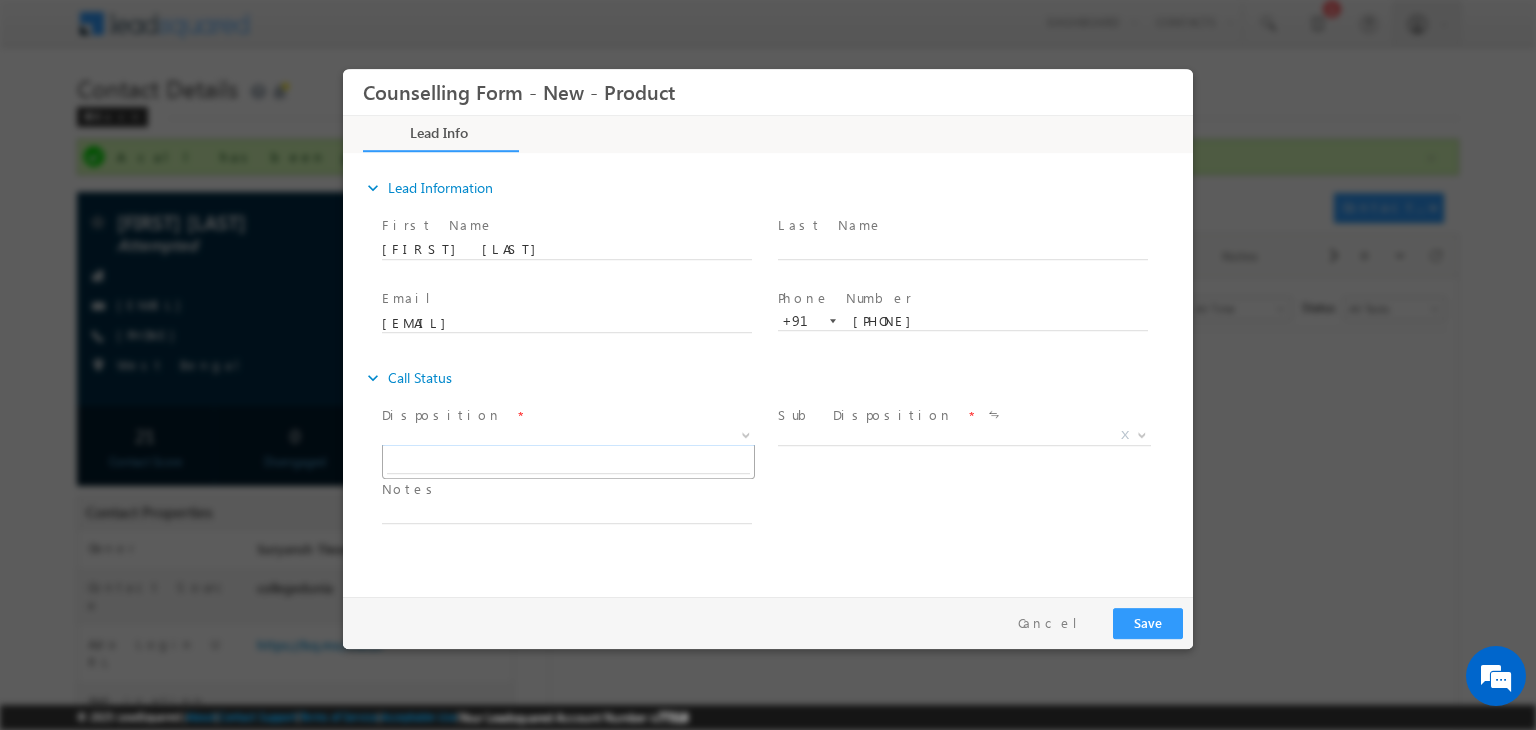 click on "X" at bounding box center [568, 436] 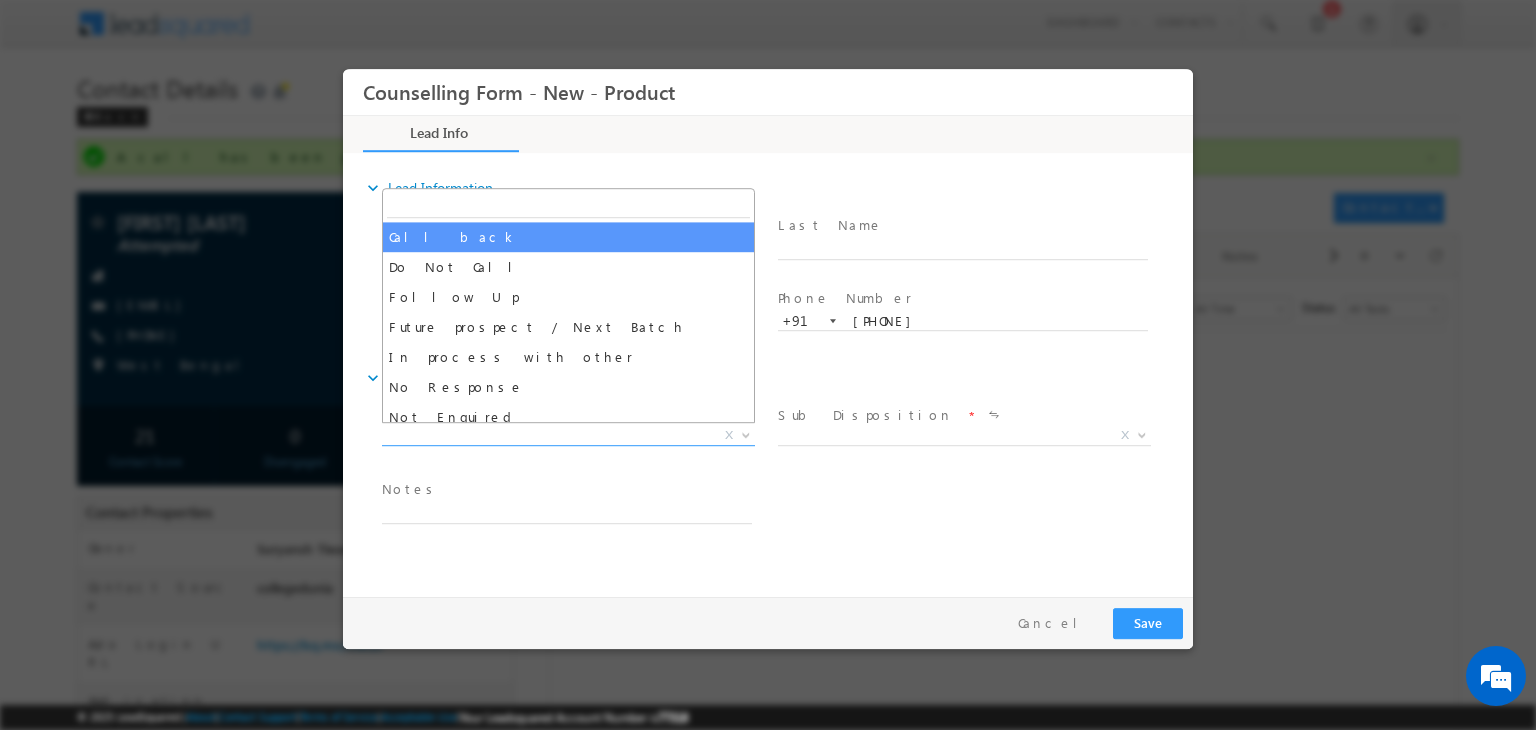 drag, startPoint x: 512, startPoint y: 212, endPoint x: 540, endPoint y: 244, distance: 42.520584 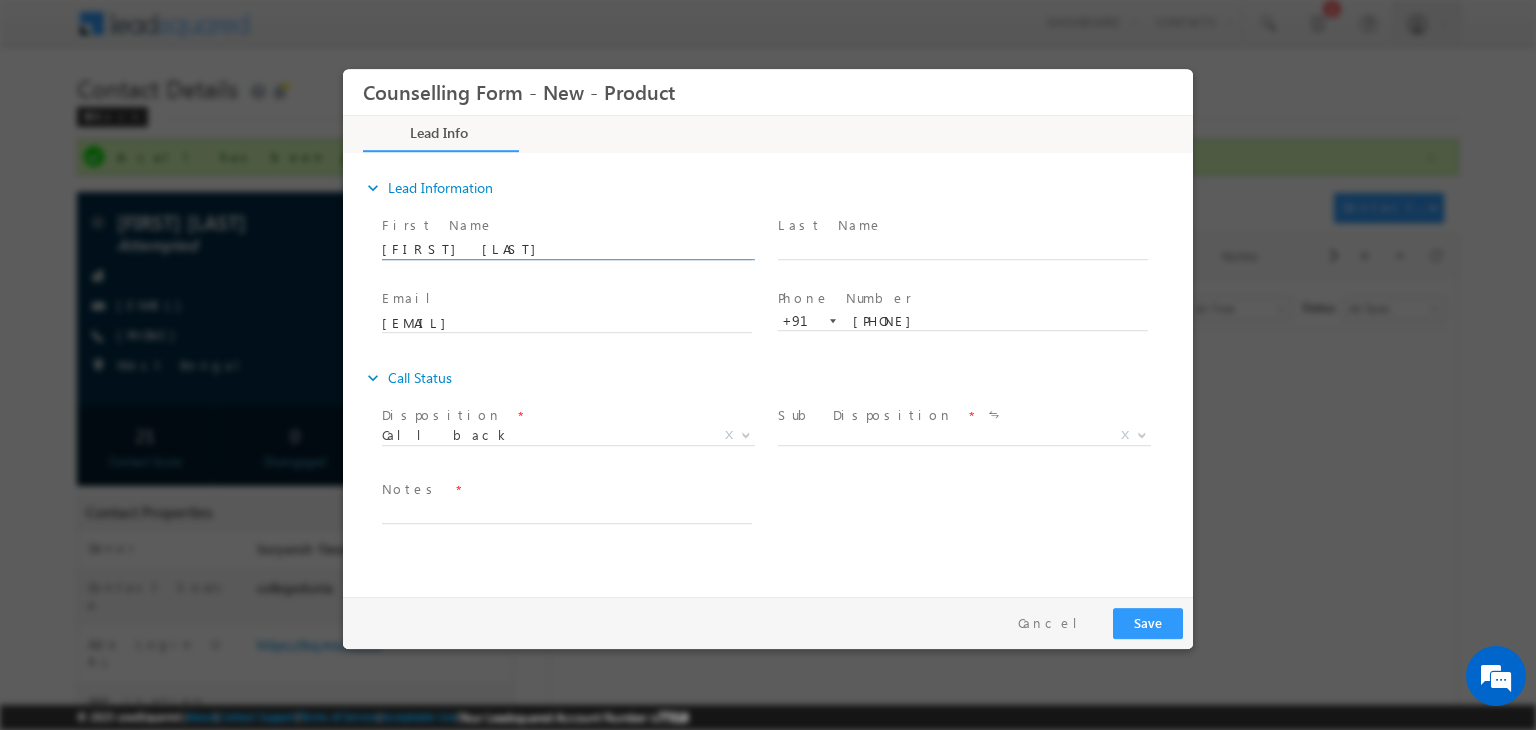click on "[FIRST] [LAST]" at bounding box center (567, 250) 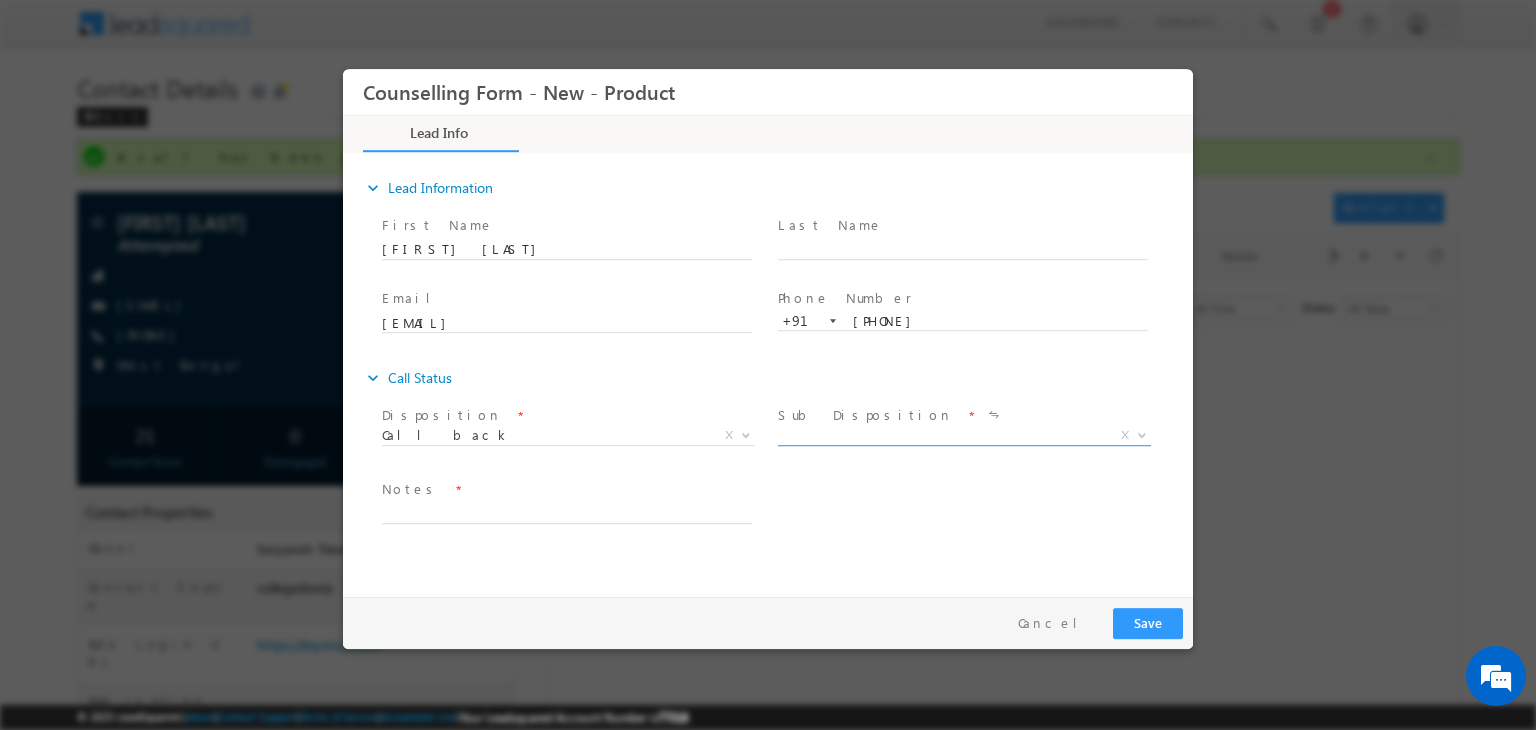 drag, startPoint x: 832, startPoint y: 423, endPoint x: 841, endPoint y: 435, distance: 15 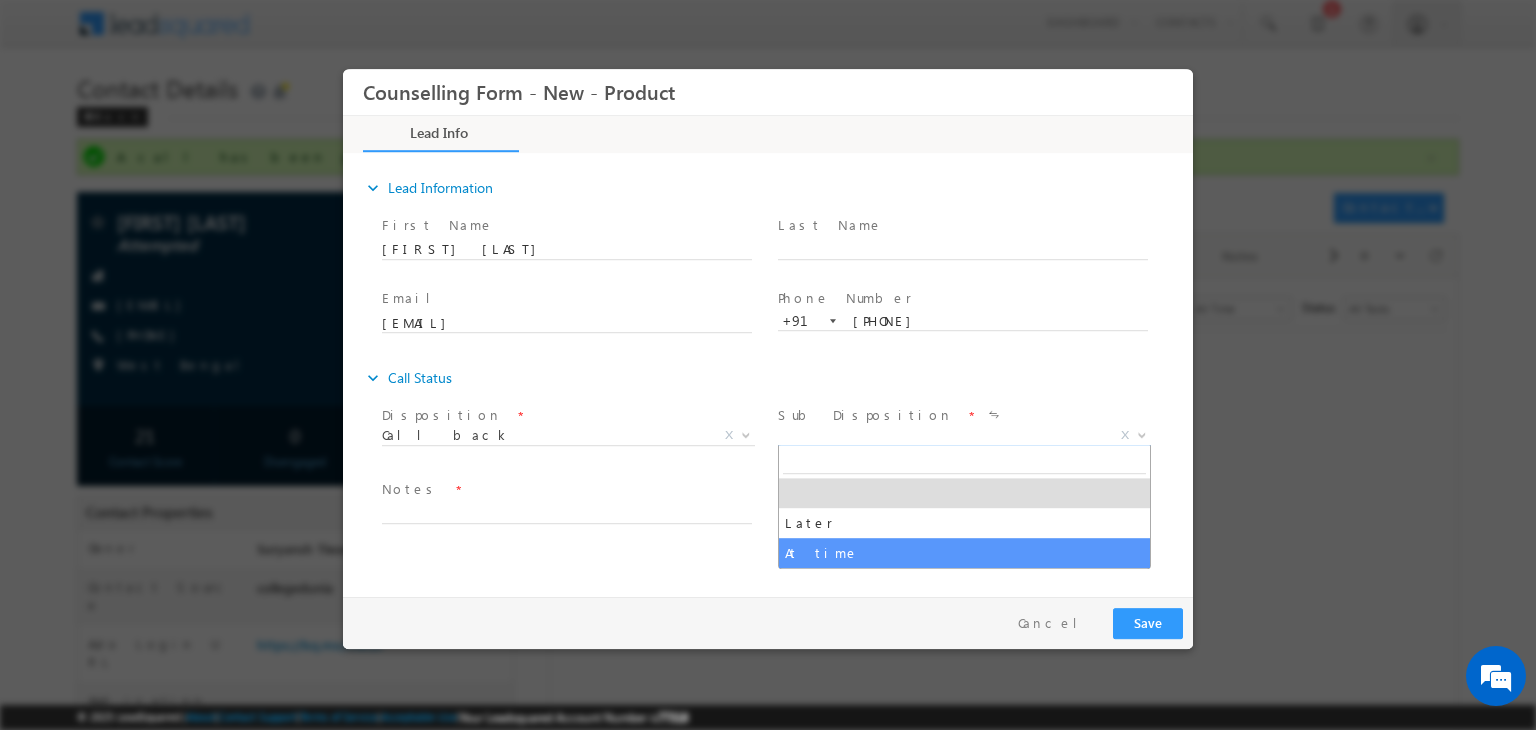 drag, startPoint x: 841, startPoint y: 435, endPoint x: 907, endPoint y: 608, distance: 185.1621 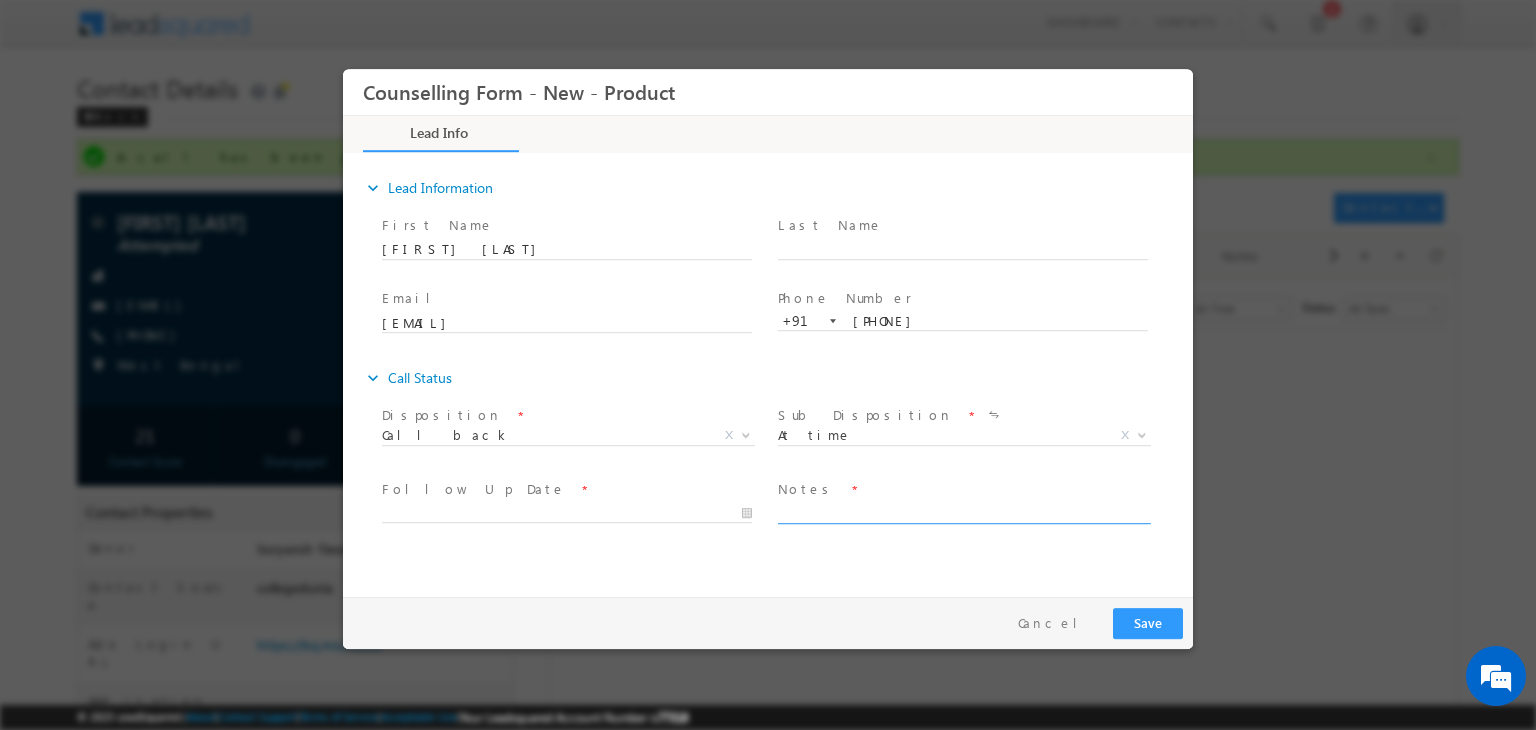 click at bounding box center (963, 512) 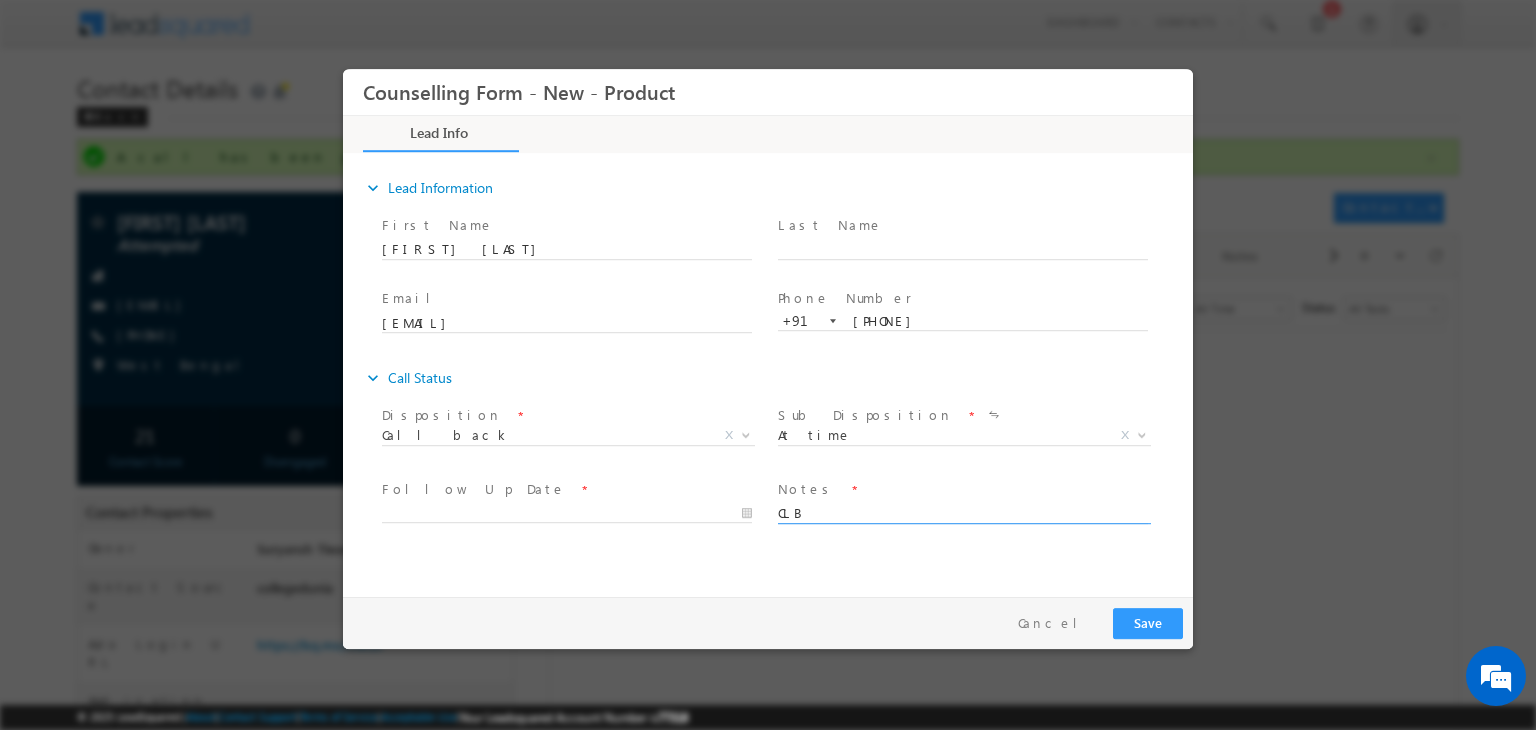 type on "CLB" 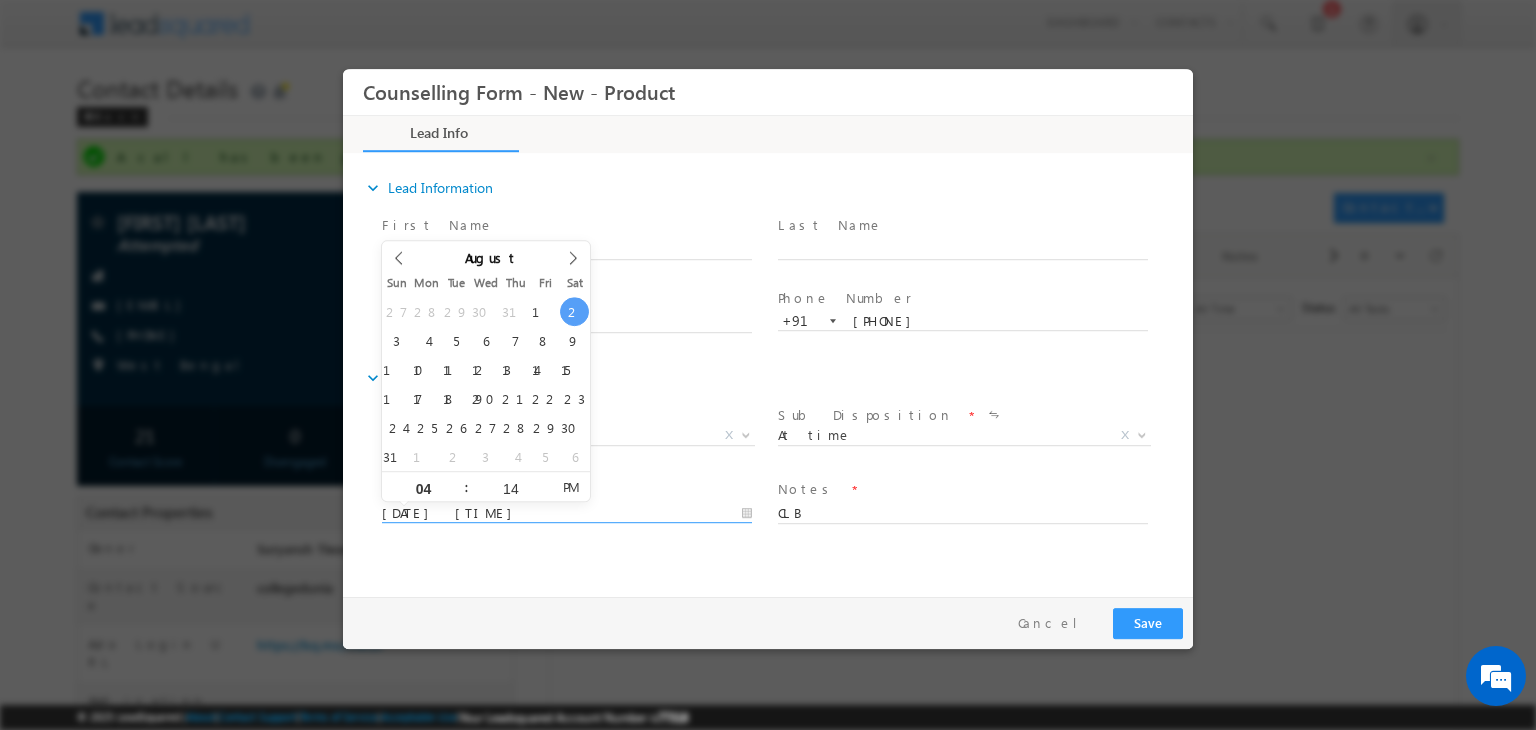 click on "[DATE] [TIME]" at bounding box center [567, 514] 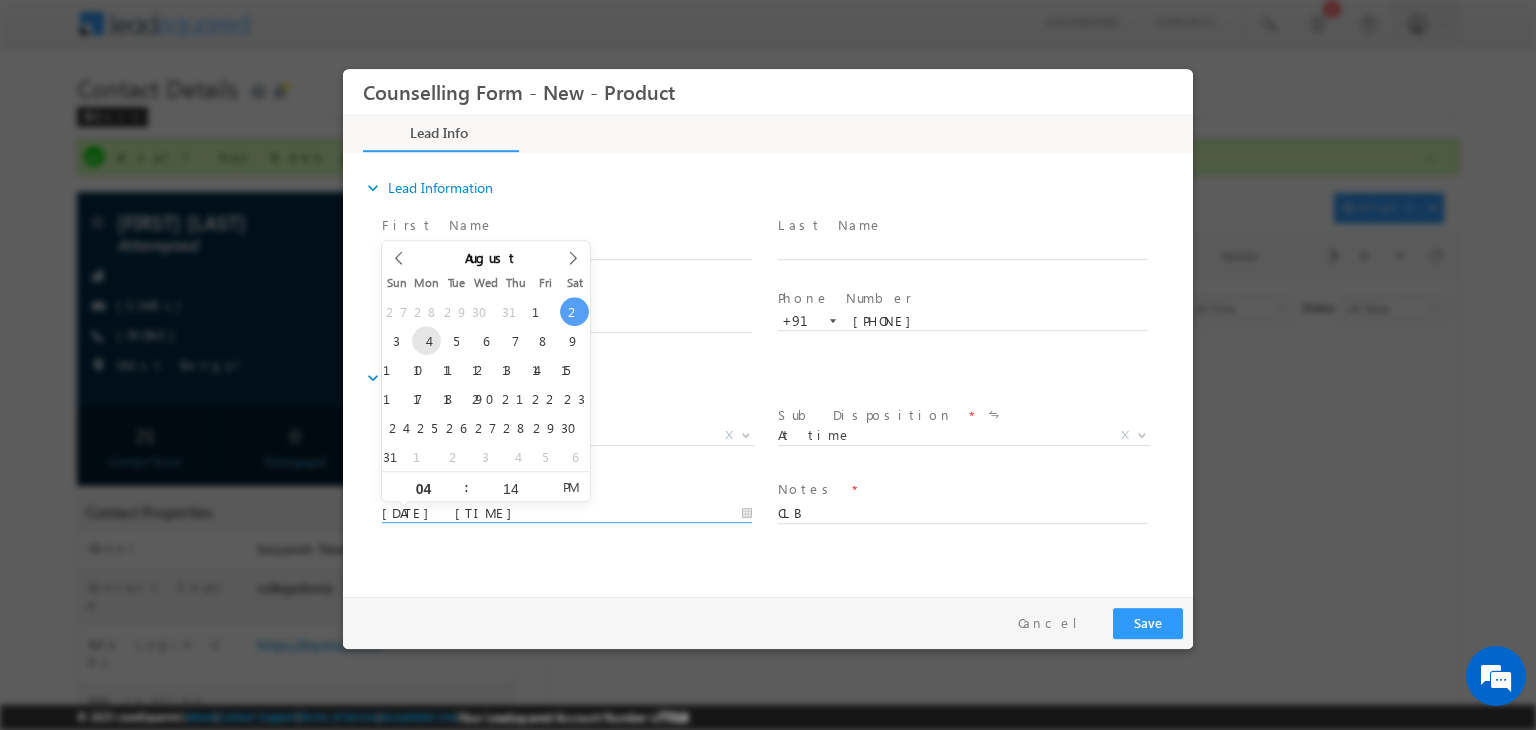 type on "[DATE] [TIME]" 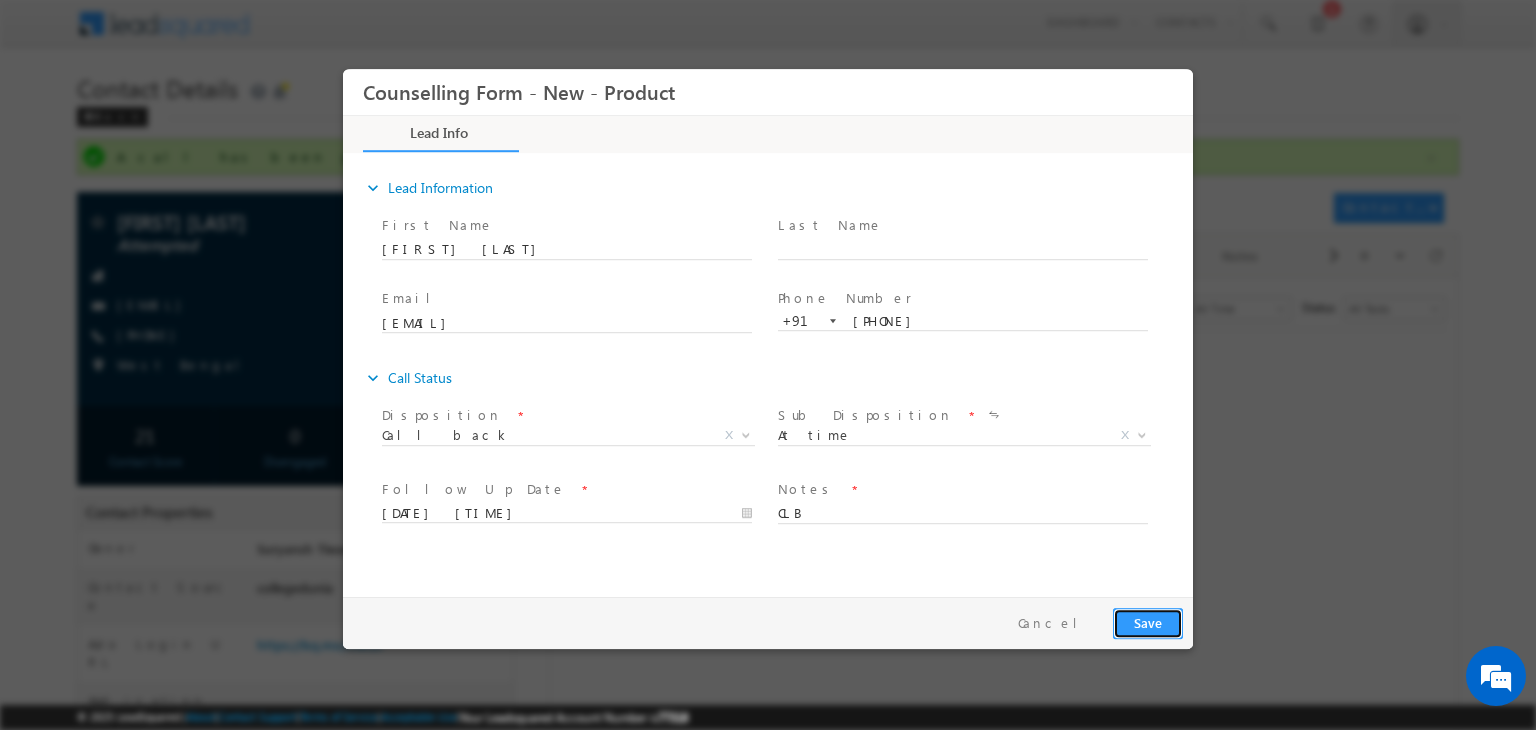 click on "Save" at bounding box center [1148, 623] 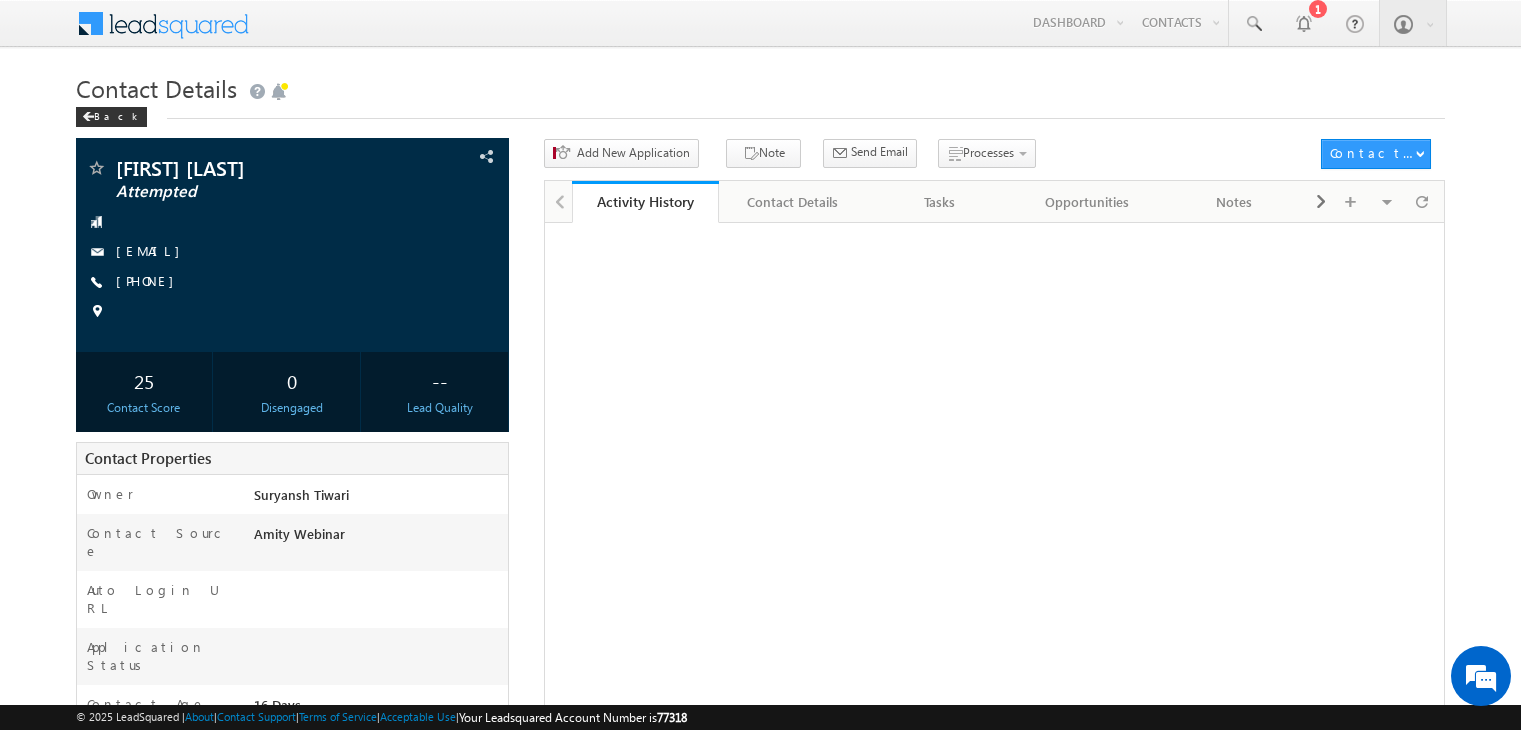 scroll, scrollTop: 0, scrollLeft: 0, axis: both 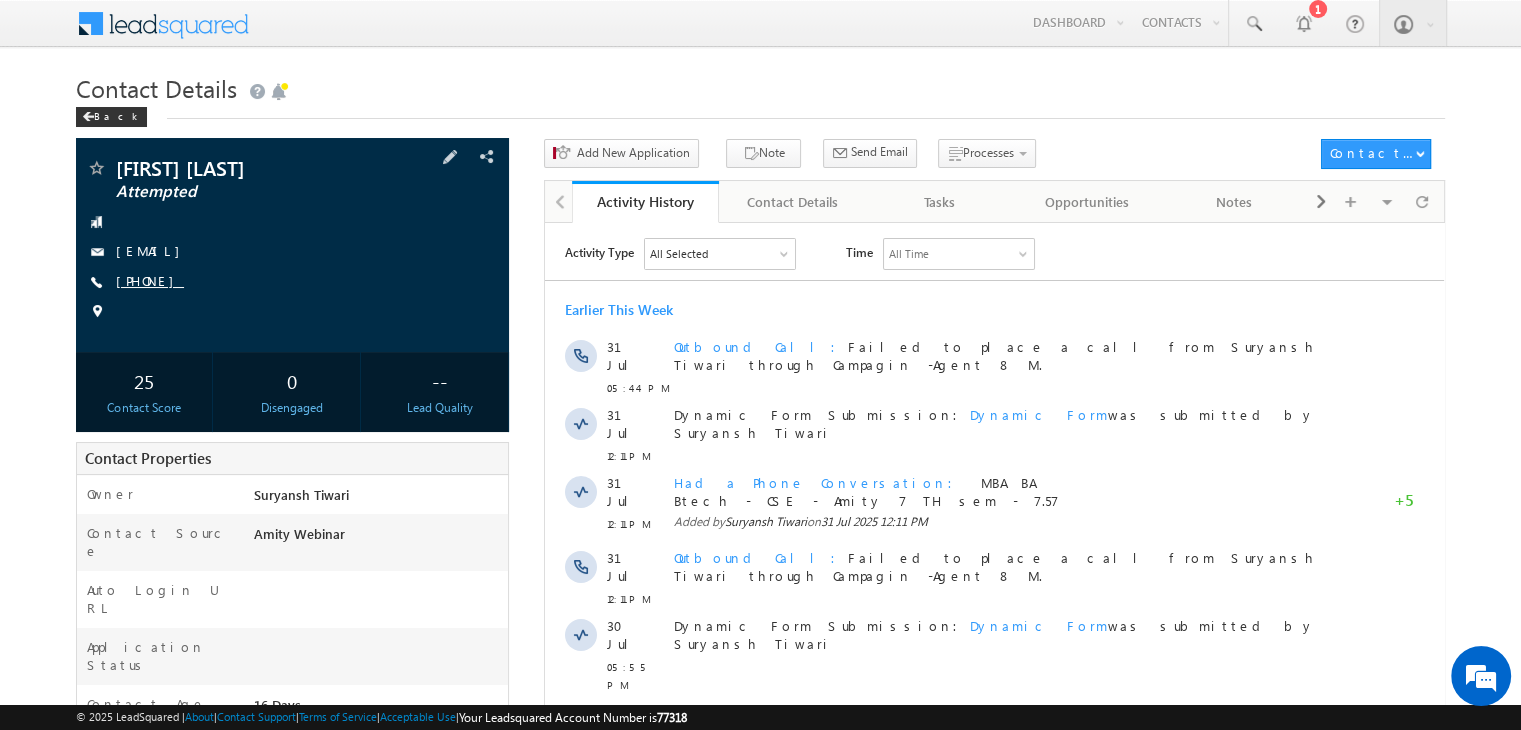 drag, startPoint x: 0, startPoint y: 0, endPoint x: 185, endPoint y: 275, distance: 331.43628 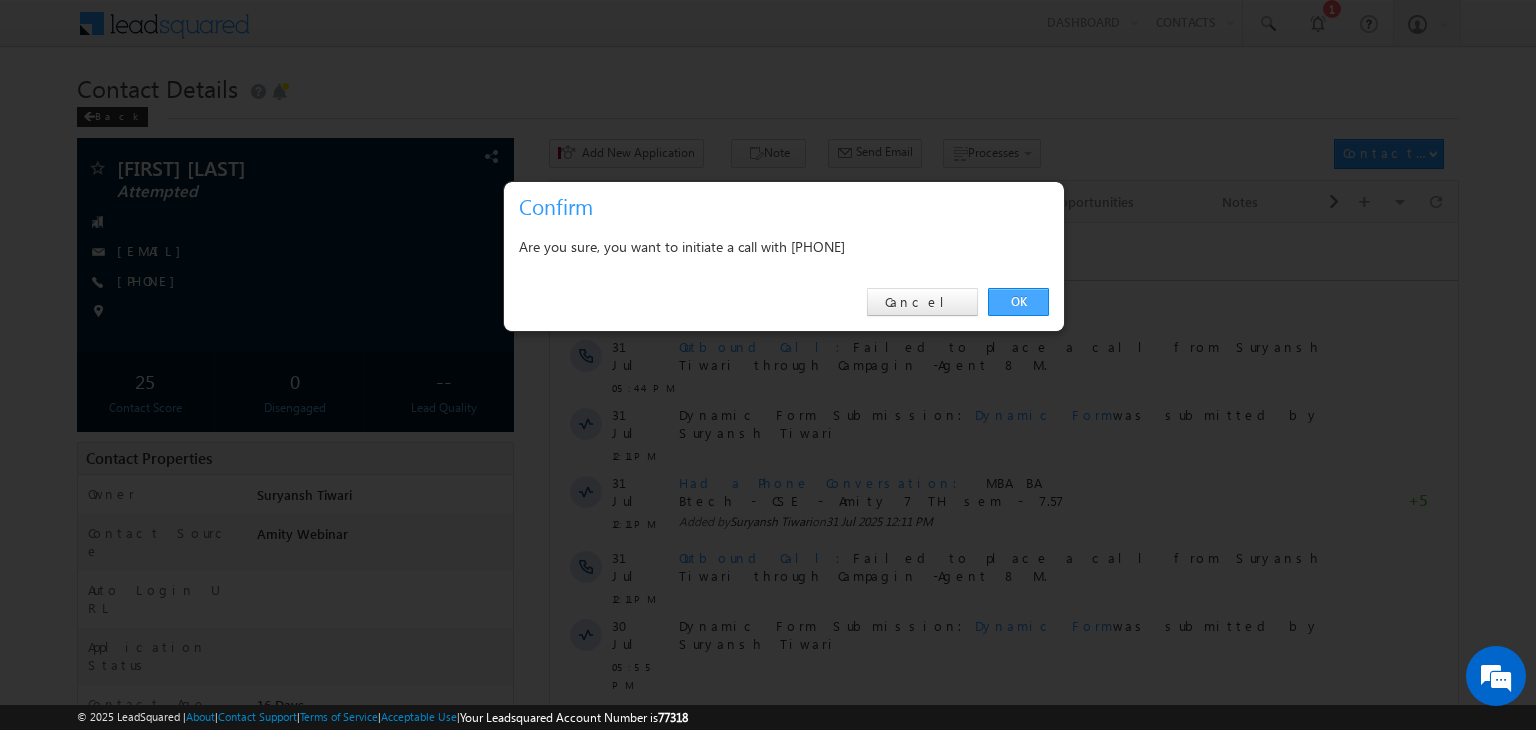 click on "OK" at bounding box center [1018, 302] 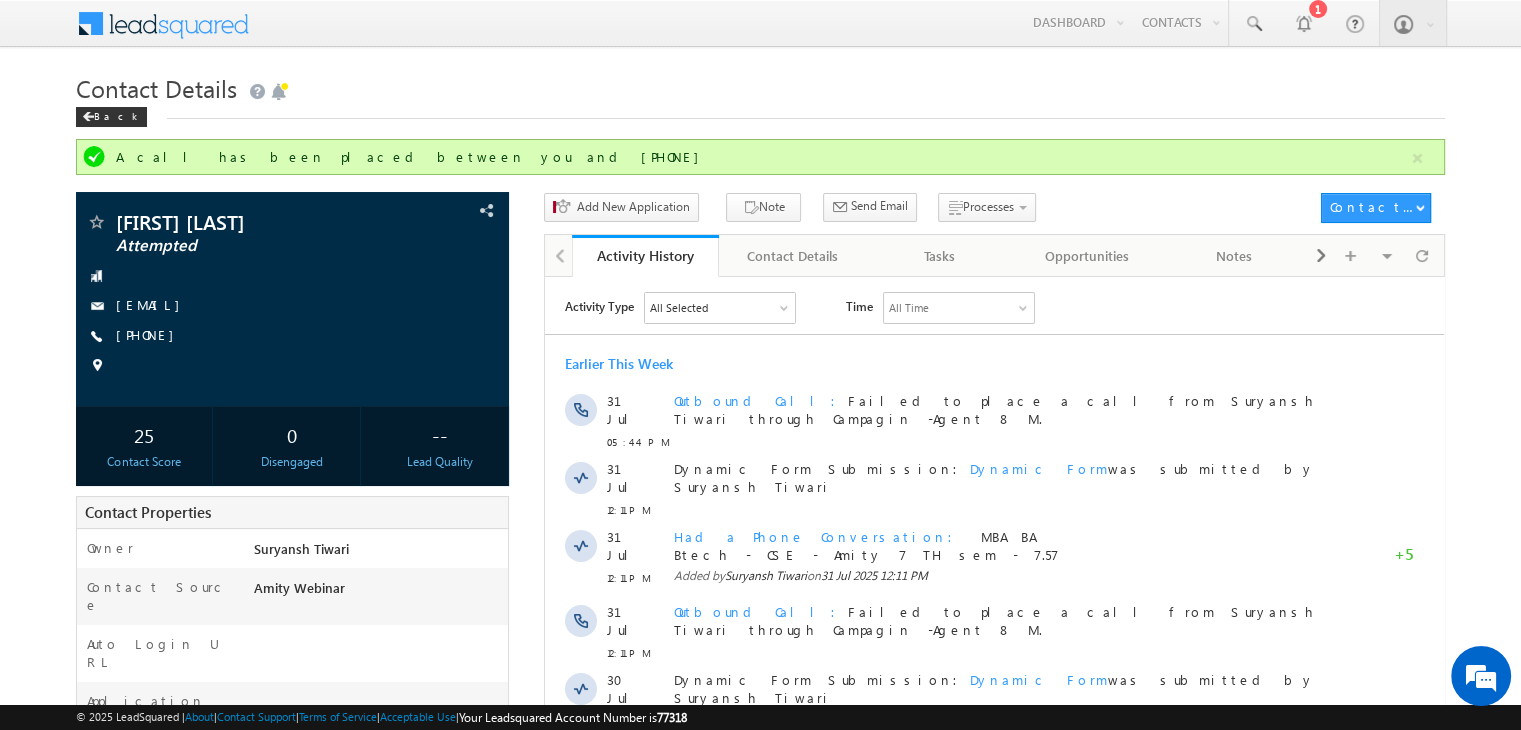 click on "Contact Details" at bounding box center [760, 86] 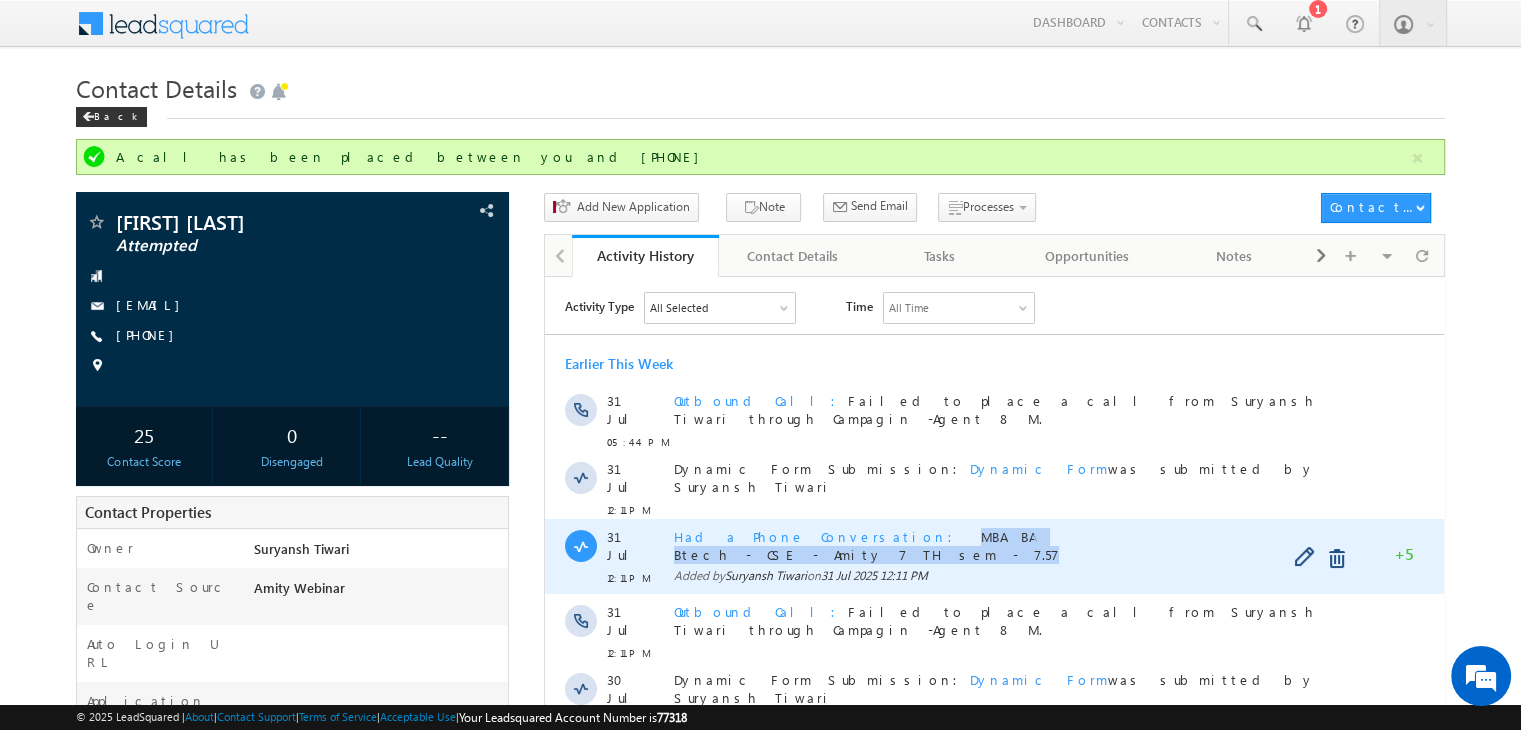 copy on "MBA BA Btech - CSE - Amity 7 TH sem - 7.57" 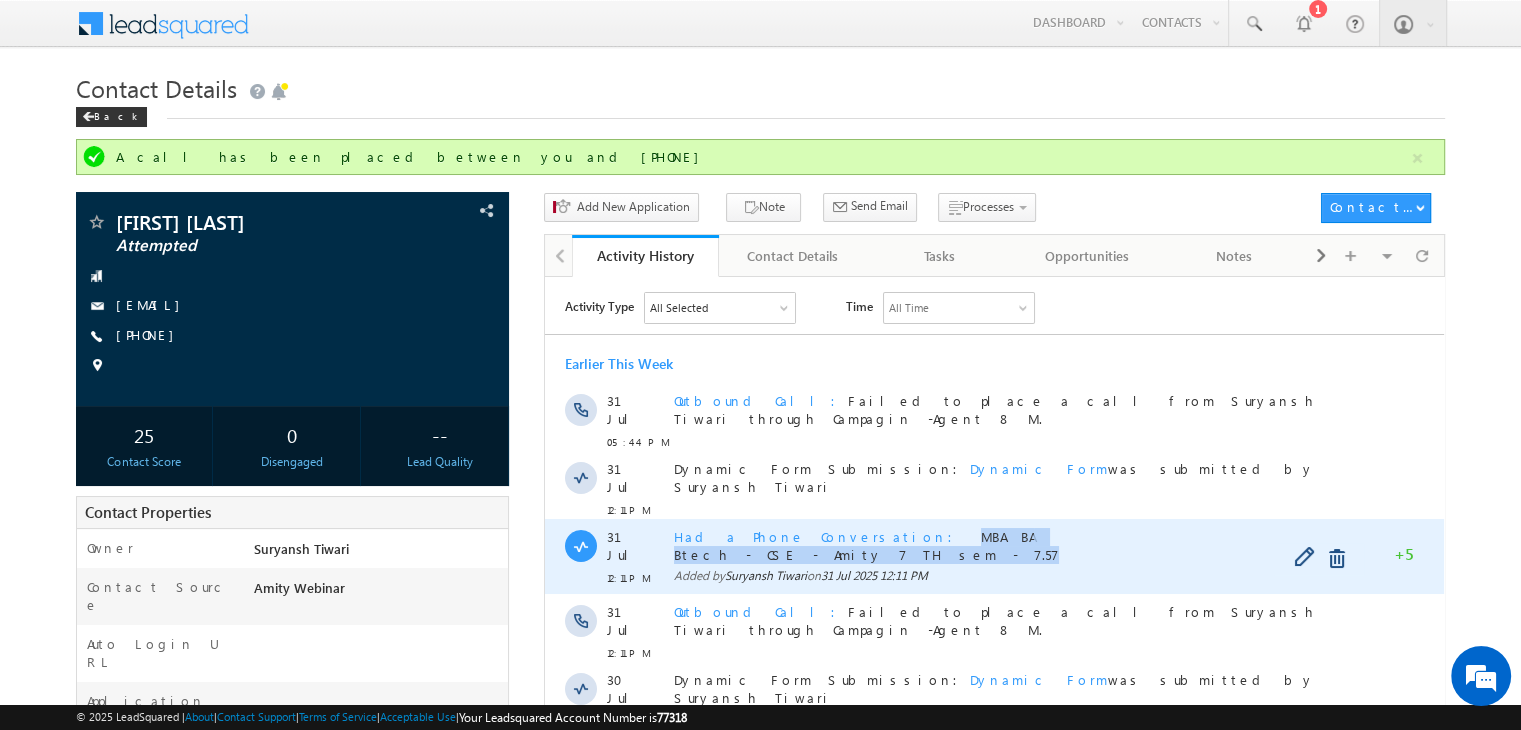 drag, startPoint x: 877, startPoint y: 537, endPoint x: 837, endPoint y: 517, distance: 44.72136 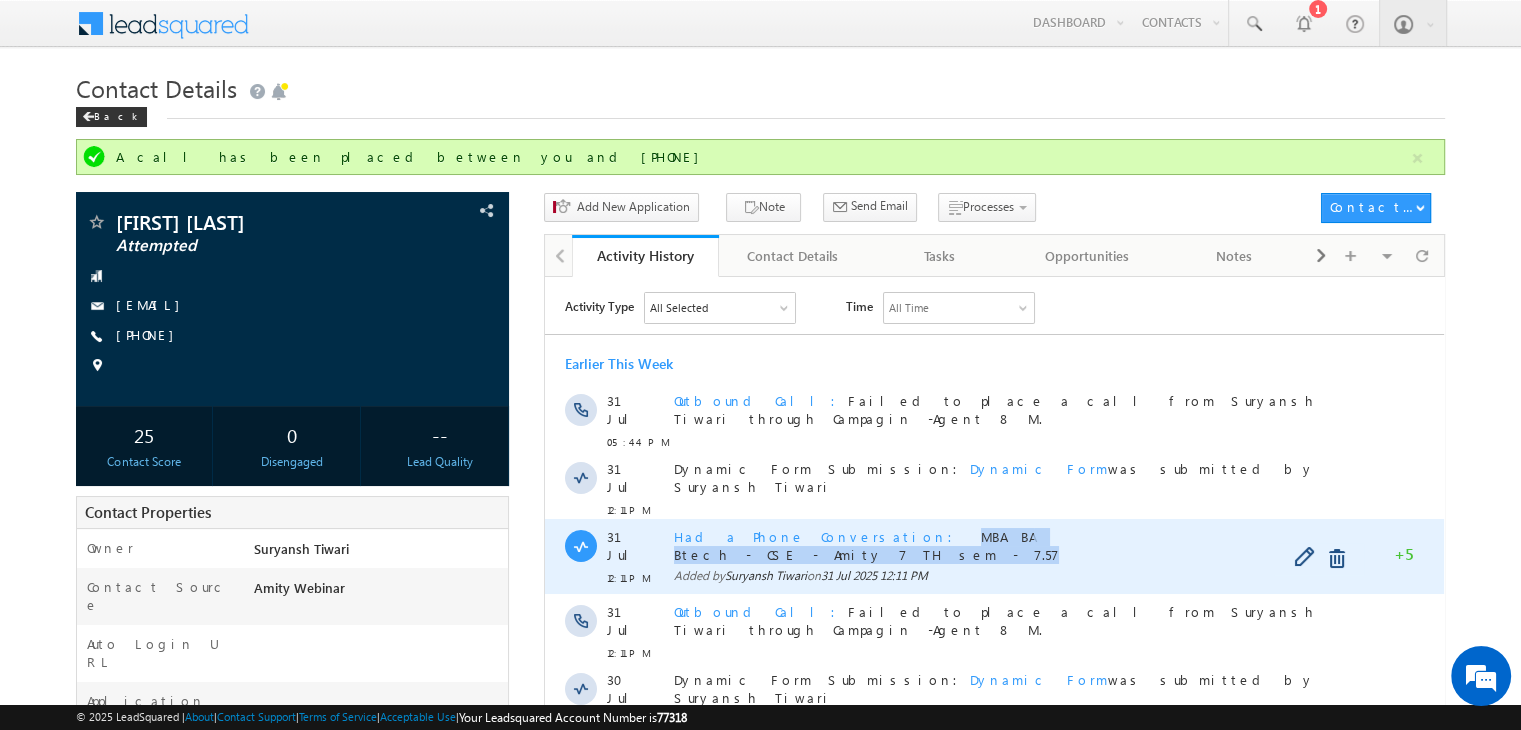 click on "MBA BA Btech - CSE - Amity 7 TH sem - 7.57" at bounding box center (866, 544) 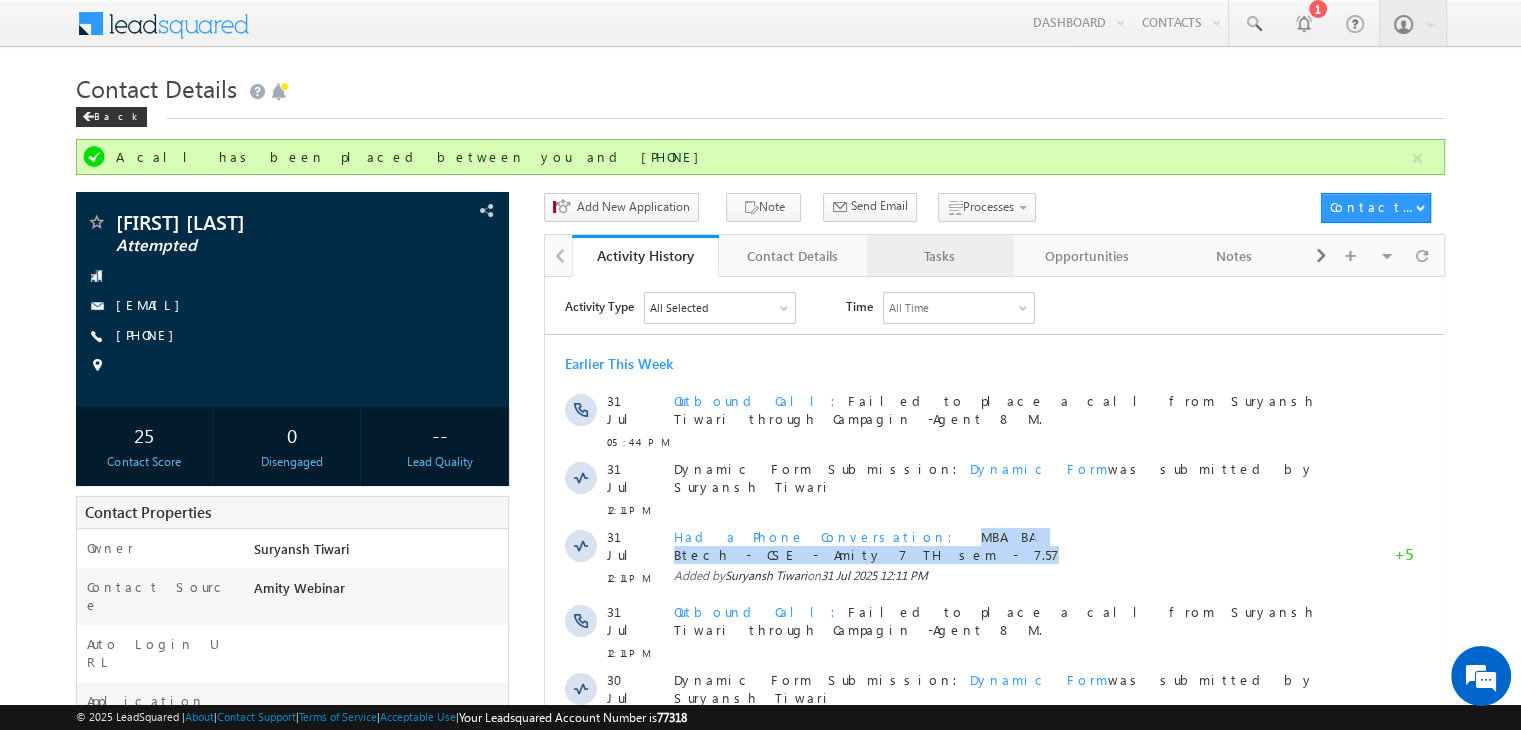 click on "Tasks" at bounding box center [939, 256] 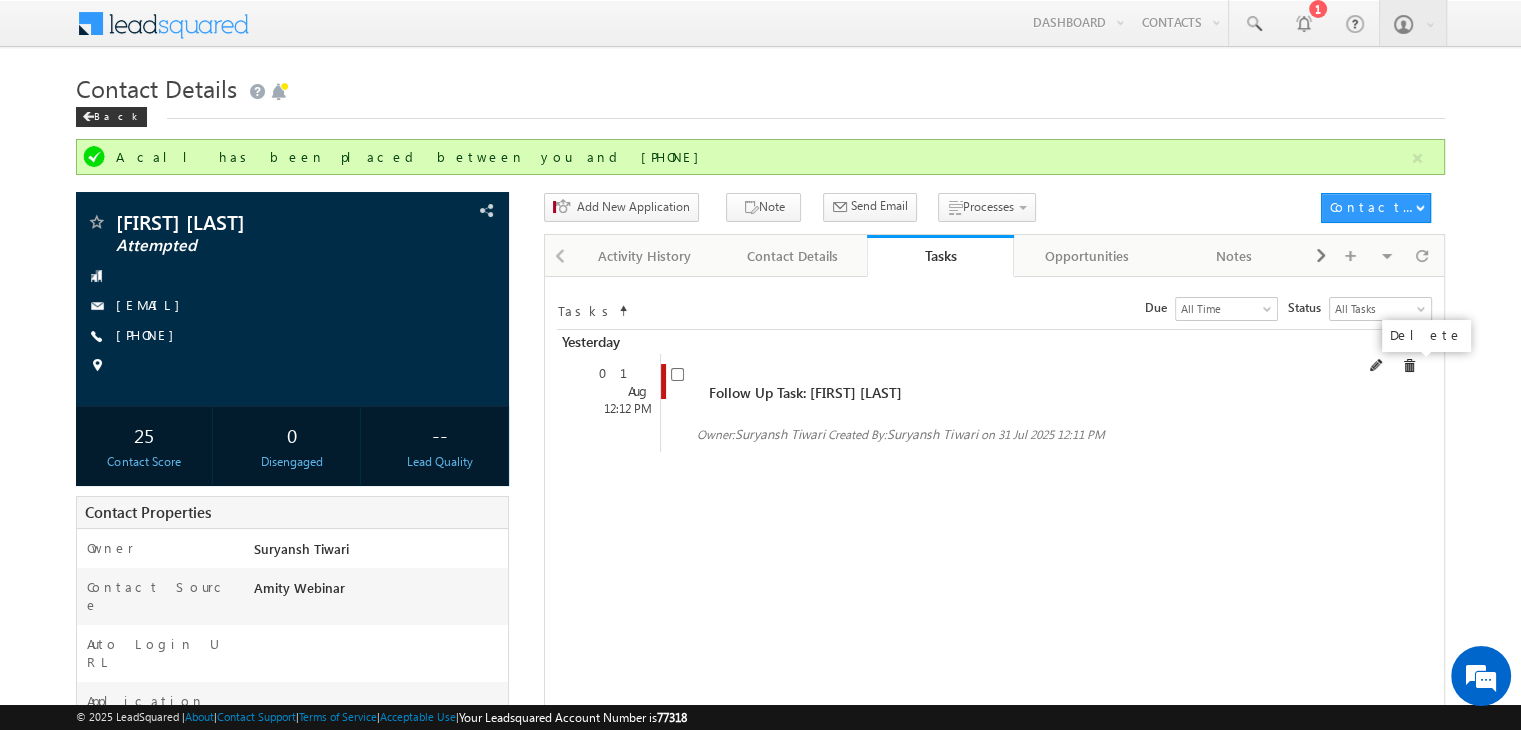 click at bounding box center (1409, 366) 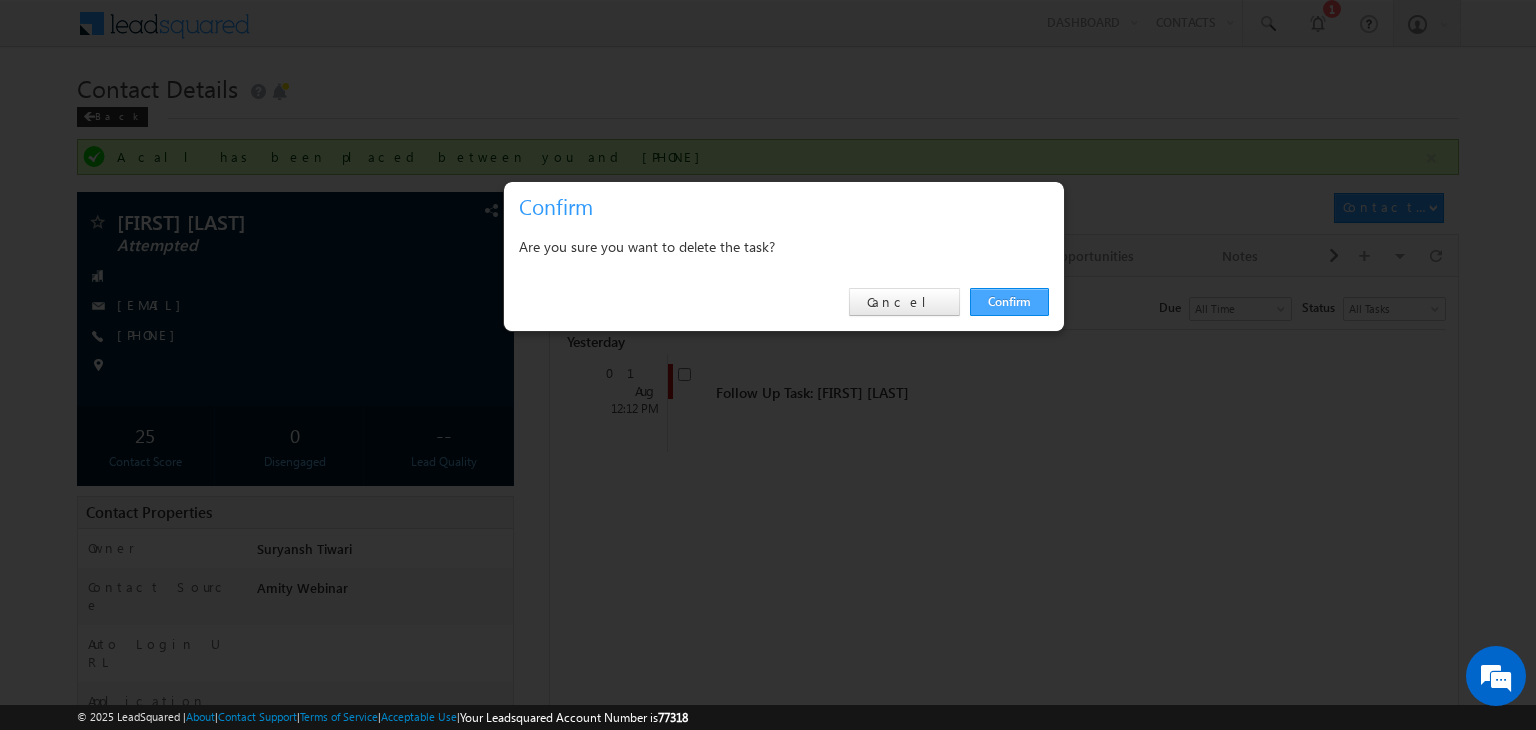 click on "Confirm" at bounding box center [1009, 302] 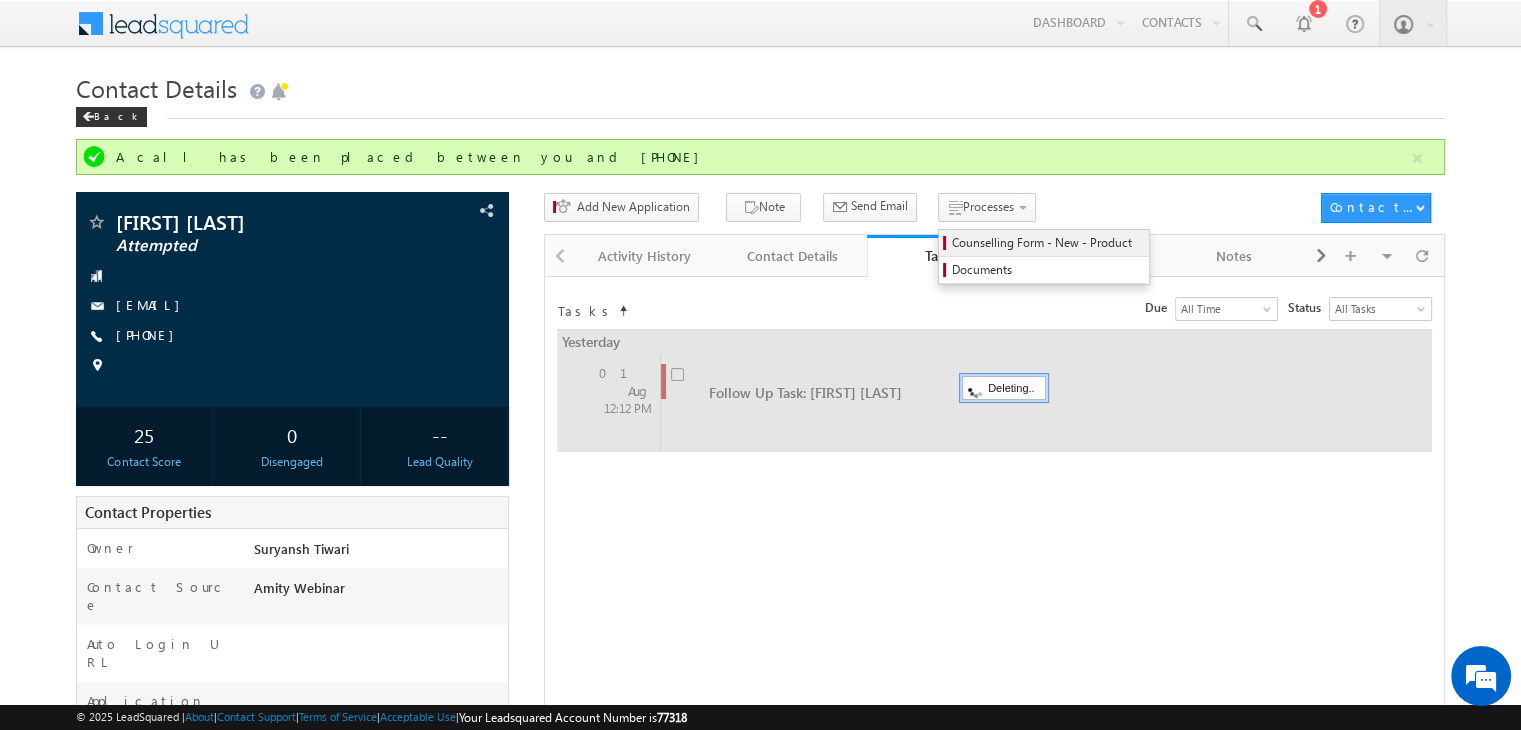 click on "Counselling Form - New - Product" at bounding box center (1047, 243) 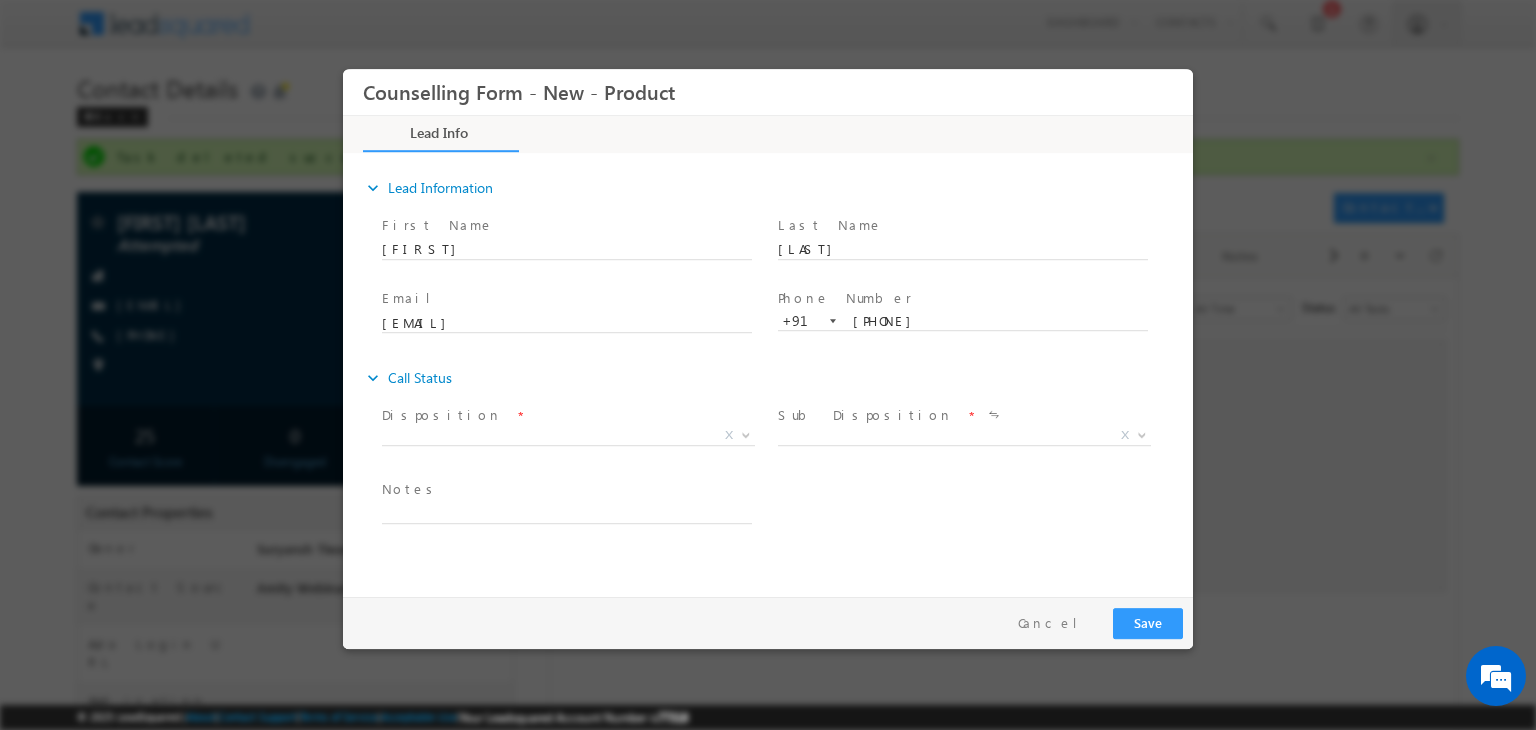 scroll, scrollTop: 0, scrollLeft: 0, axis: both 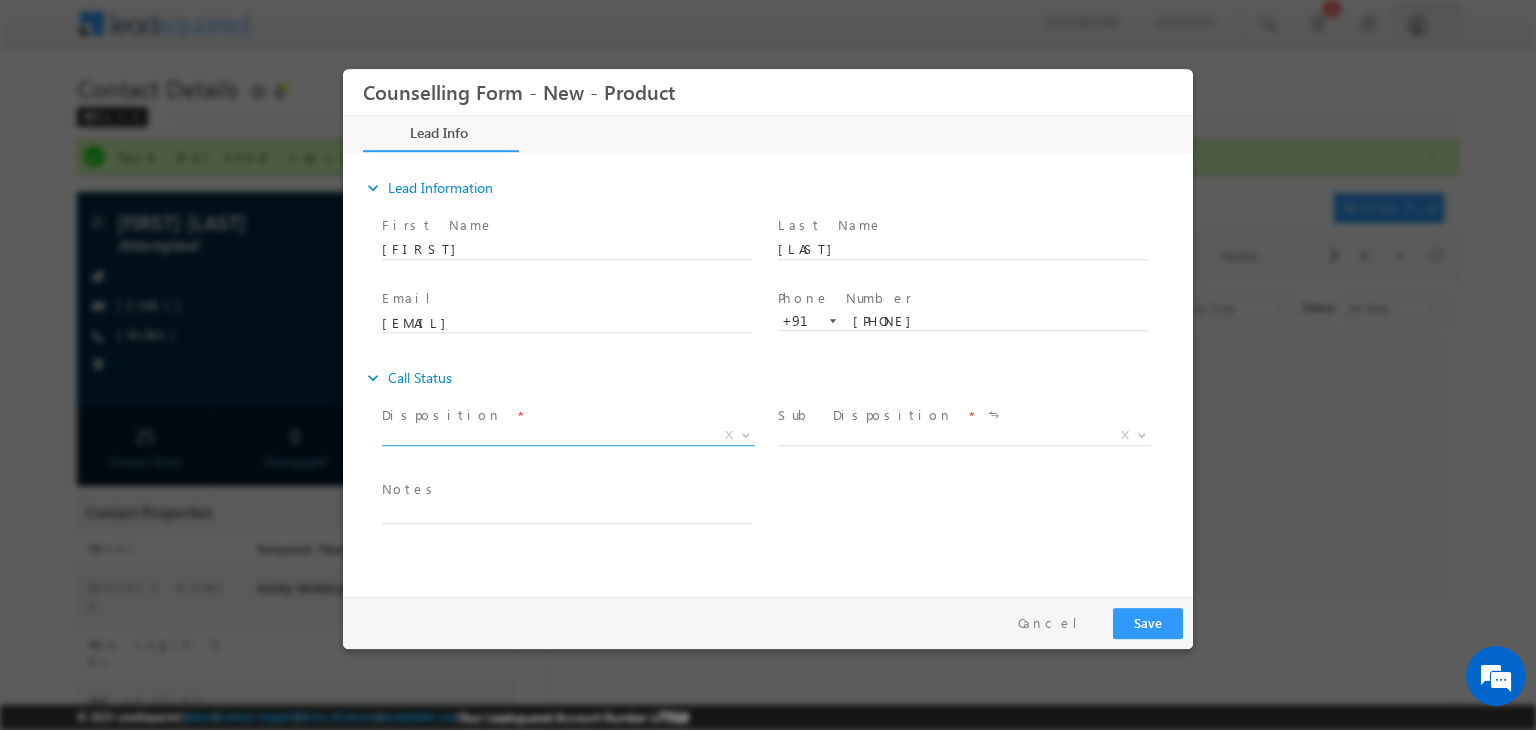 drag, startPoint x: 602, startPoint y: 445, endPoint x: 571, endPoint y: 432, distance: 33.61547 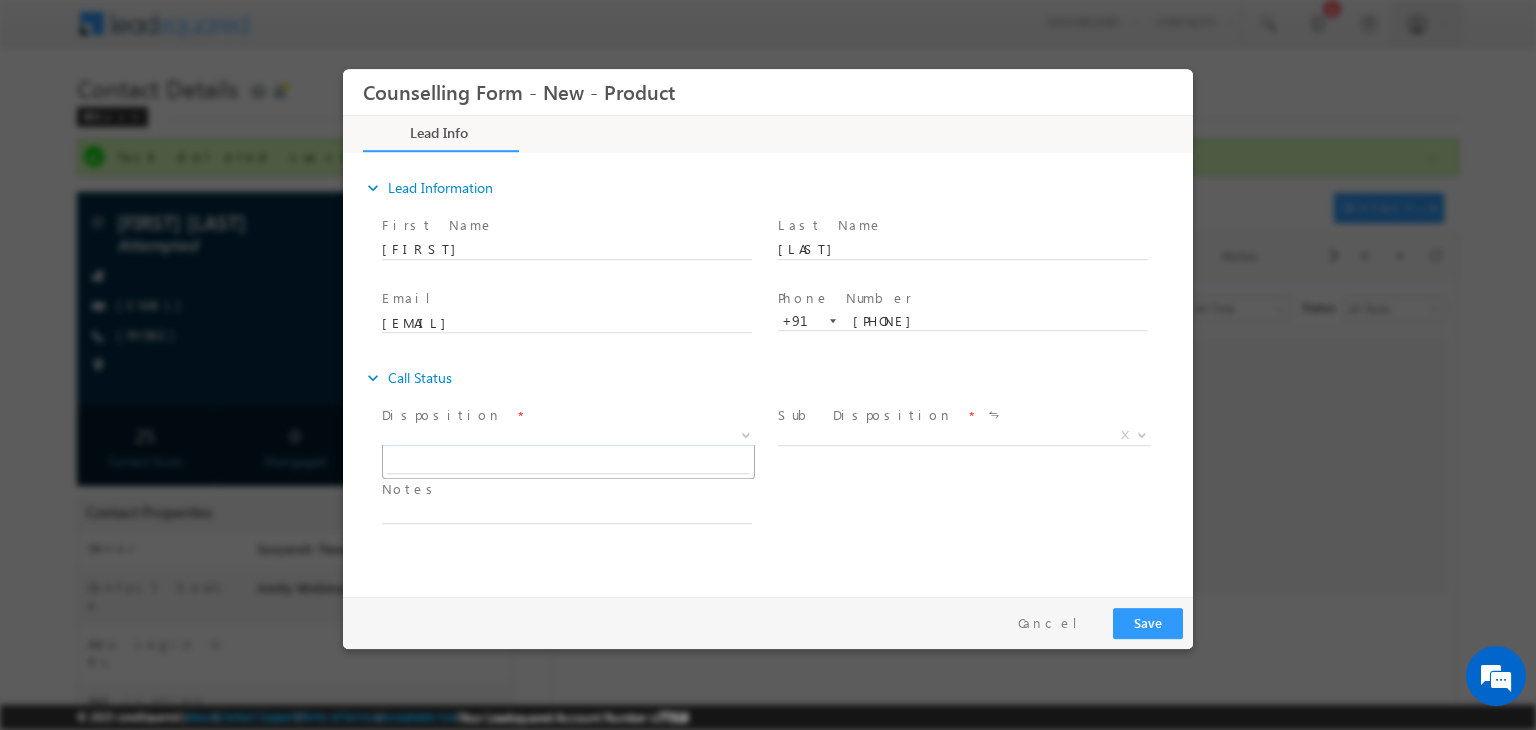 click on "X" at bounding box center (568, 436) 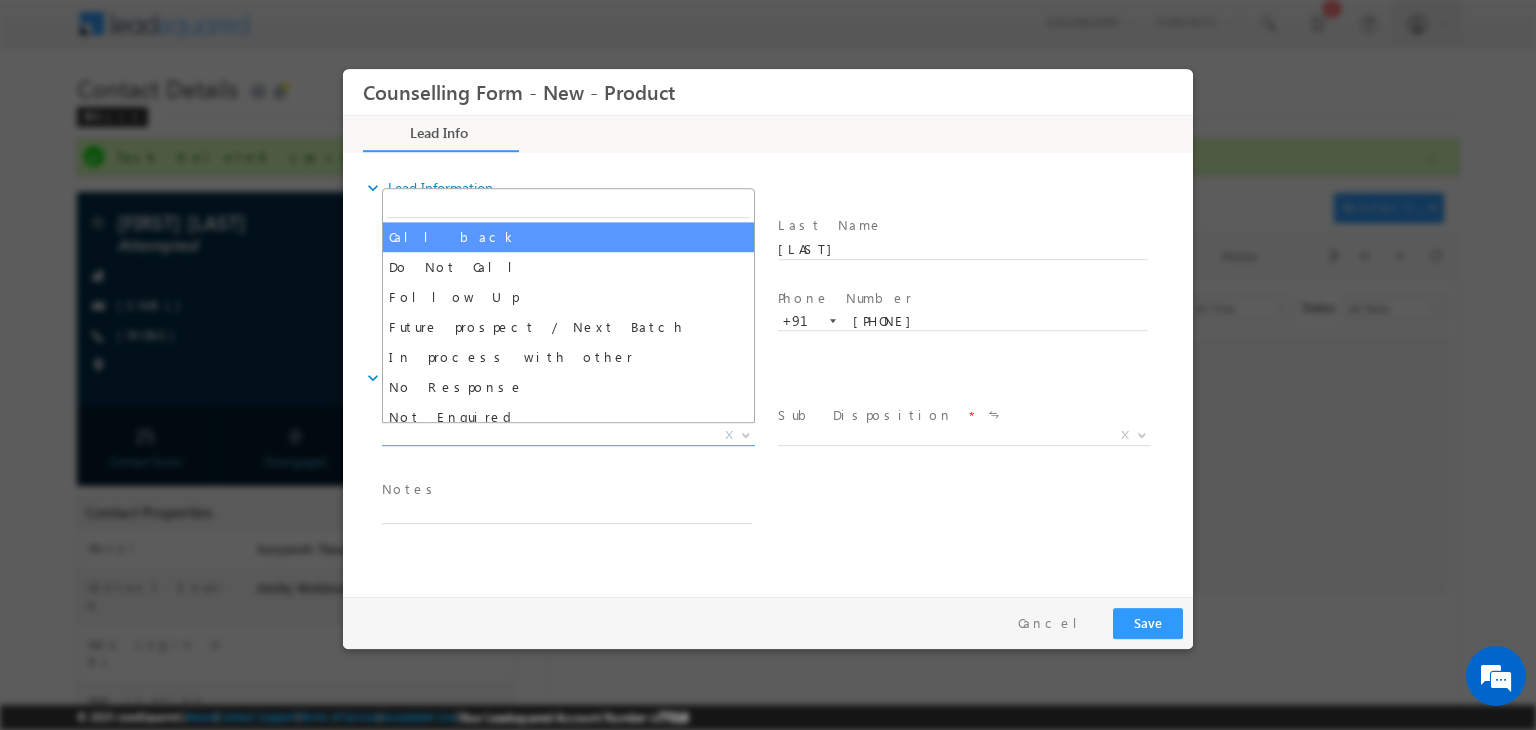 select on "Call back" 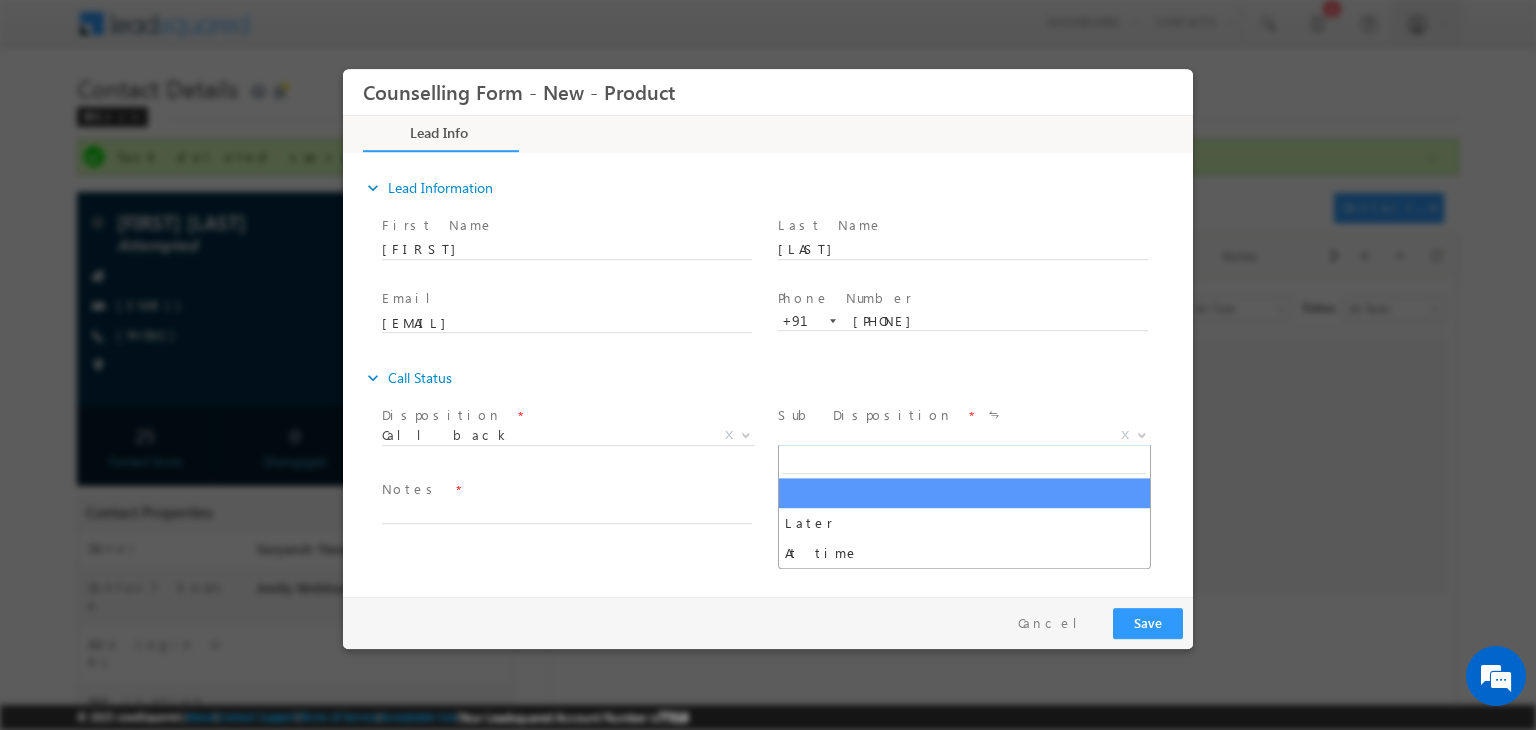 drag, startPoint x: 828, startPoint y: 435, endPoint x: 892, endPoint y: 592, distance: 169.5435 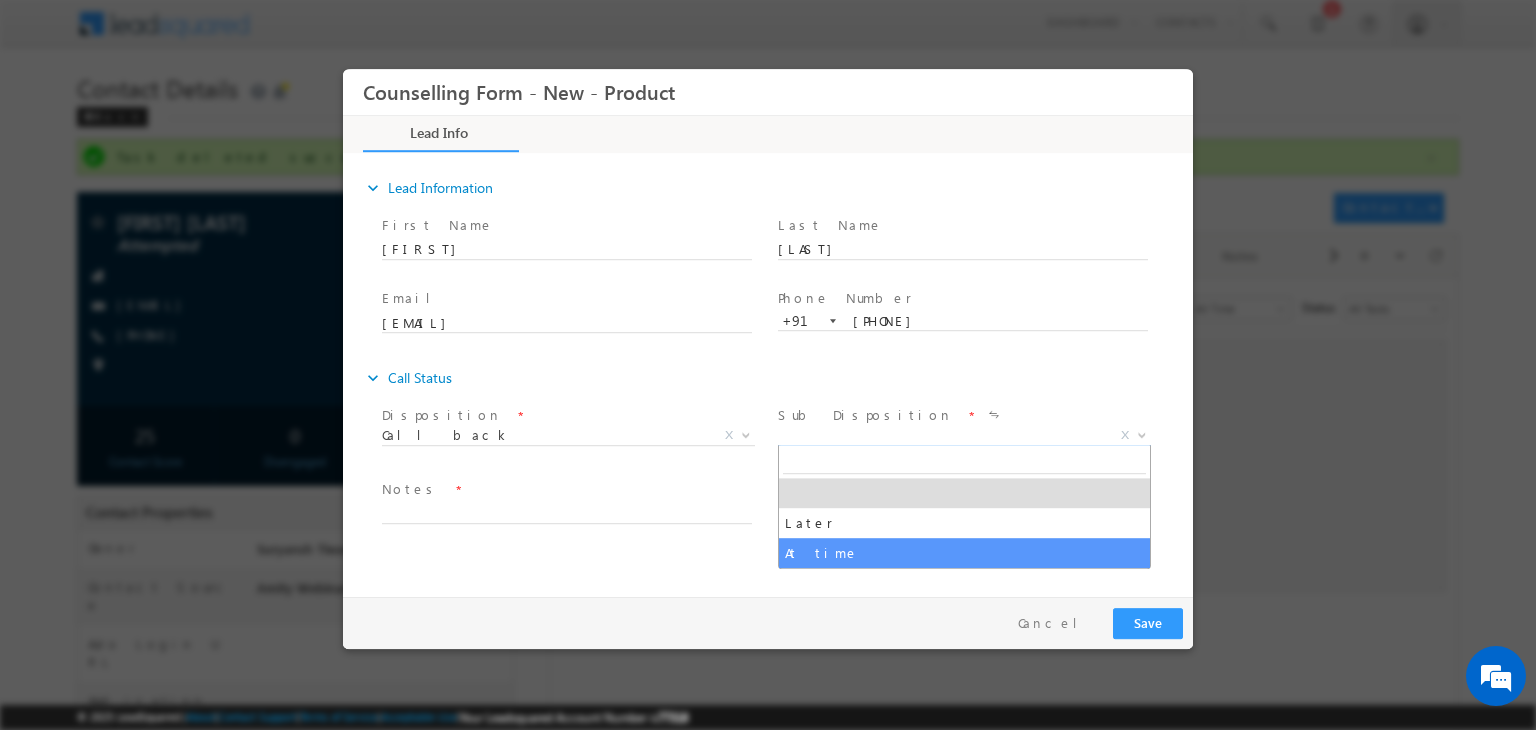 select on "At time" 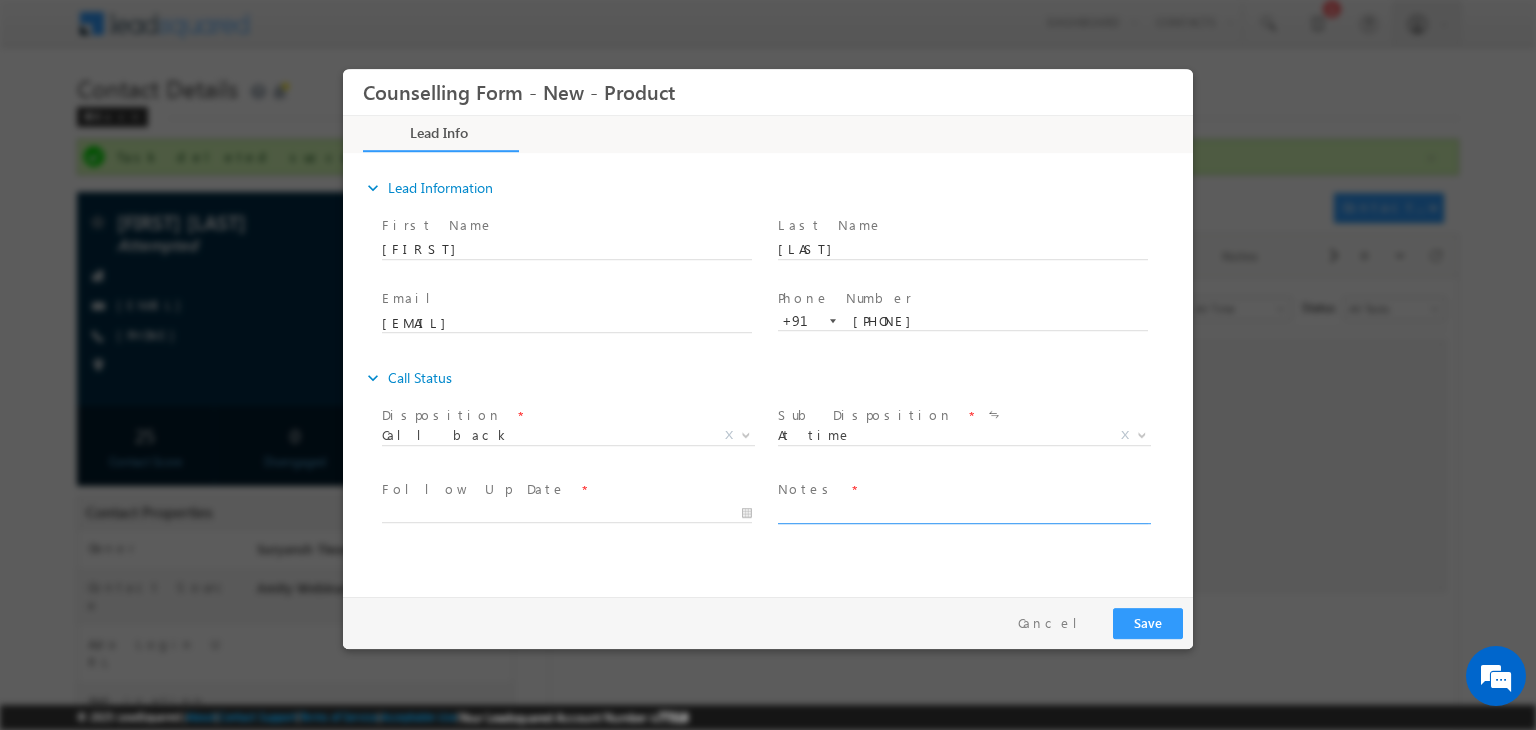 click at bounding box center [963, 512] 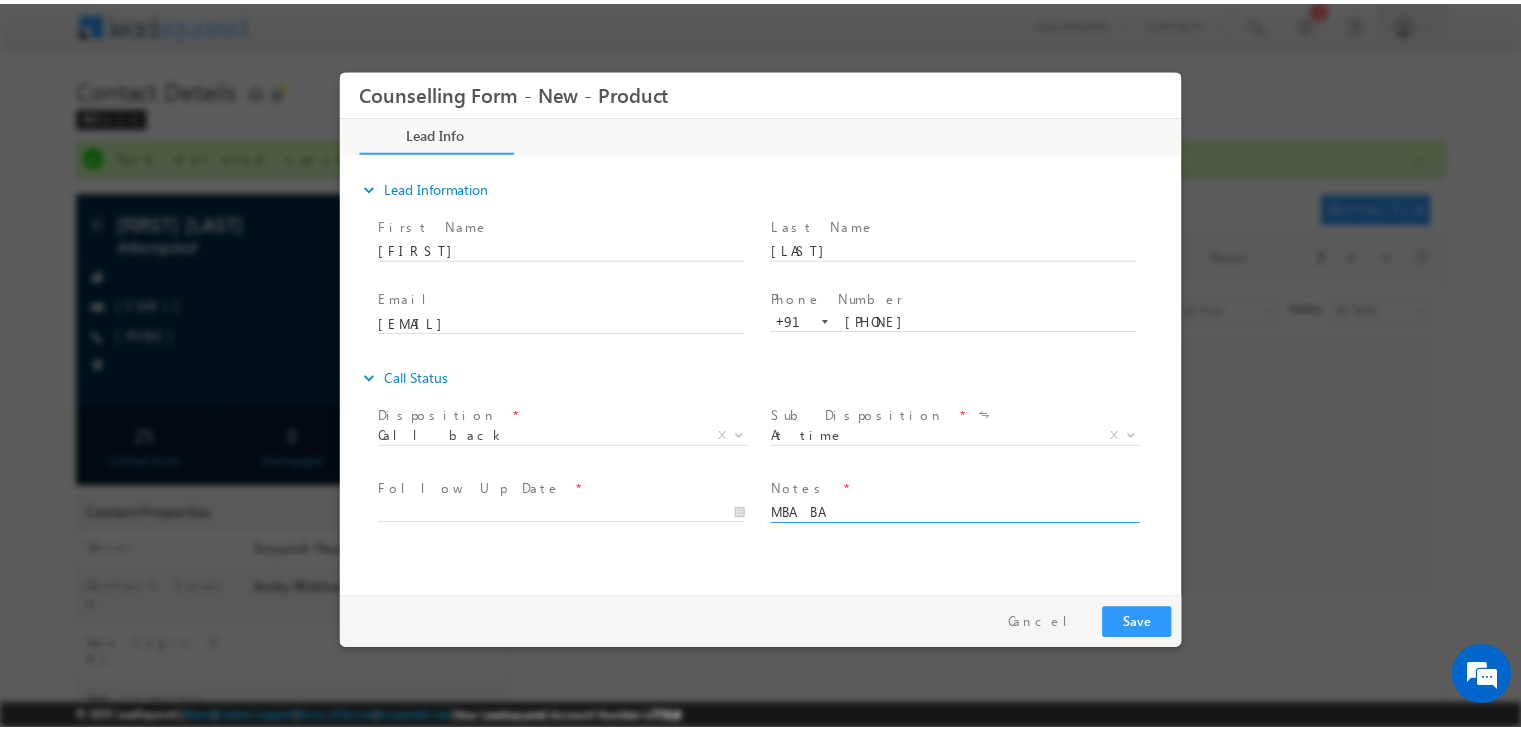 scroll, scrollTop: 4, scrollLeft: 0, axis: vertical 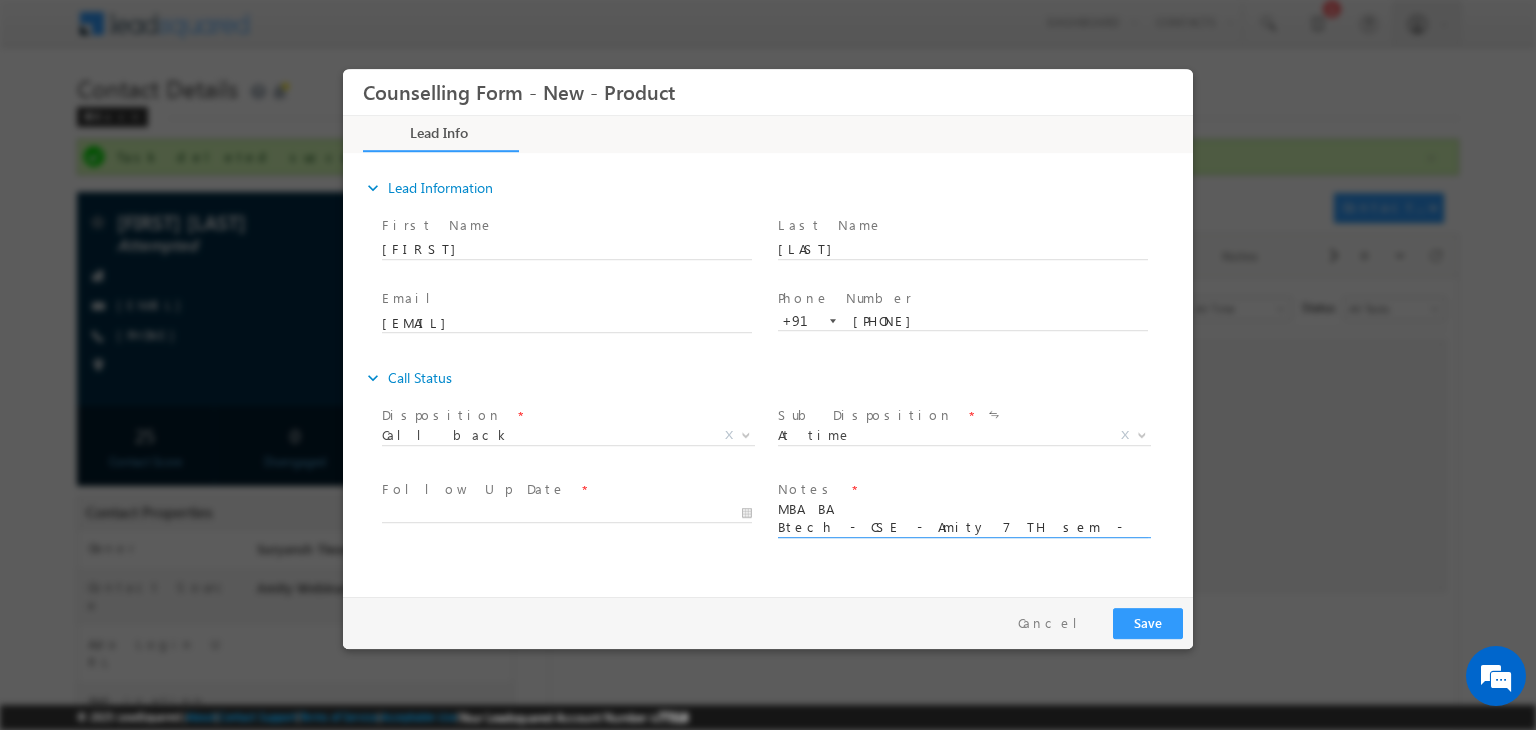 type on "MBA BA
Btech - CSE - Amity 7 TH sem - 7.57" 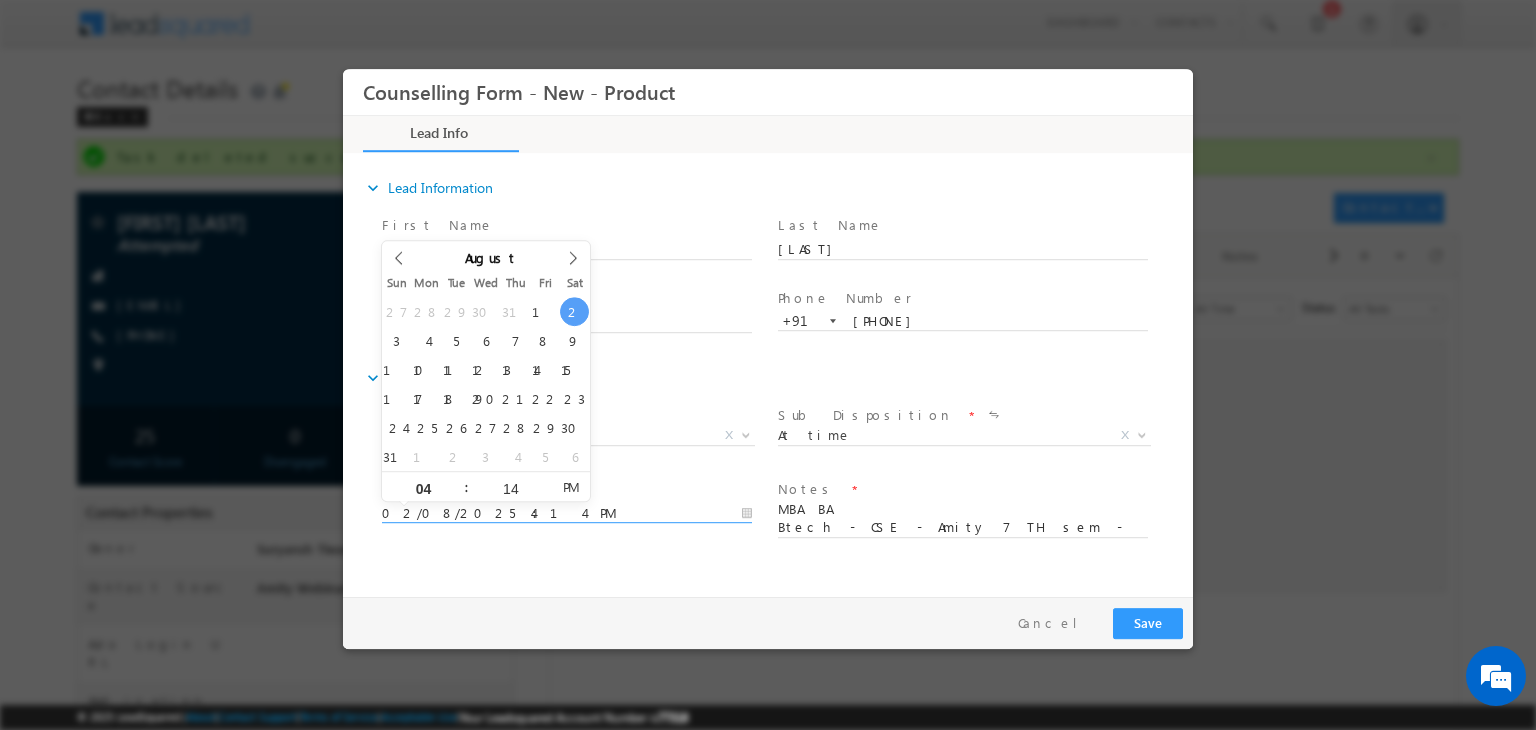 click on "02/08/2025 4:14 PM" at bounding box center [567, 514] 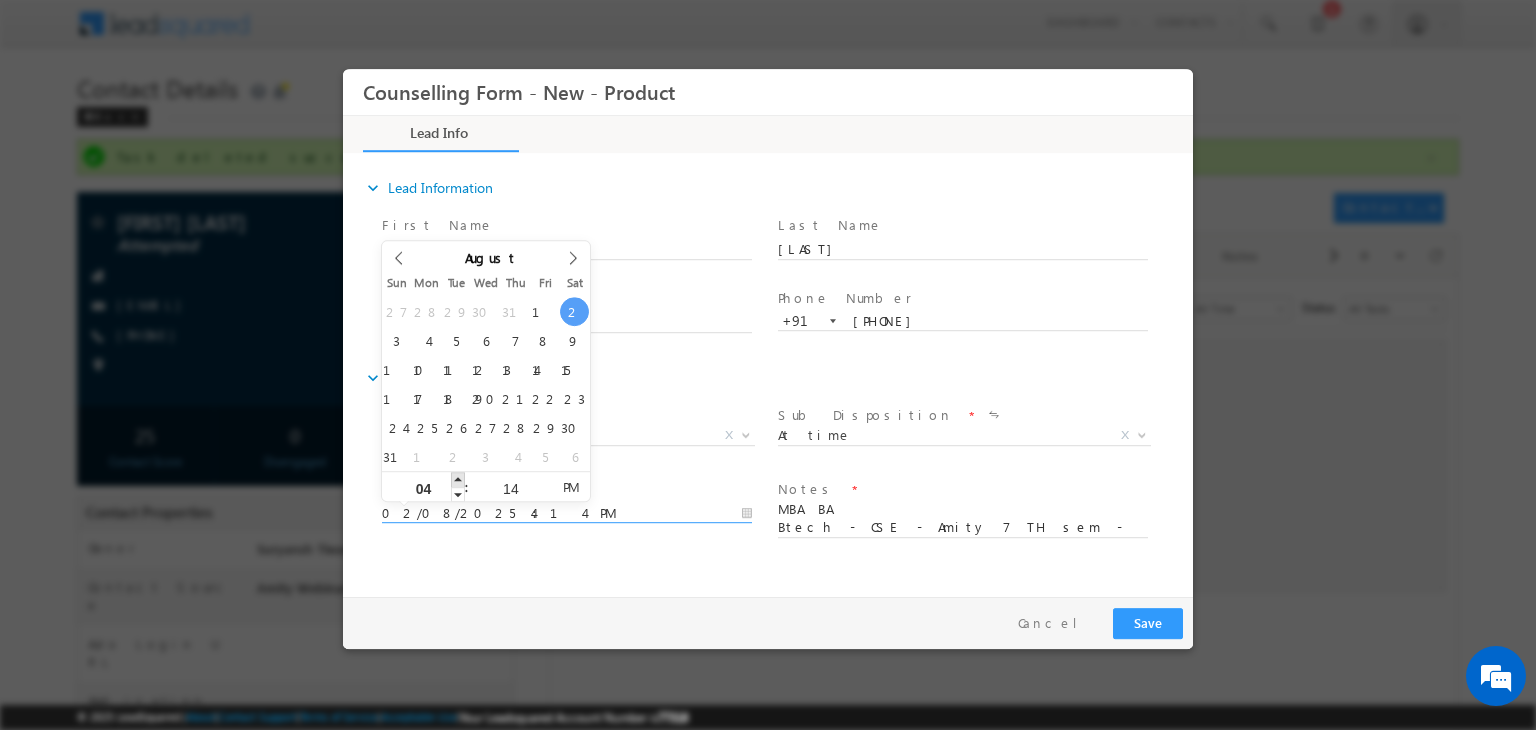 type on "02/08/2025 5:14 PM" 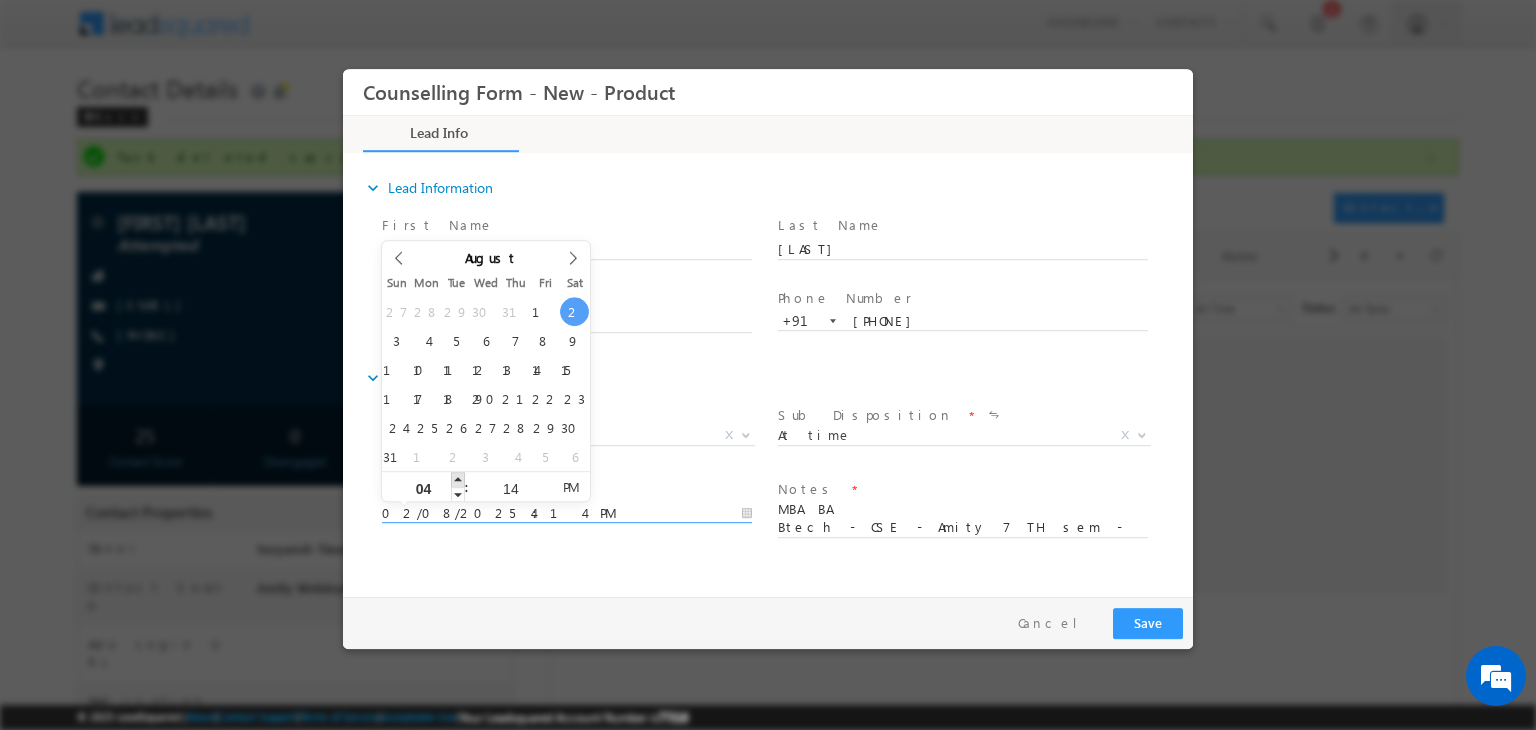 type on "05" 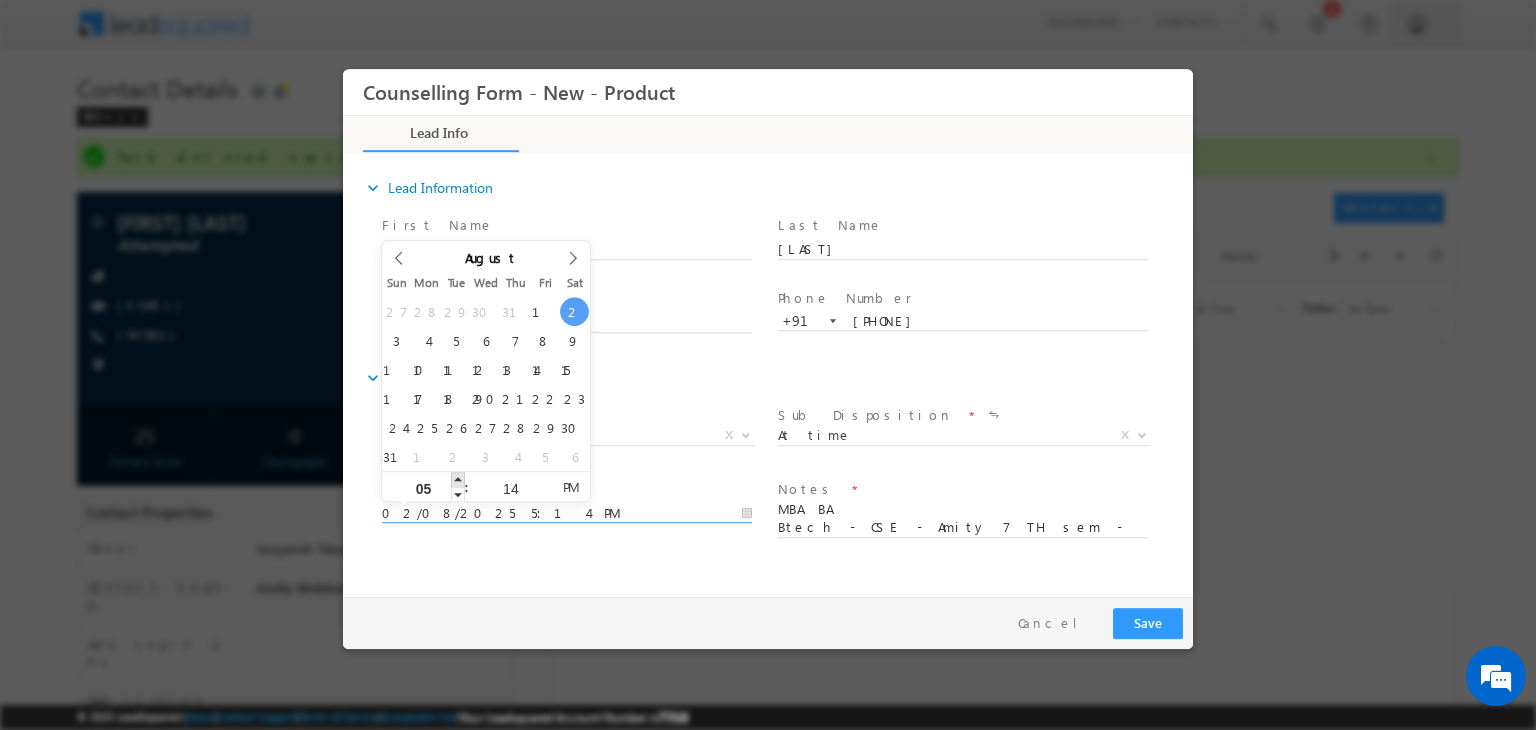 click at bounding box center [458, 479] 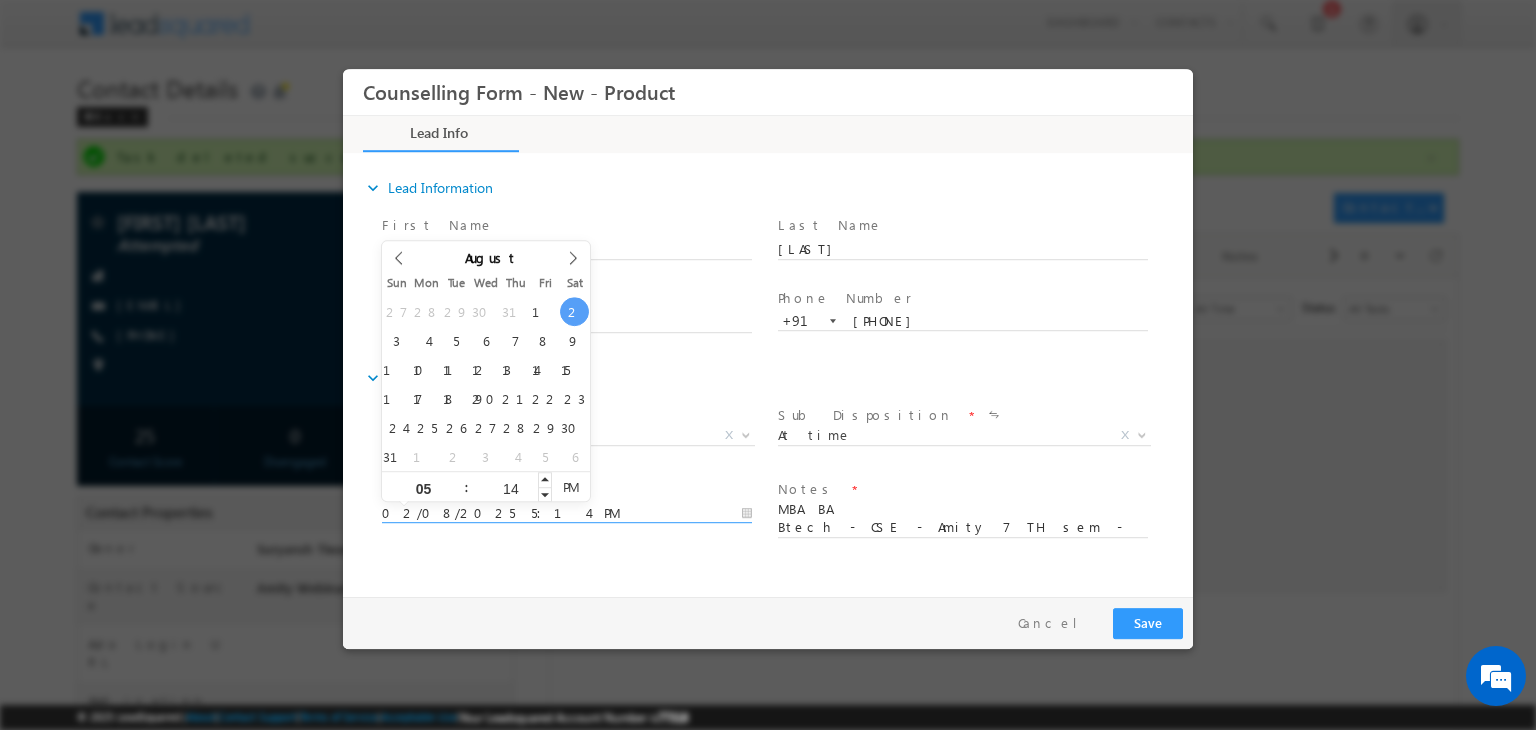 click on "14" at bounding box center [510, 488] 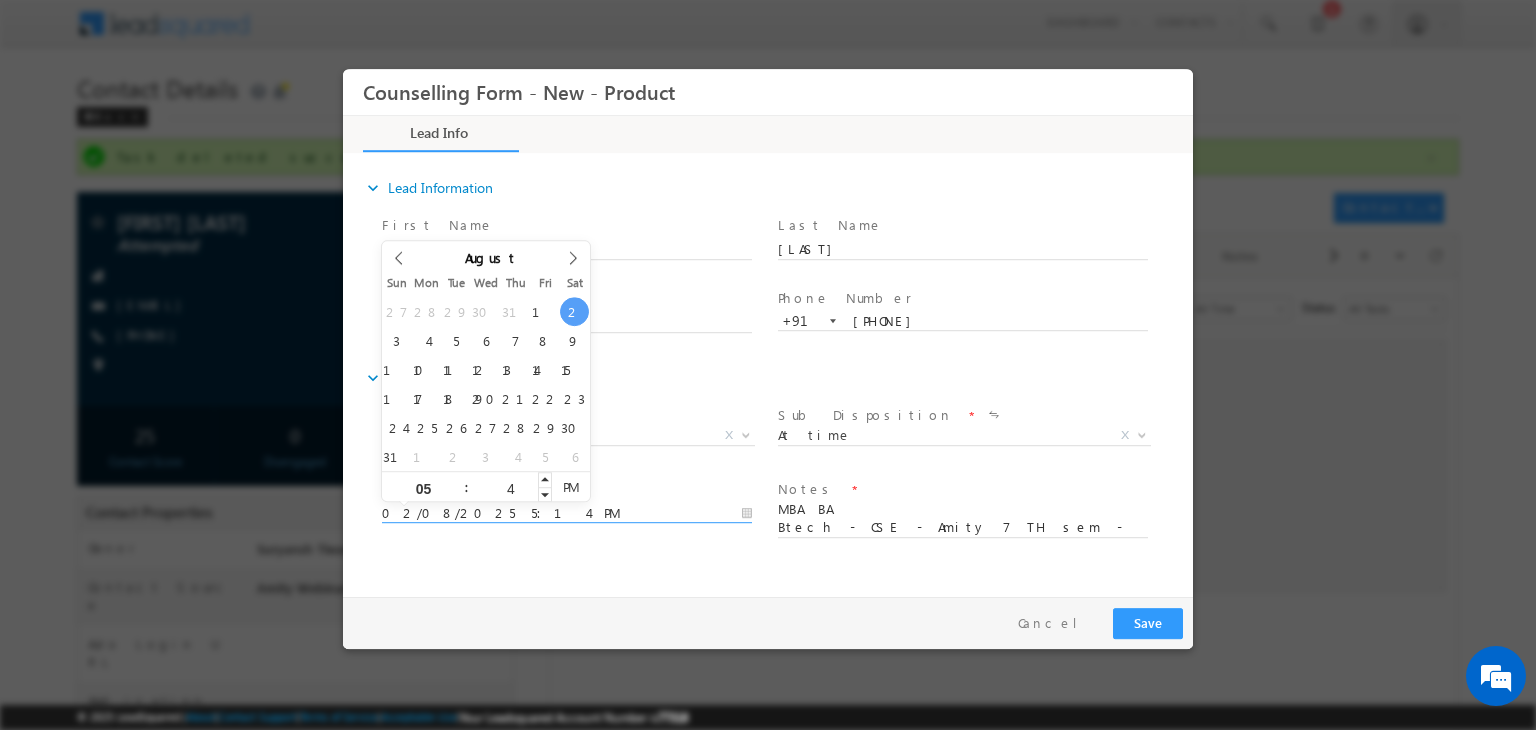 type on "40" 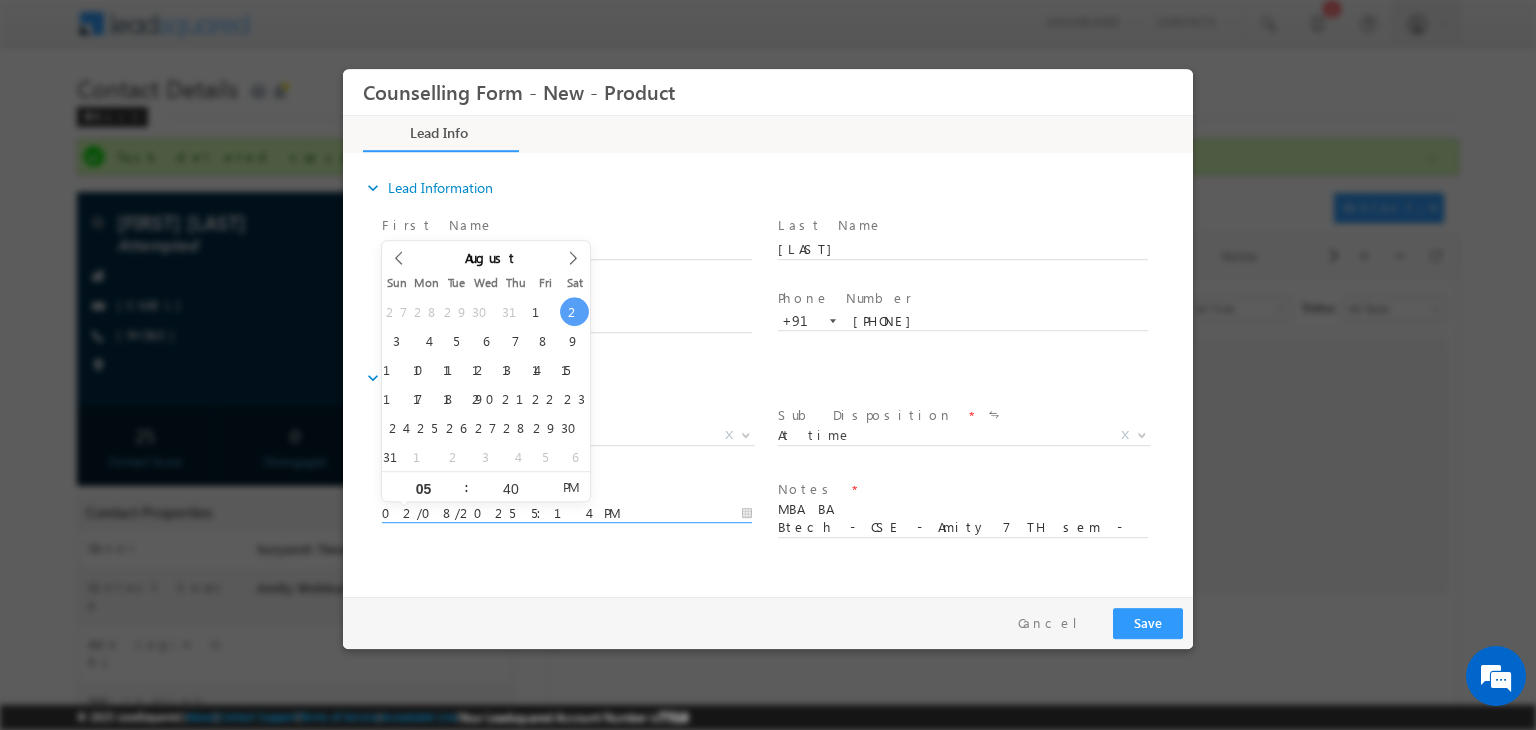 type on "02/08/2025 5:40 PM" 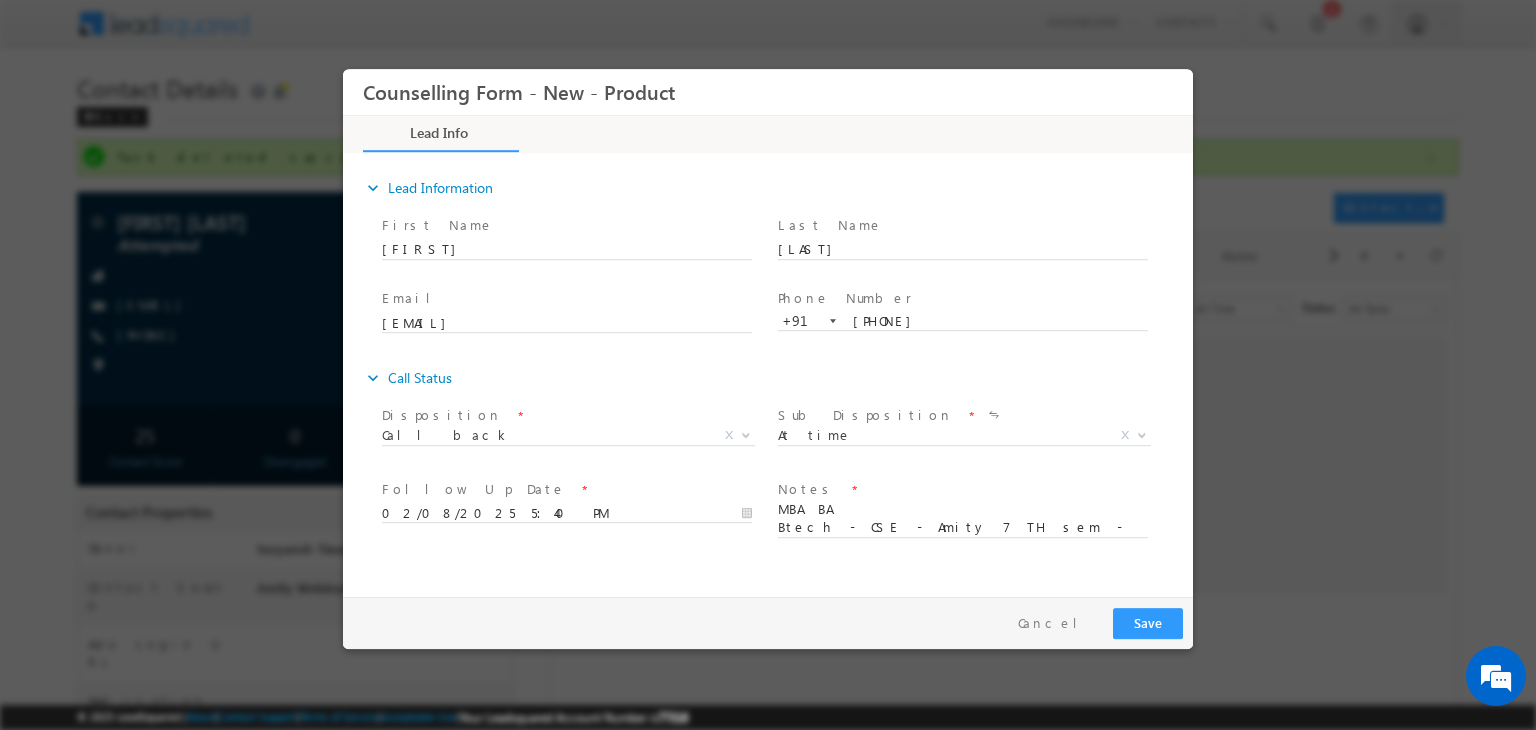 click at bounding box center (566, 533) 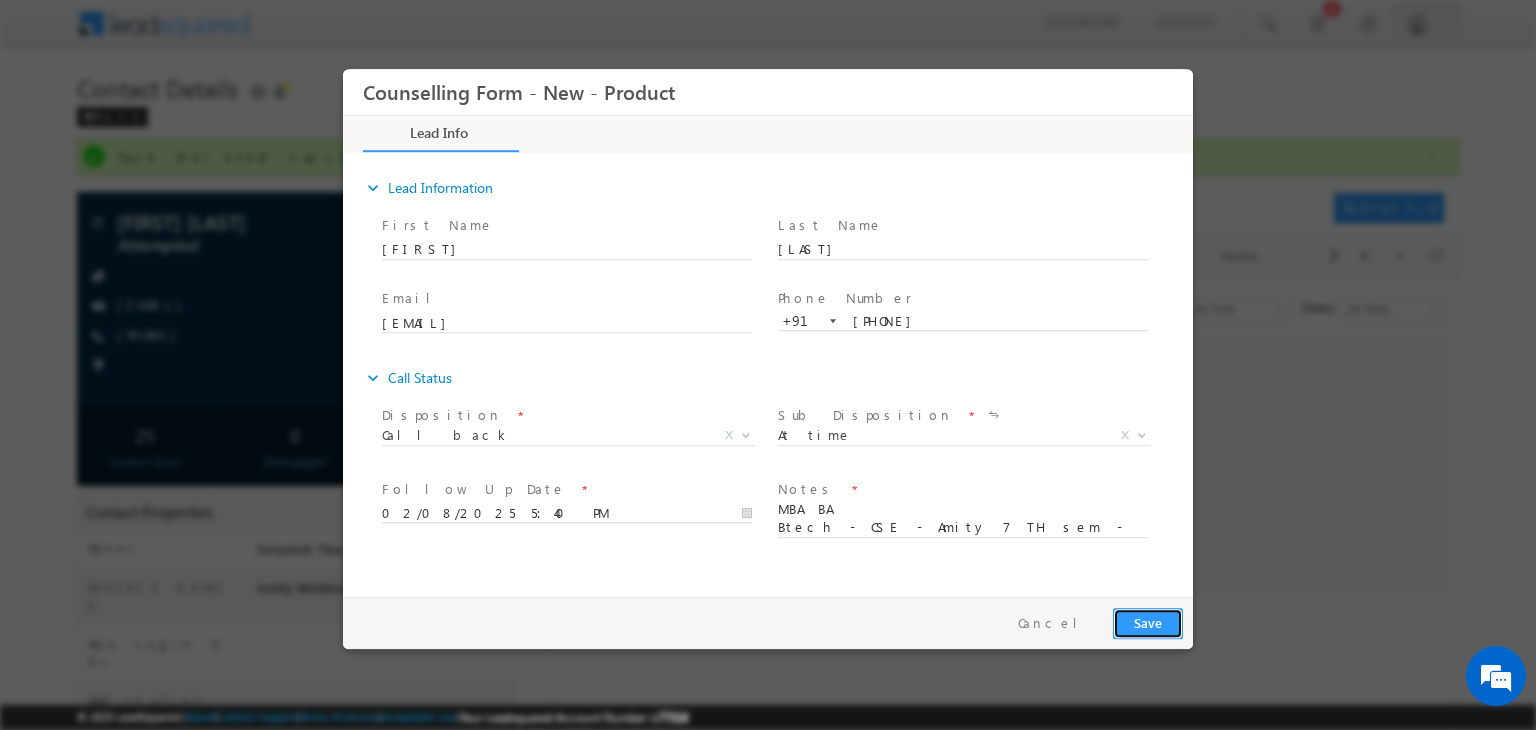 click on "Save" at bounding box center (1148, 623) 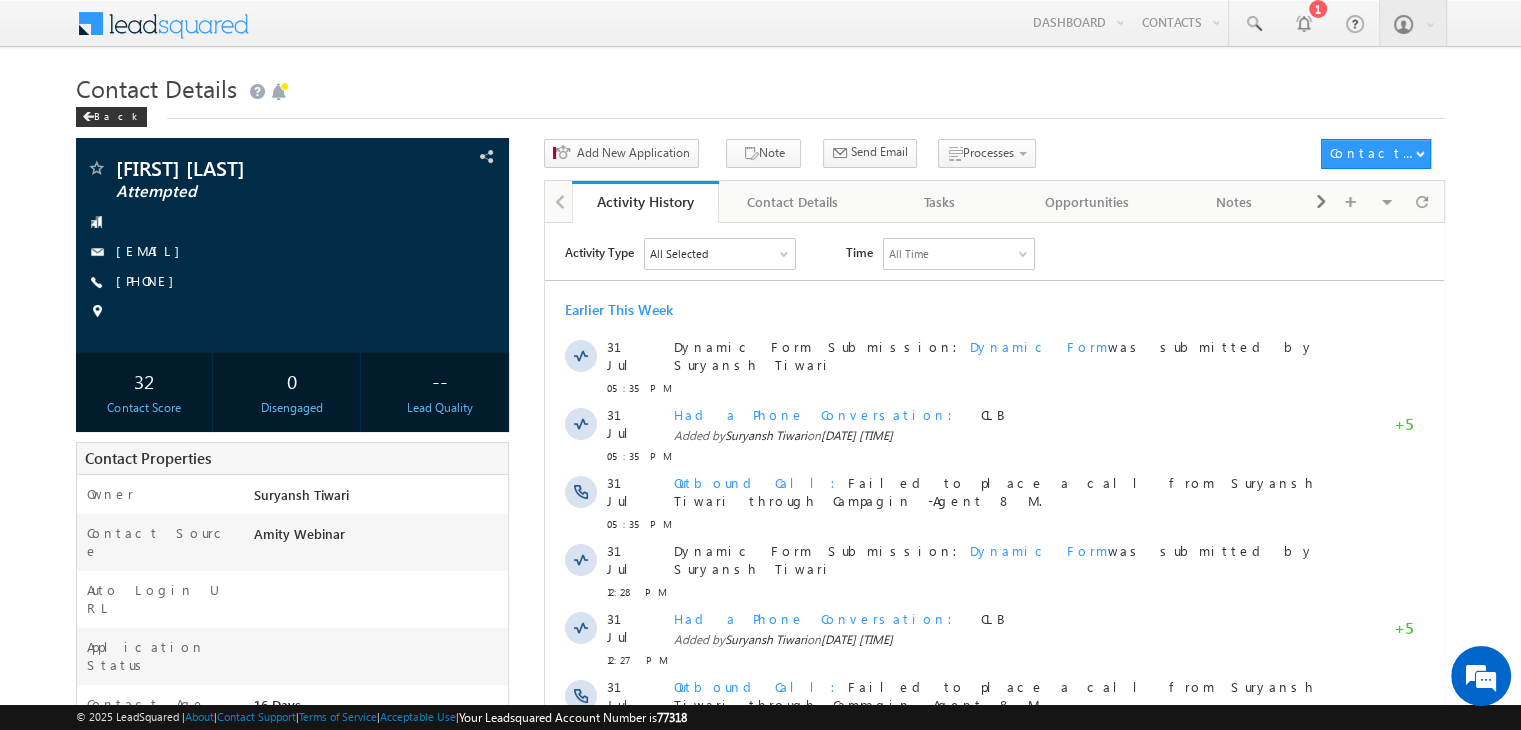 scroll, scrollTop: 0, scrollLeft: 0, axis: both 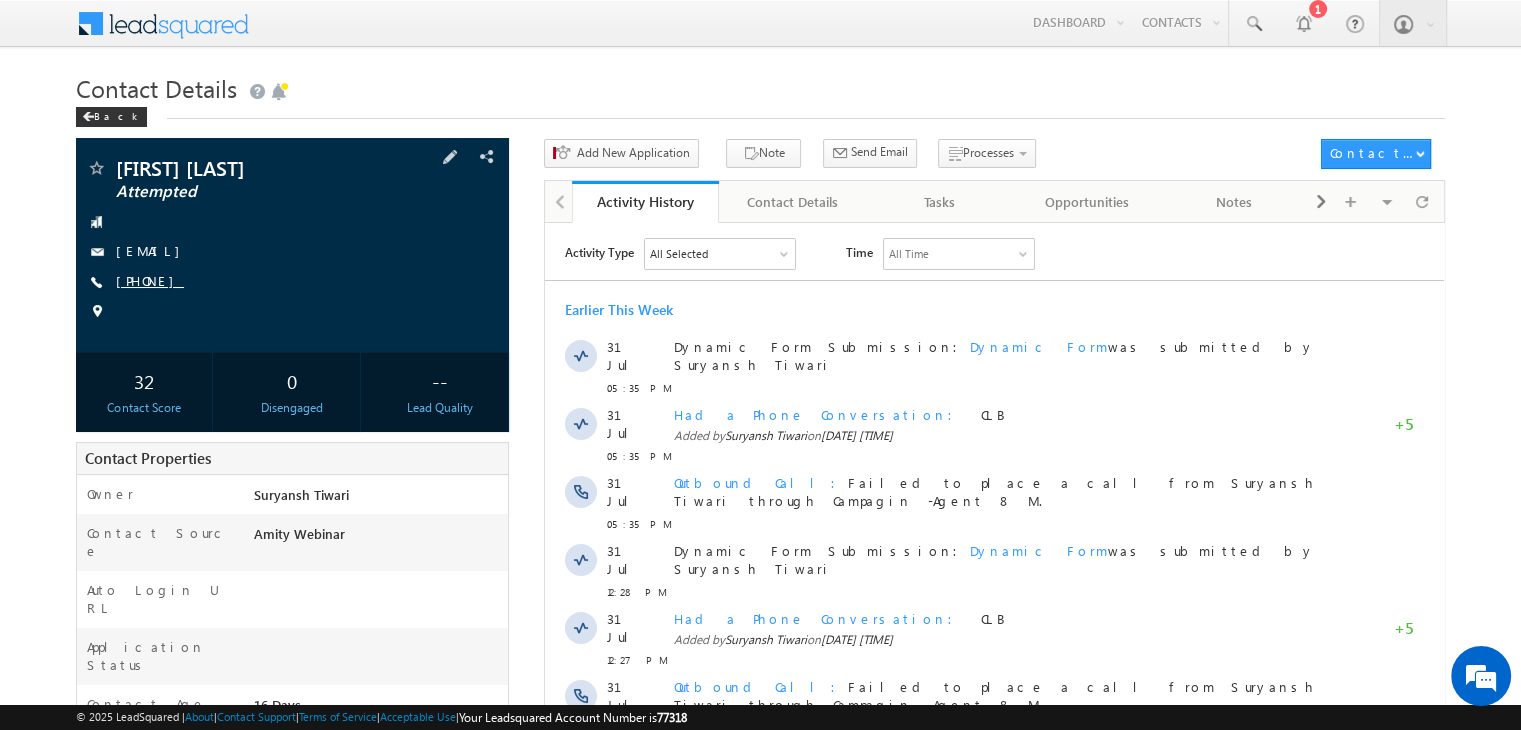click on "+91-9306660372" at bounding box center [150, 280] 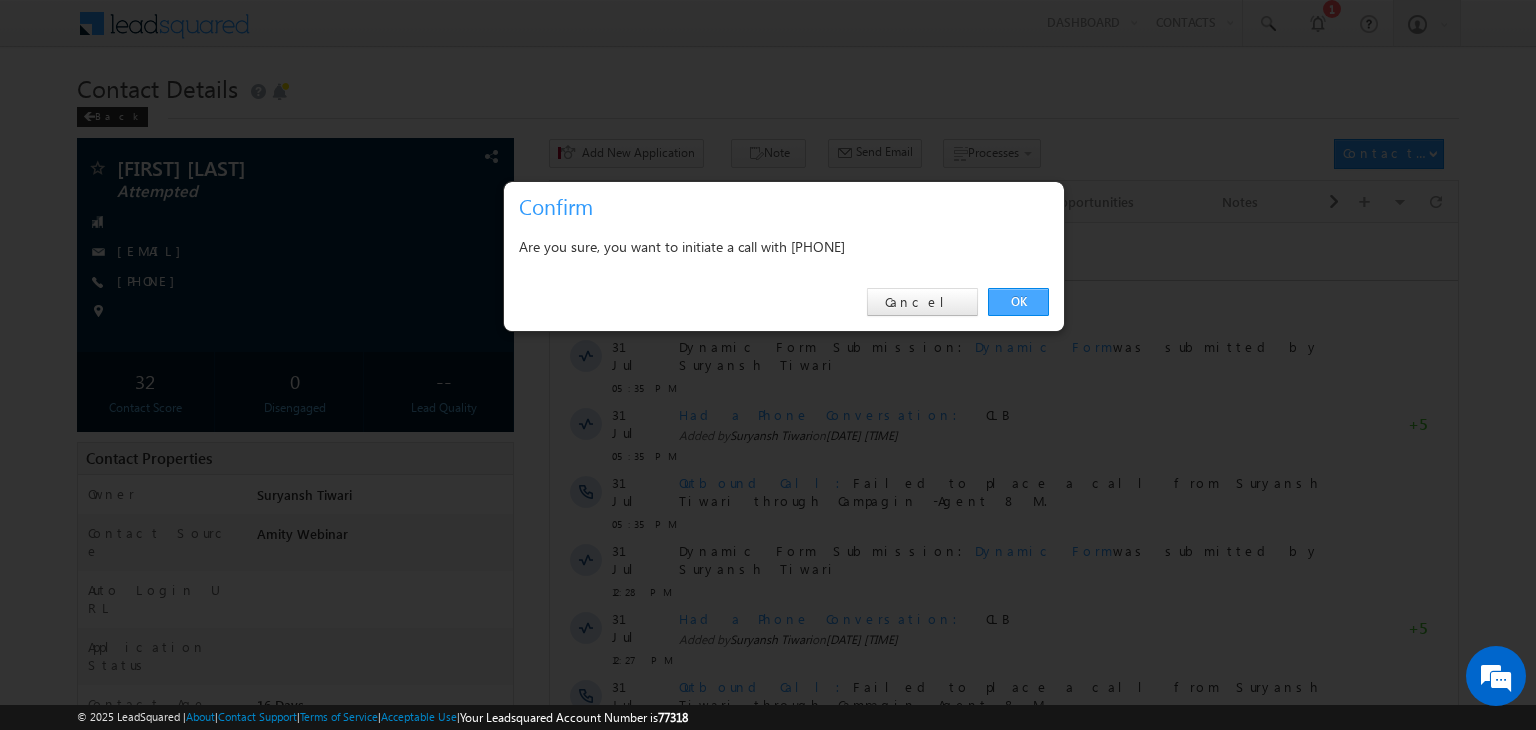click on "OK" at bounding box center (1018, 302) 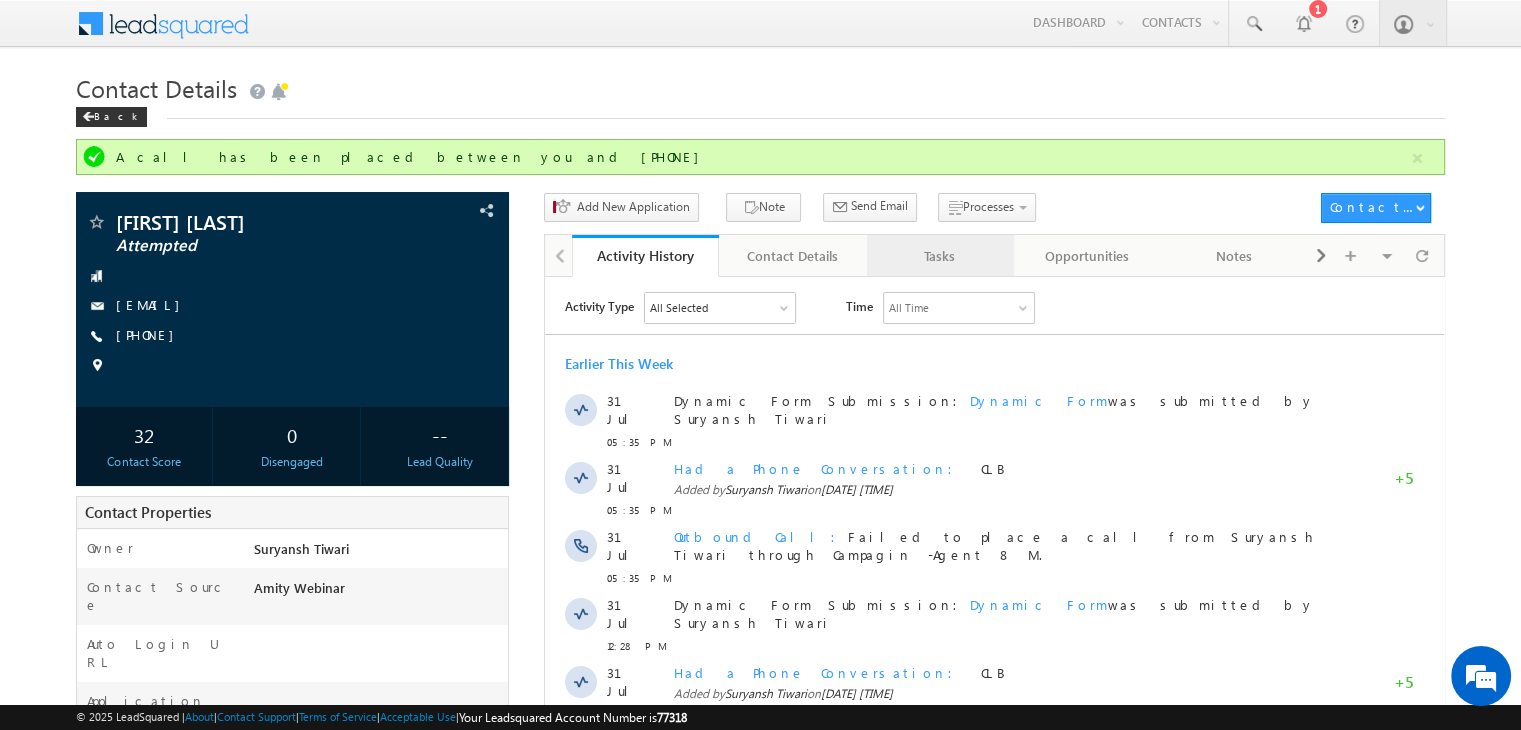 click on "Tasks" at bounding box center [939, 256] 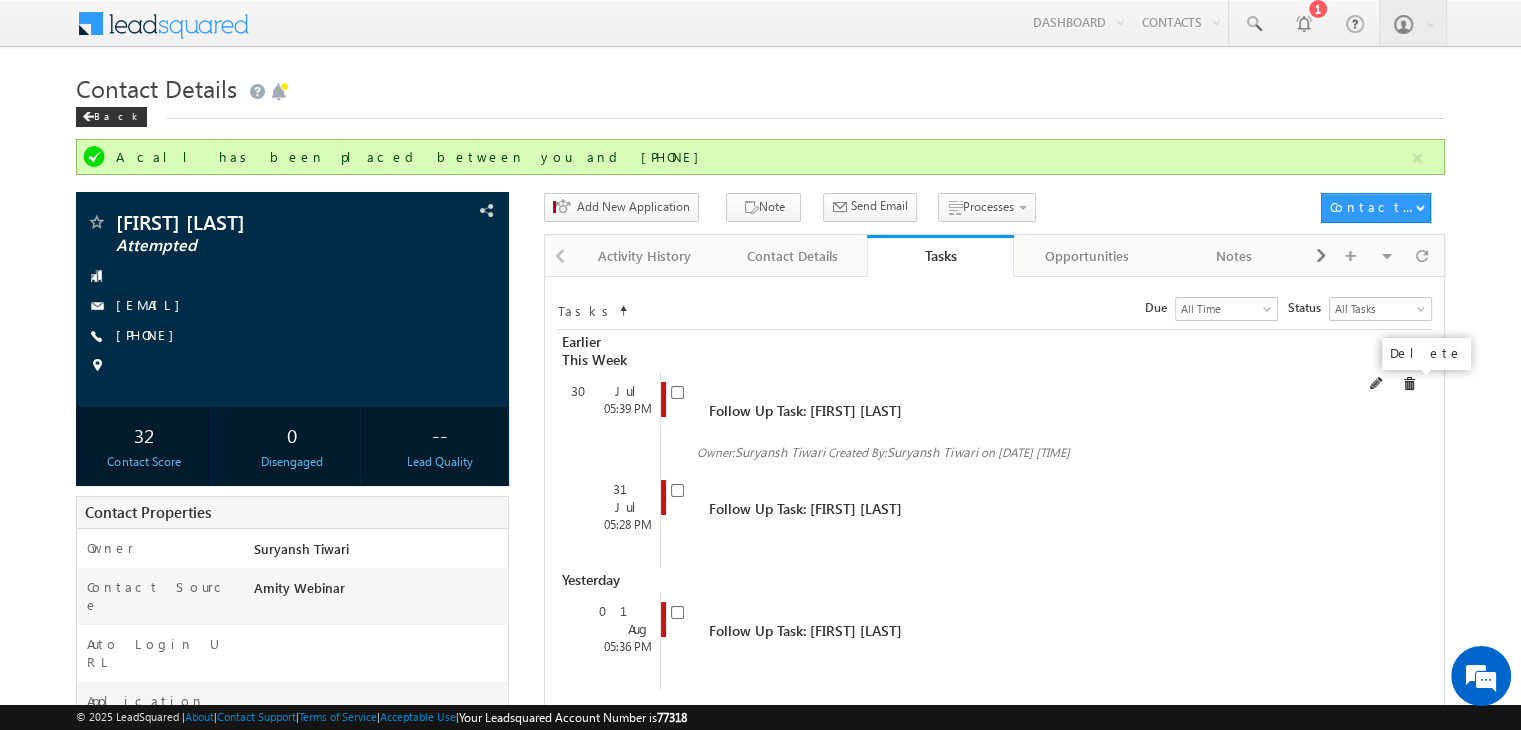 click at bounding box center (1409, 384) 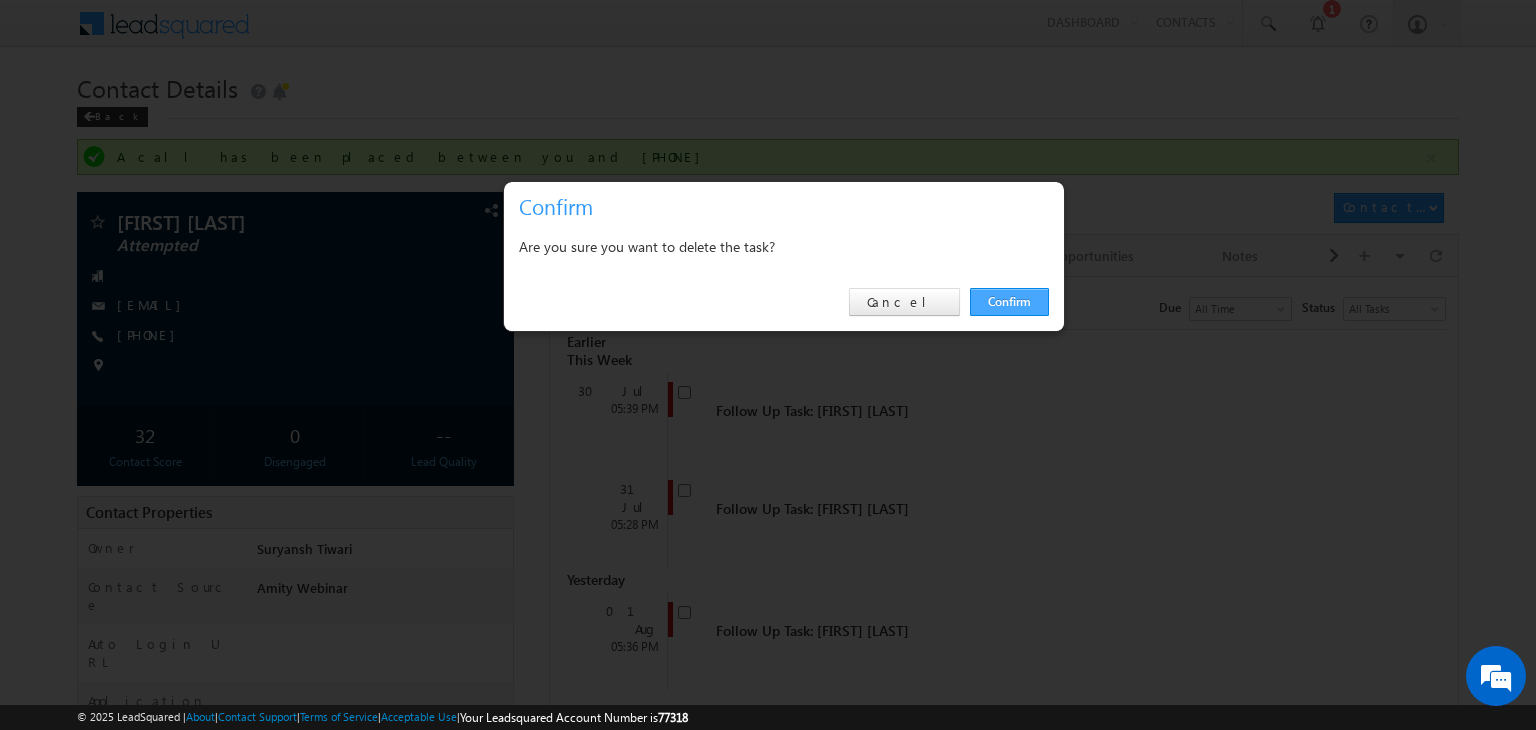 click on "Confirm" at bounding box center (1009, 302) 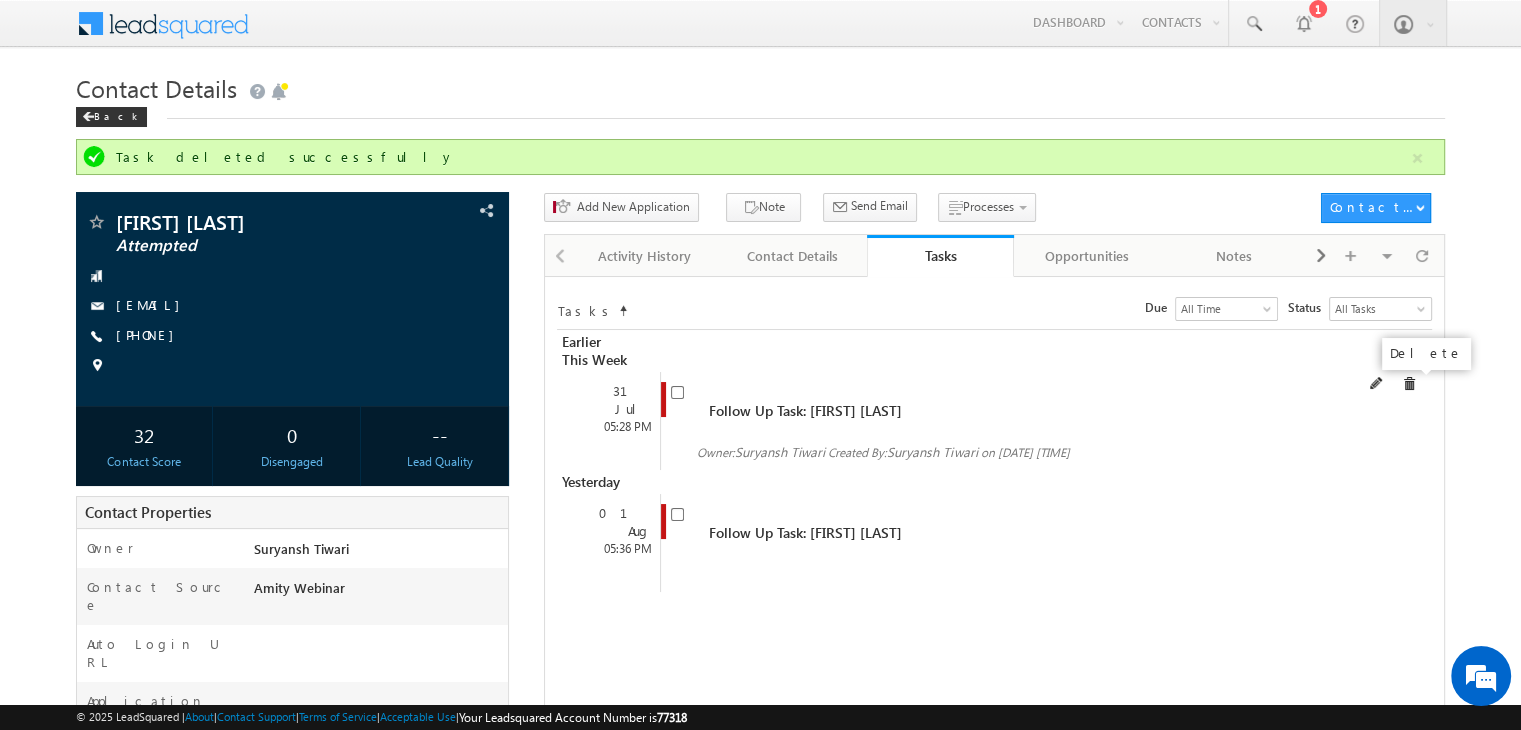 click at bounding box center (1409, 384) 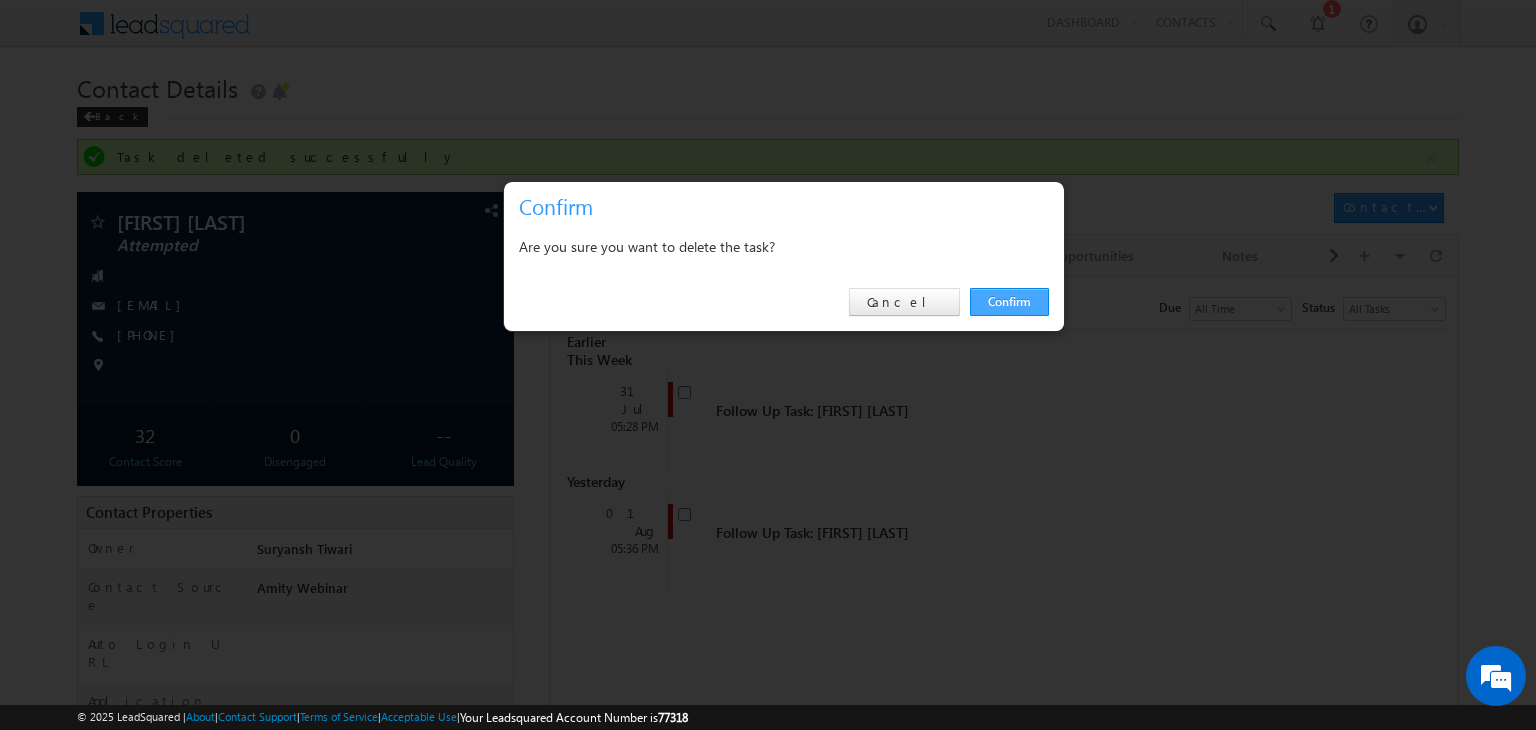 click on "Confirm" at bounding box center (1009, 302) 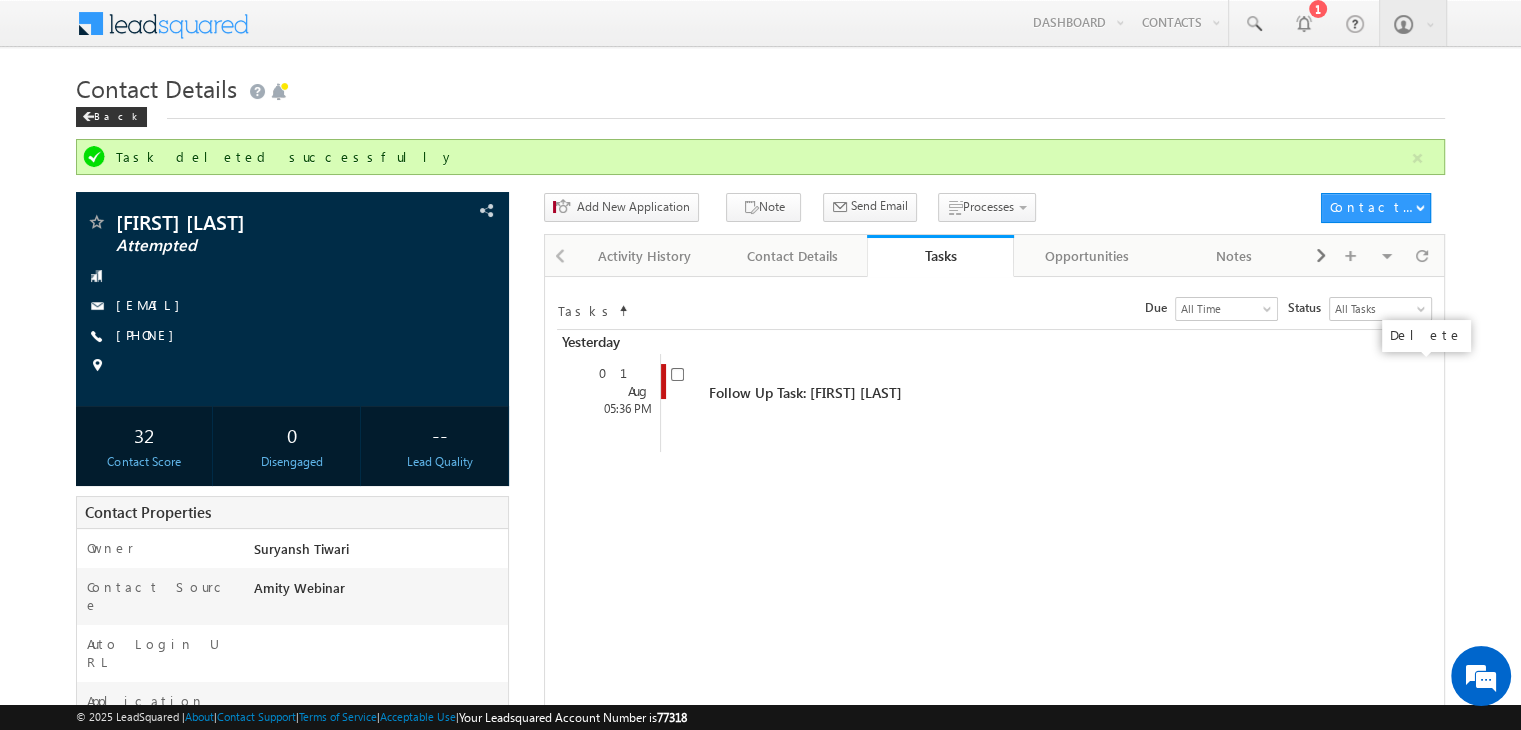 click at bounding box center [0, 0] 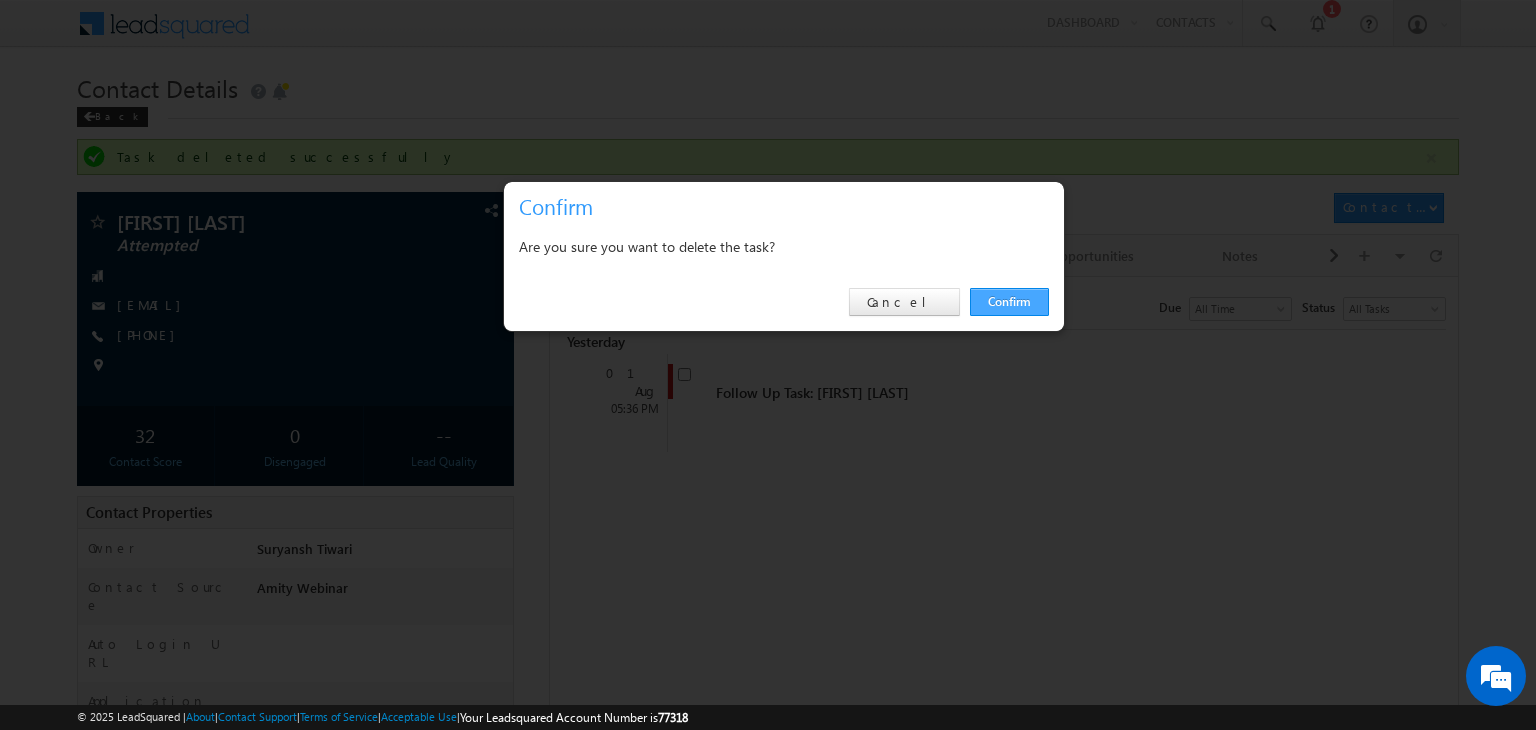 click on "Confirm" at bounding box center [1009, 302] 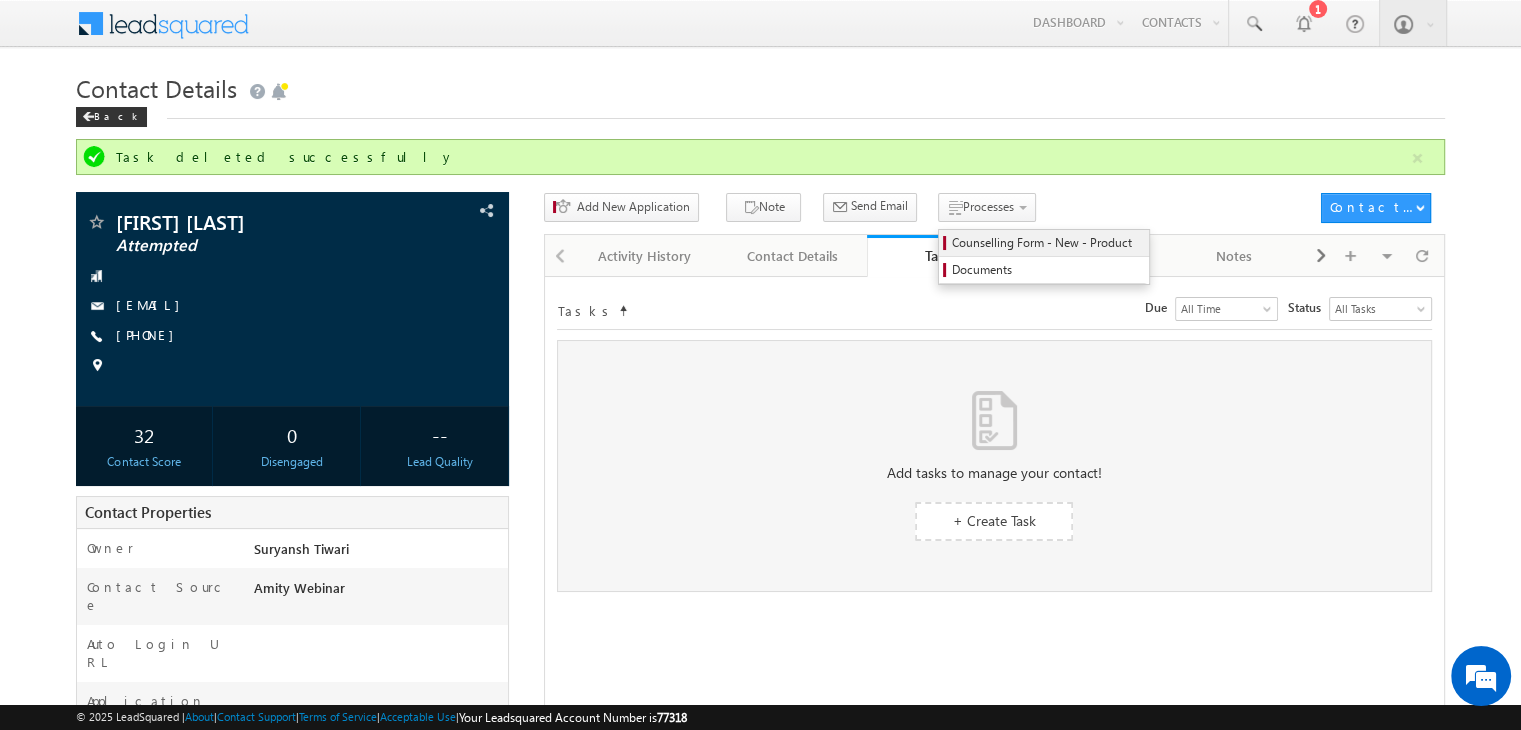click on "Counselling Form - New - Product" at bounding box center [1047, 243] 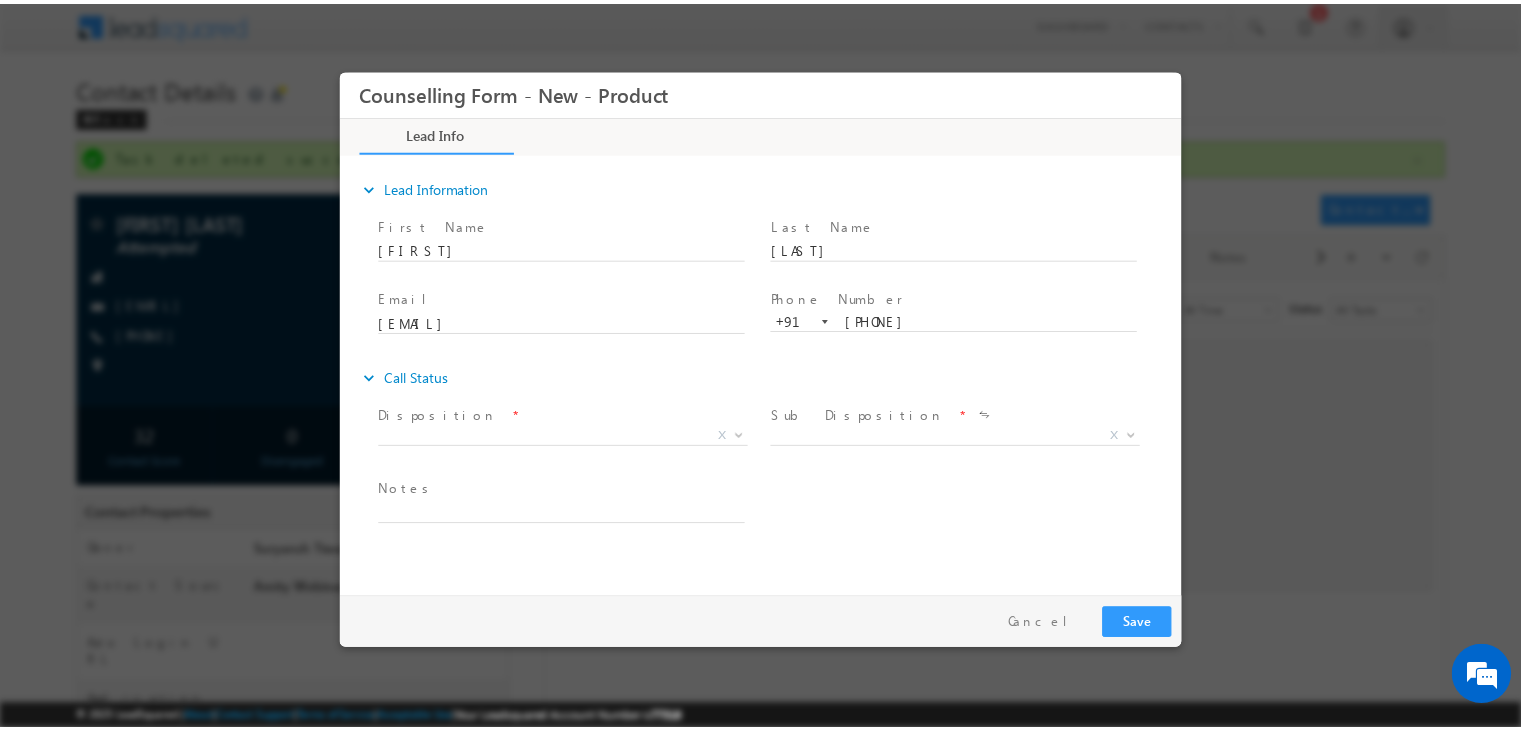 scroll, scrollTop: 0, scrollLeft: 0, axis: both 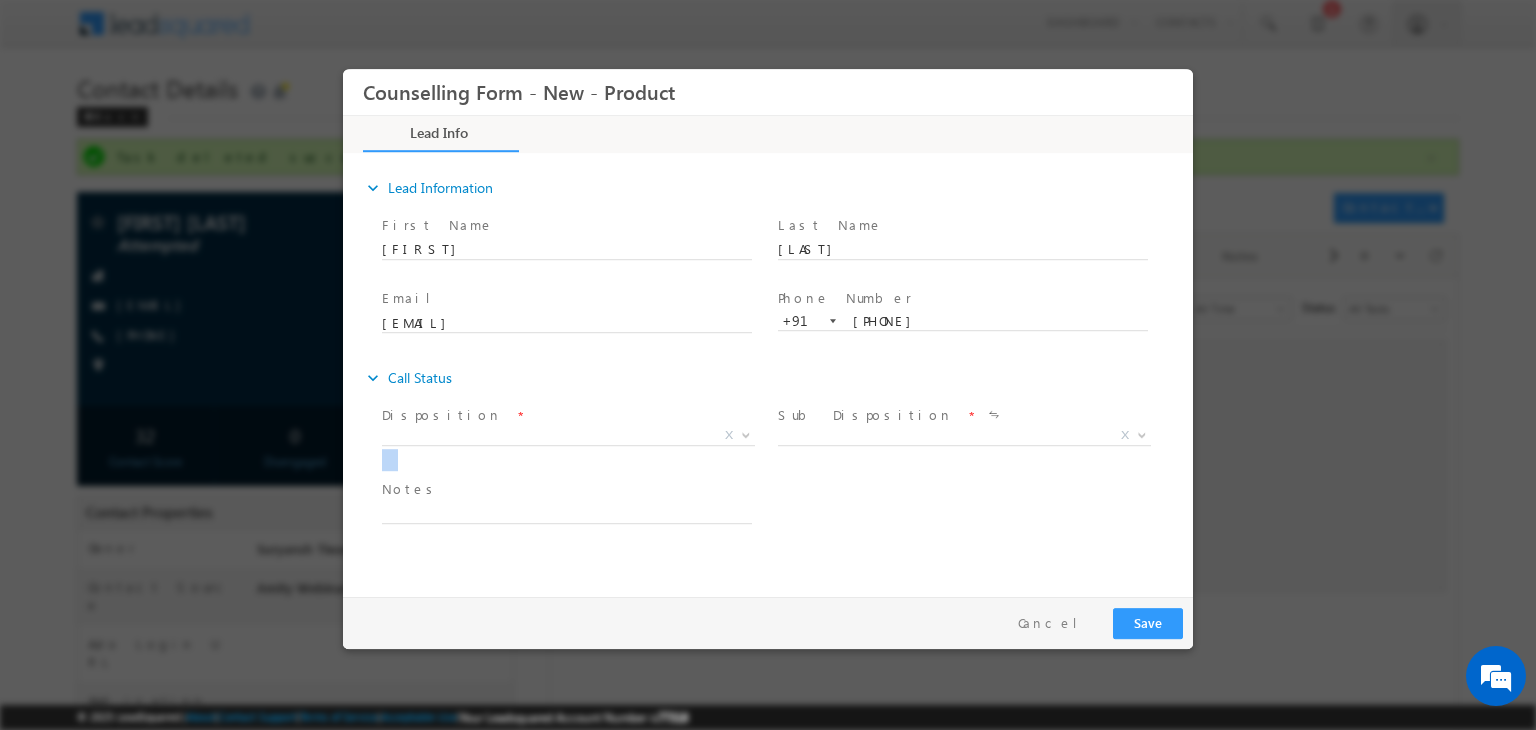 drag, startPoint x: 547, startPoint y: 449, endPoint x: 533, endPoint y: 443, distance: 15.231546 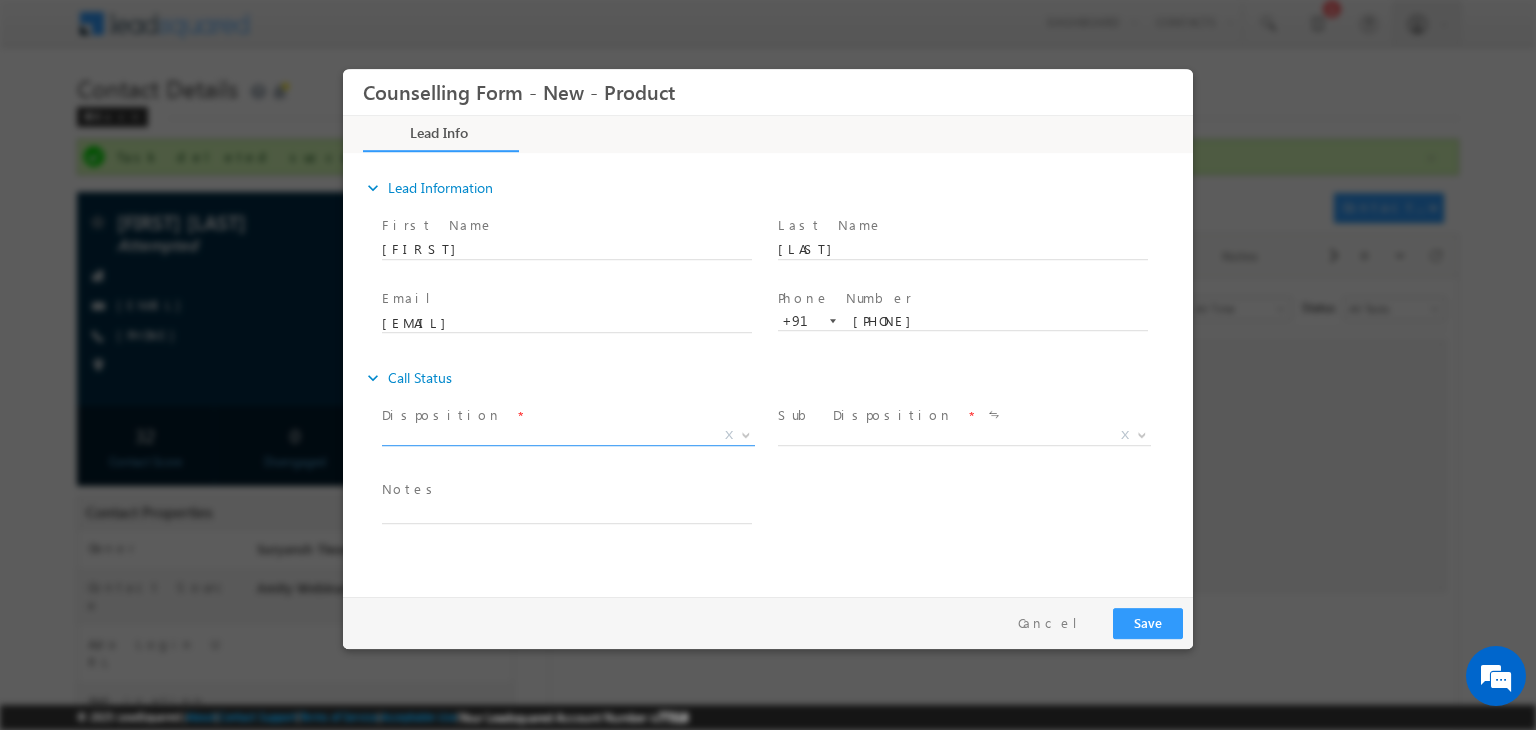 click on "X" at bounding box center [568, 436] 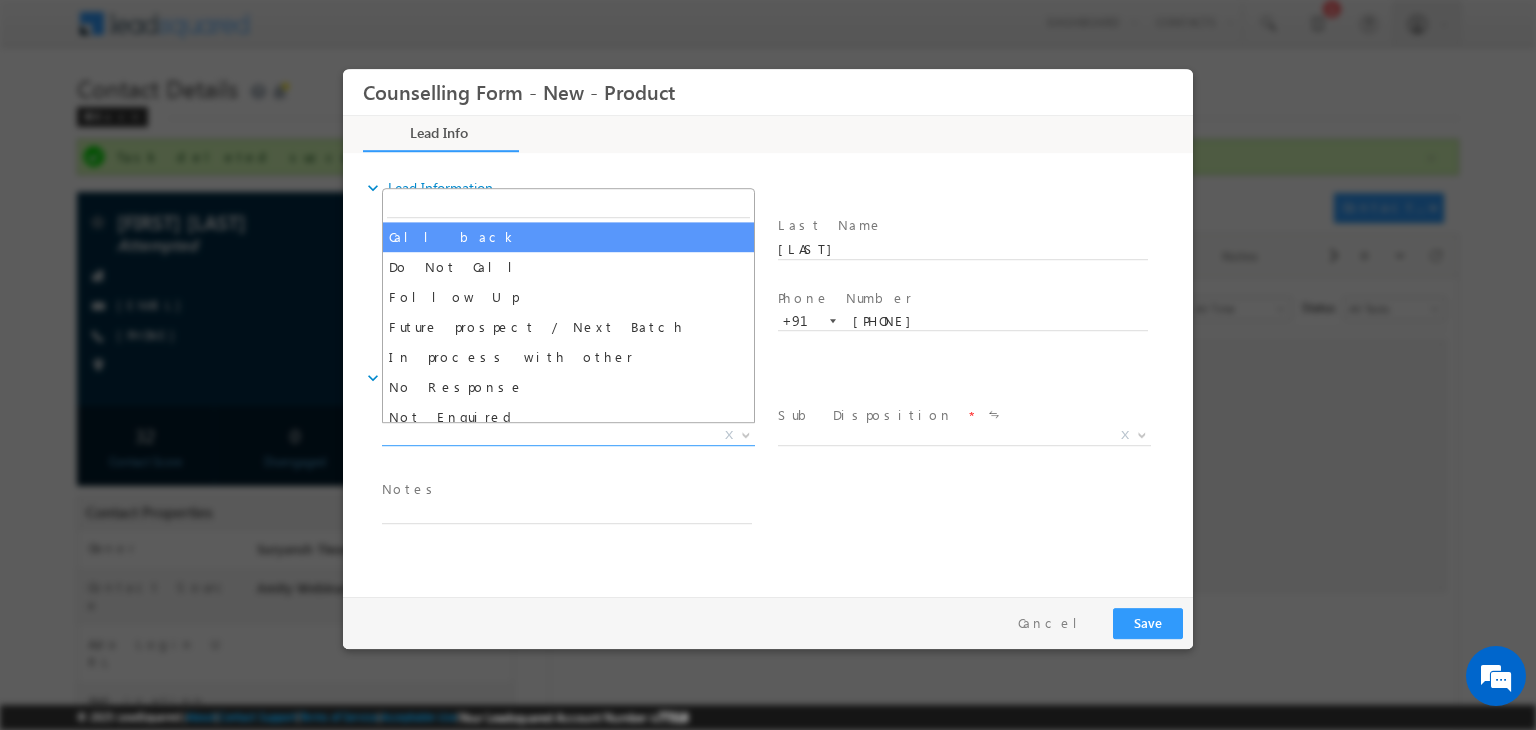 select on "Call back" 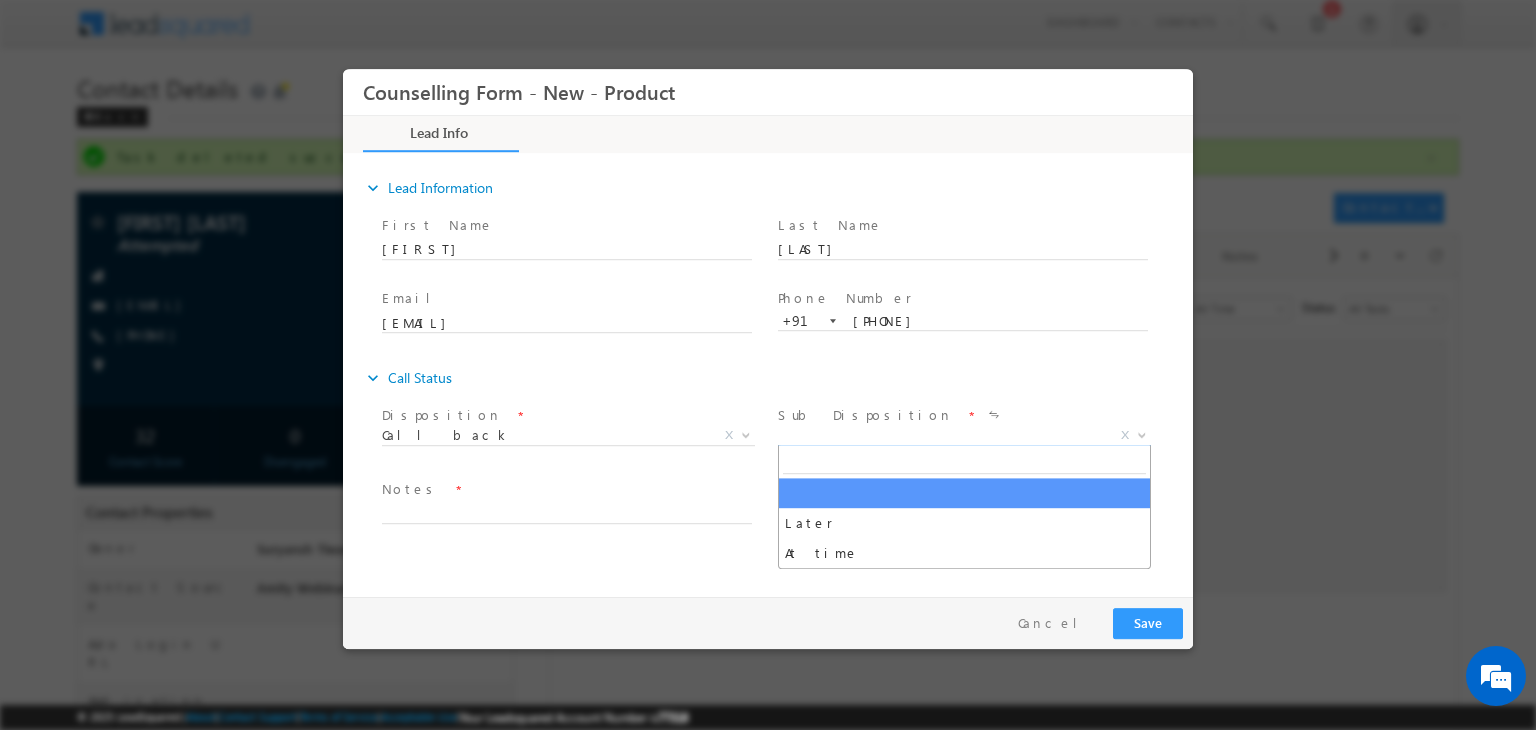 click on "X" at bounding box center [964, 436] 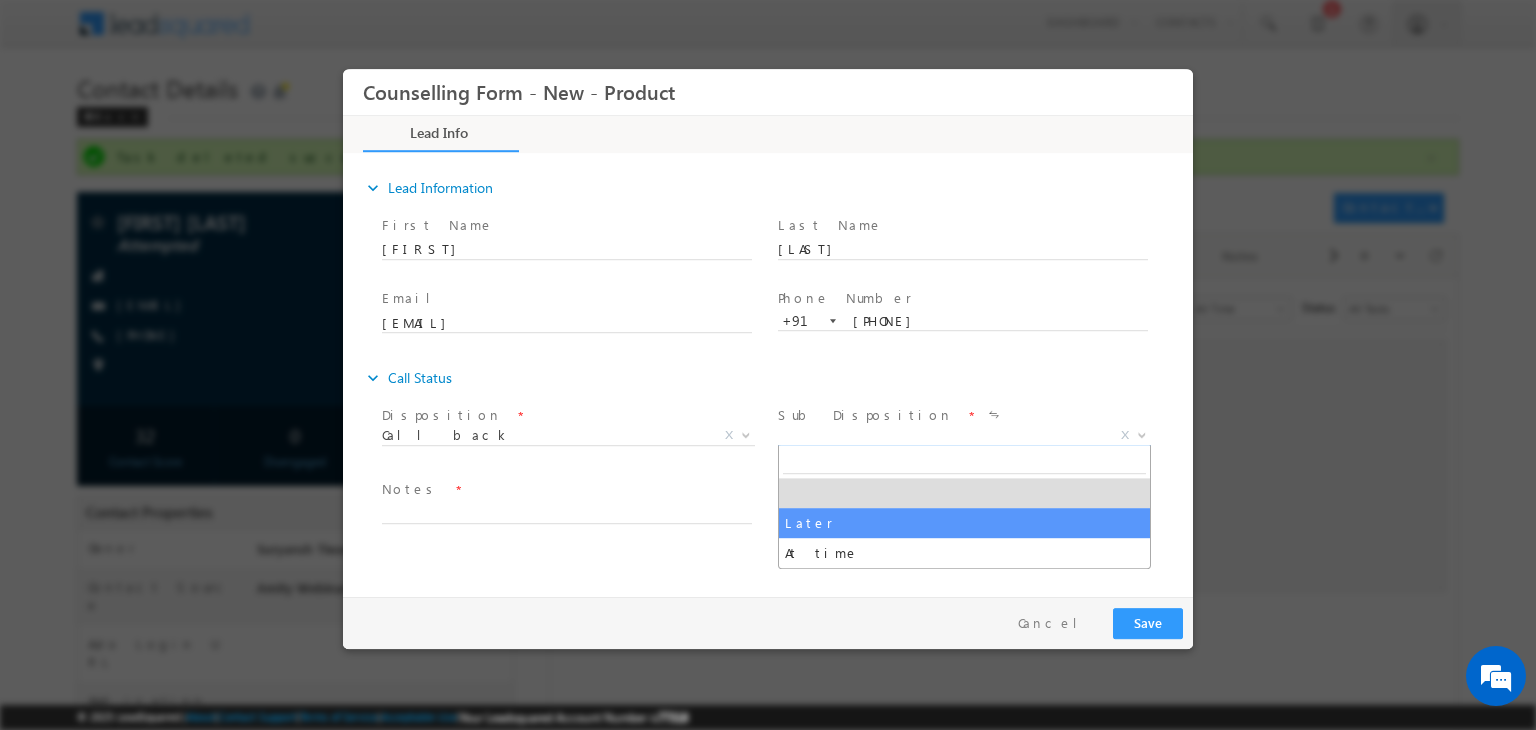 select on "At time" 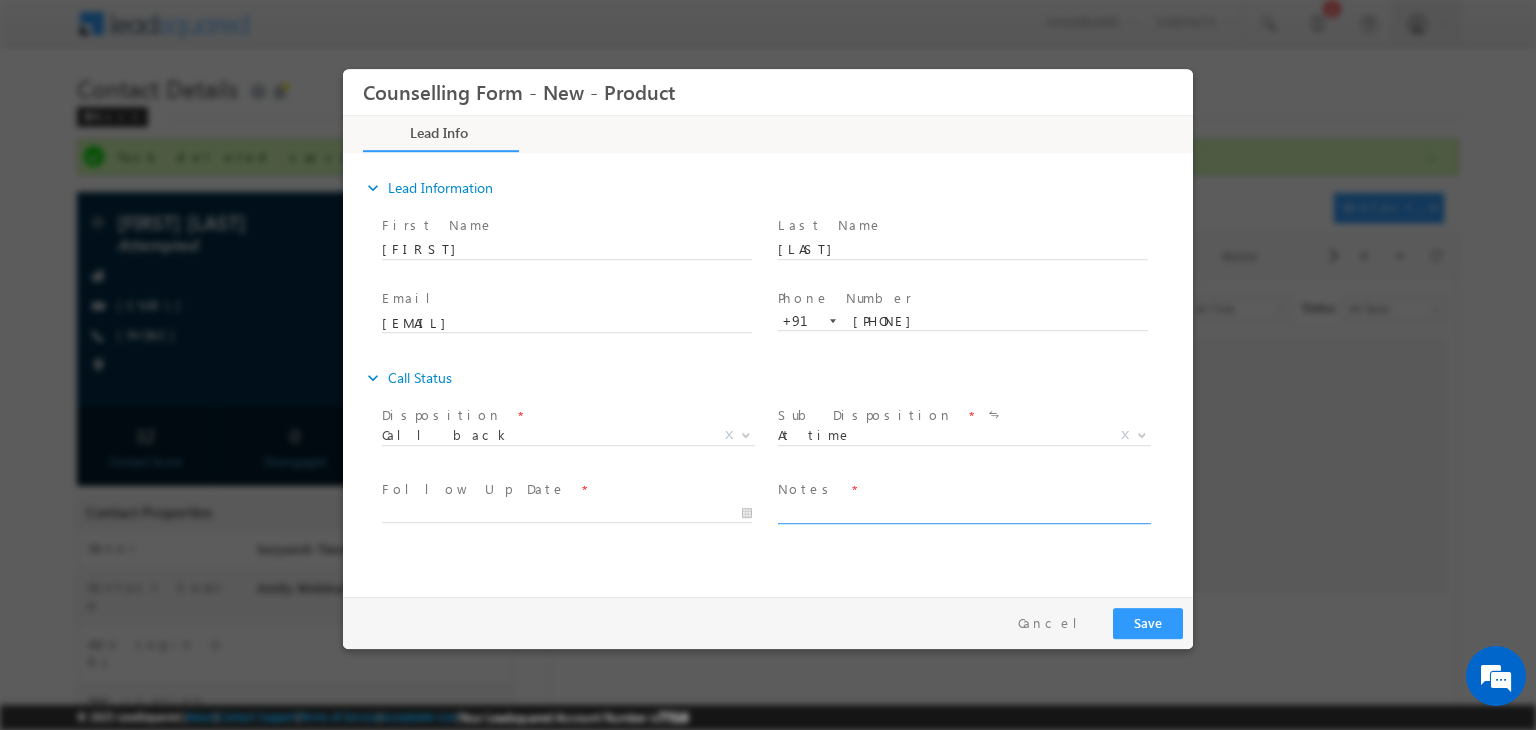 drag, startPoint x: 887, startPoint y: 539, endPoint x: 813, endPoint y: 493, distance: 87.13208 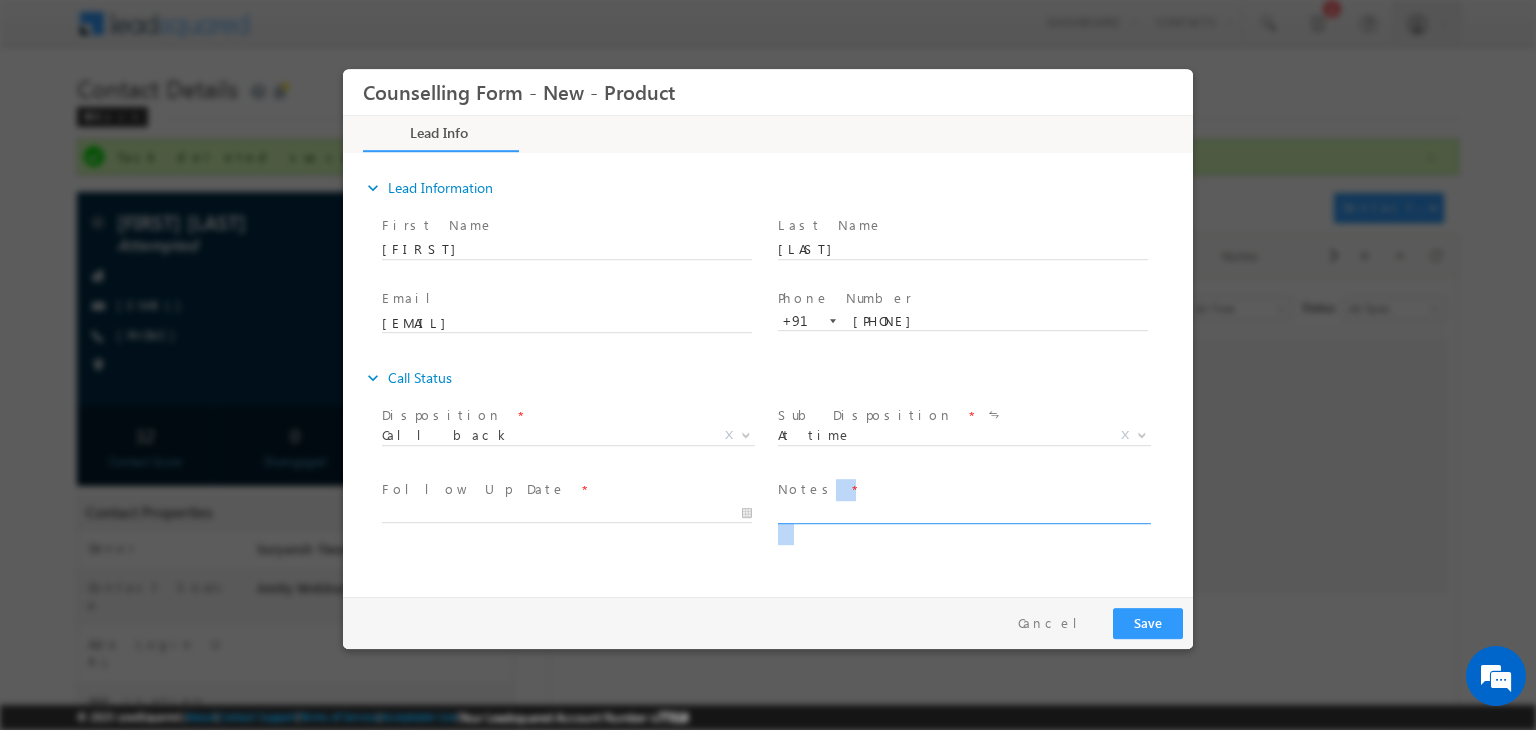 click at bounding box center [963, 512] 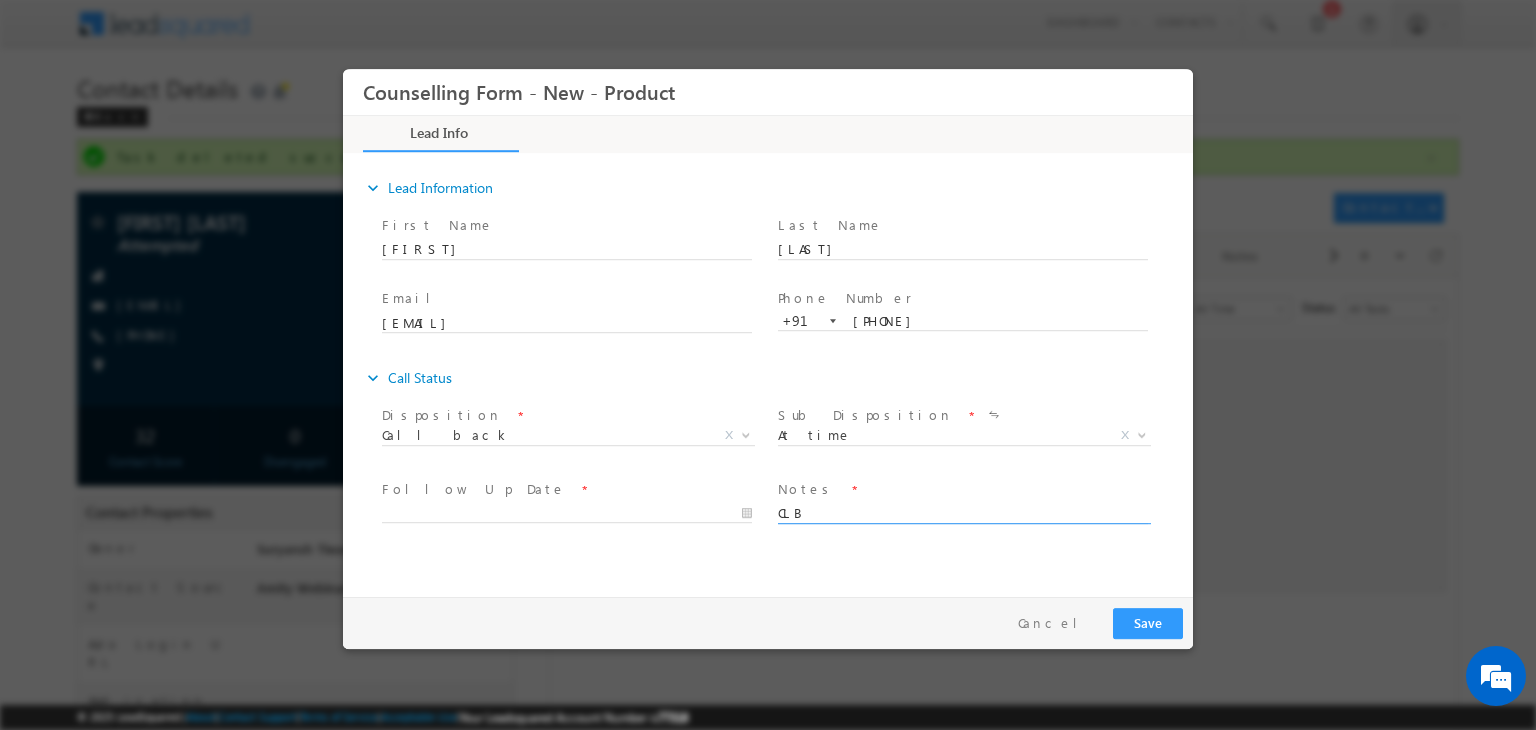 type on "CLB" 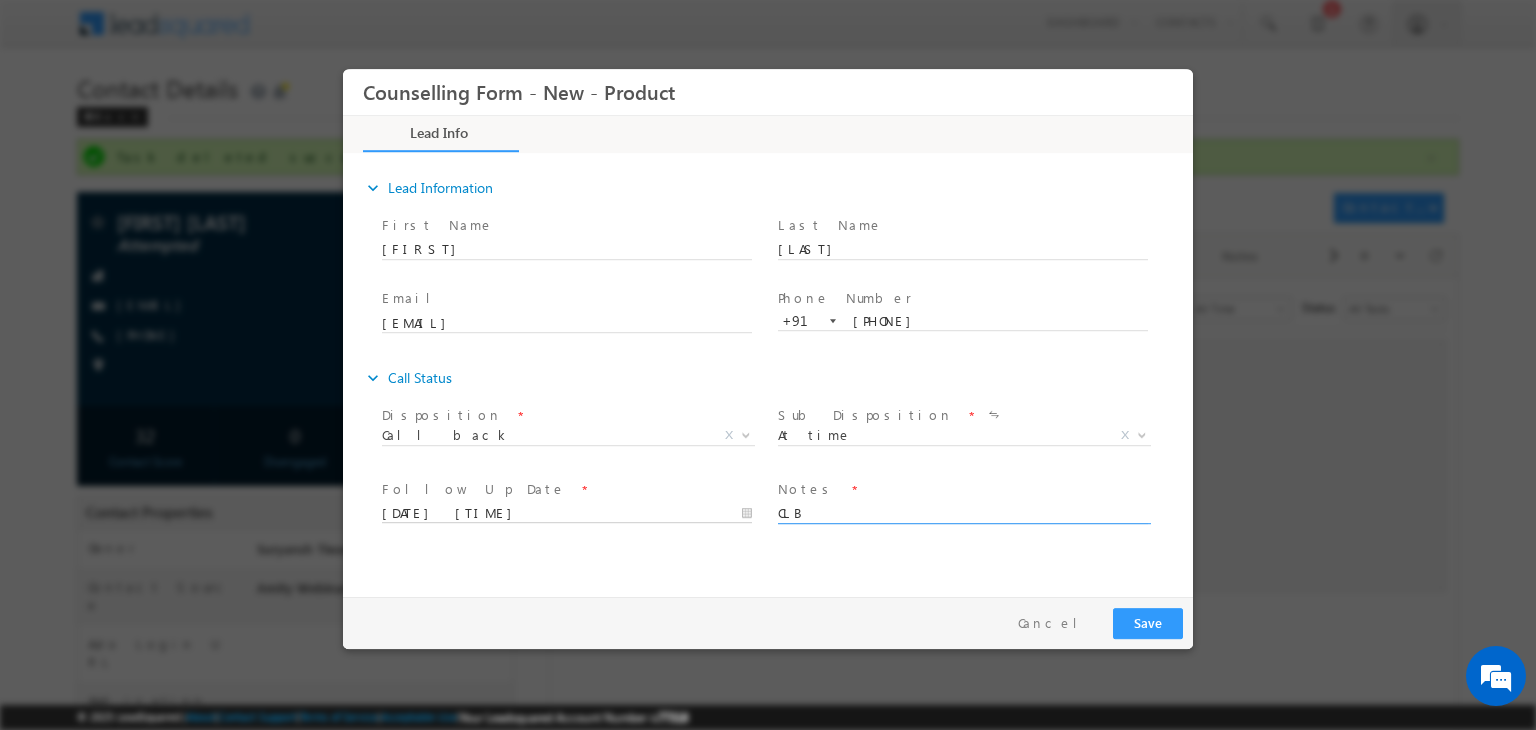 click on "02/08/2025 4:15 PM" at bounding box center (567, 514) 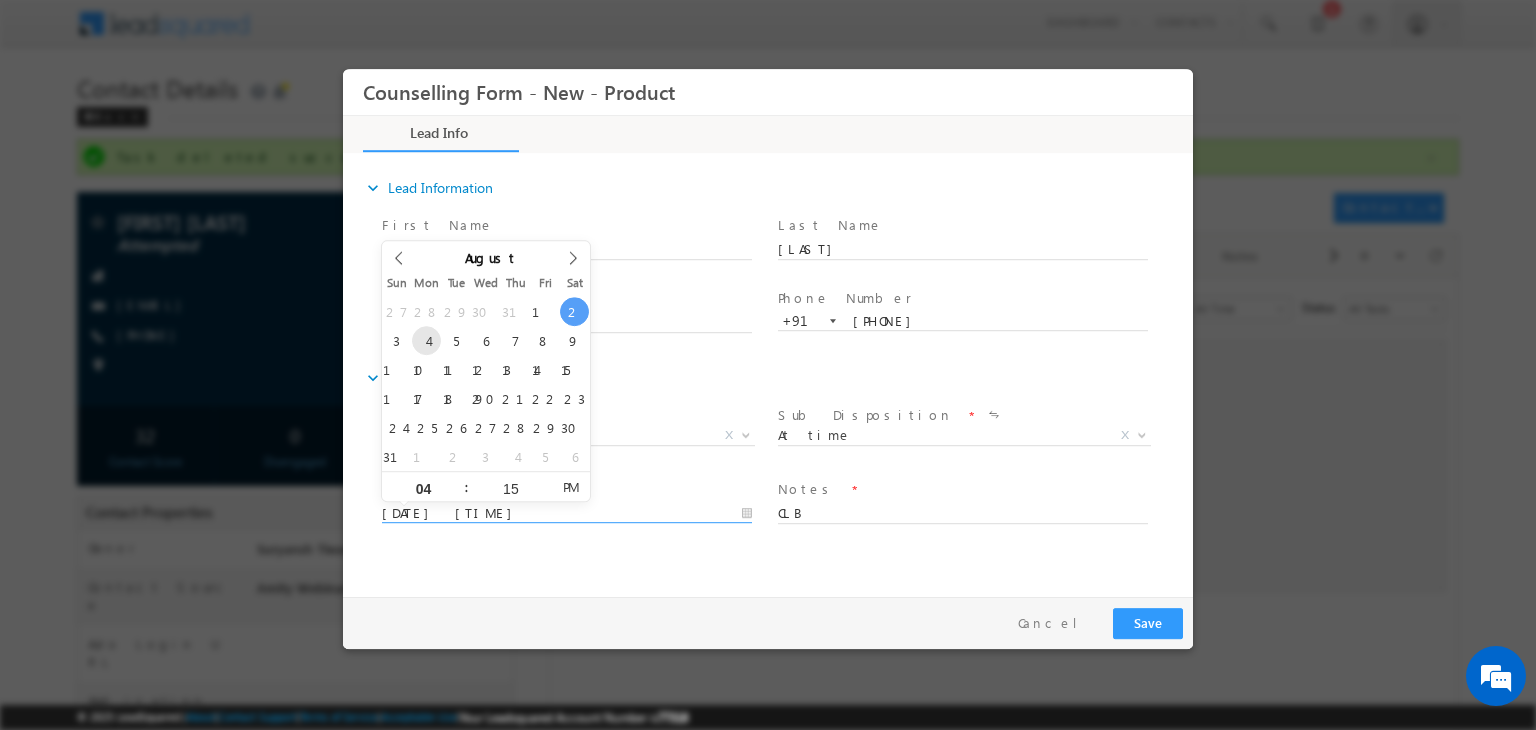 type on "04/08/2025 4:15 PM" 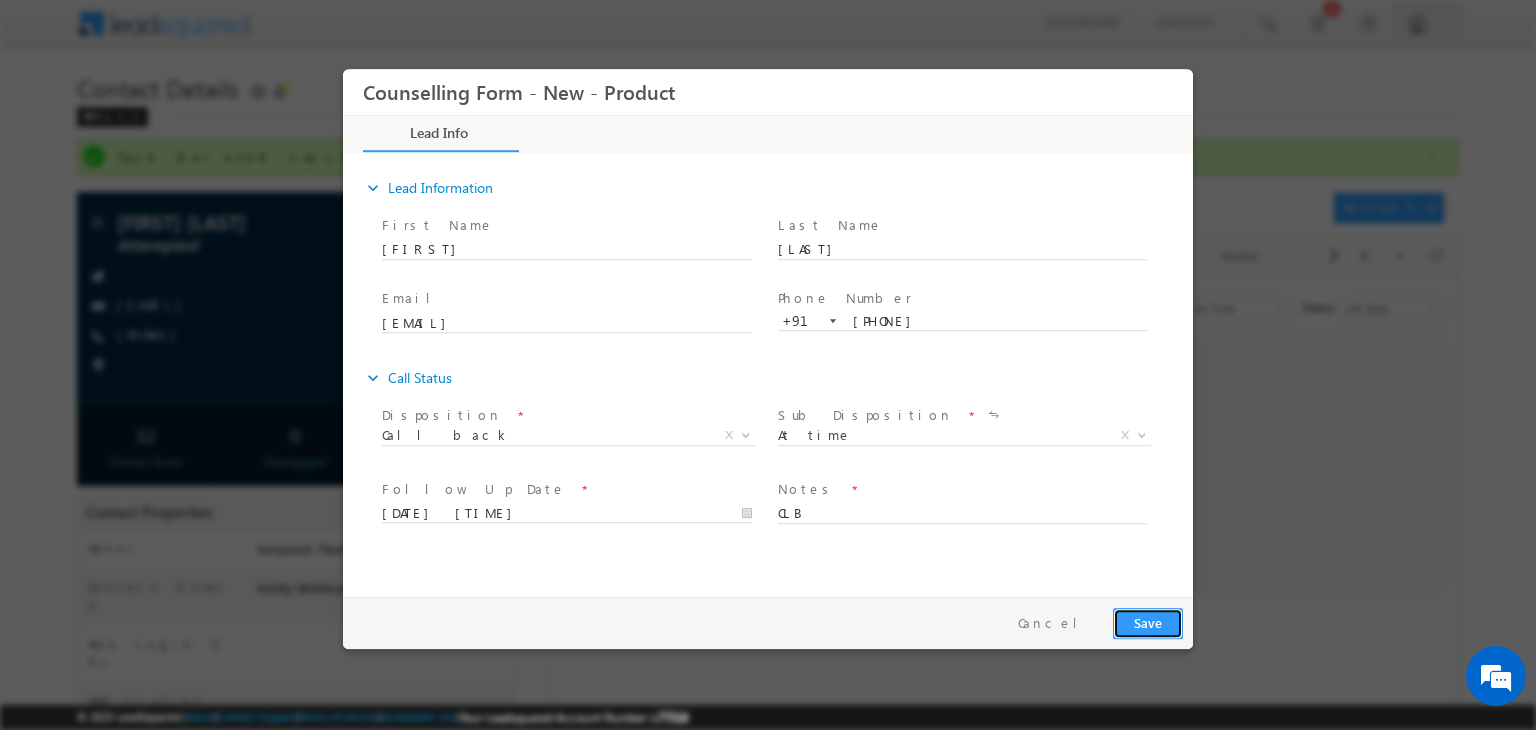 click on "Save" at bounding box center (1148, 623) 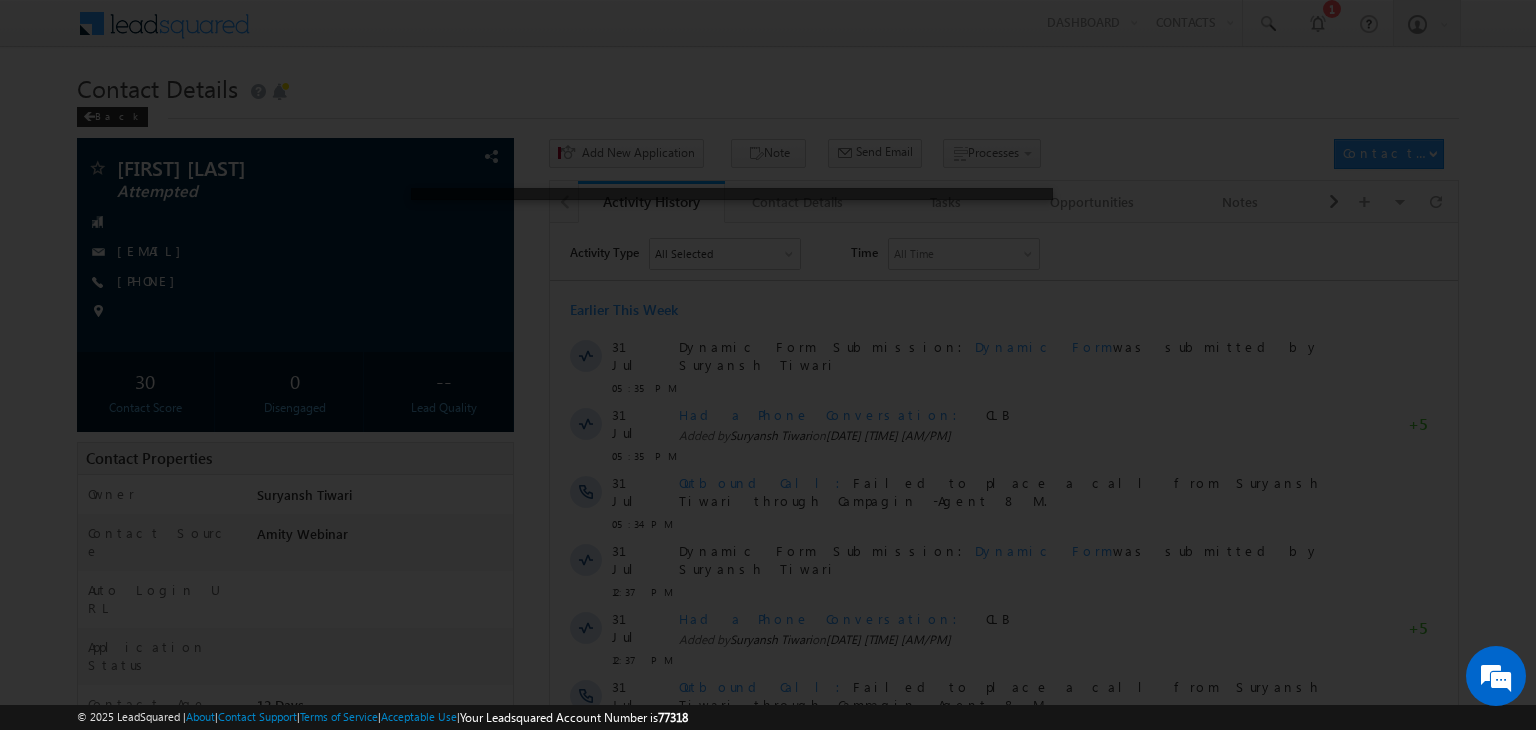scroll, scrollTop: 0, scrollLeft: 0, axis: both 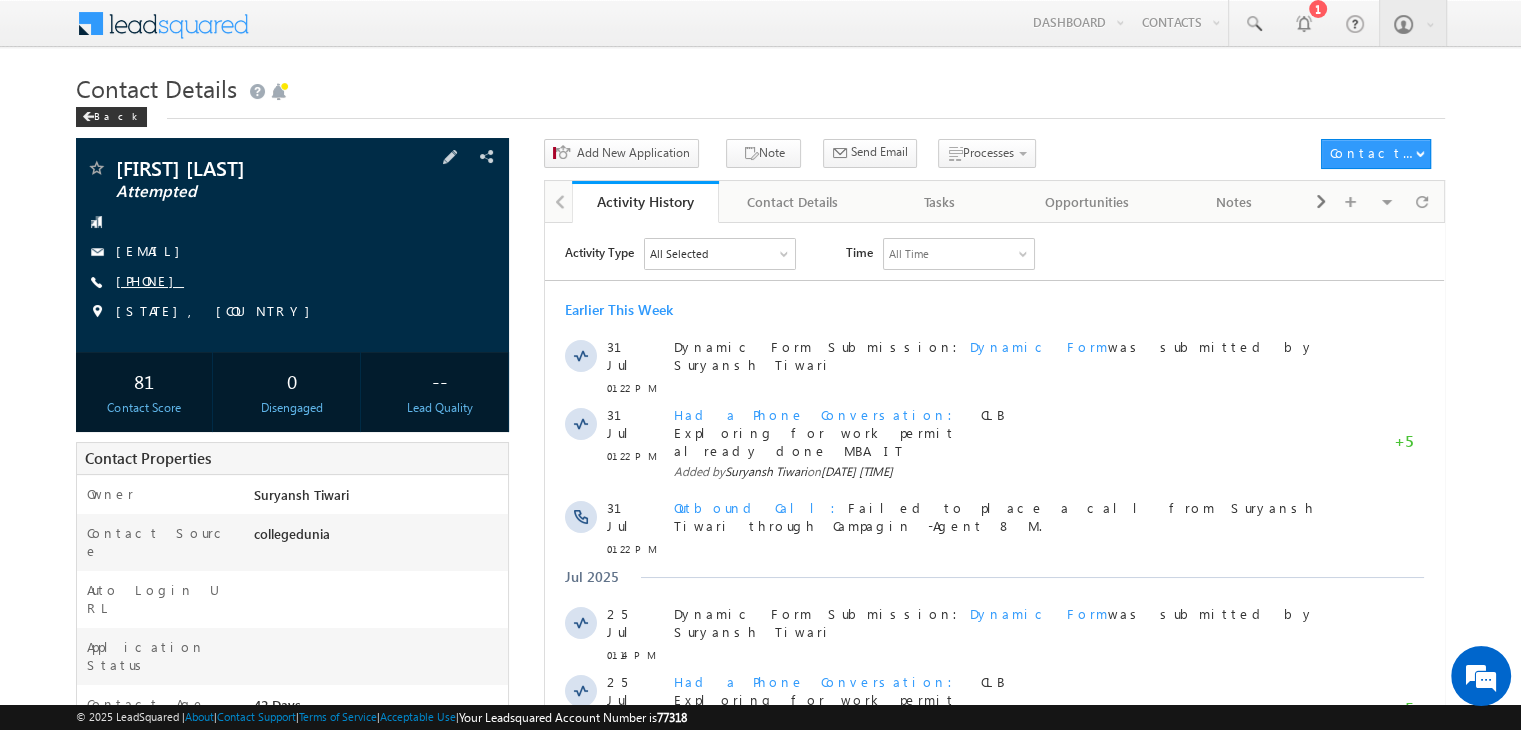 drag, startPoint x: 193, startPoint y: 291, endPoint x: 184, endPoint y: 285, distance: 10.816654 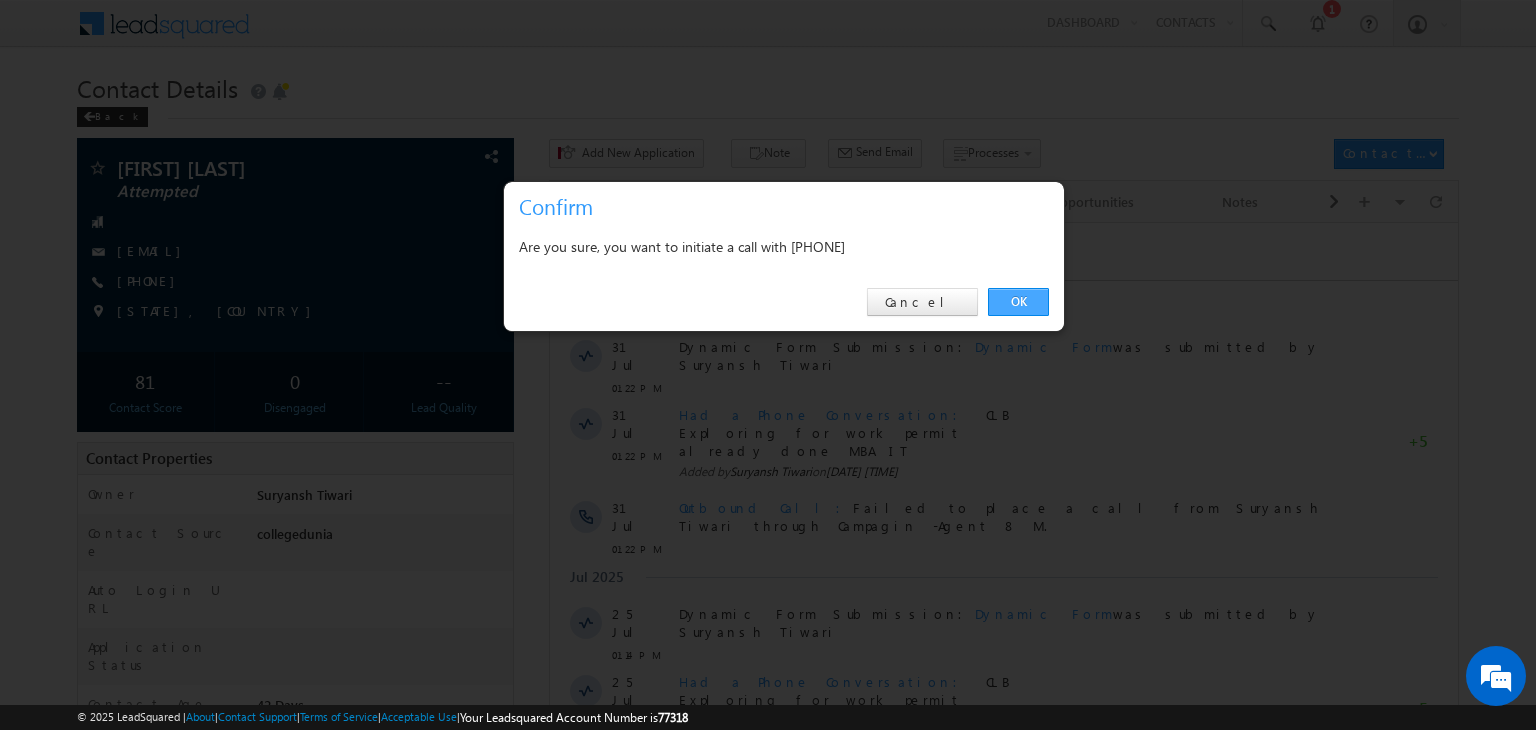 click on "OK" at bounding box center [1018, 302] 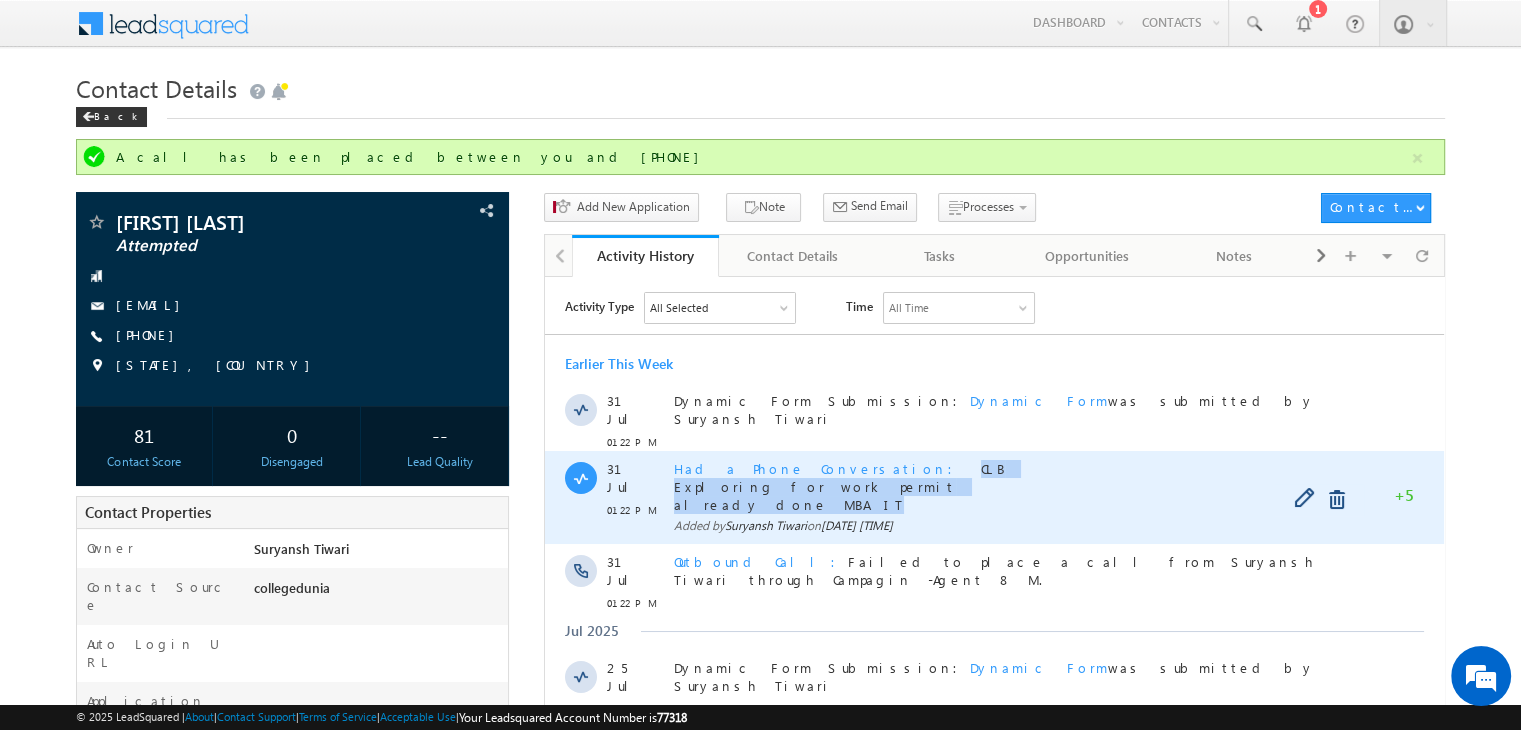 copy on "CLB Exploring for work permit already done MBA IT" 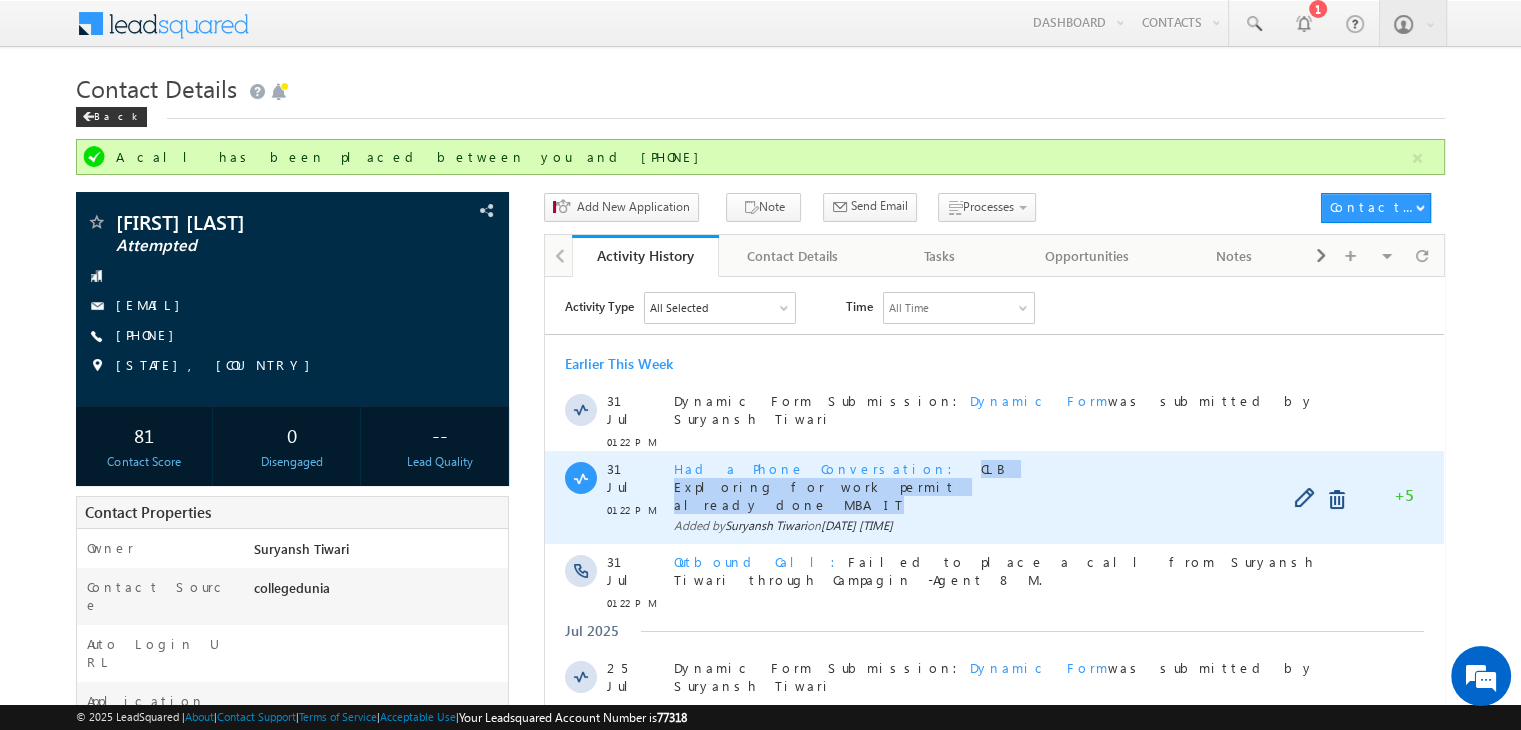 drag, startPoint x: 792, startPoint y: 491, endPoint x: 837, endPoint y: 466, distance: 51.47815 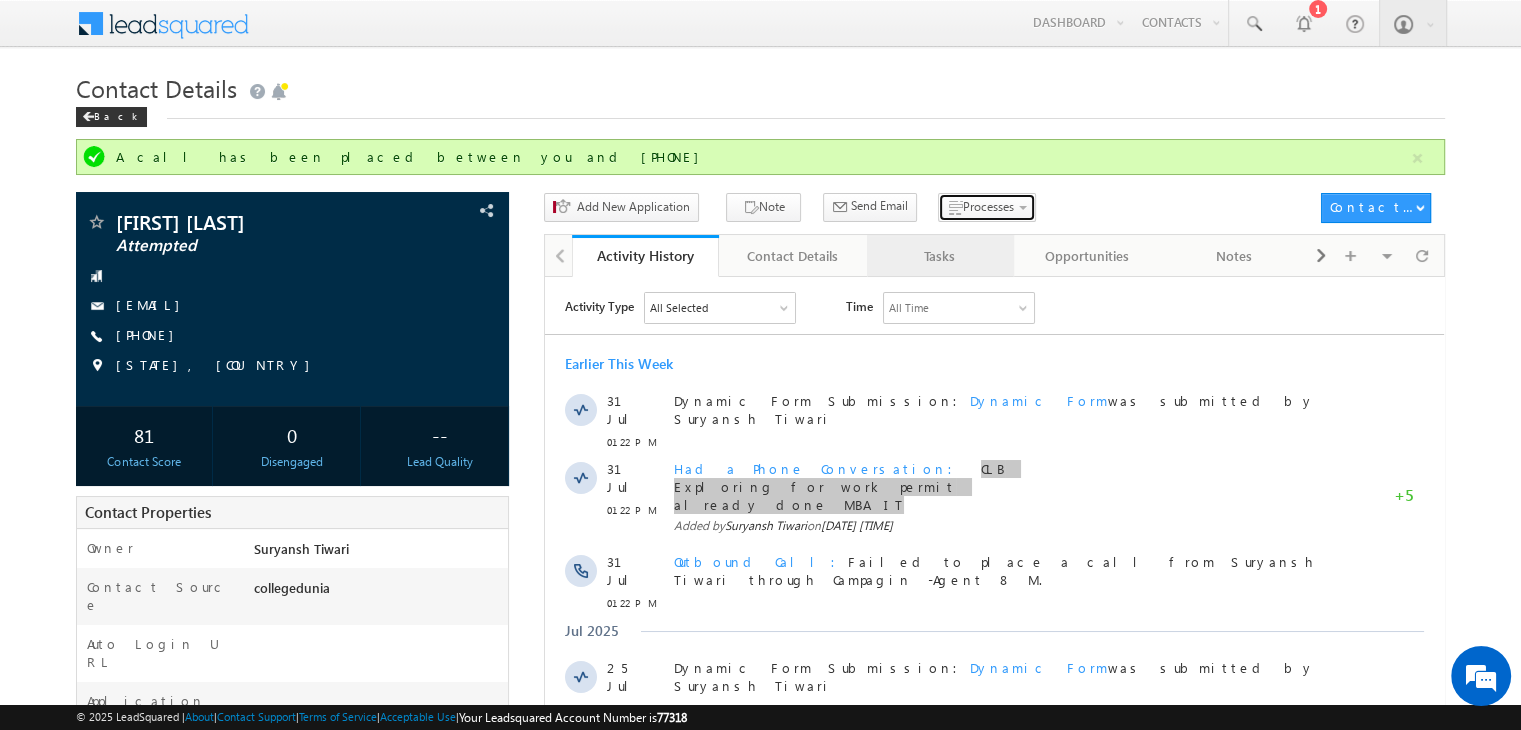 drag, startPoint x: 992, startPoint y: 215, endPoint x: 919, endPoint y: 259, distance: 85.23497 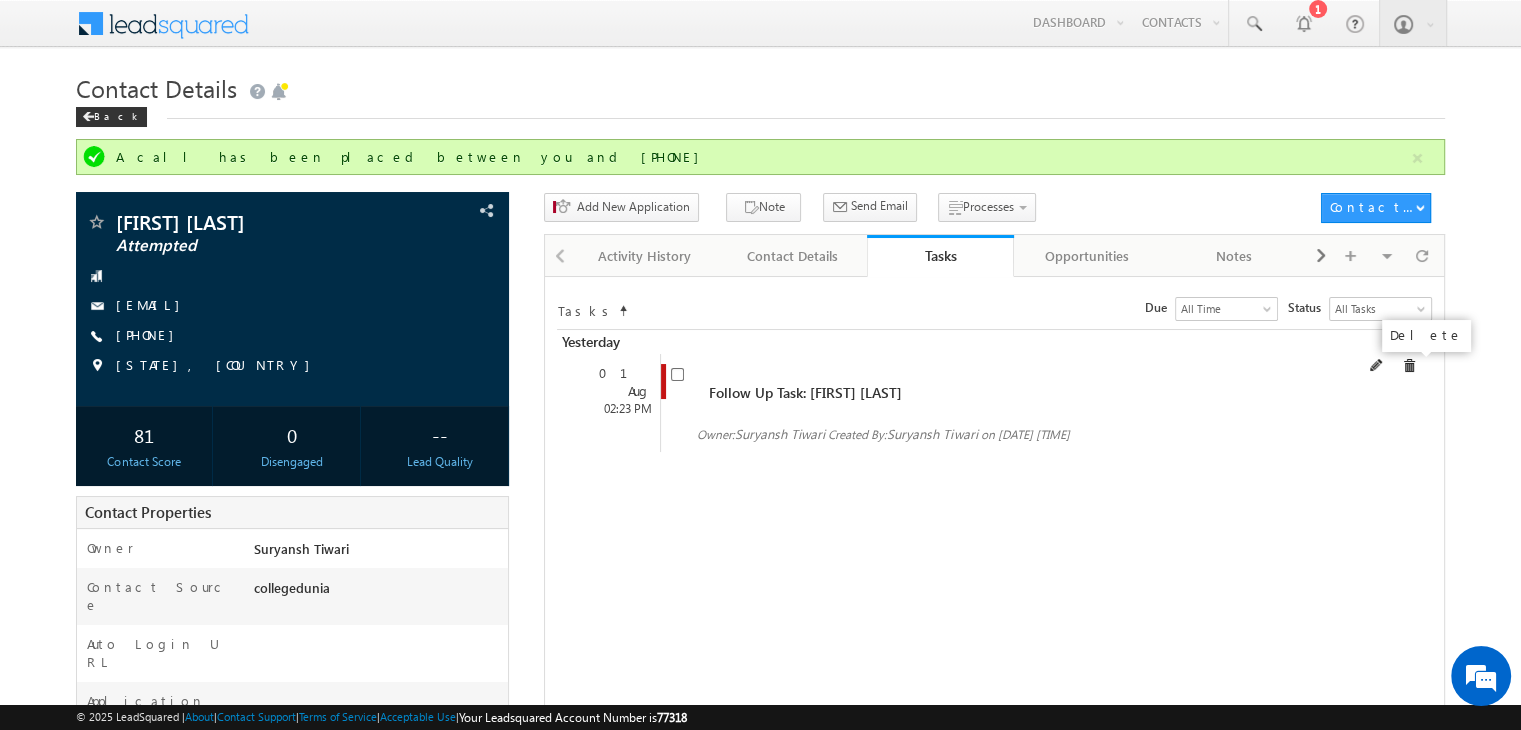 click at bounding box center [1409, 366] 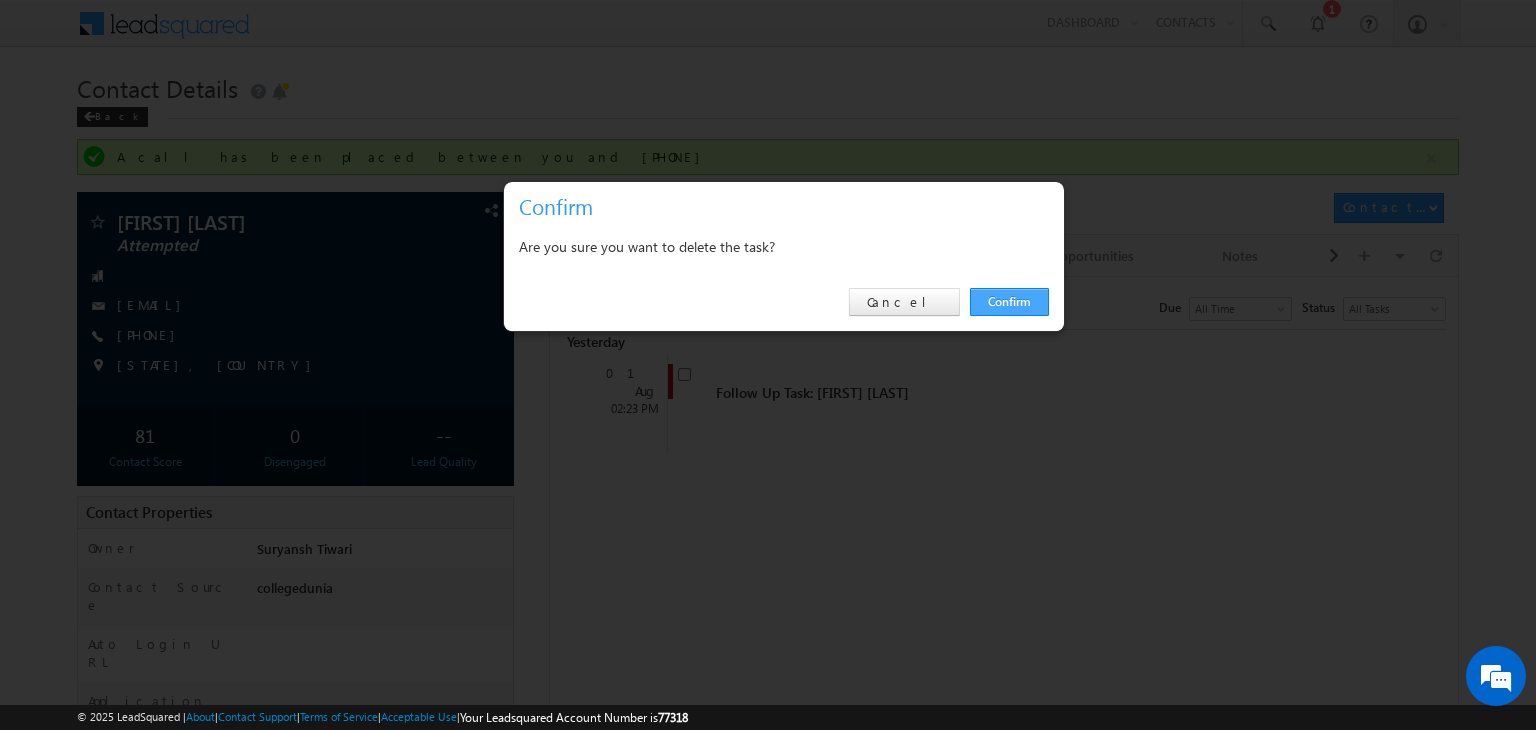 click on "Confirm" at bounding box center (1009, 302) 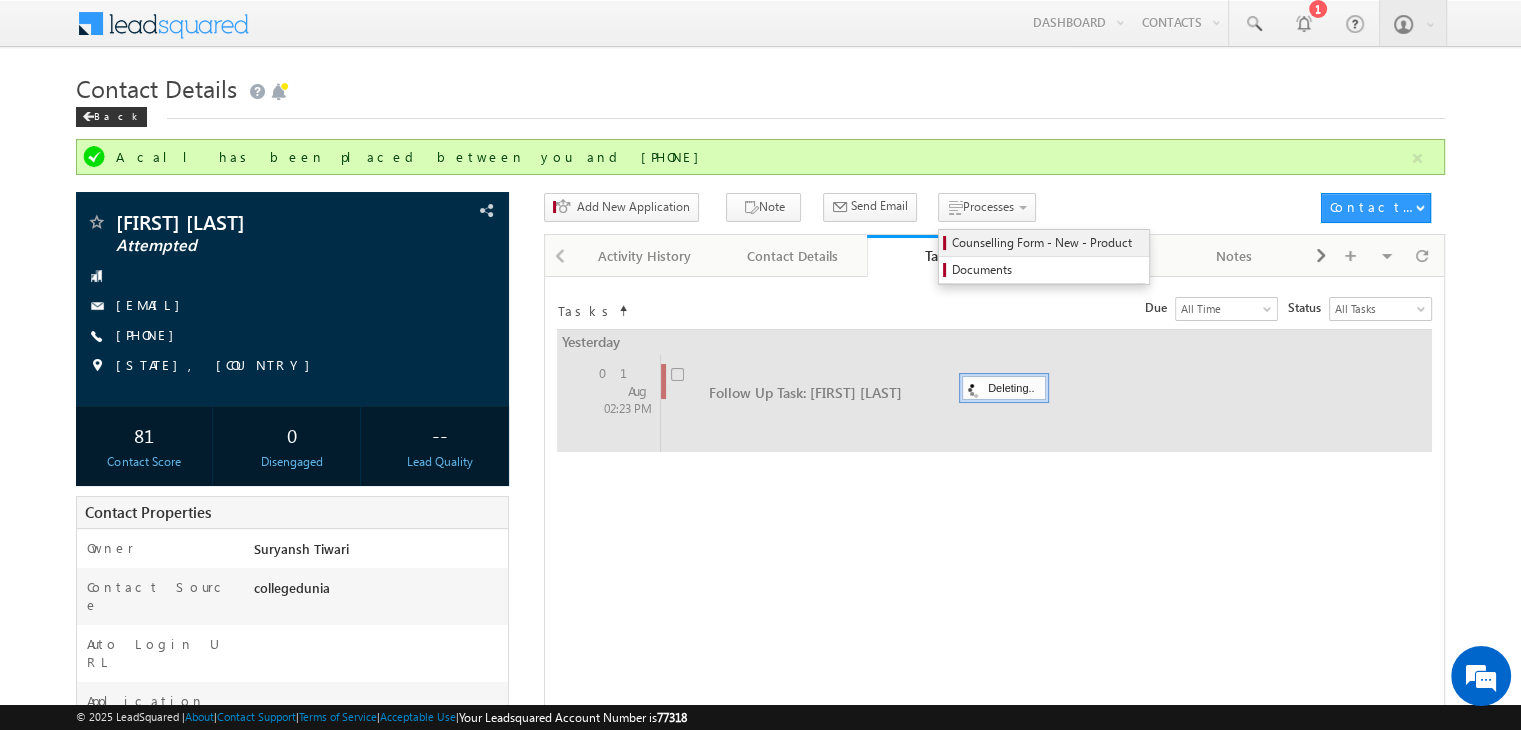 click on "Counselling Form - New - Product" at bounding box center (1047, 243) 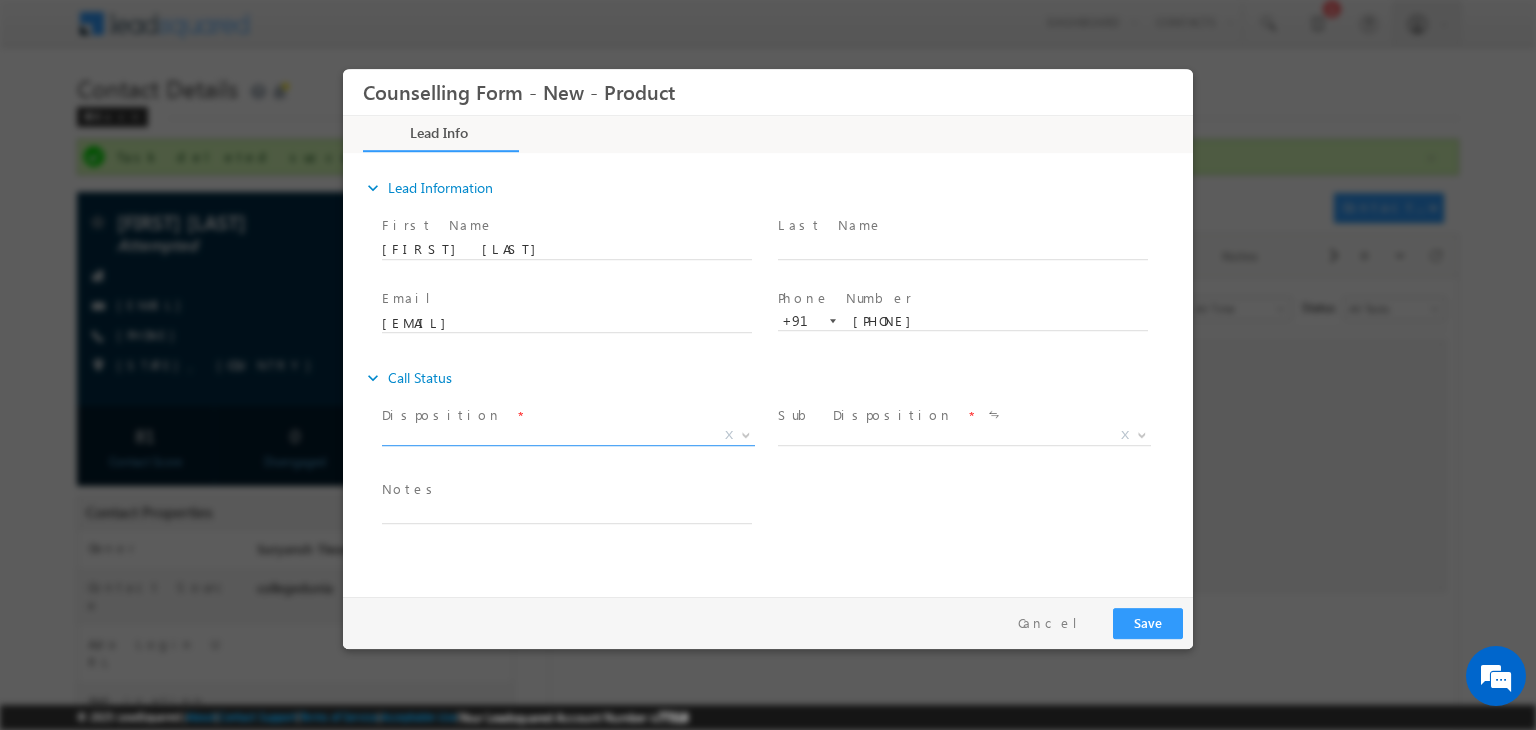 scroll, scrollTop: 0, scrollLeft: 0, axis: both 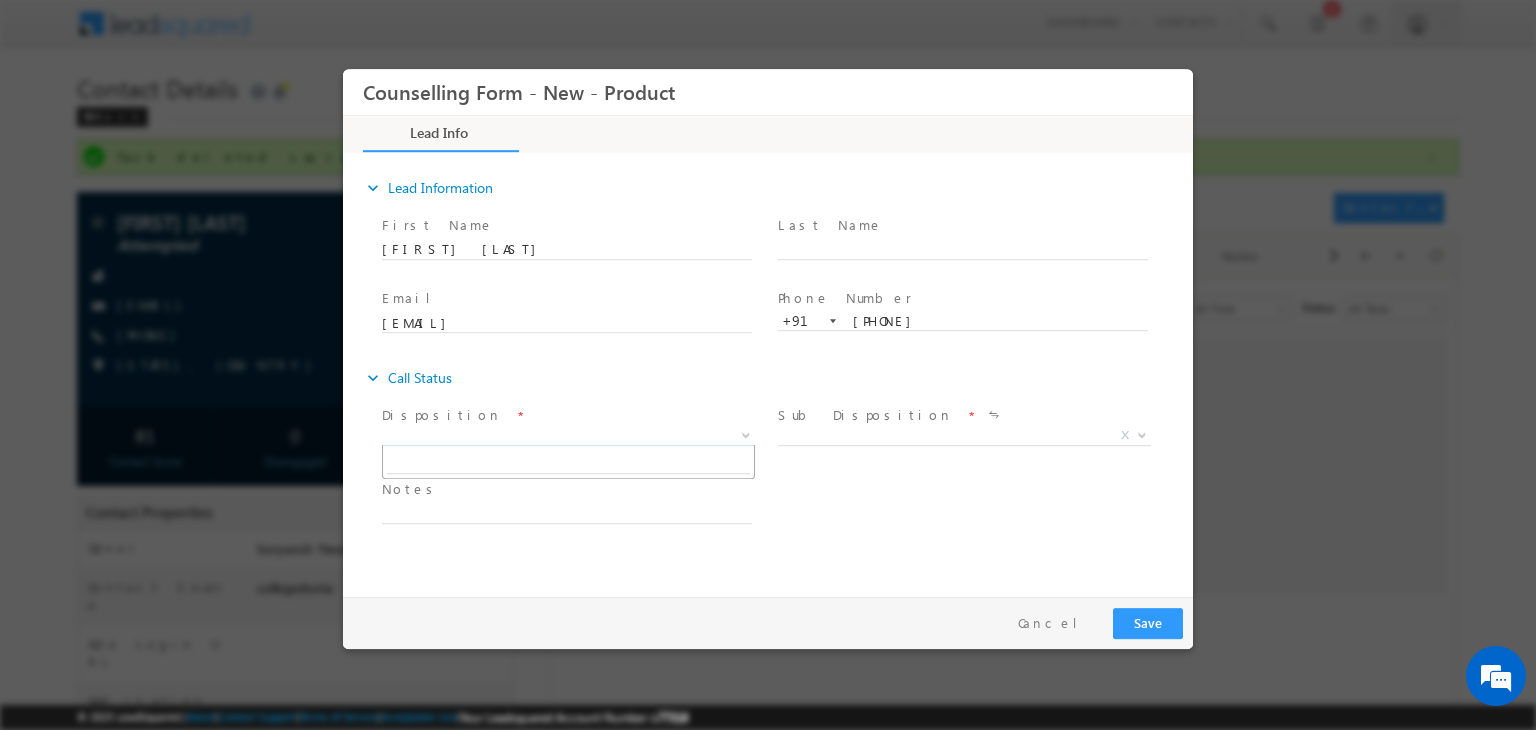 click on "X" at bounding box center [568, 436] 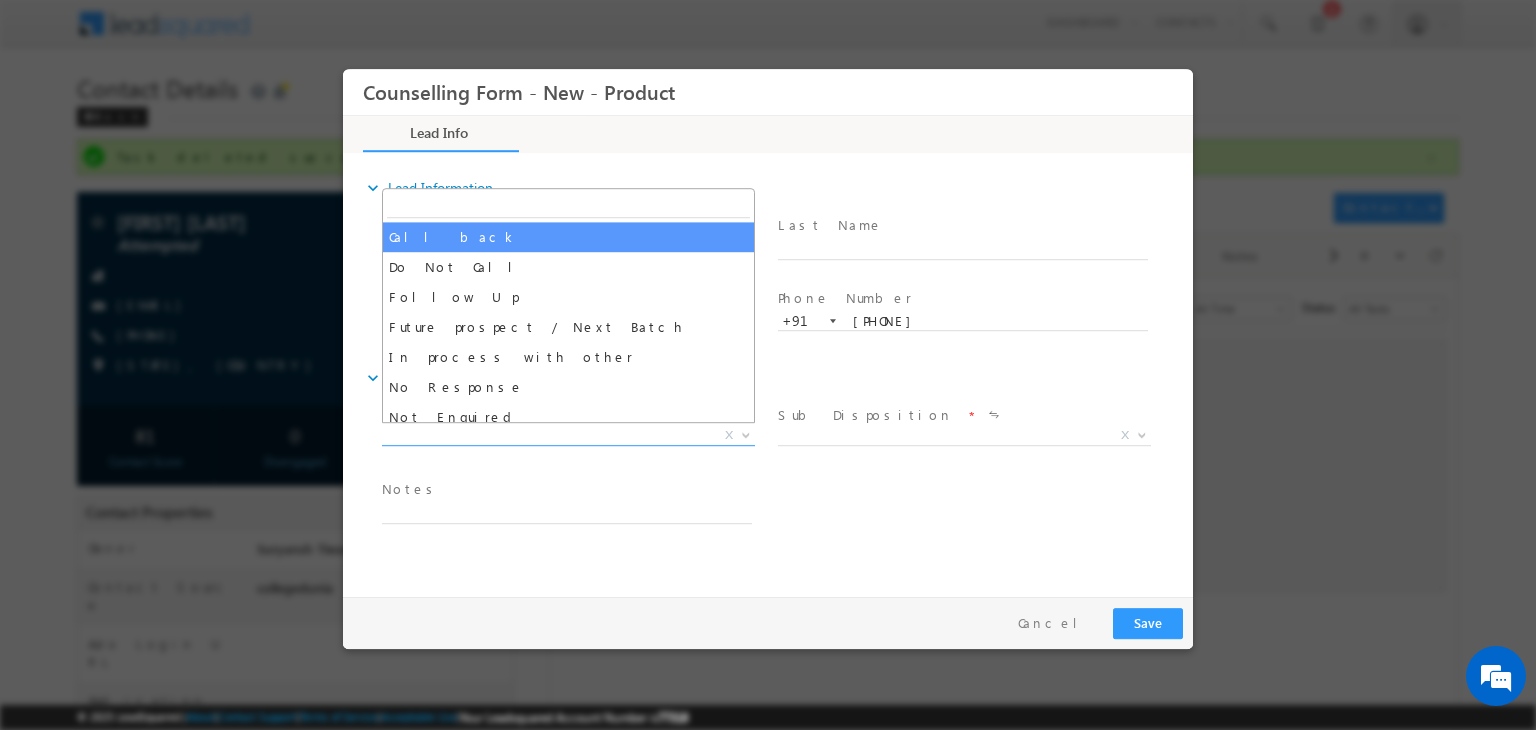 select on "Call back" 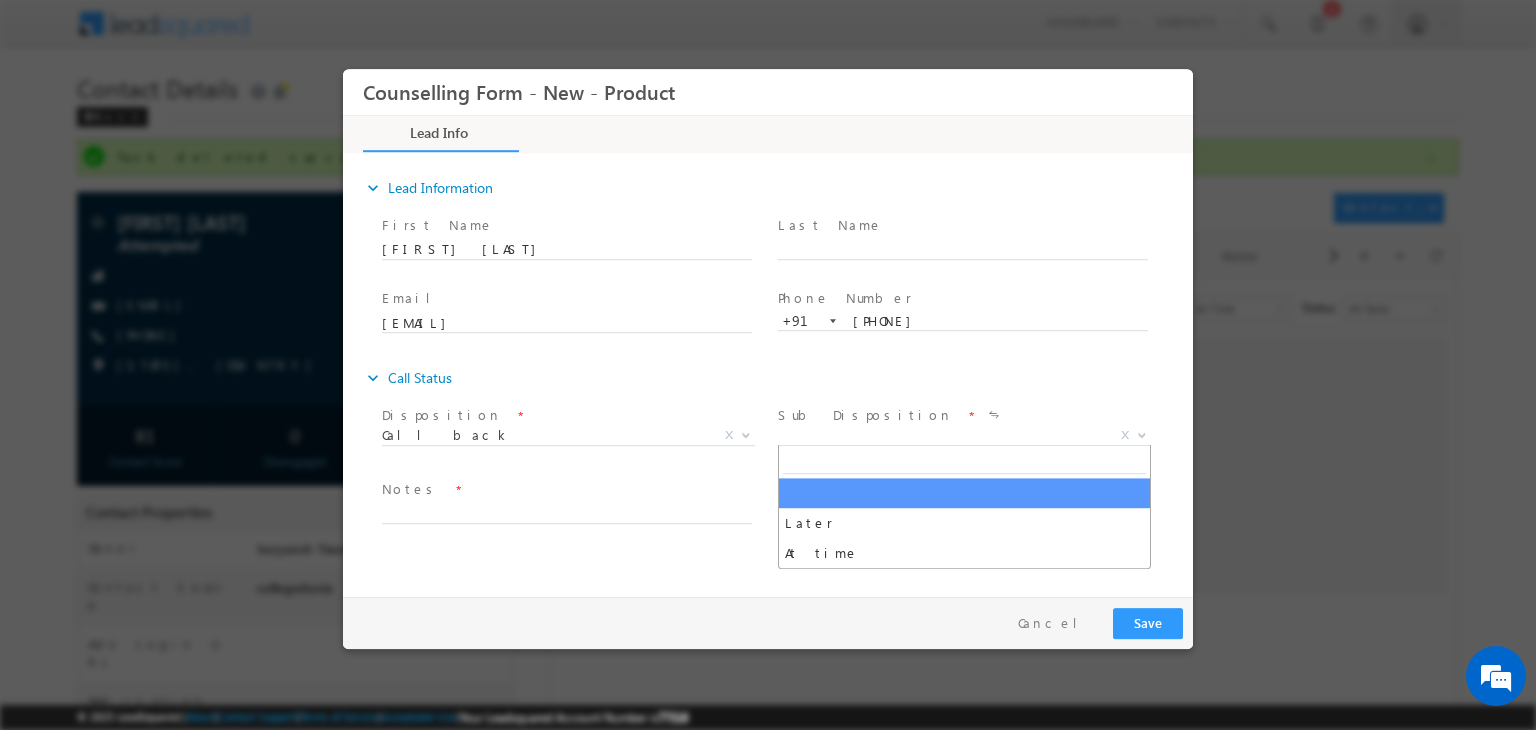 drag, startPoint x: 788, startPoint y: 432, endPoint x: 848, endPoint y: 572, distance: 152.31546 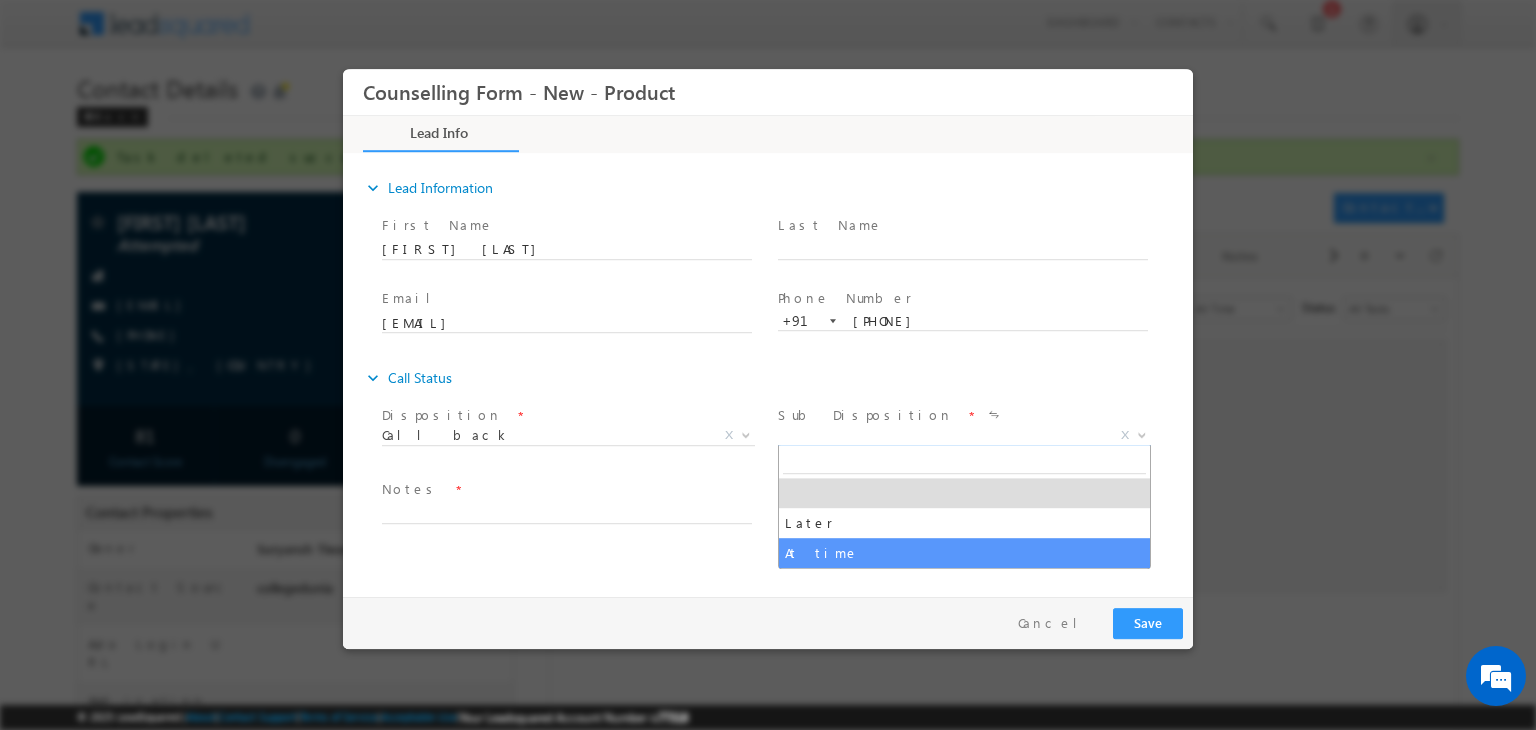 select on "At time" 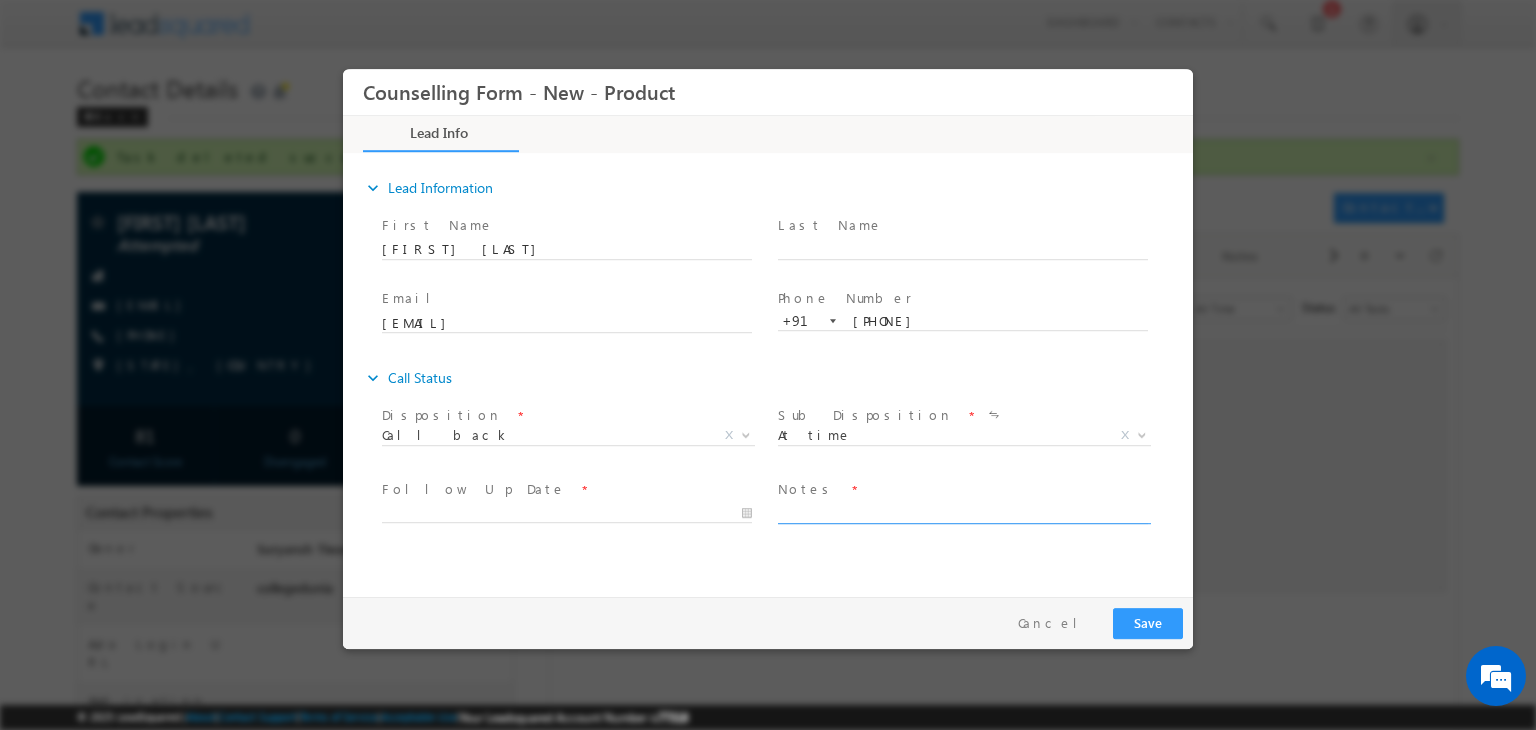 click at bounding box center (963, 512) 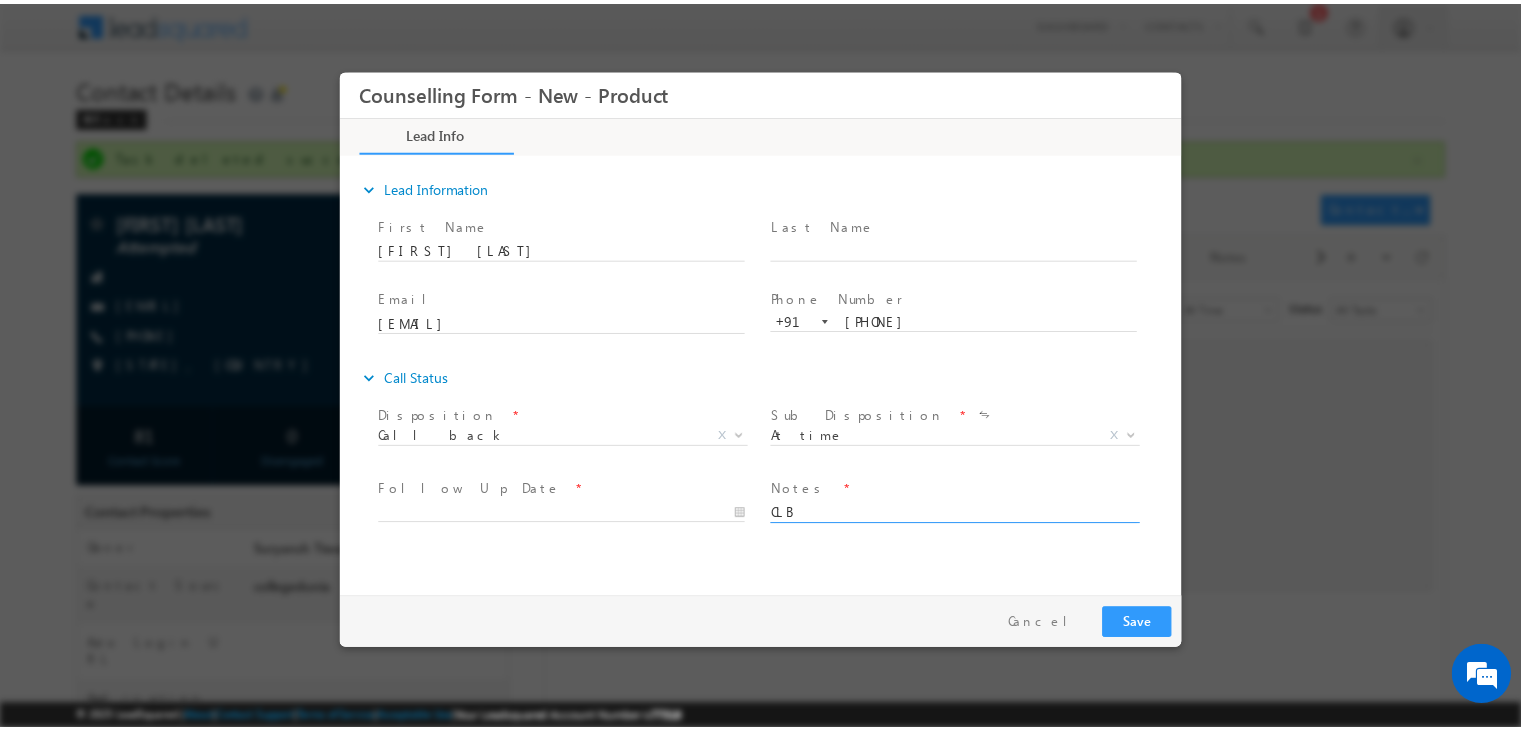 scroll, scrollTop: 3, scrollLeft: 0, axis: vertical 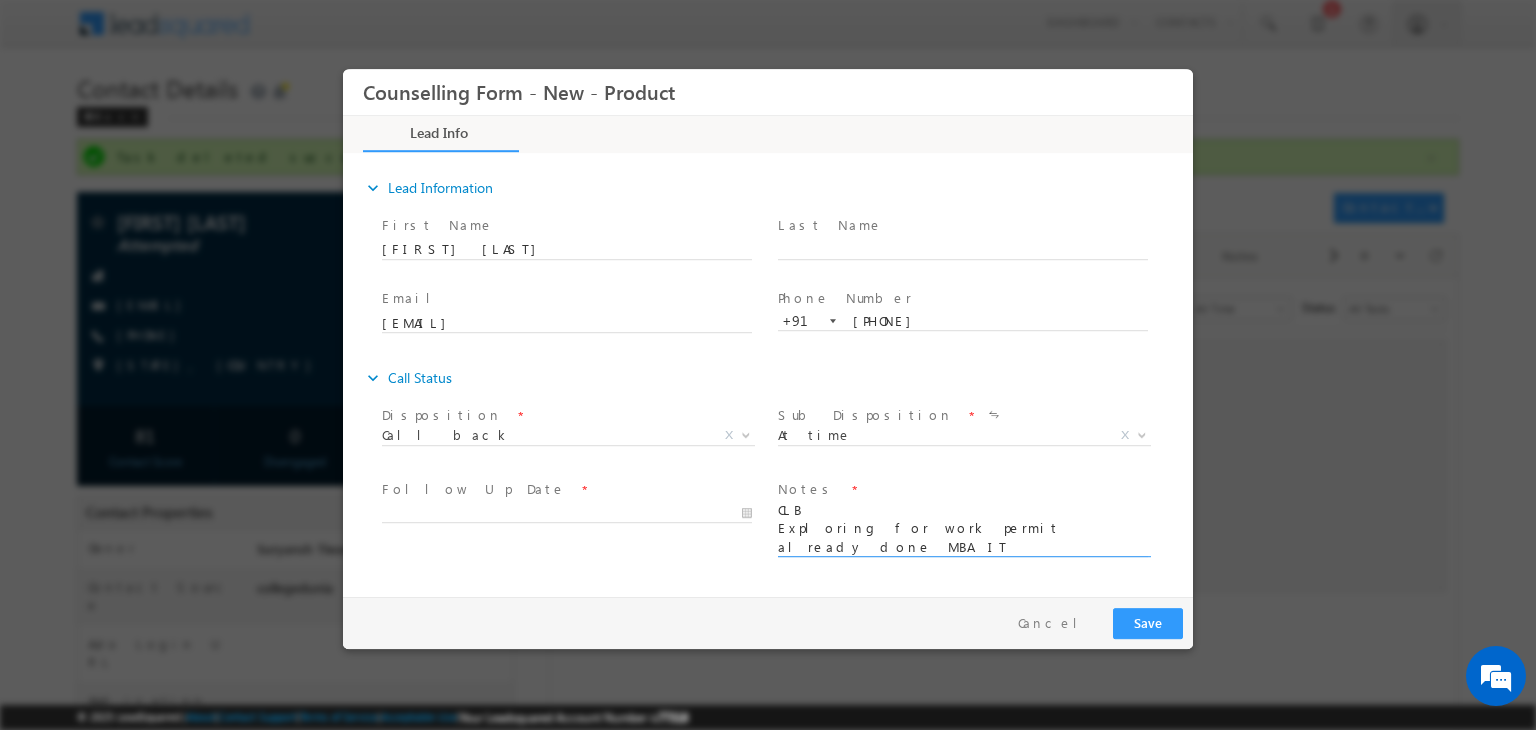 type on "CLB
Exploring for work permit
already done MBA IT" 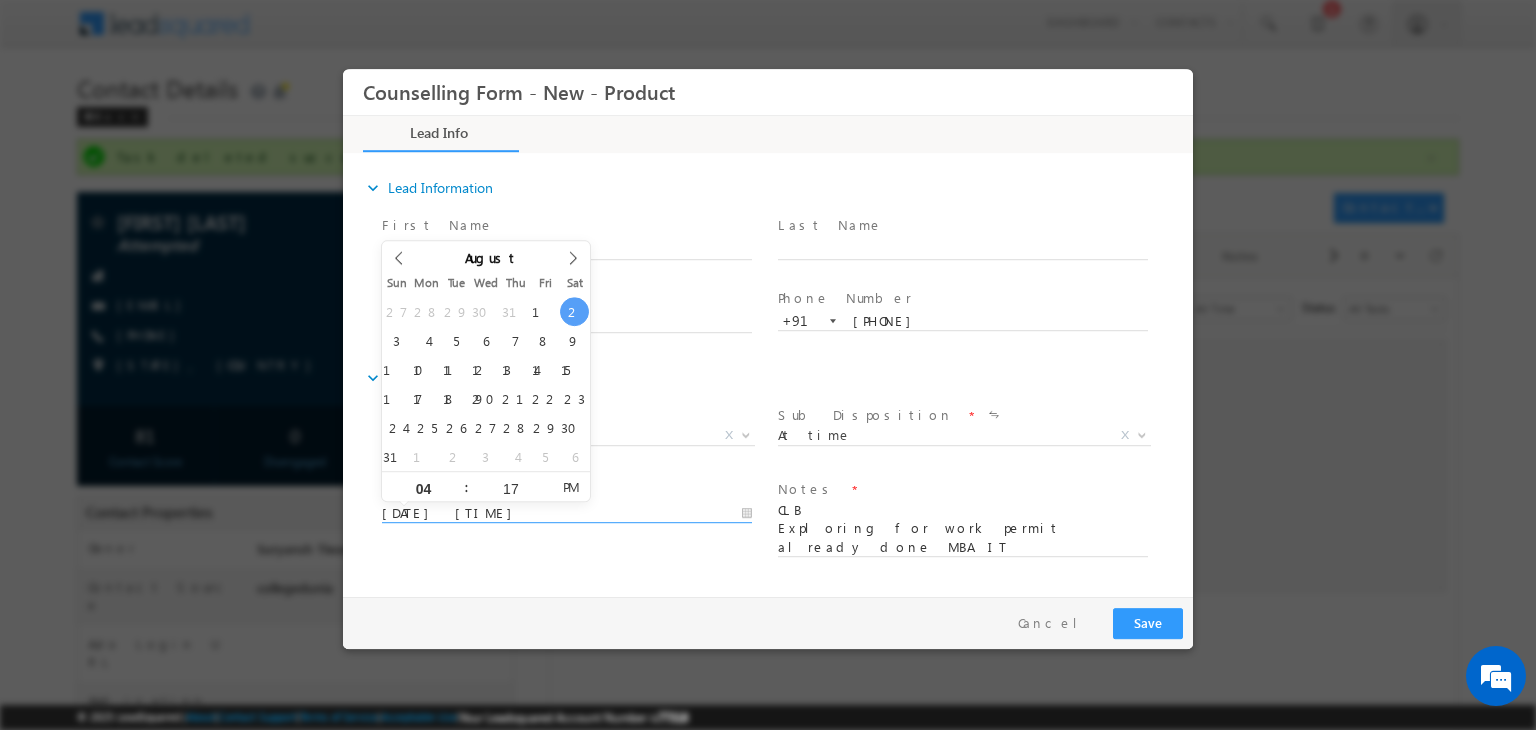 click on "02/08/2025 4:17 PM" at bounding box center (567, 514) 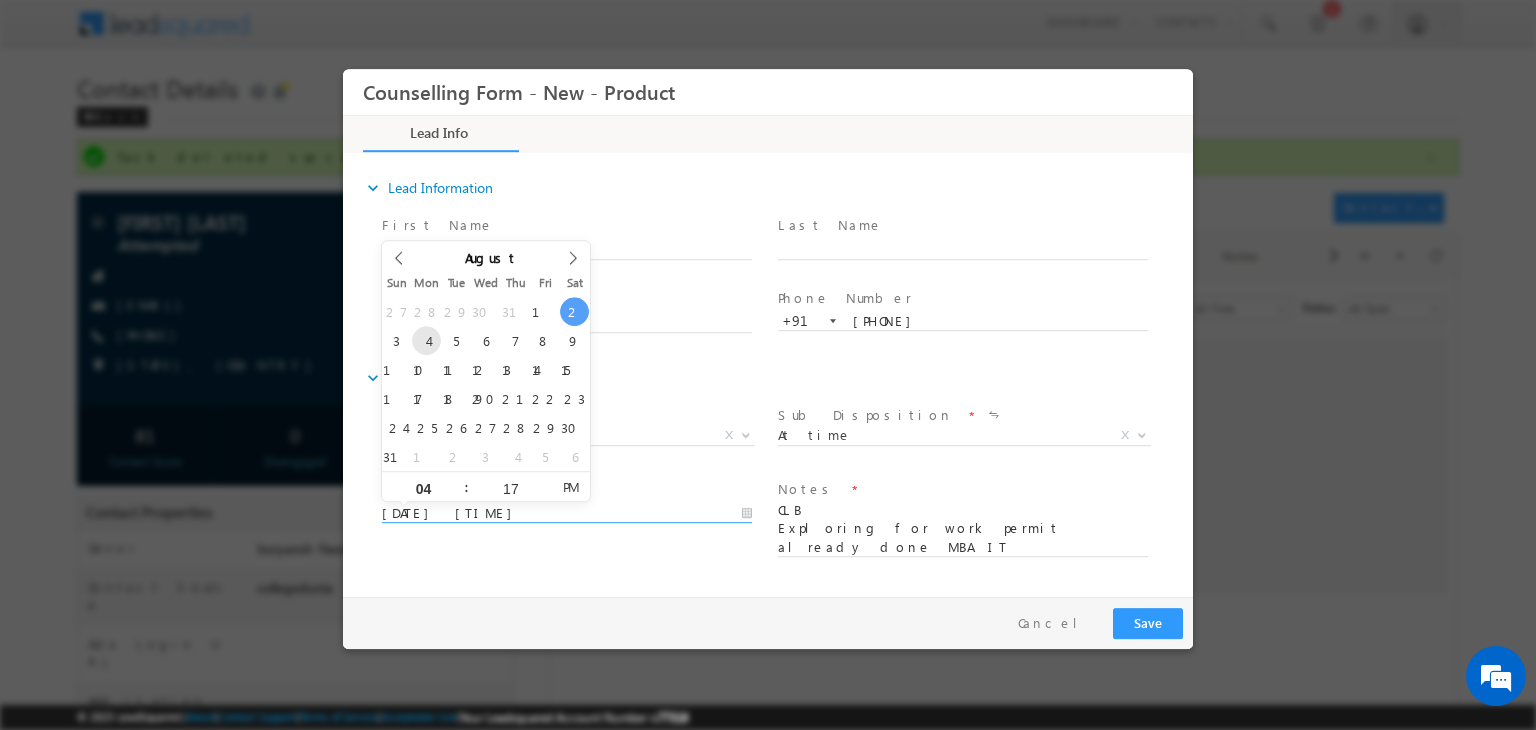 type on "04/08/2025 4:17 PM" 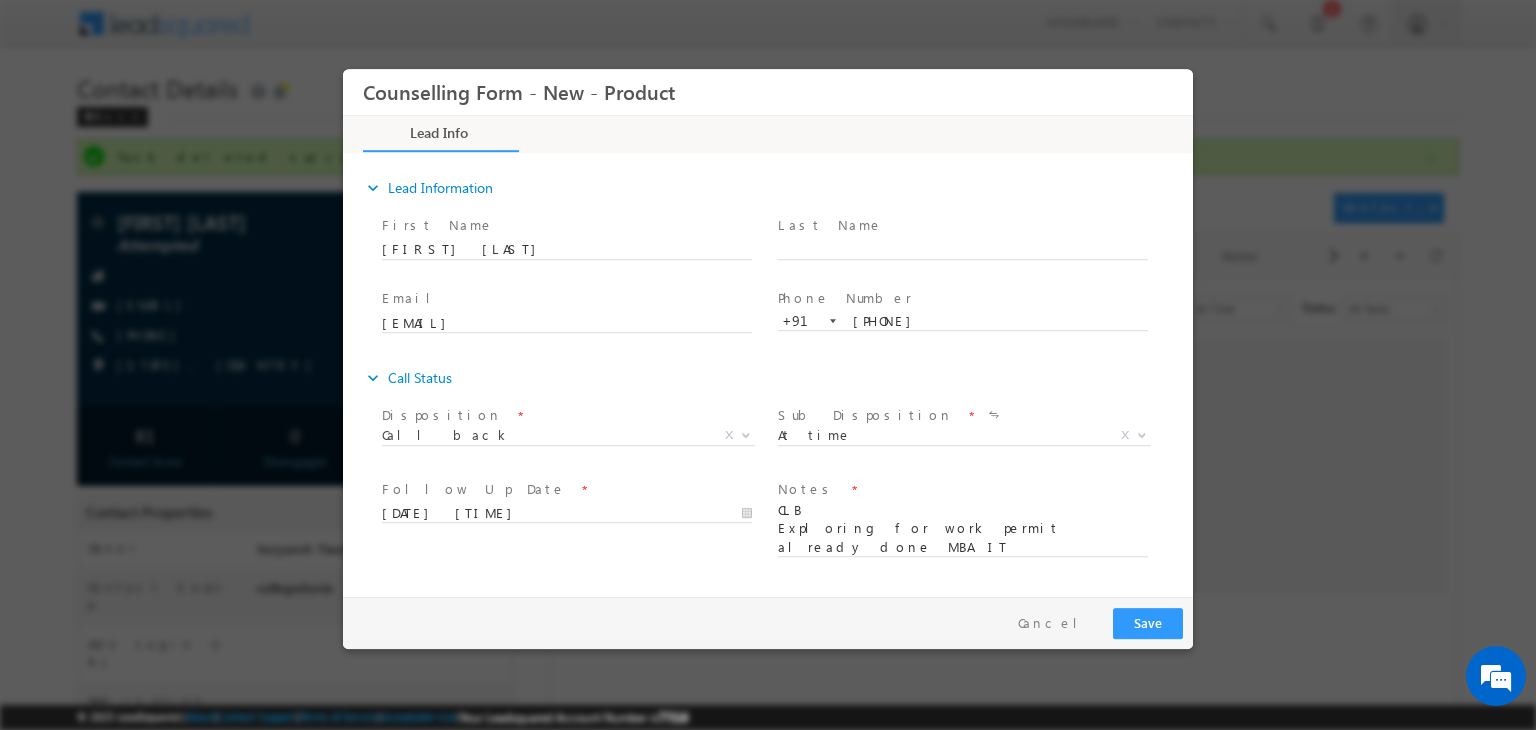 click on "expand_more Lead Information
First Name" at bounding box center [773, 372] 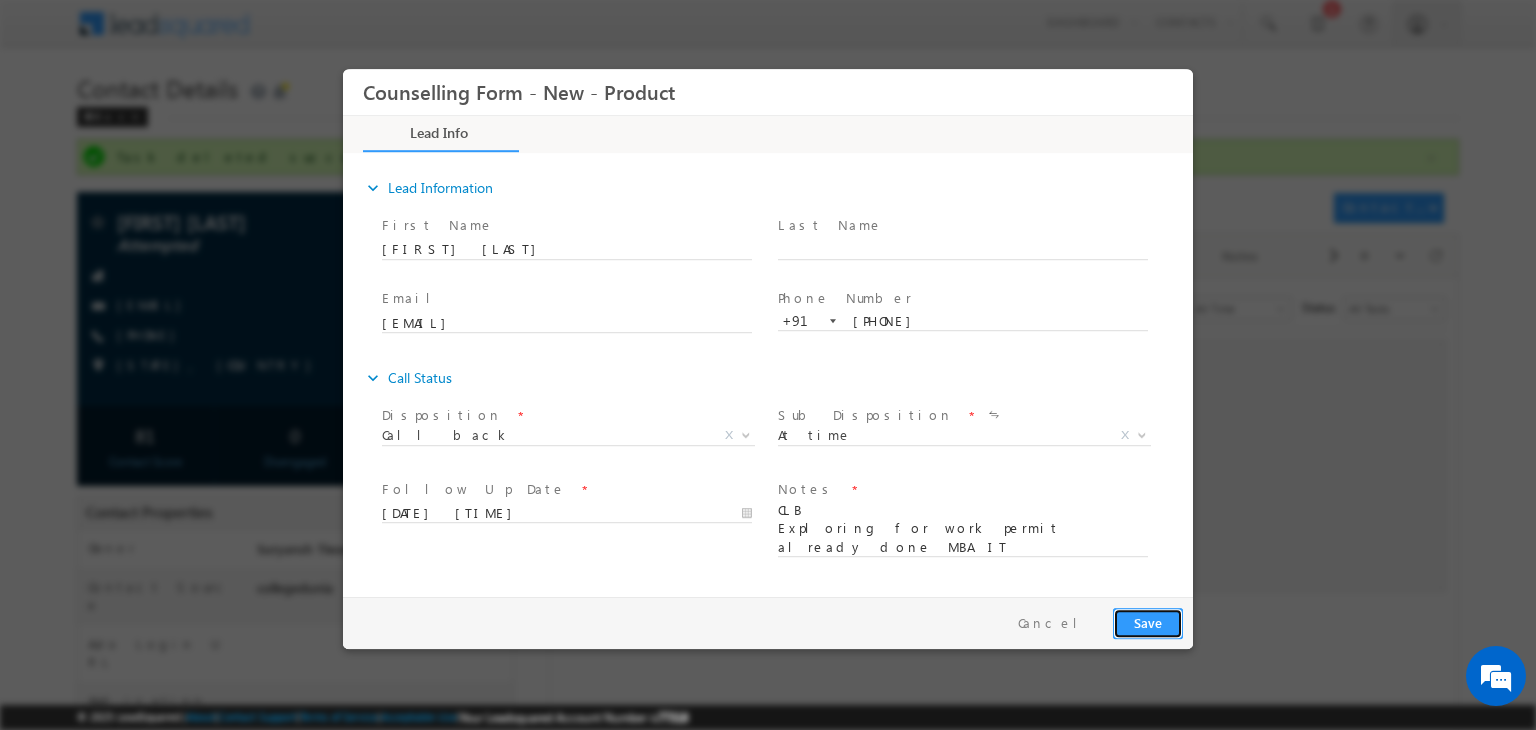 click on "Save" at bounding box center (1148, 623) 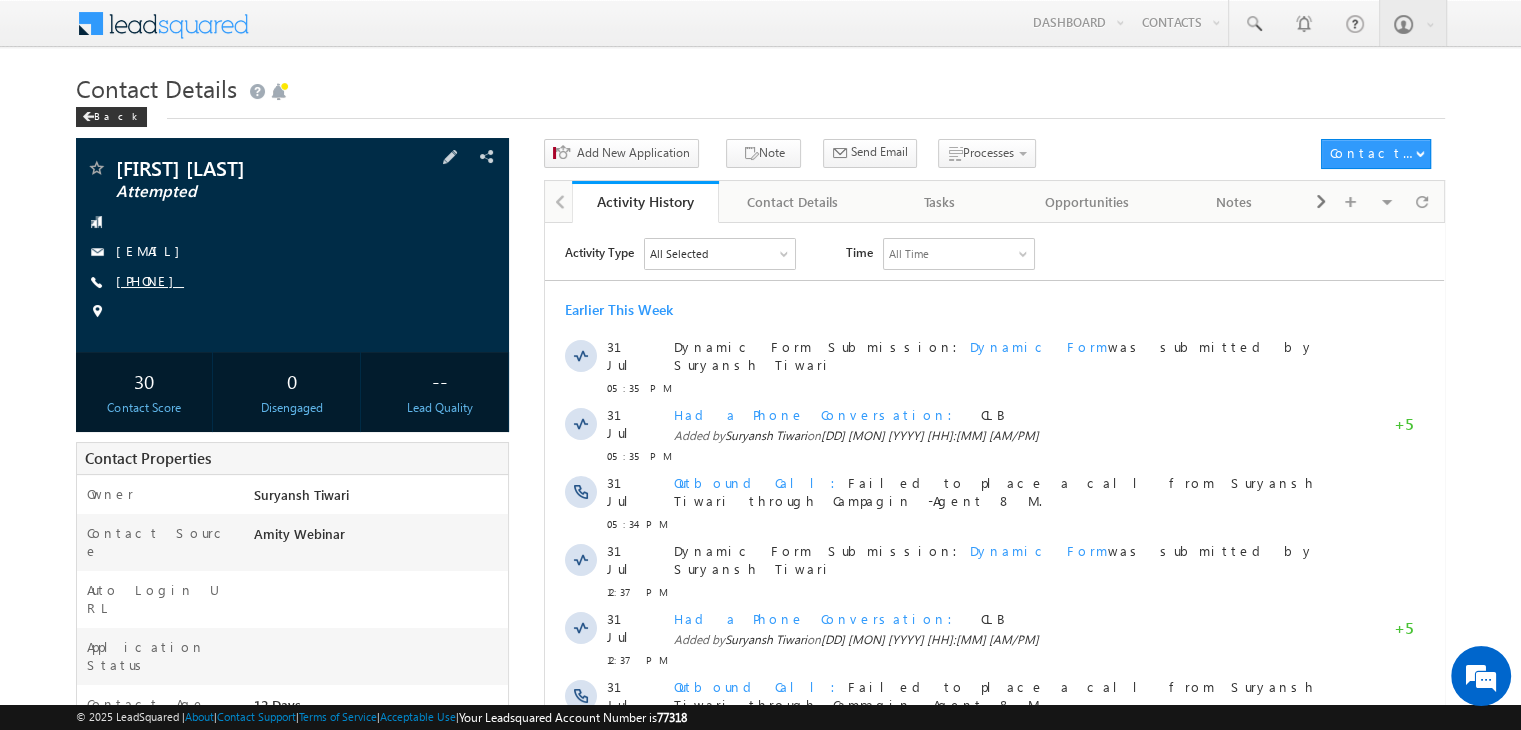 scroll, scrollTop: 0, scrollLeft: 0, axis: both 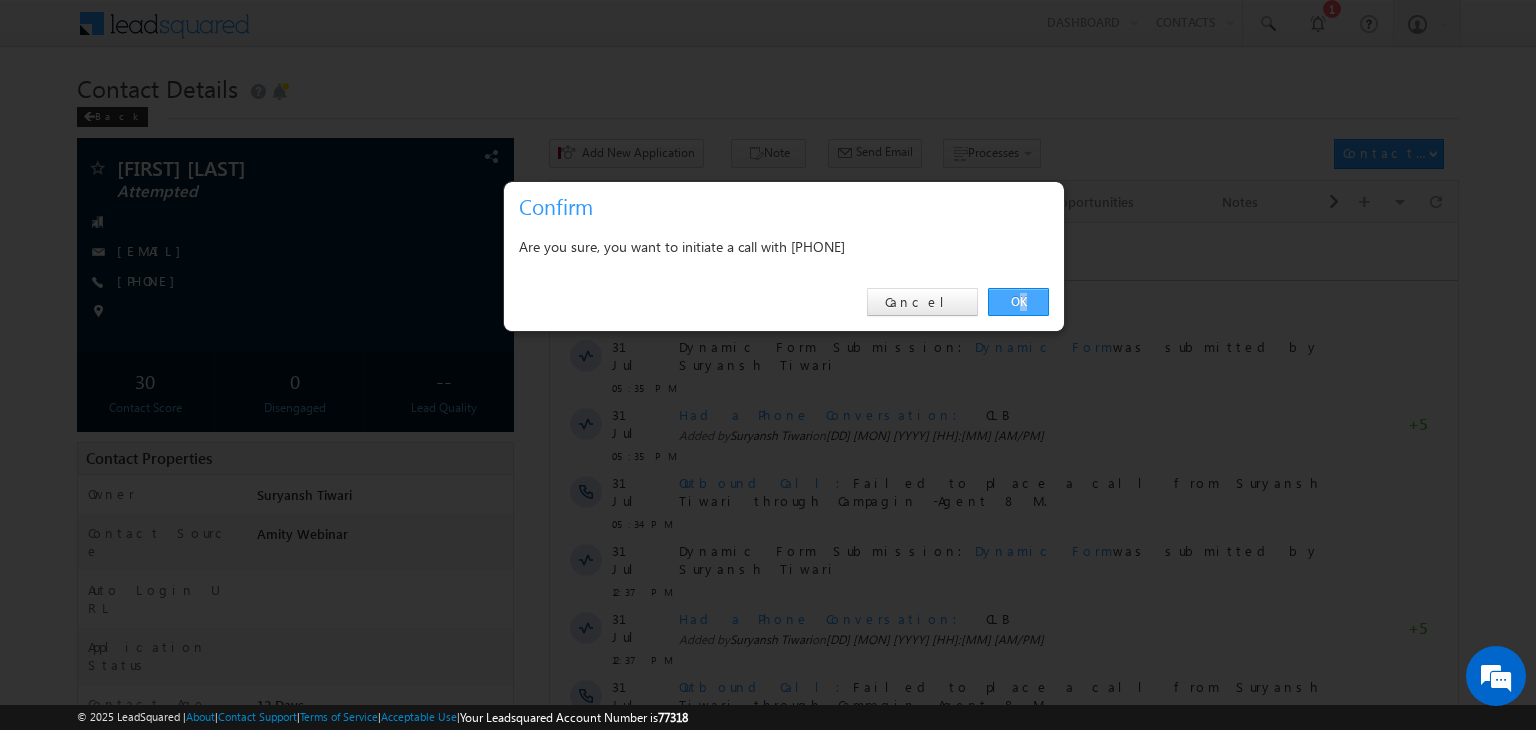 drag, startPoint x: 1028, startPoint y: 316, endPoint x: 1016, endPoint y: 298, distance: 21.633308 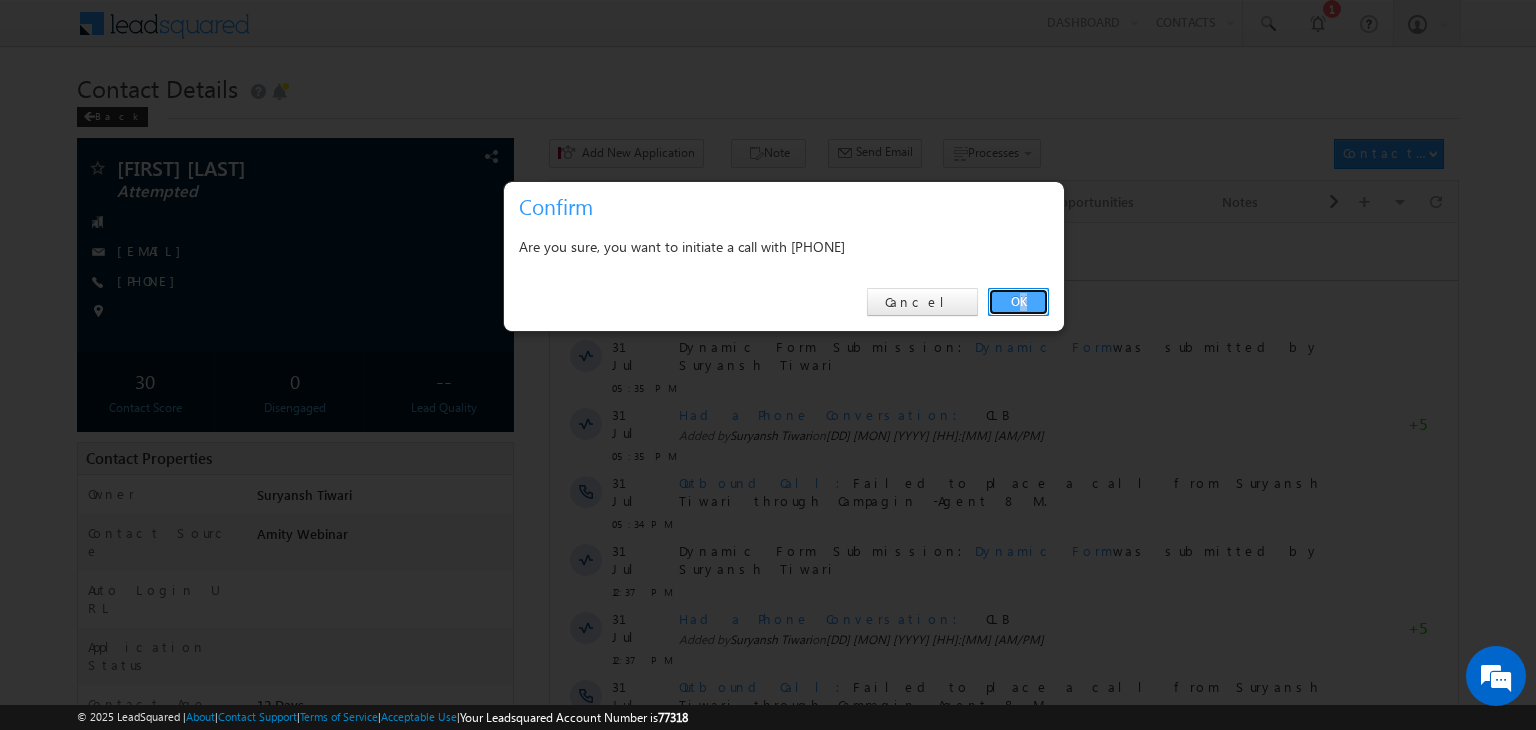 click on "OK" at bounding box center (1018, 302) 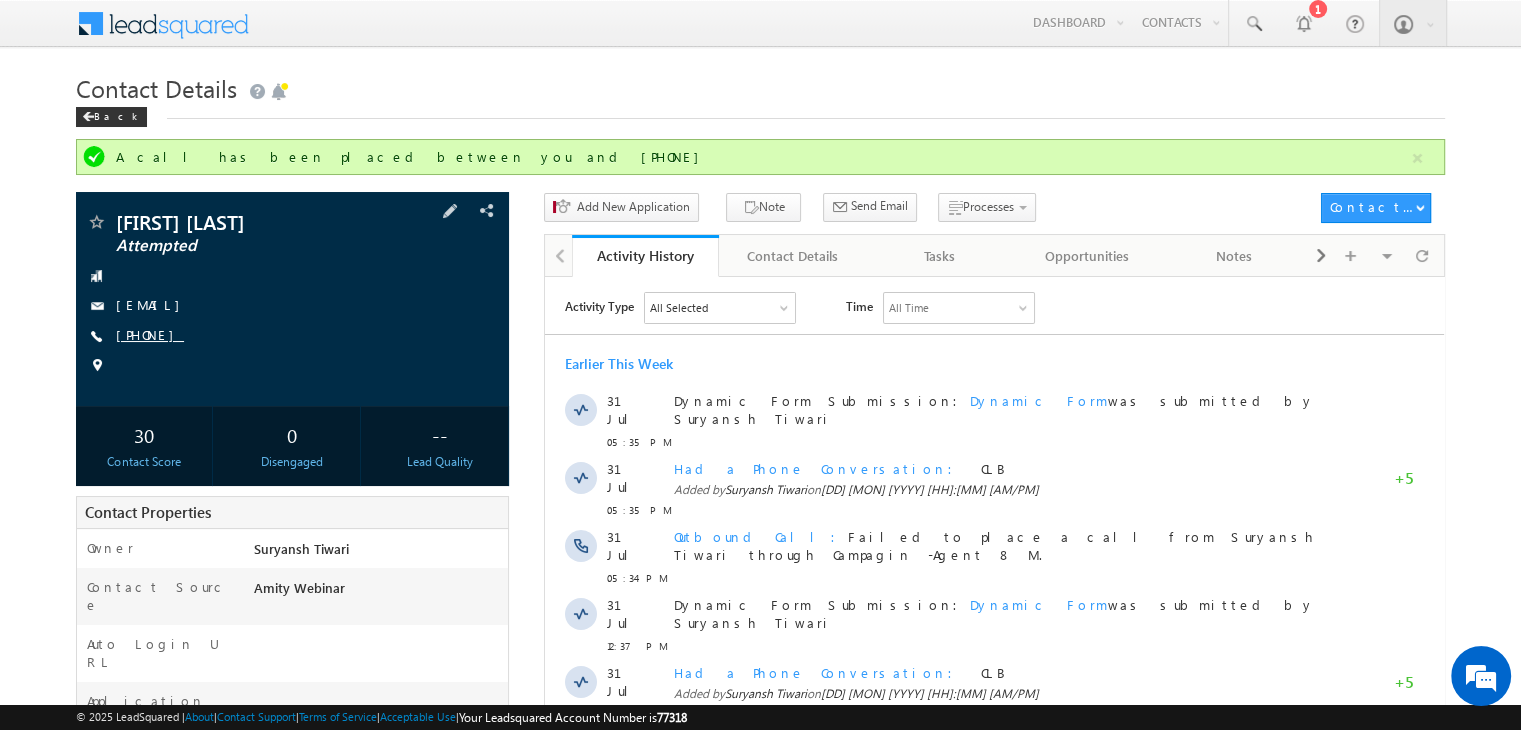 click on "+91-9625825230" at bounding box center (150, 334) 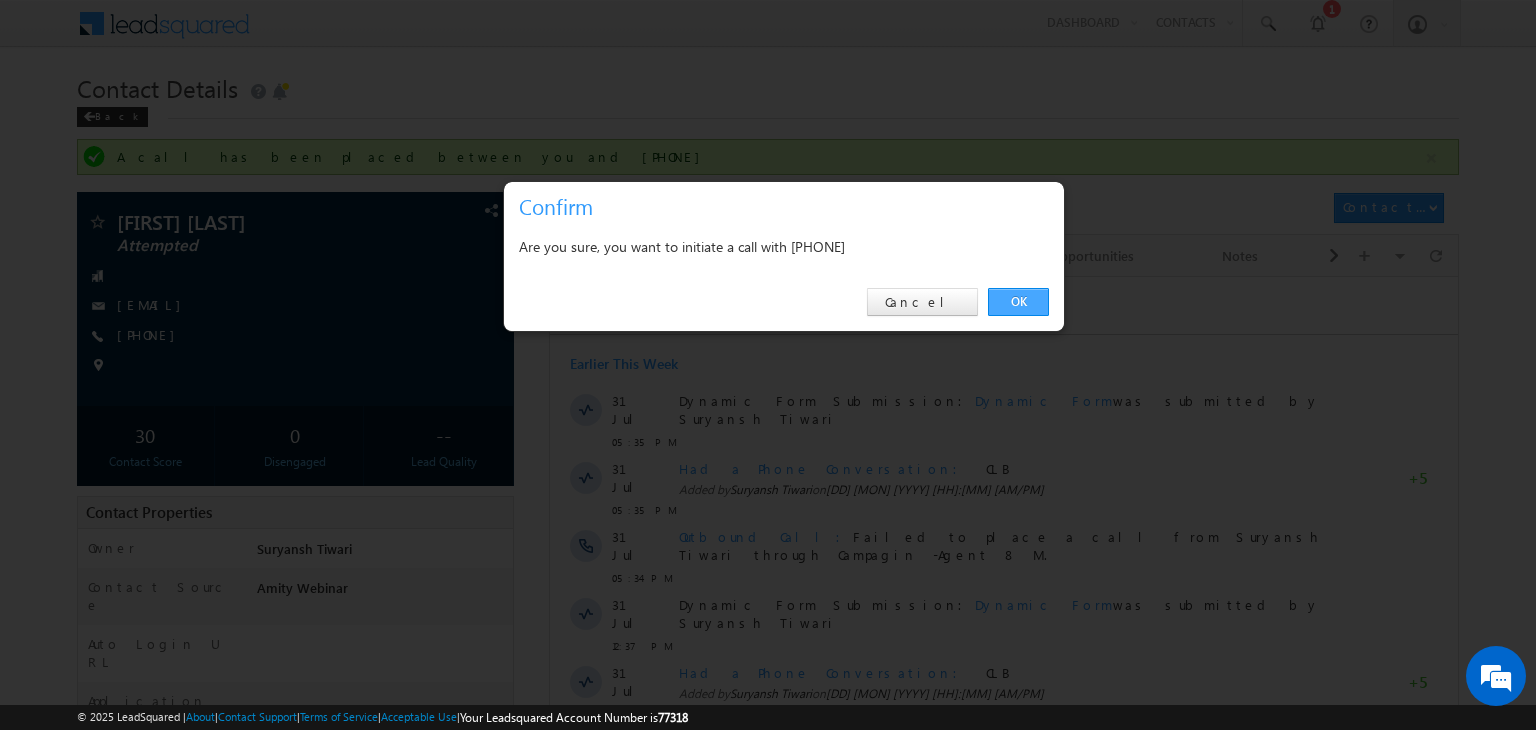 drag, startPoint x: 1008, startPoint y: 285, endPoint x: 1014, endPoint y: 299, distance: 15.231546 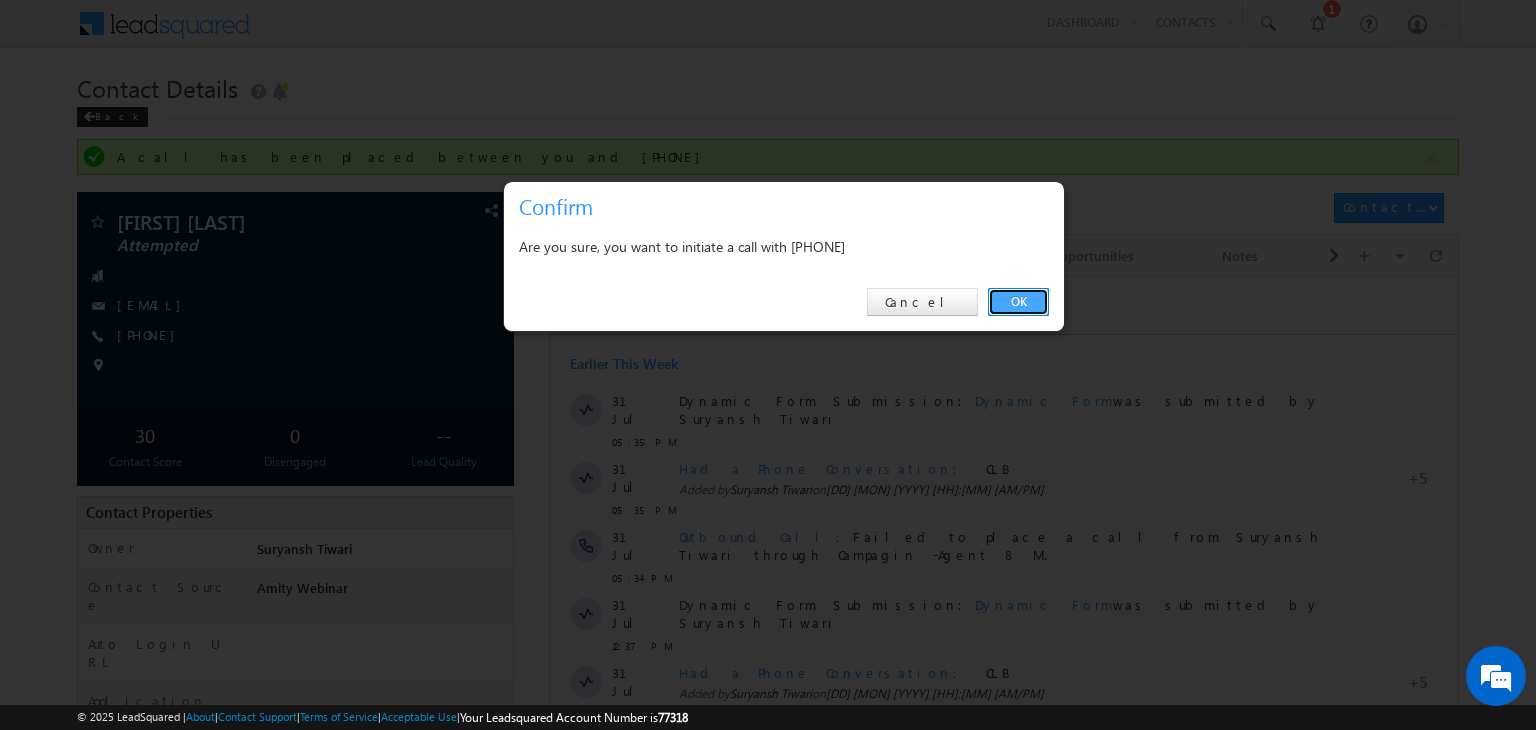 click on "OK" at bounding box center [1018, 302] 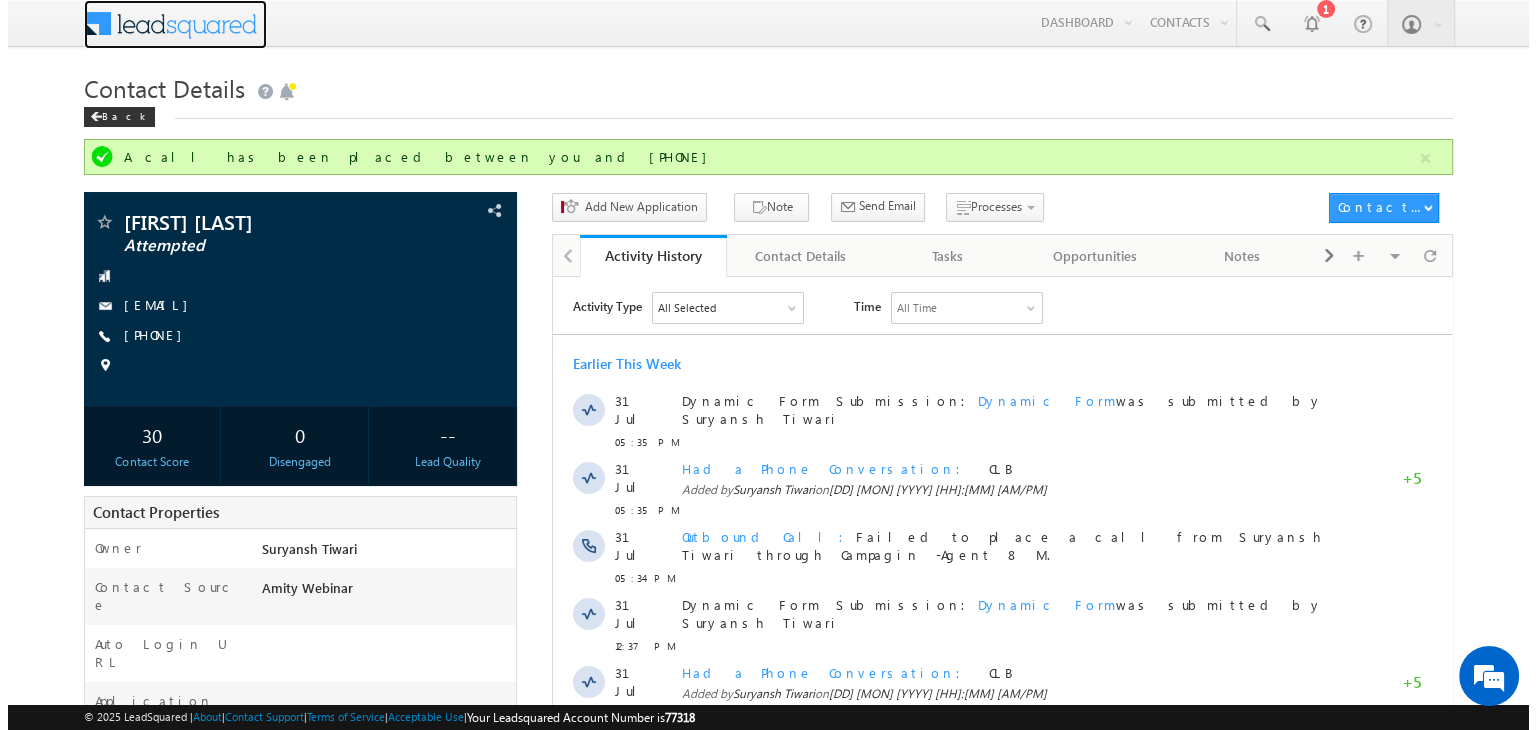 scroll, scrollTop: 0, scrollLeft: 0, axis: both 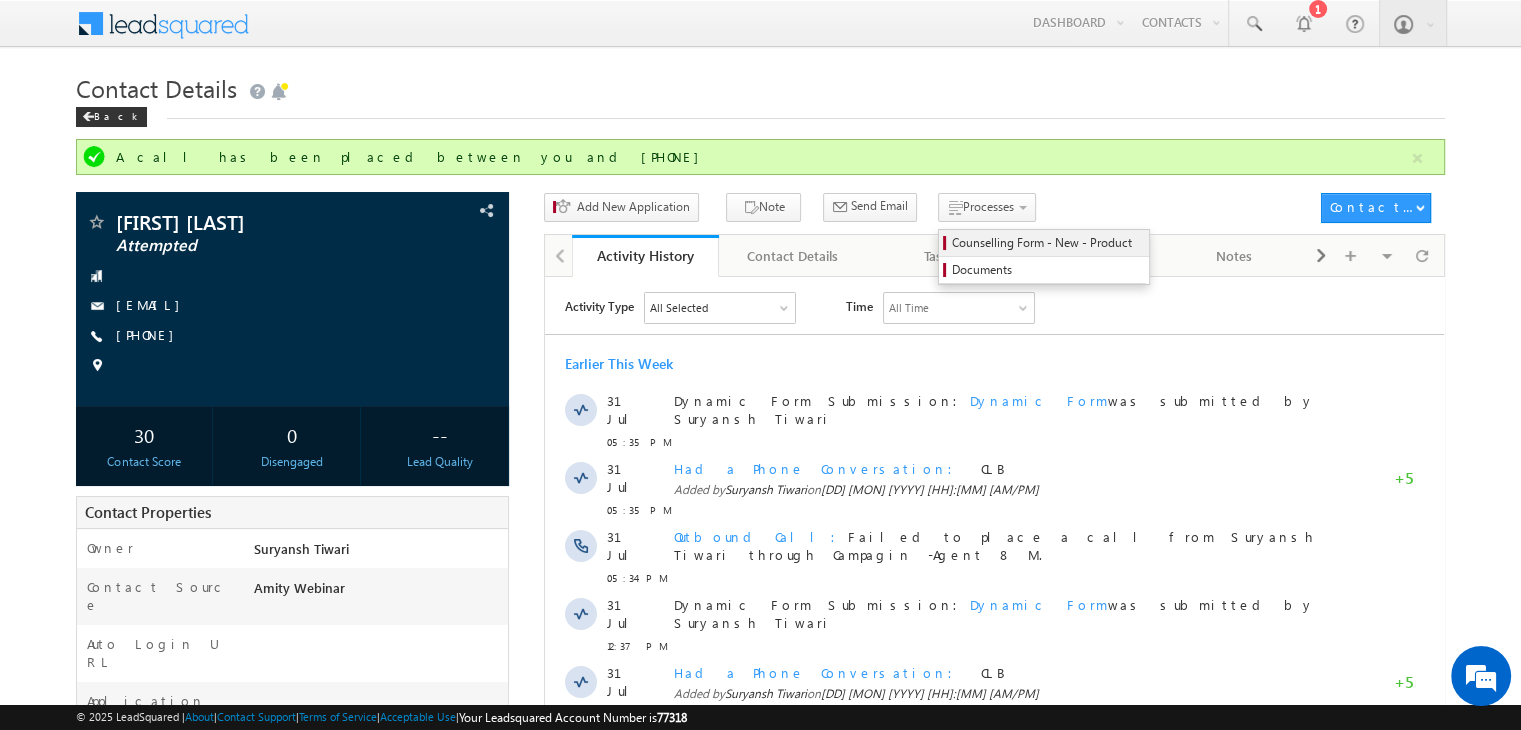 click on "Counselling Form - New - Product" at bounding box center (1047, 243) 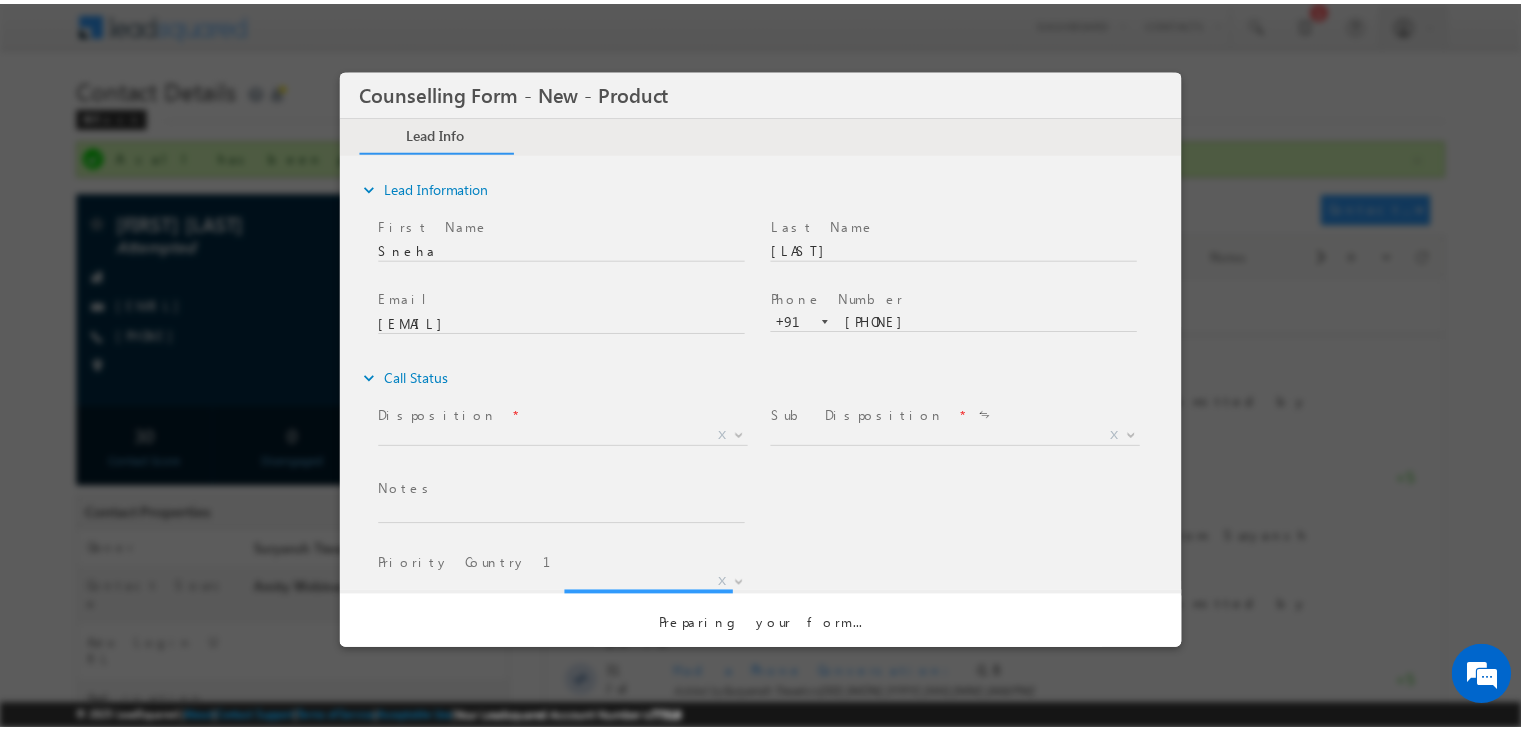 scroll, scrollTop: 0, scrollLeft: 0, axis: both 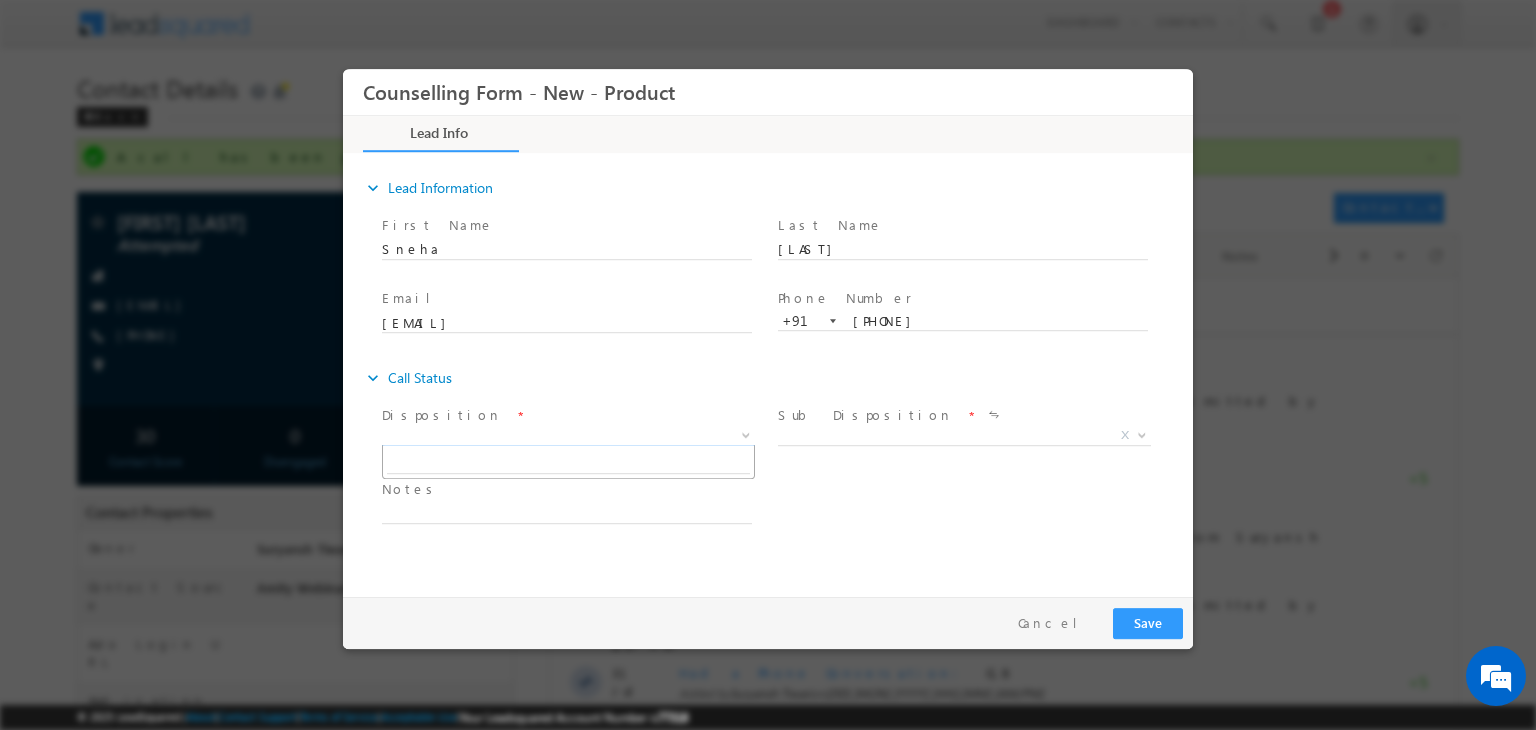 click on "X" at bounding box center (568, 436) 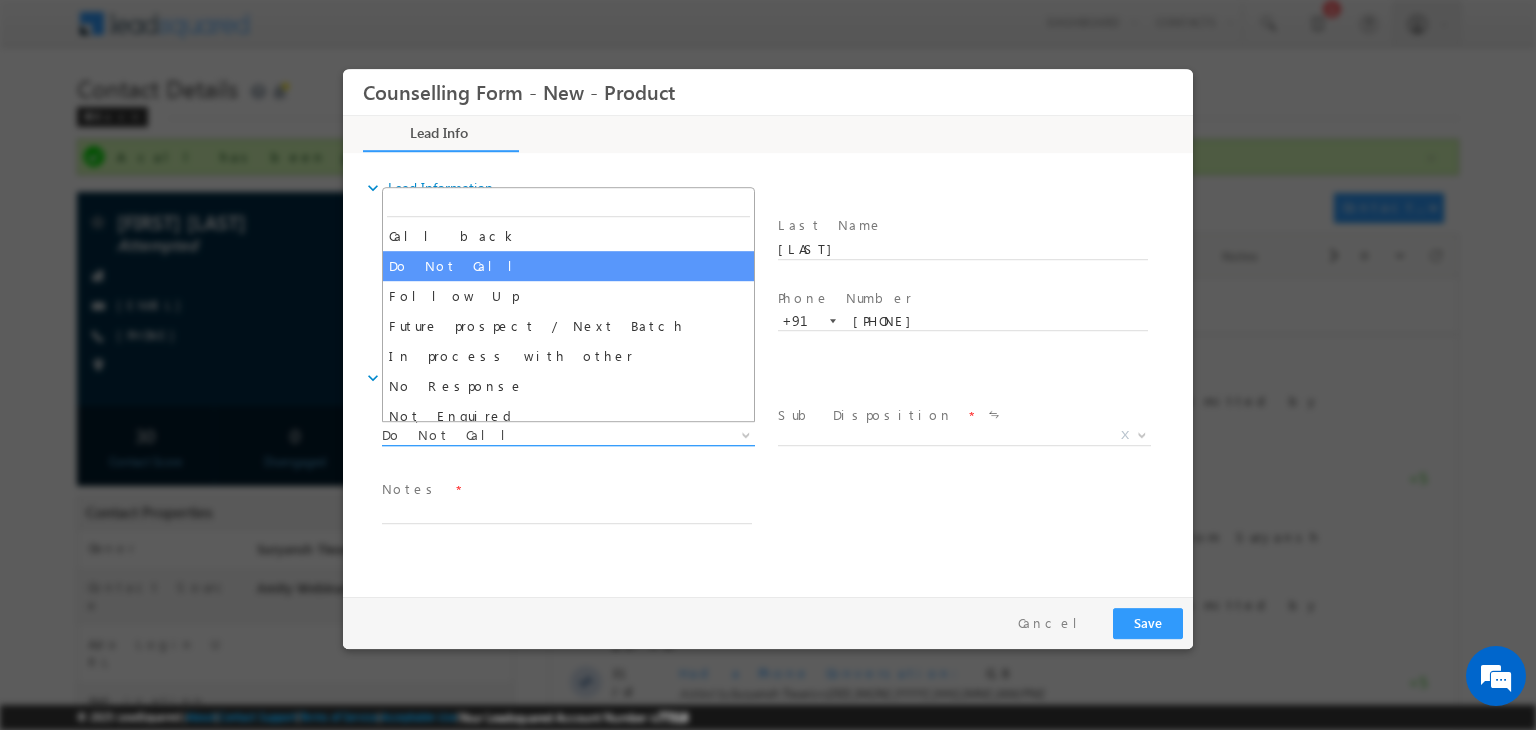 click on "Do Not Call" at bounding box center (544, 435) 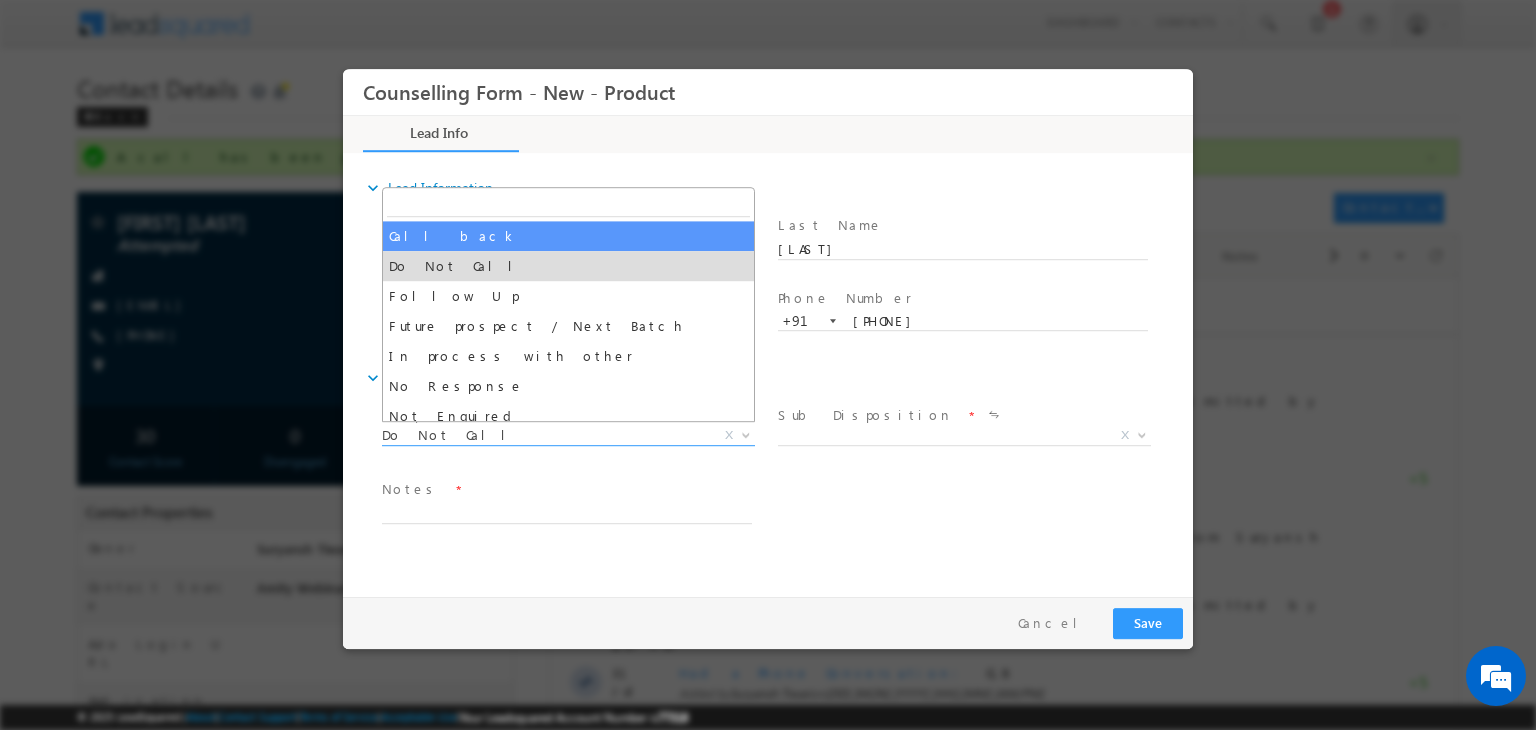 select on "Call back" 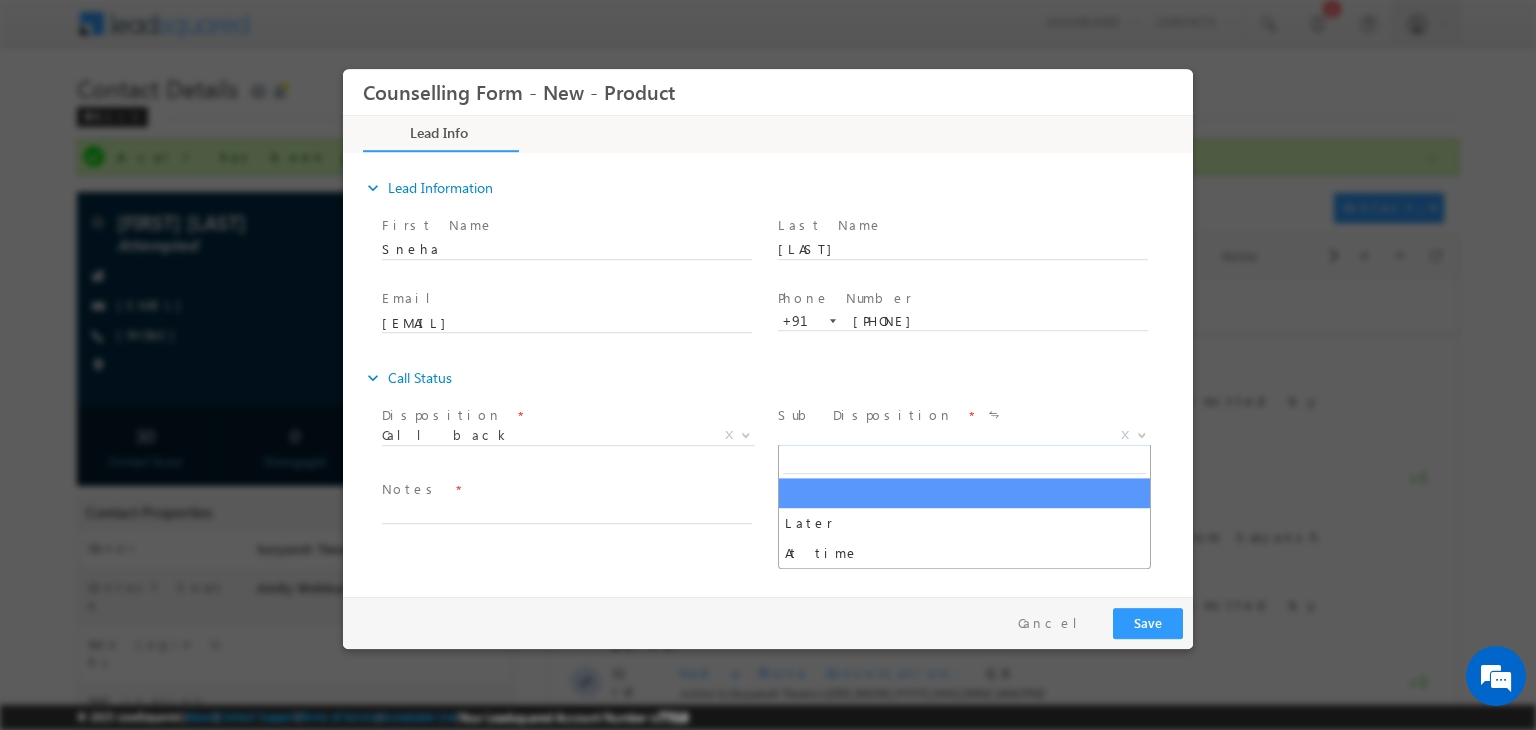 drag, startPoint x: 835, startPoint y: 431, endPoint x: 900, endPoint y: 601, distance: 182.00275 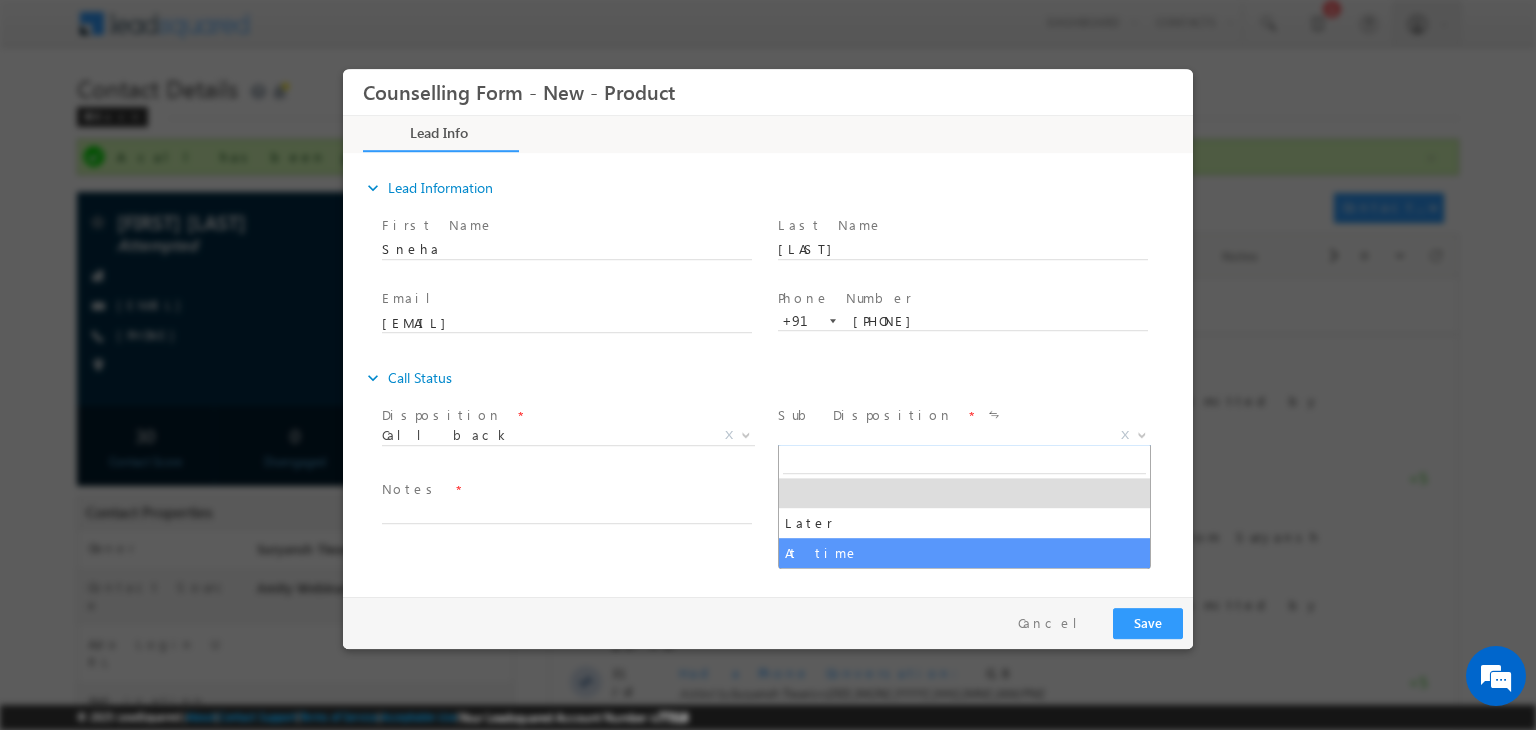 select on "At time" 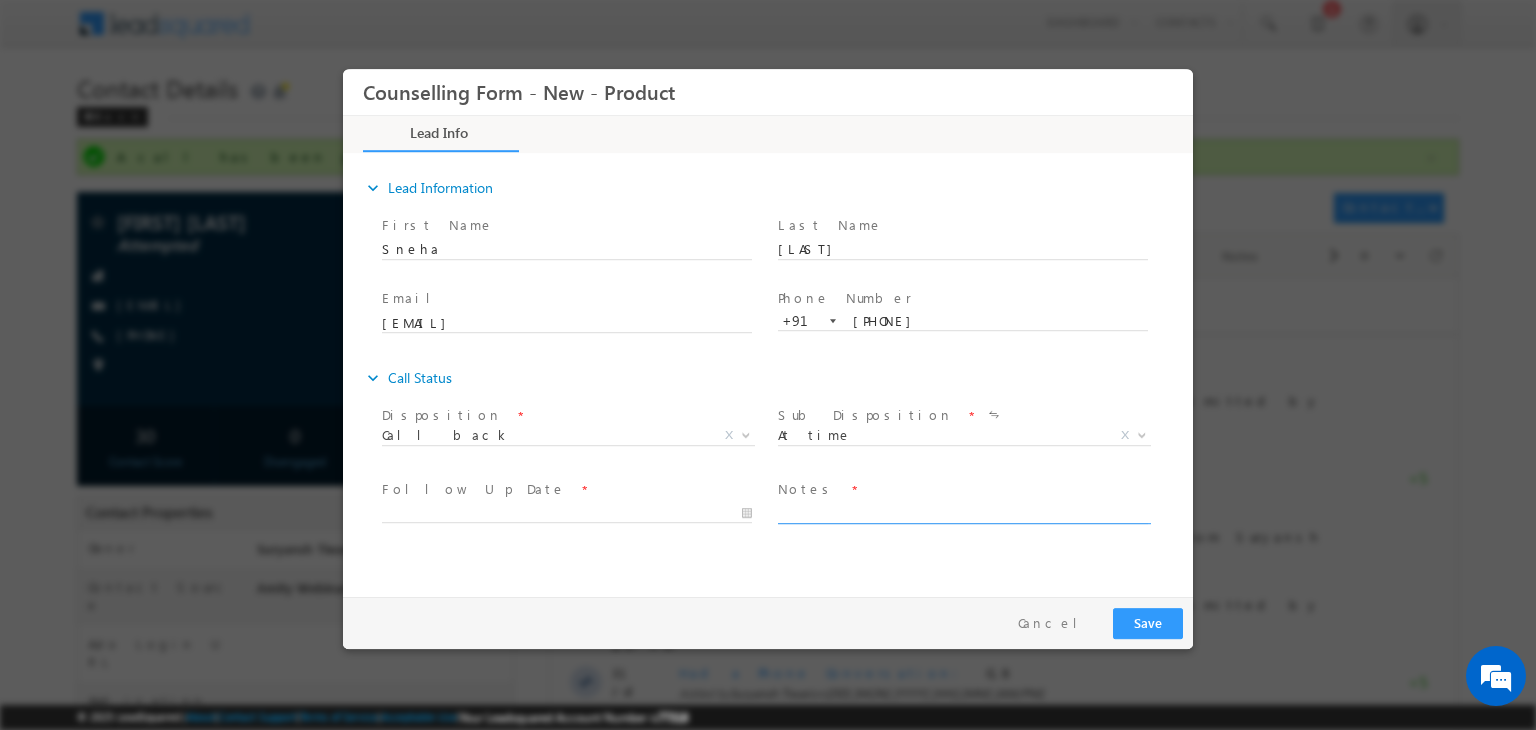 click at bounding box center [963, 512] 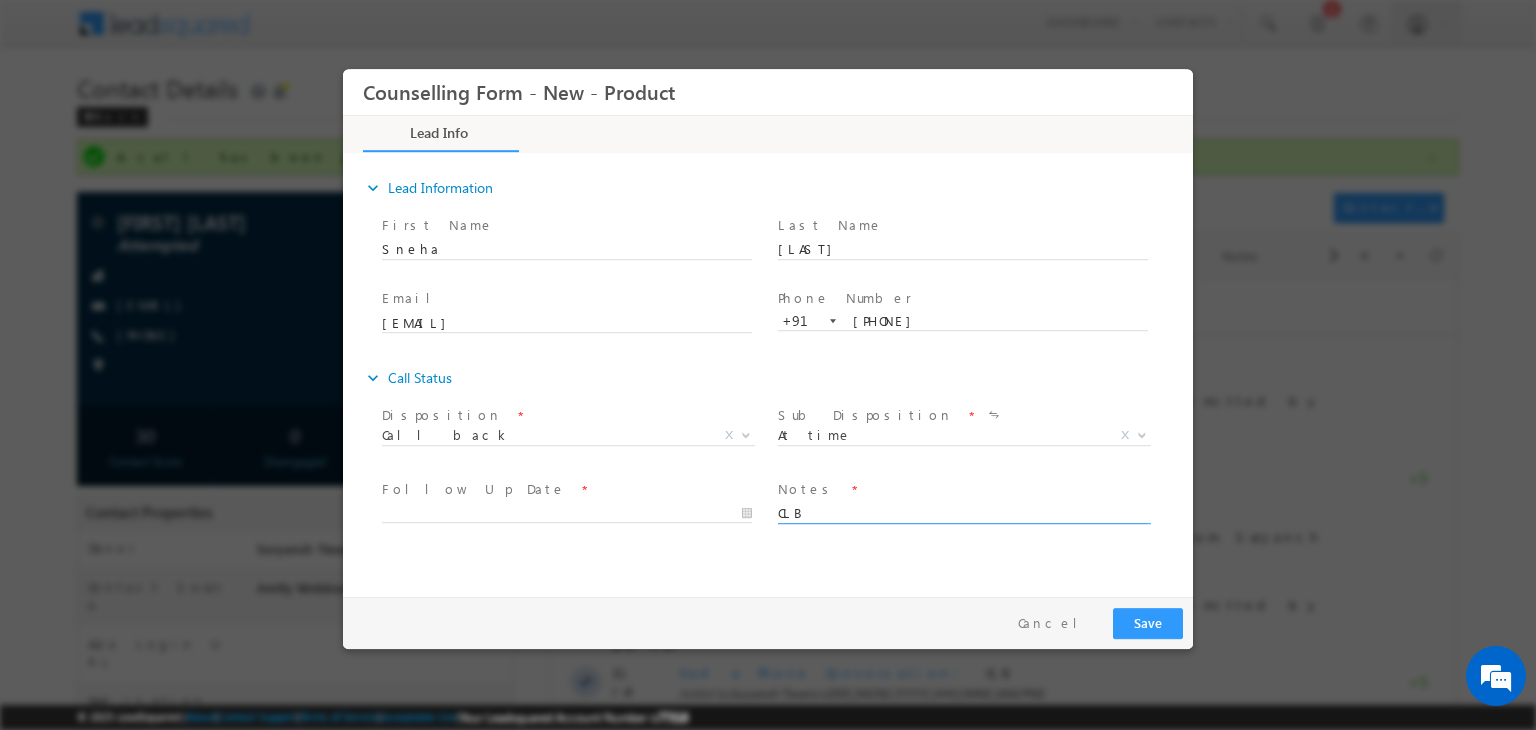 type on "CLB" 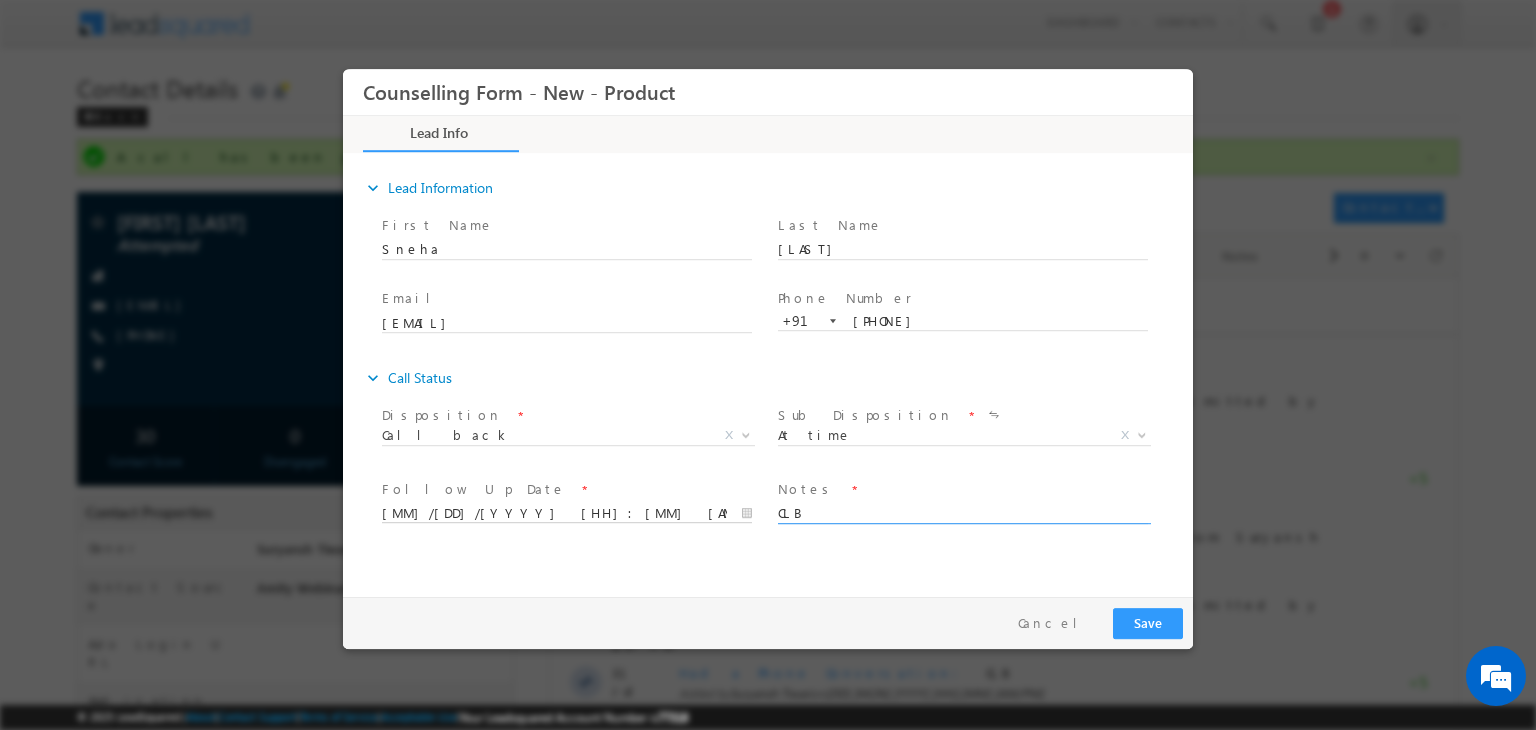 click on "02/08/2025 4:16 PM" at bounding box center [567, 514] 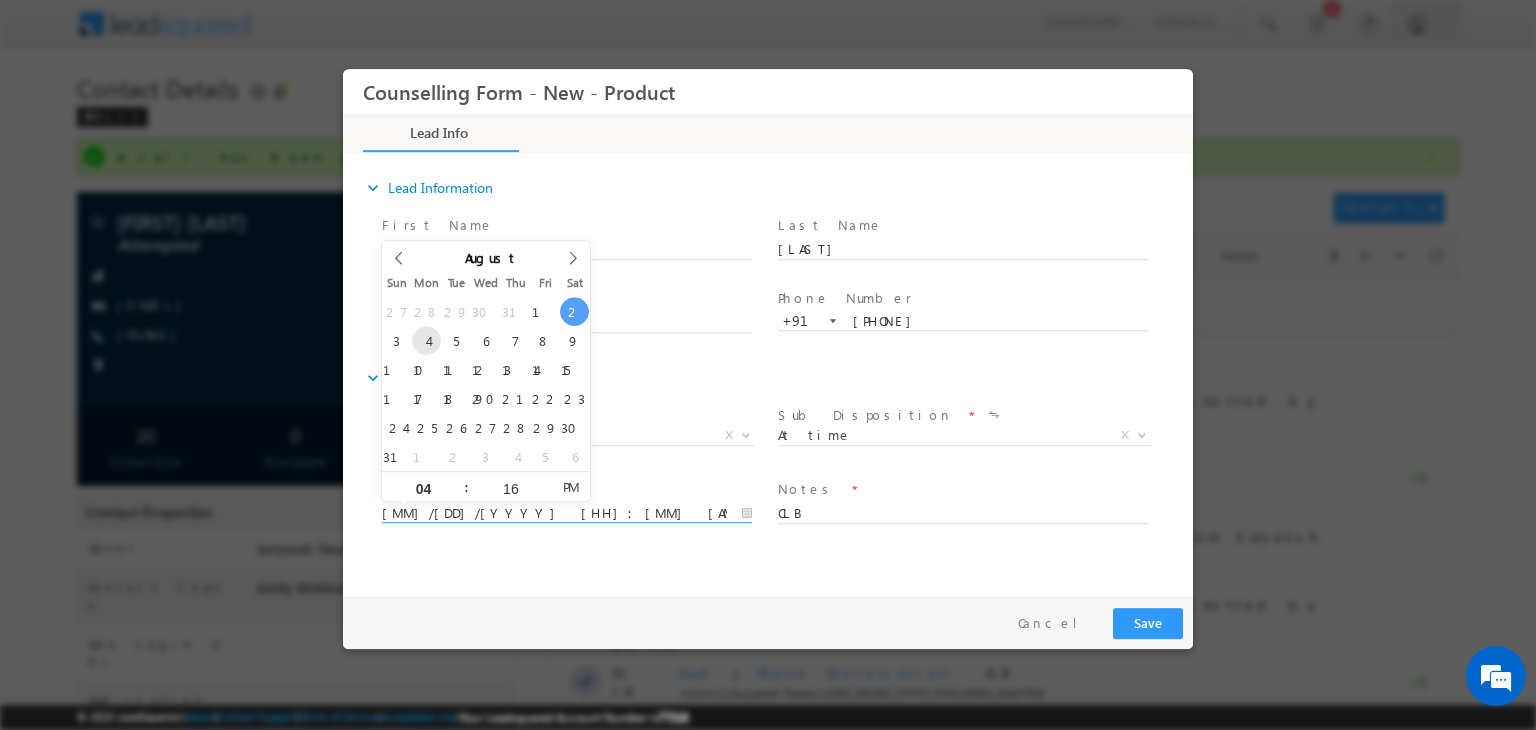 type on "04/08/2025 4:16 PM" 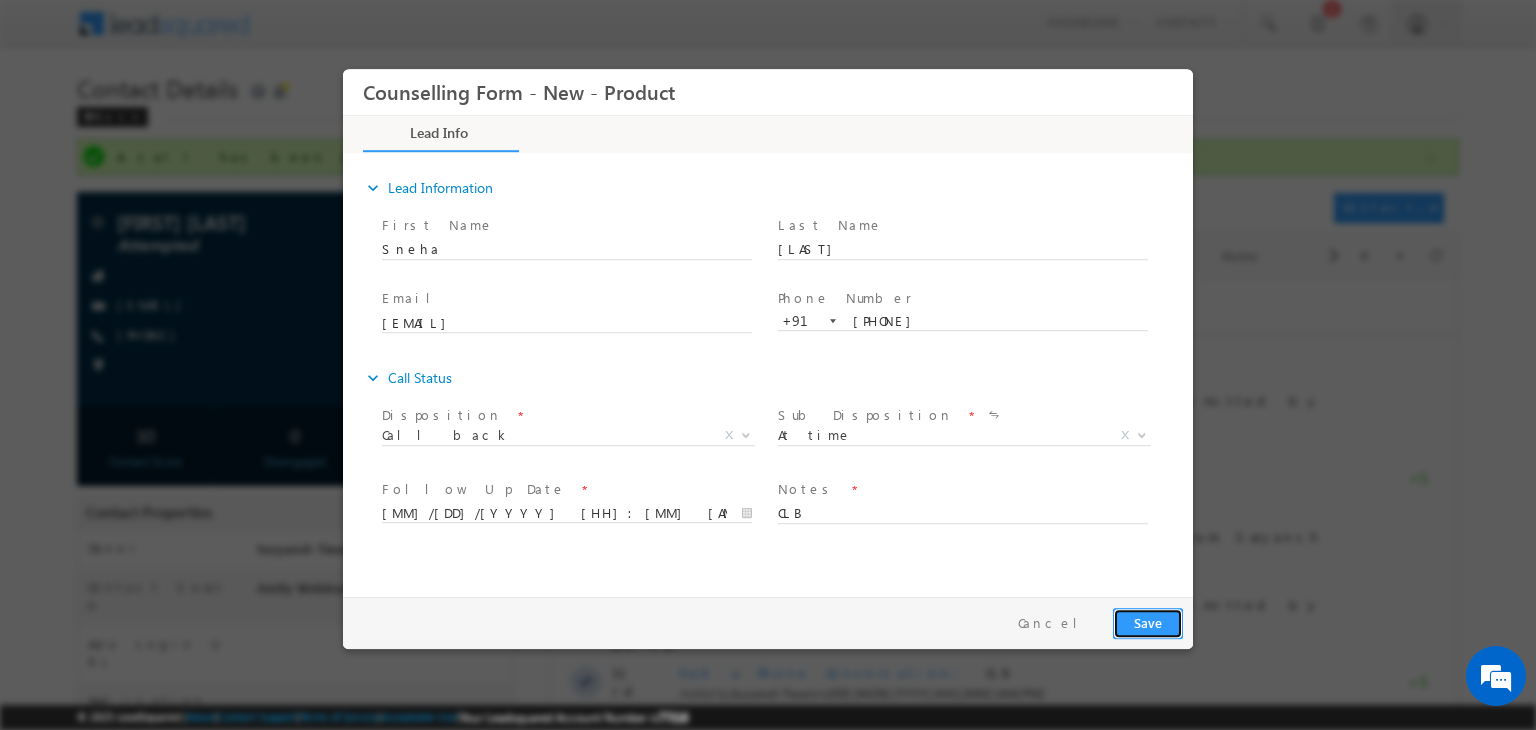 click on "Save" at bounding box center (1148, 623) 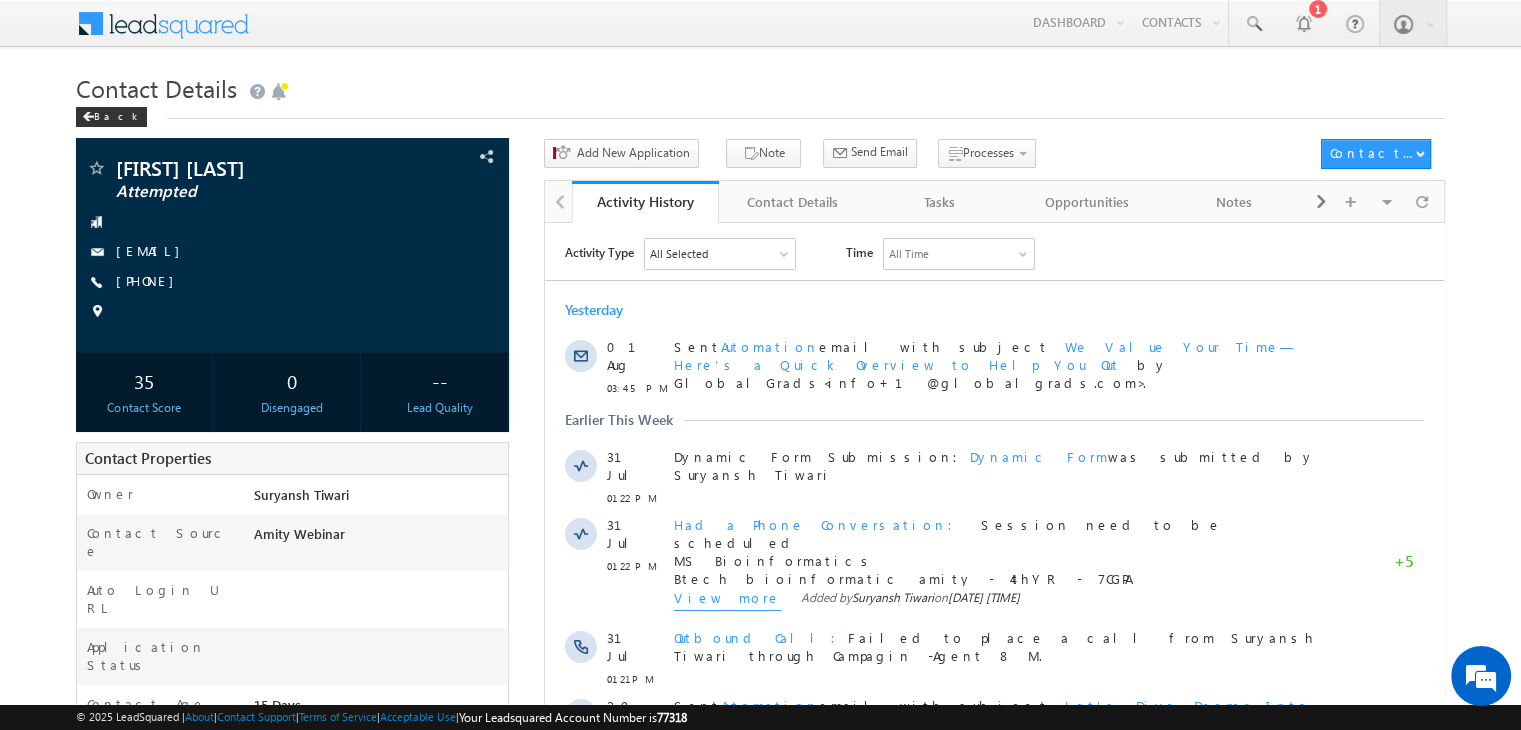 scroll, scrollTop: 0, scrollLeft: 0, axis: both 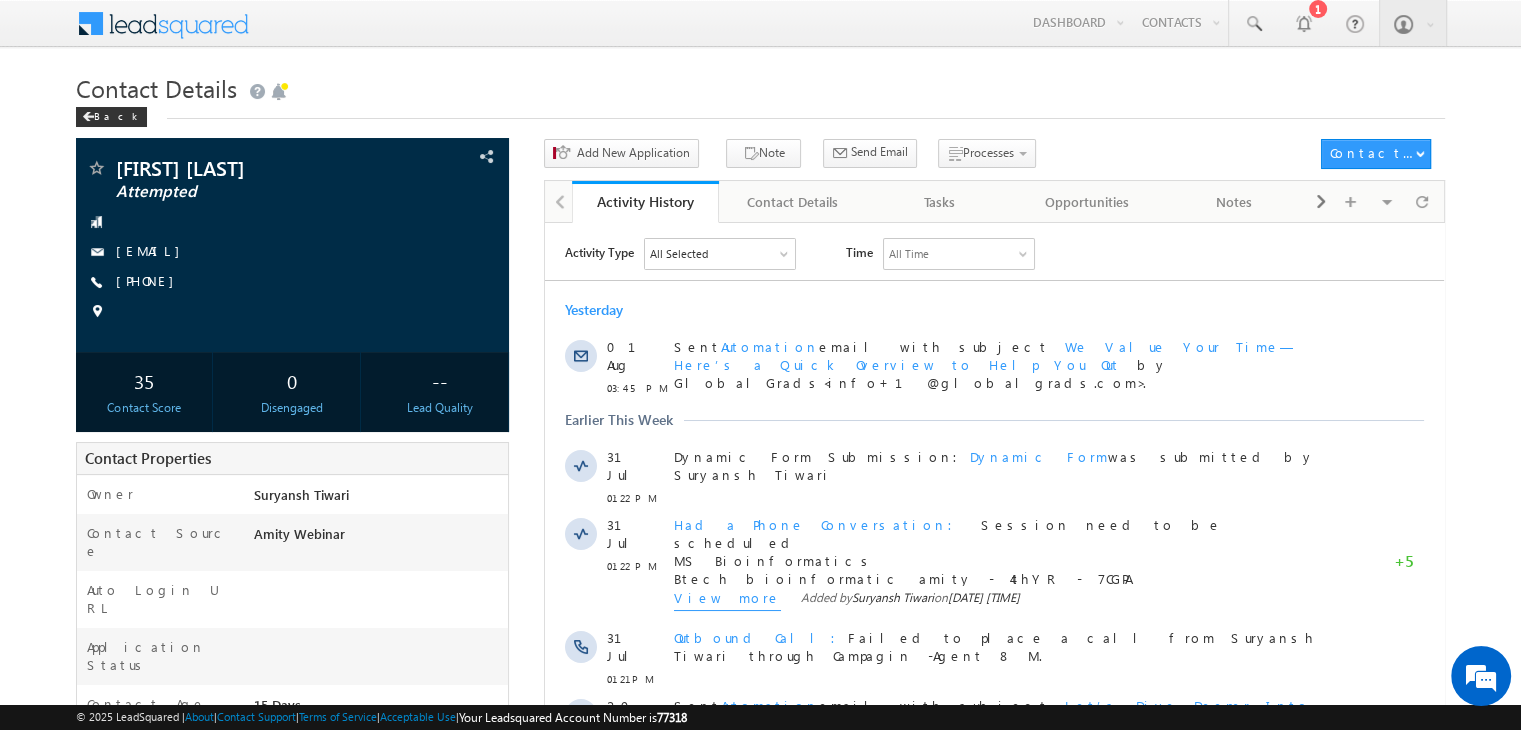 click on "[PHONE]" at bounding box center (150, 280) 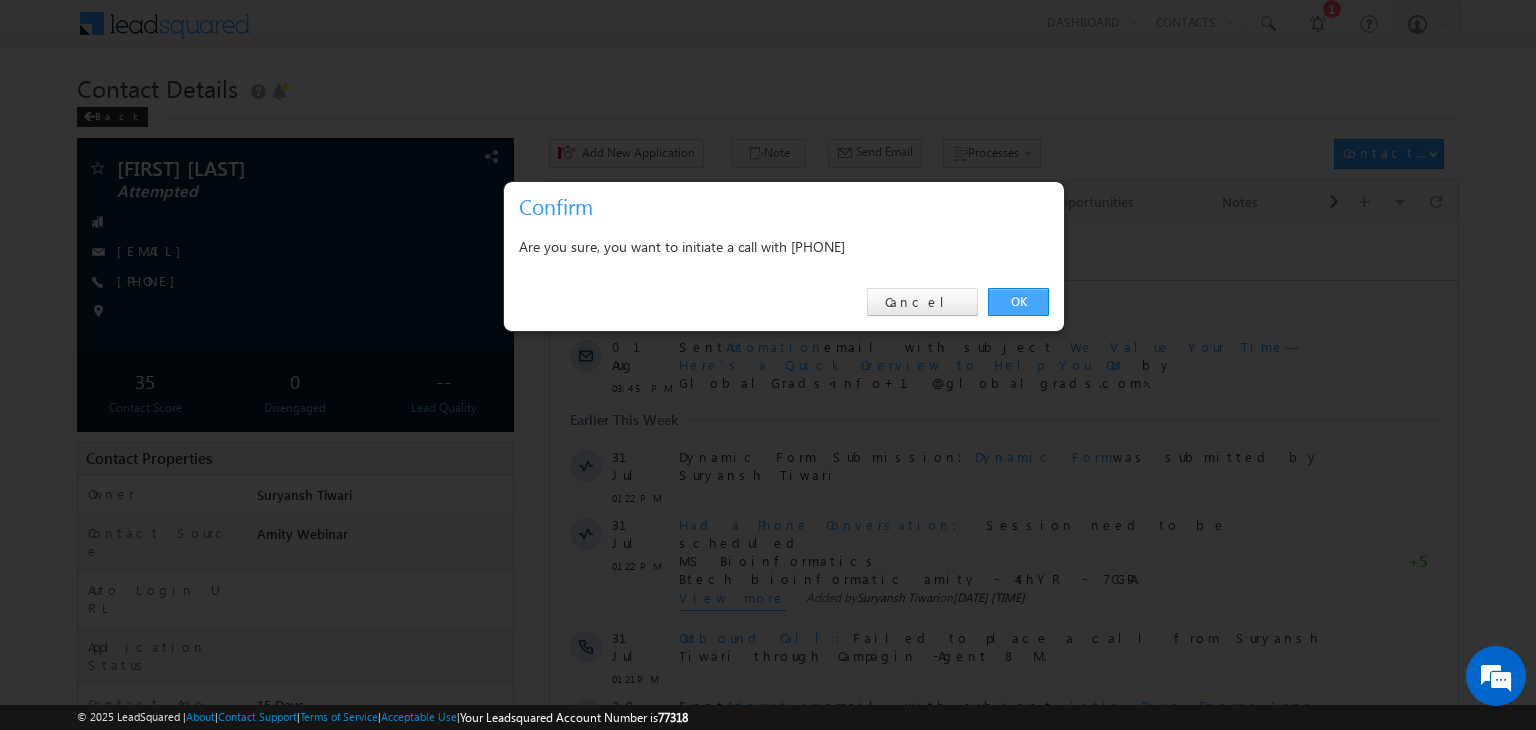 drag, startPoint x: 1027, startPoint y: 283, endPoint x: 1015, endPoint y: 297, distance: 18.439089 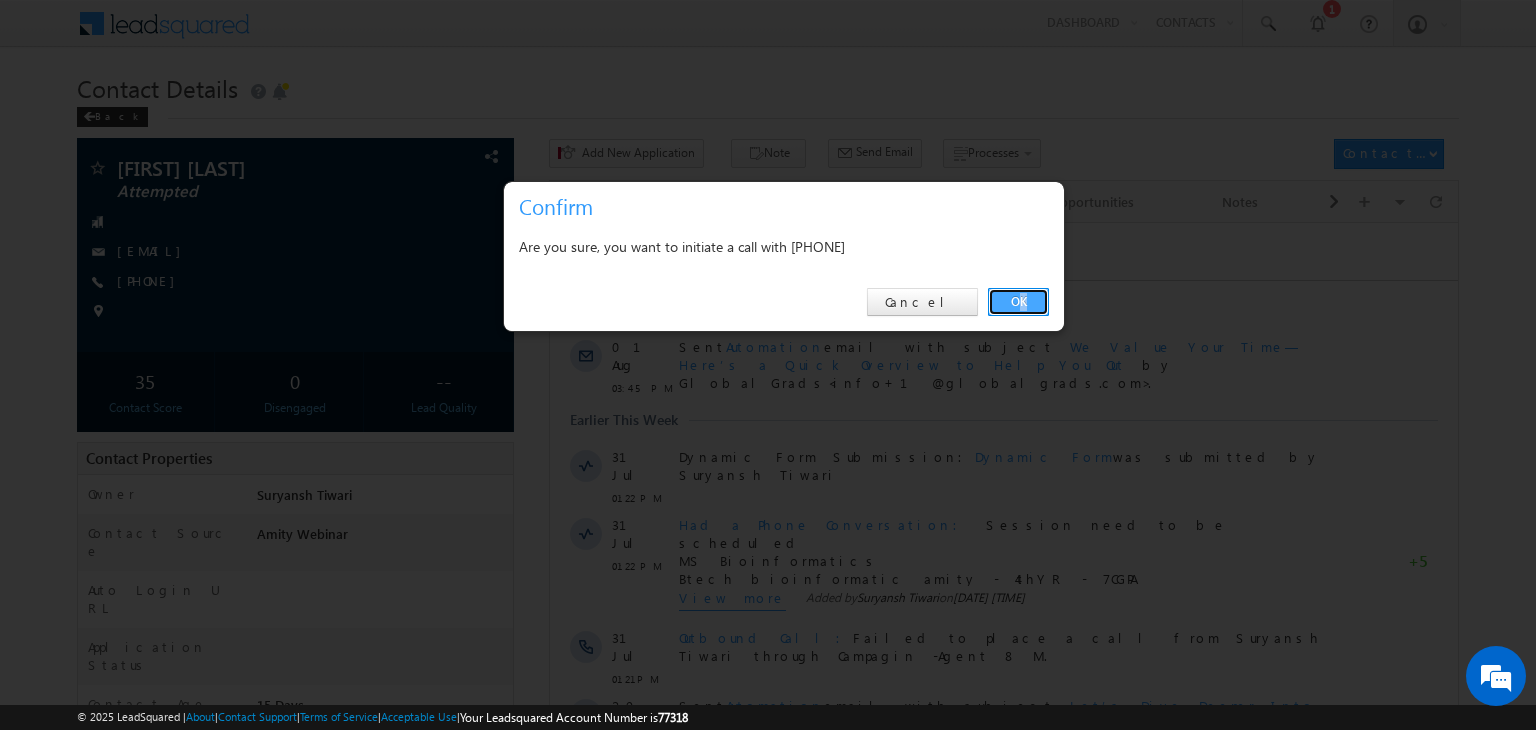 click on "OK" at bounding box center (1018, 302) 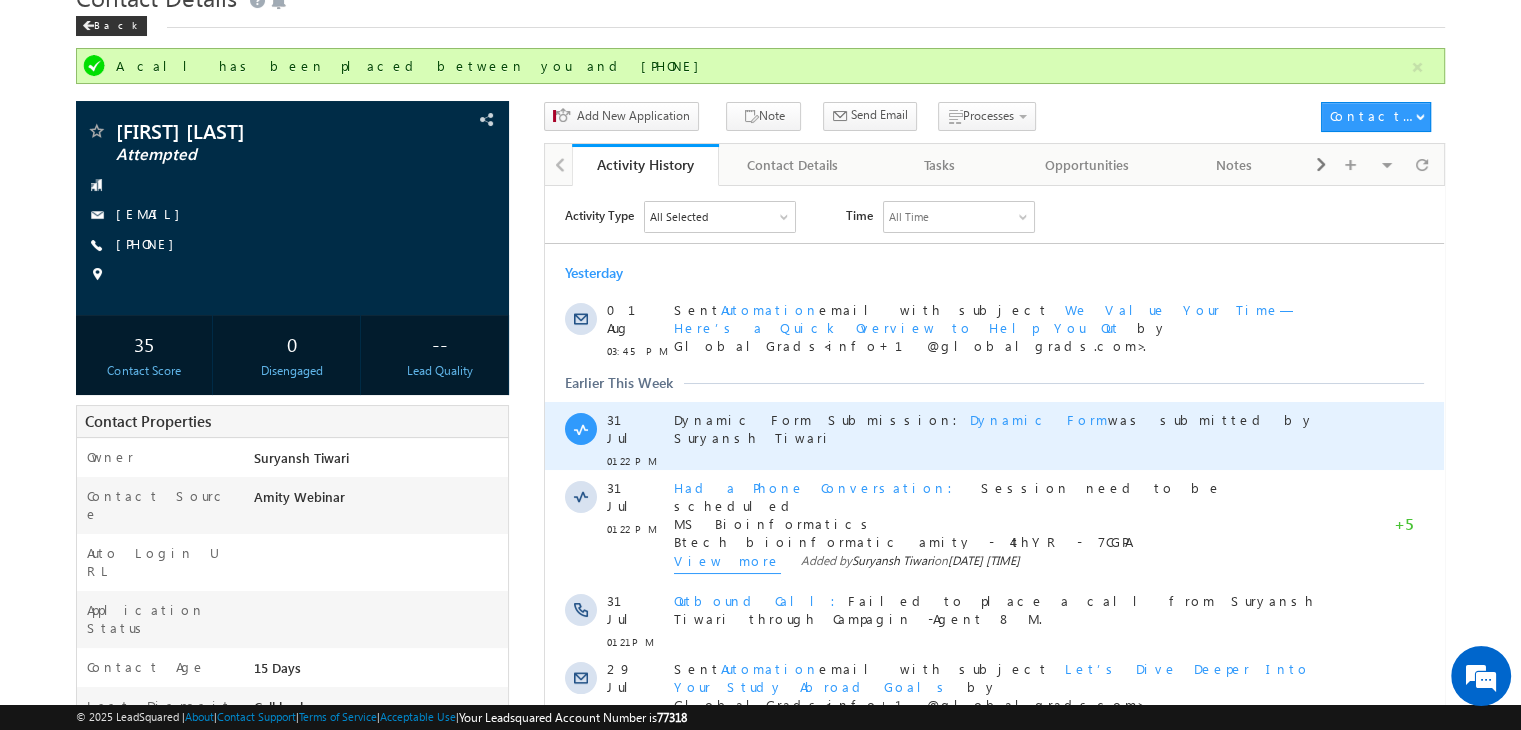 scroll, scrollTop: 92, scrollLeft: 0, axis: vertical 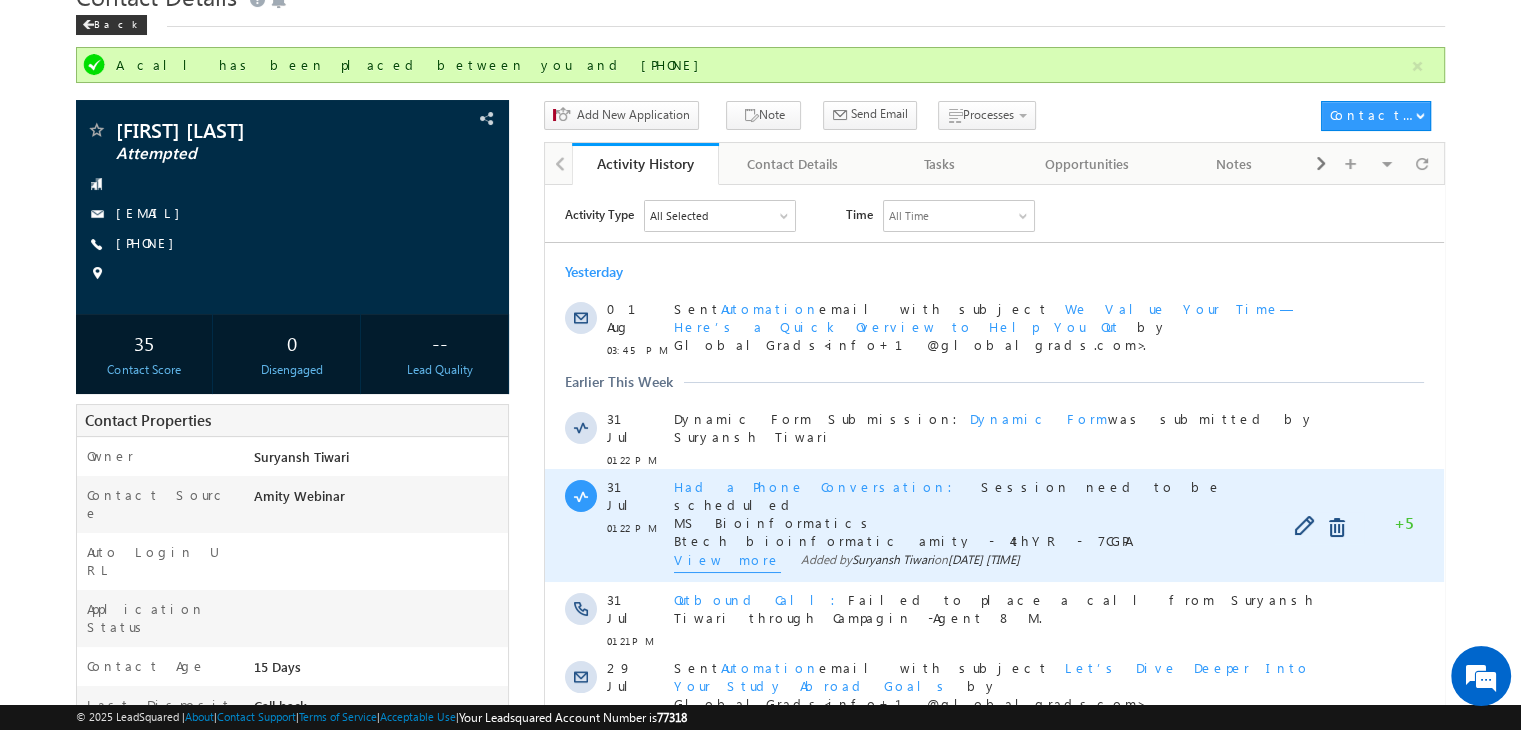 click on "View more" at bounding box center [727, 561] 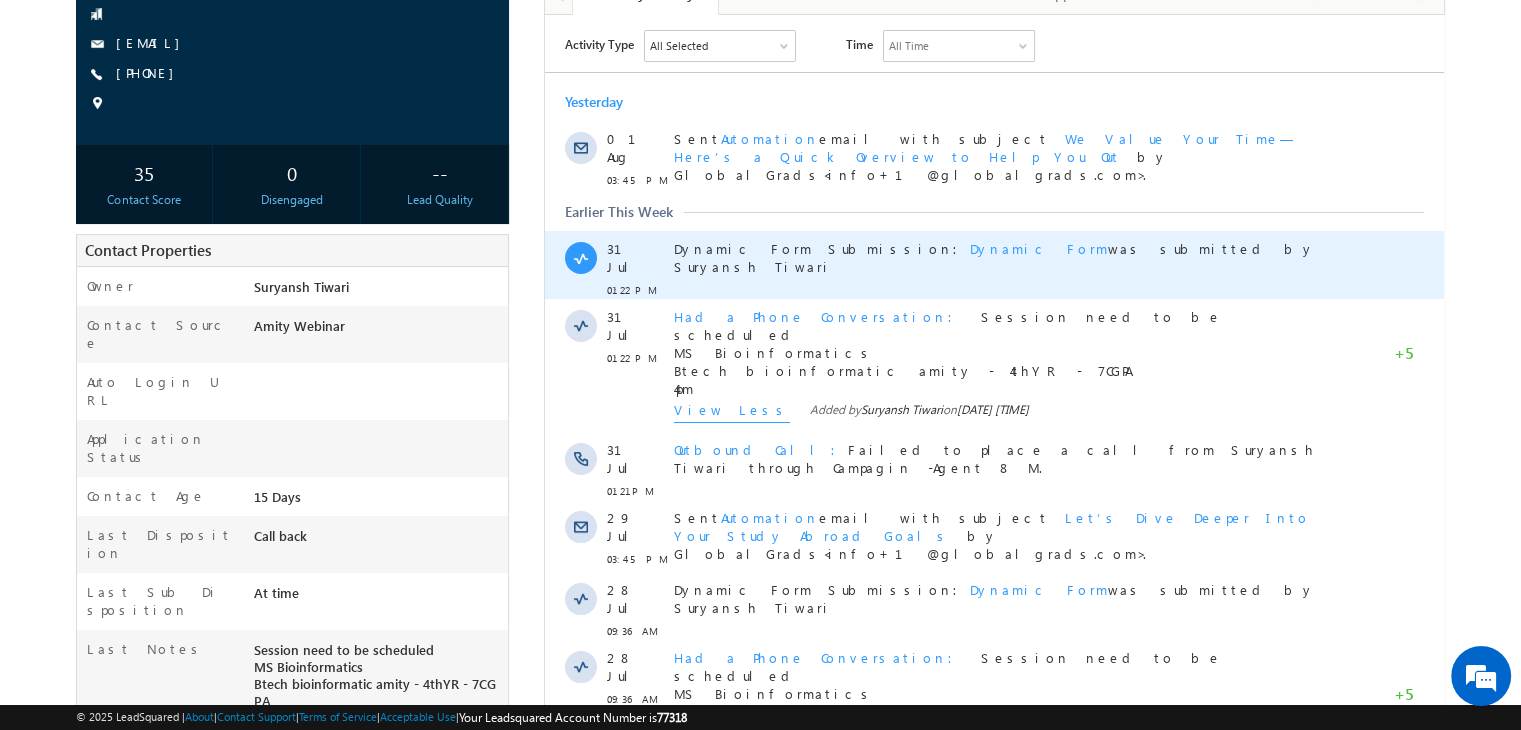 scroll, scrollTop: 260, scrollLeft: 0, axis: vertical 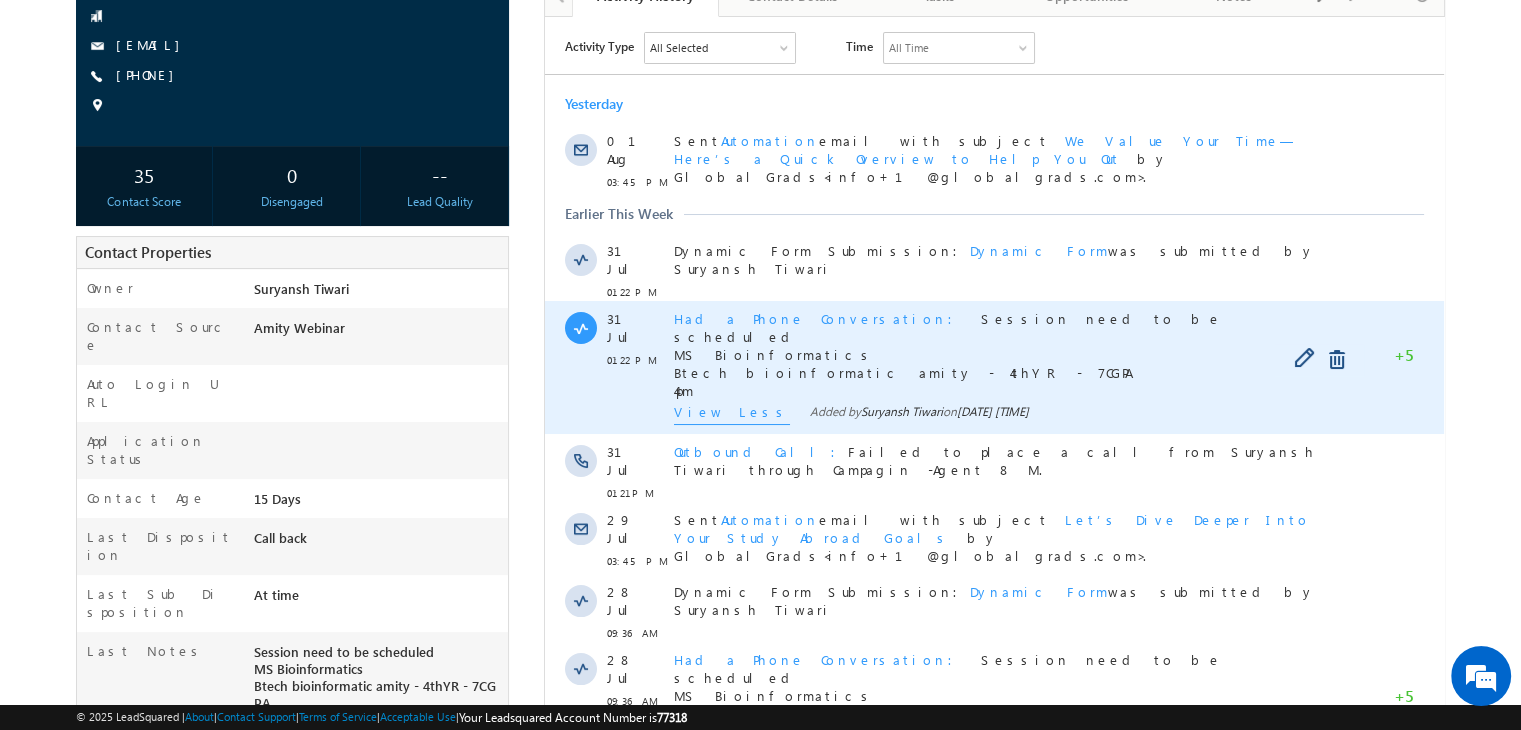 click on "View Less" at bounding box center (732, 413) 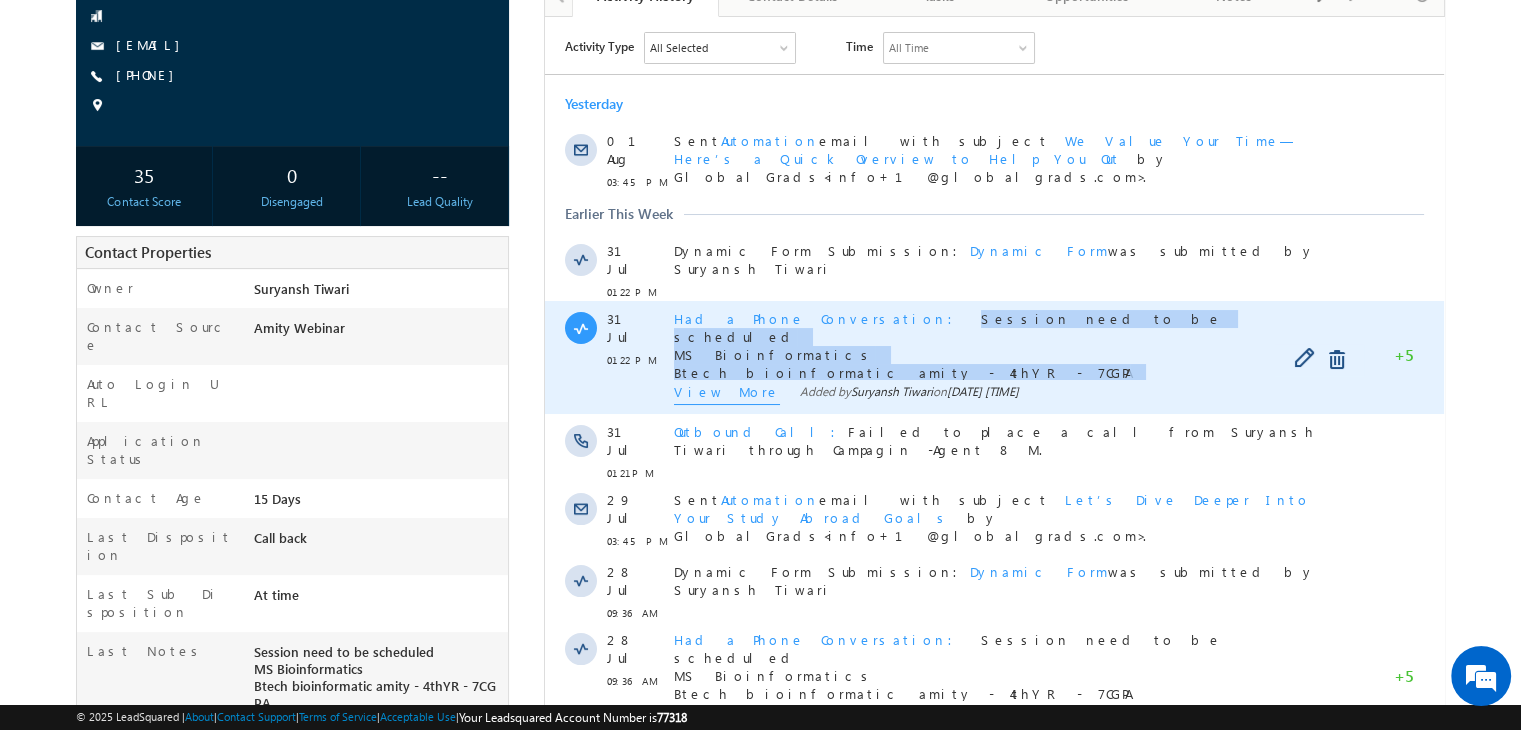 copy on "Session need to be scheduled MS Bioinformatics Btech bioinformatic amity - 4thYR - 7CGPA 4pm" 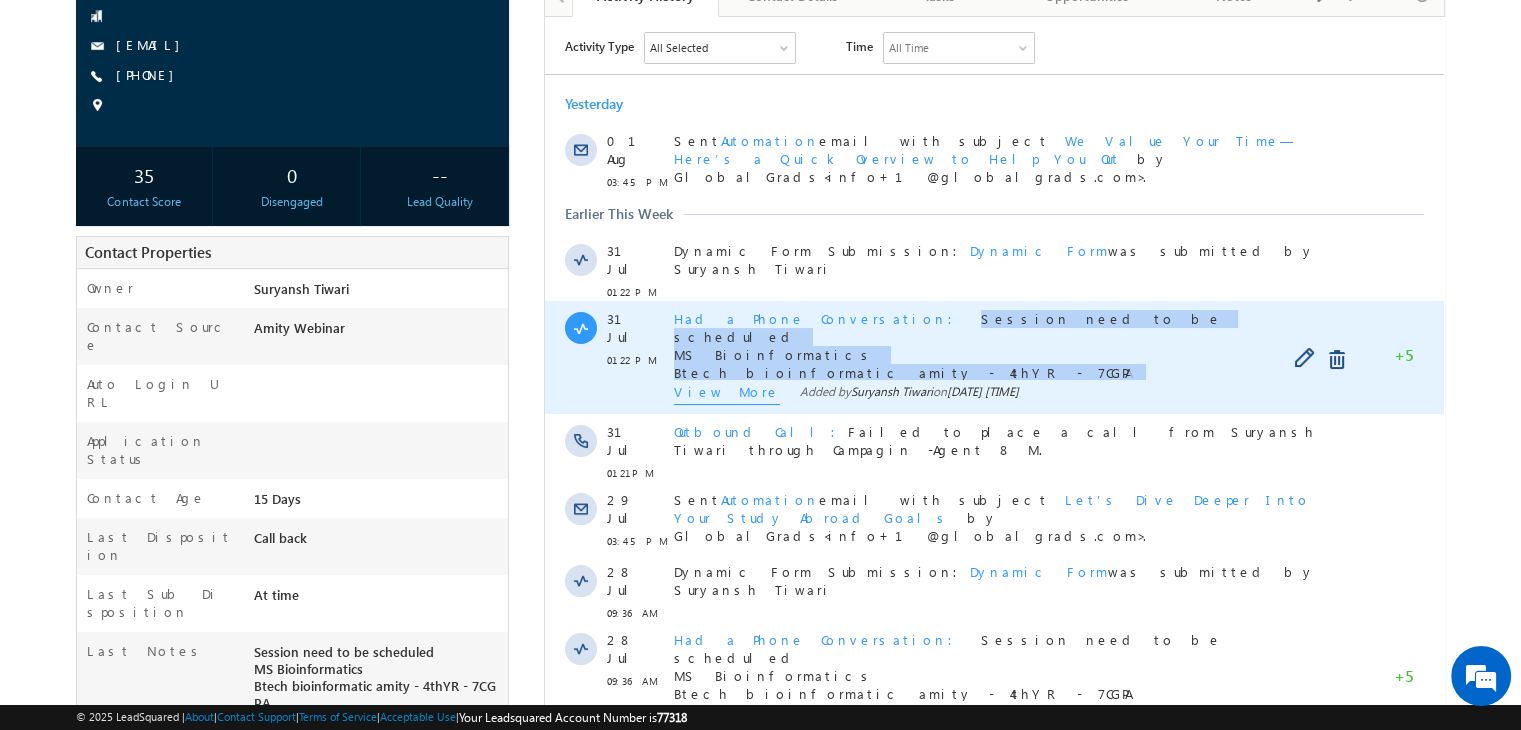 drag, startPoint x: 701, startPoint y: 355, endPoint x: 836, endPoint y: 303, distance: 144.6686 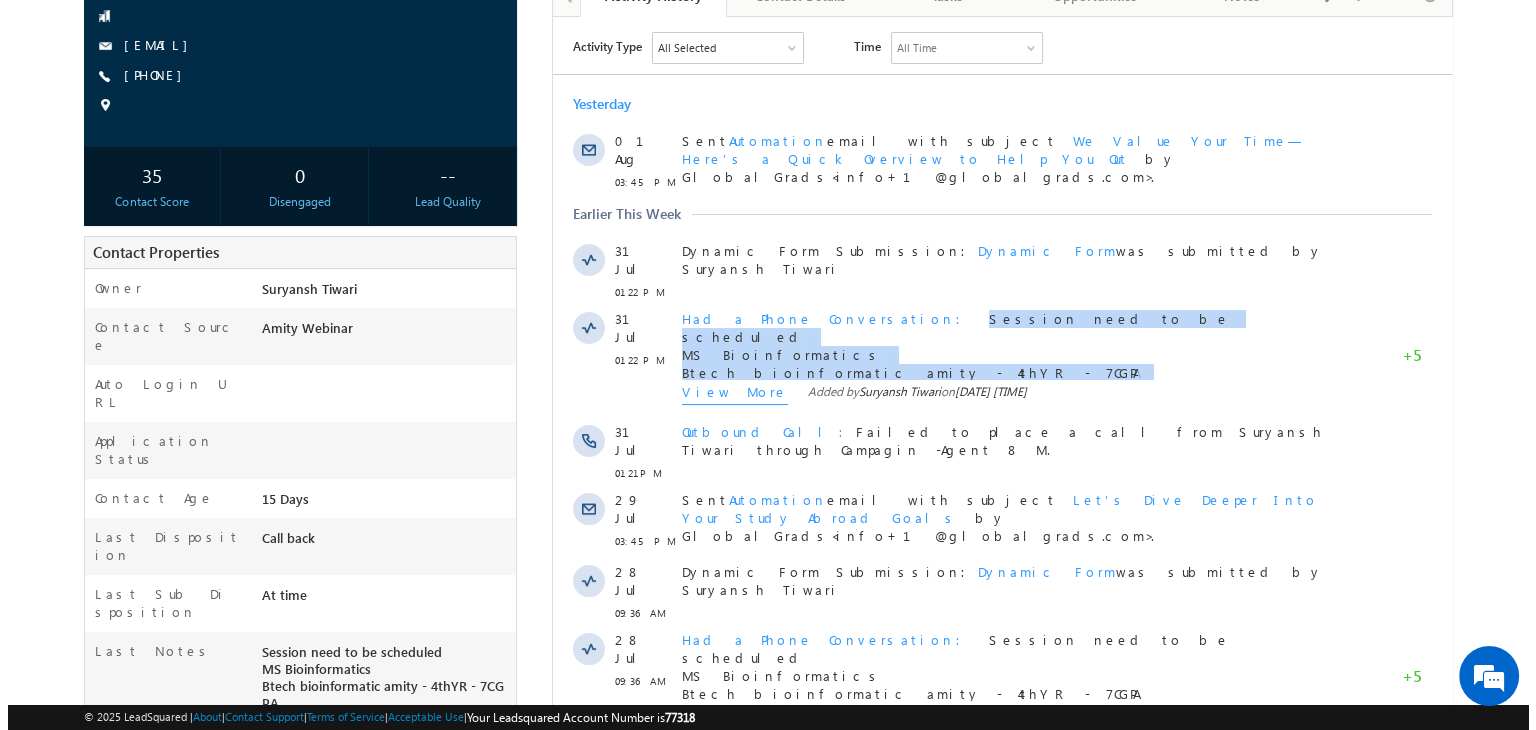 scroll, scrollTop: 144, scrollLeft: 0, axis: vertical 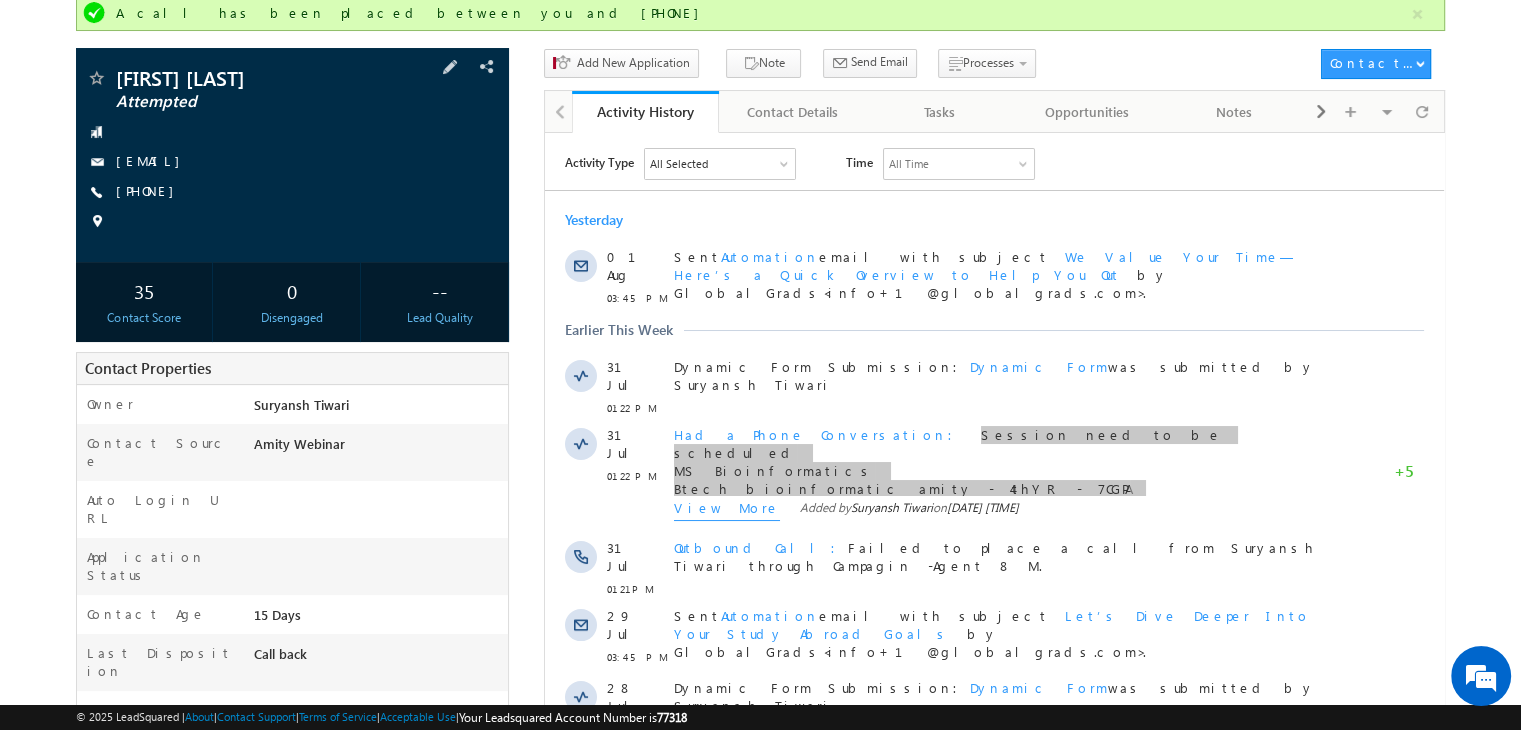 click on "+91-7065629713" at bounding box center (292, 192) 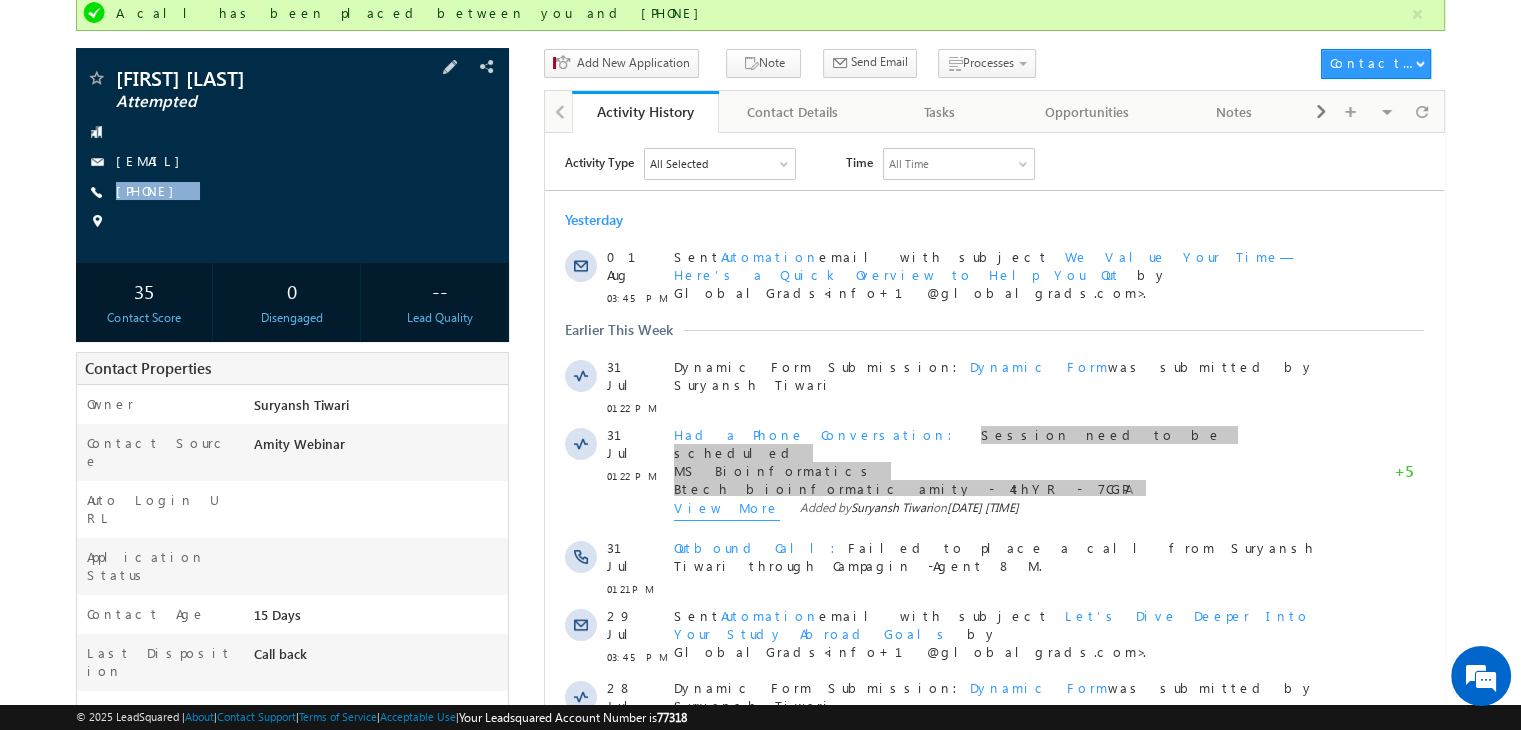 copy on "+91-7065629713" 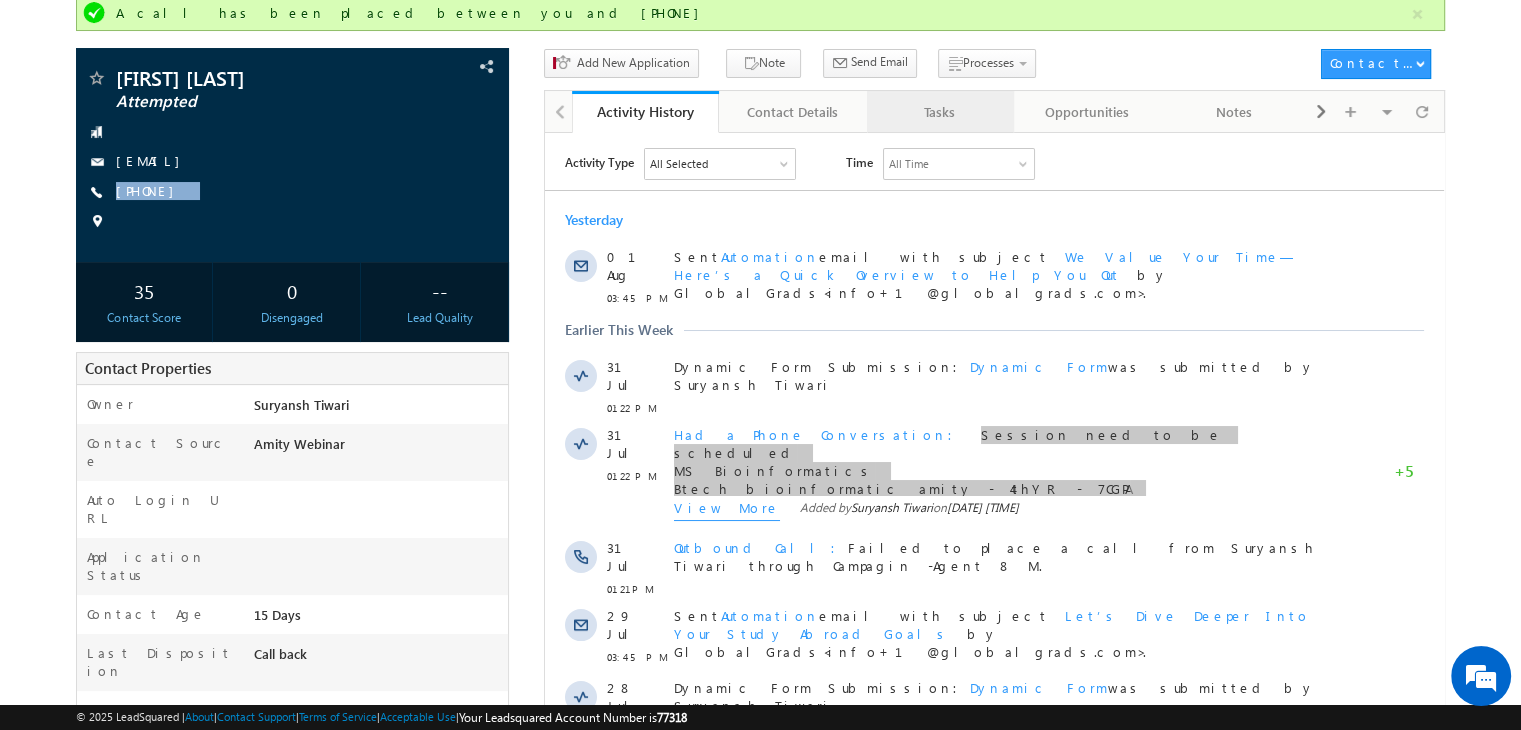 click on "Tasks" at bounding box center [939, 112] 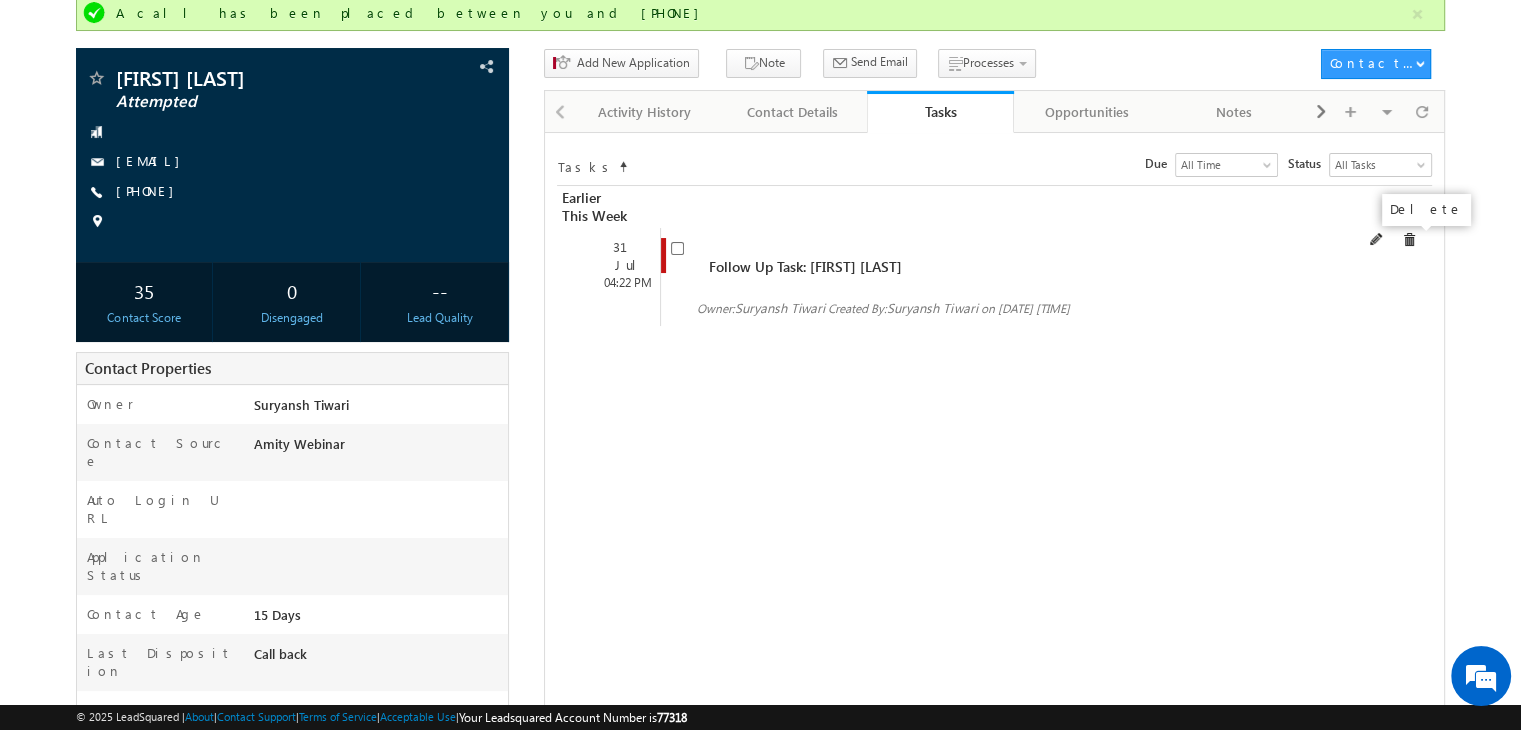 click at bounding box center [1409, 240] 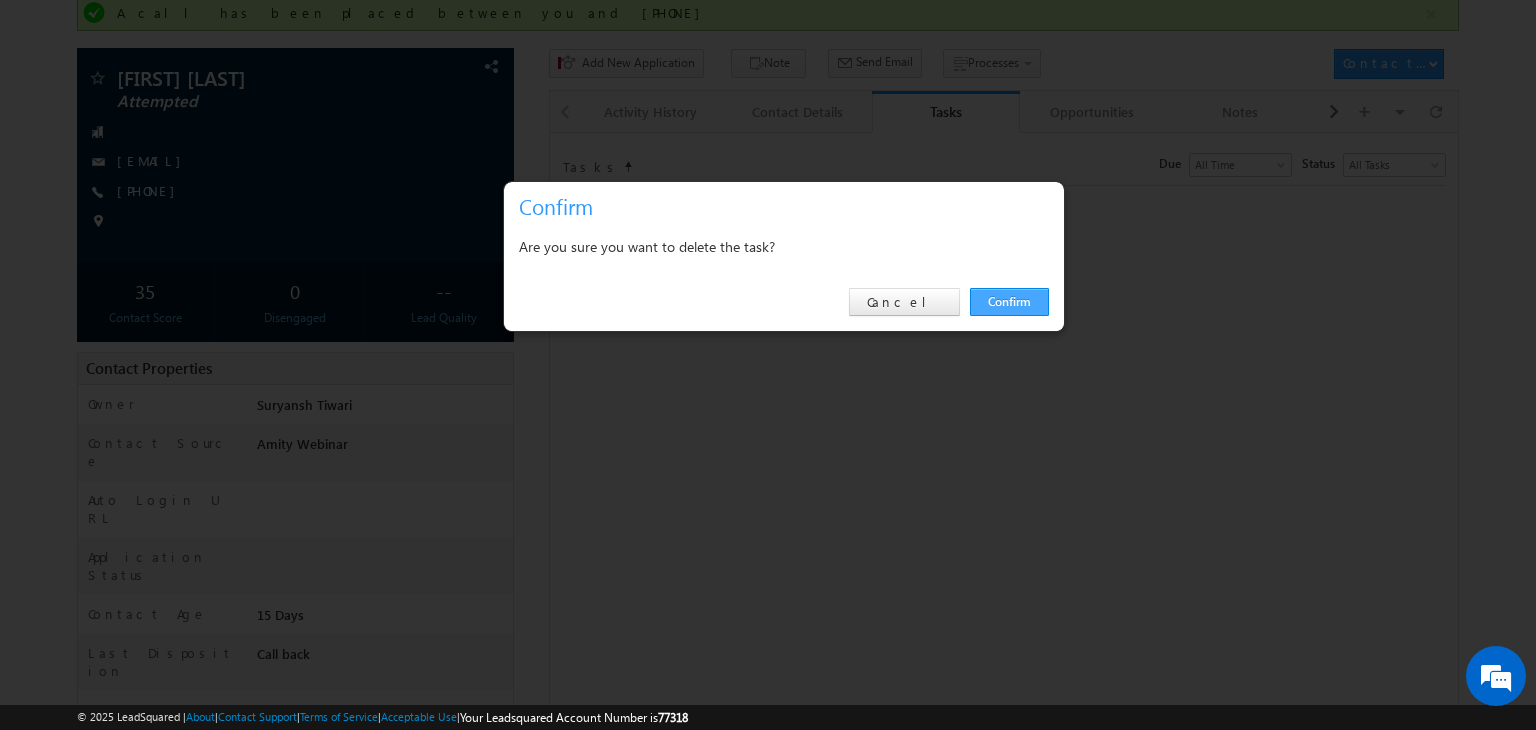 click on "Confirm" at bounding box center (1009, 302) 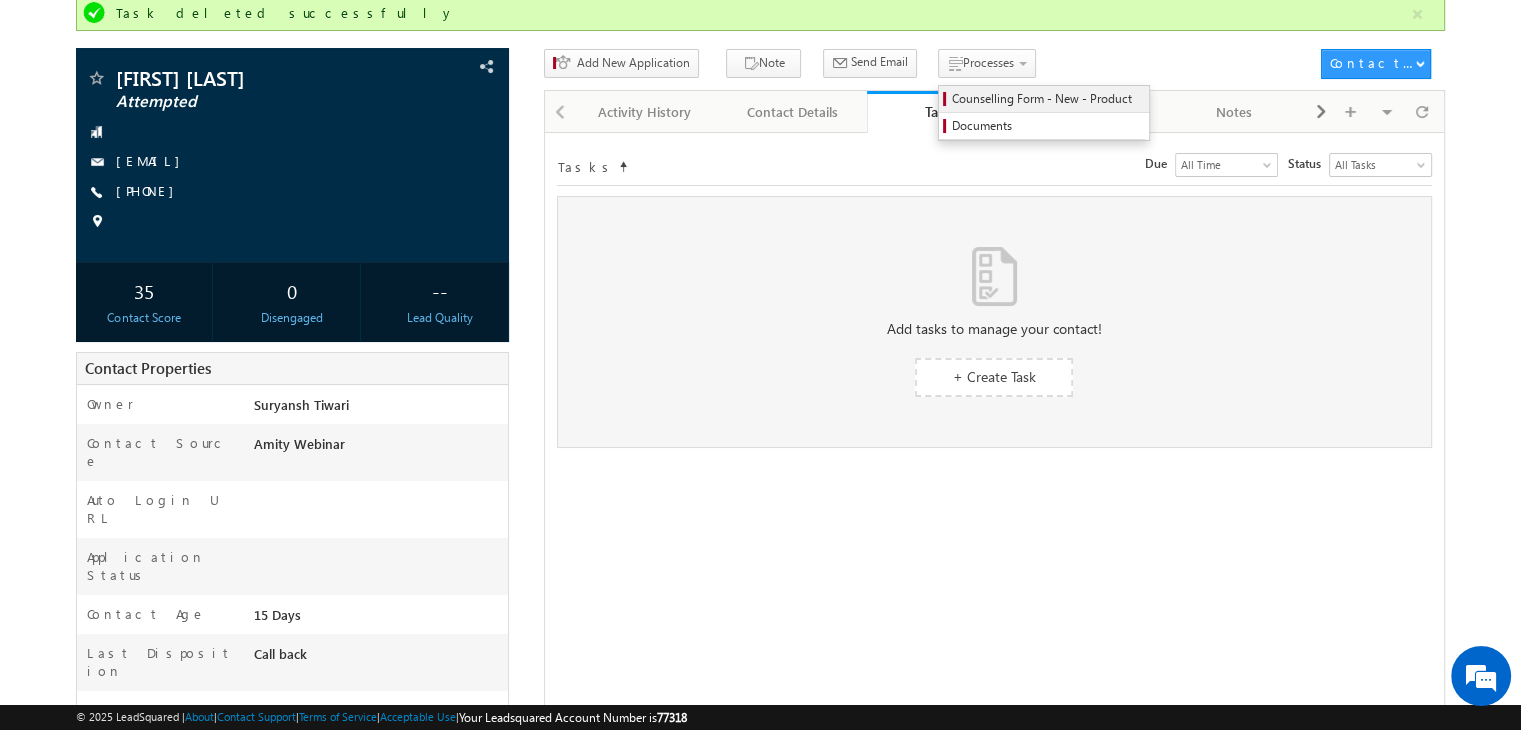 click on "Counselling Form - New - Product" at bounding box center [1047, 99] 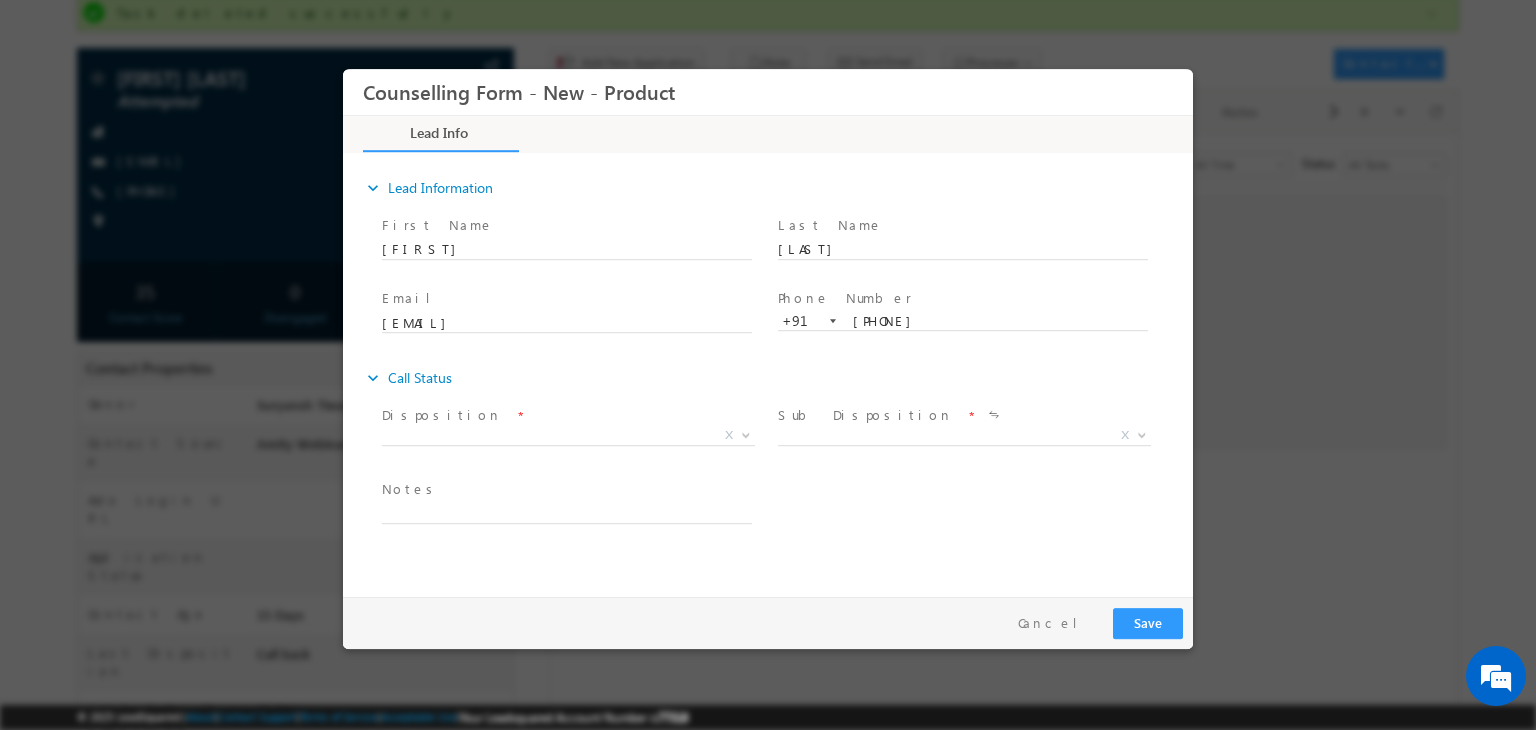 scroll, scrollTop: 0, scrollLeft: 0, axis: both 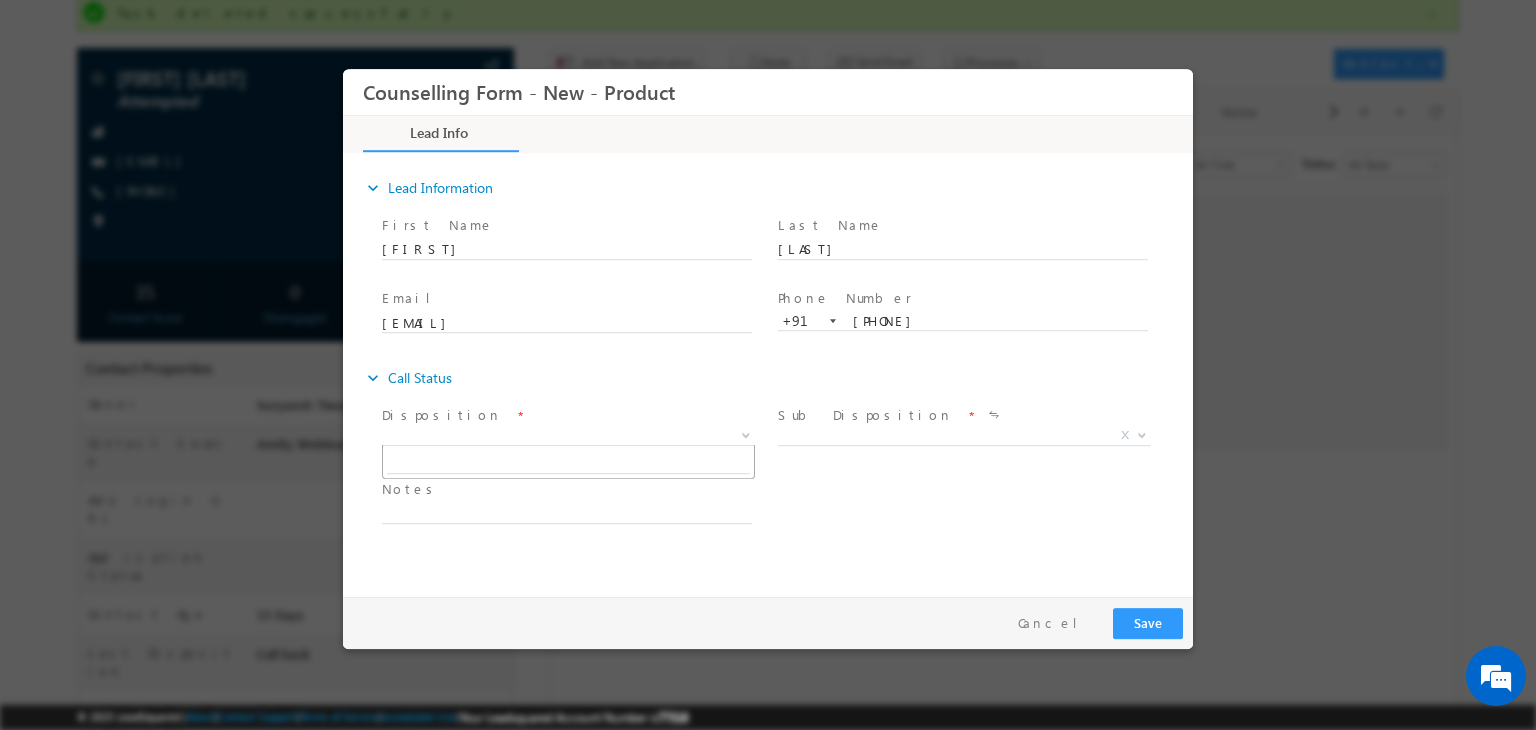 click on "X" at bounding box center [568, 436] 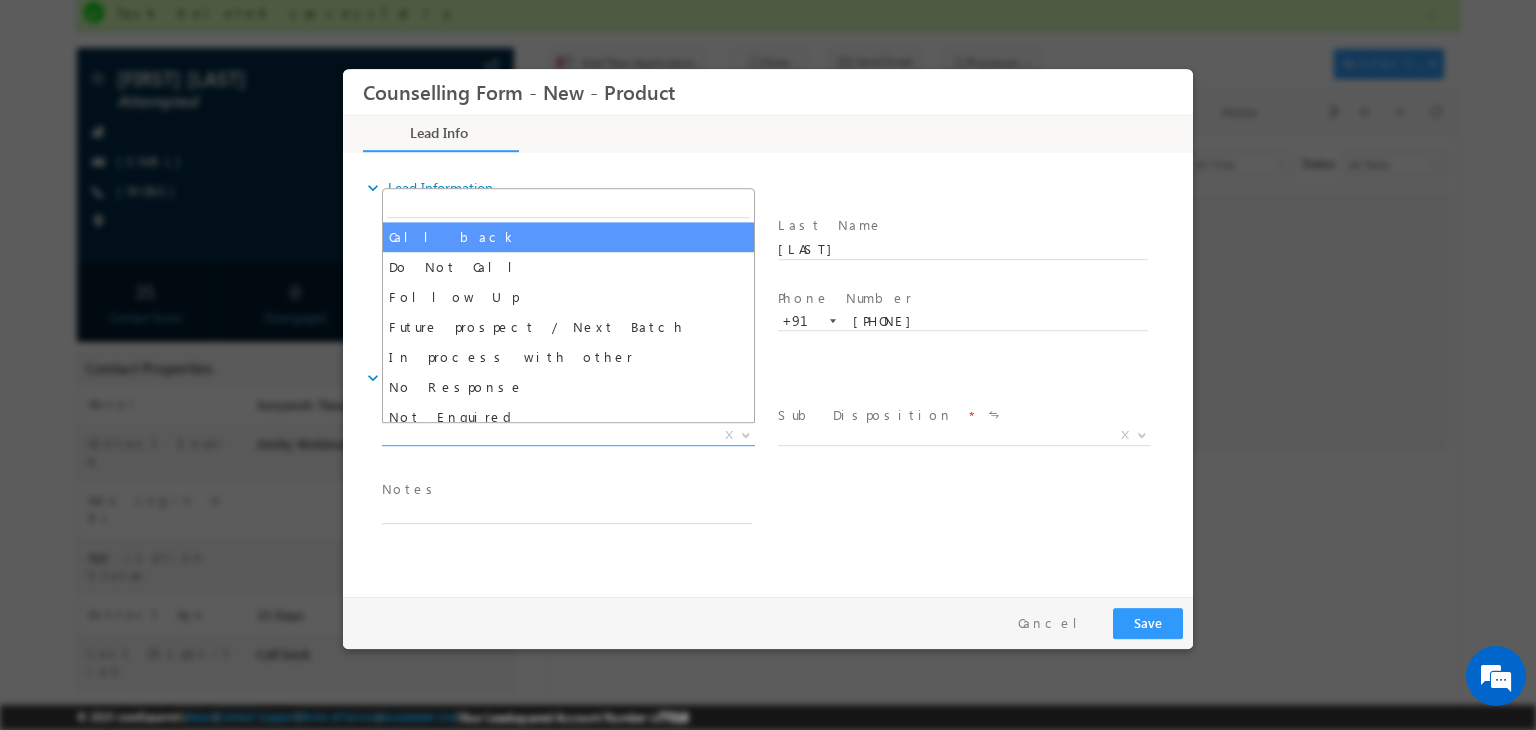 select on "Call back" 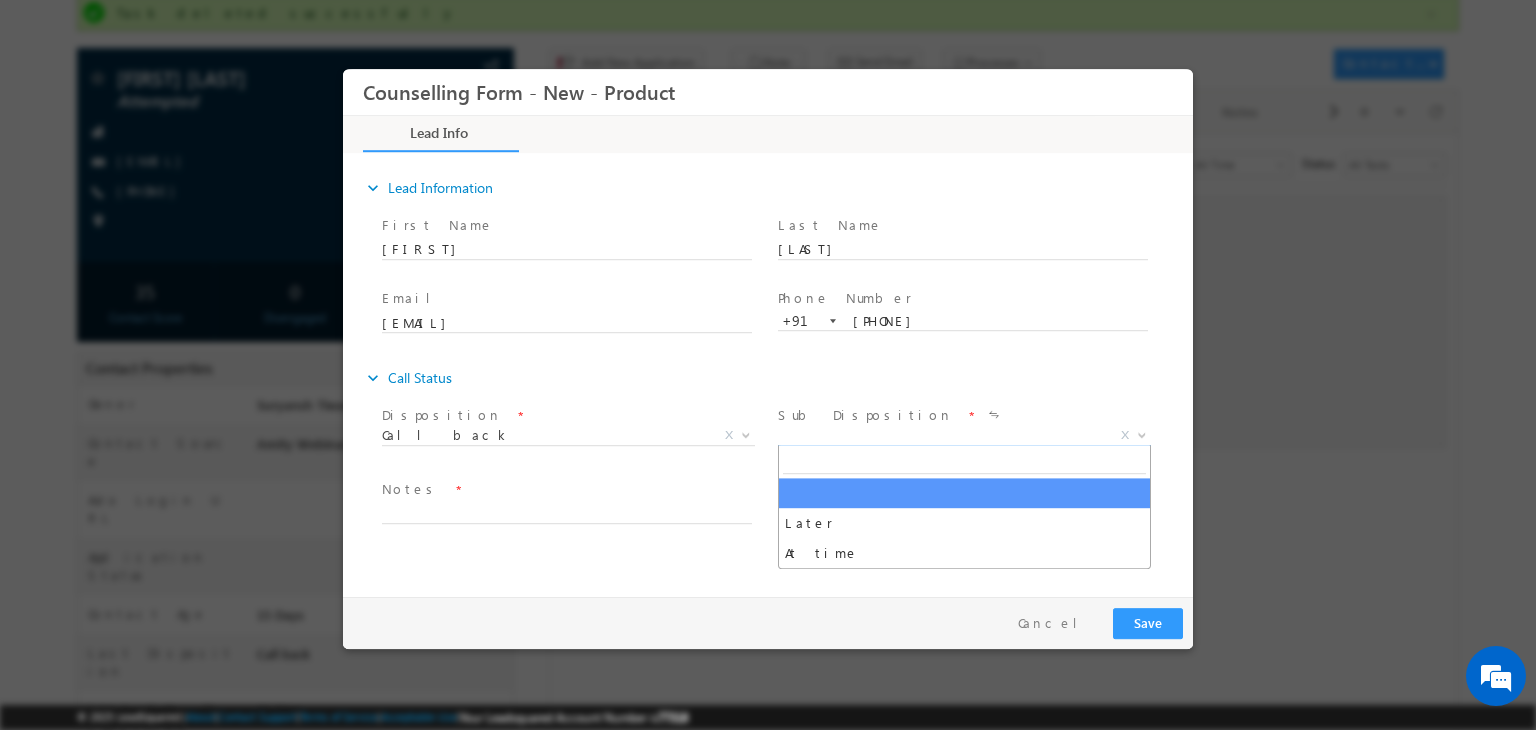 click on "X" at bounding box center [964, 436] 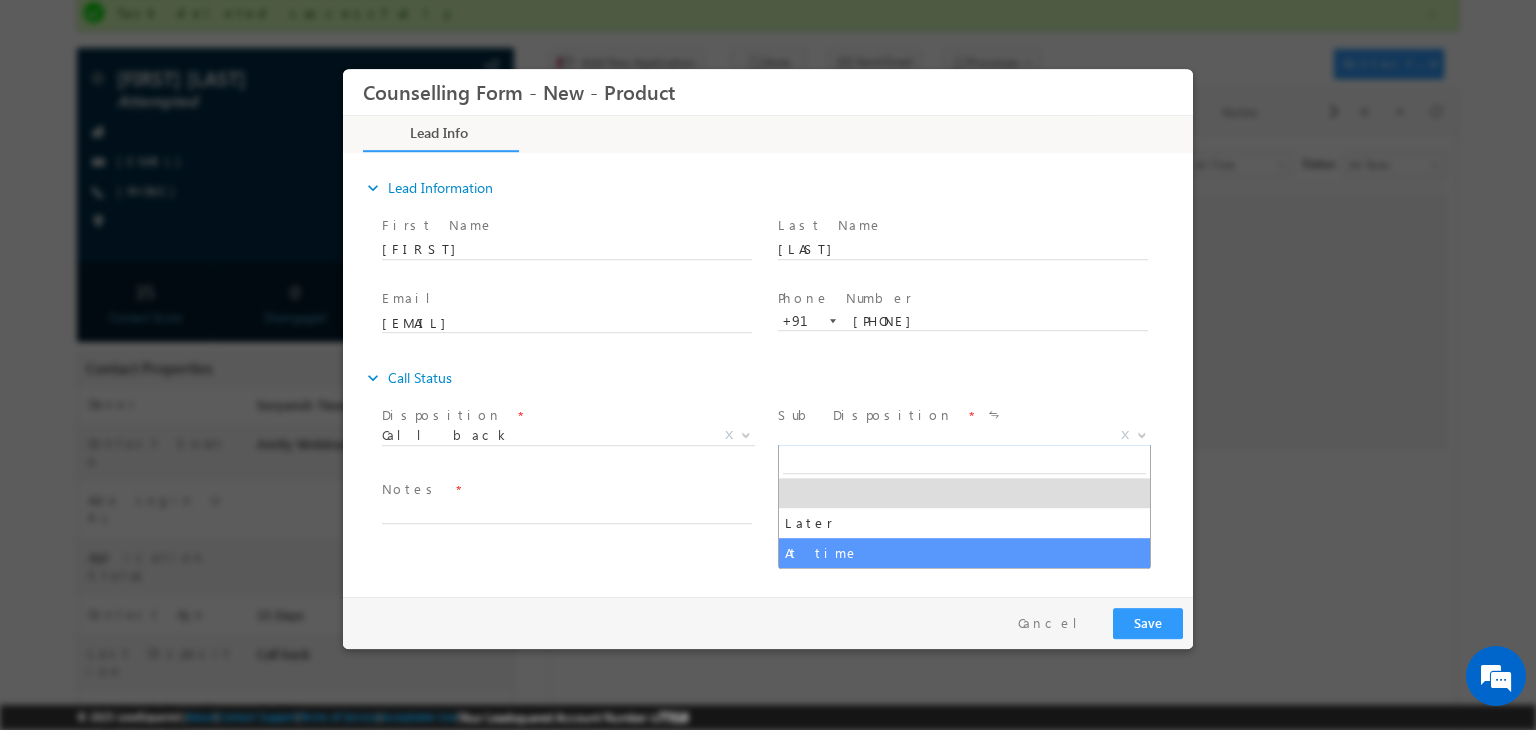 select on "At time" 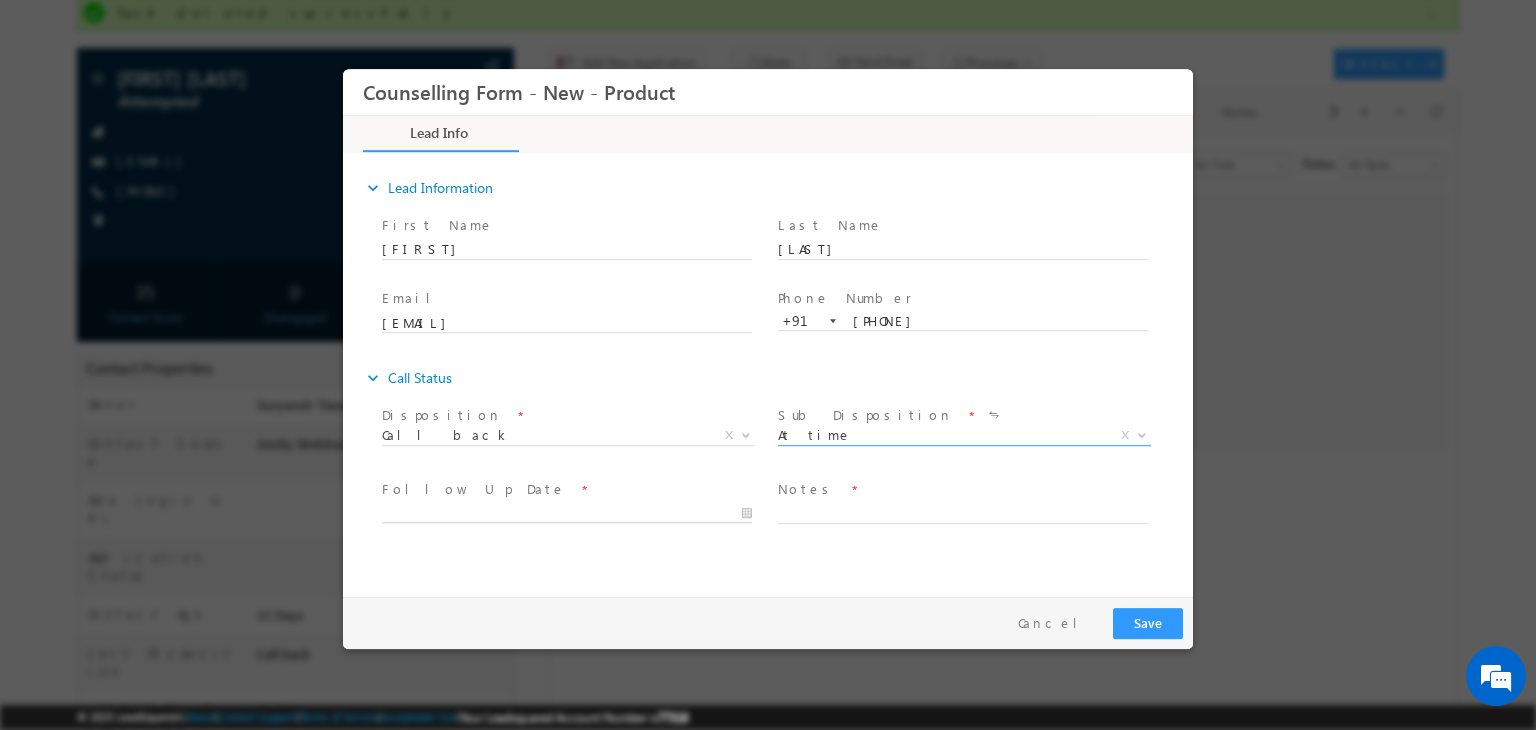 type on "02/08/2025 4:21 PM" 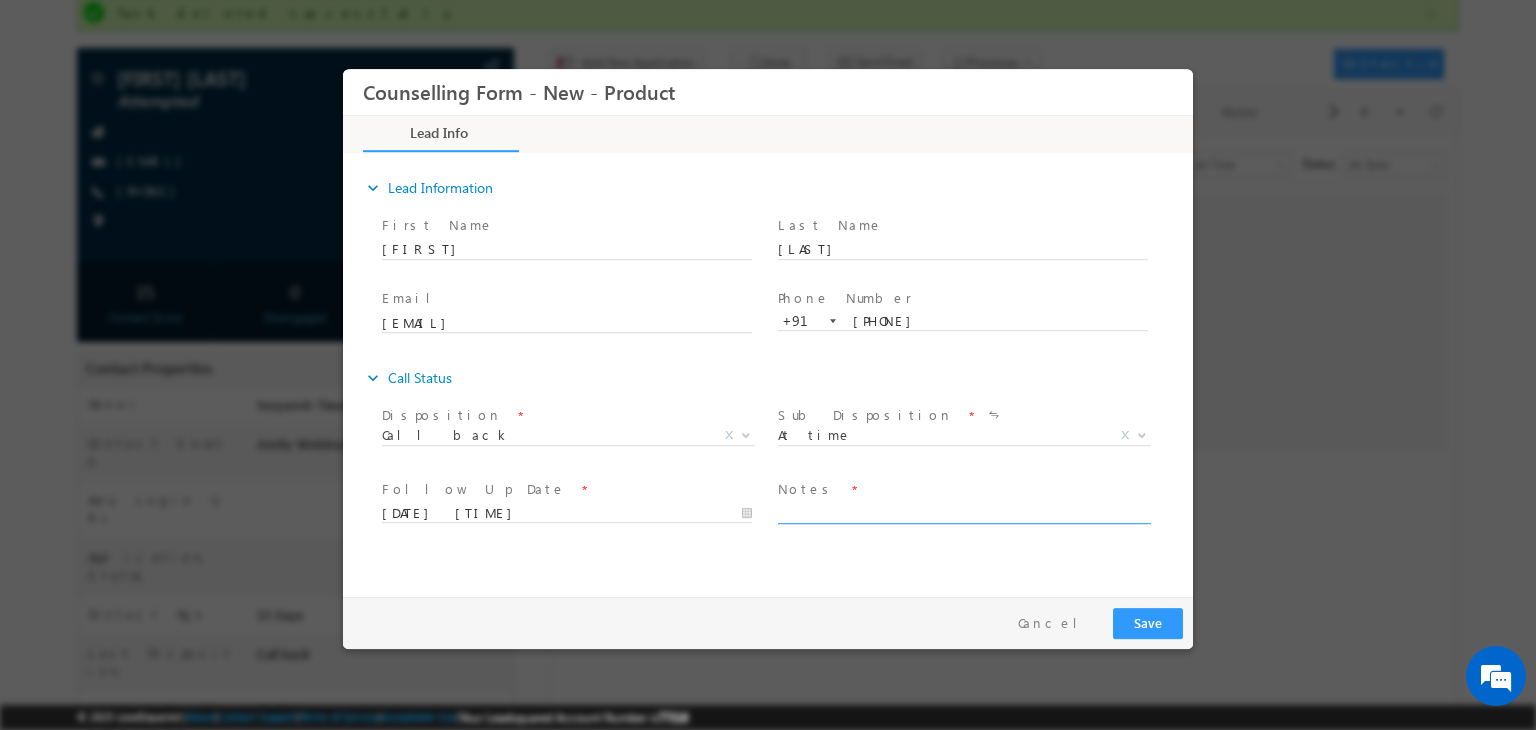 click at bounding box center (963, 512) 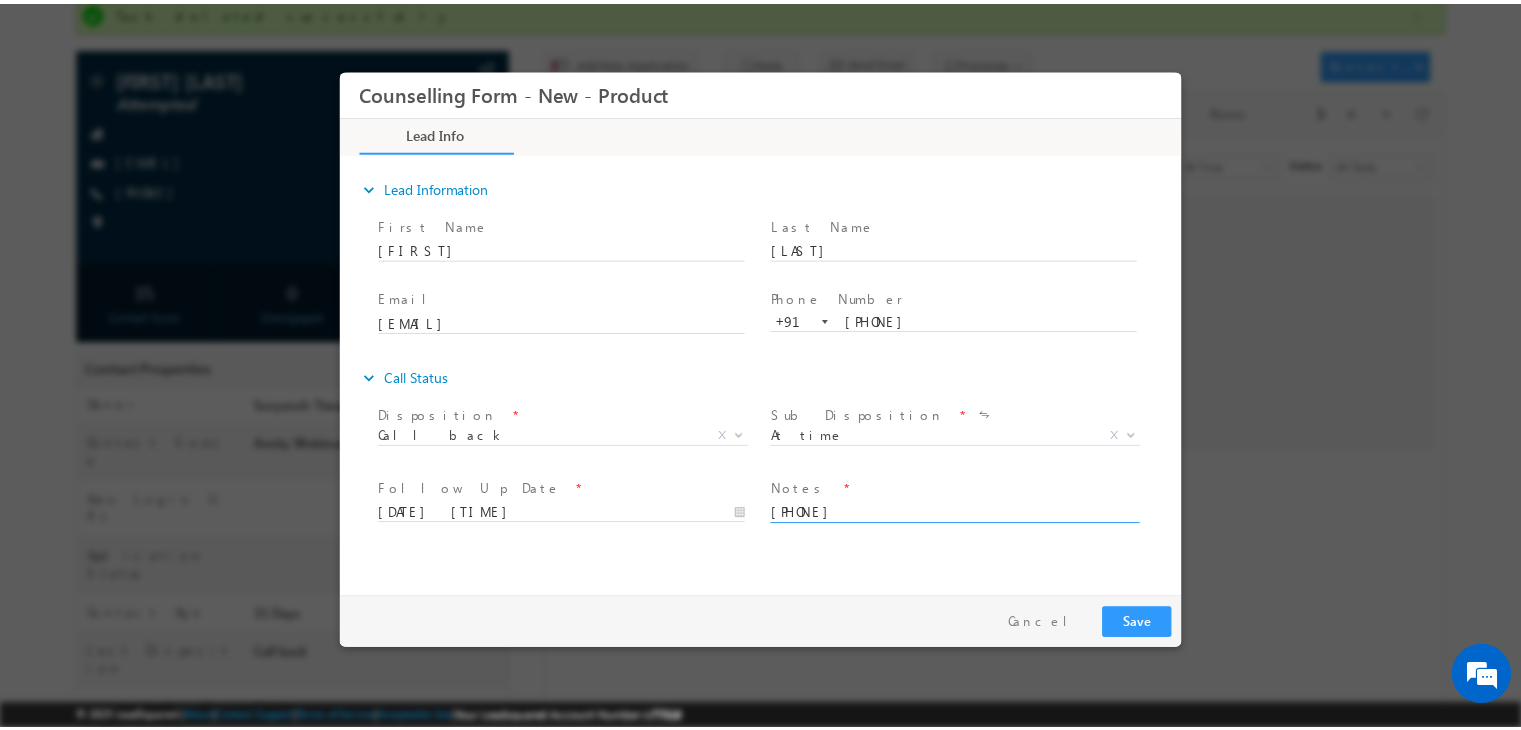 scroll, scrollTop: 4, scrollLeft: 0, axis: vertical 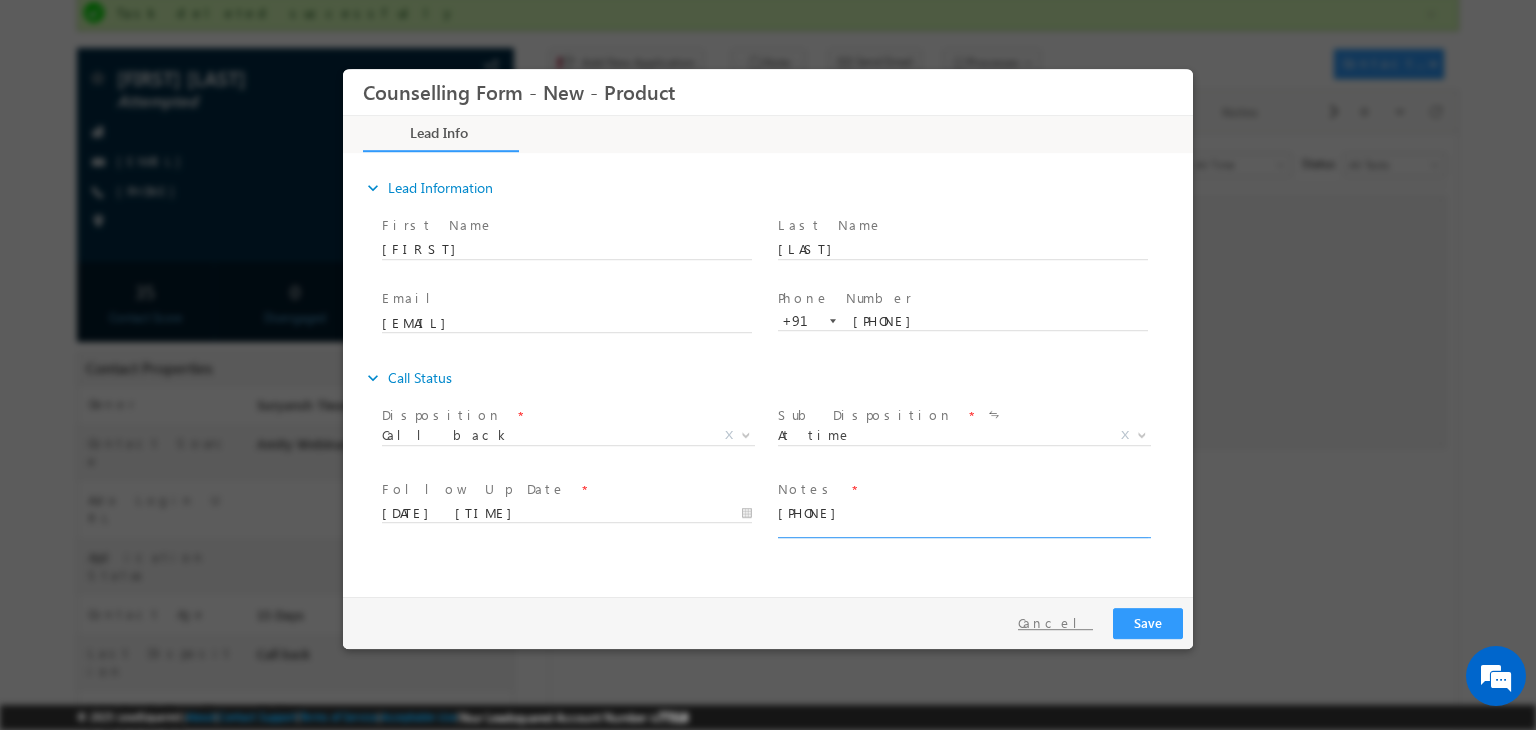 type on "+91-7065629713" 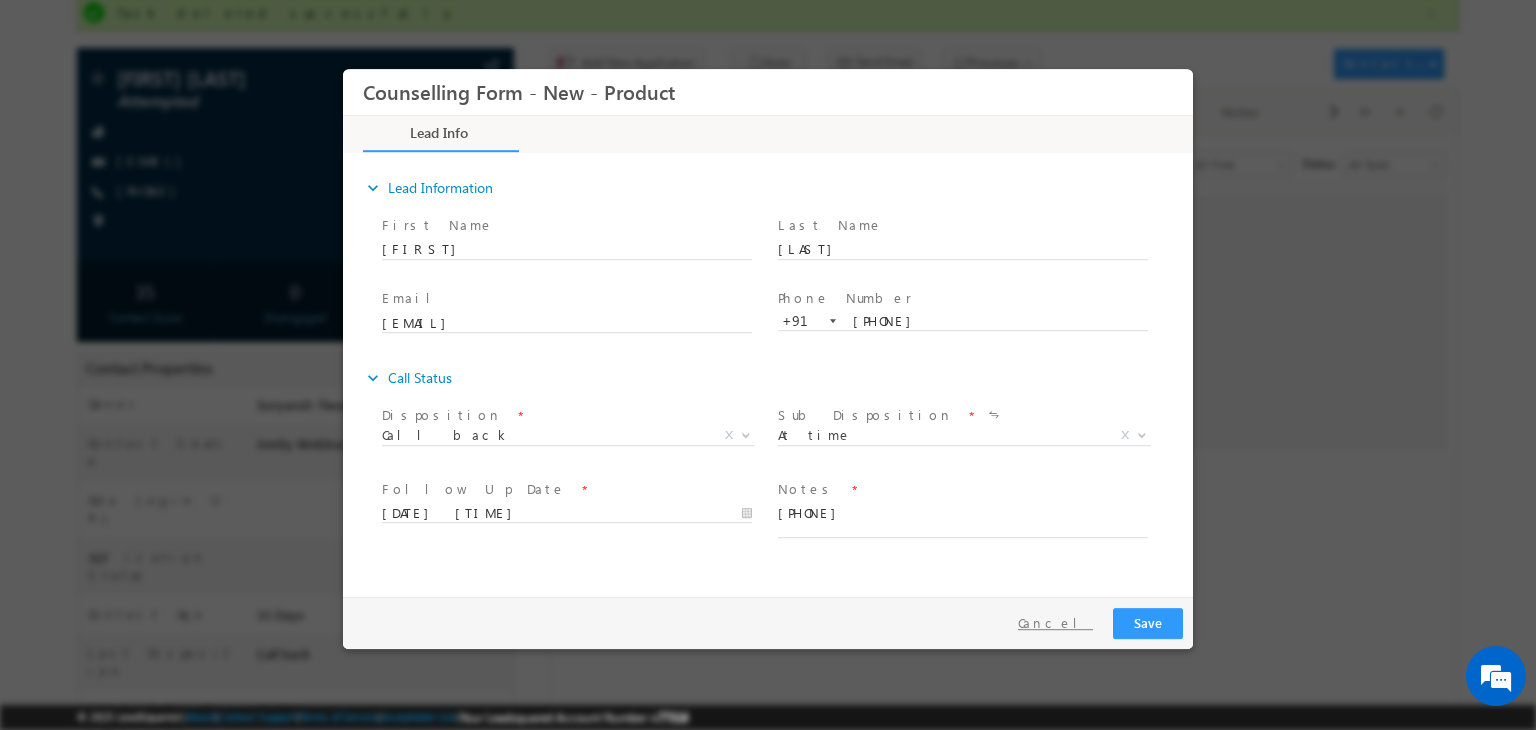 click on "Cancel" at bounding box center (1055, 623) 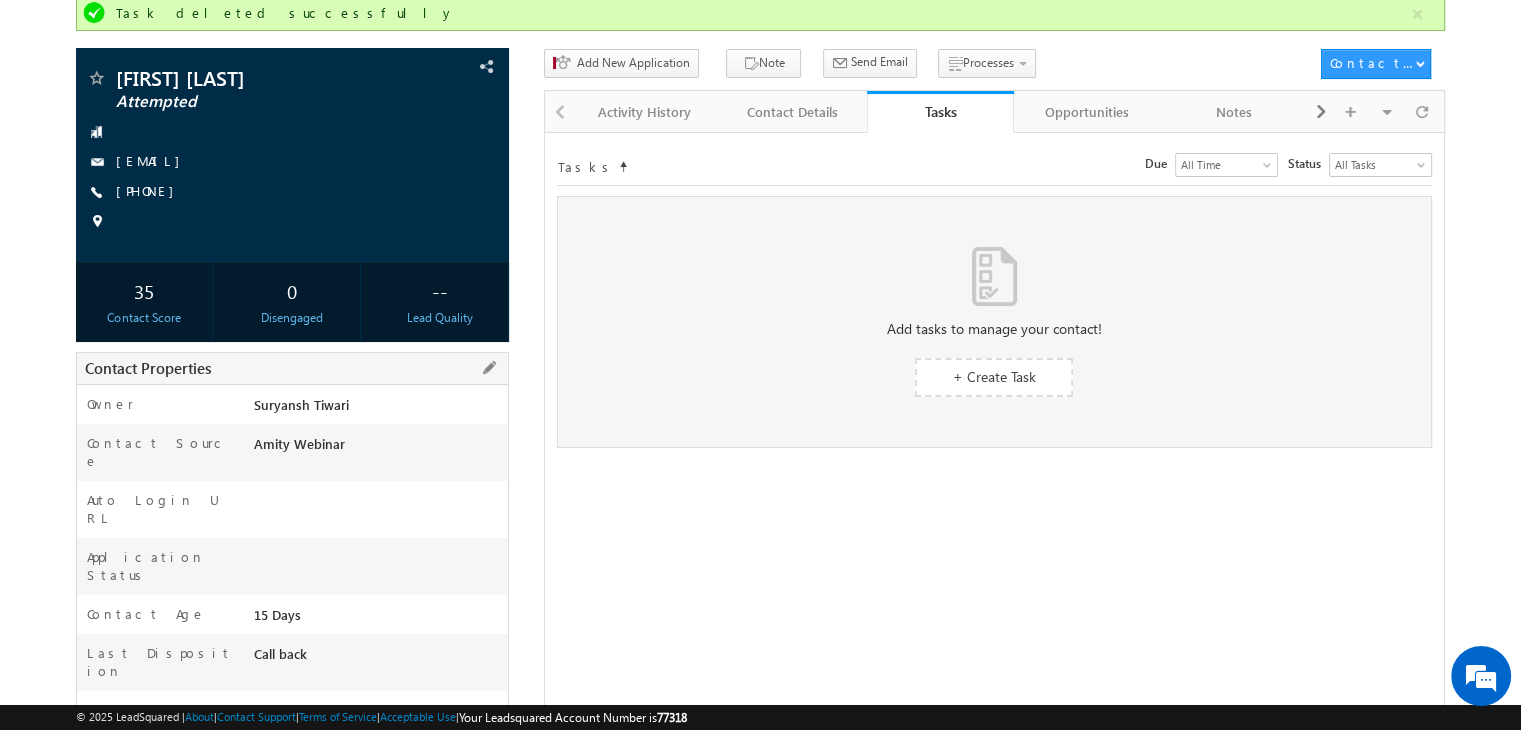 scroll, scrollTop: 384, scrollLeft: 0, axis: vertical 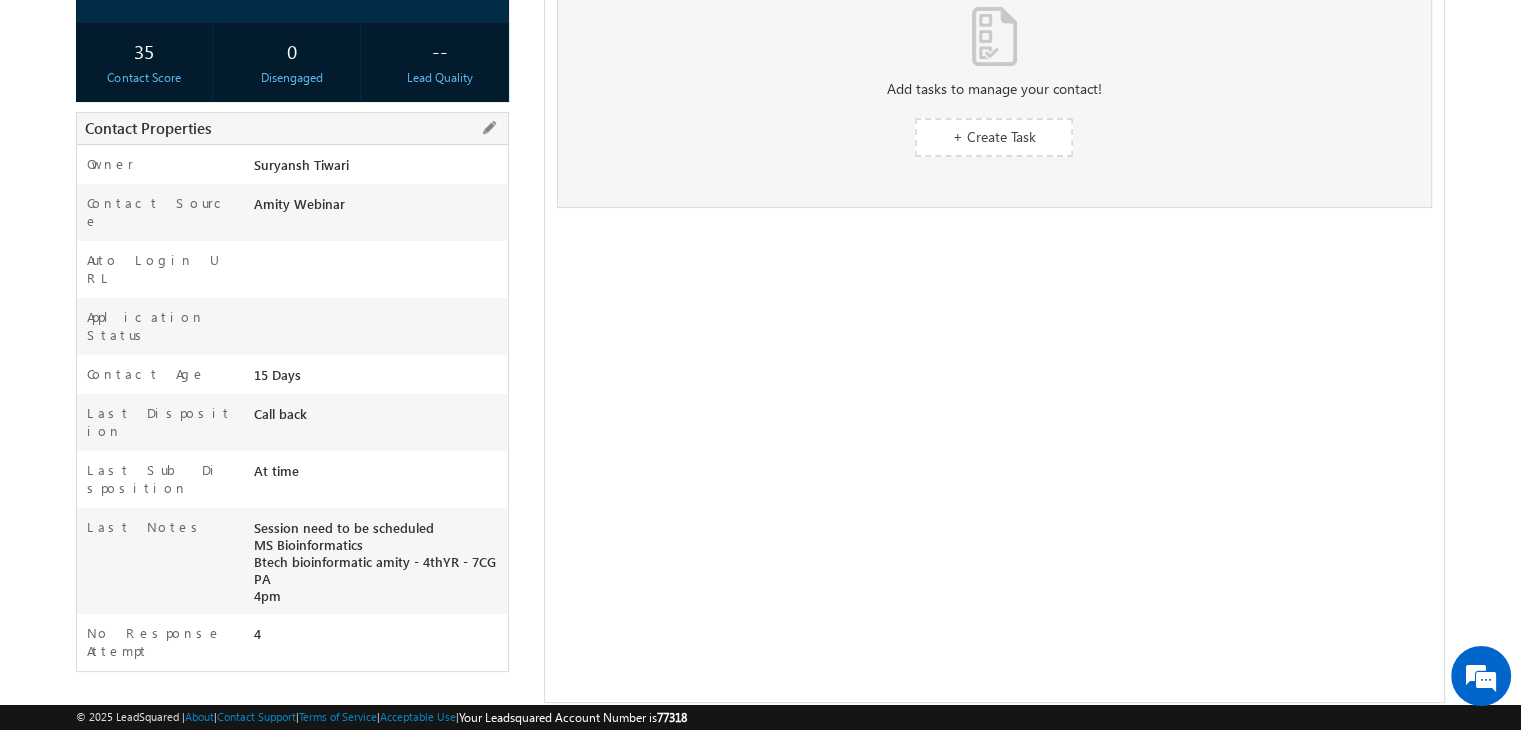 click on "Session need to be scheduled MS Bioinformatics Btech bioinformatic amity - 4thYR - 7CGPA 4pm" at bounding box center (378, 566) 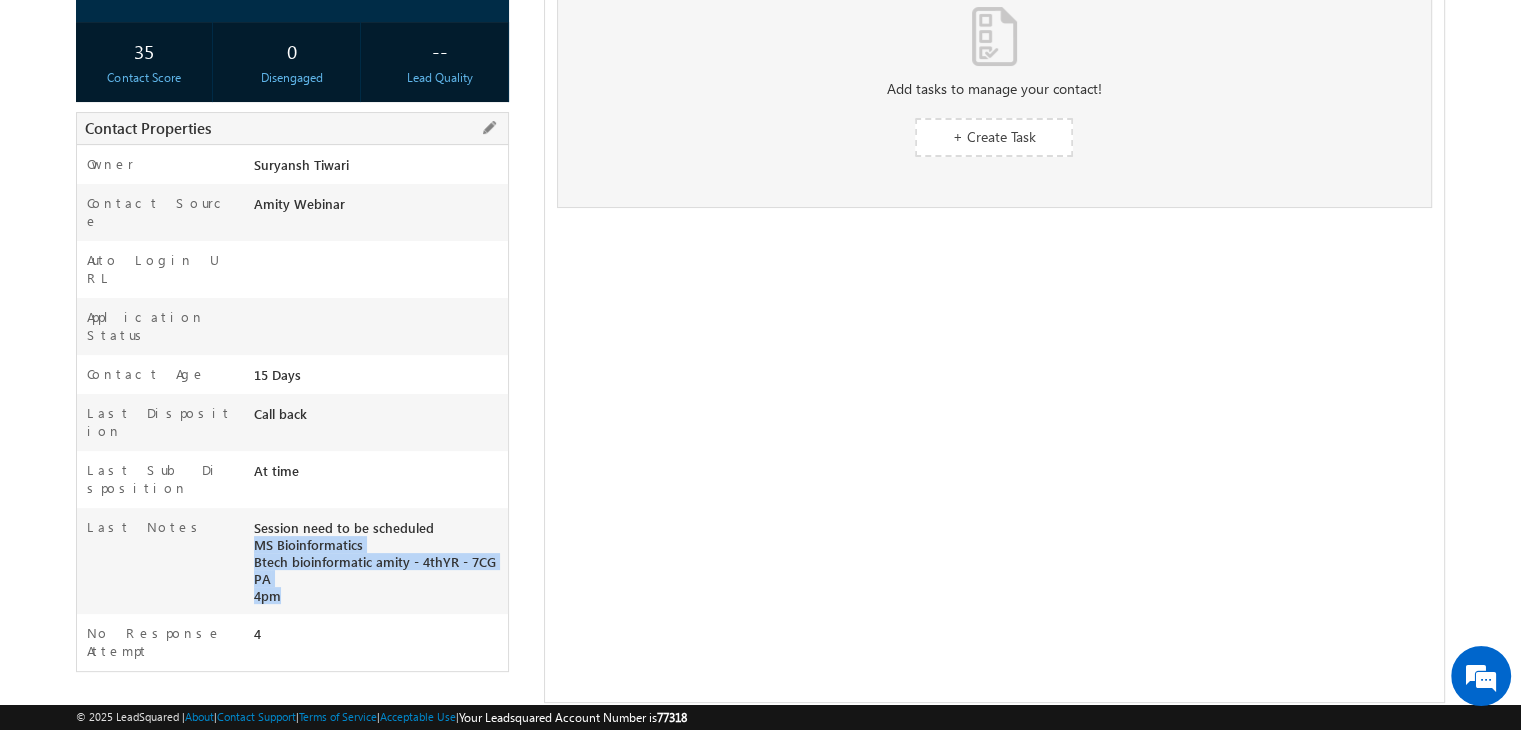 copy on "MS Bioinformatics Btech bioinformatic amity - 4thYR - 7CGPA 4pm" 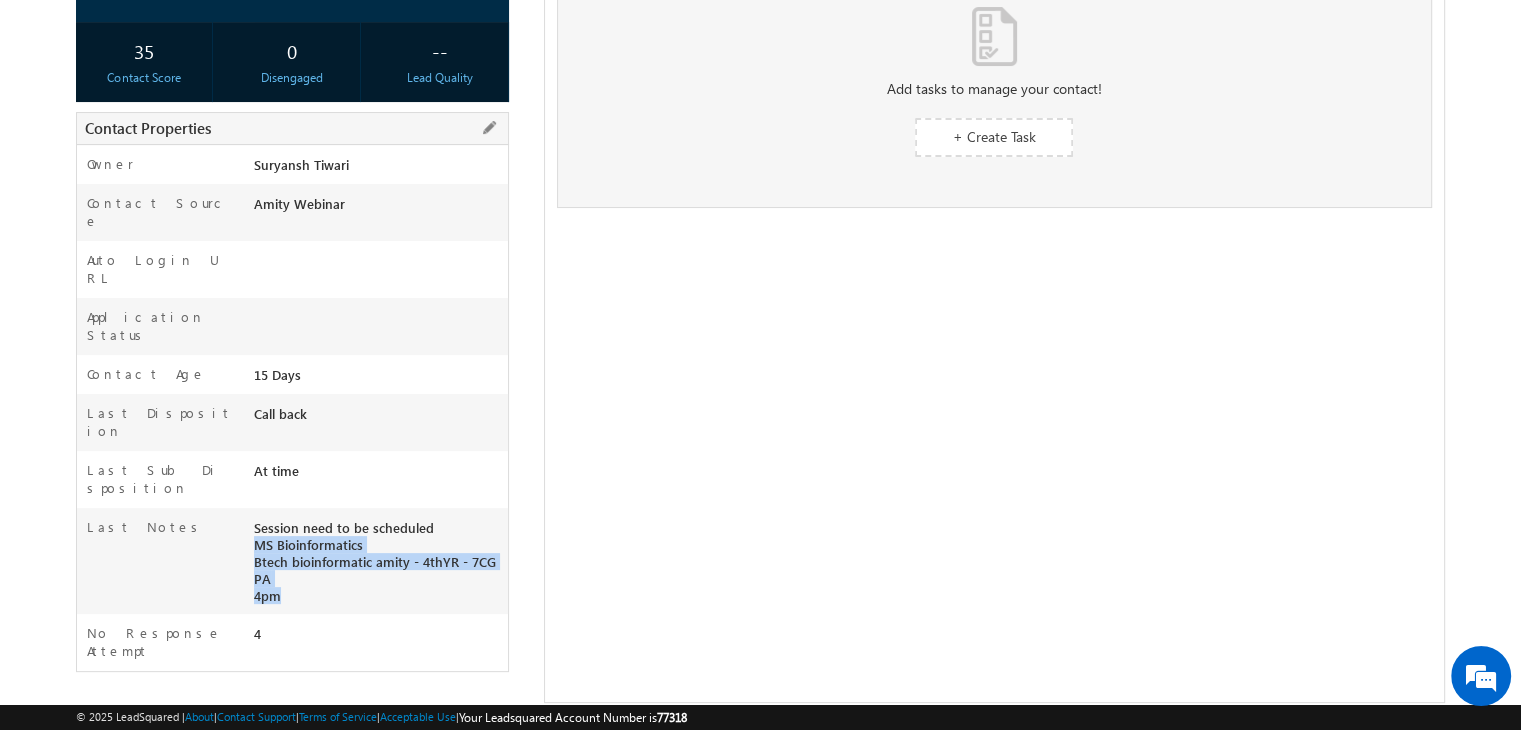 drag, startPoint x: 254, startPoint y: 457, endPoint x: 316, endPoint y: 501, distance: 76.02631 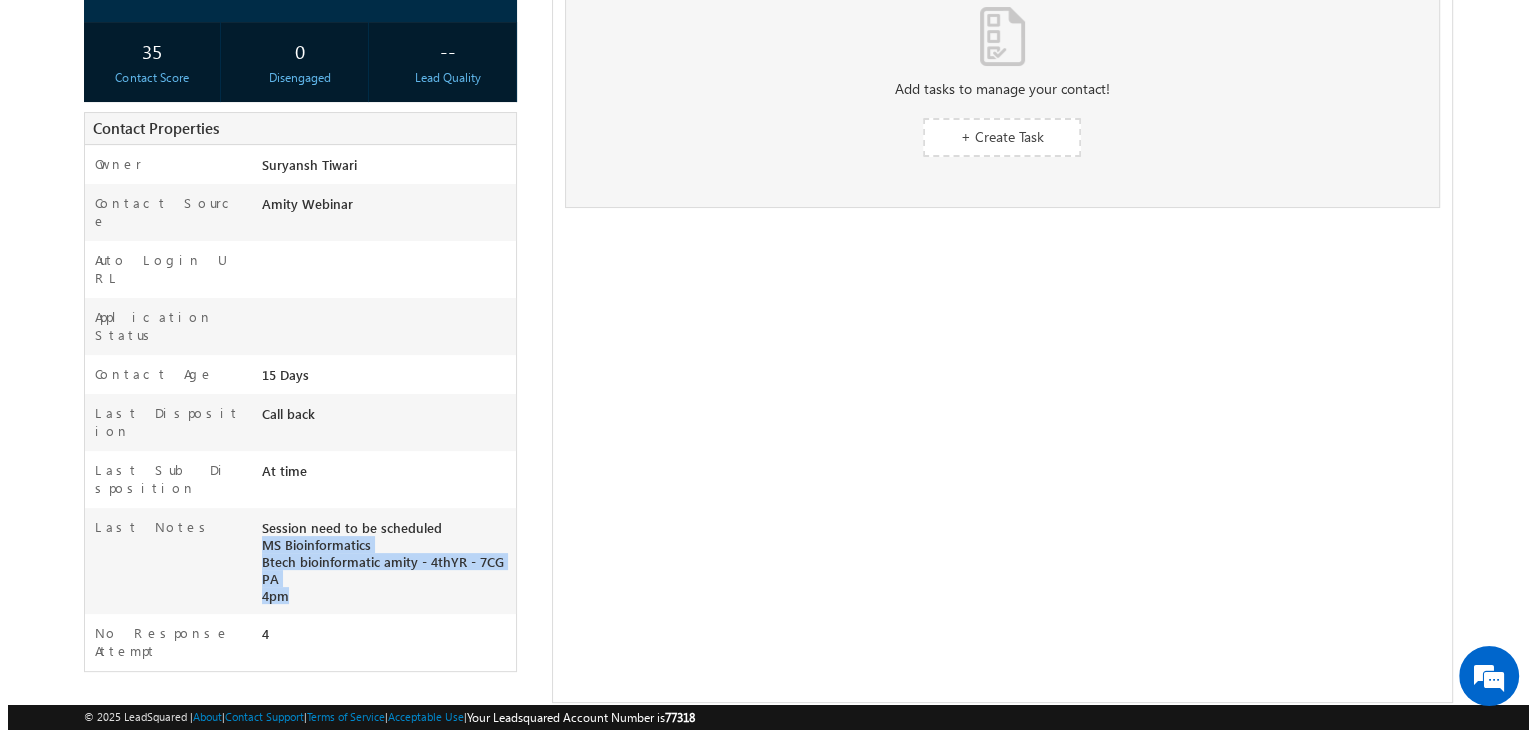 scroll, scrollTop: 0, scrollLeft: 0, axis: both 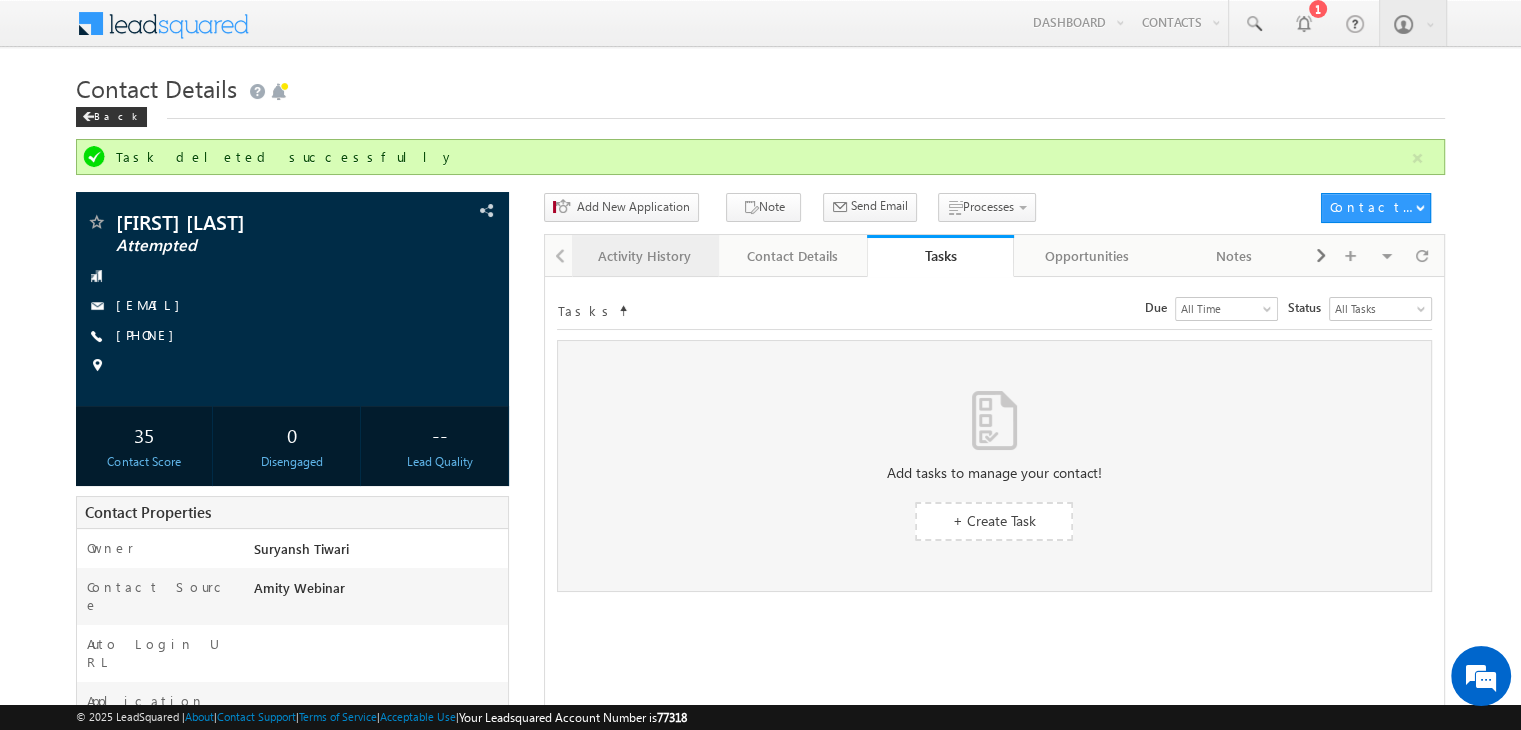 click on "Activity History" at bounding box center (644, 256) 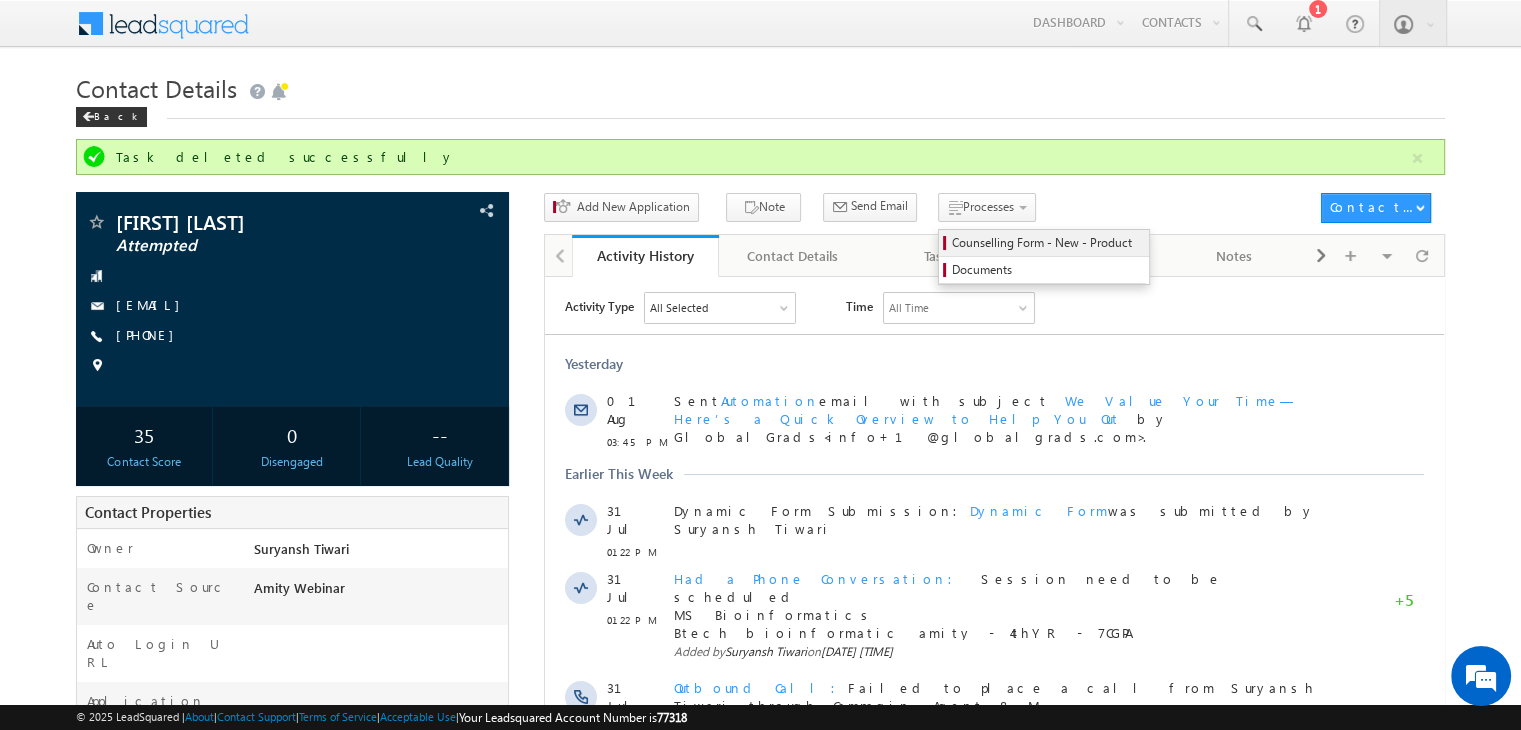click on "Counselling Form - New - Product" at bounding box center (1047, 243) 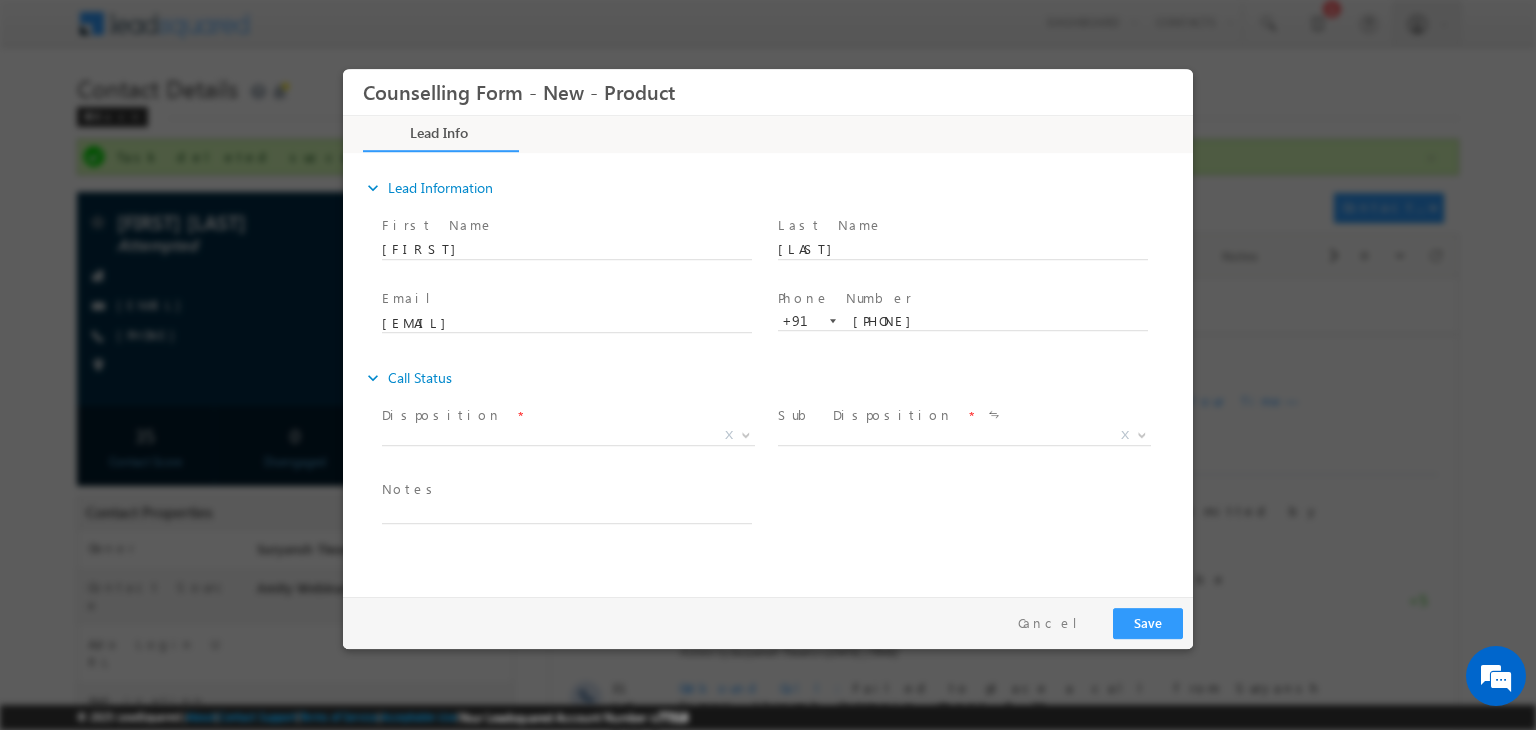 scroll, scrollTop: 0, scrollLeft: 0, axis: both 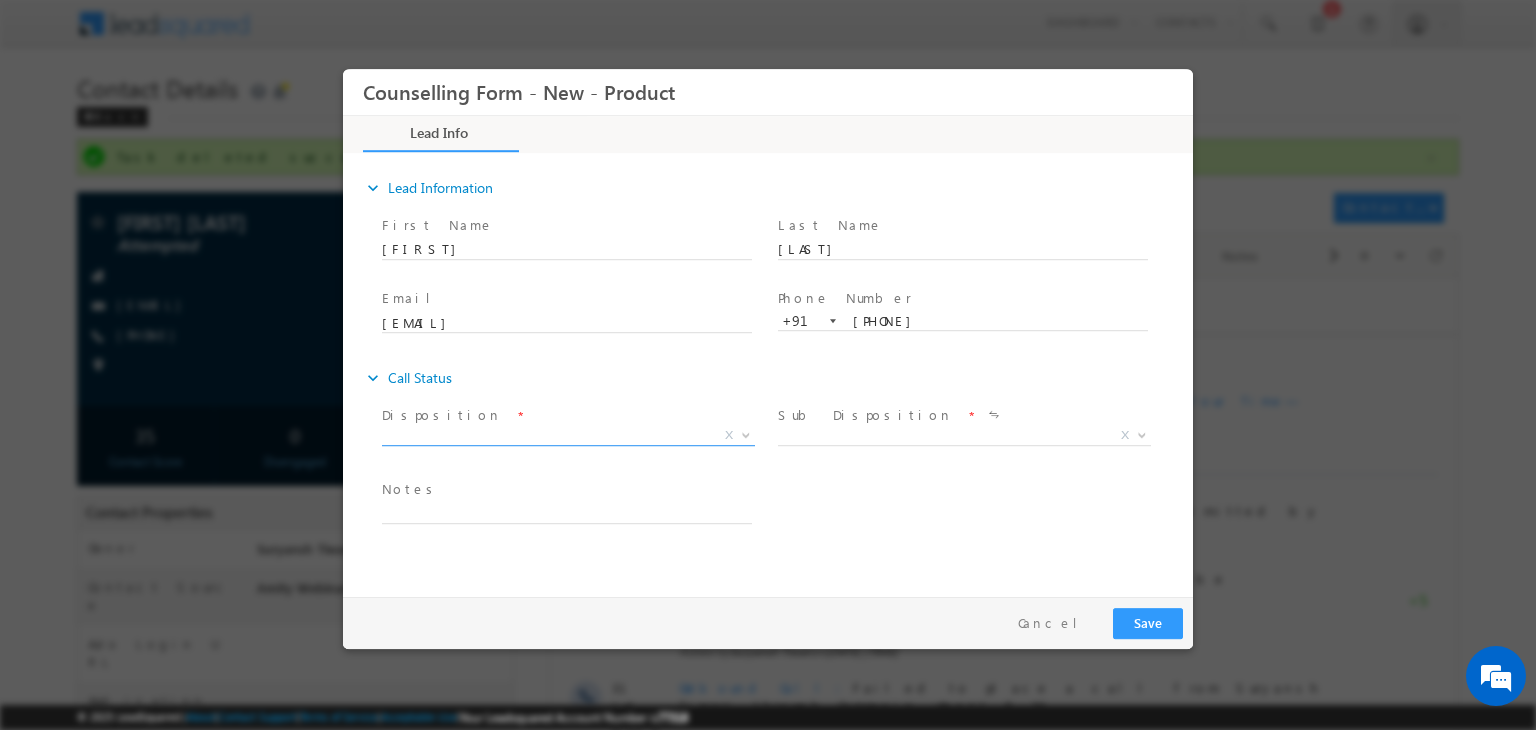 click on "X" at bounding box center [568, 436] 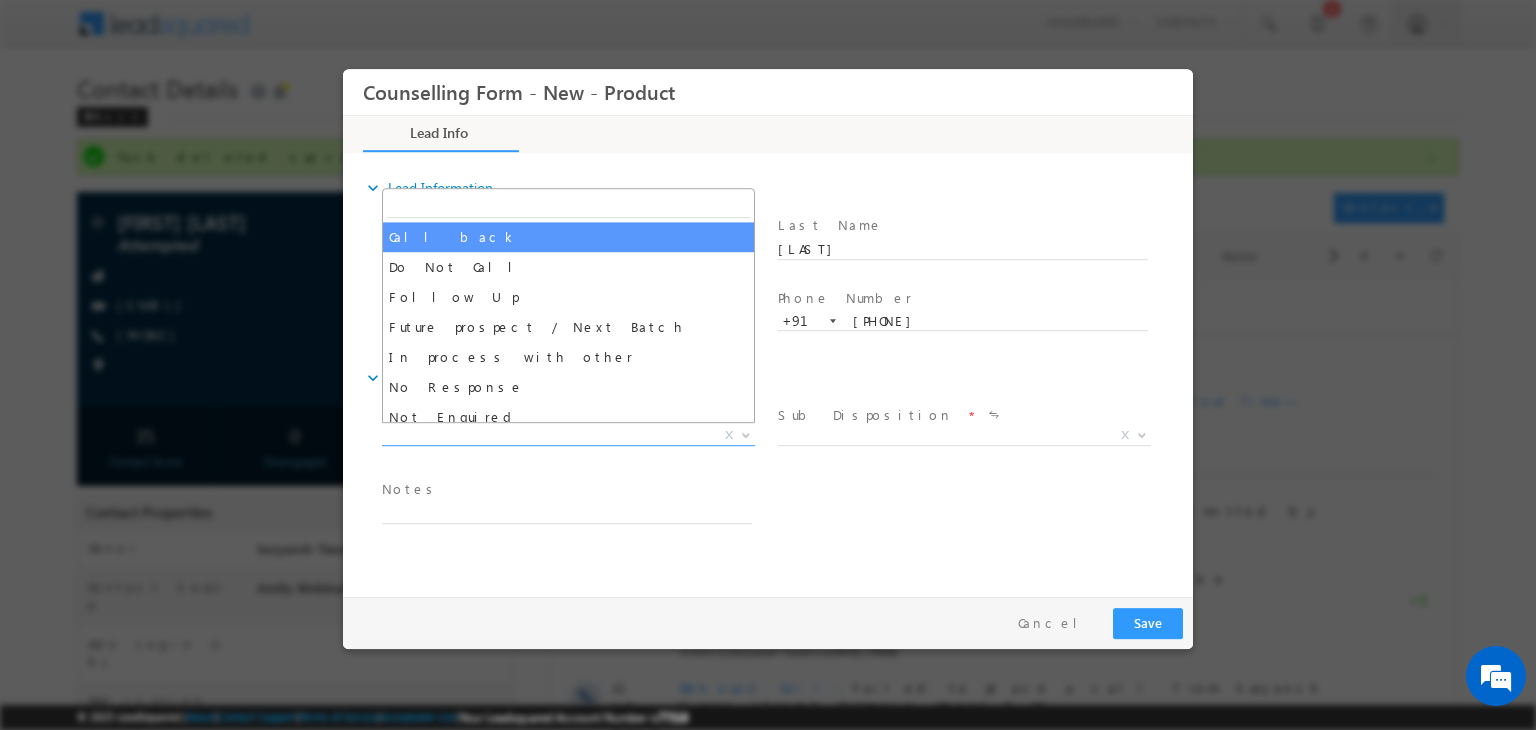 select on "Call back" 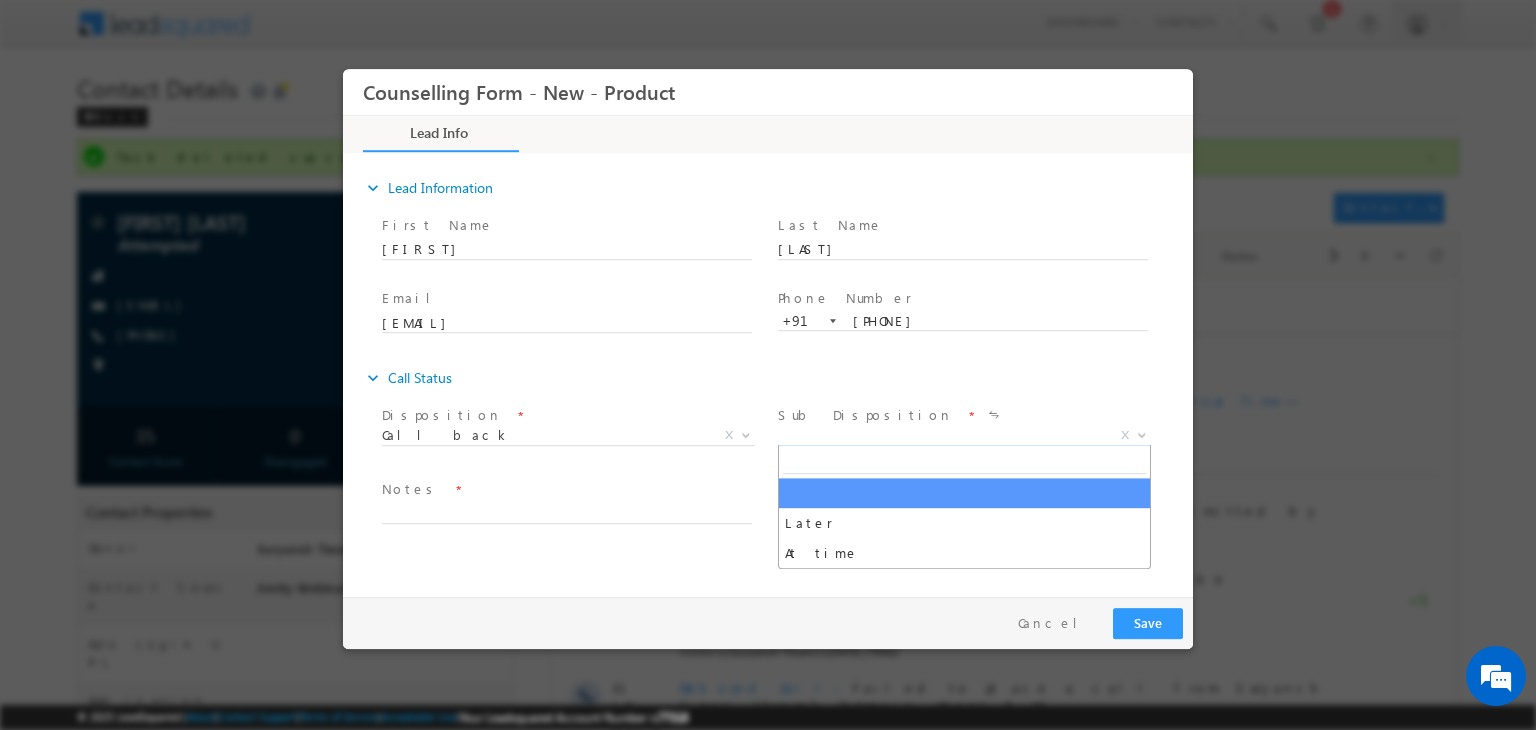 click on "X" at bounding box center [964, 436] 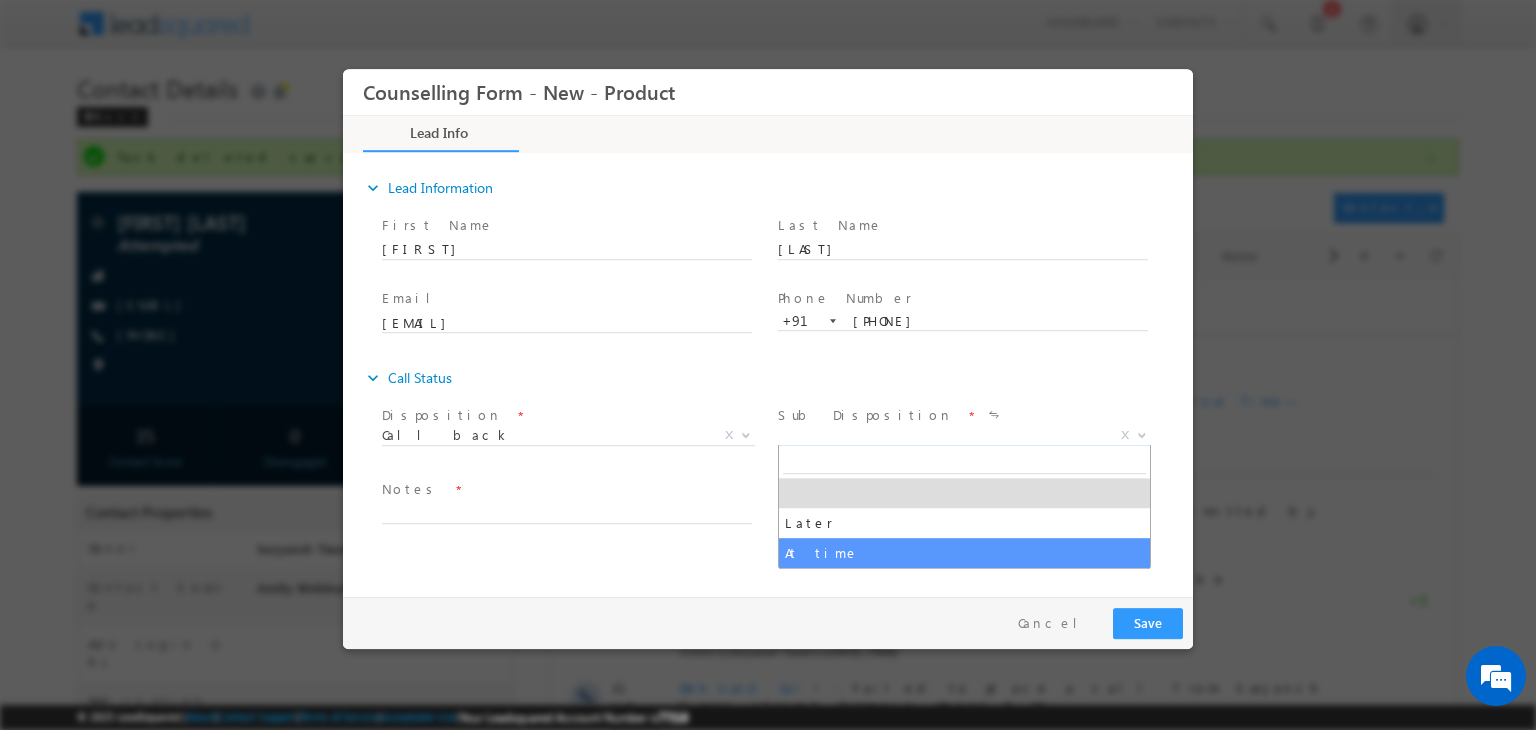 select on "At time" 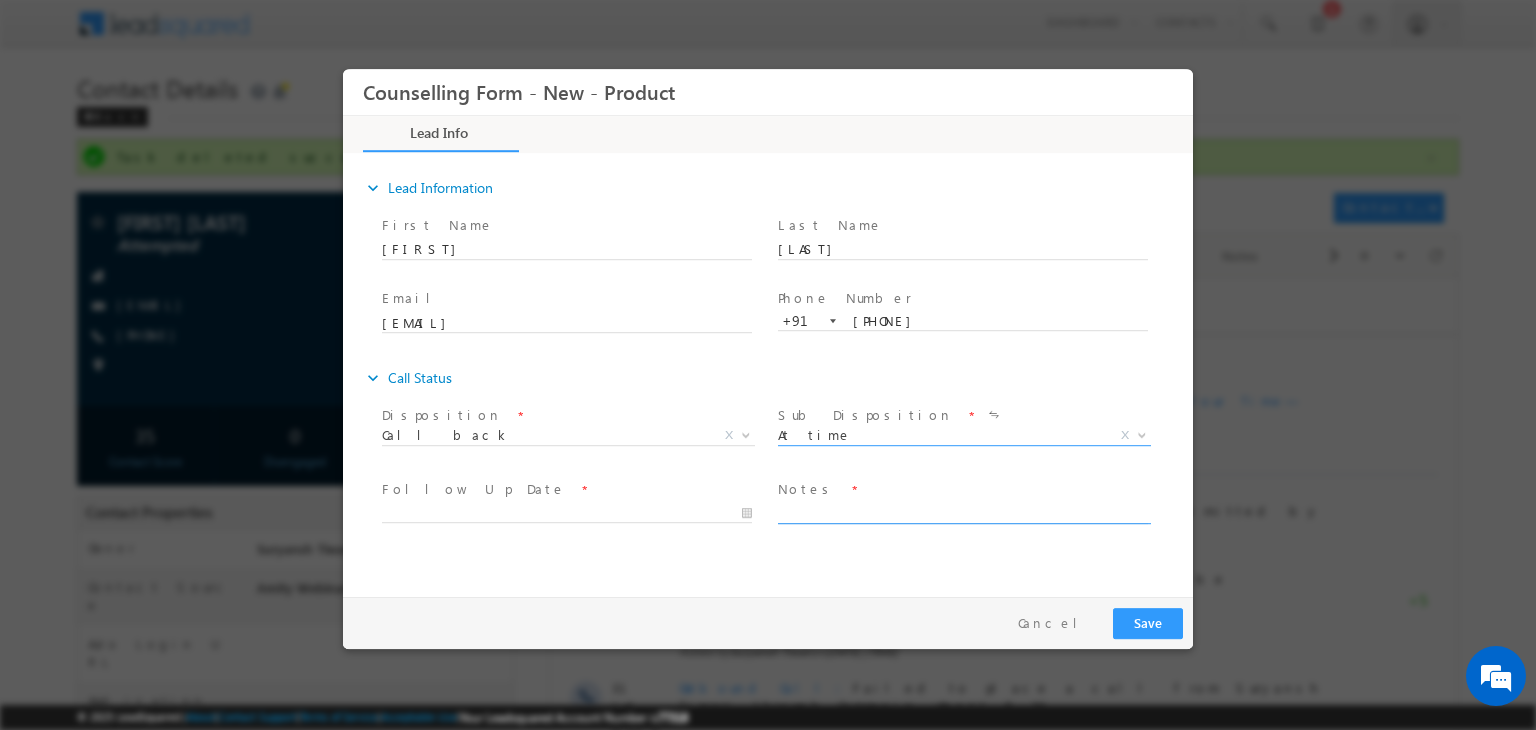 click at bounding box center (963, 512) 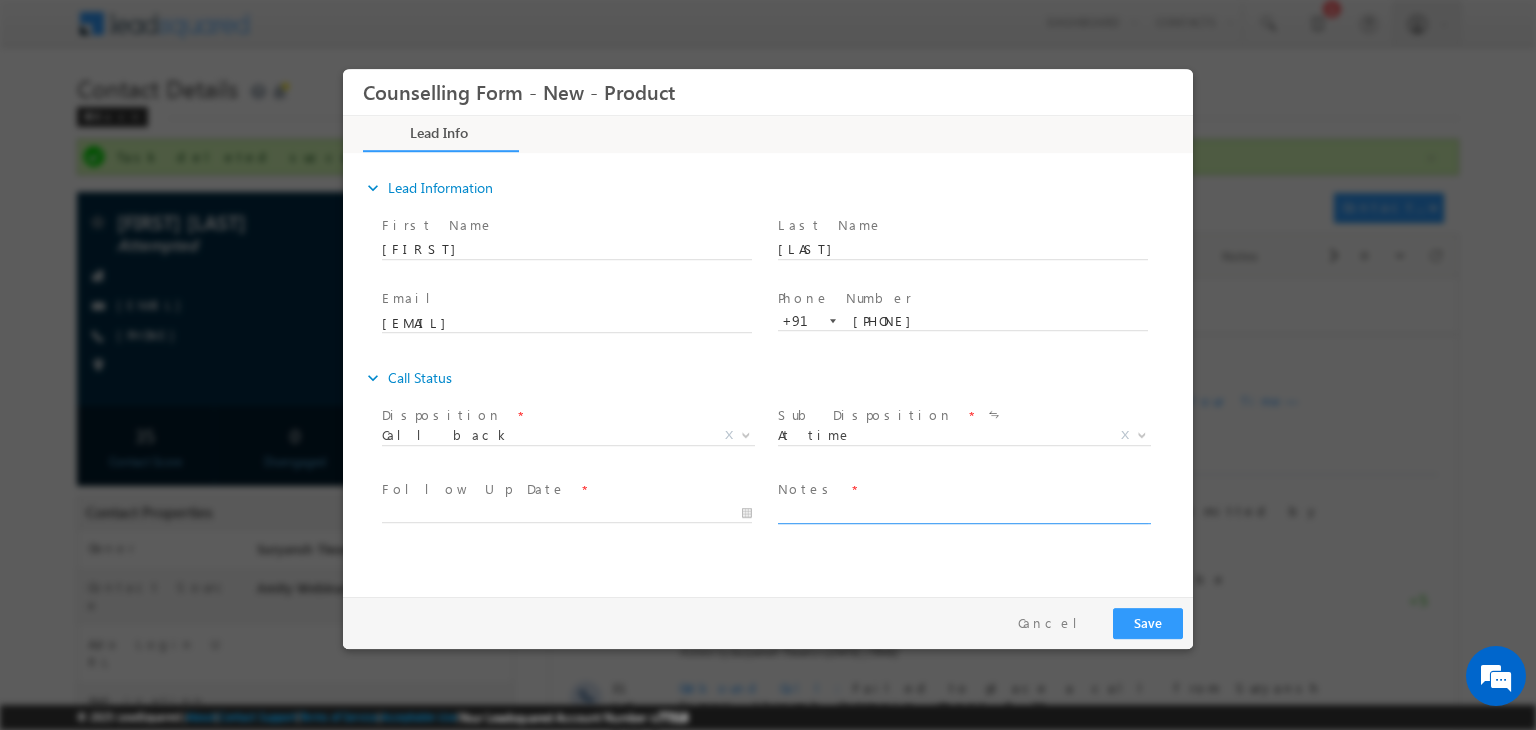 paste on "MS Bioinformatics
Btech bioinformatic amity - 4thYR - 7CGPA
4pm" 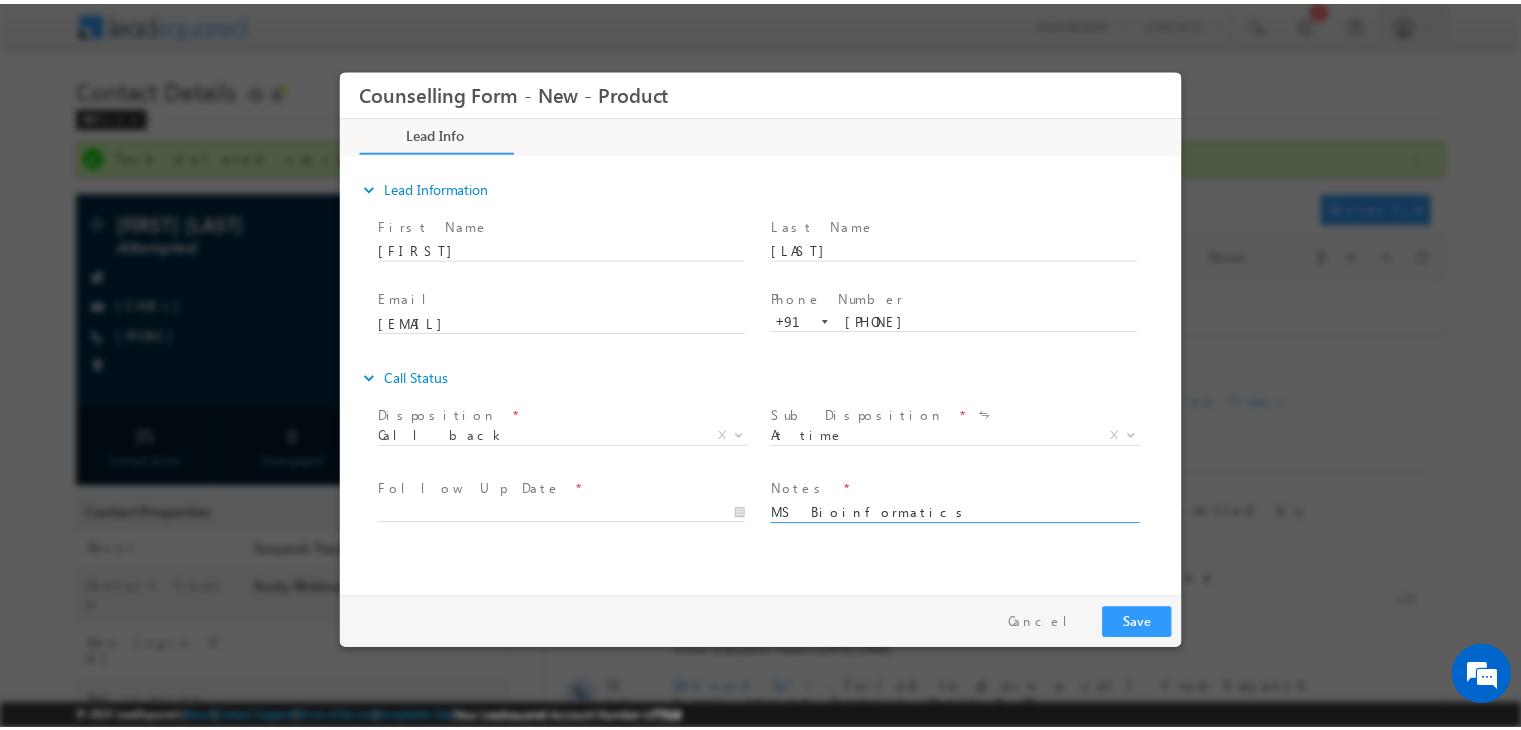 scroll, scrollTop: 3, scrollLeft: 0, axis: vertical 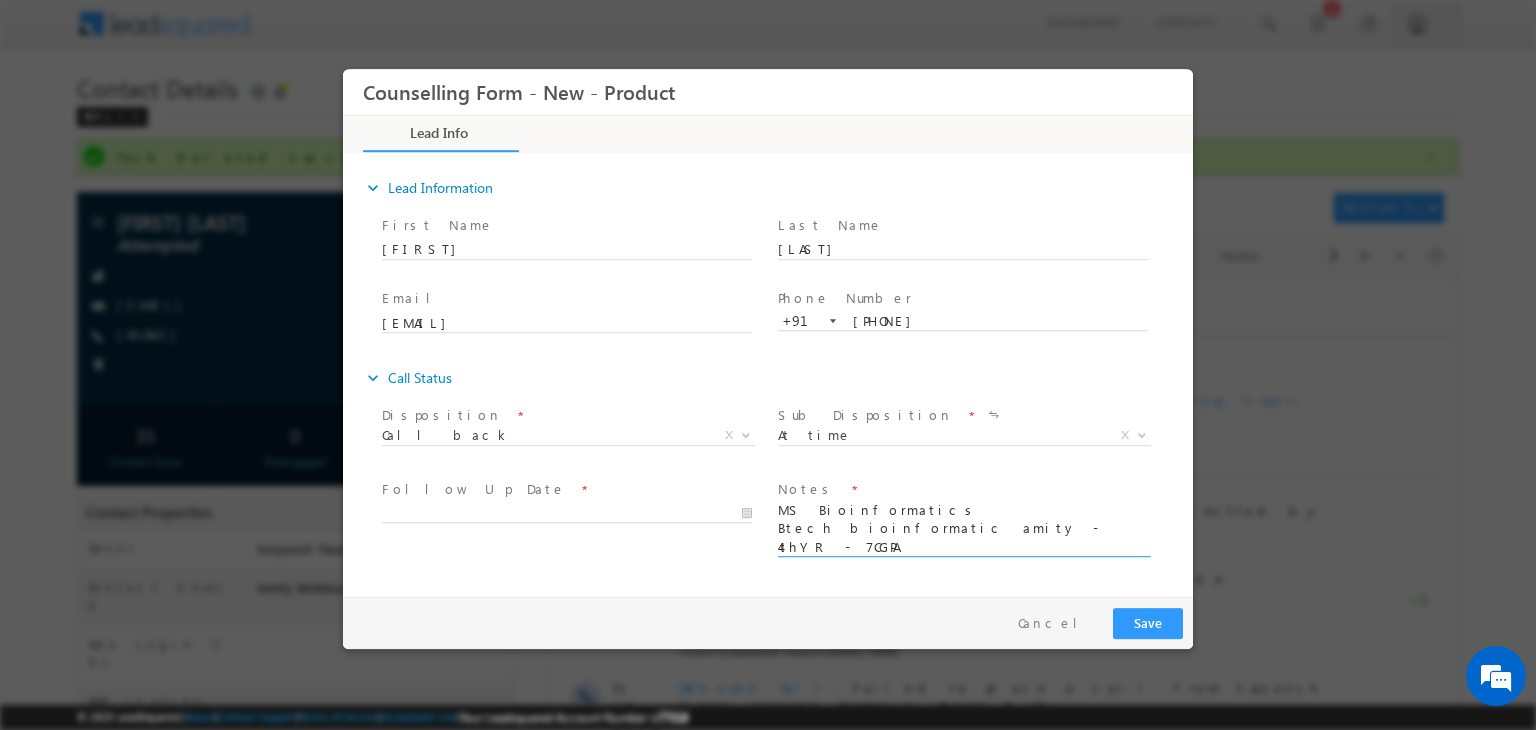 type on "MS Bioinformatics
Btech bioinformatic amity - 4thYR - 7CGPA
4pm" 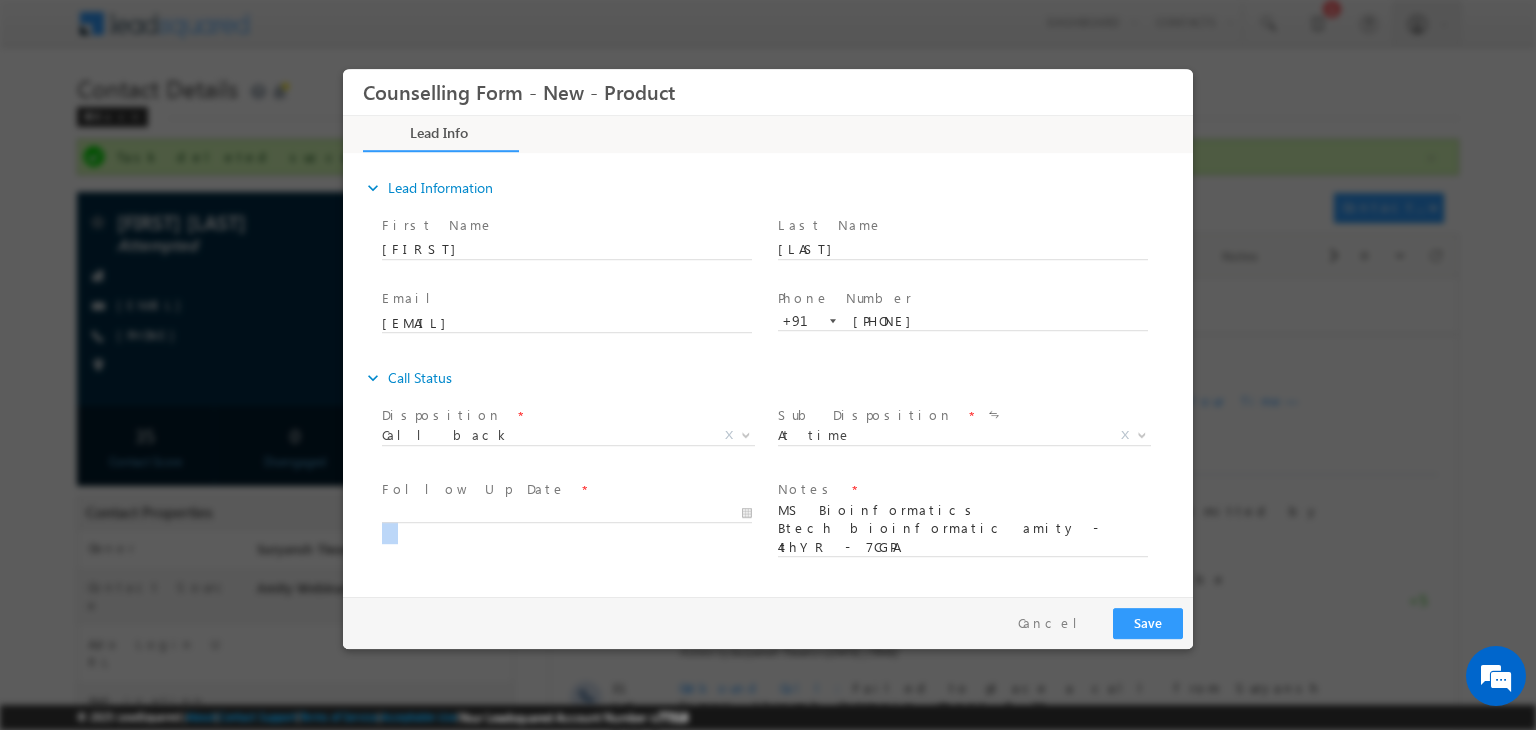 drag, startPoint x: 561, startPoint y: 523, endPoint x: 536, endPoint y: 507, distance: 29.681644 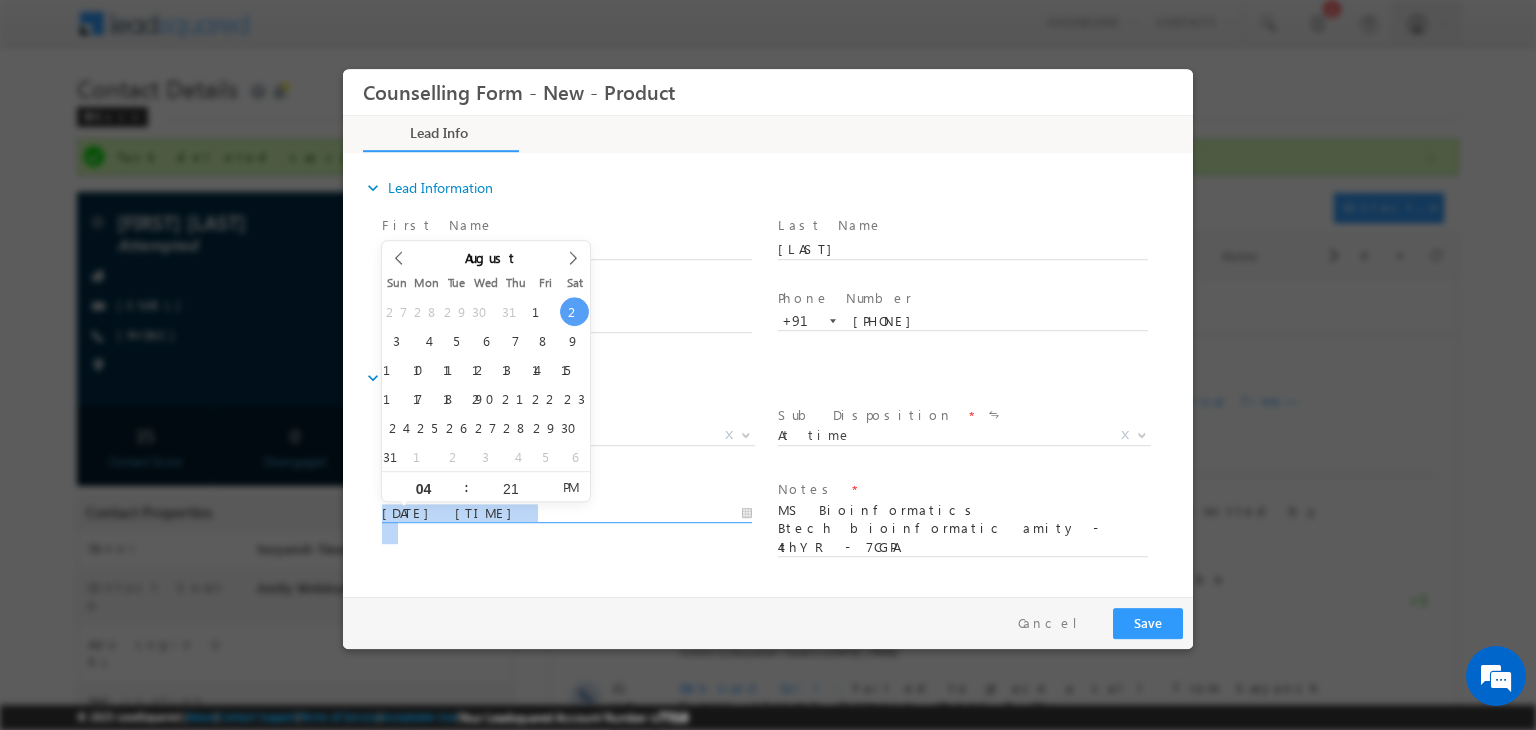 click on "02/08/2025 4:21 PM" at bounding box center [567, 514] 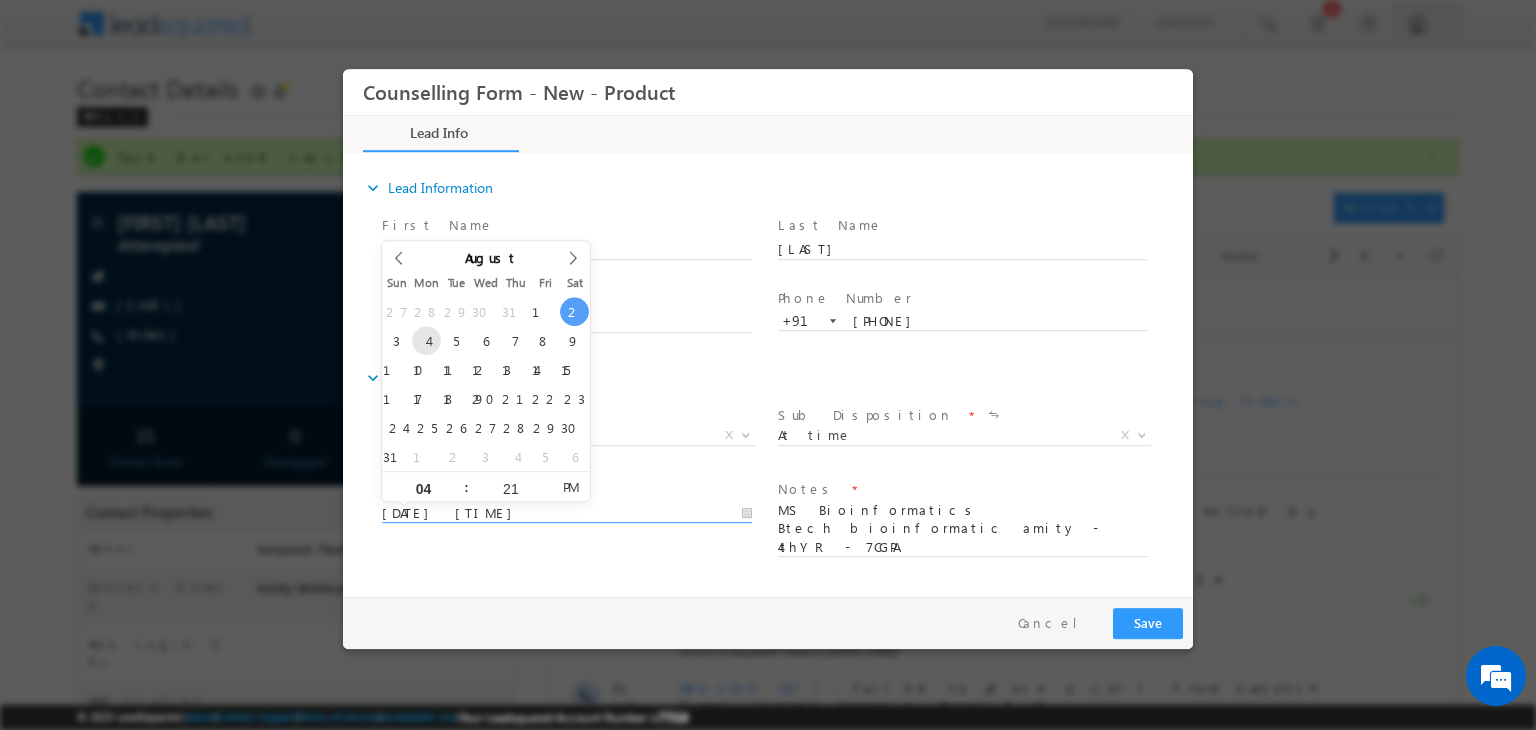 type on "04/08/2025 4:21 PM" 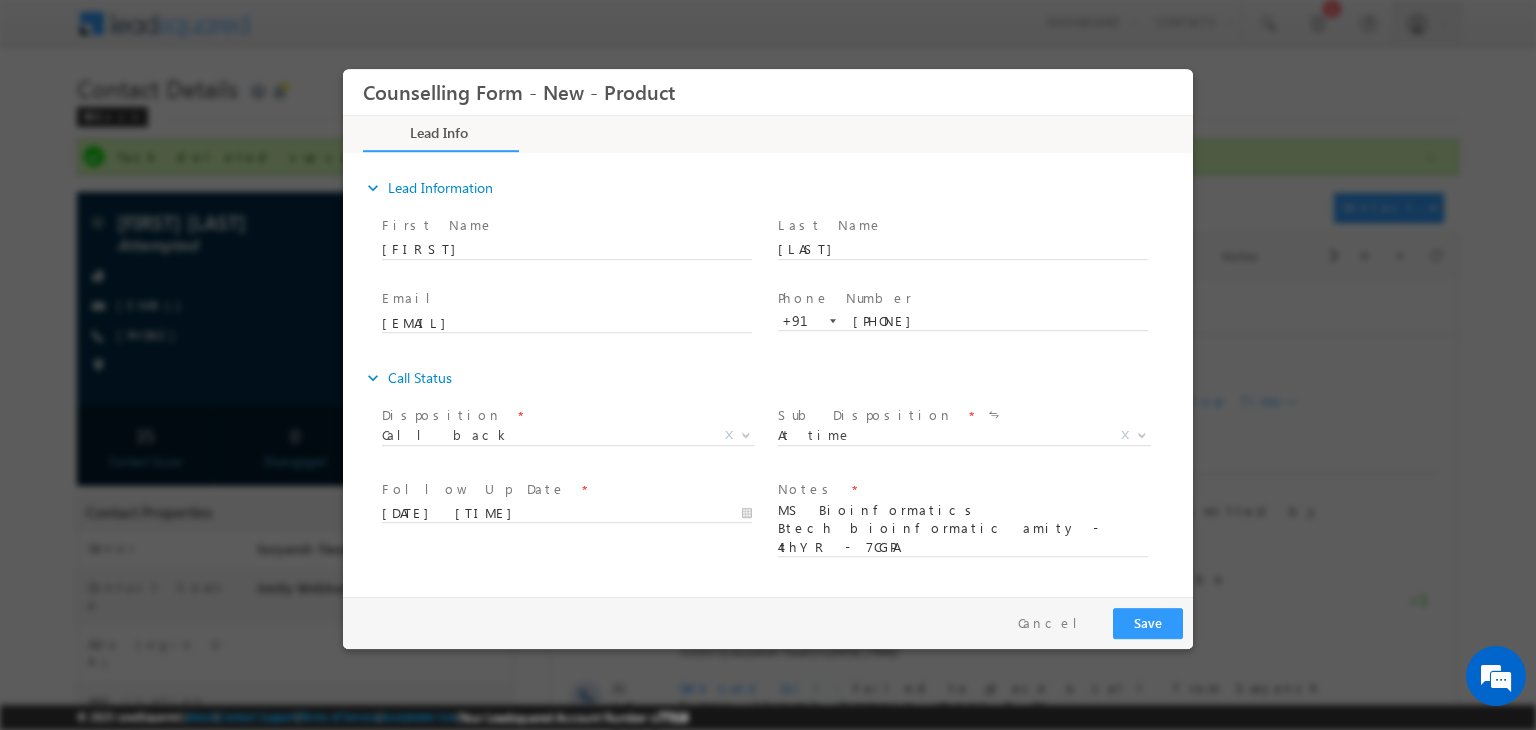 click on "Counselling Form - New - Product
Lead Info Documents" at bounding box center [768, 329] 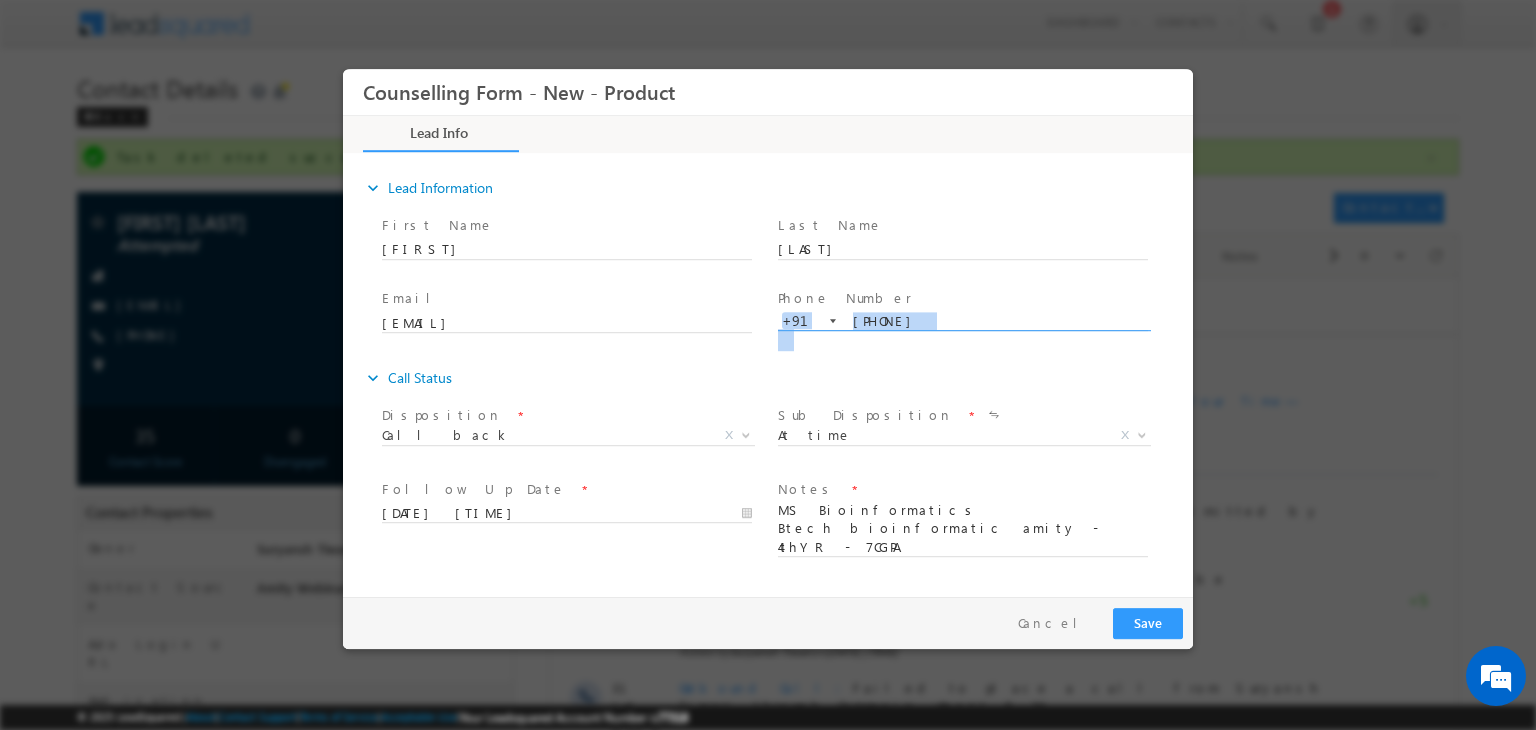 drag, startPoint x: 936, startPoint y: 330, endPoint x: 925, endPoint y: 309, distance: 23.70654 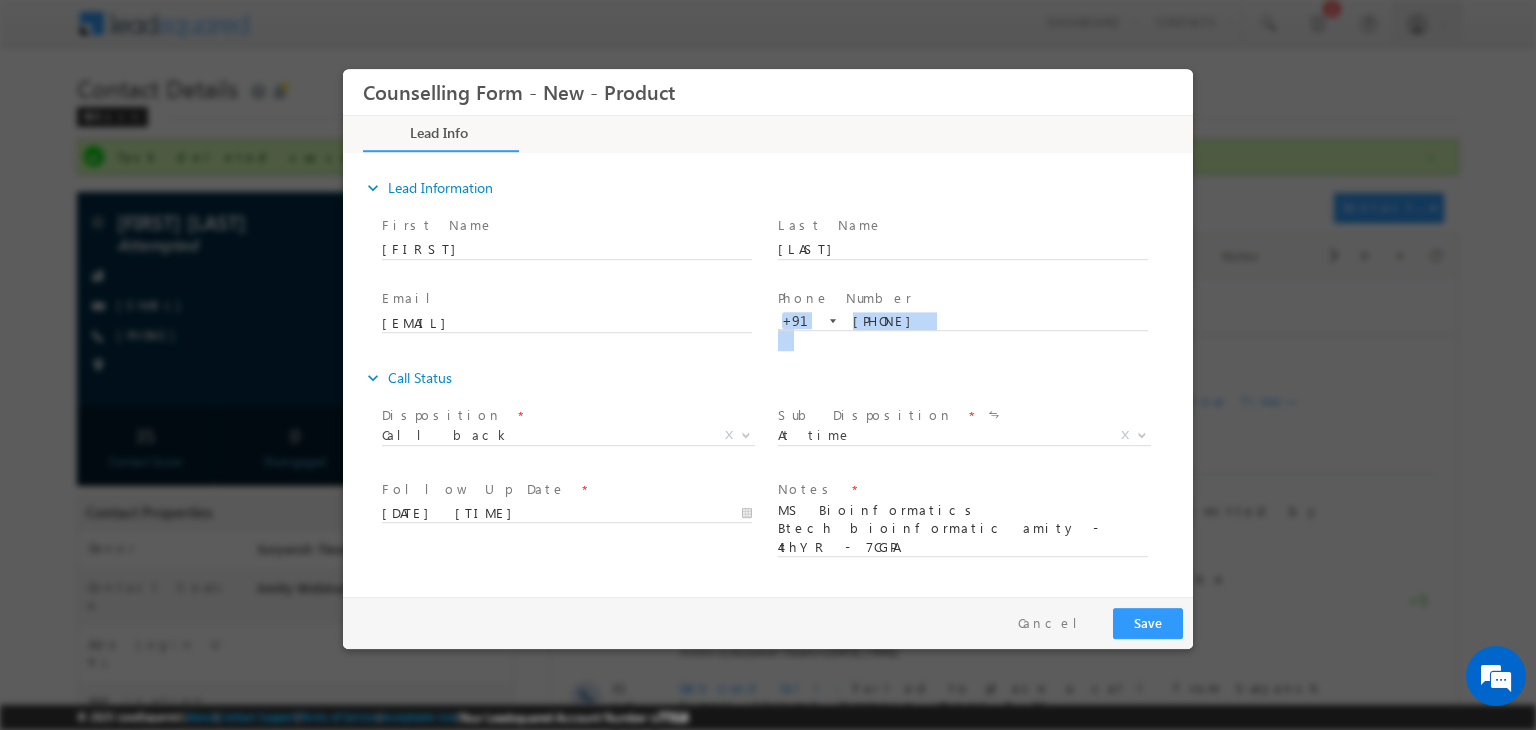 click on "+91-7065629713 7065629713 +91" at bounding box center [972, 321] 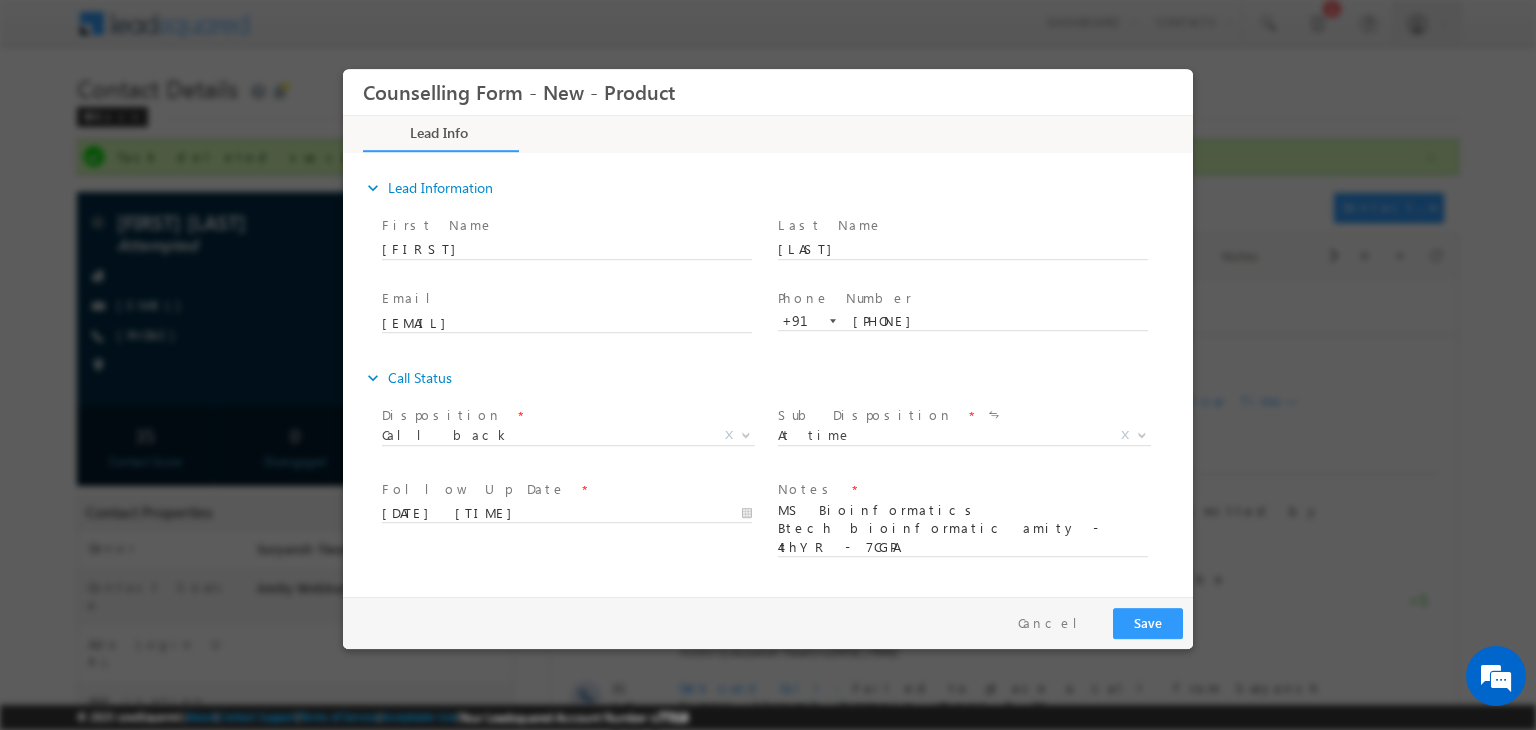 click on "+91-7065629713 7065629713 +91" at bounding box center (972, 321) 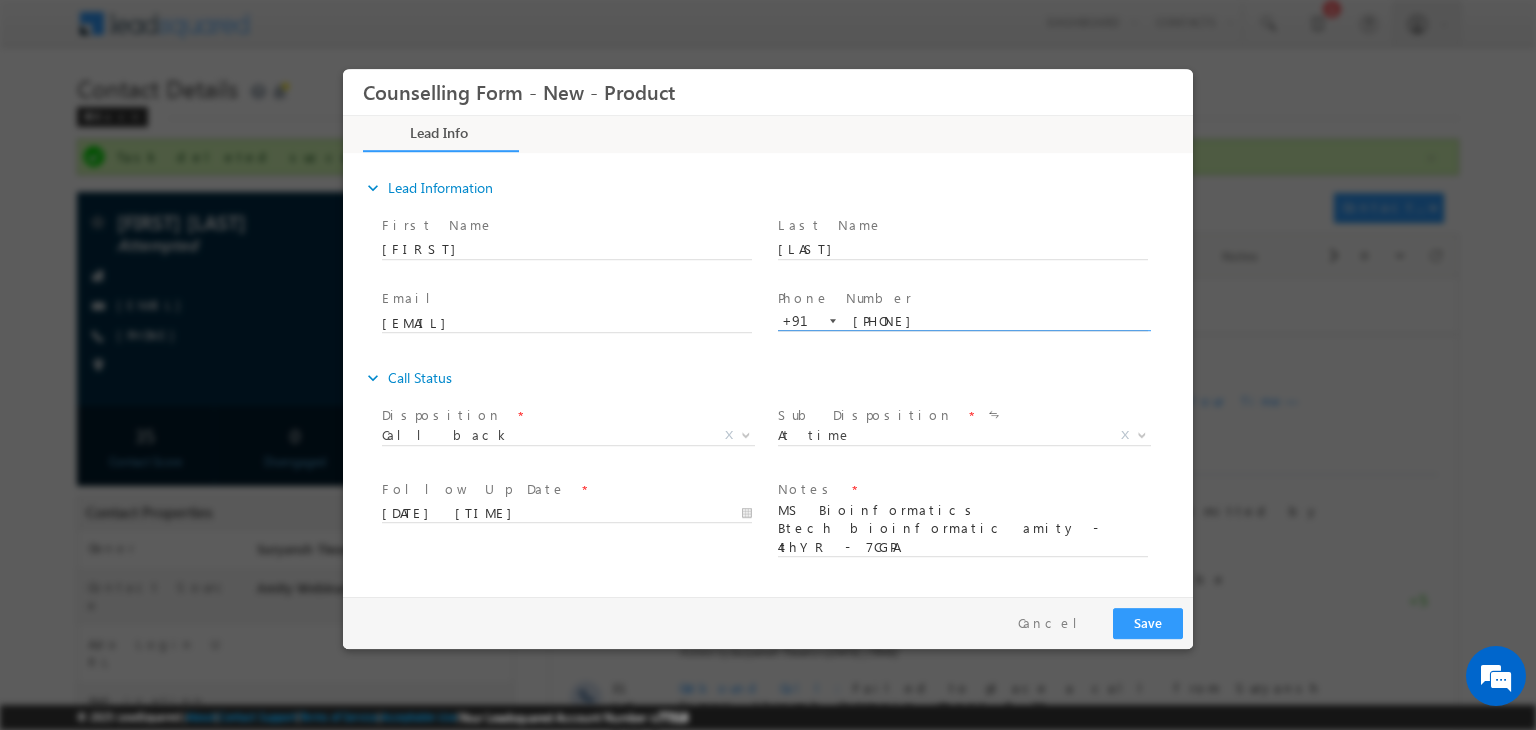 click on "7065629713" at bounding box center [963, 322] 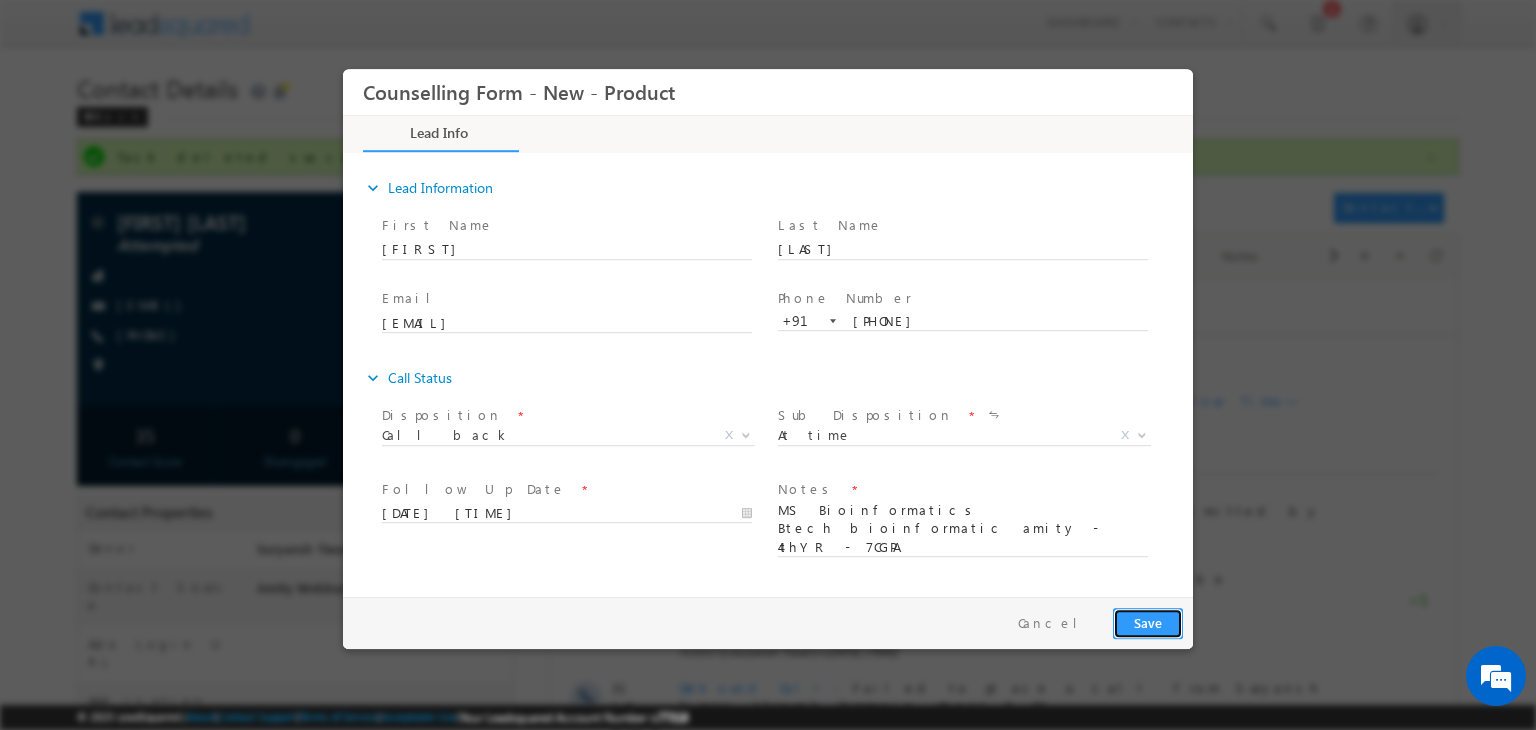 drag, startPoint x: 1141, startPoint y: 621, endPoint x: 1723, endPoint y: 706, distance: 588.1743 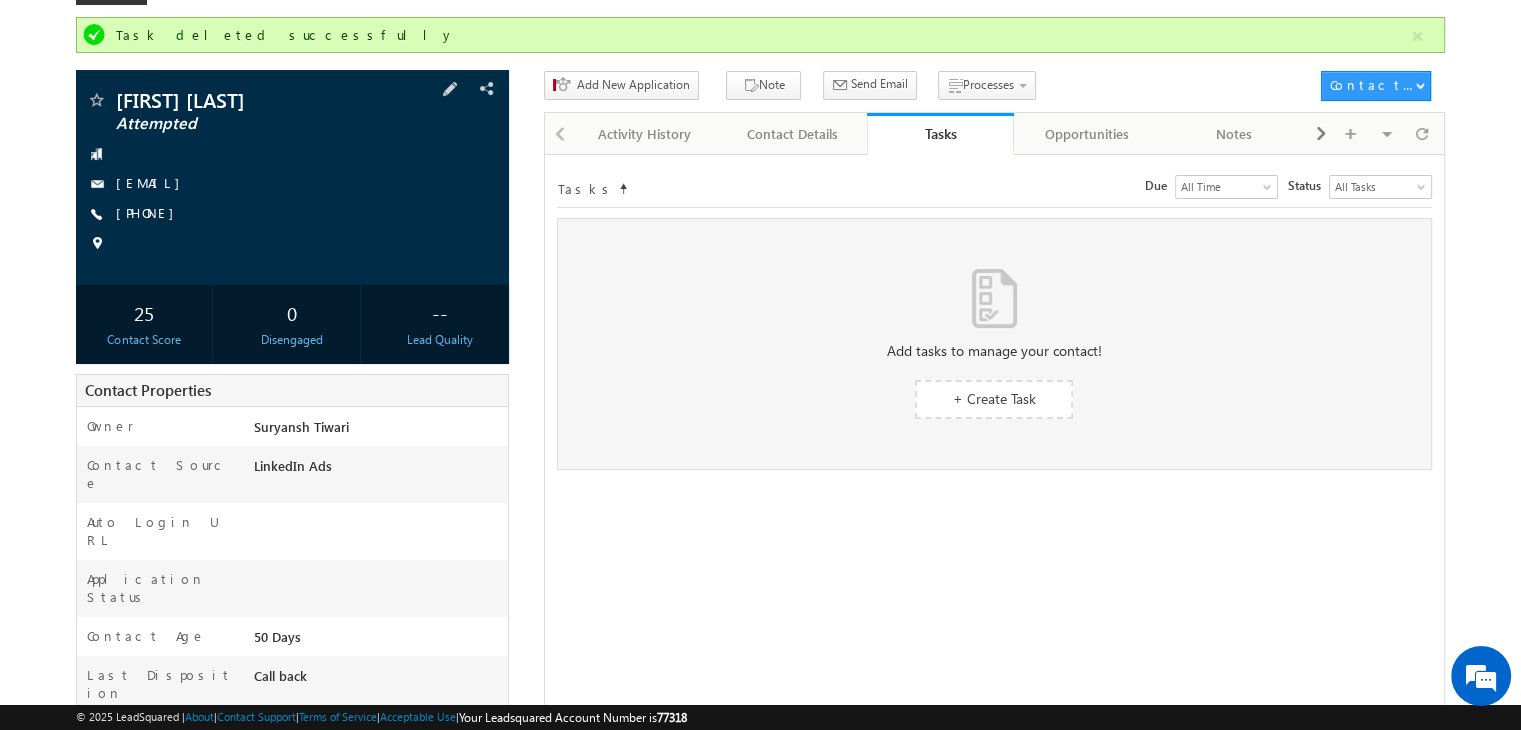 scroll, scrollTop: 0, scrollLeft: 0, axis: both 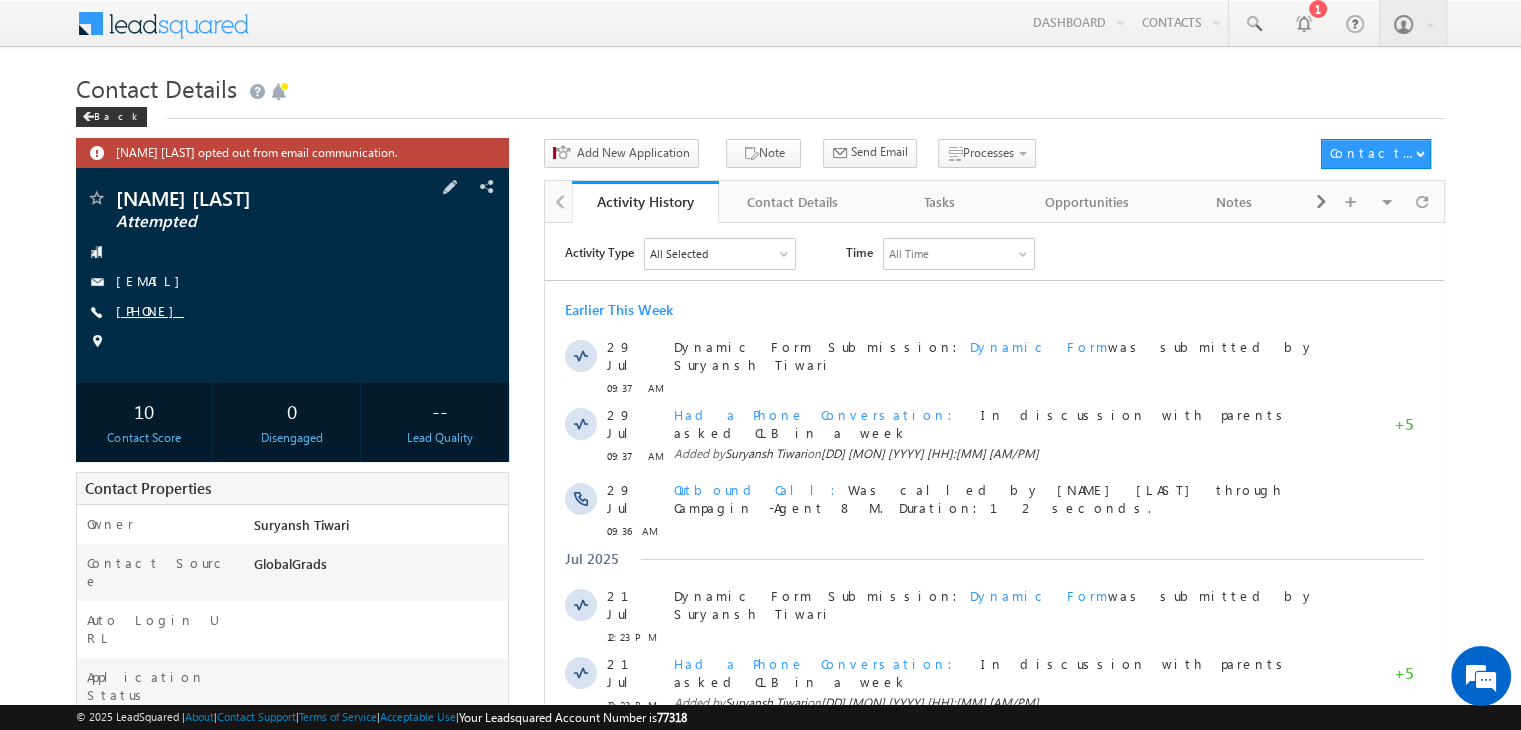 click on "[PHONE]" at bounding box center [150, 310] 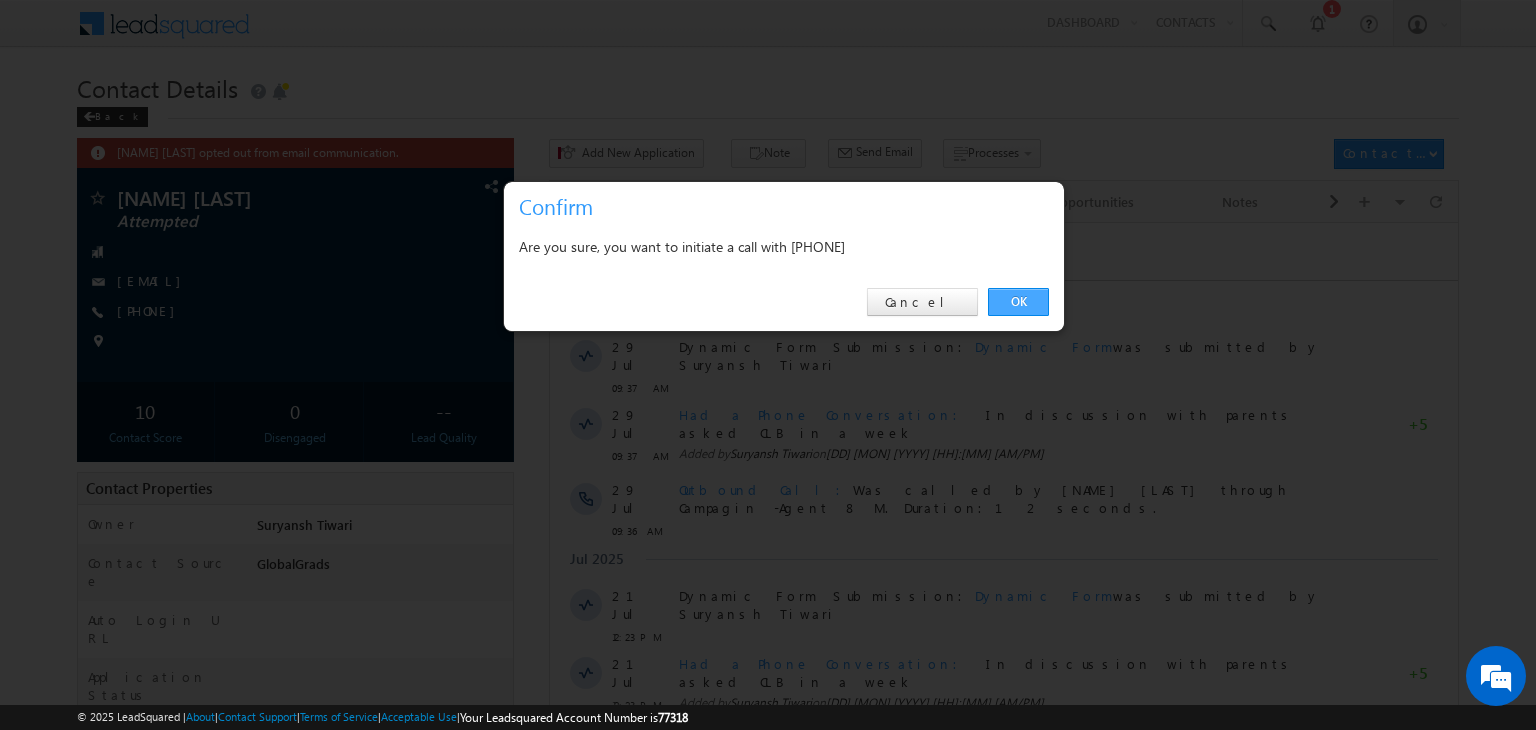 click on "OK" at bounding box center [1018, 302] 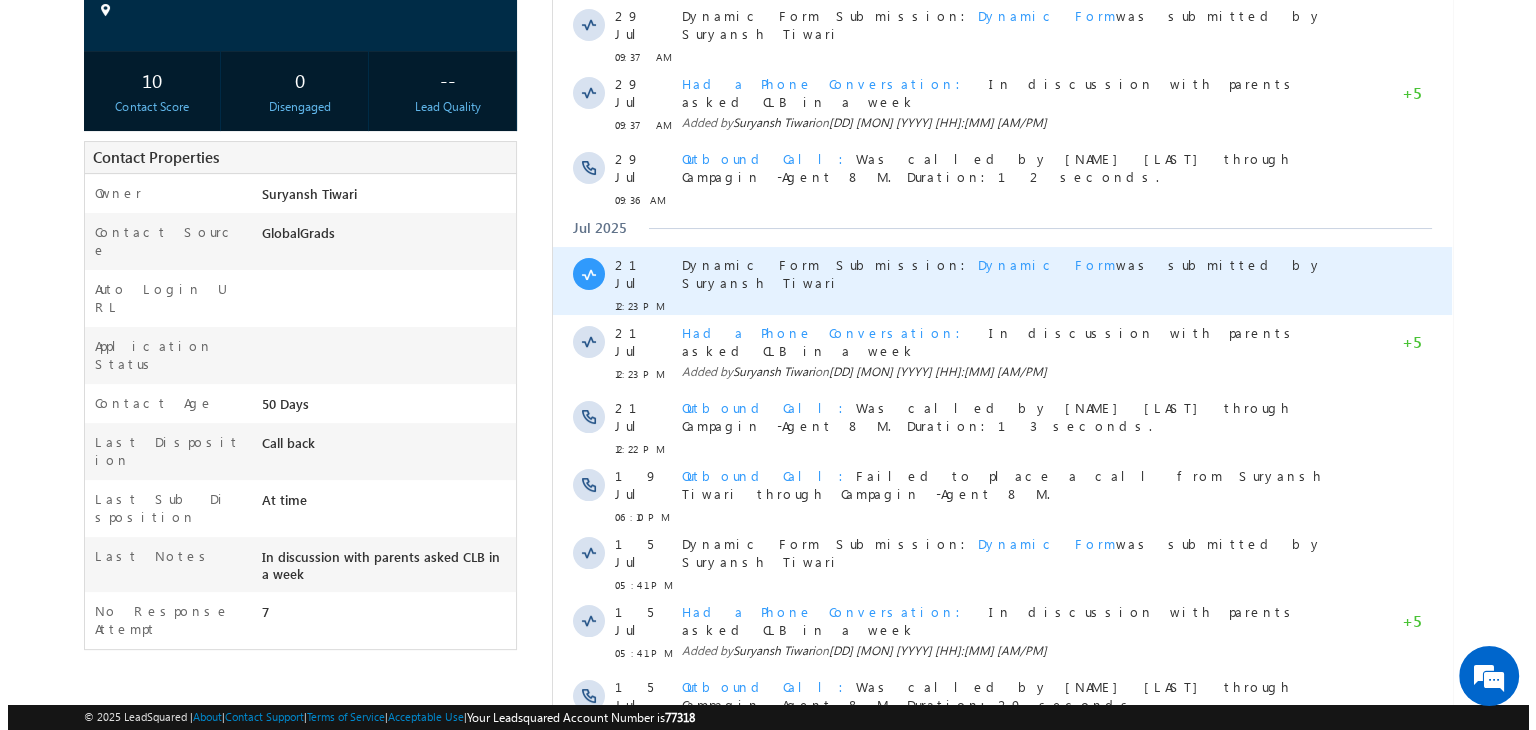 scroll, scrollTop: 0, scrollLeft: 0, axis: both 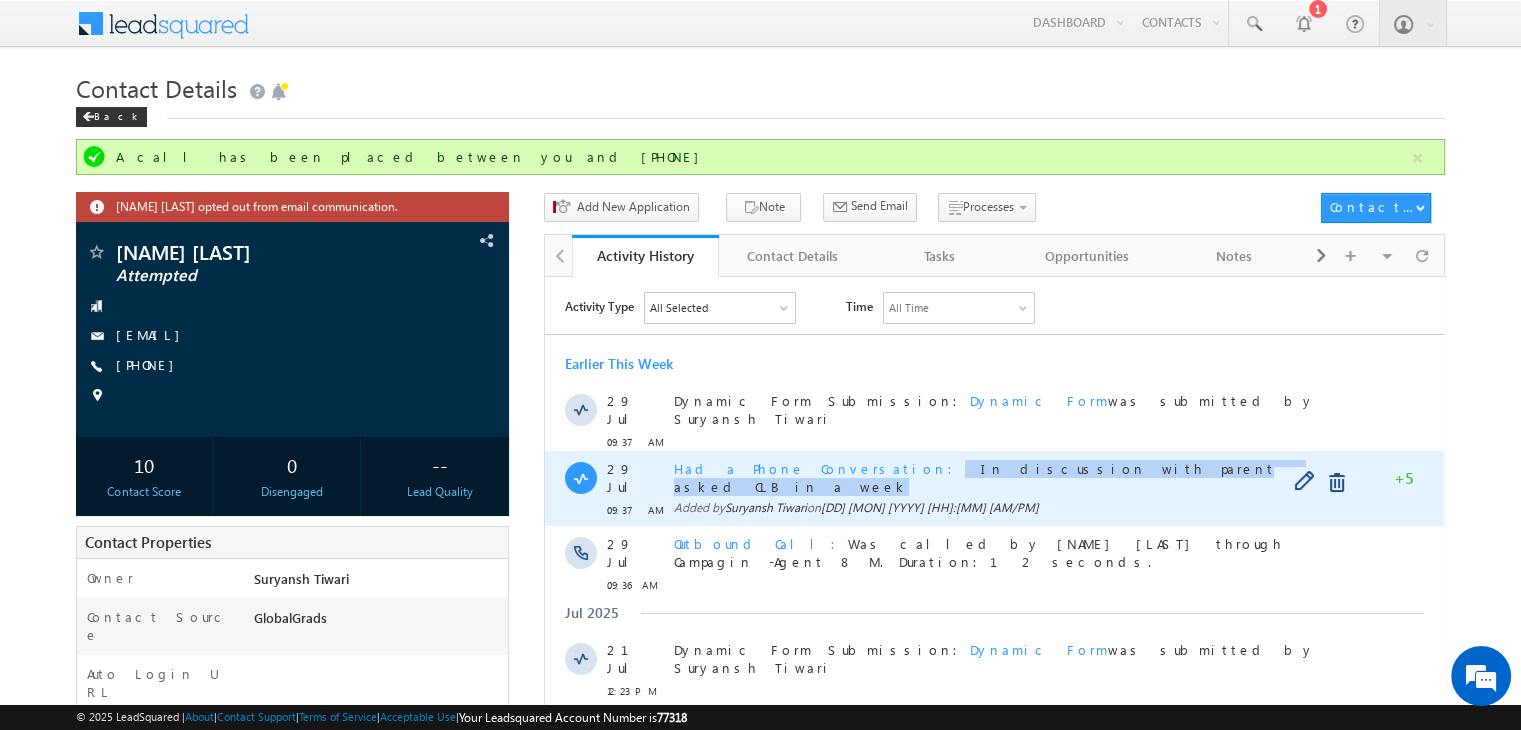 copy on "In discussion with parents asked CLB in a week" 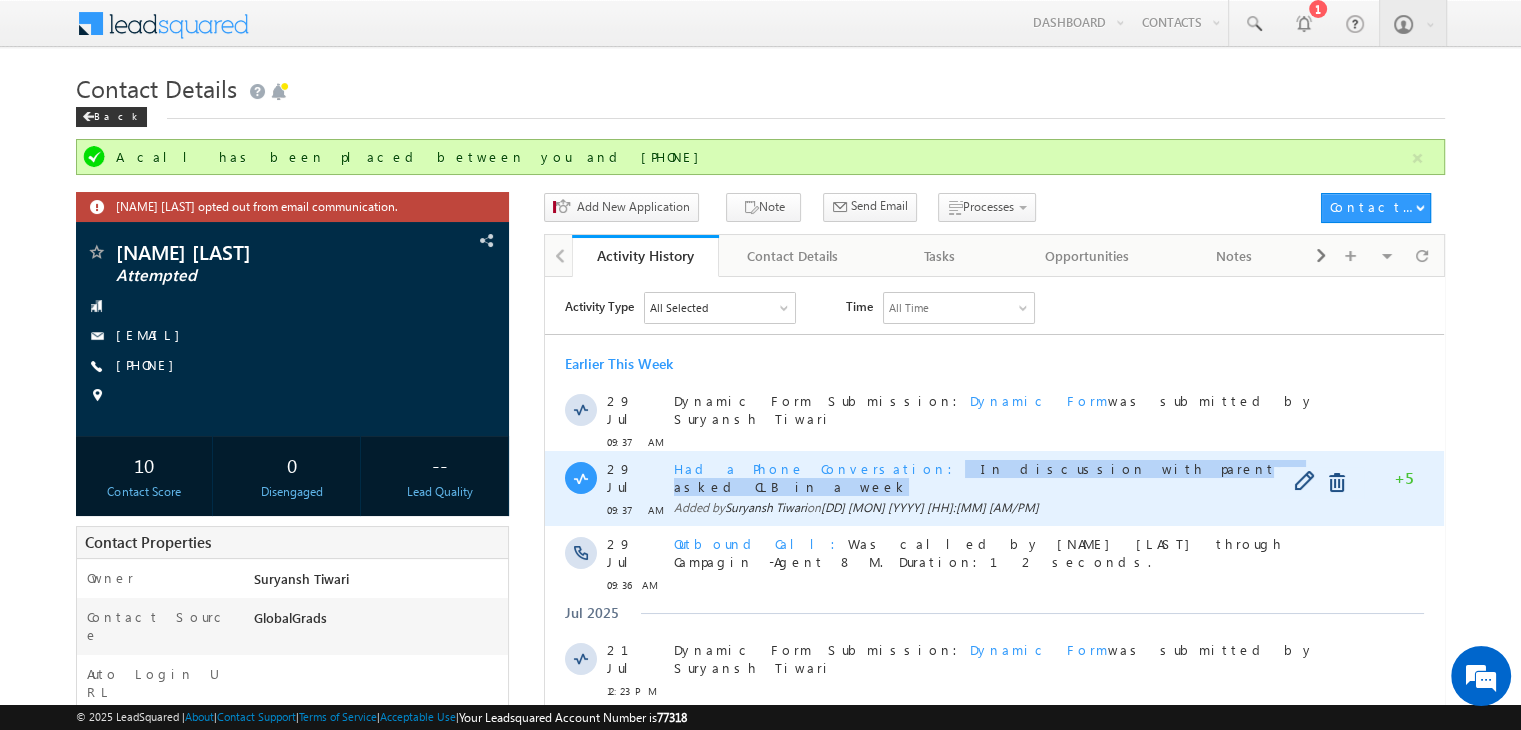 drag, startPoint x: 833, startPoint y: 458, endPoint x: 1108, endPoint y: 466, distance: 275.11633 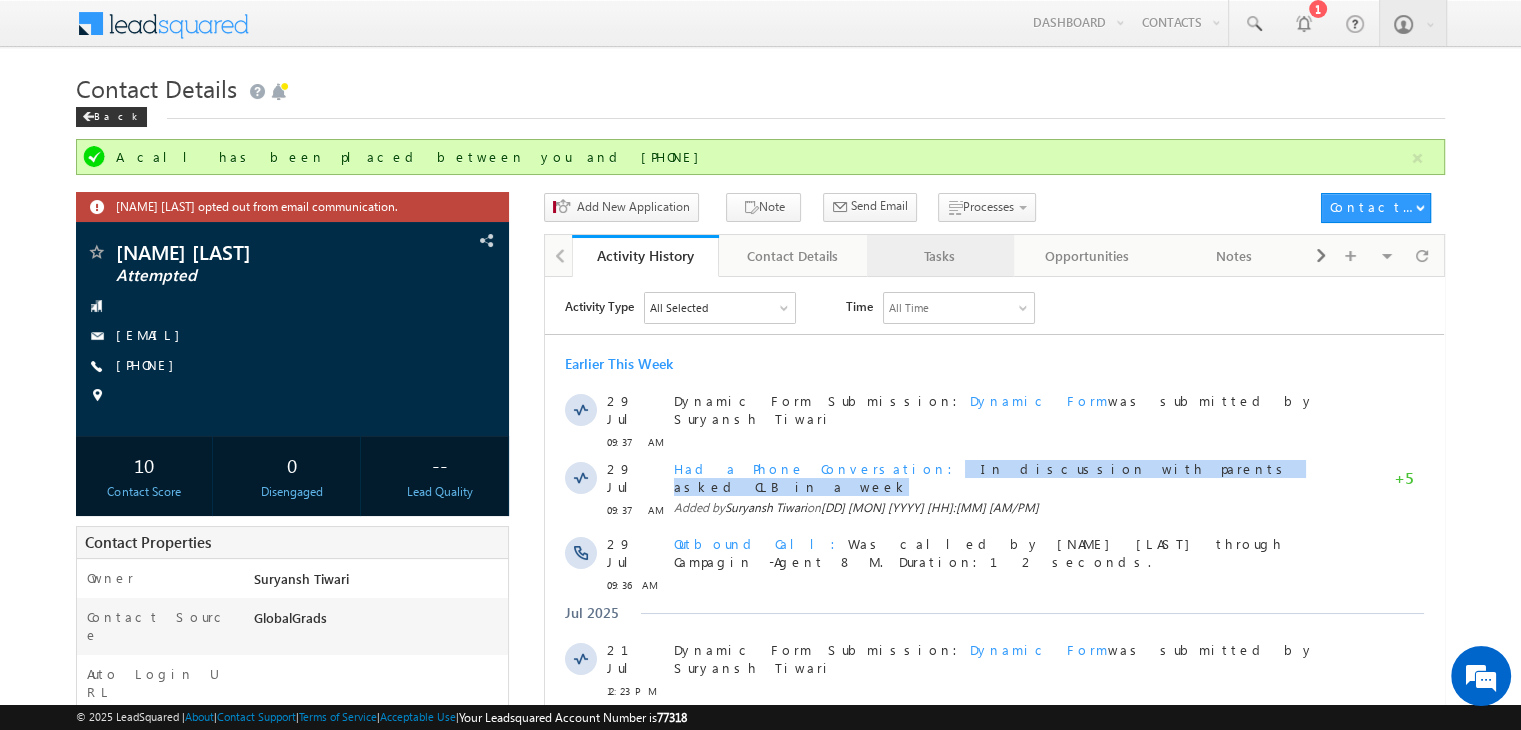 click on "Tasks" at bounding box center [939, 256] 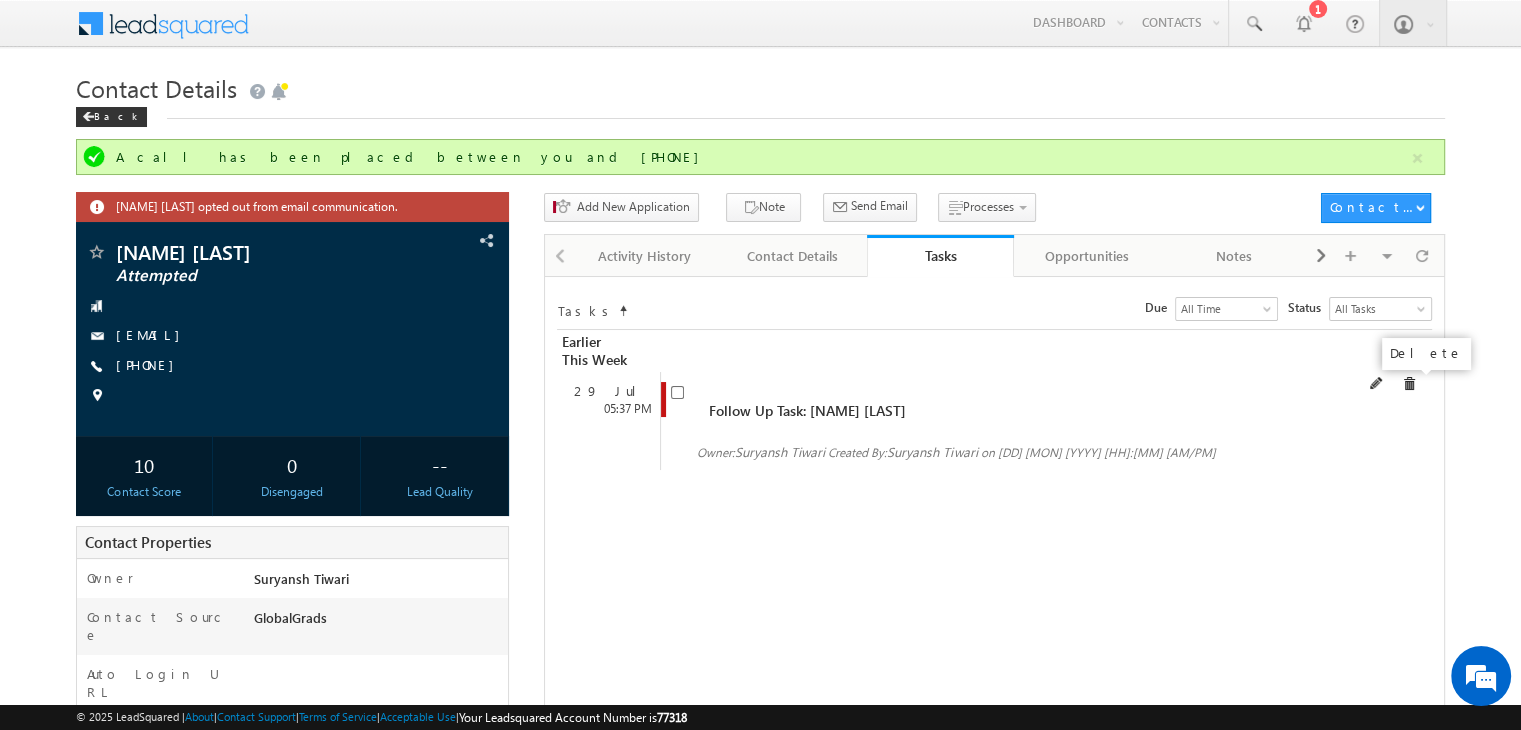 click at bounding box center (1409, 384) 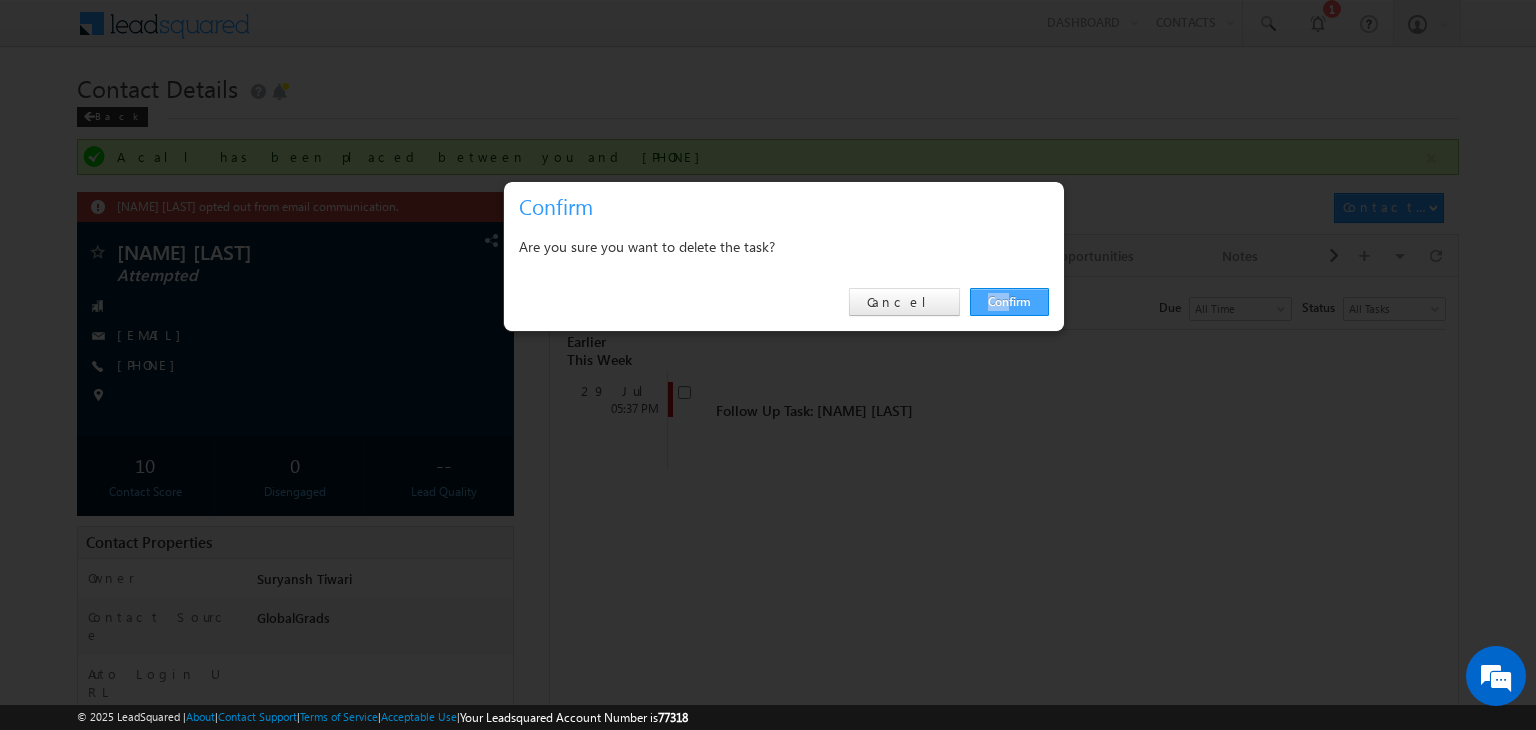 drag, startPoint x: 982, startPoint y: 278, endPoint x: 1008, endPoint y: 305, distance: 37.48333 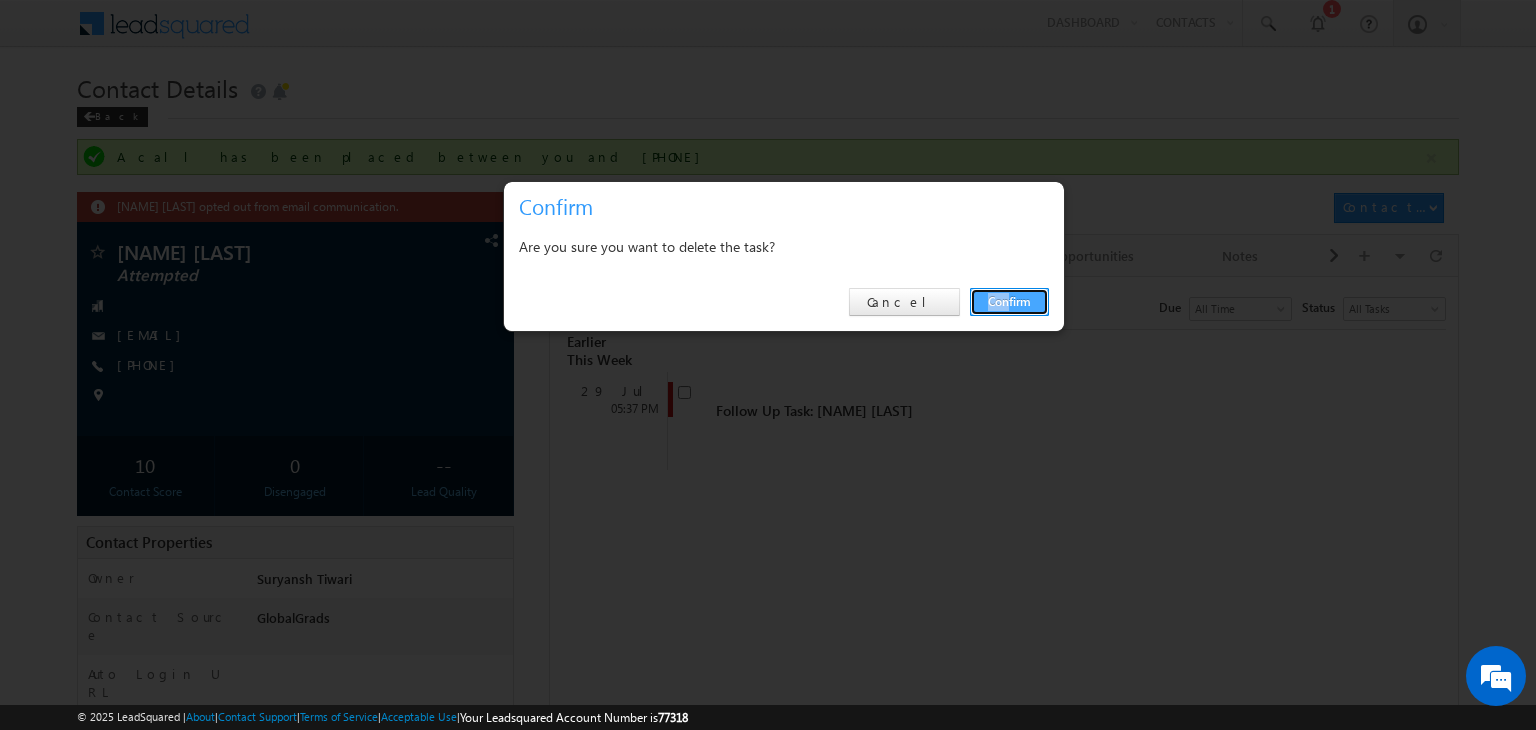 click on "Confirm" at bounding box center [1009, 302] 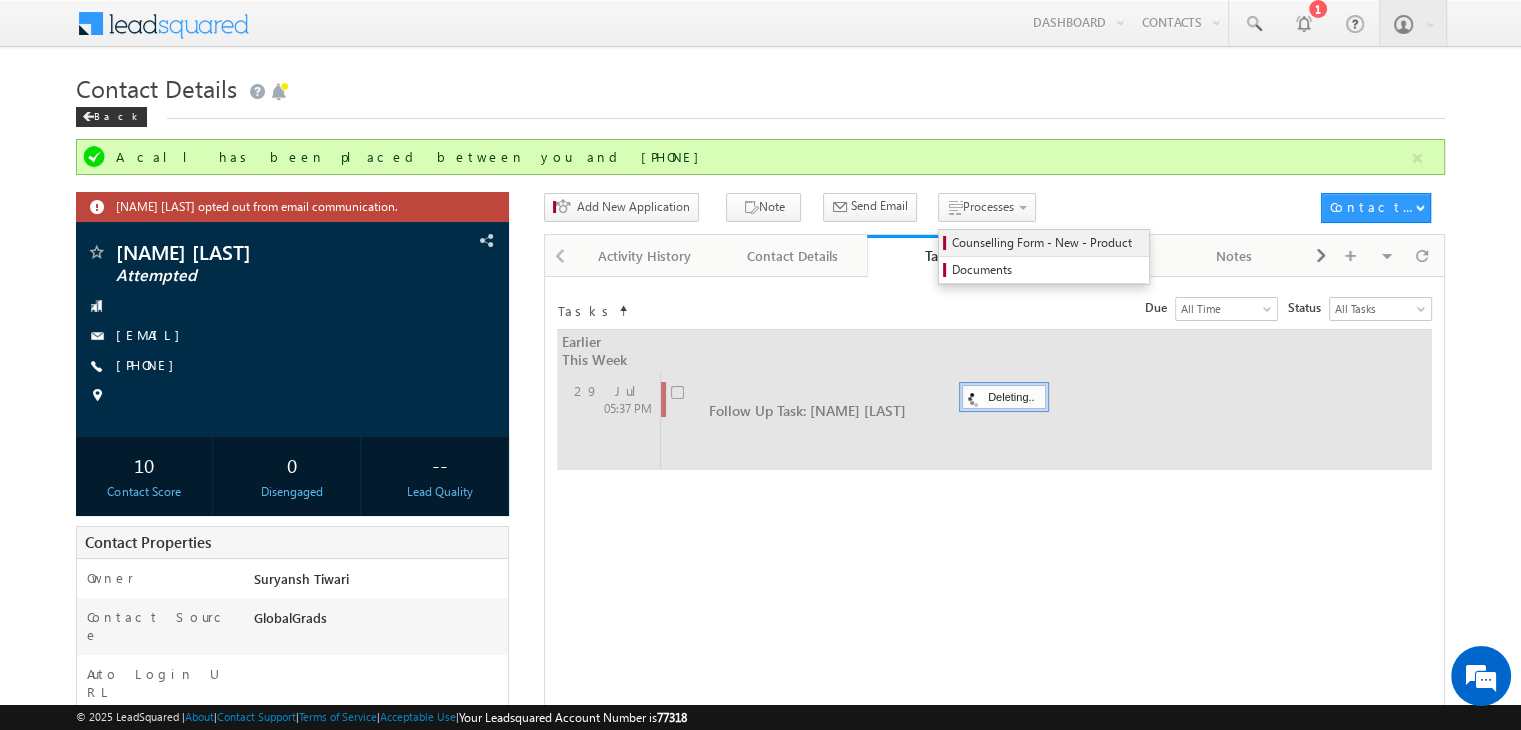 click on "Counselling Form - New - Product" at bounding box center (1047, 243) 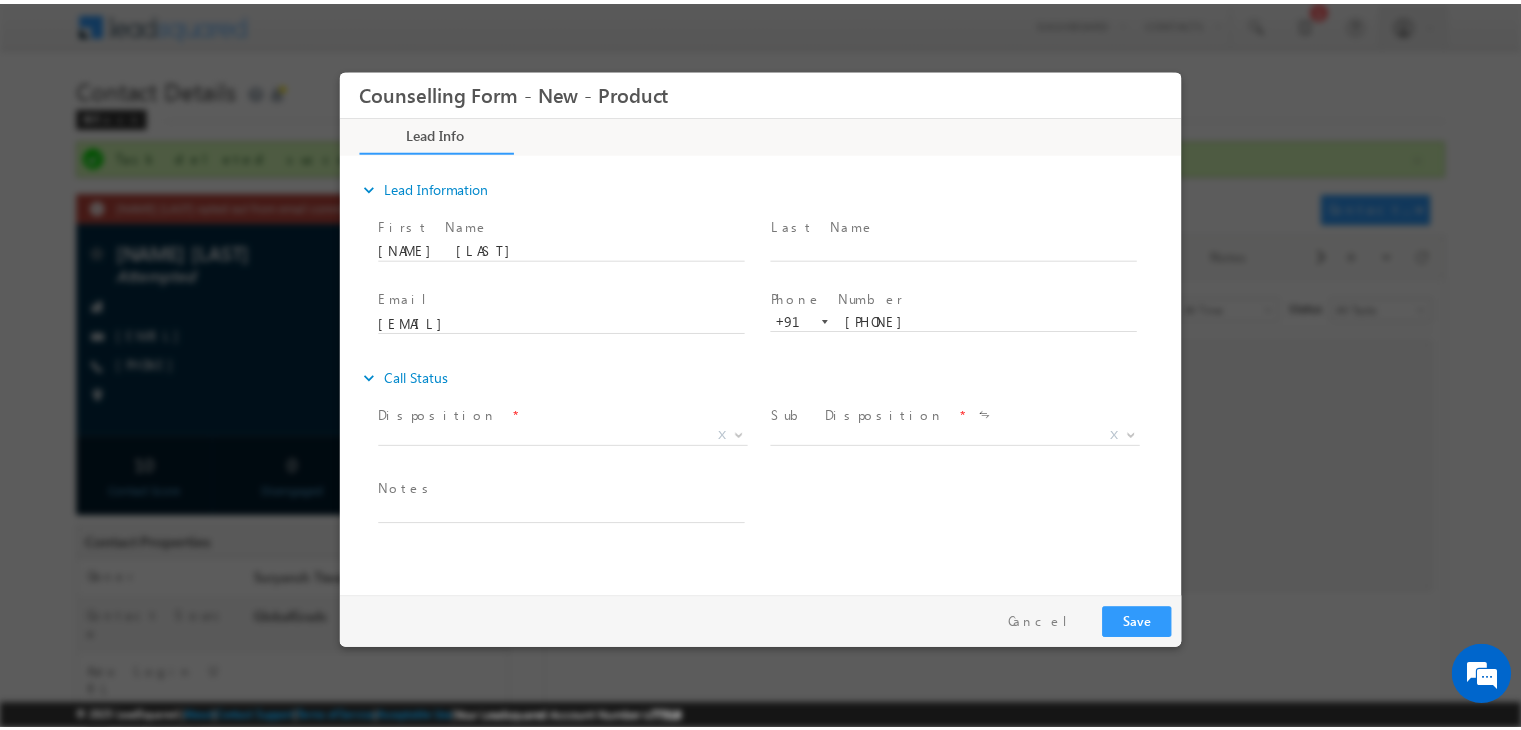 scroll, scrollTop: 0, scrollLeft: 0, axis: both 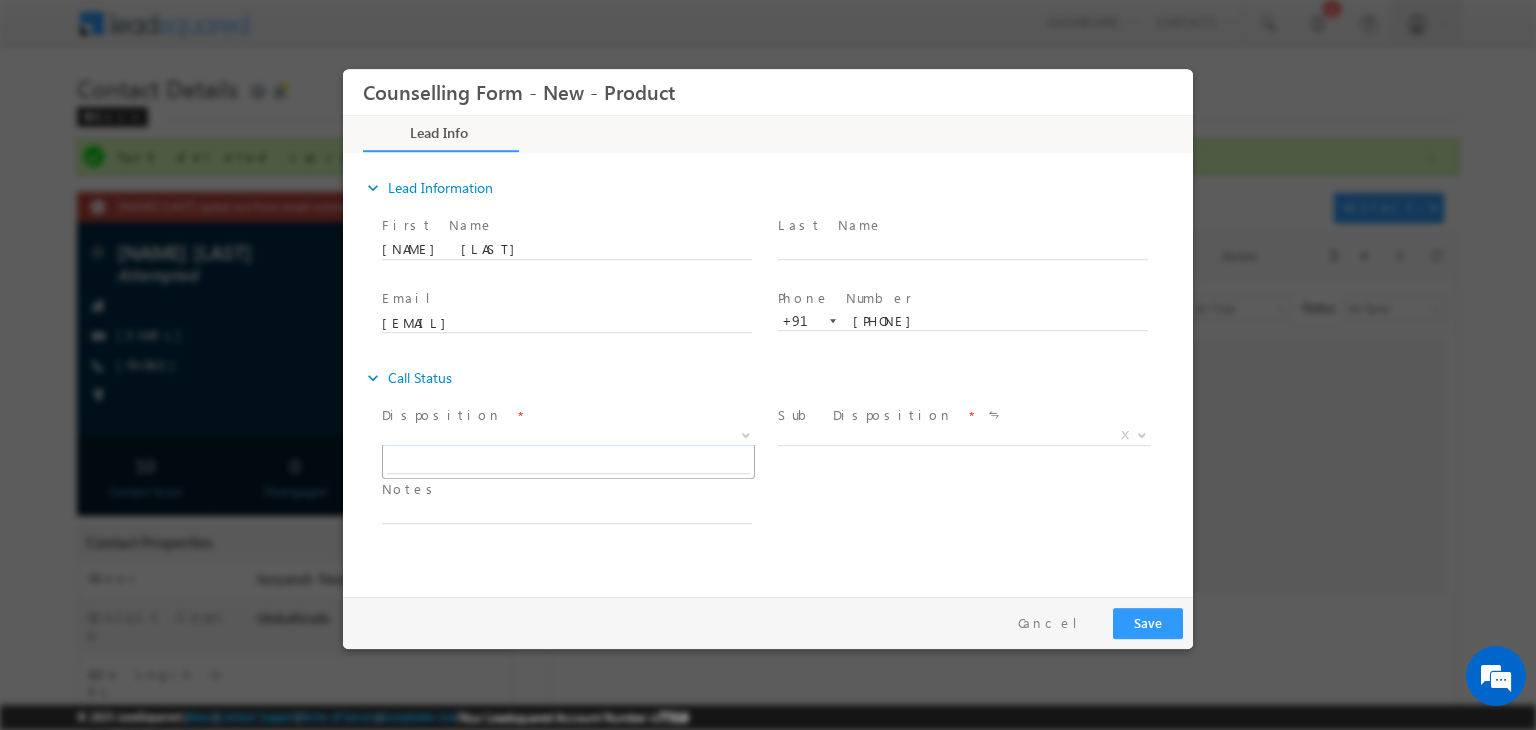 click on "X" at bounding box center (568, 436) 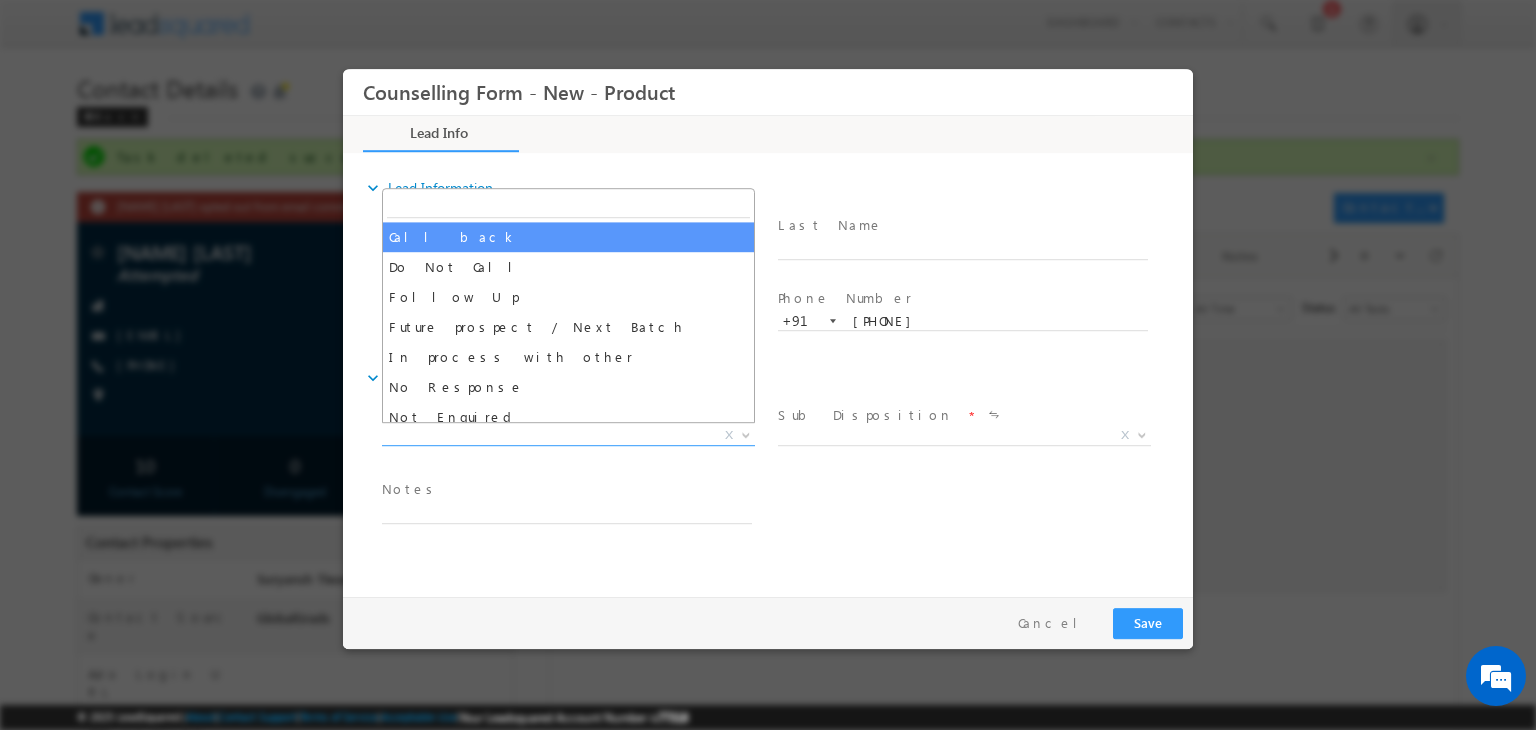 select on "Call back" 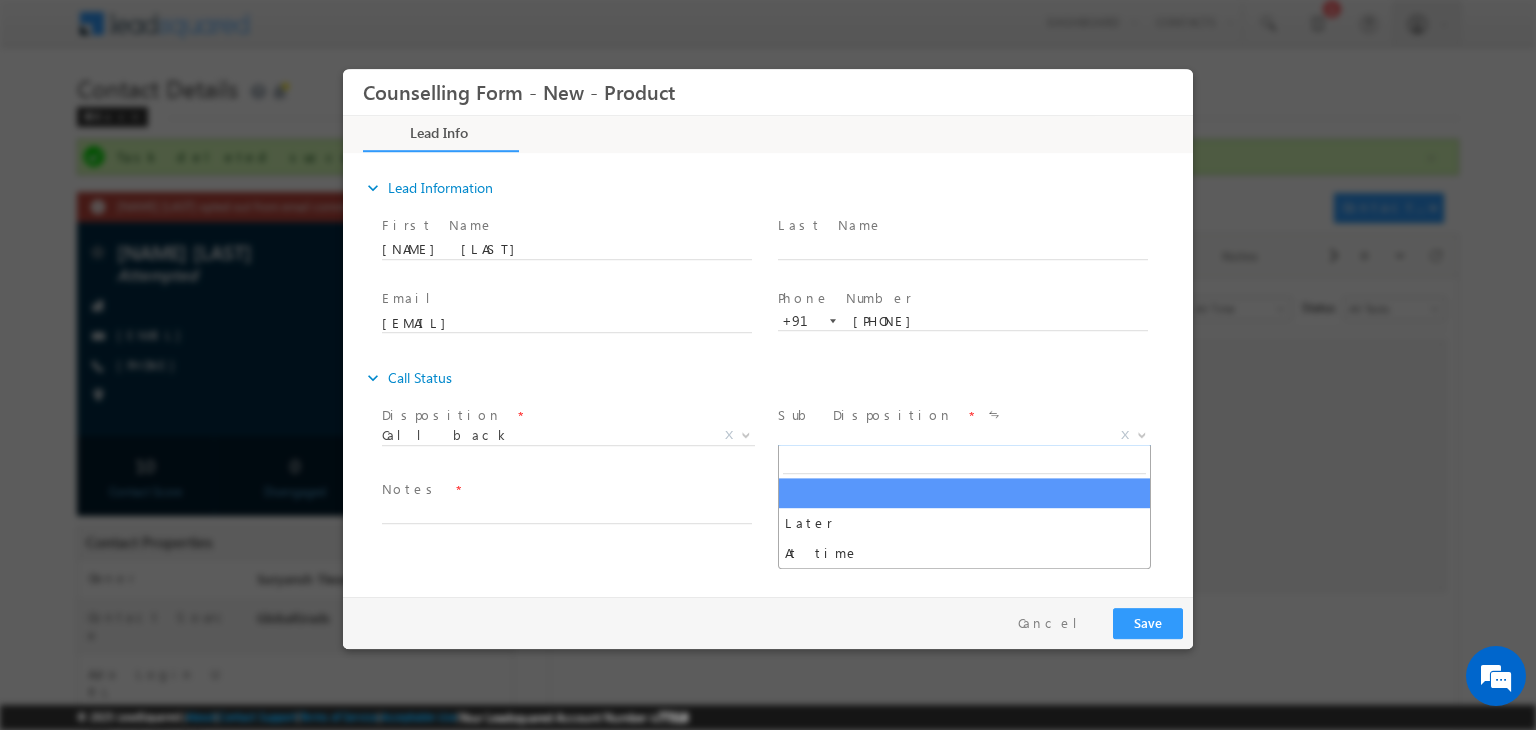 drag, startPoint x: 793, startPoint y: 434, endPoint x: 881, endPoint y: 544, distance: 140.86873 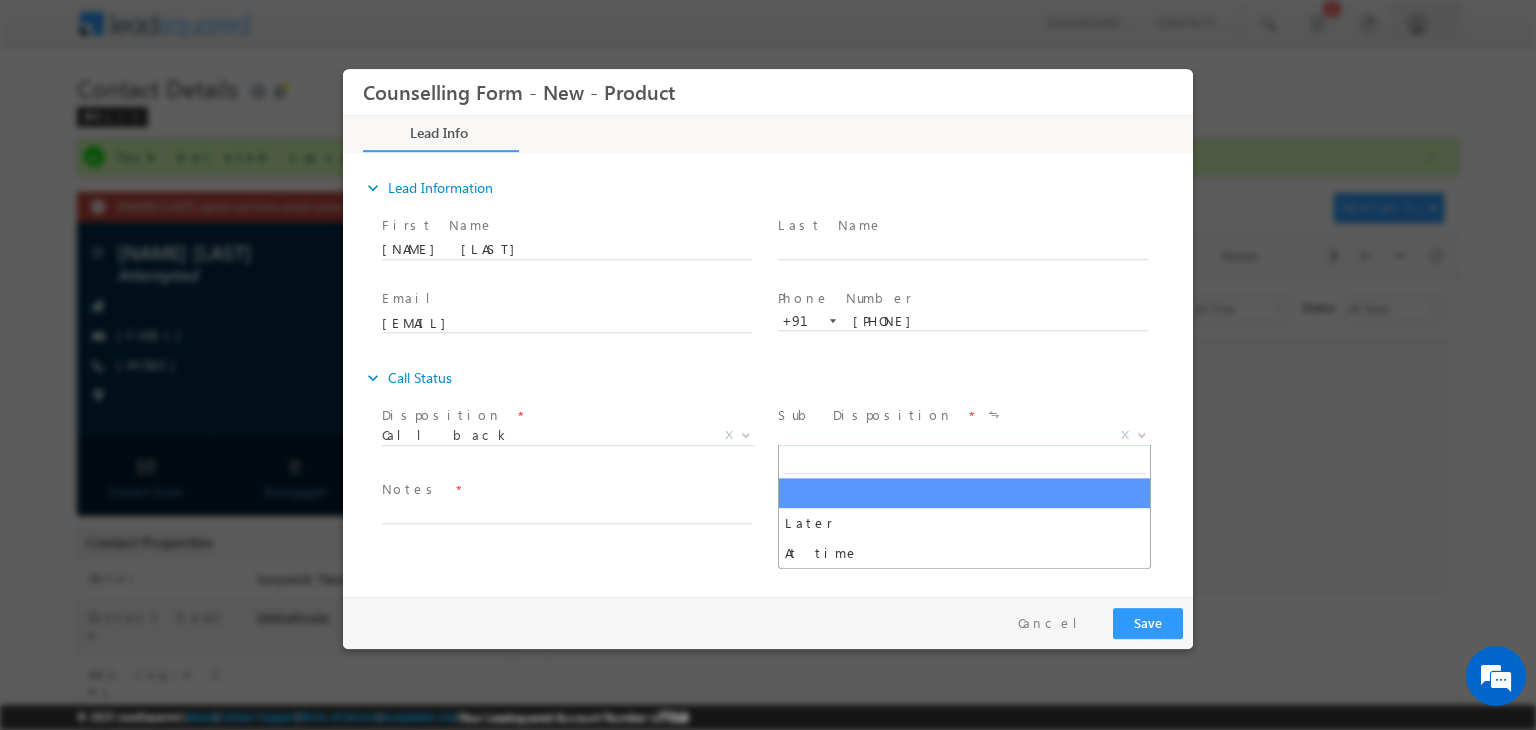 select on "At time" 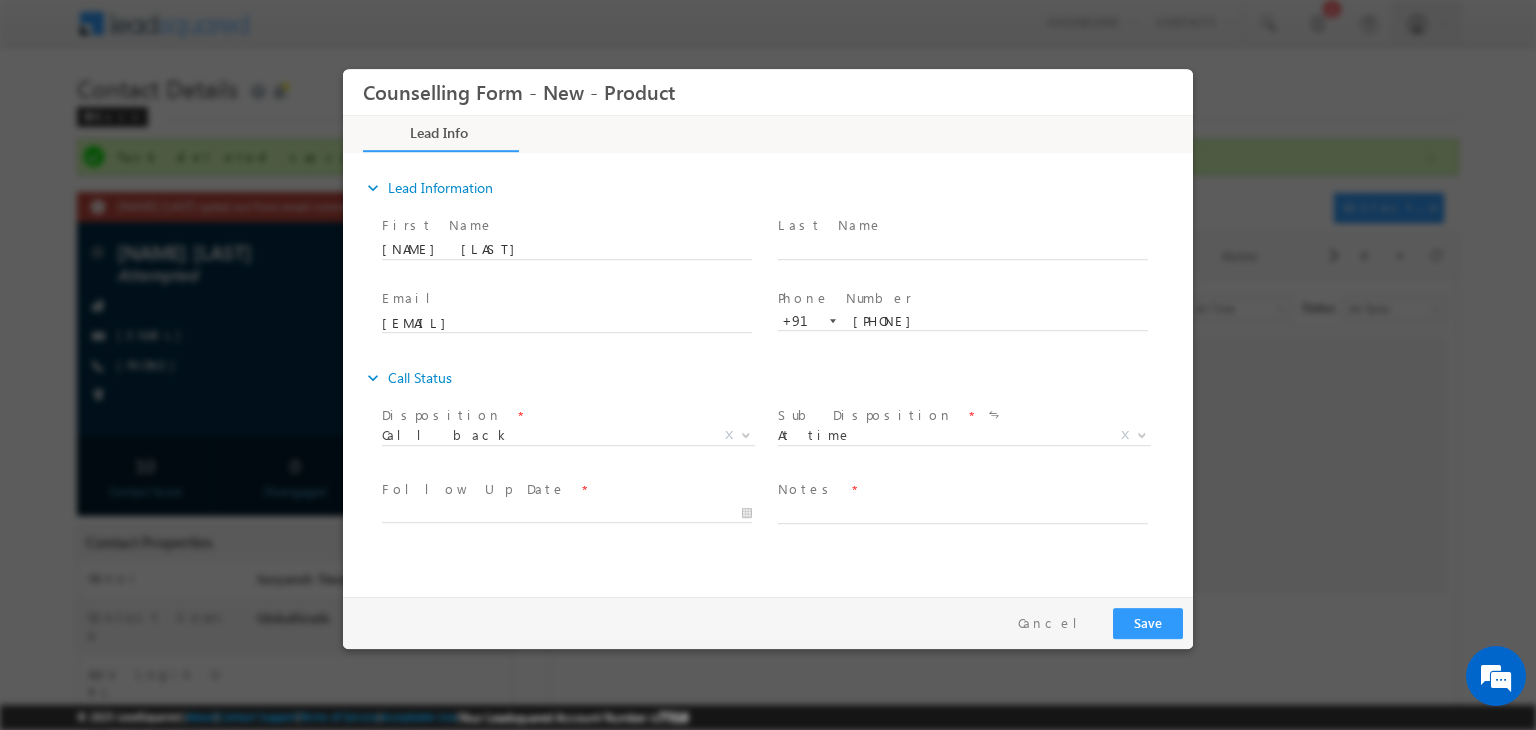 click on "Notes
*" at bounding box center [972, 512] 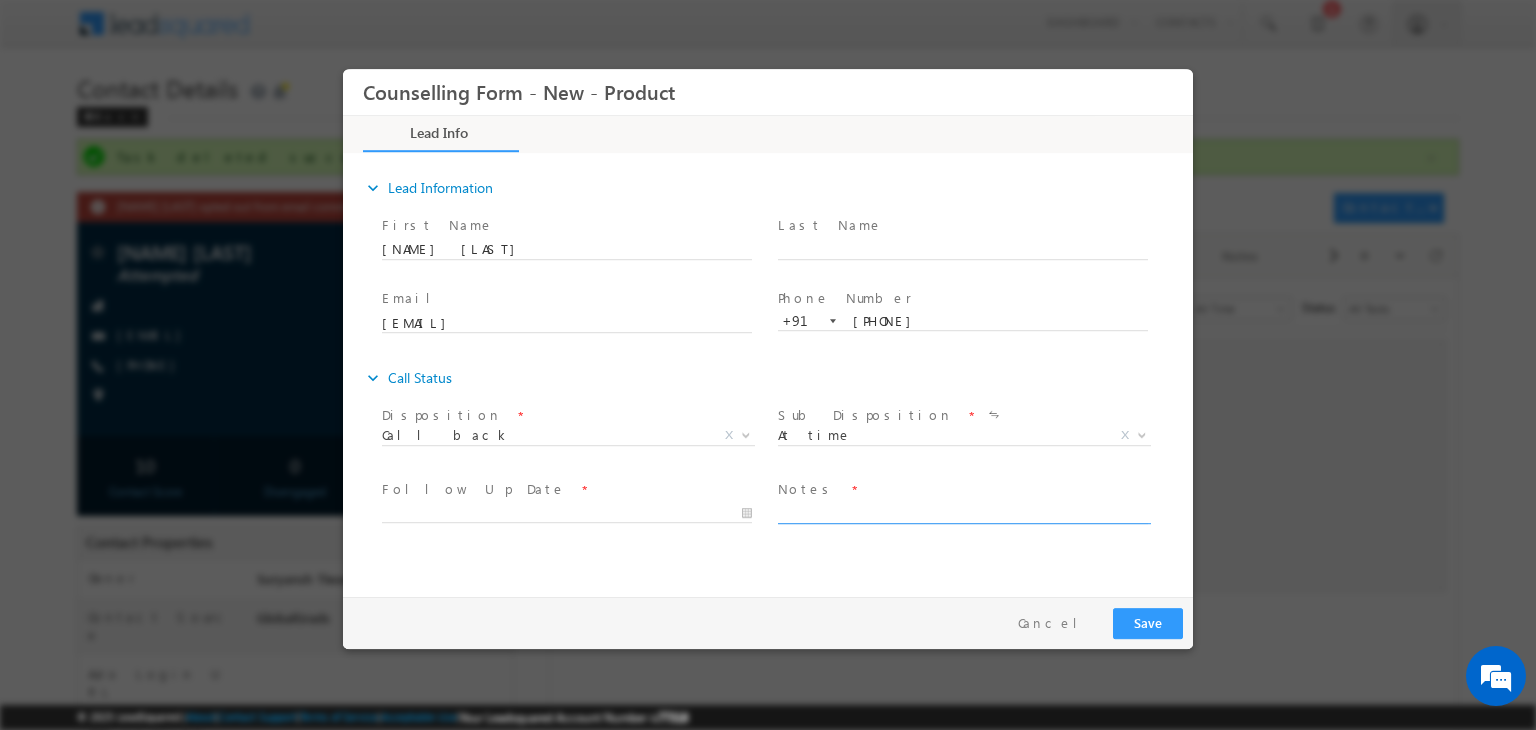 click at bounding box center [963, 512] 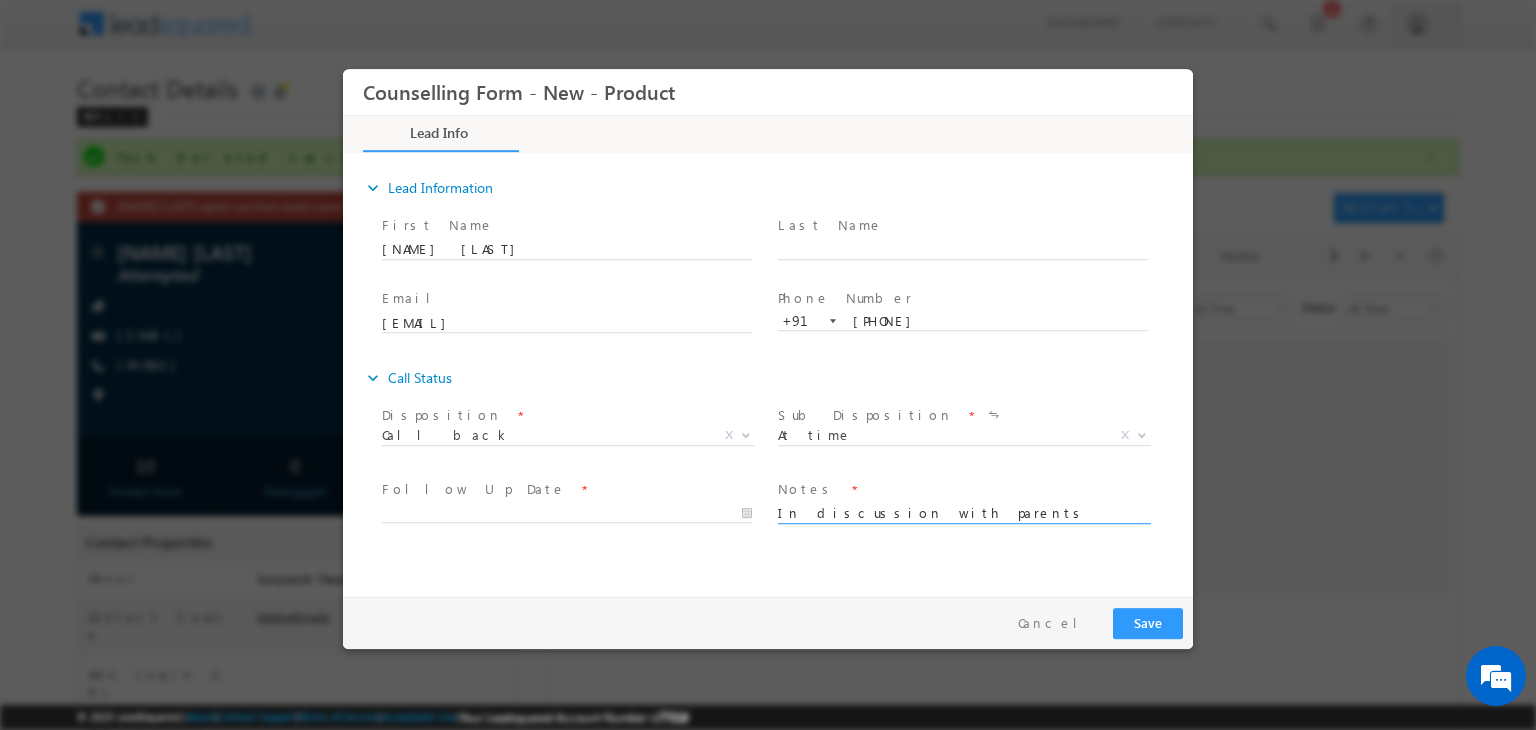 click on "In discussion with parents asked CLB in a week" at bounding box center (963, 512) 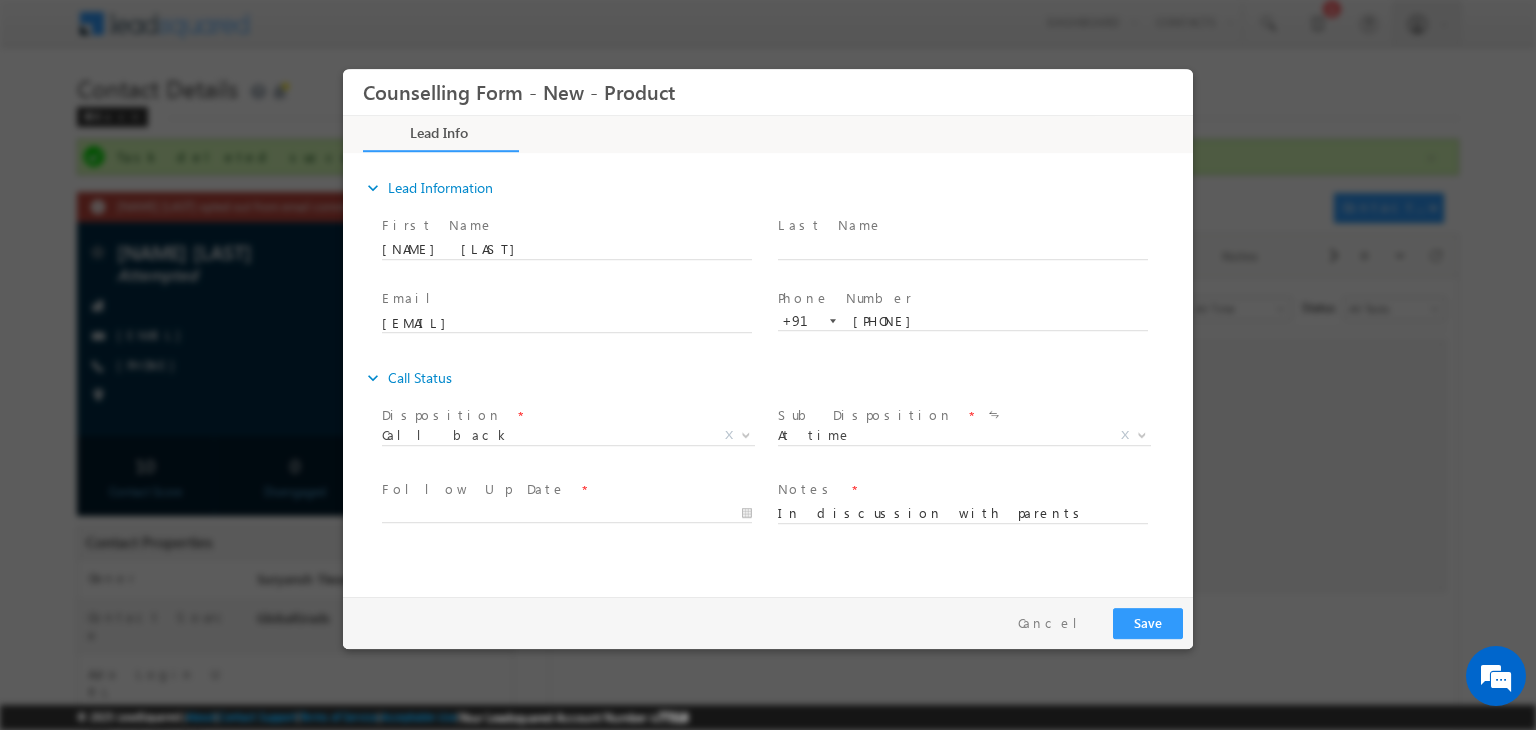 drag, startPoint x: 624, startPoint y: 501, endPoint x: 581, endPoint y: 515, distance: 45.221676 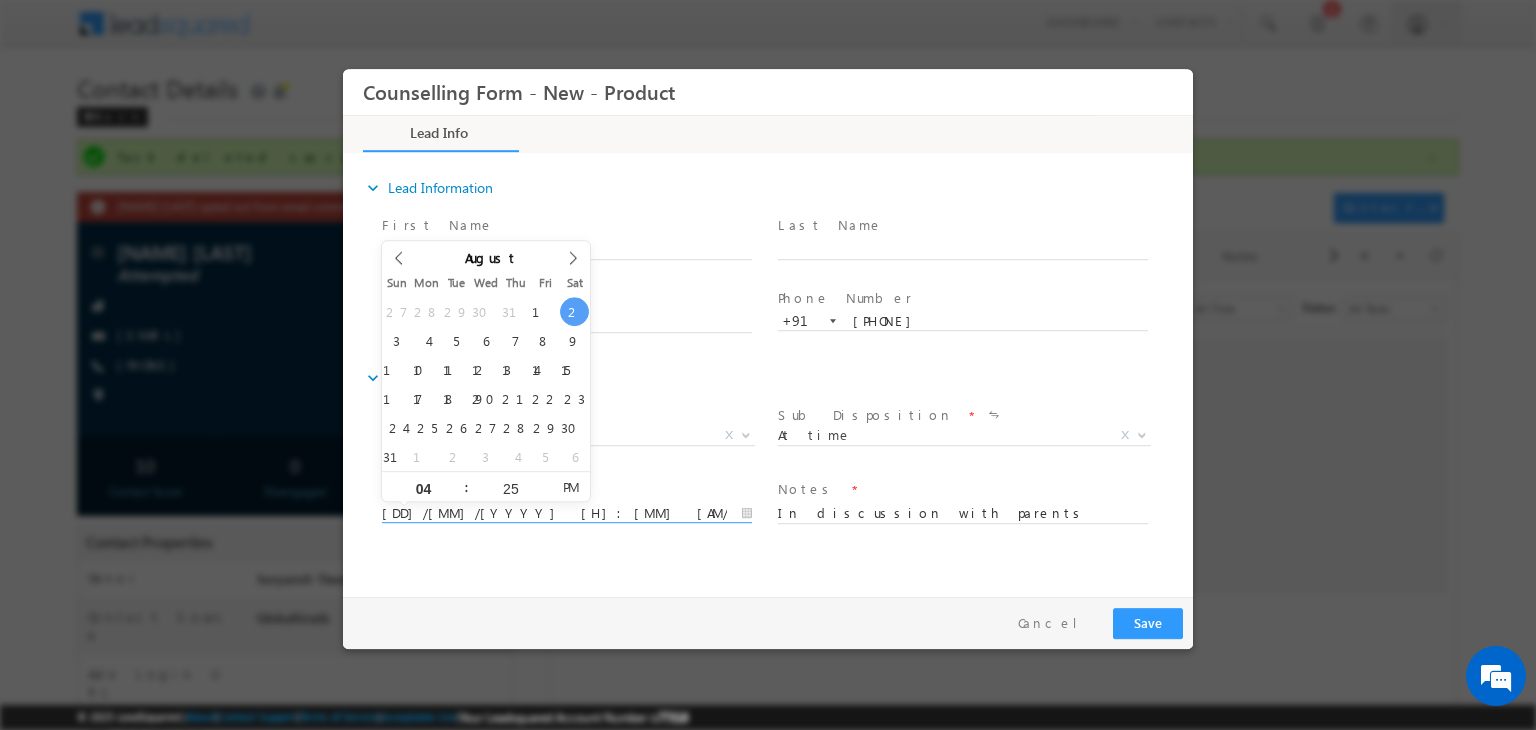 click on "02/08/2025 4:25 PM" at bounding box center (567, 514) 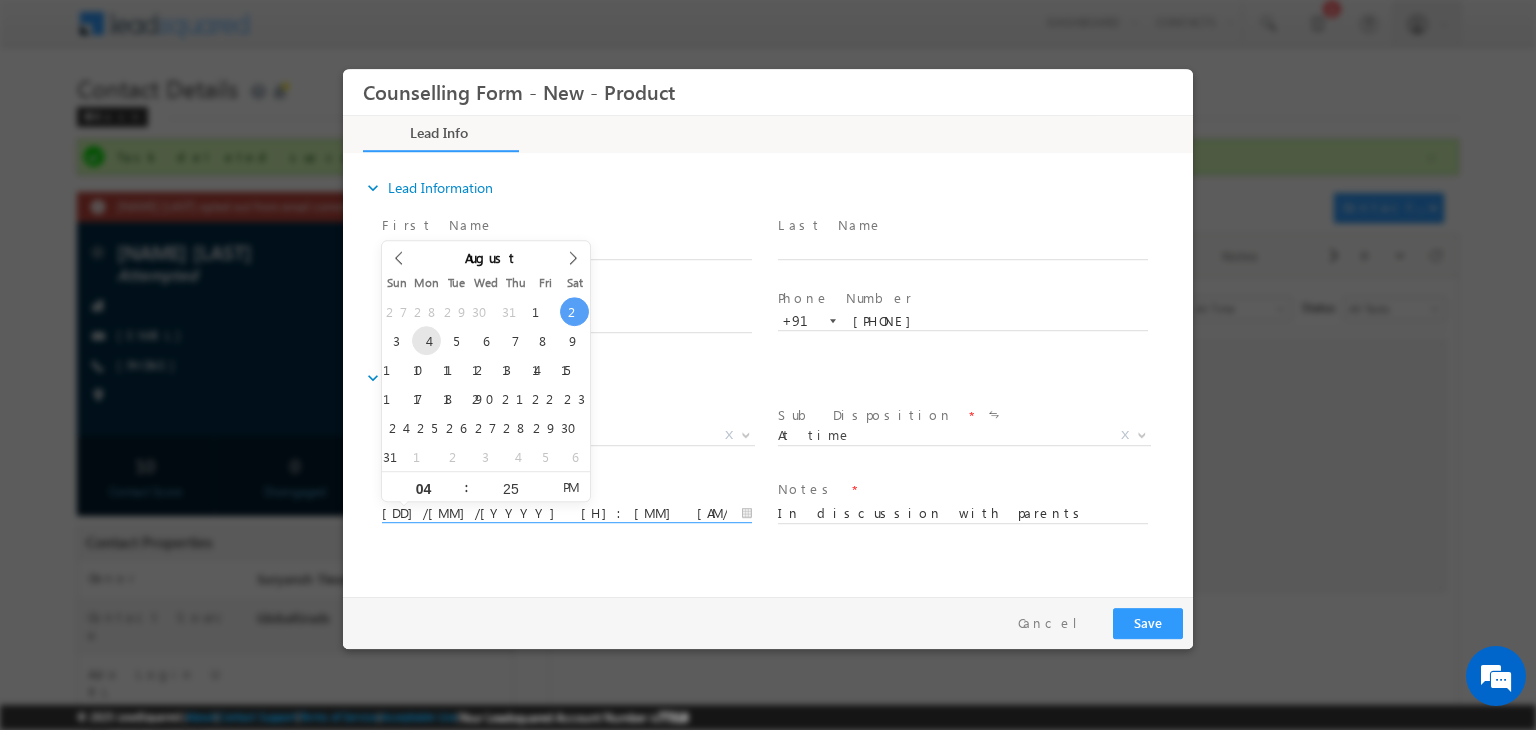 type on "04/08/2025 4:25 PM" 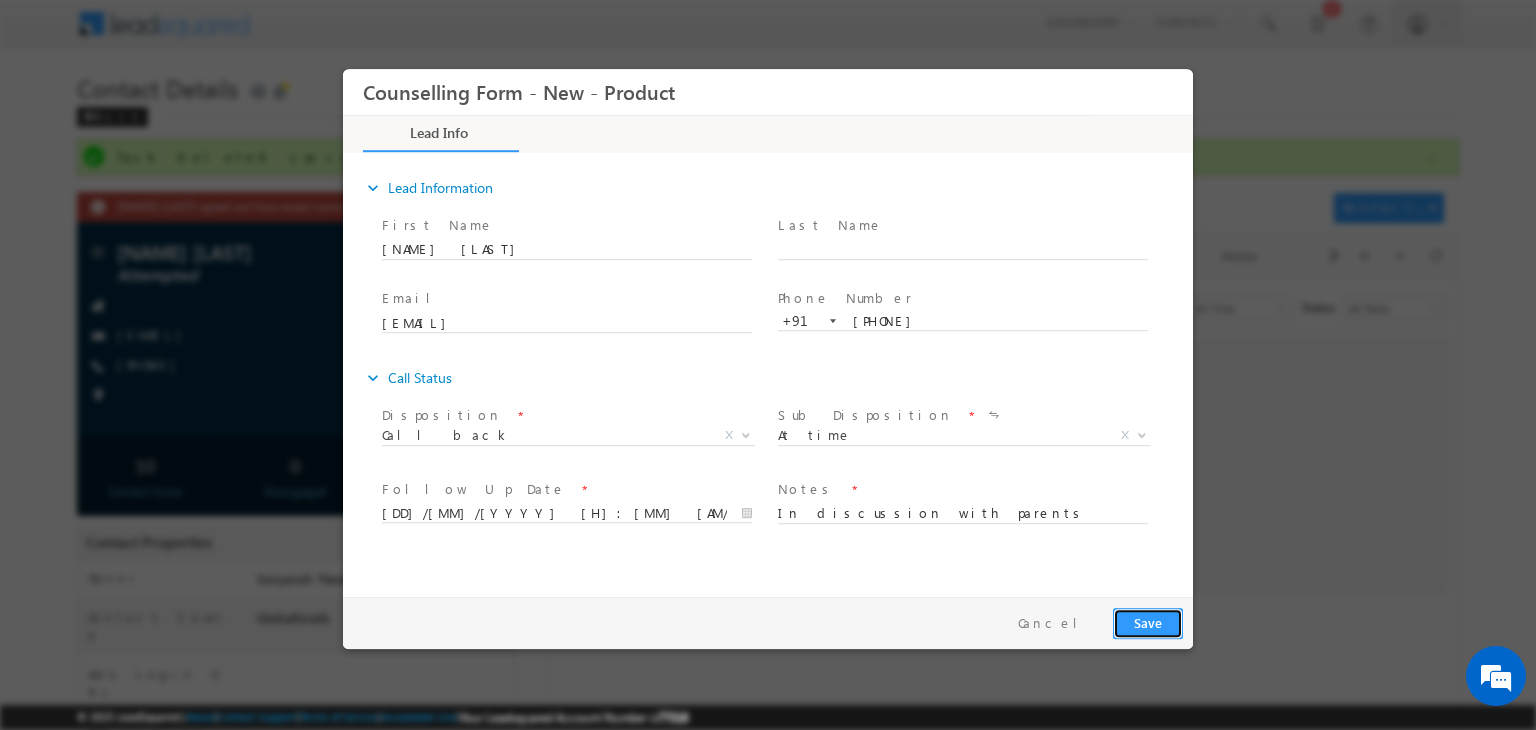 click on "Save" at bounding box center [1148, 623] 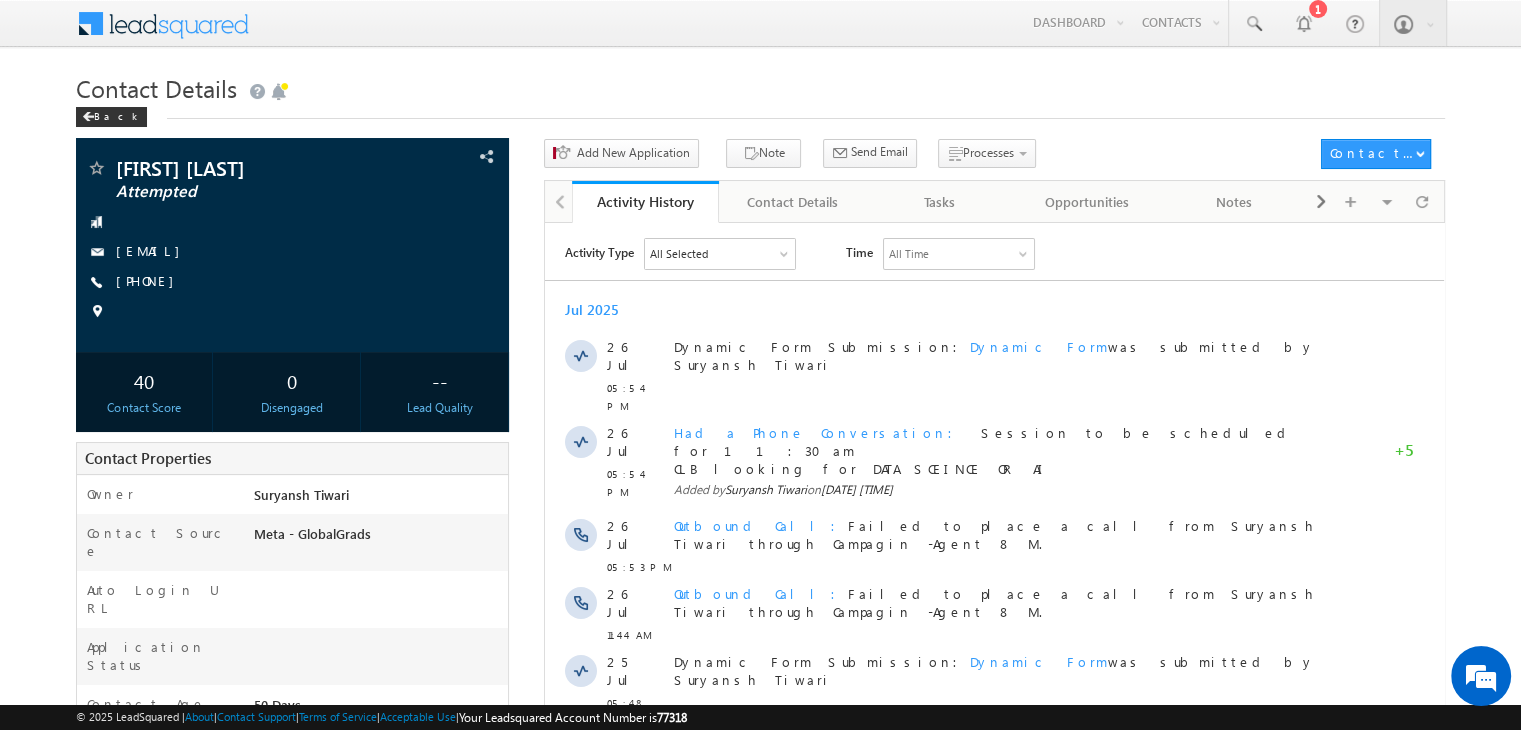 scroll, scrollTop: 0, scrollLeft: 0, axis: both 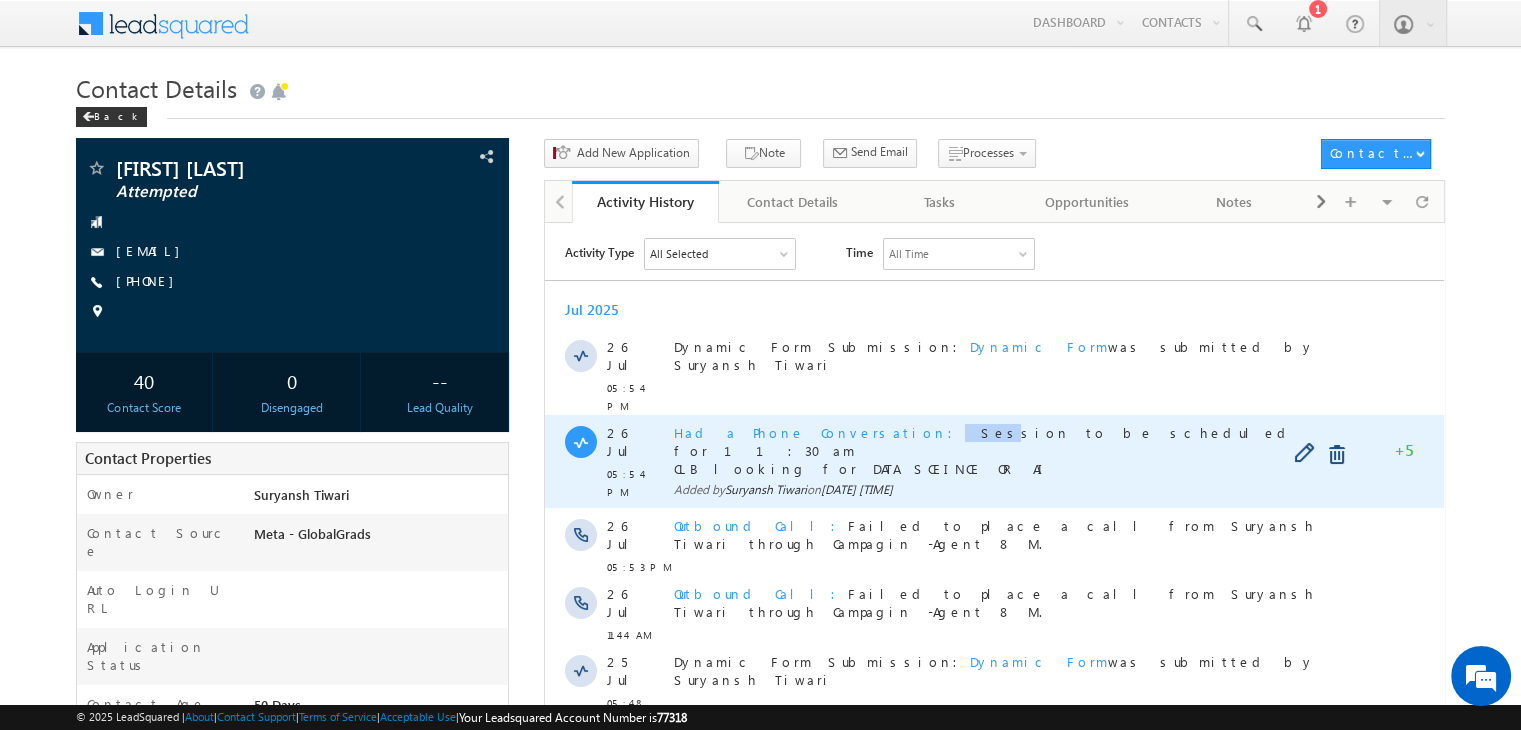 drag, startPoint x: 835, startPoint y: 403, endPoint x: 846, endPoint y: 406, distance: 11.401754 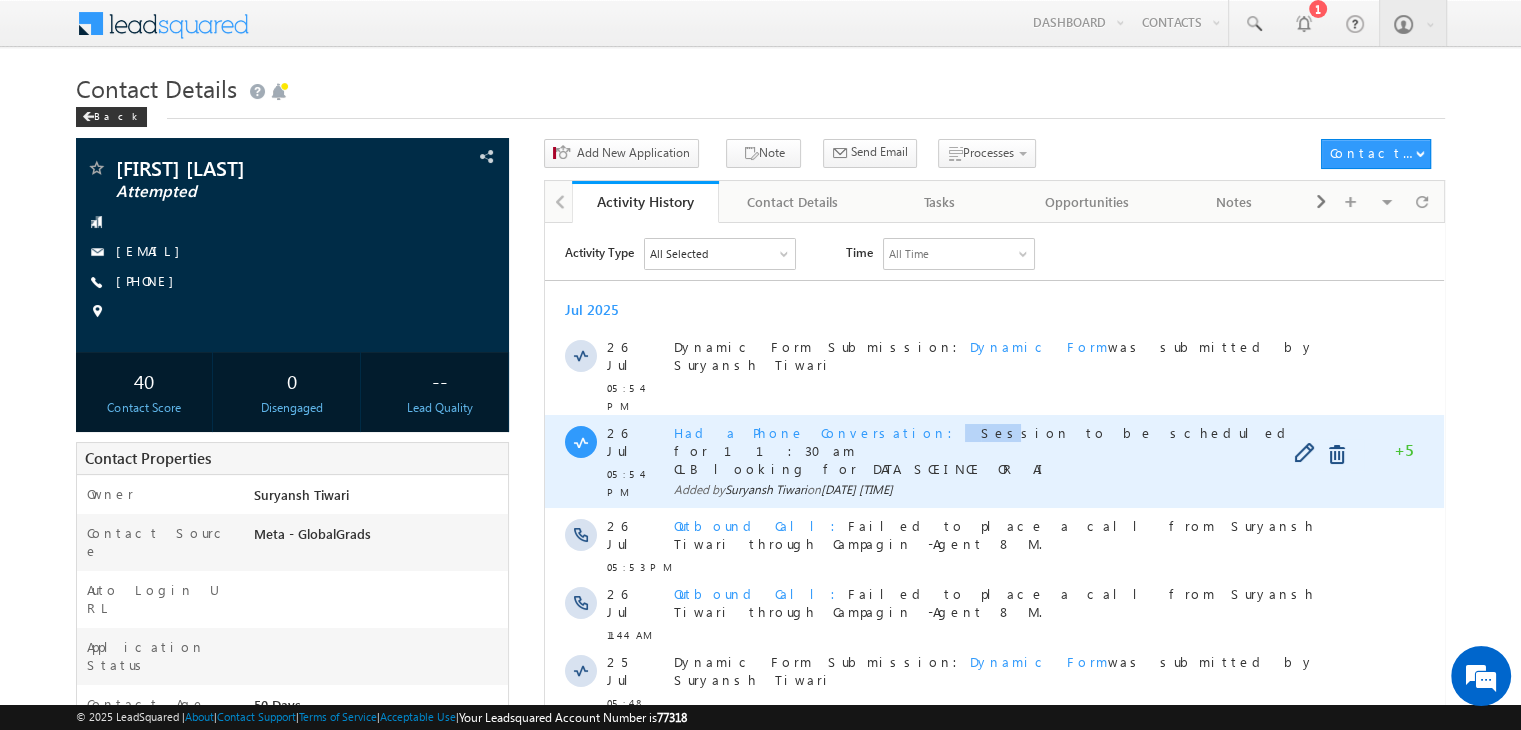click on "Had a Phone Conversation
Session to be scheduled for [TIME] CLB looking for DATA SCEINCE OR AI" at bounding box center [1003, 450] 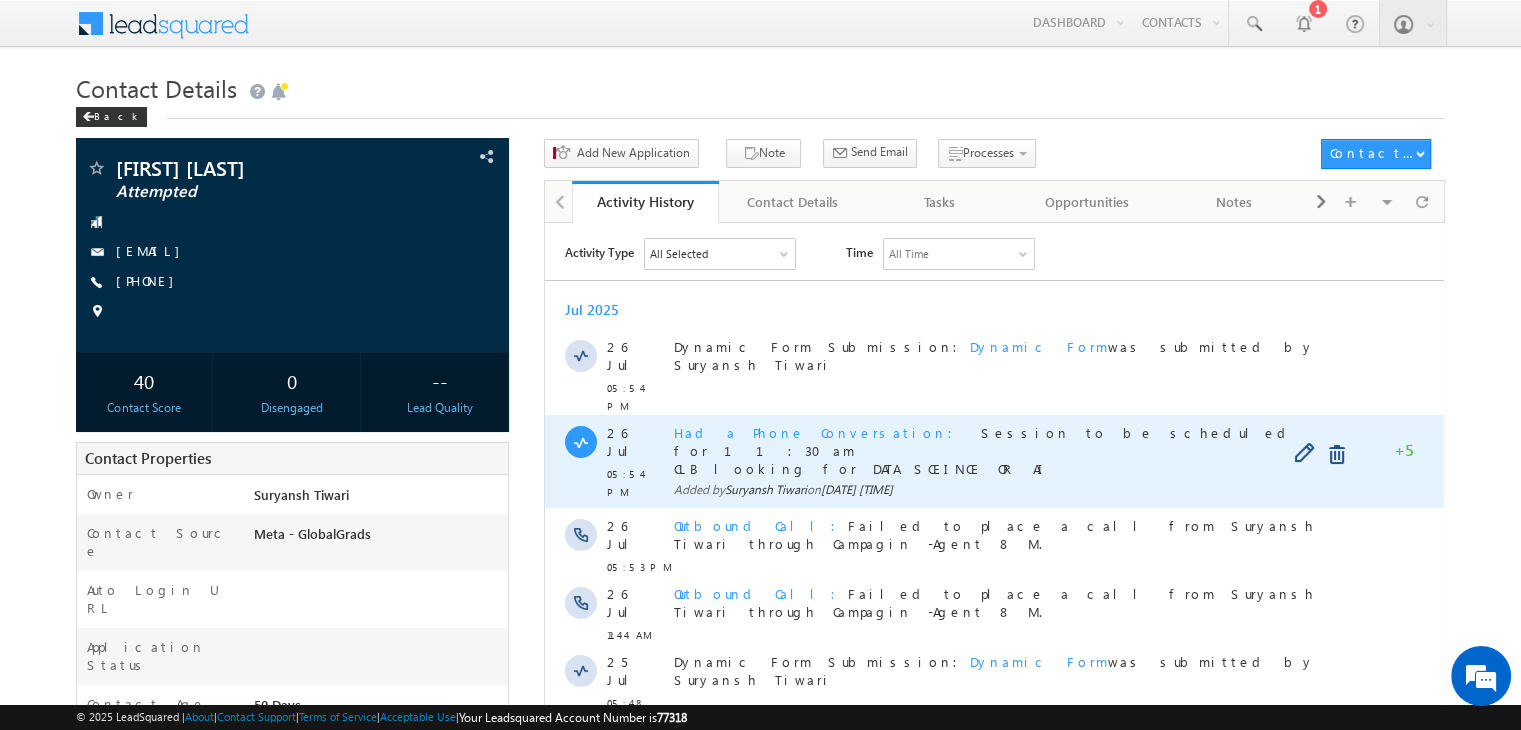 click on "Had a Phone Conversation
Session to be scheduled for [TIME] CLB looking for DATA SCEINCE OR AI" at bounding box center (1003, 450) 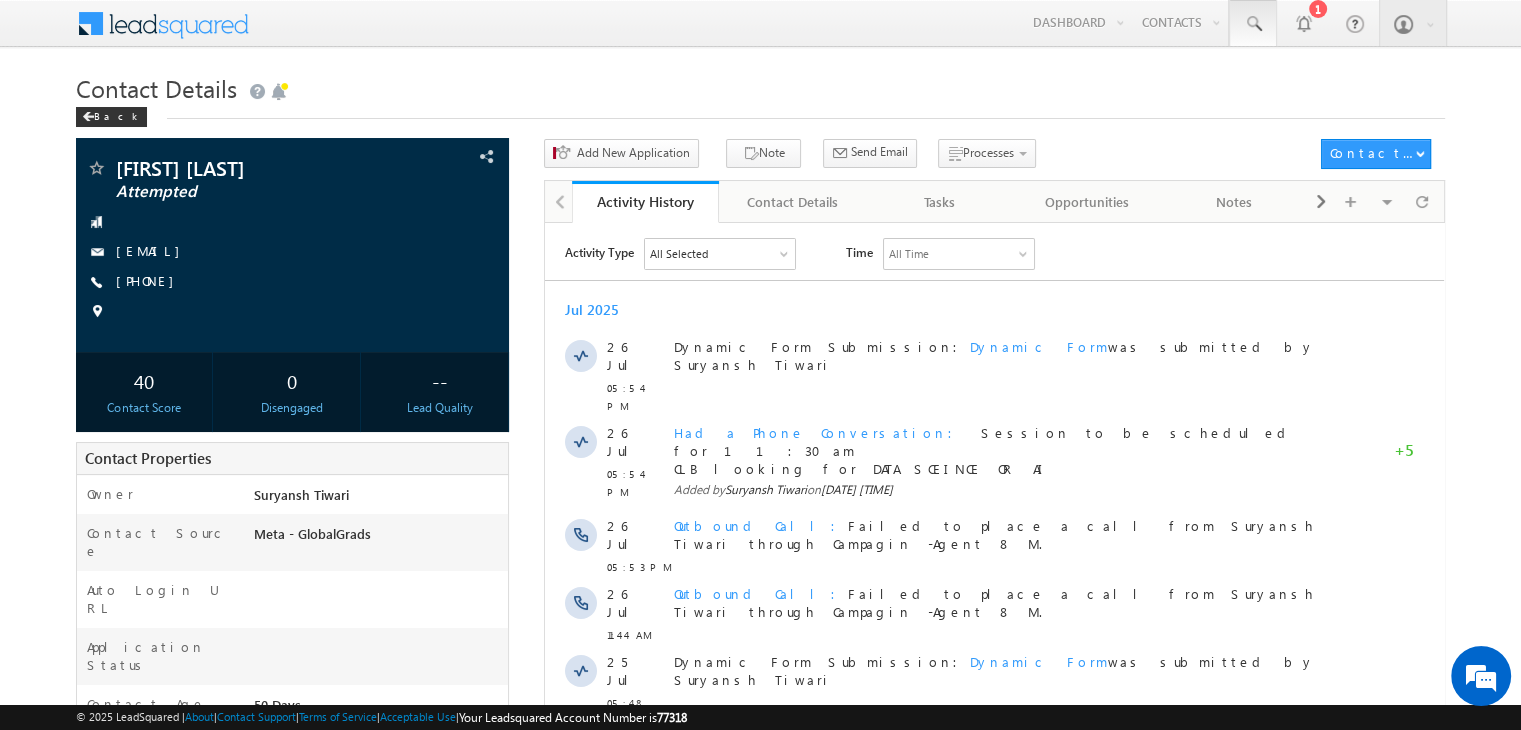 click at bounding box center [1253, 24] 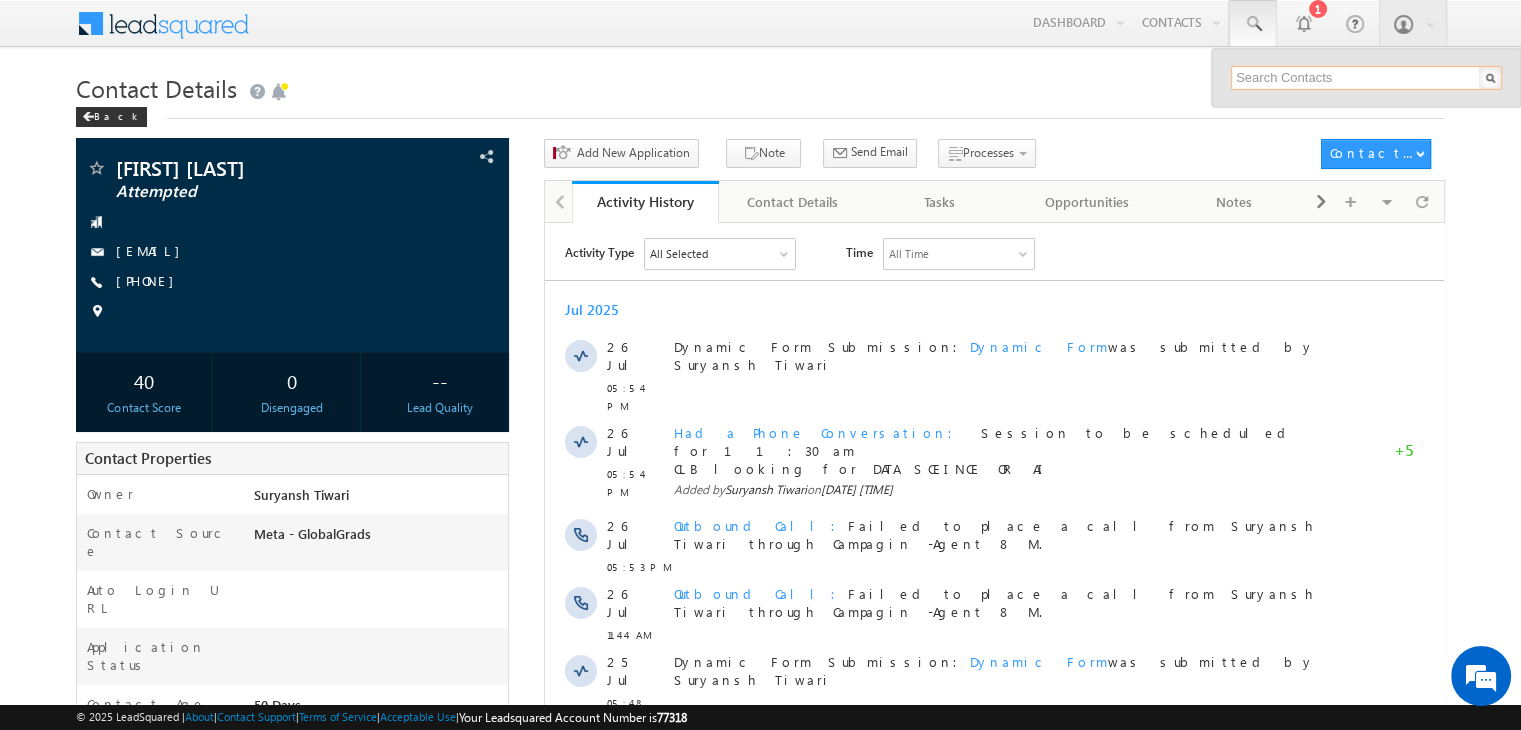 paste on "[PHONE]" 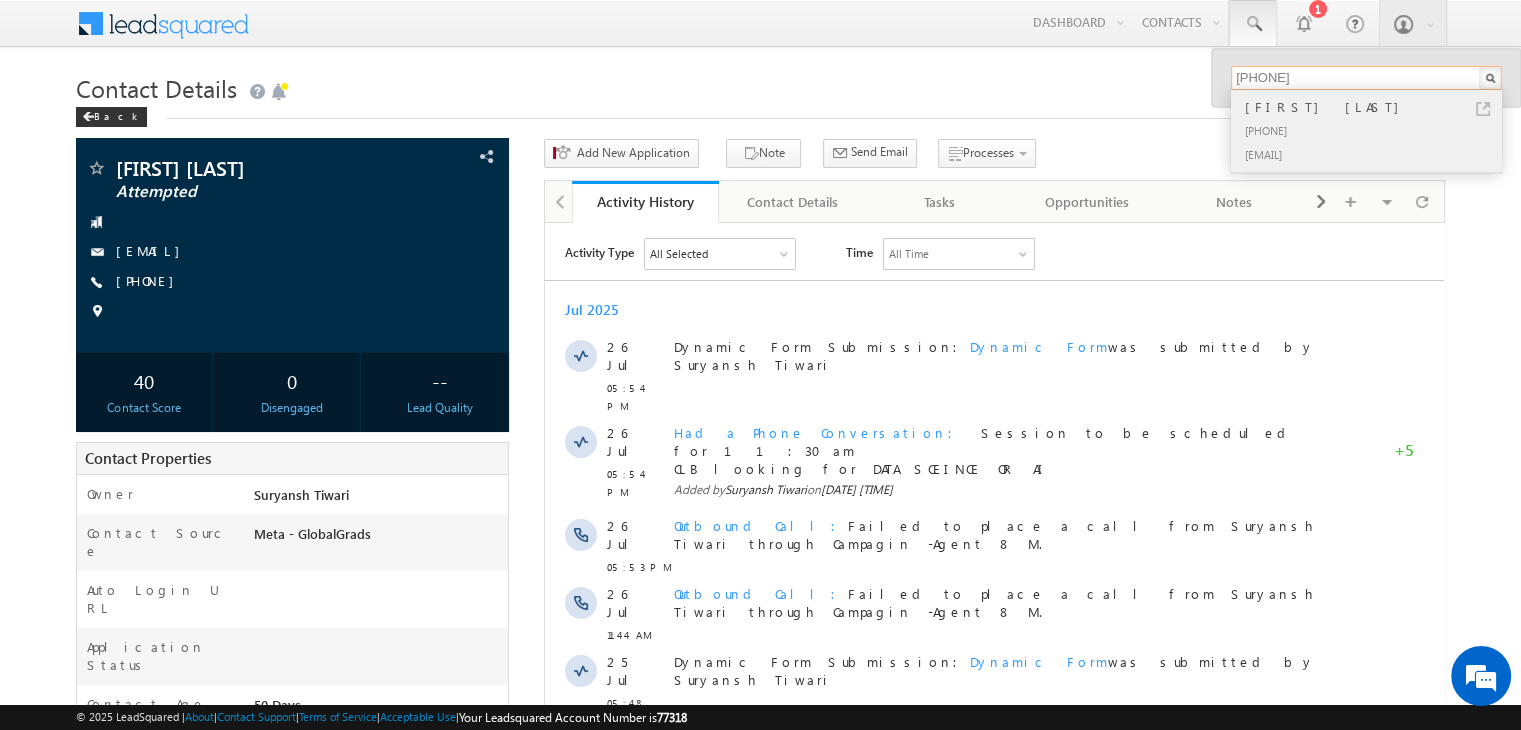 type on "[PHONE]" 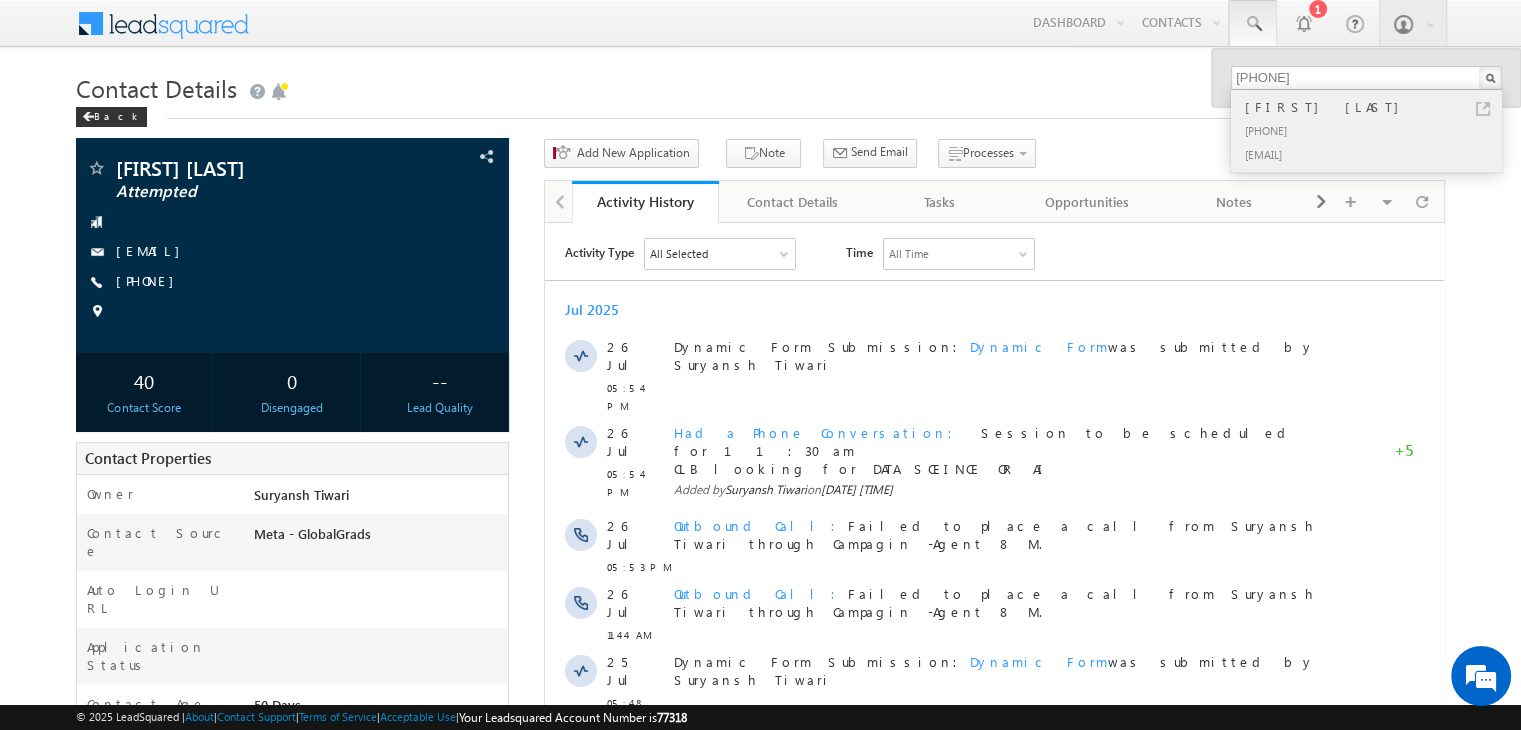 click at bounding box center [1483, 109] 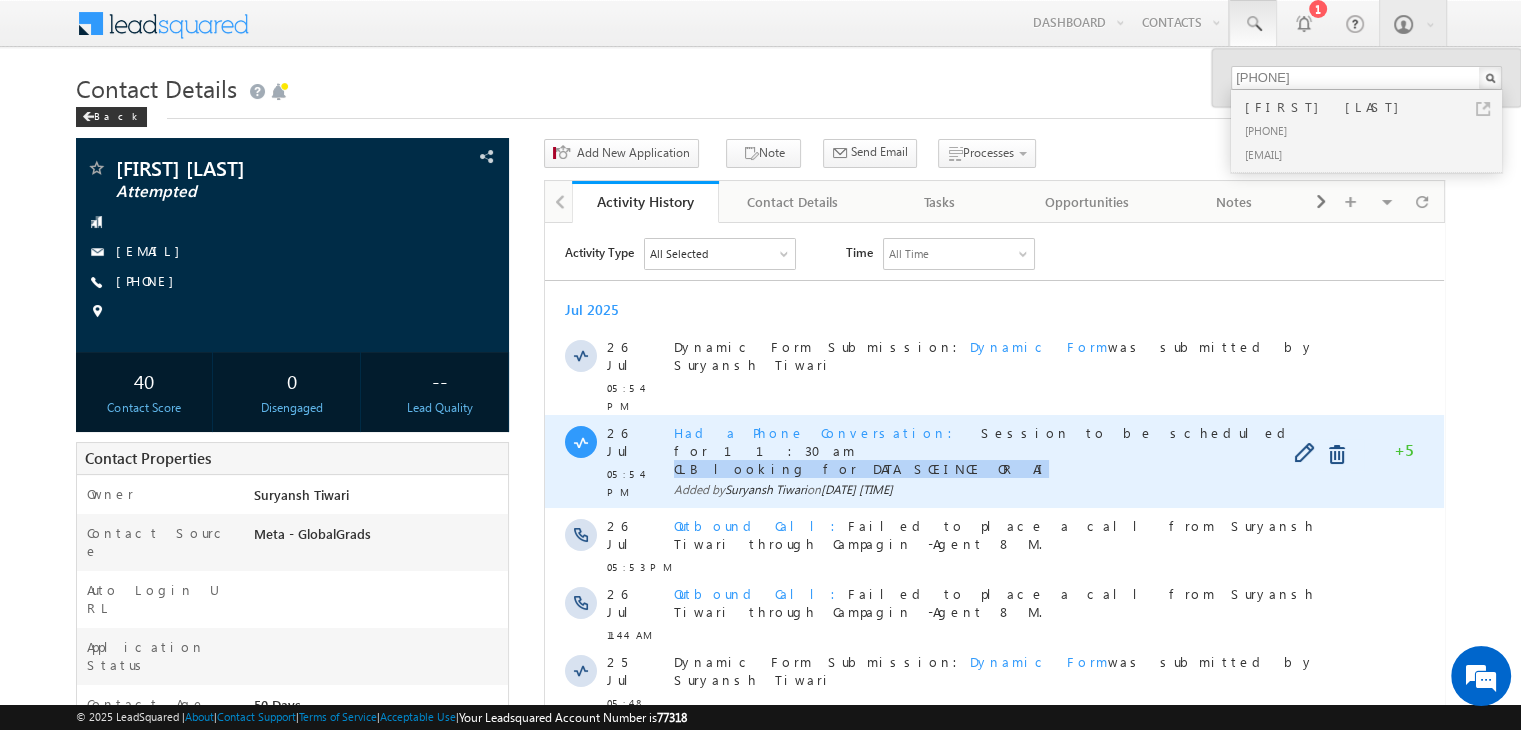 copy on "CLB looking for DATA SCEINCE OR AI" 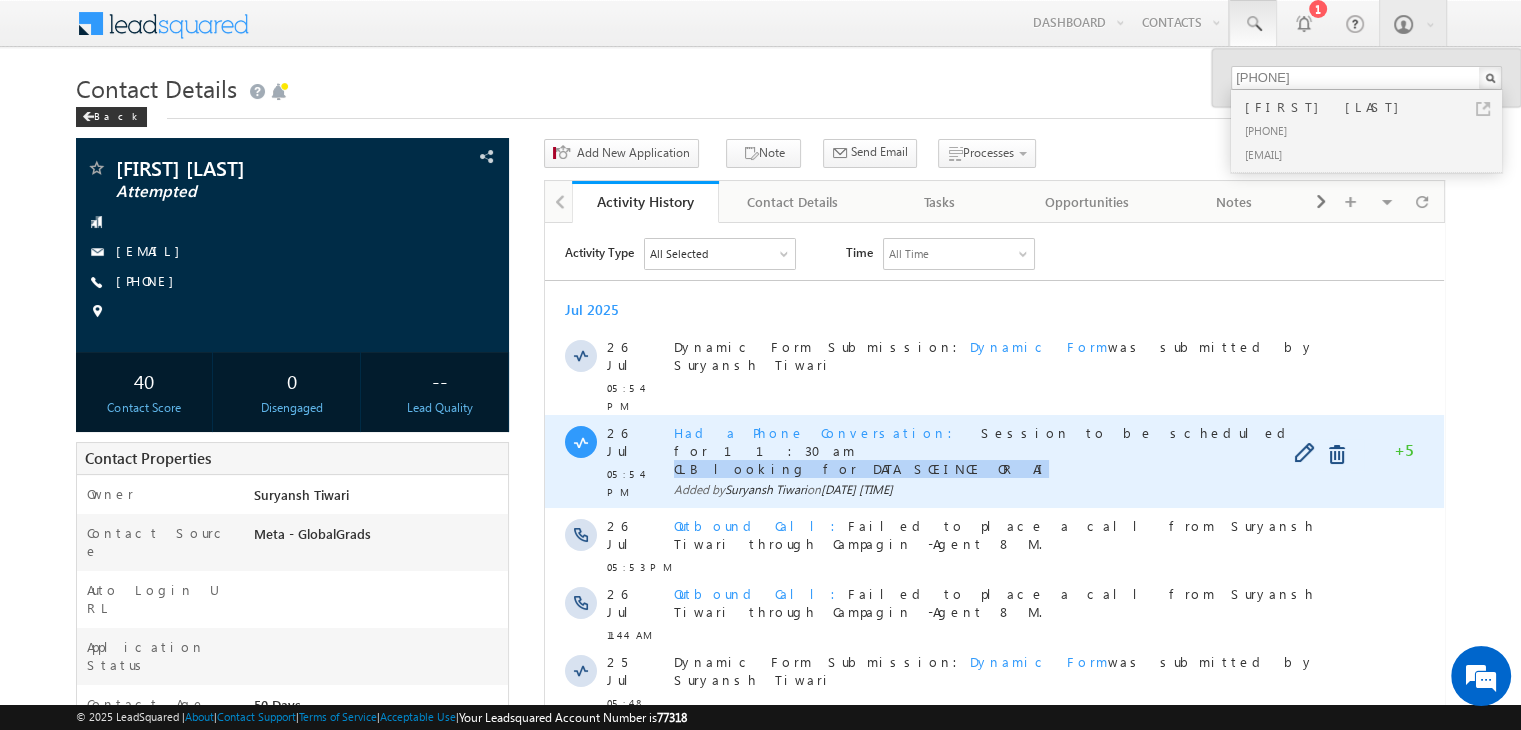 drag, startPoint x: 884, startPoint y: 425, endPoint x: 671, endPoint y: 423, distance: 213.00938 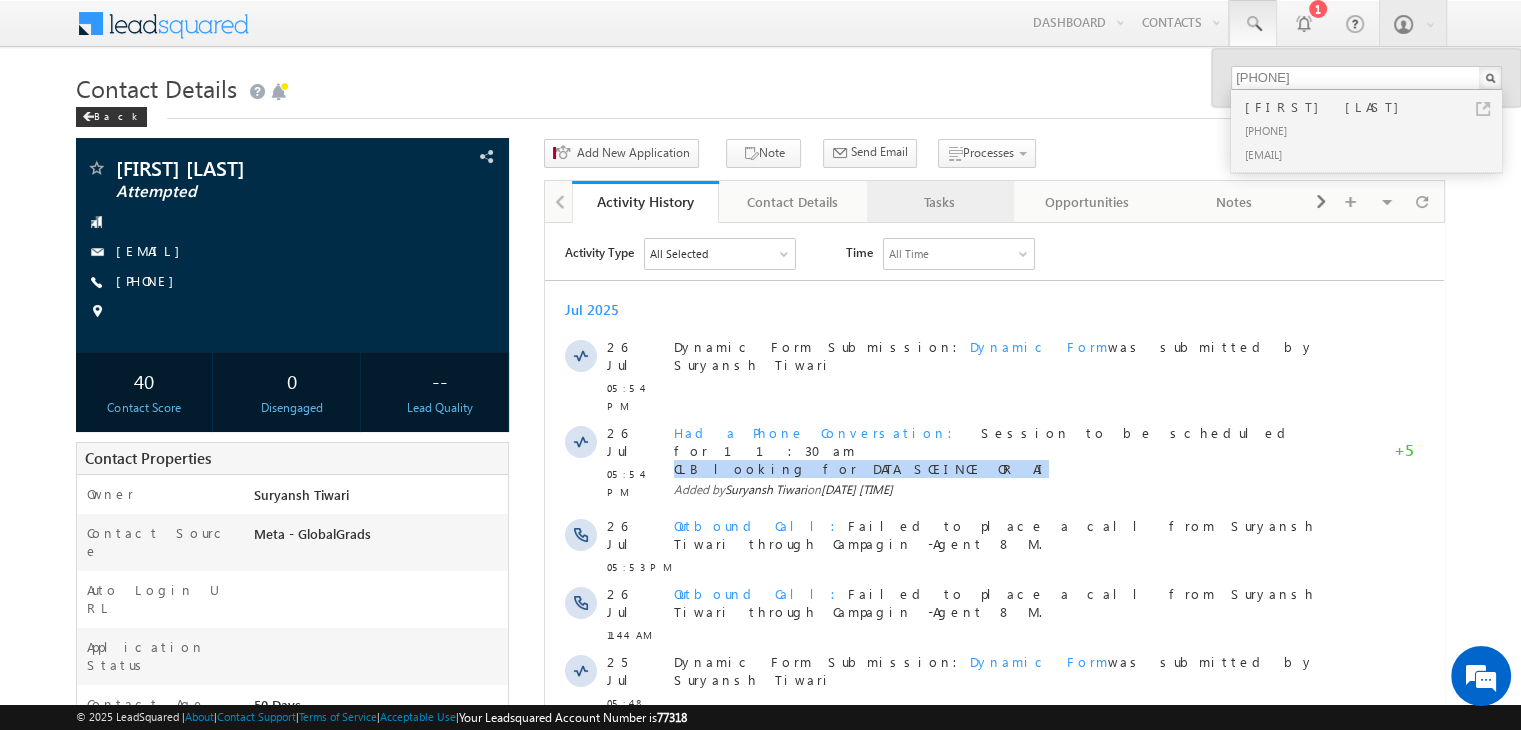 click on "Tasks" at bounding box center (940, 202) 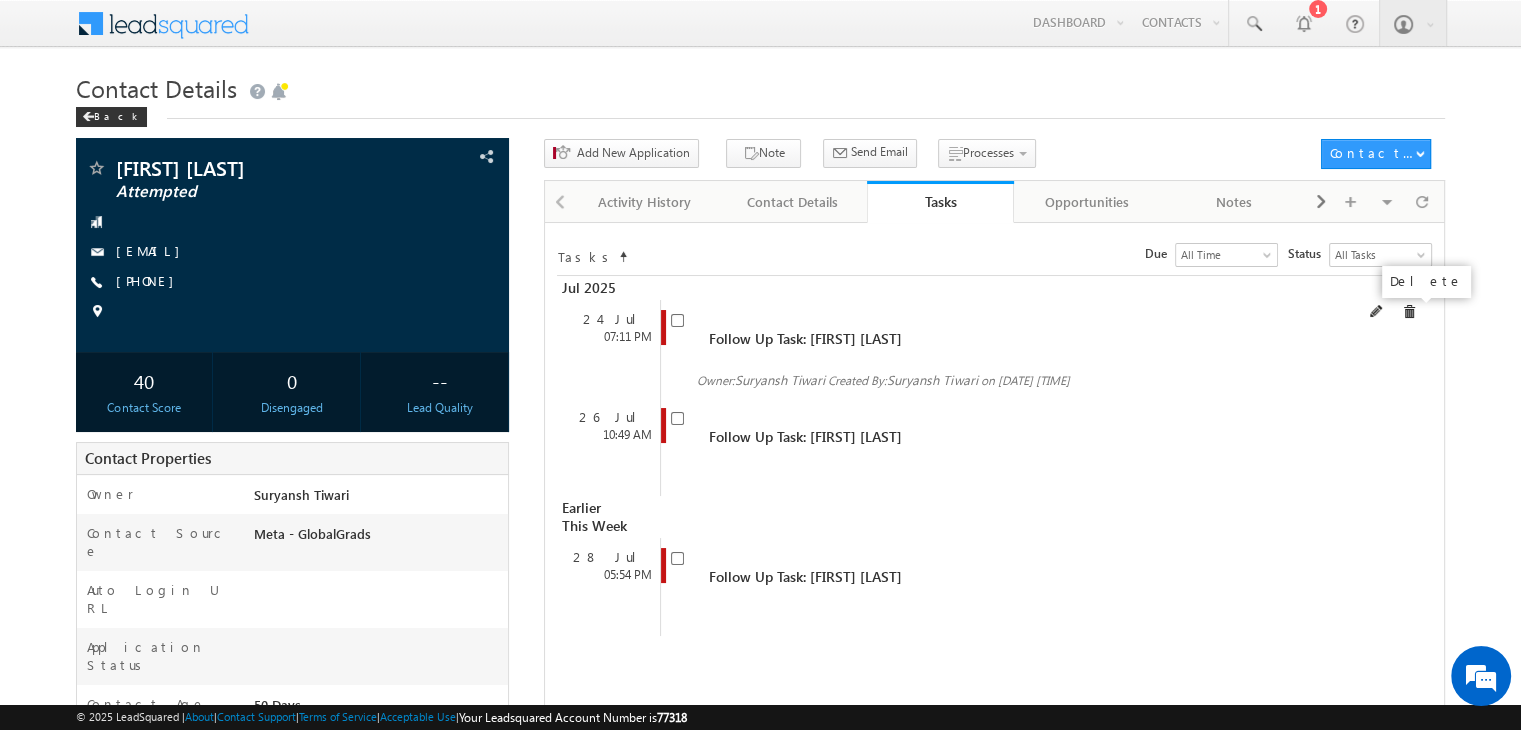 click at bounding box center [1409, 312] 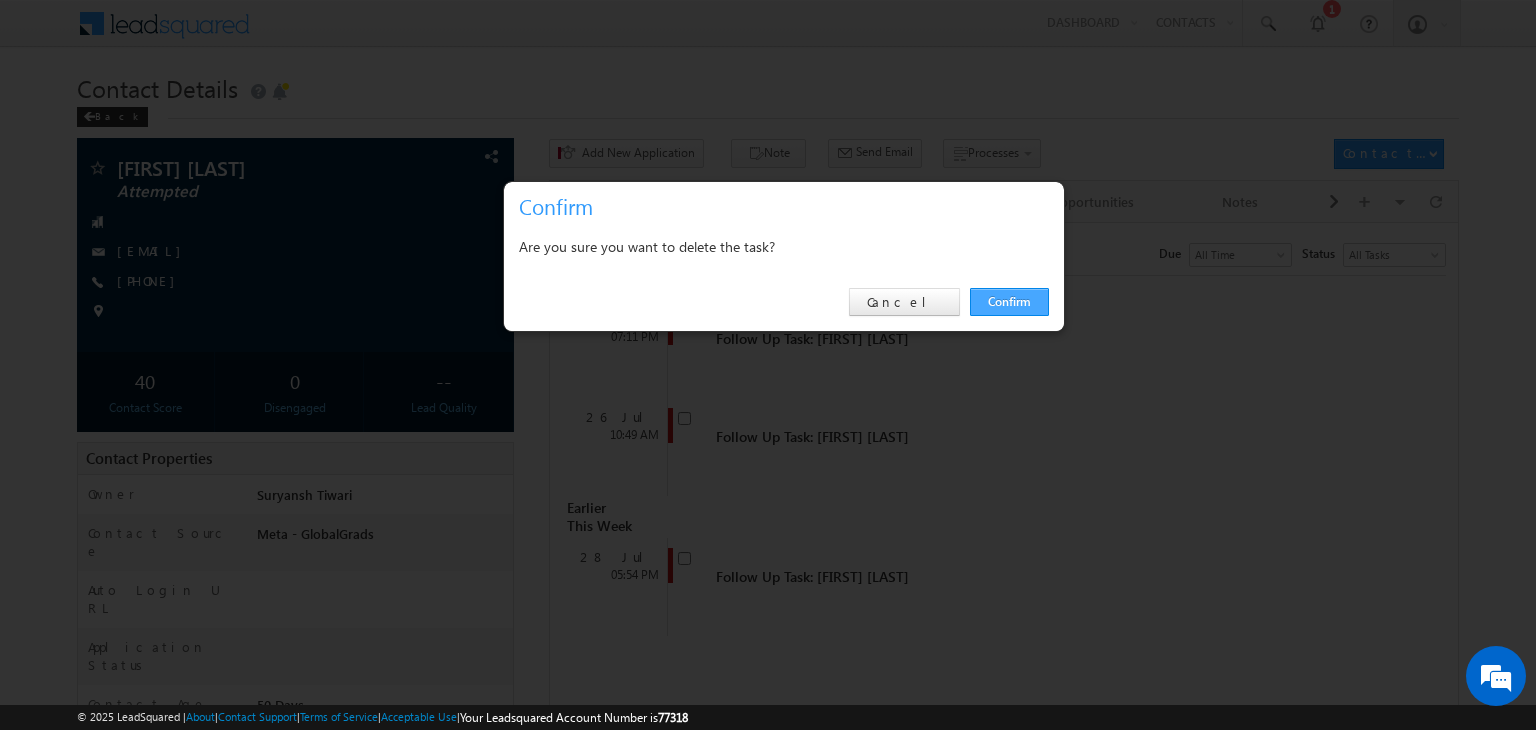 click on "Confirm" at bounding box center [1009, 302] 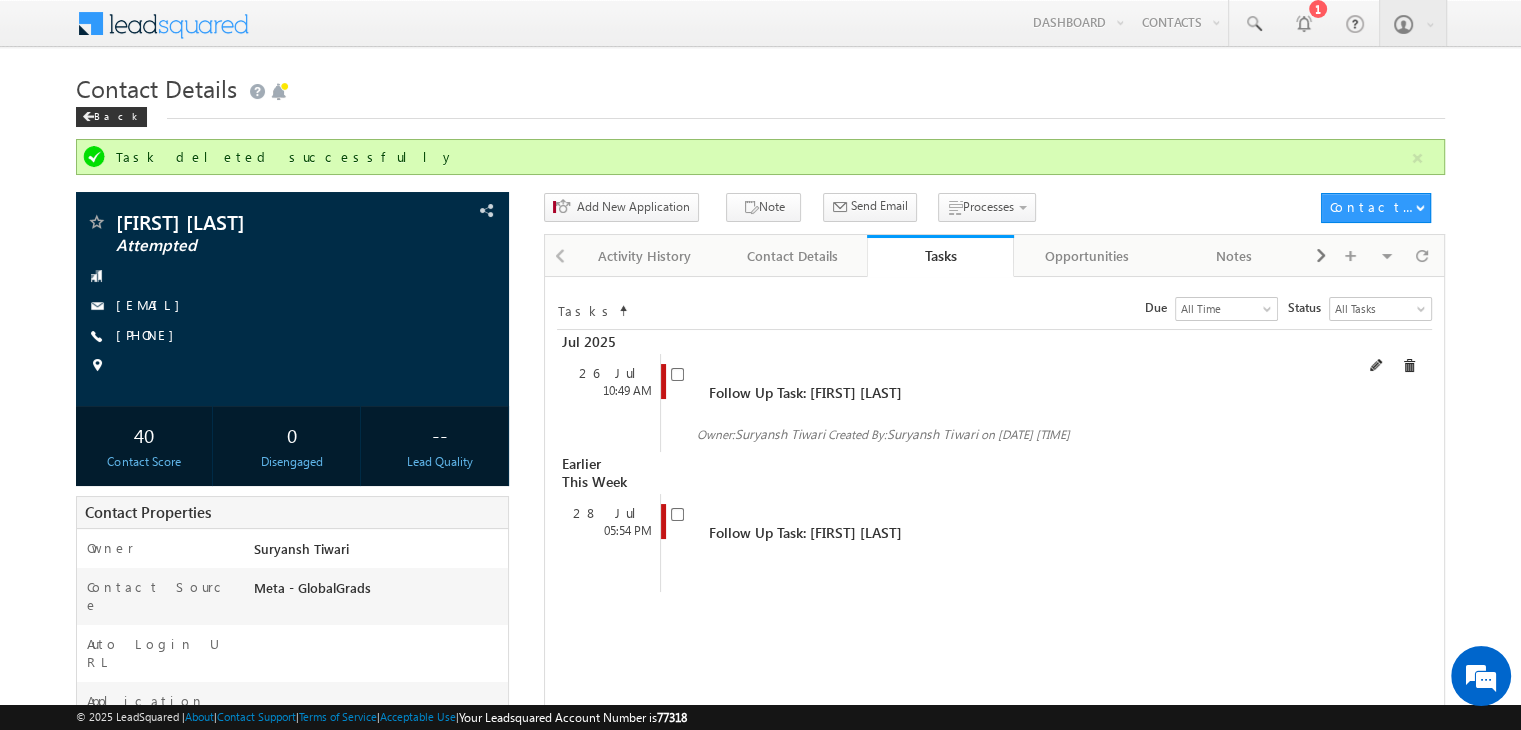 click on "26 Jul
10:49 AM
Follow Up Task: Paras Mathpati
Owner:
Suryansh Tiwari
Suryansh Tiwari" at bounding box center [991, 403] 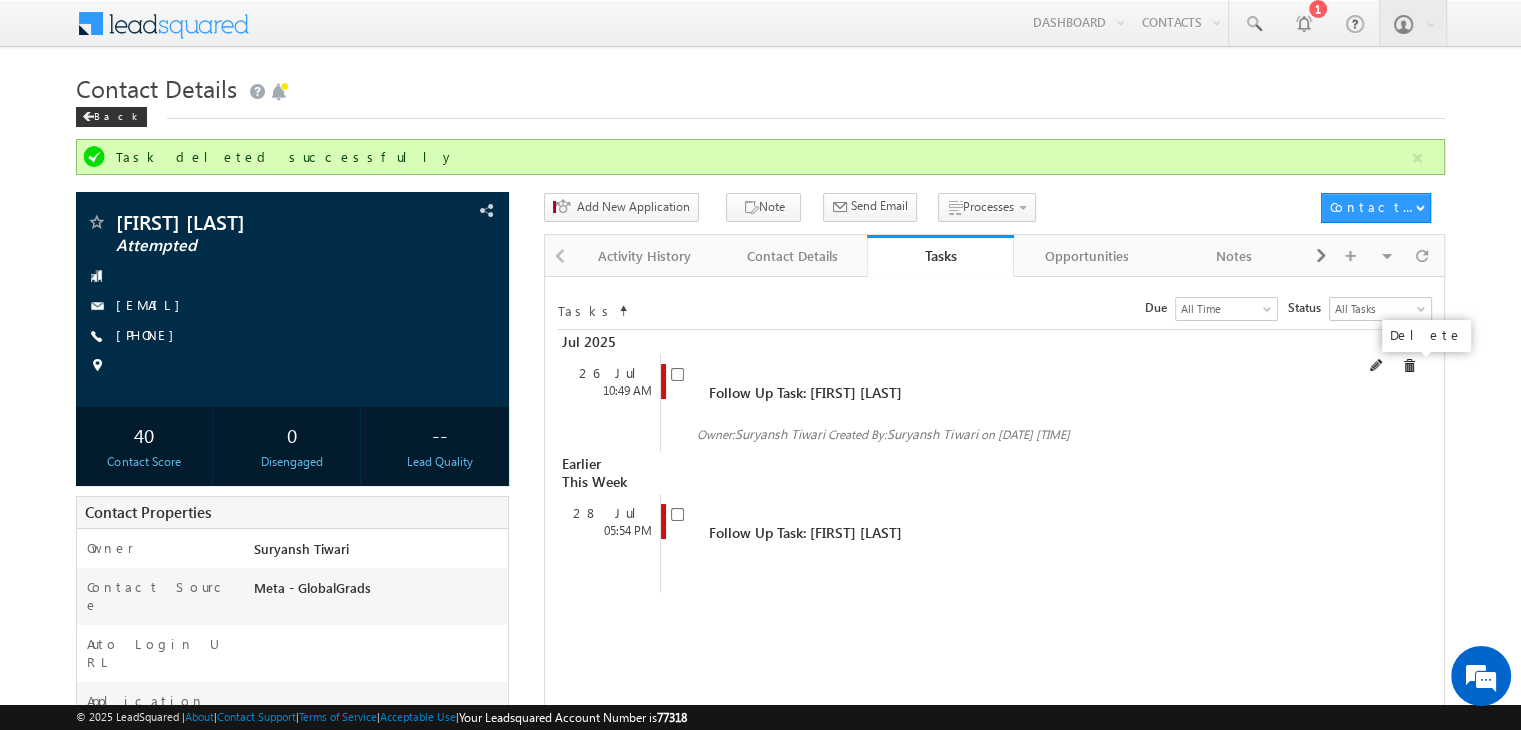 click at bounding box center [1409, 366] 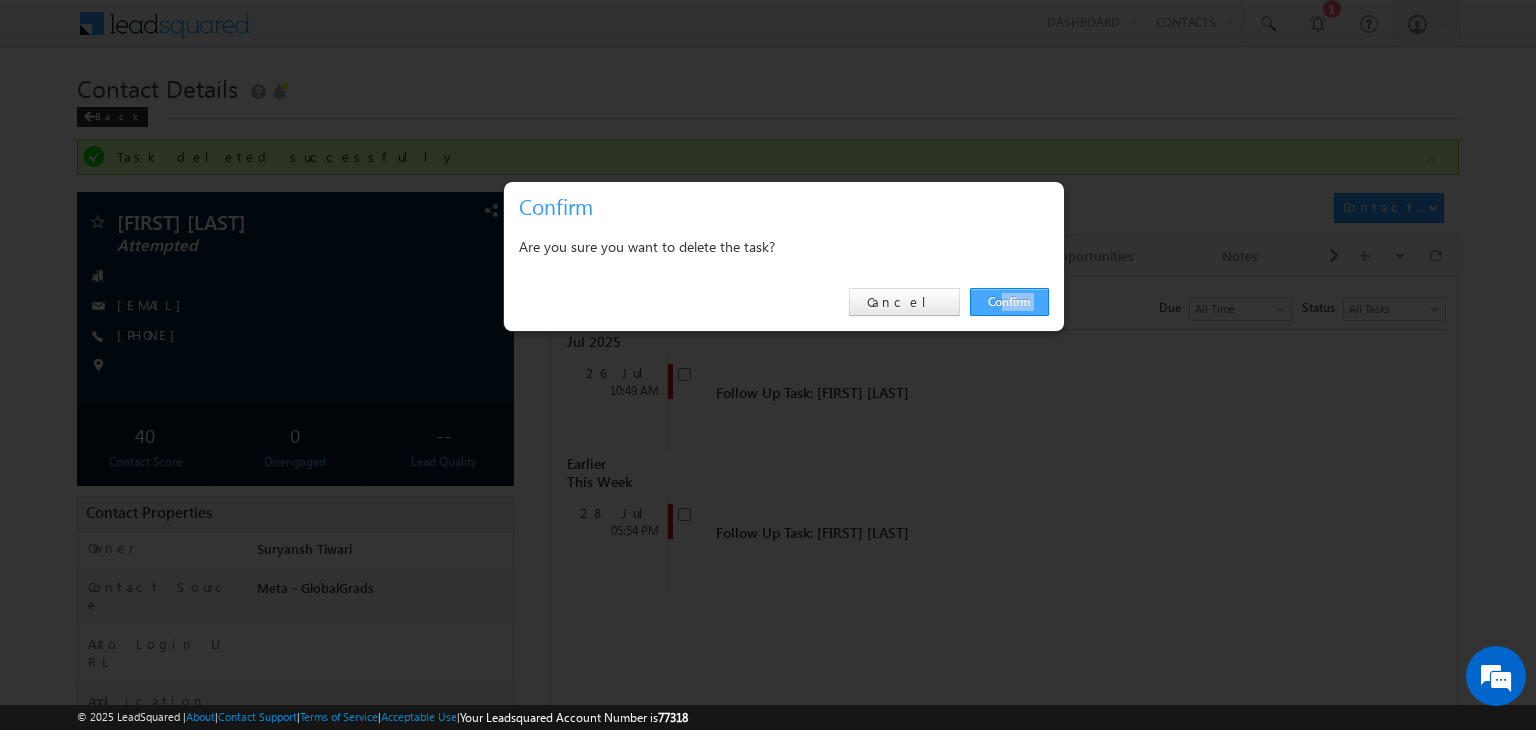 drag, startPoint x: 1408, startPoint y: 365, endPoint x: 999, endPoint y: 293, distance: 415.28906 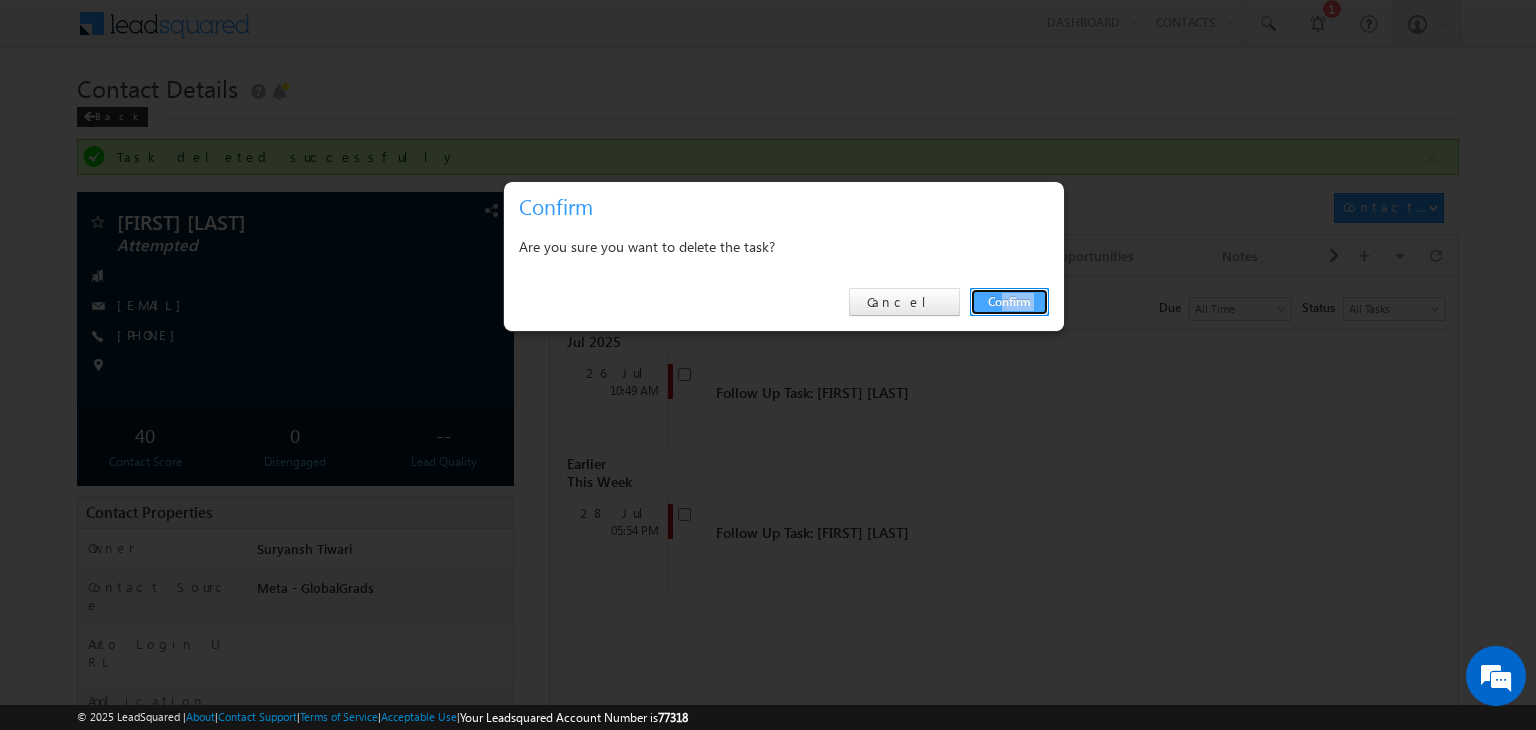 click on "Confirm" at bounding box center (1009, 302) 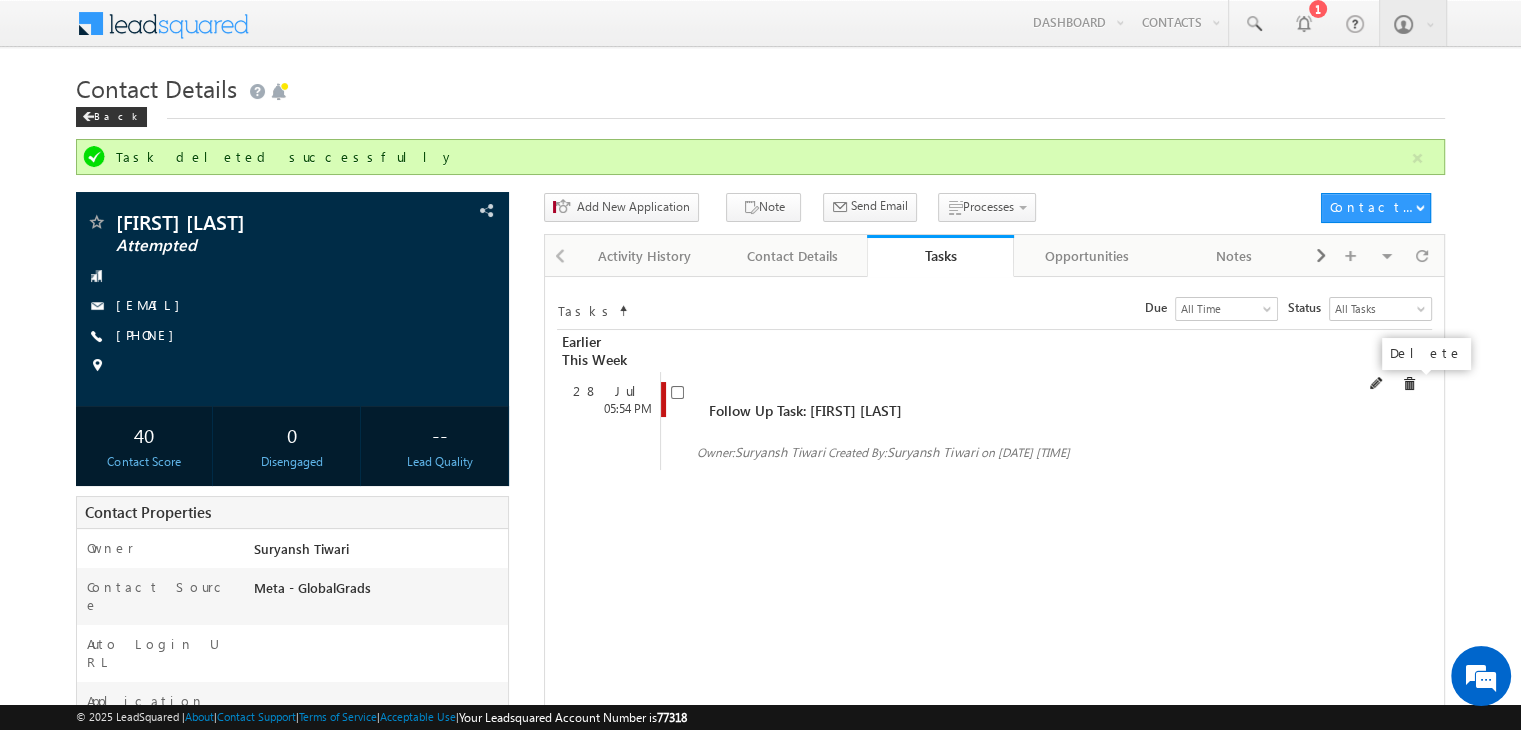 click at bounding box center (1409, 384) 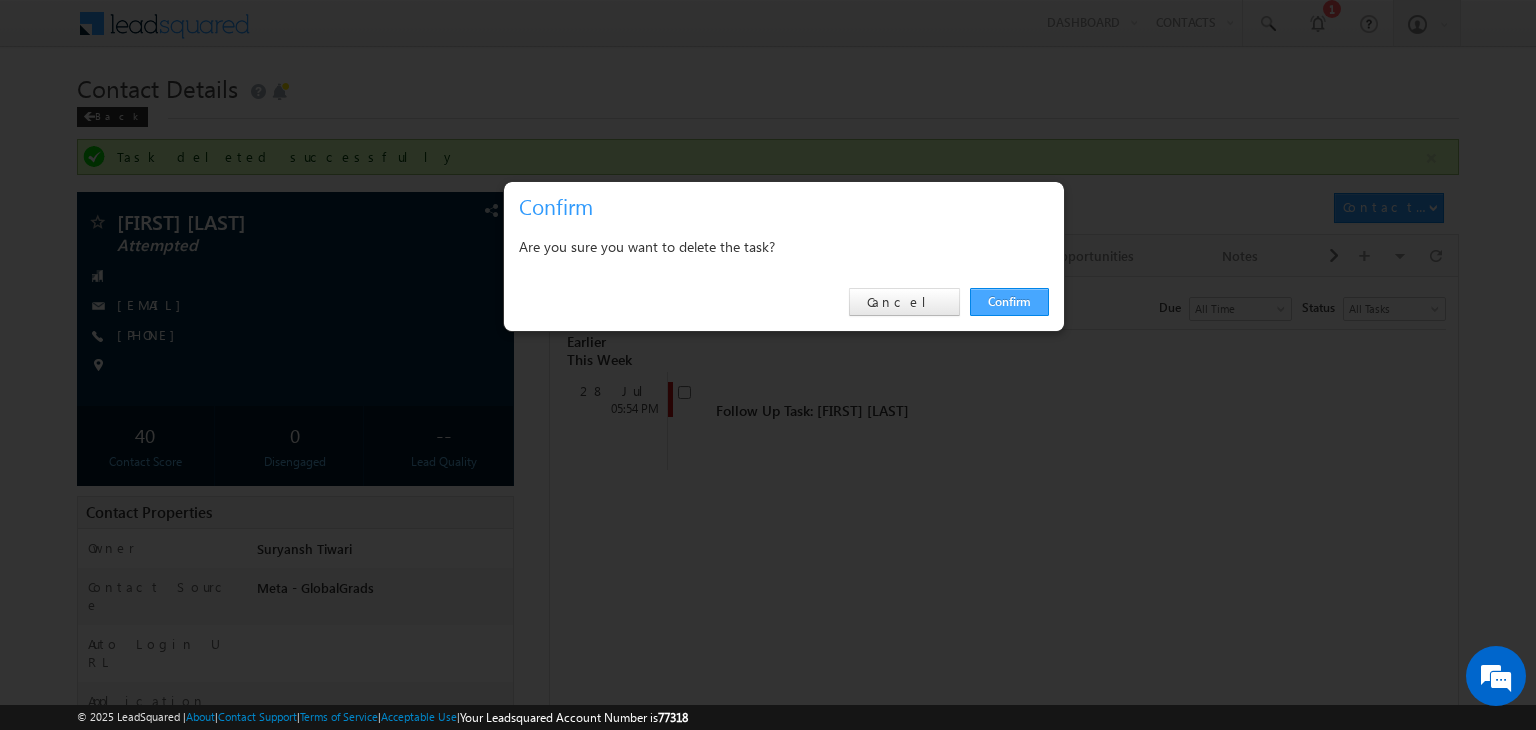 click on "Confirm" at bounding box center (1009, 302) 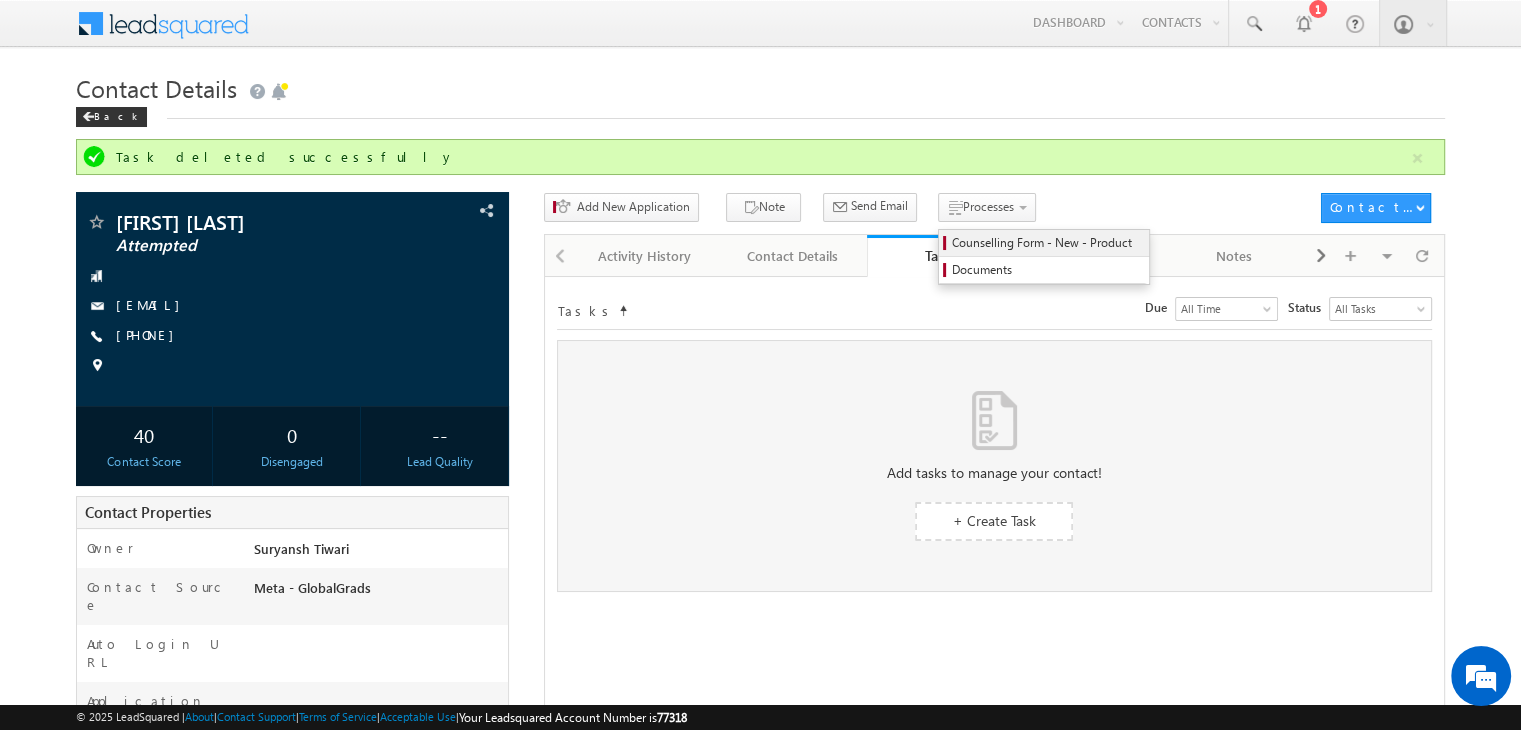 click on "Counselling Form - New - Product" at bounding box center [1044, 243] 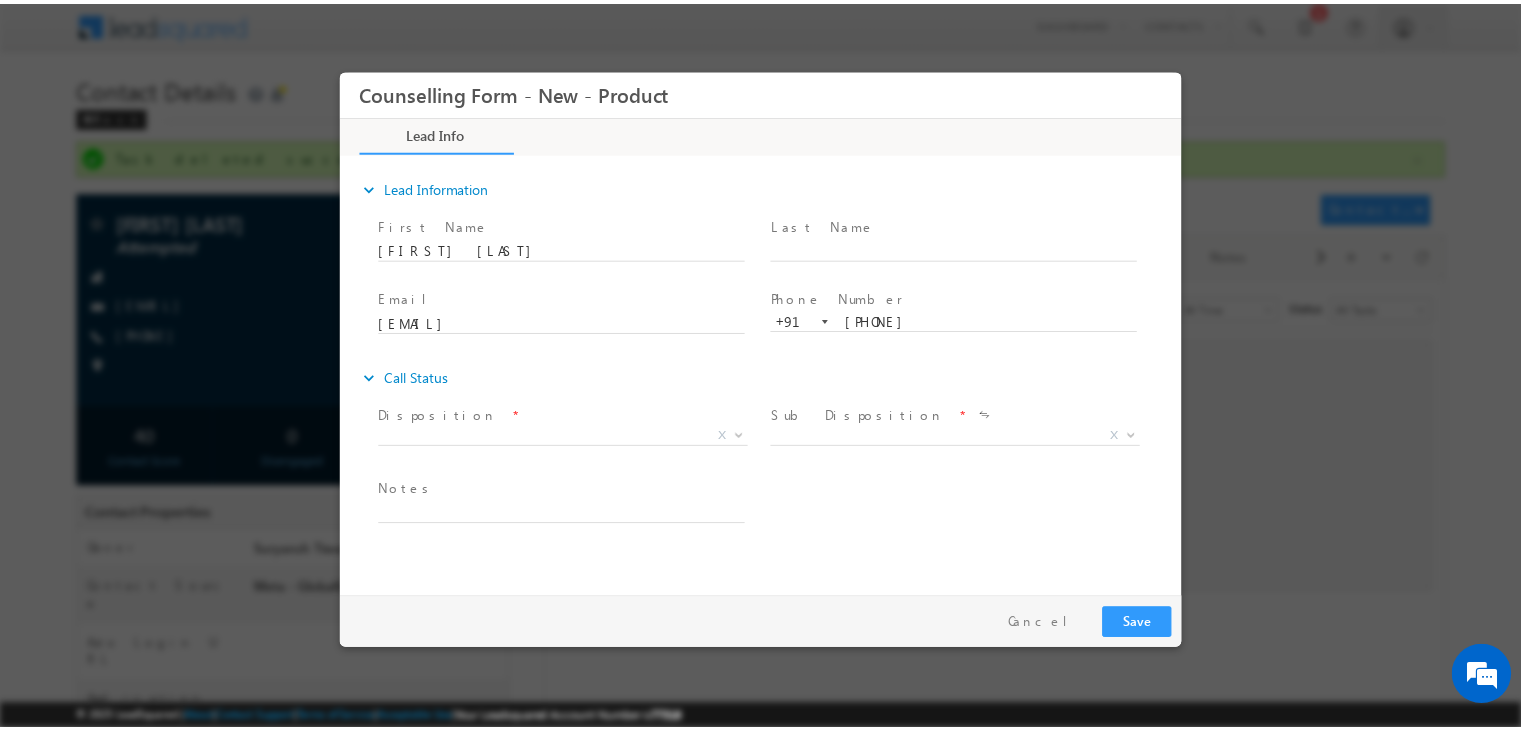scroll, scrollTop: 0, scrollLeft: 0, axis: both 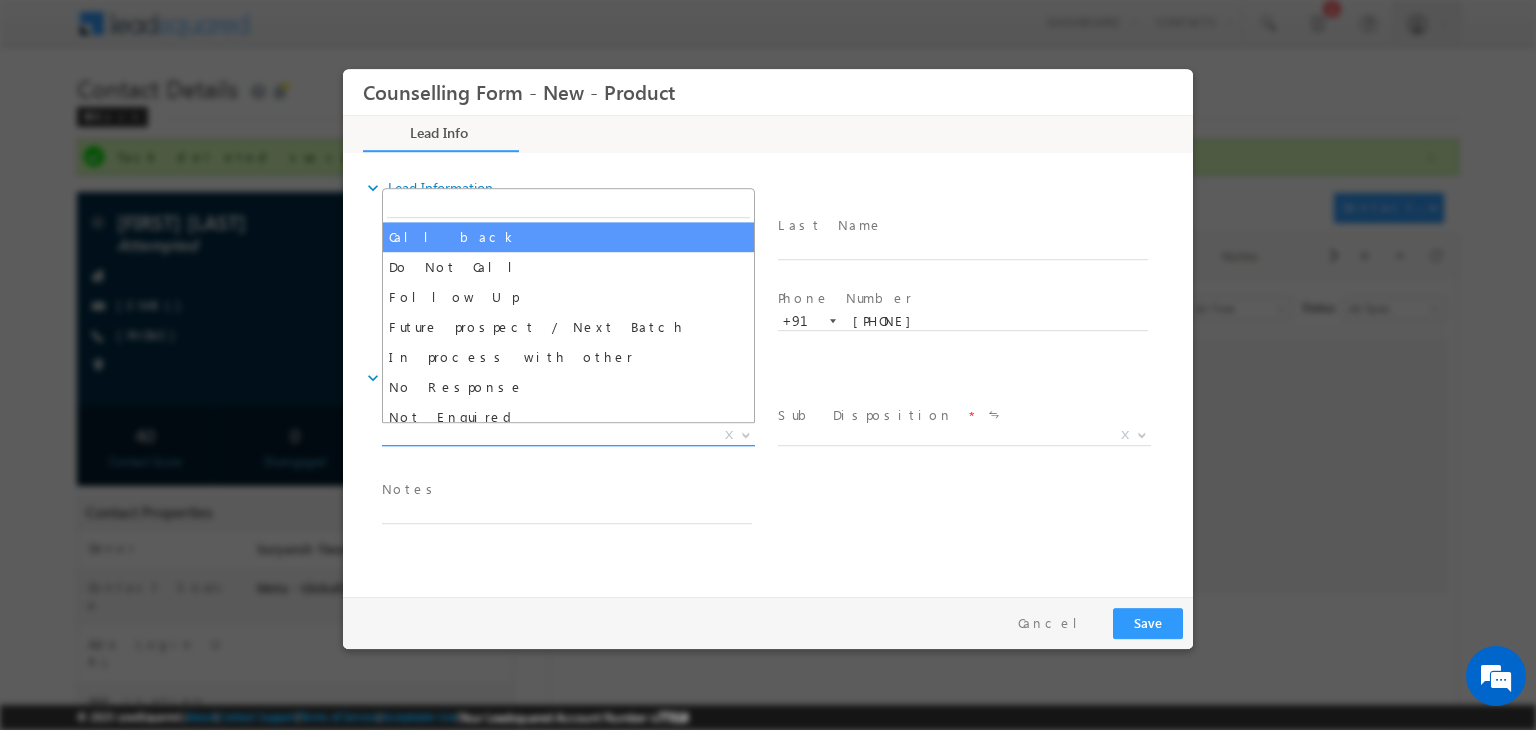 click on "X" at bounding box center (568, 436) 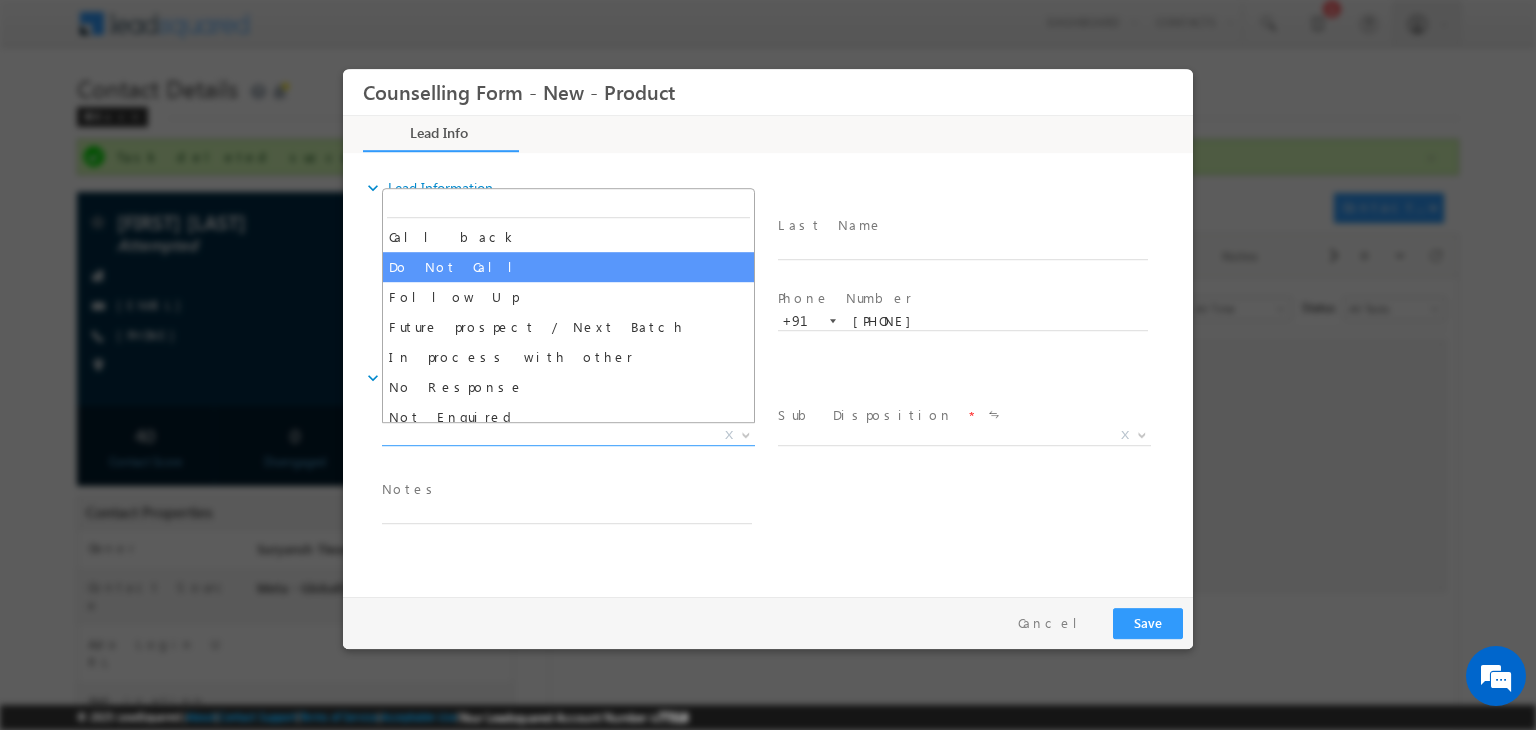 drag, startPoint x: 521, startPoint y: 254, endPoint x: 507, endPoint y: 239, distance: 20.518284 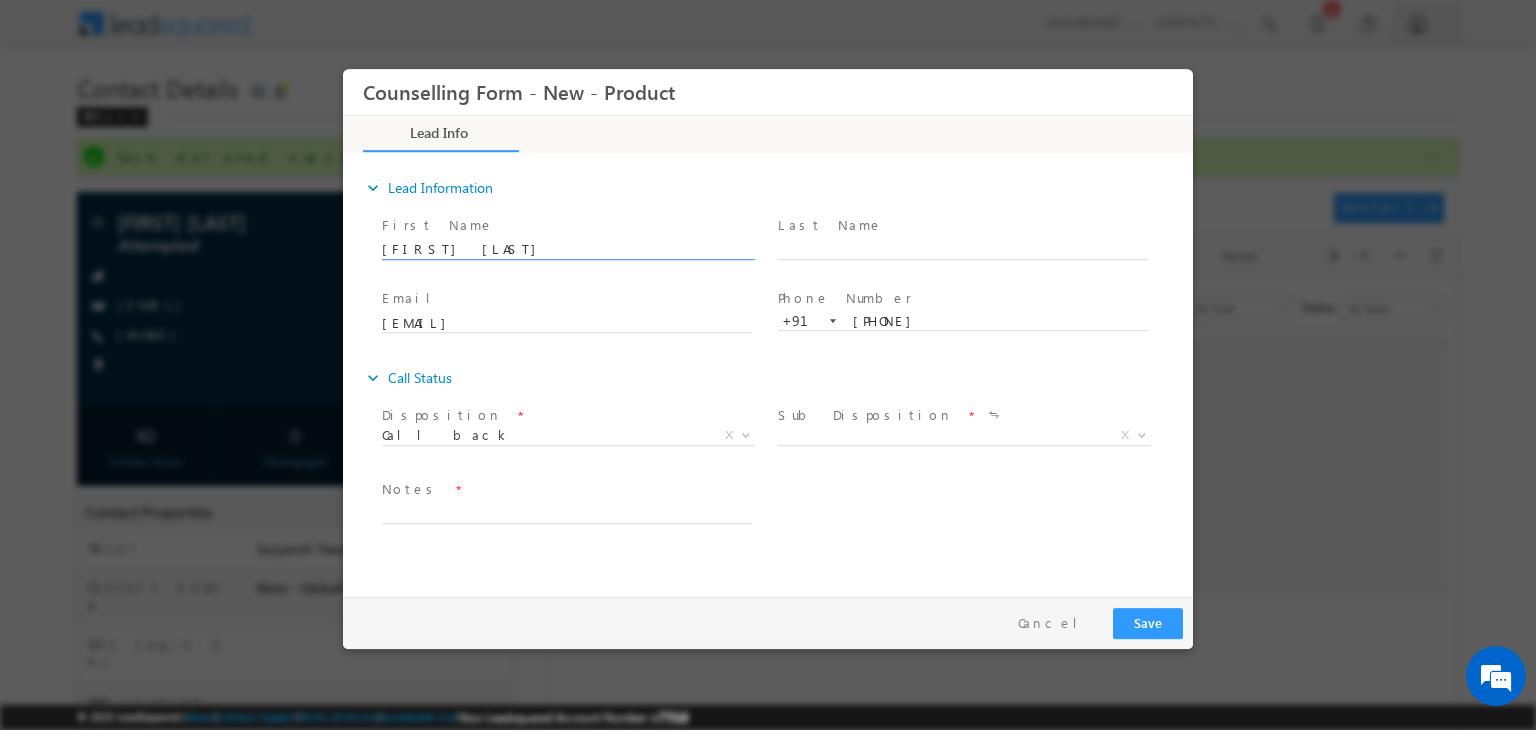click on "Paras Mathpati" at bounding box center (567, 250) 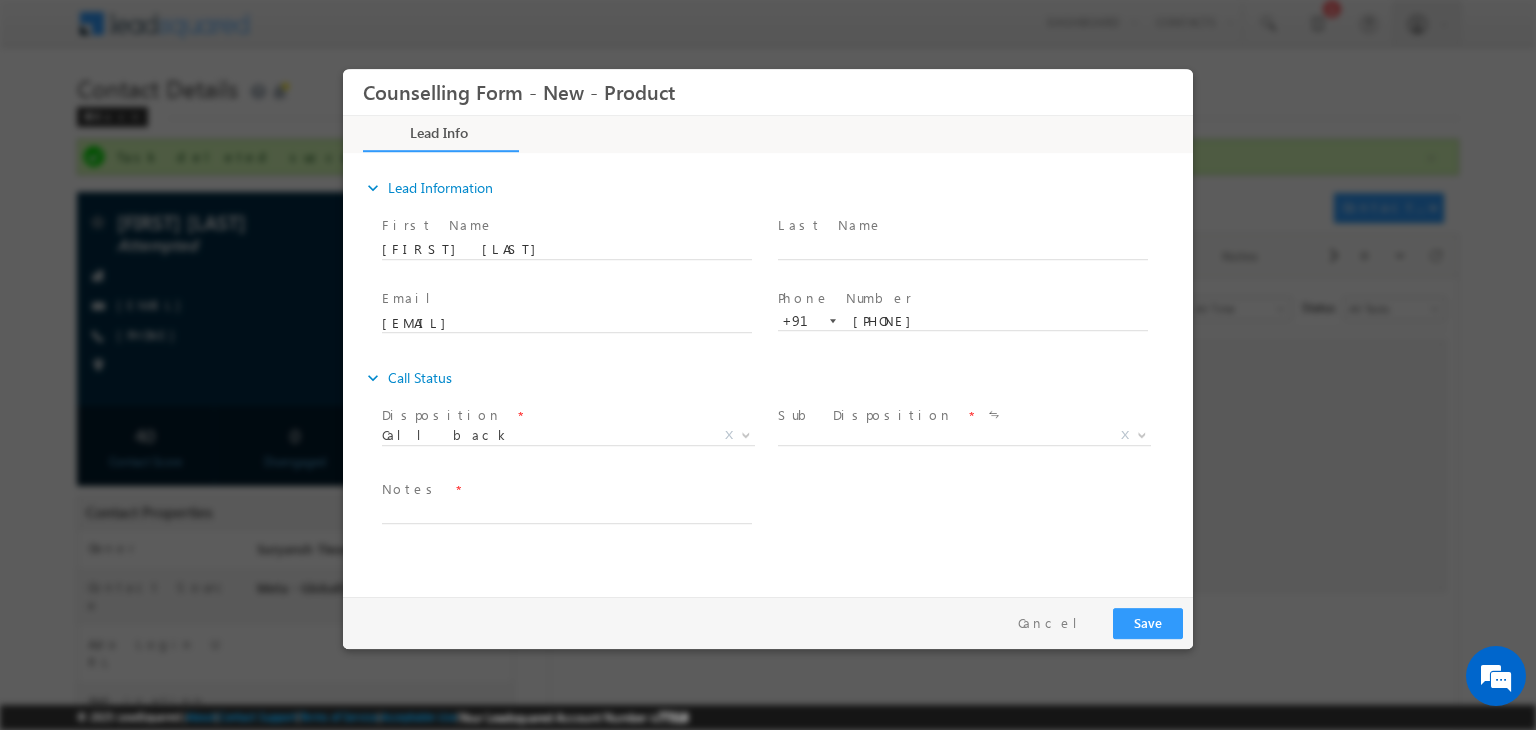 drag, startPoint x: 793, startPoint y: 410, endPoint x: 834, endPoint y: 444, distance: 53.263496 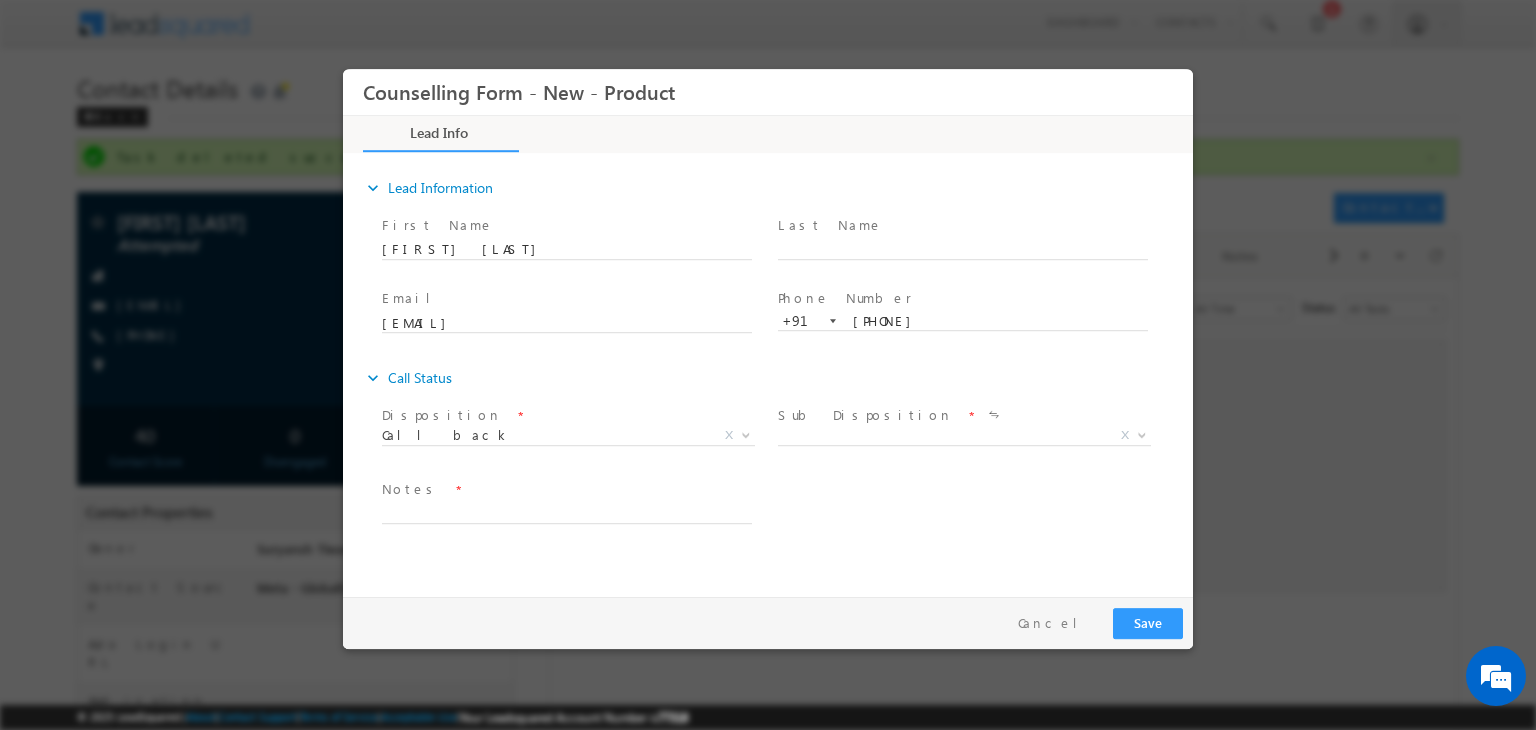 click on "Later At time X" at bounding box center [972, 439] 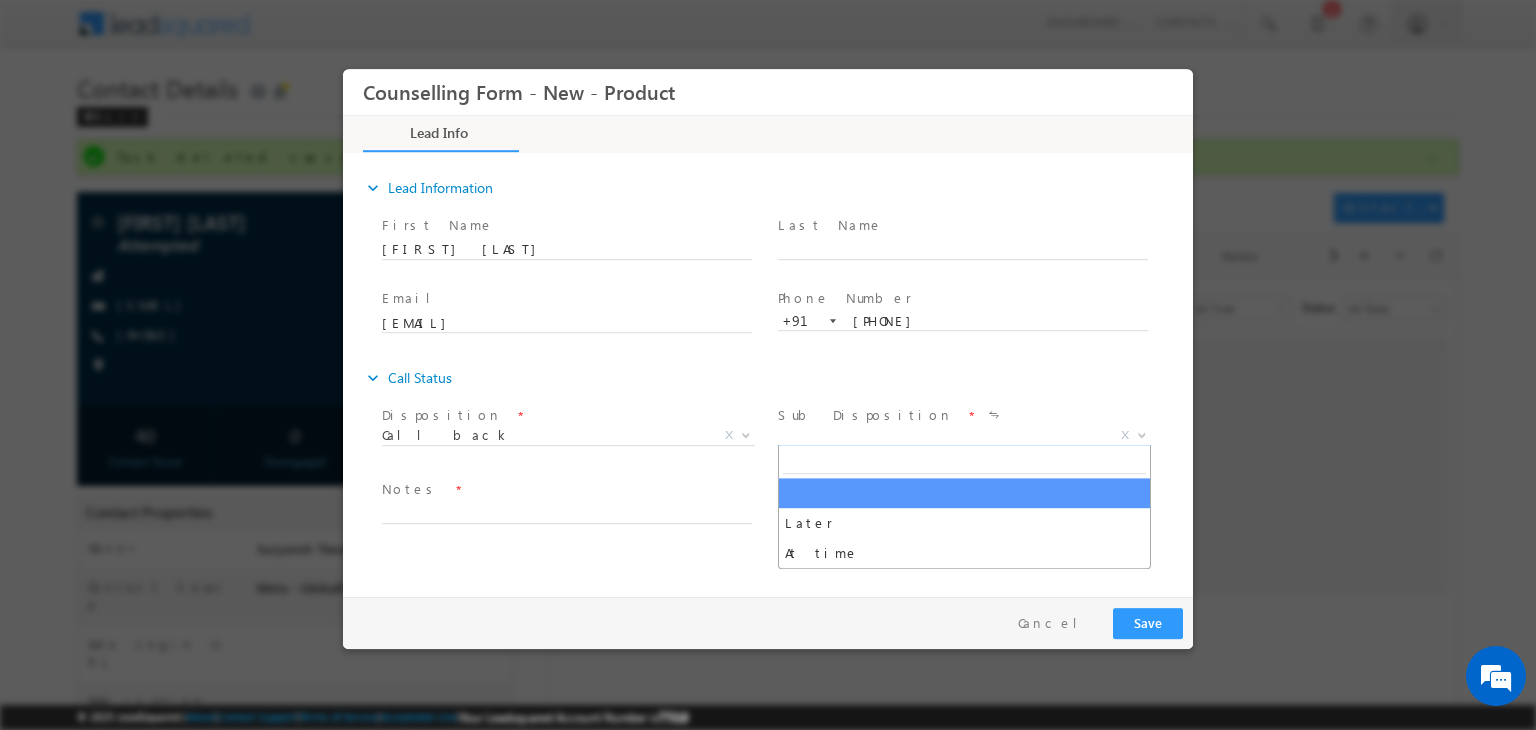 click on "X" at bounding box center (964, 436) 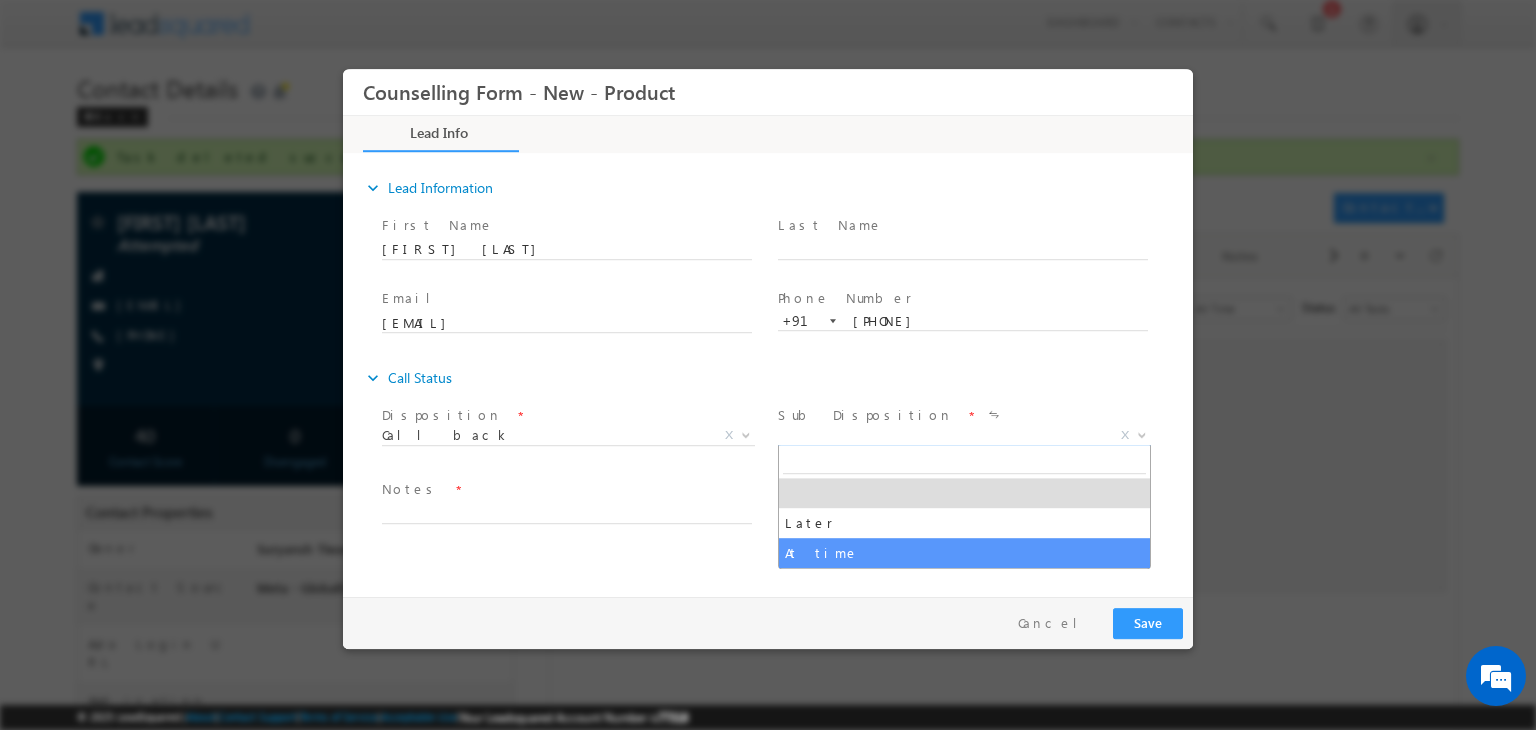drag, startPoint x: 873, startPoint y: 524, endPoint x: 878, endPoint y: 542, distance: 18.681541 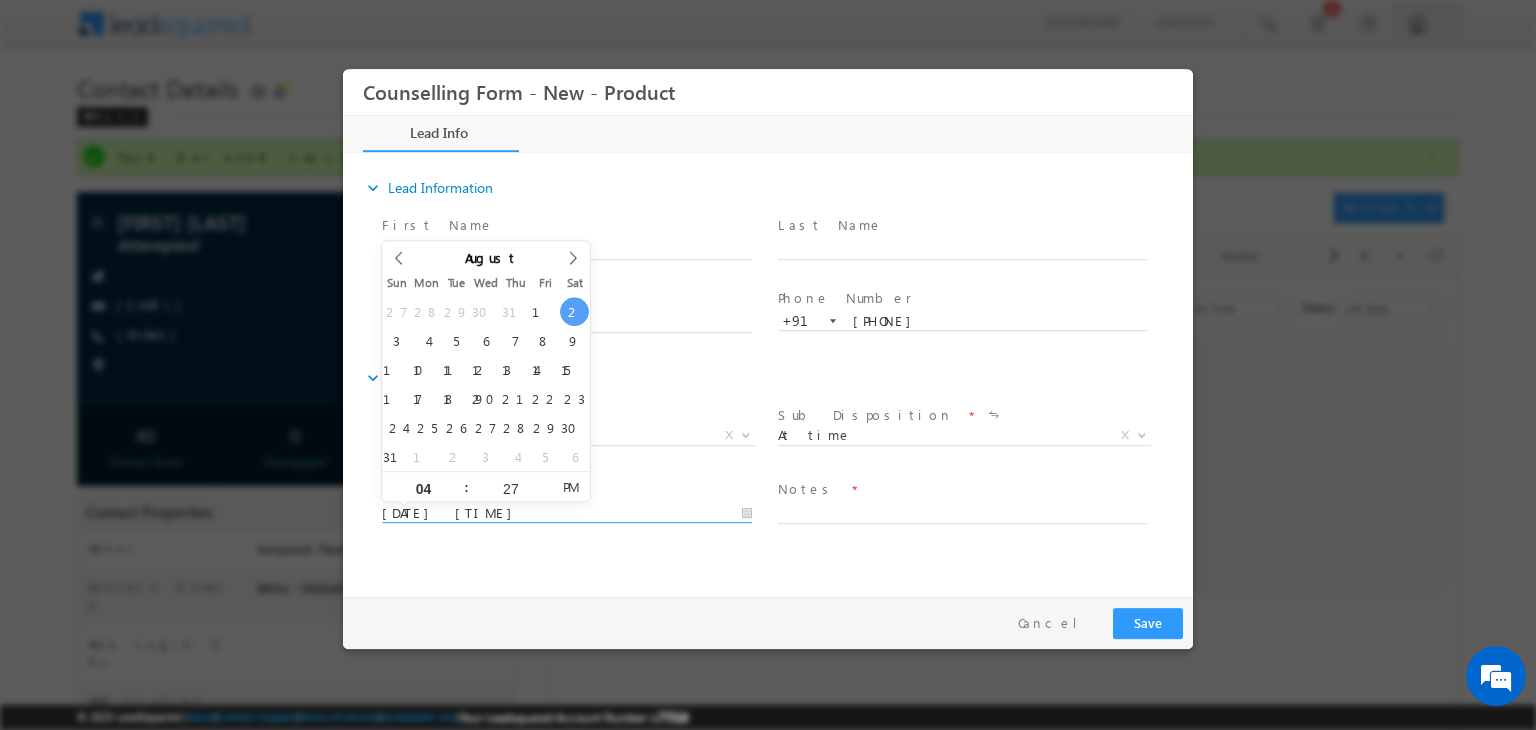 click on "02/08/2025 4:27 PM" at bounding box center (567, 514) 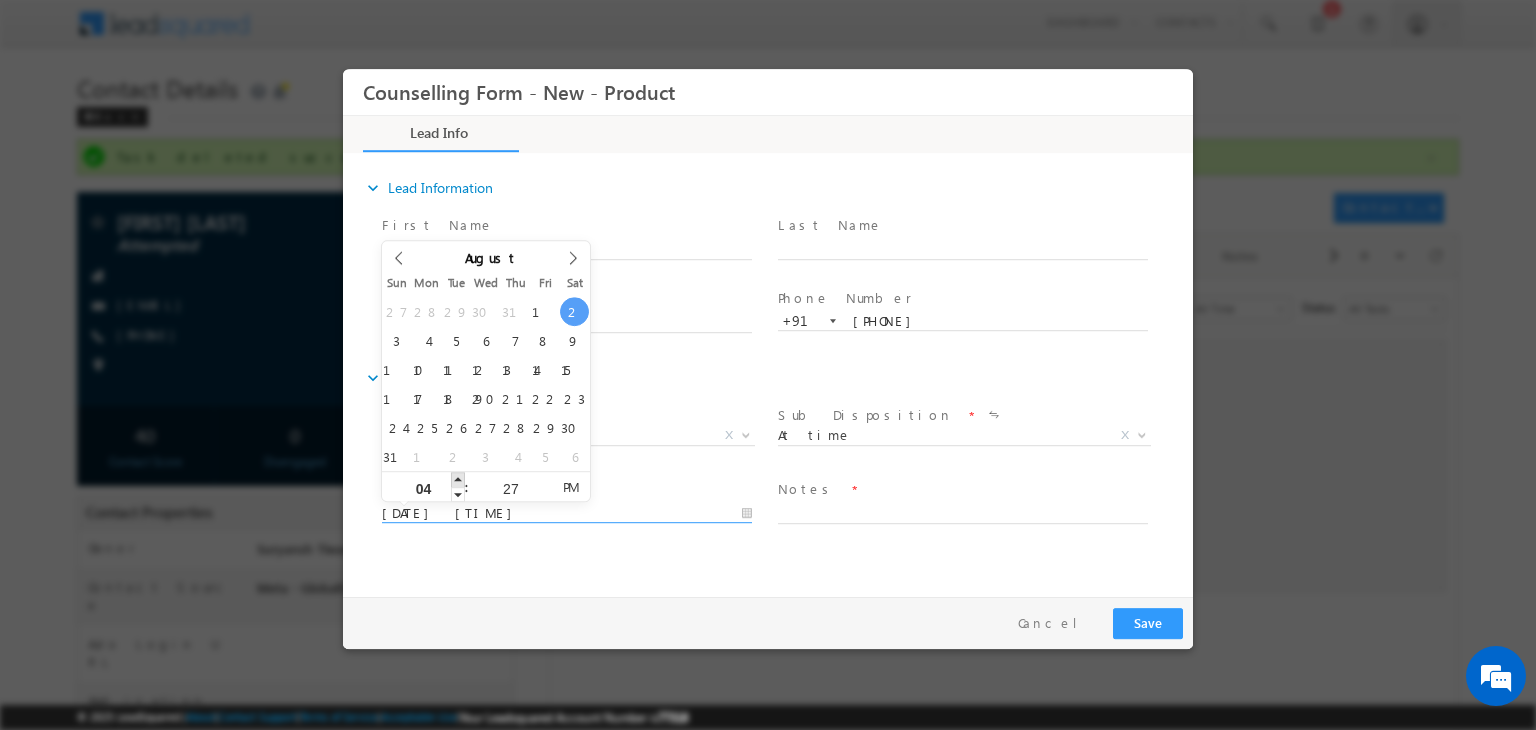 type on "02/08/2025 5:27 PM" 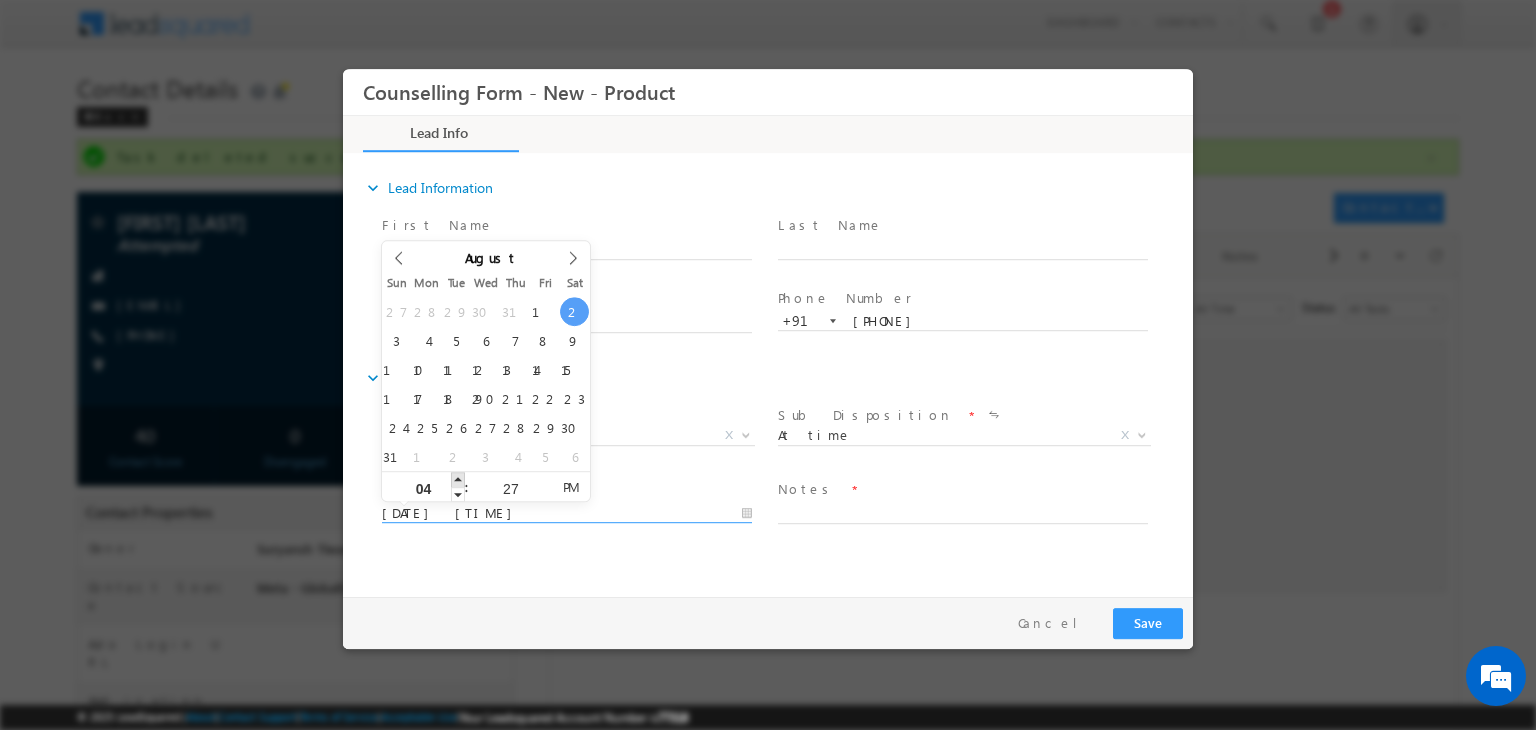 type on "05" 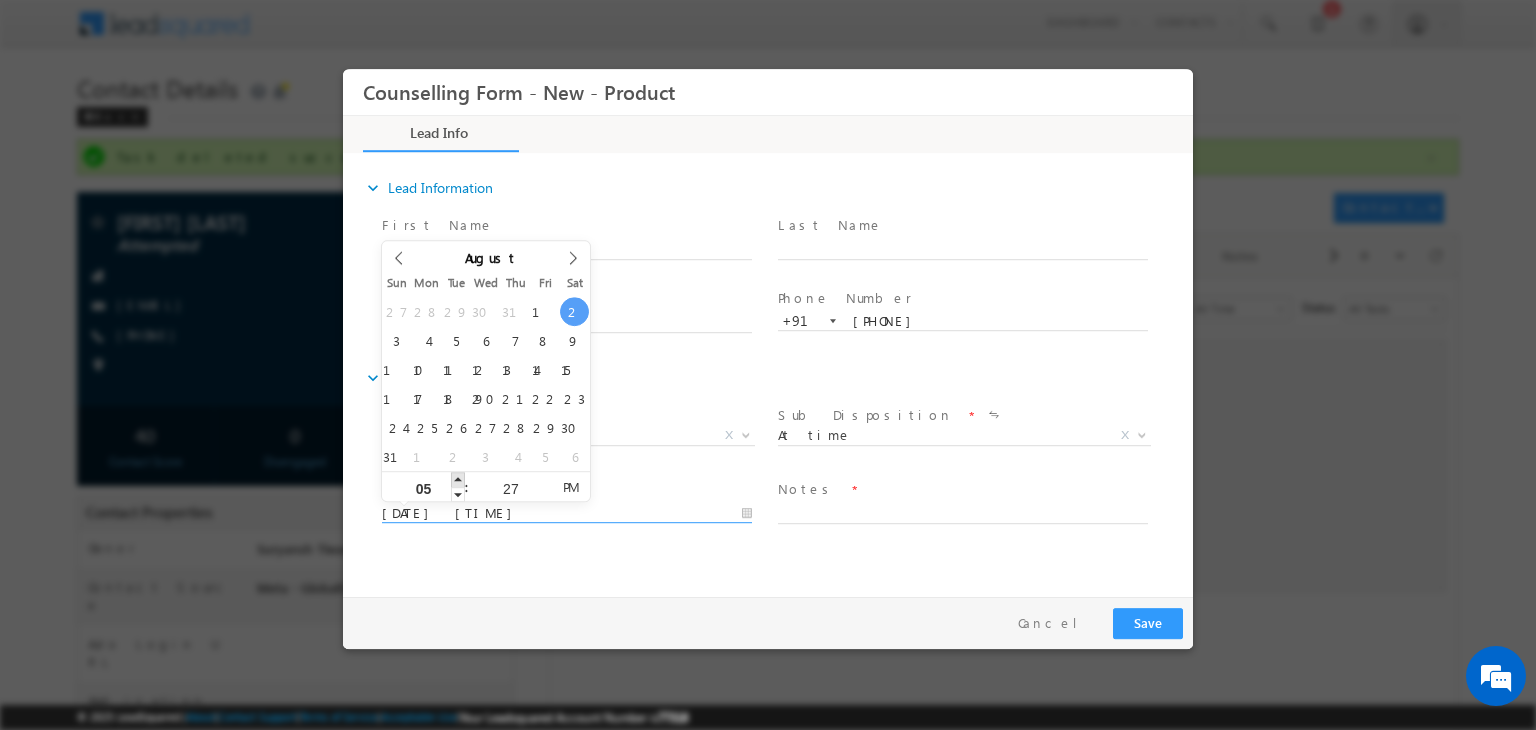 click at bounding box center [458, 479] 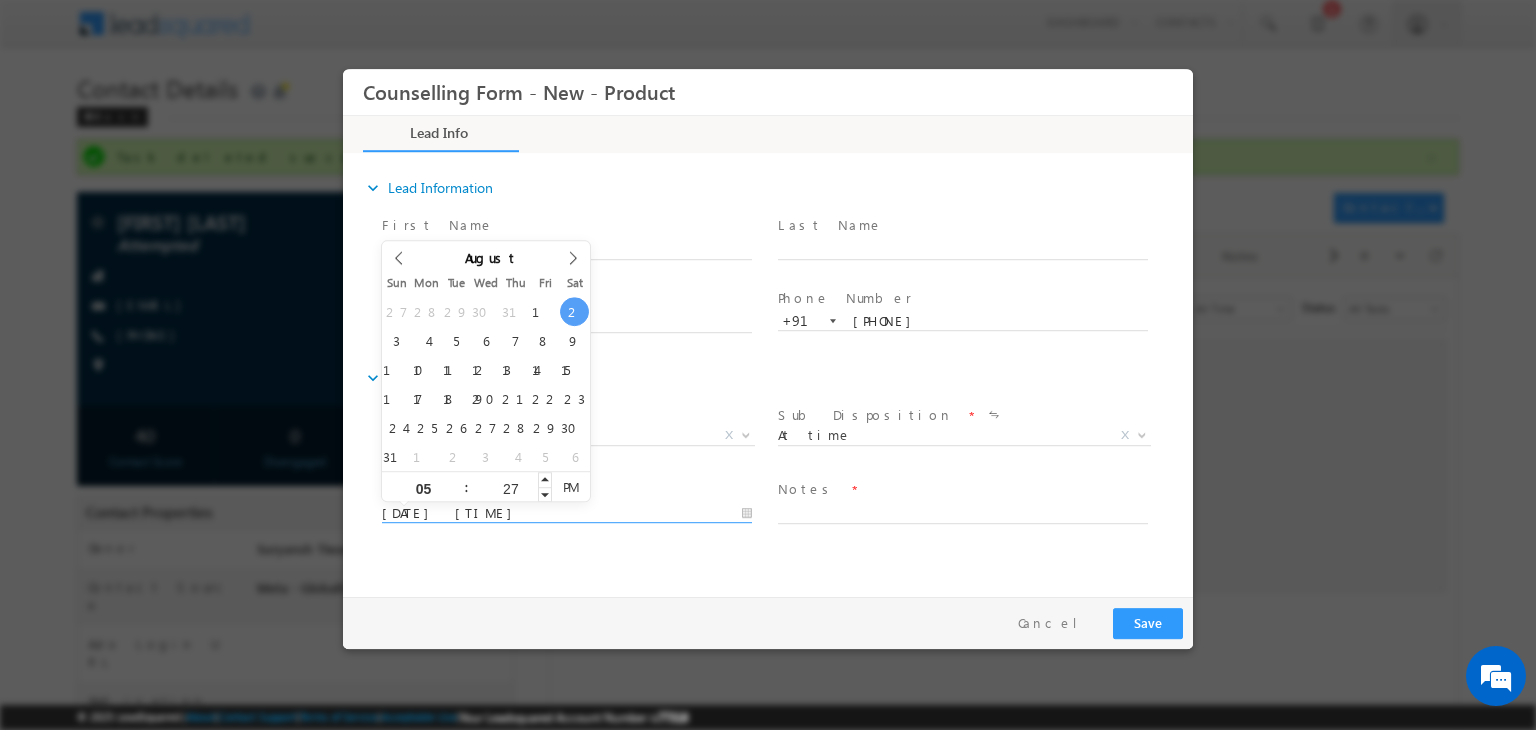 click on "27" at bounding box center [510, 488] 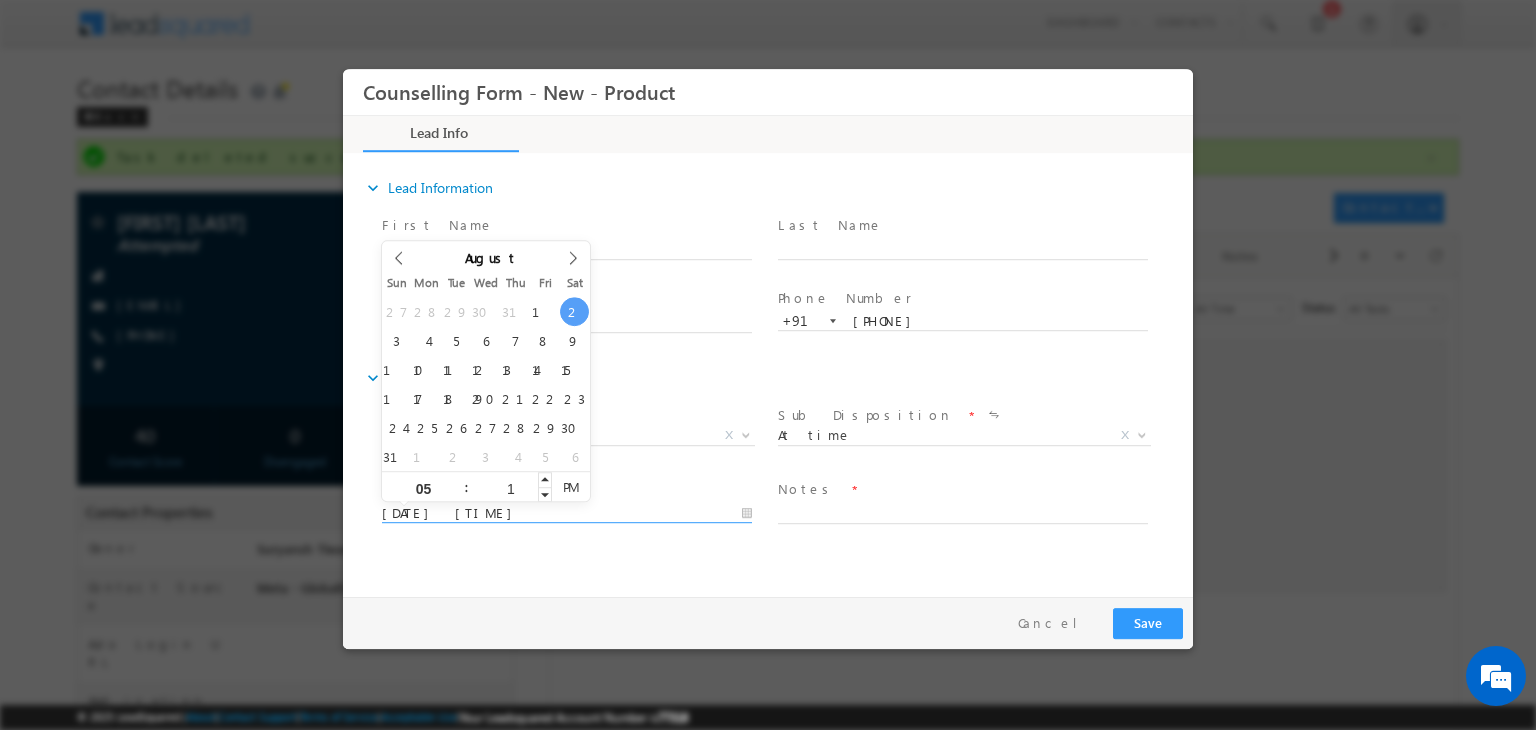 type on "10" 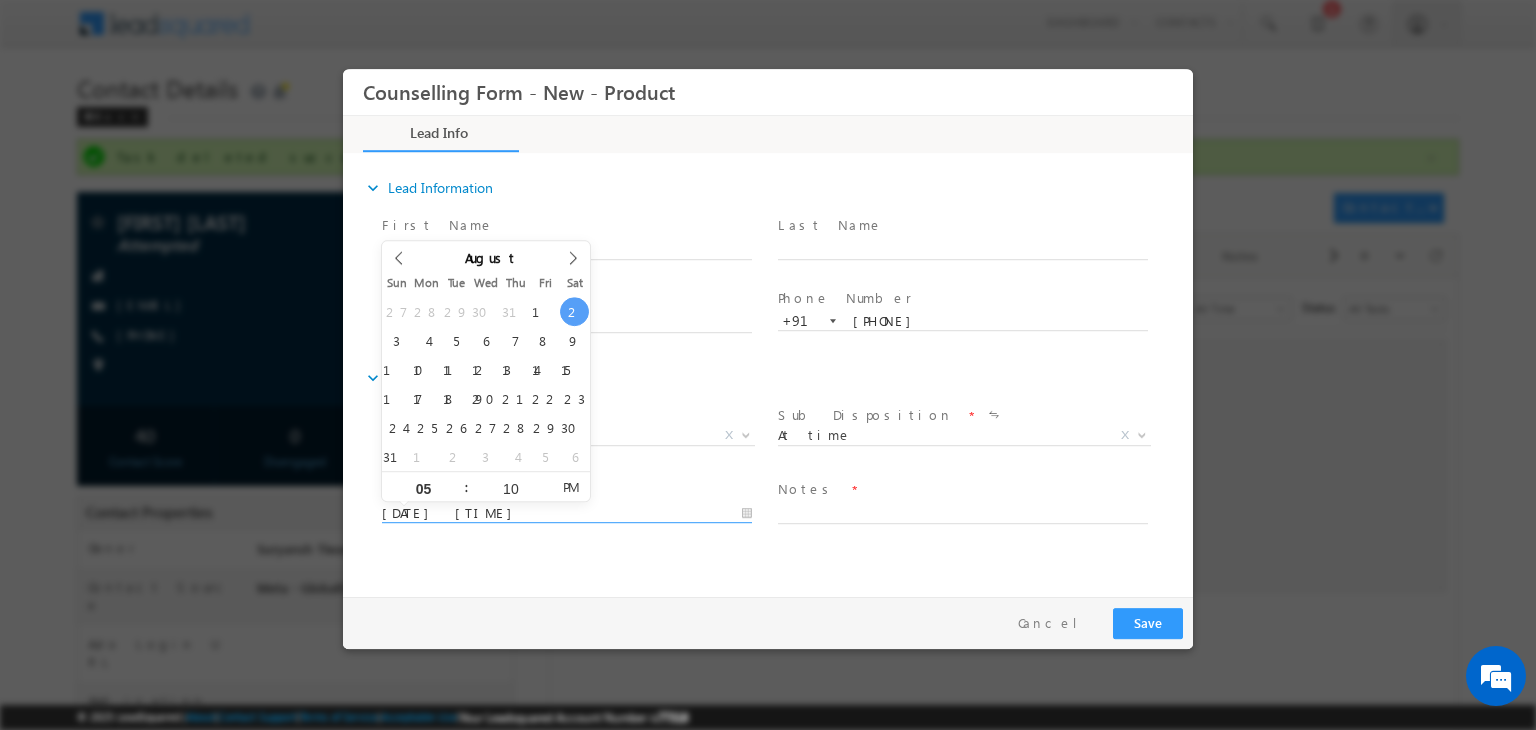 type on "02/08/2025 5:10 PM" 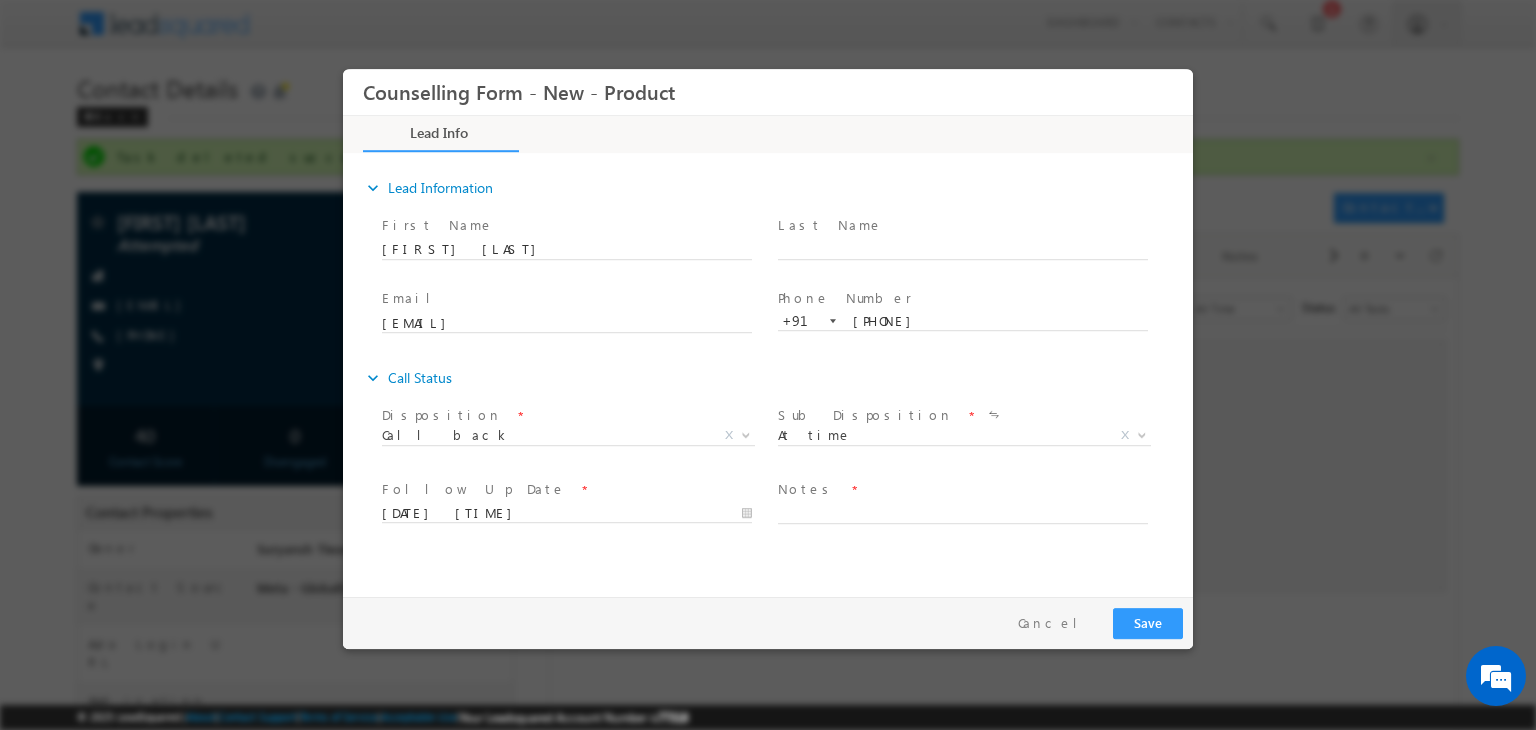 drag, startPoint x: 794, startPoint y: 523, endPoint x: 812, endPoint y: 514, distance: 20.12461 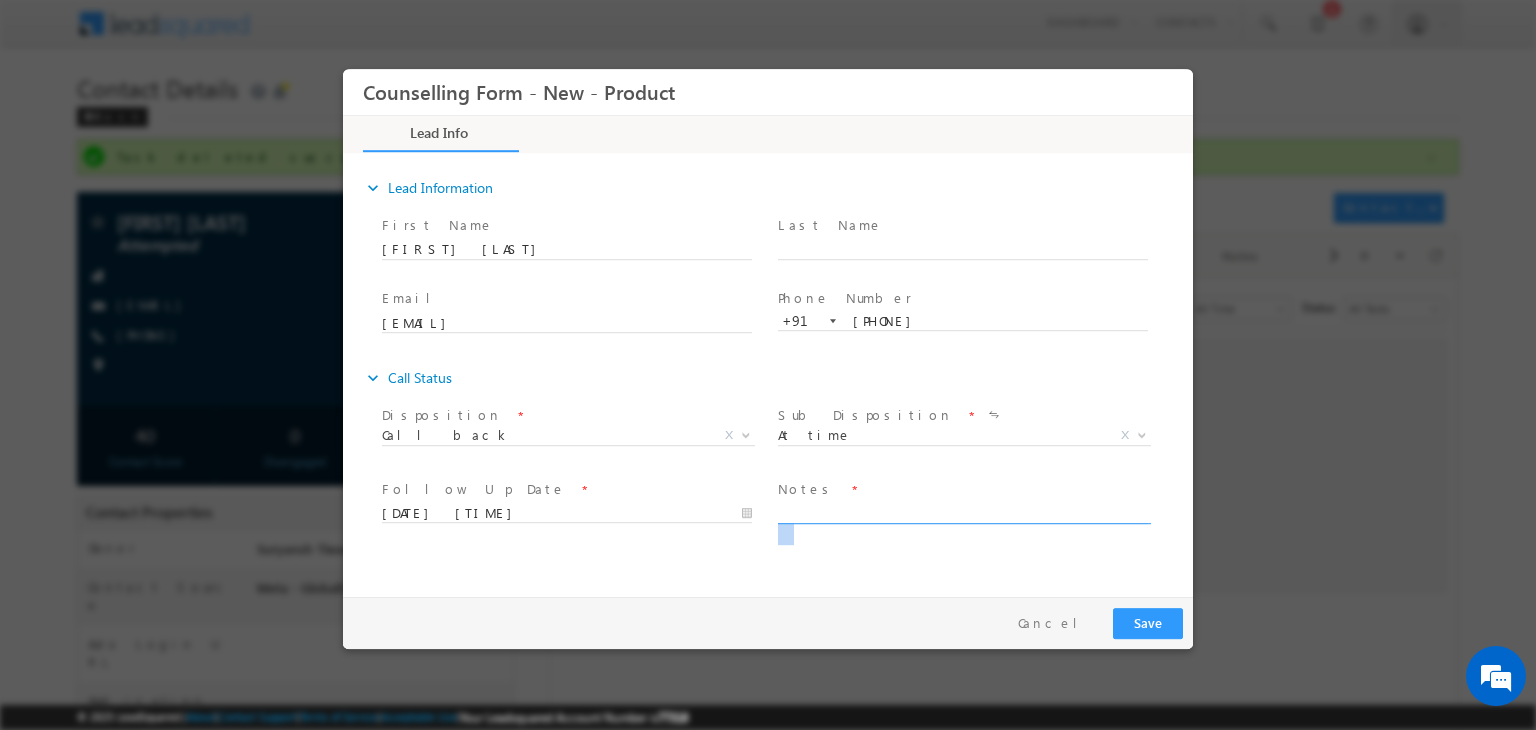 click at bounding box center (963, 512) 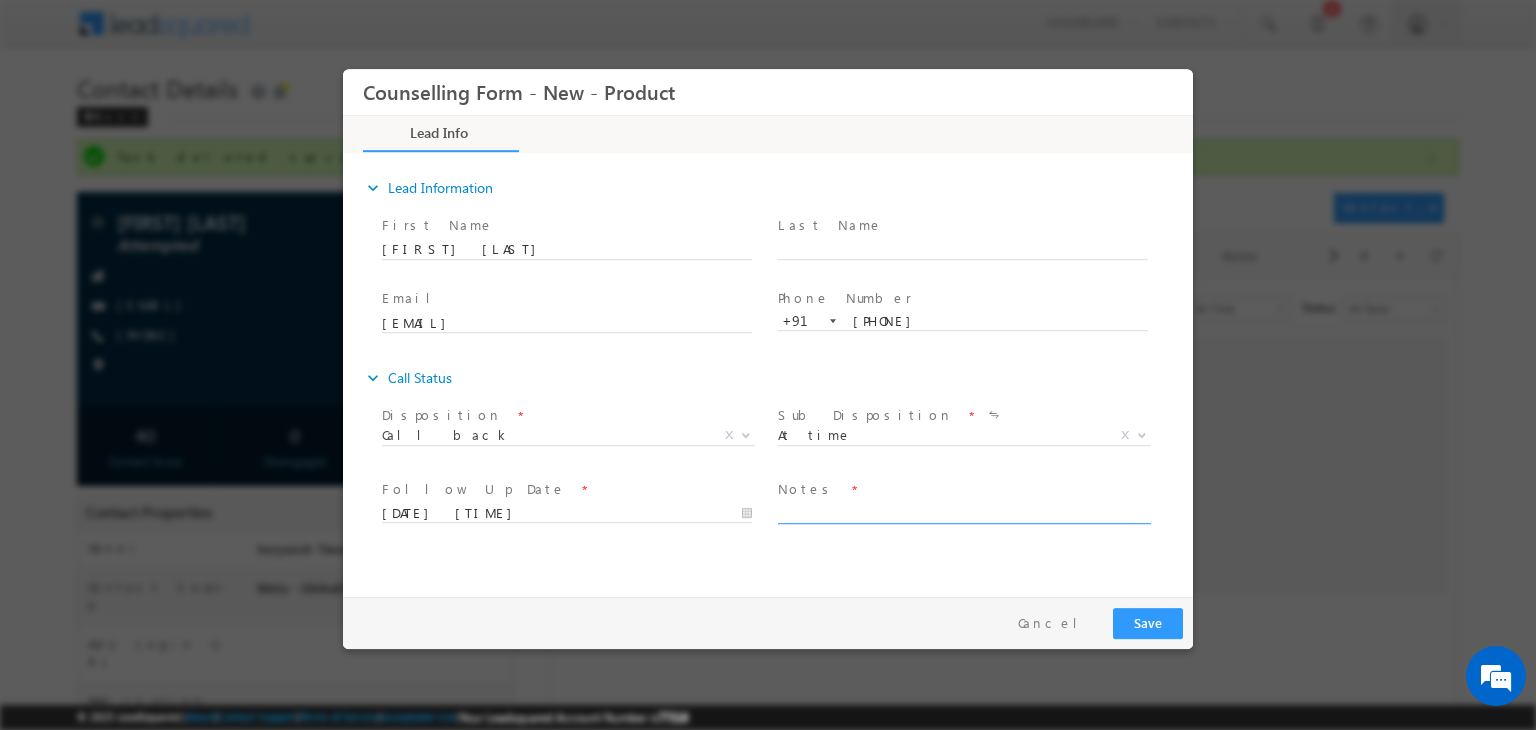 paste on "CLB looking for DATA SCEINCE OR AI" 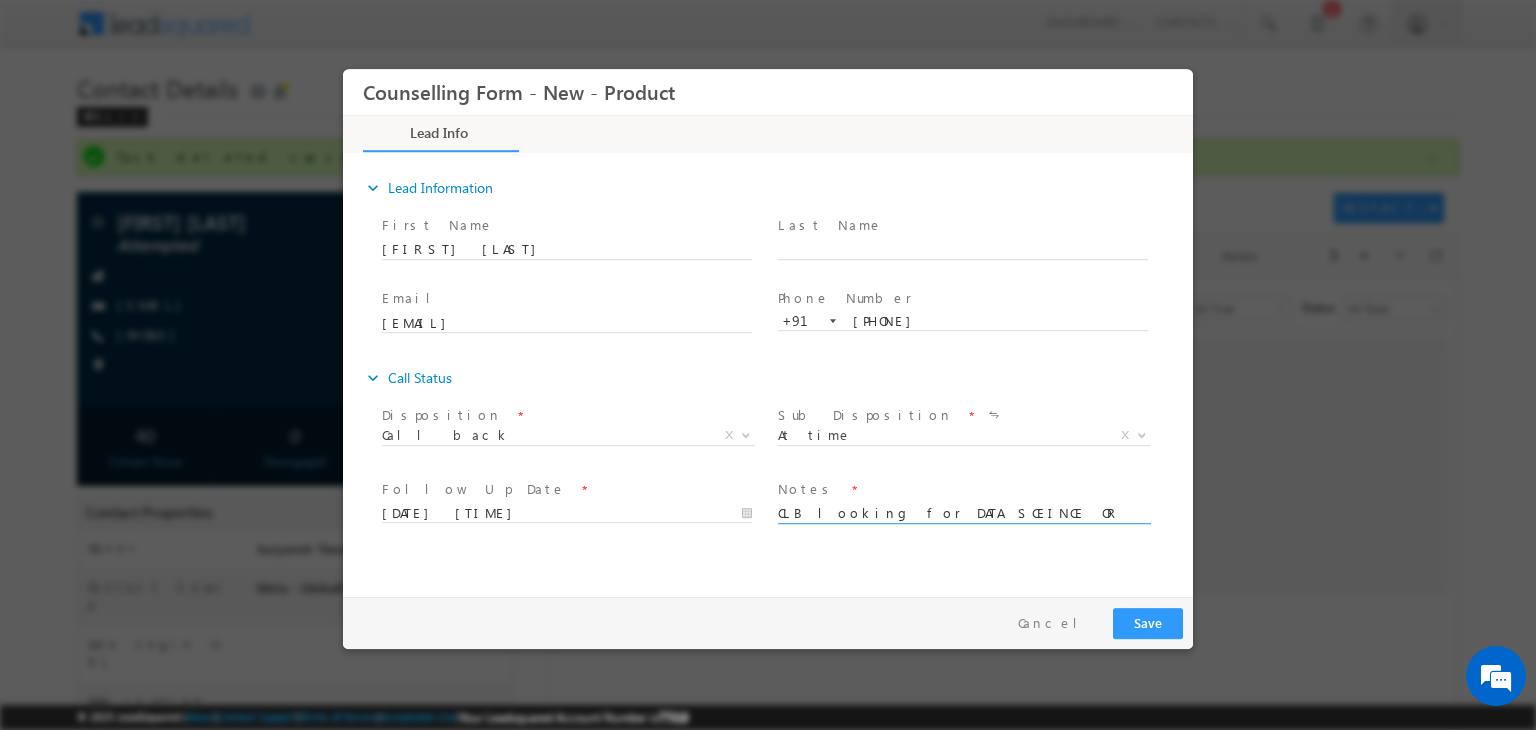 type on "CLB looking for DATA SCEINCE OR AI" 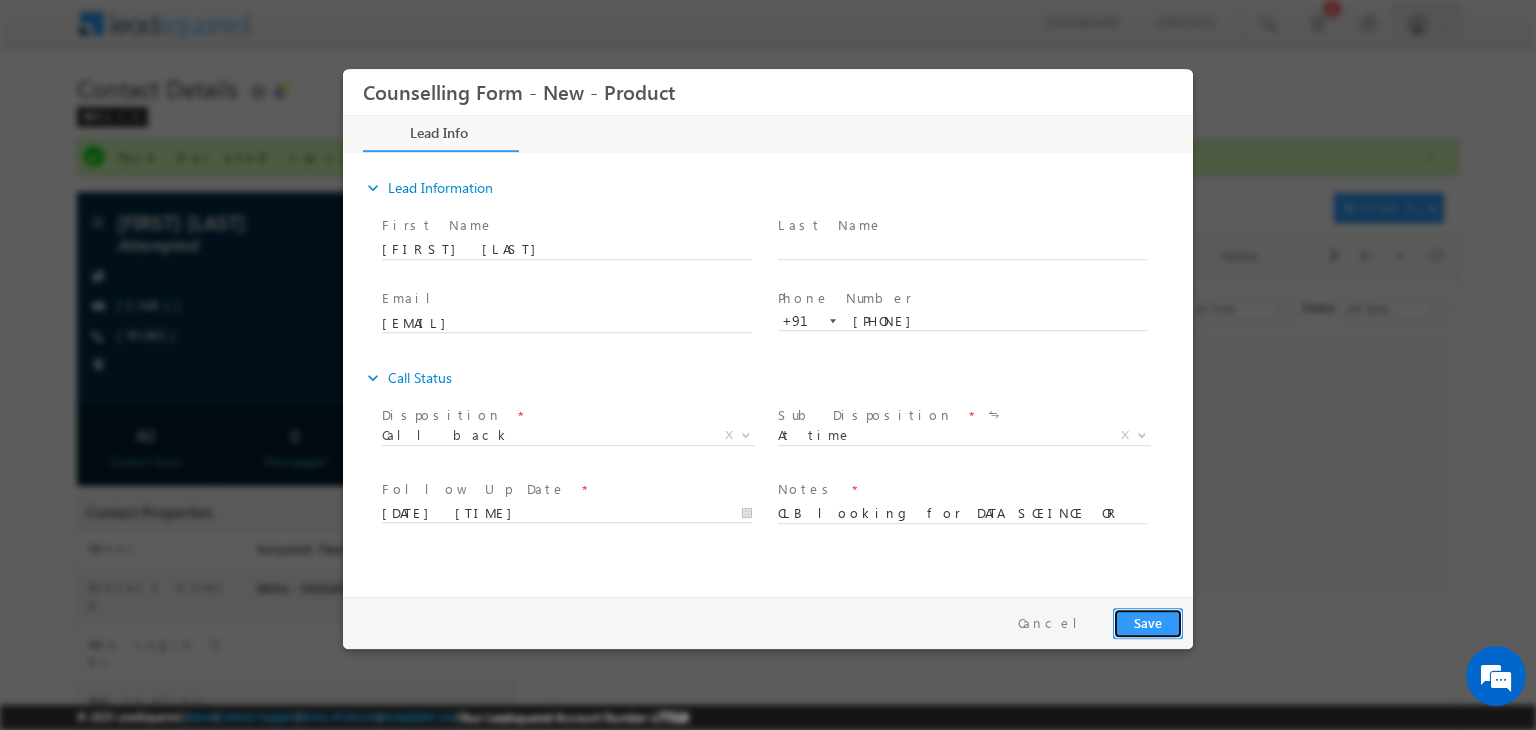 click on "Save" at bounding box center (1148, 623) 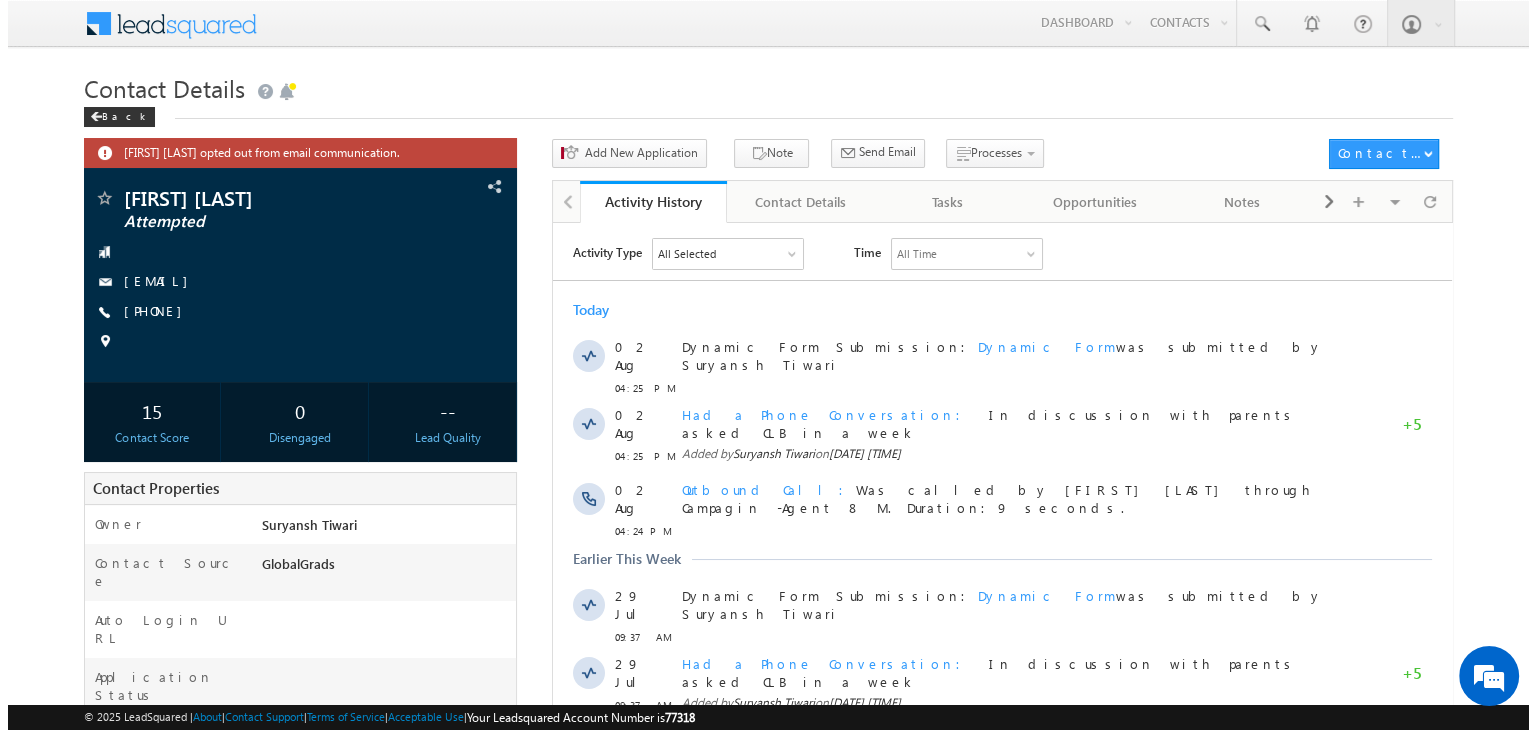 scroll, scrollTop: 0, scrollLeft: 0, axis: both 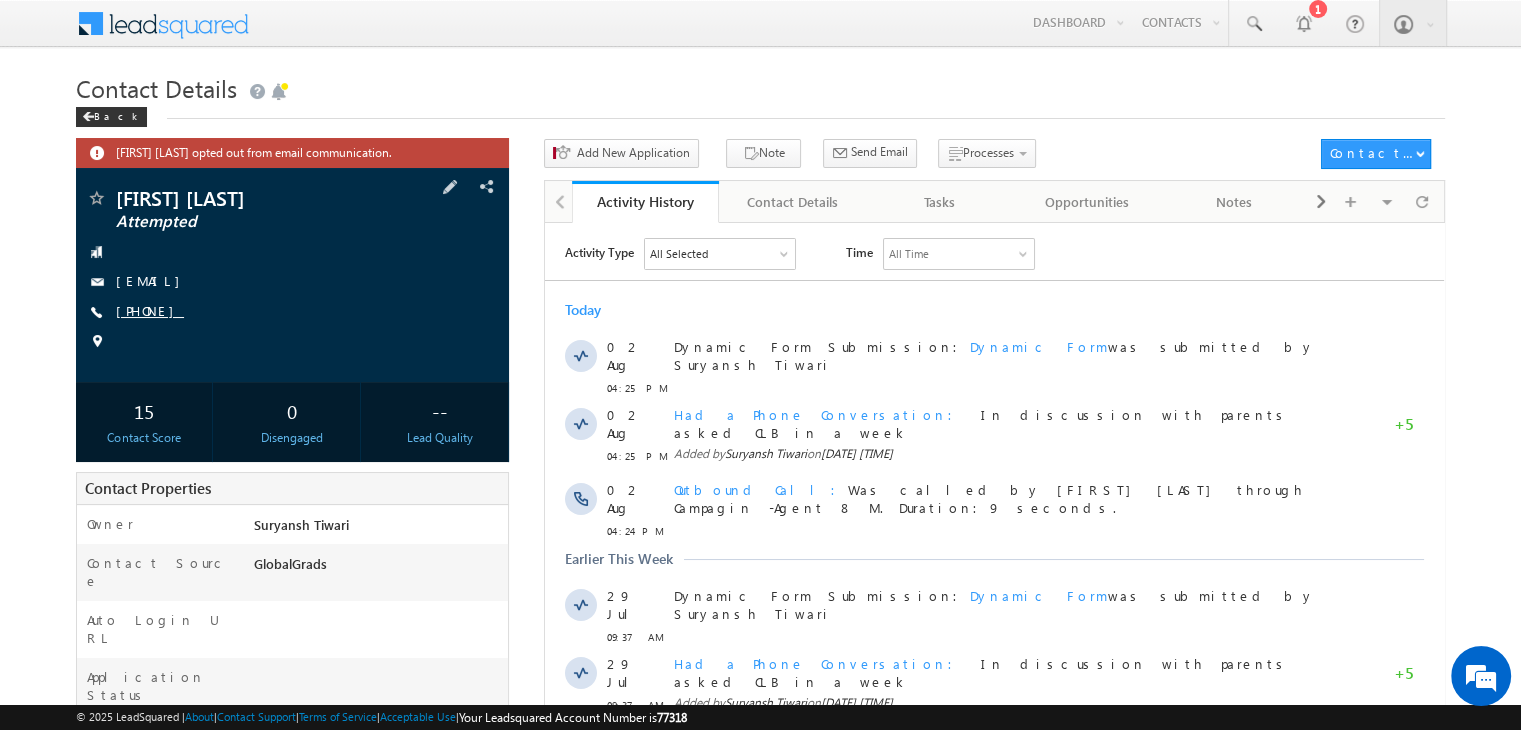 click on "[PHONE]" at bounding box center (150, 310) 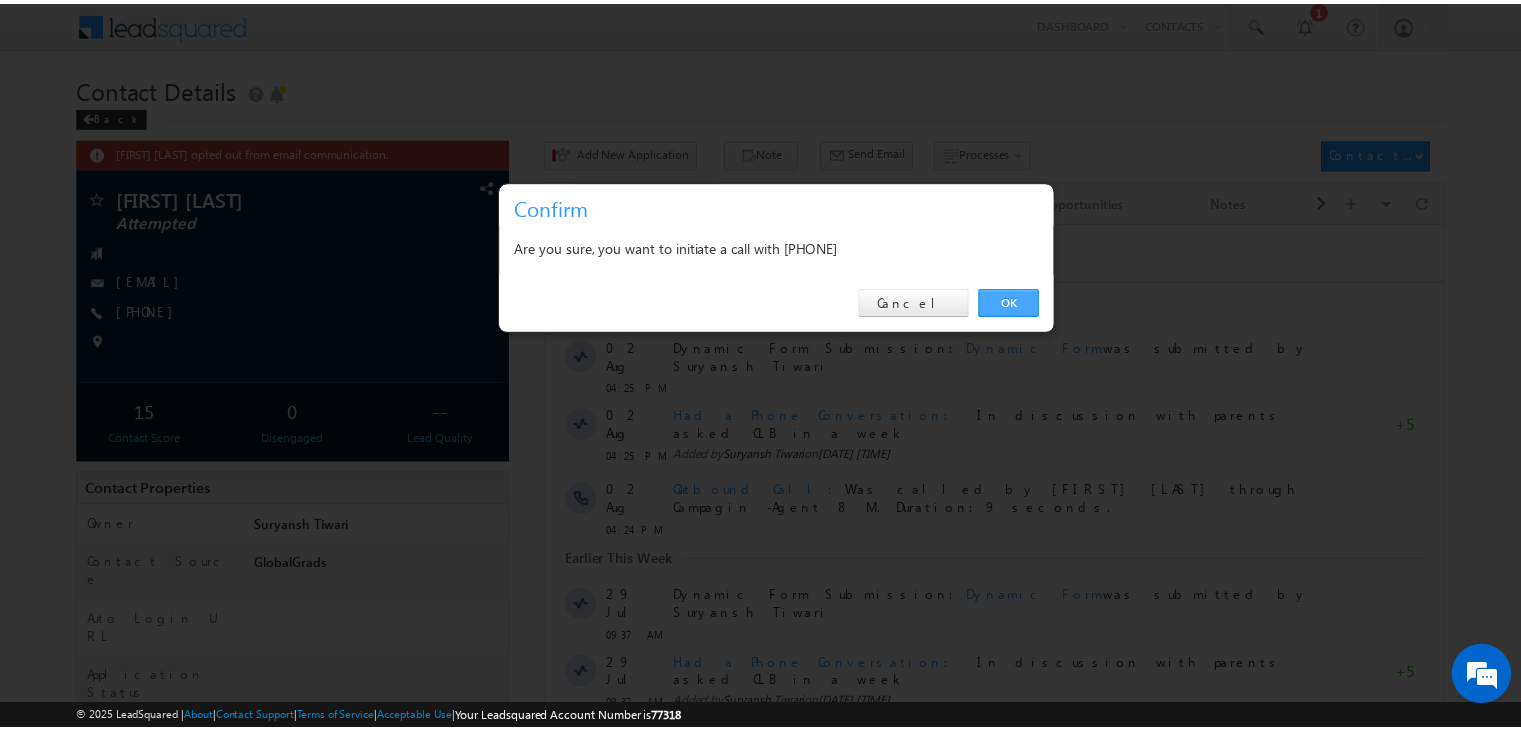 scroll, scrollTop: 0, scrollLeft: 0, axis: both 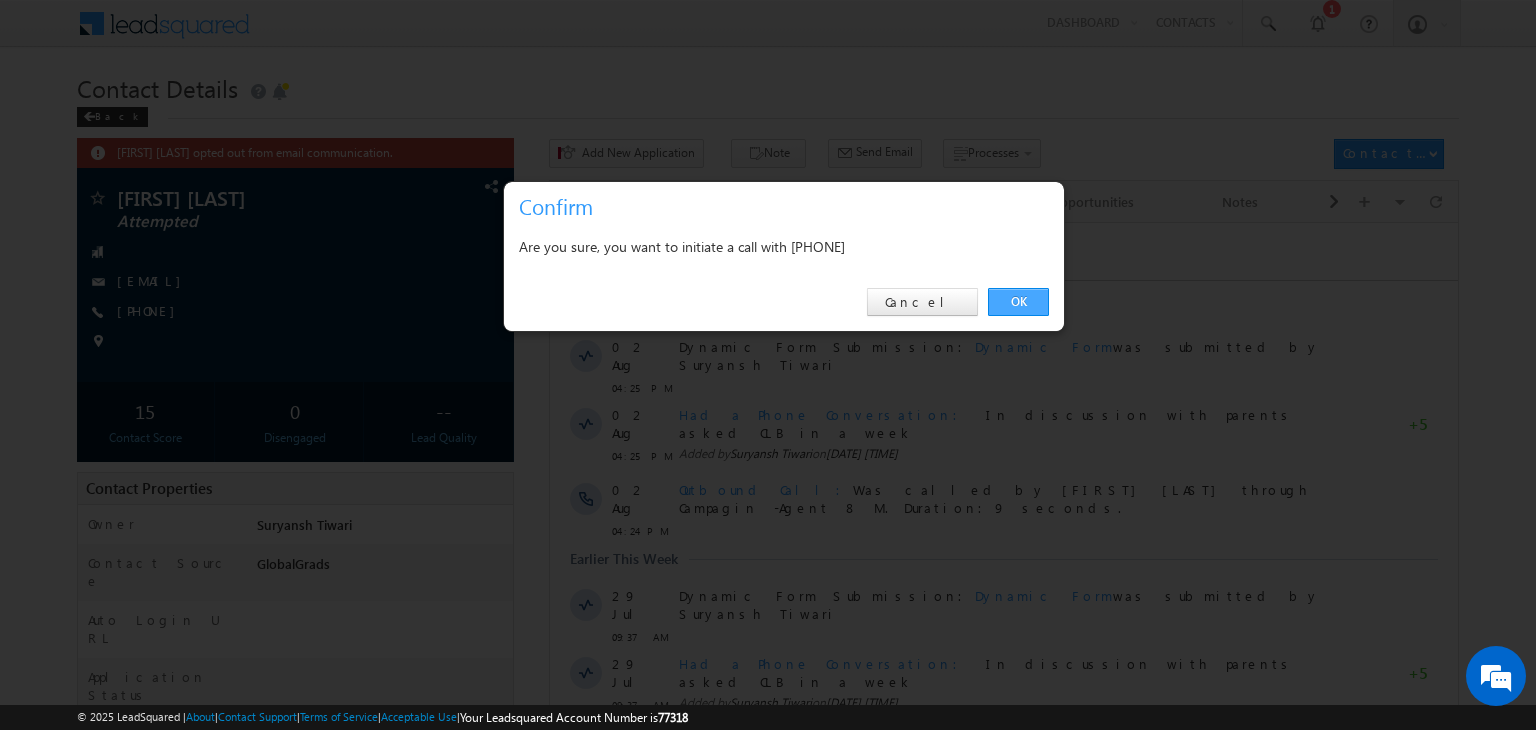 click on "OK" at bounding box center [1018, 302] 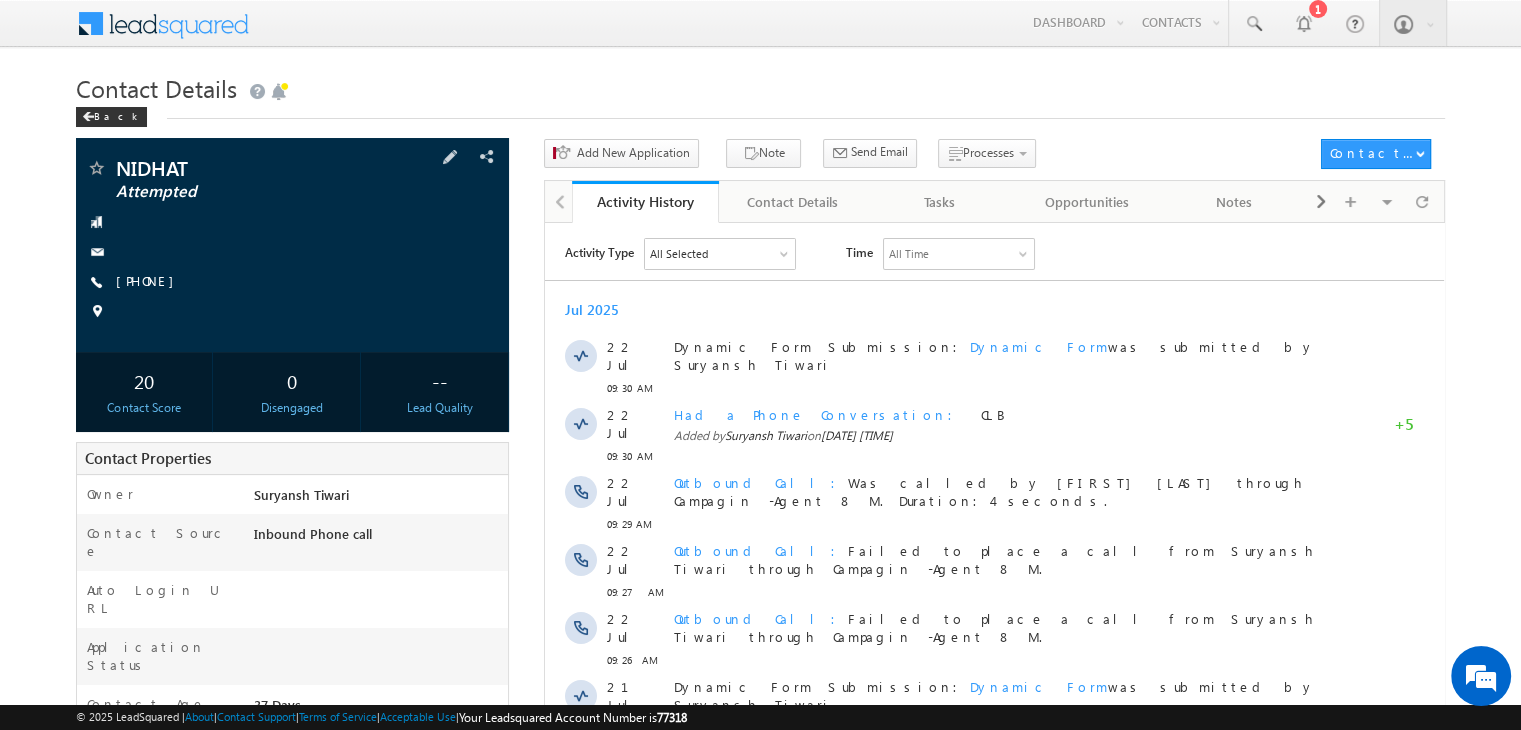 scroll, scrollTop: 0, scrollLeft: 0, axis: both 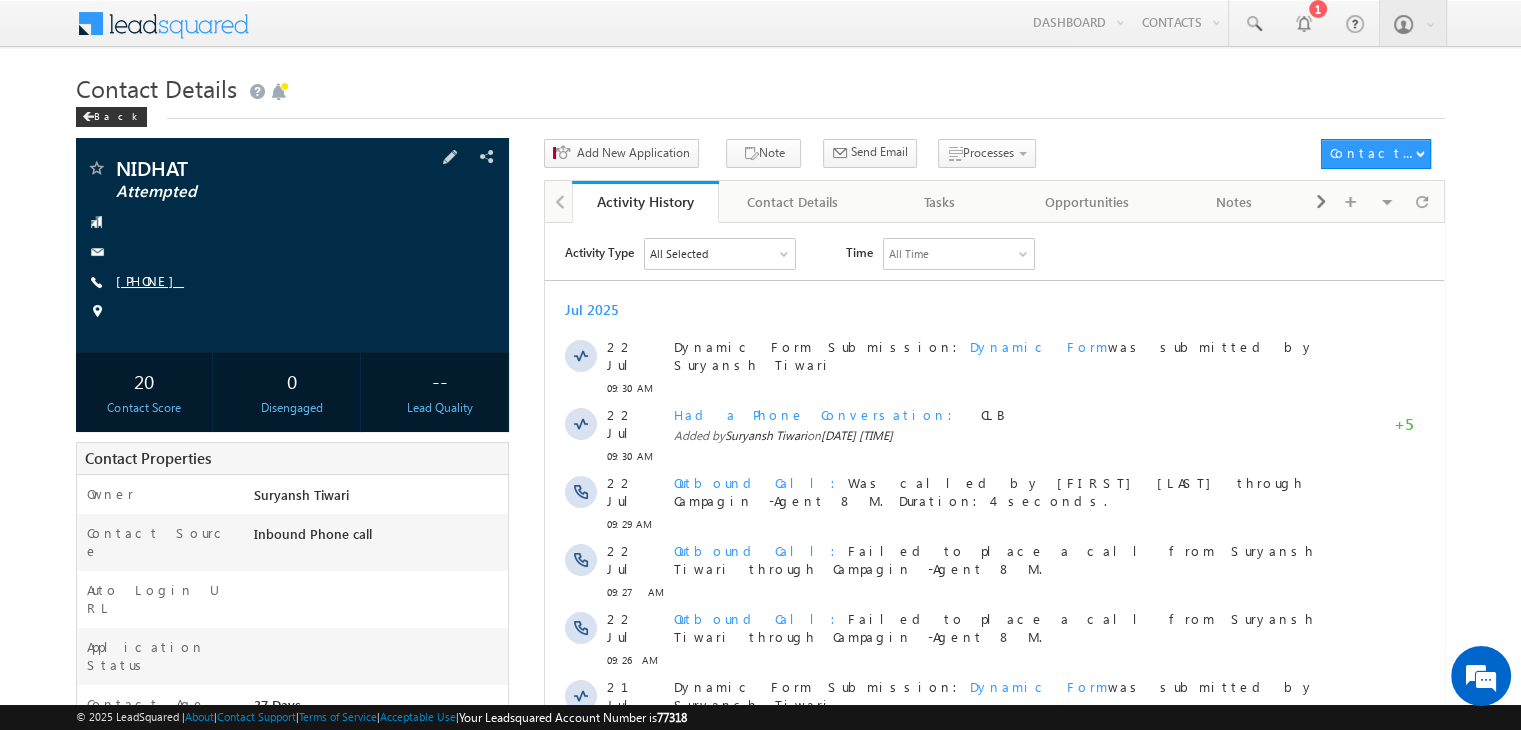 click on "[PHONE]" at bounding box center (150, 280) 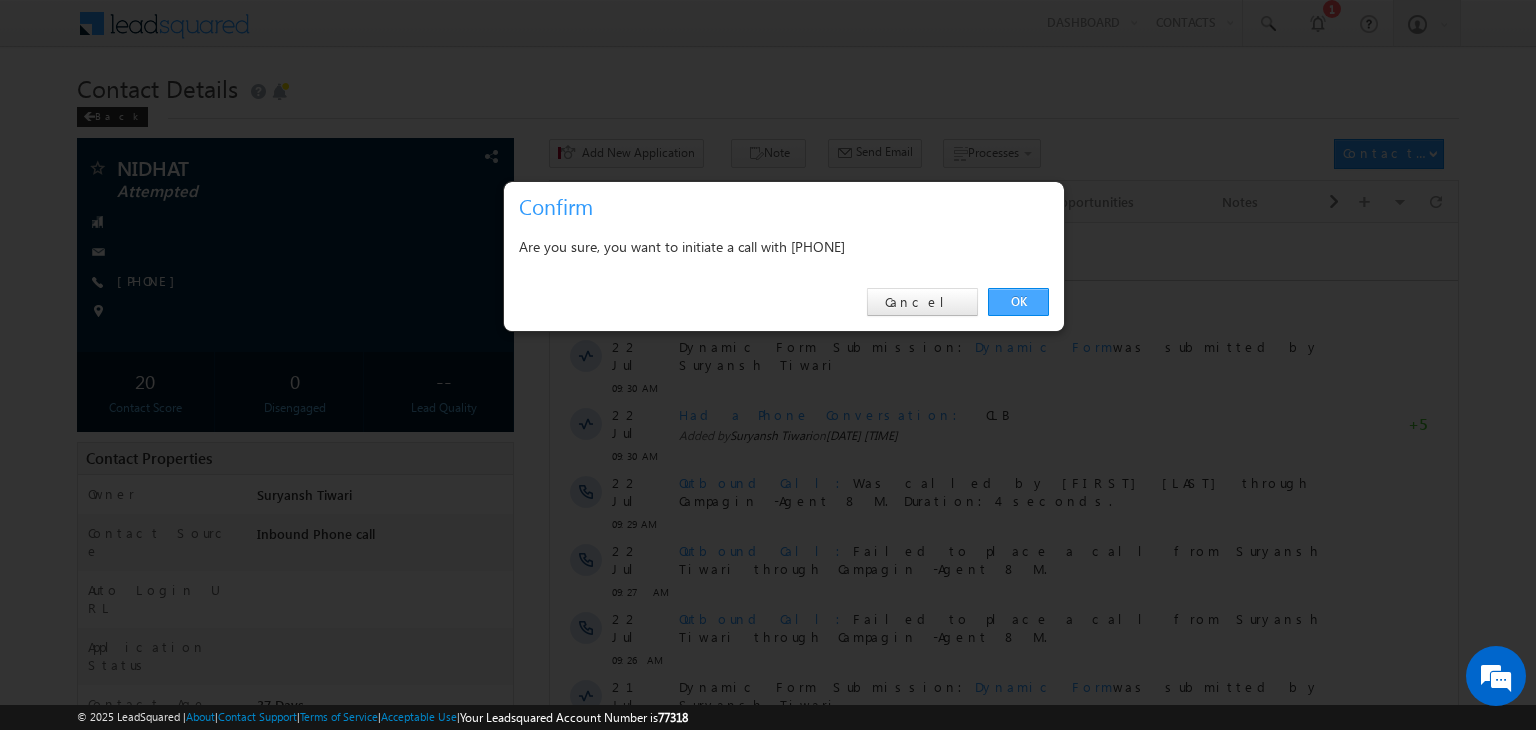 click on "OK Cancel" at bounding box center (784, 302) 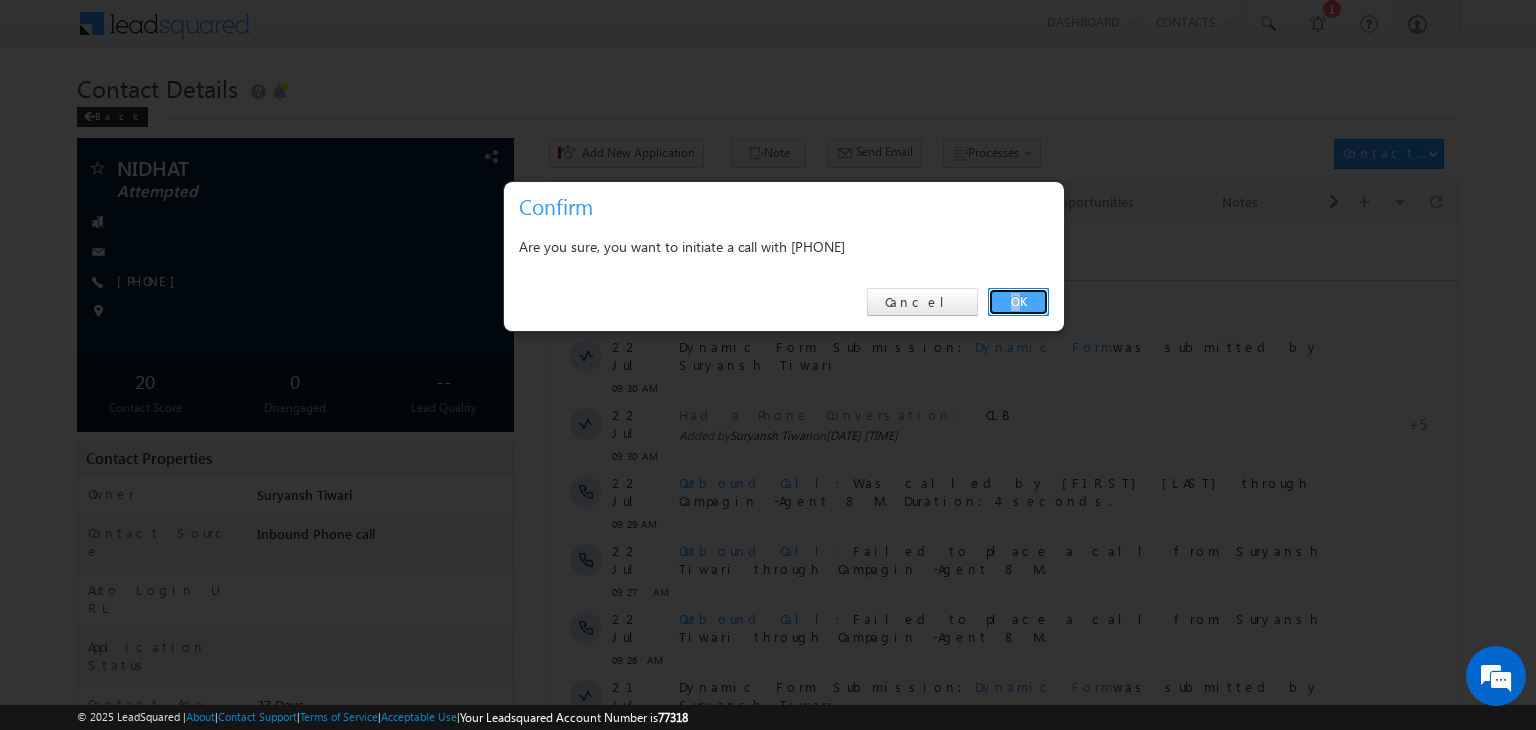 click on "OK" at bounding box center (1018, 302) 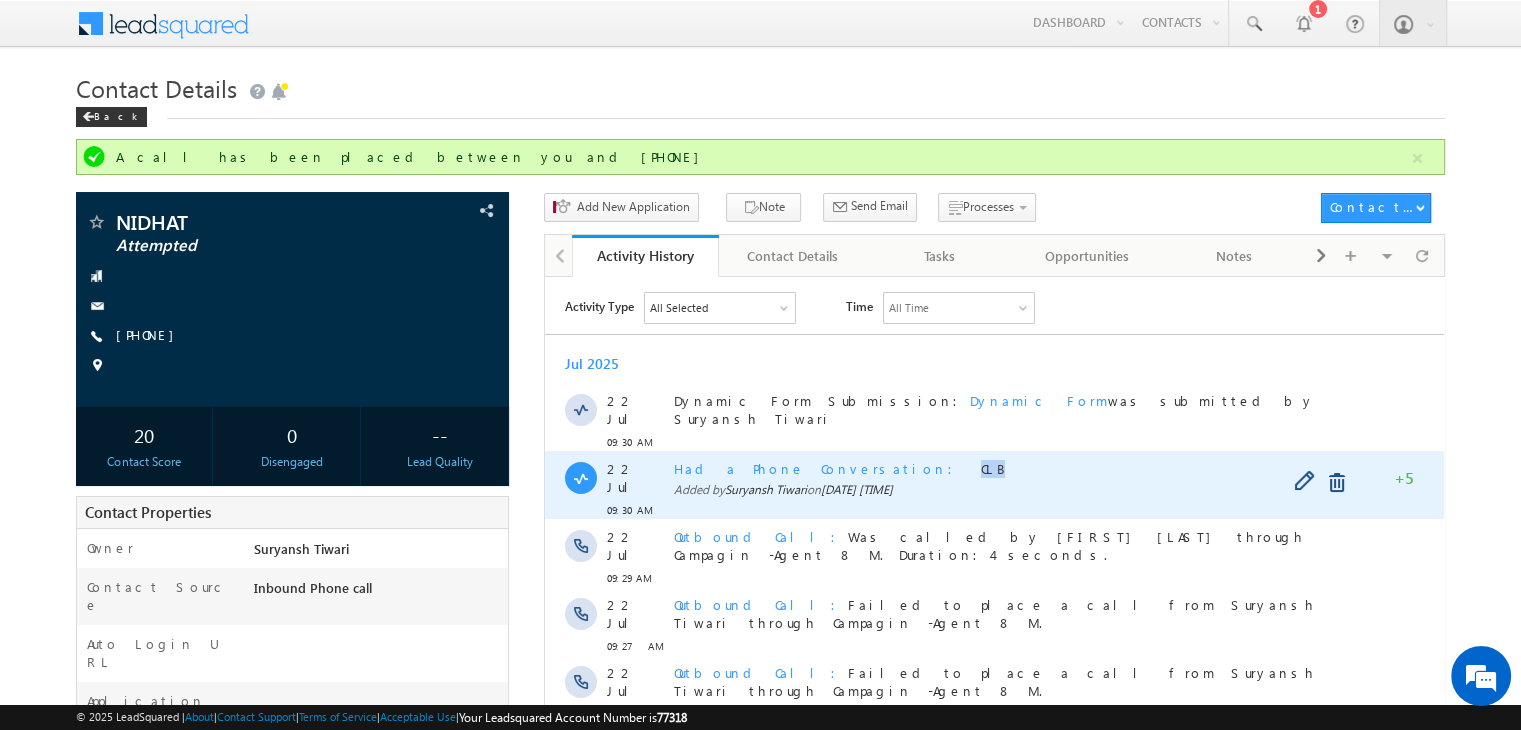 copy on "CLB" 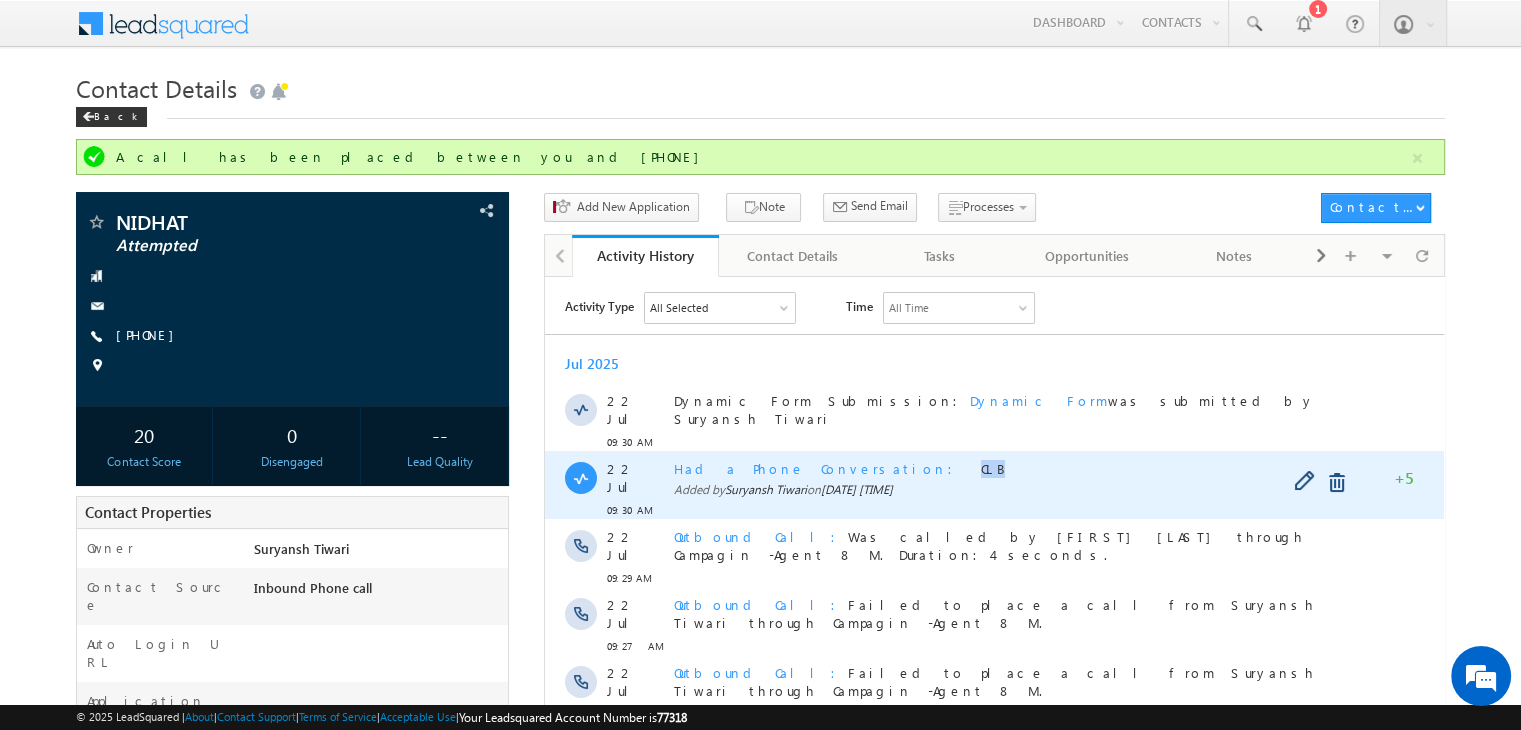 drag, startPoint x: 837, startPoint y: 457, endPoint x: 876, endPoint y: 458, distance: 39.012817 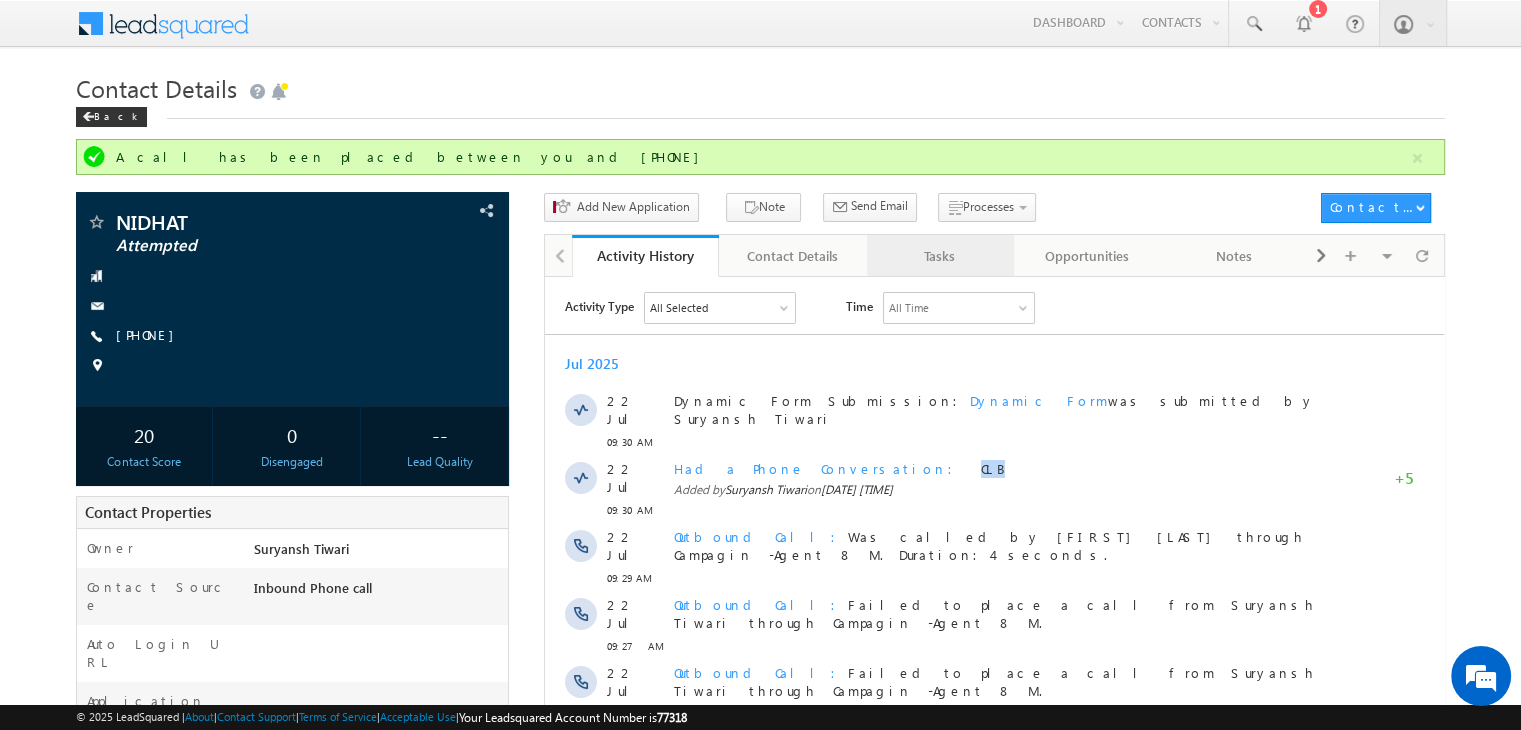 click on "Tasks" at bounding box center (939, 256) 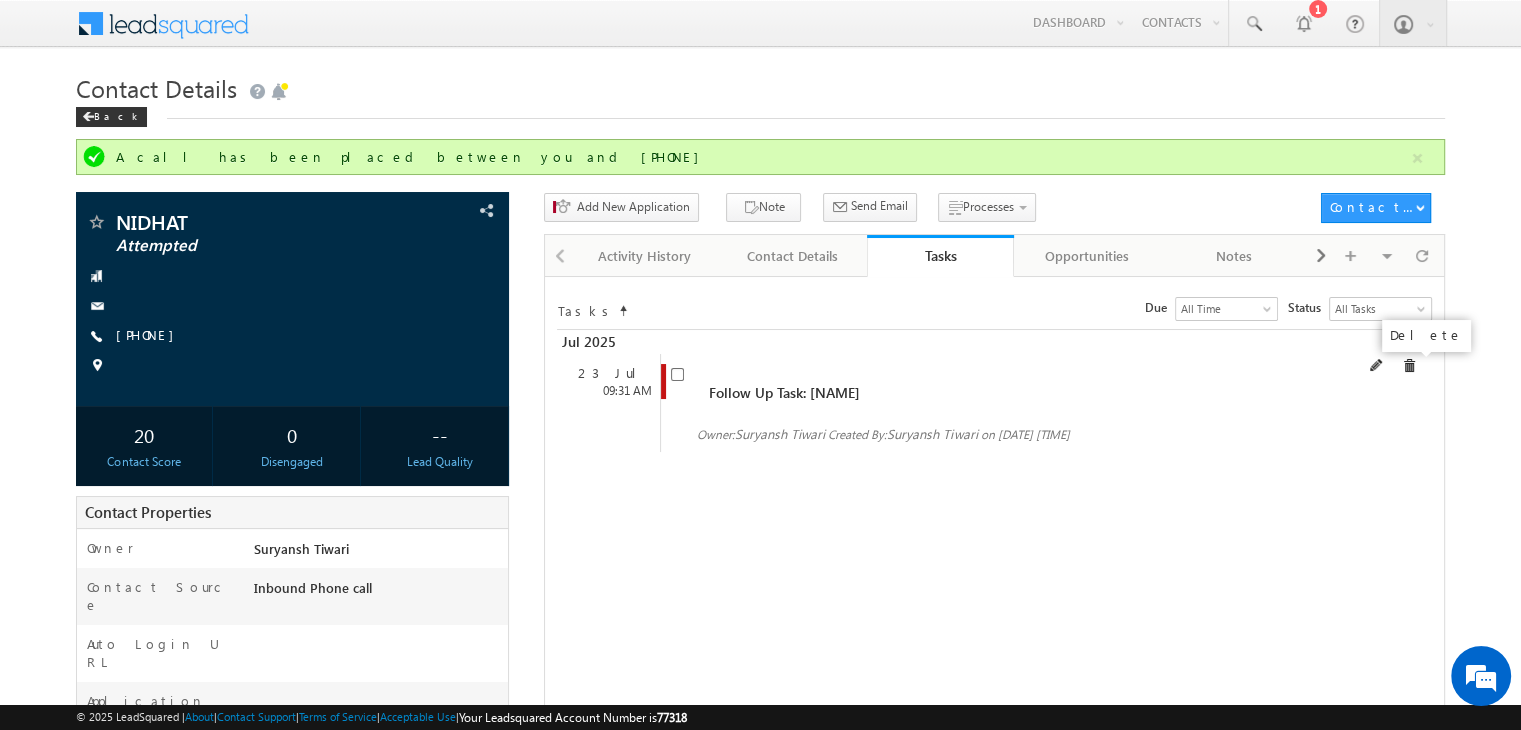 click at bounding box center [1409, 366] 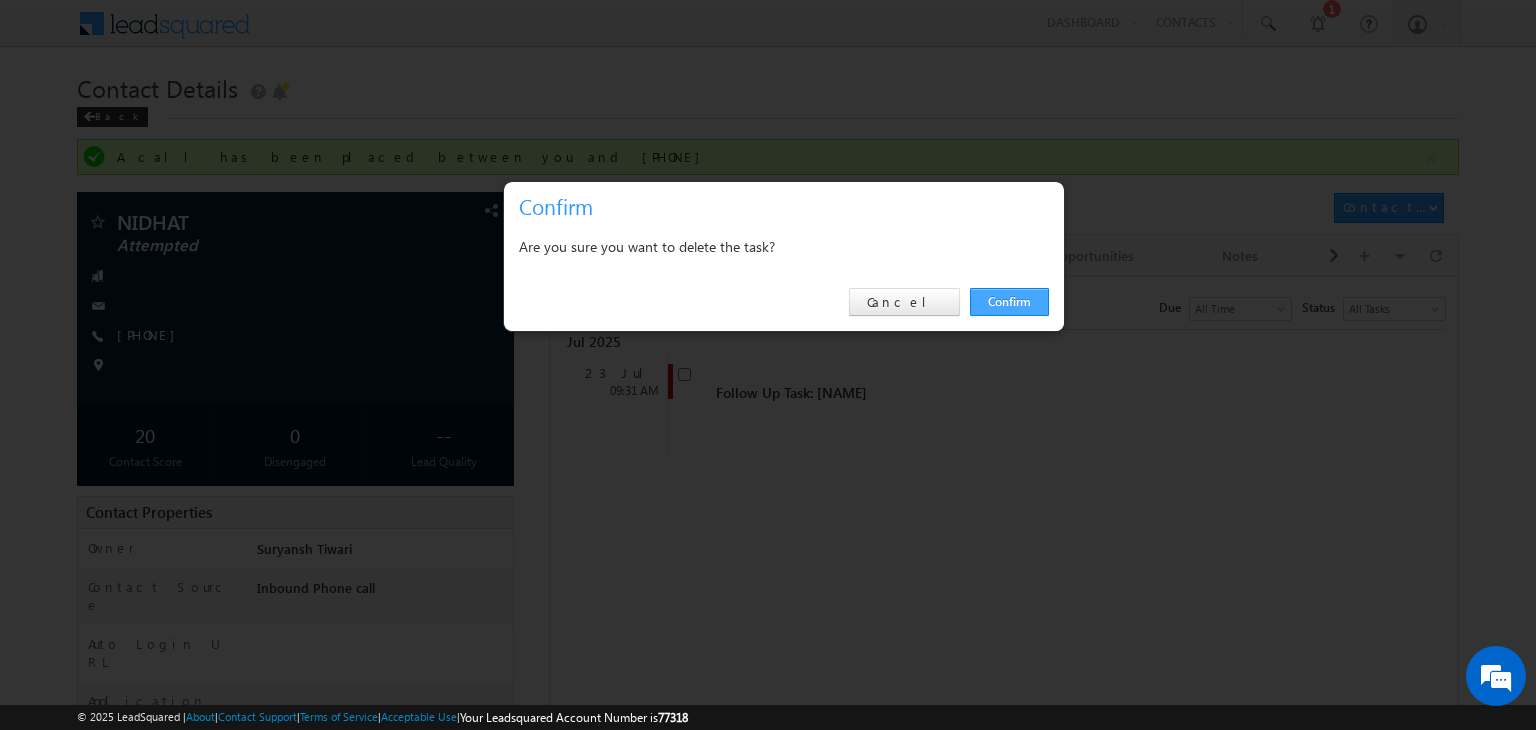 click on "Confirm" at bounding box center (1009, 302) 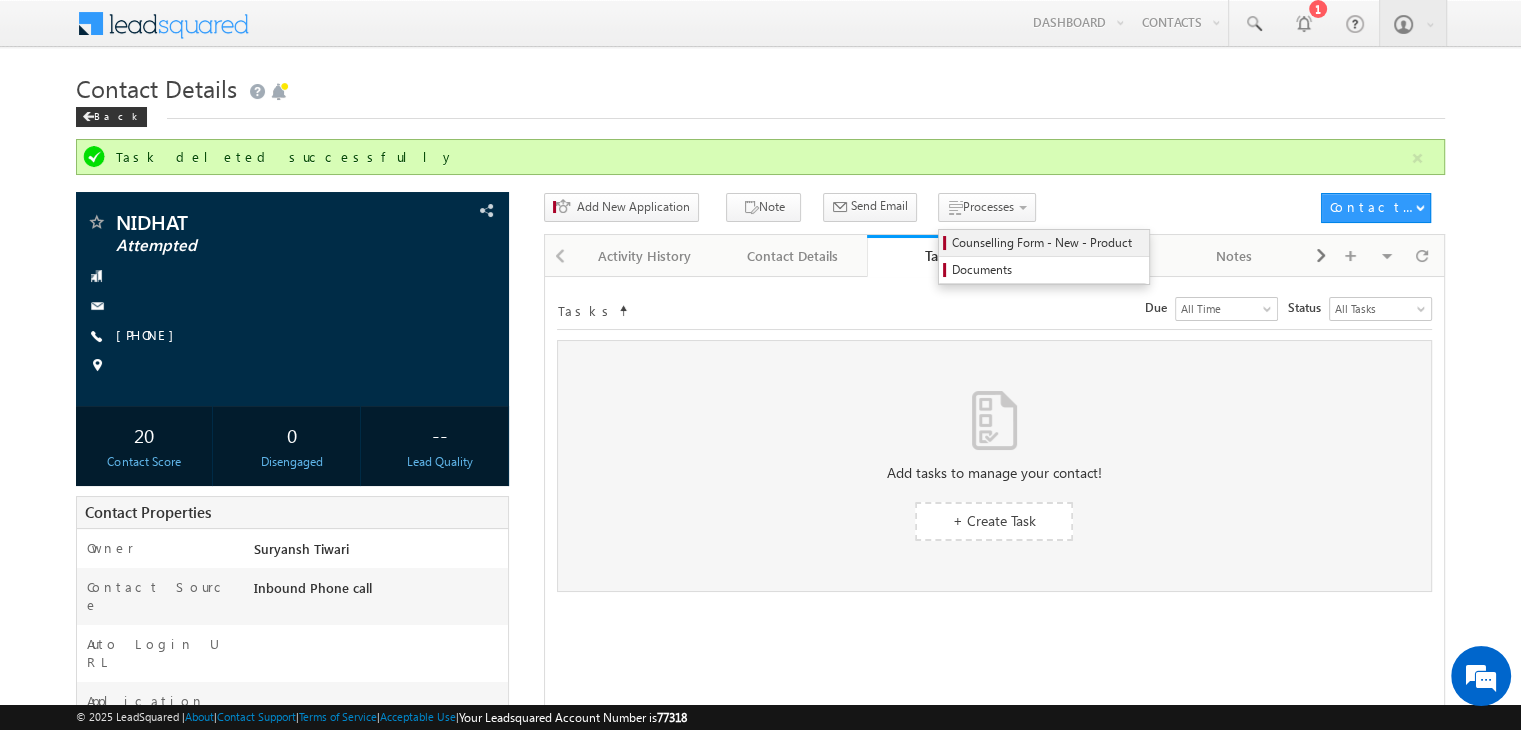 click on "Counselling Form - New - Product" at bounding box center (1047, 243) 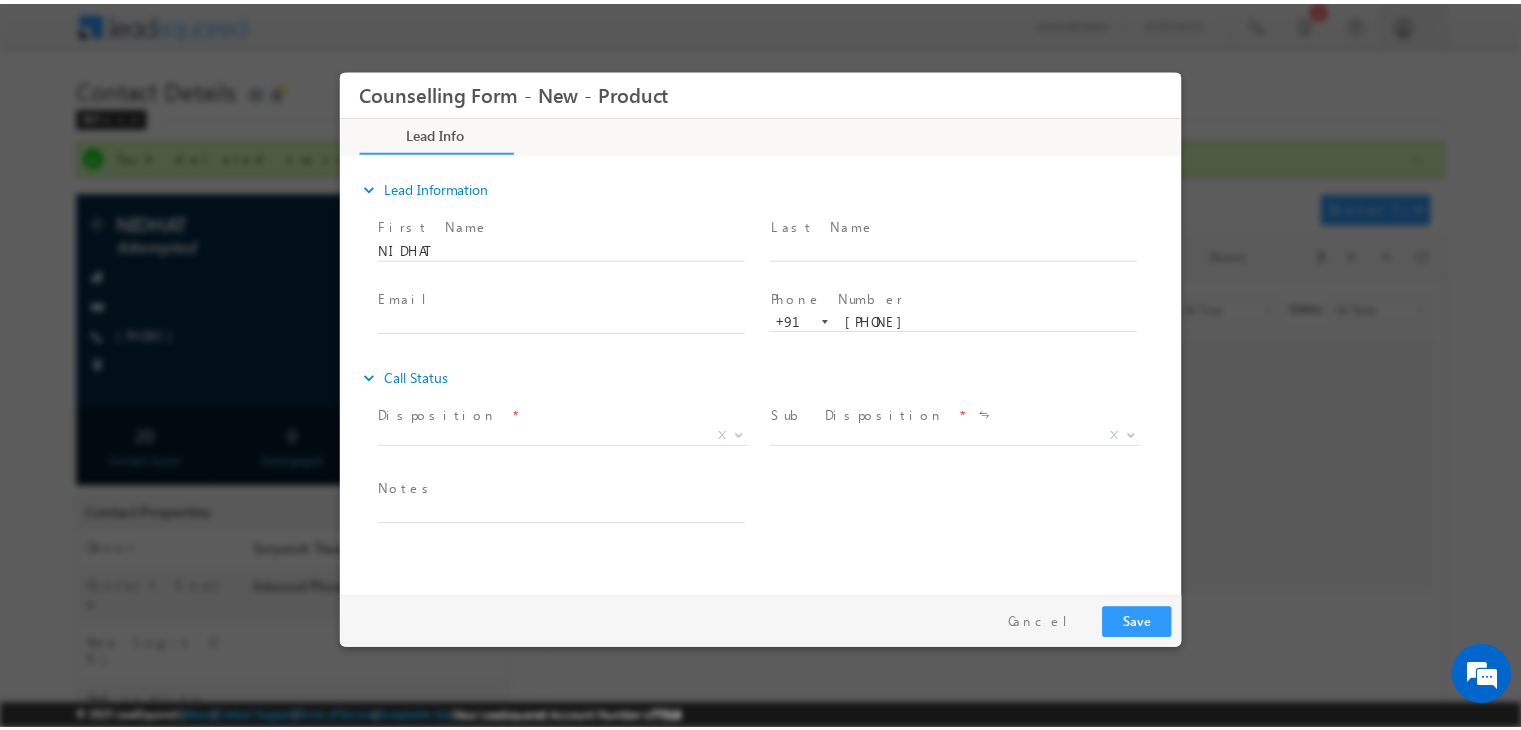scroll, scrollTop: 0, scrollLeft: 0, axis: both 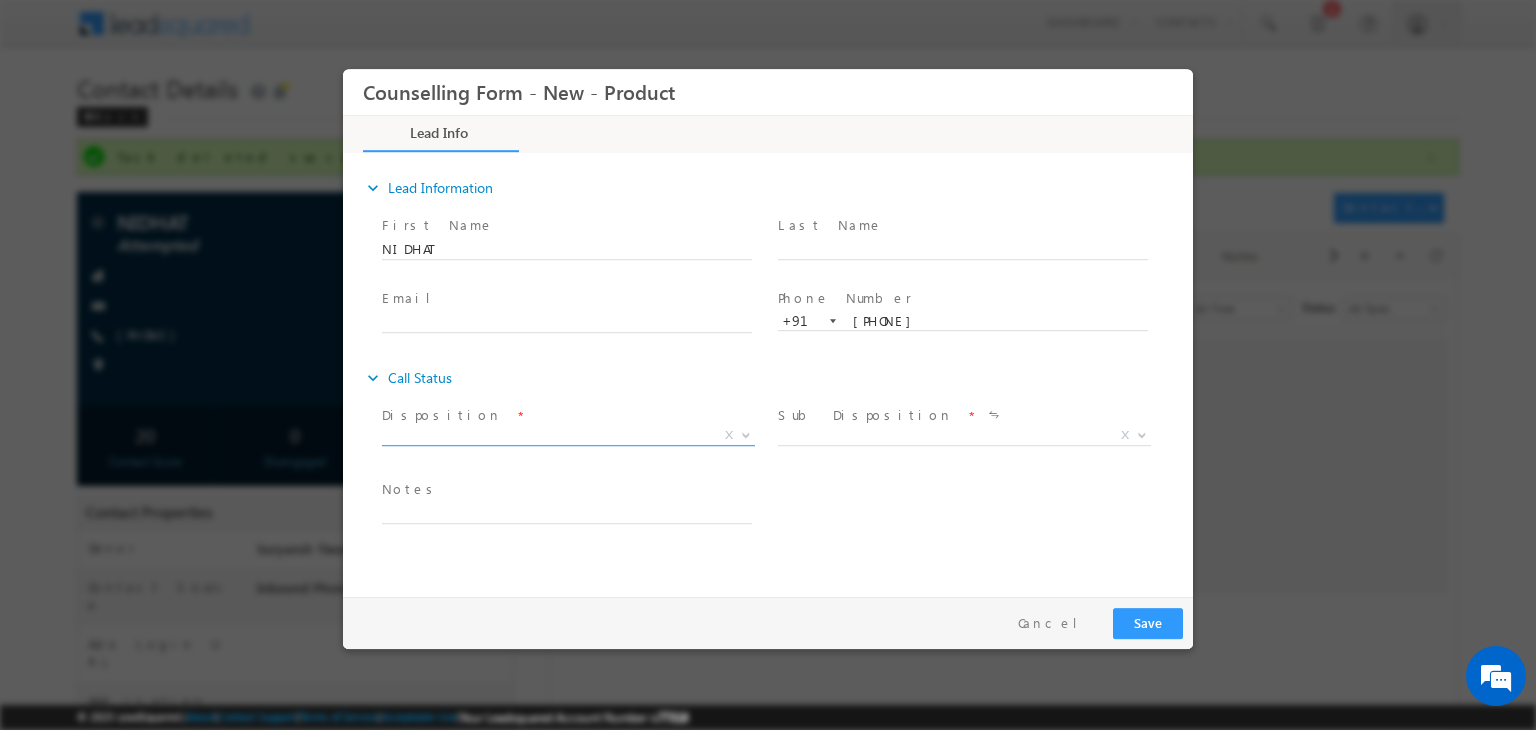 click on "X" at bounding box center (568, 436) 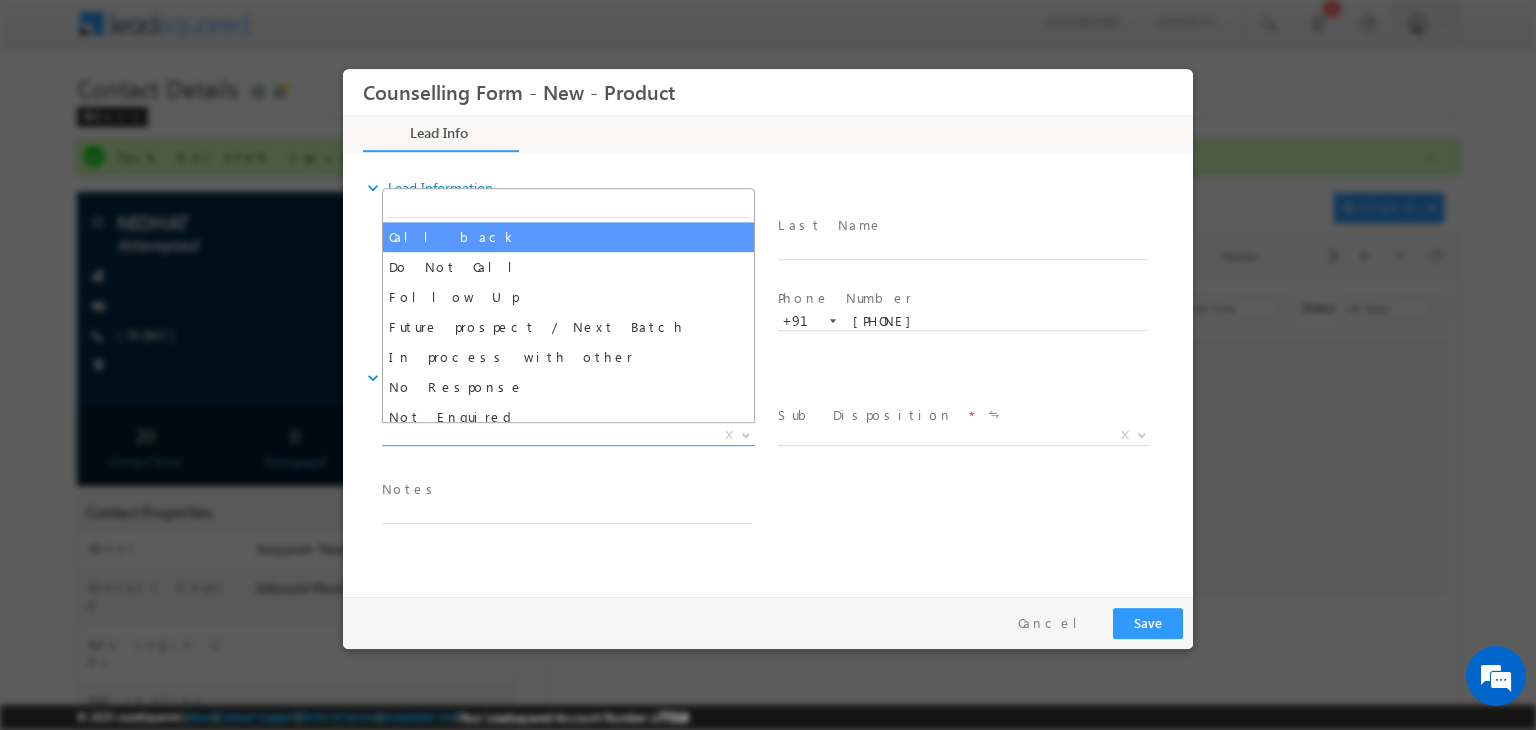 select on "Call back" 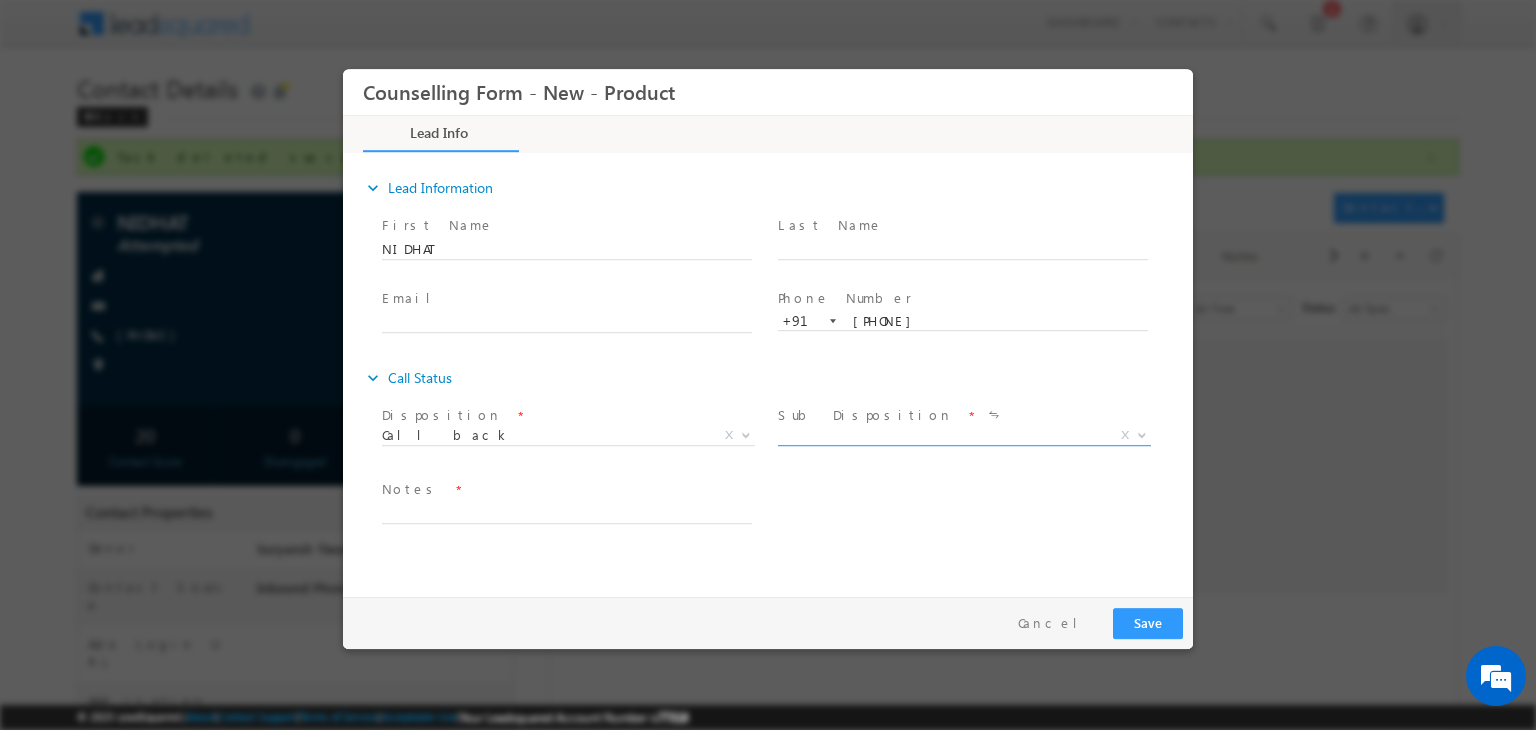 drag, startPoint x: 823, startPoint y: 448, endPoint x: 803, endPoint y: 428, distance: 28.284271 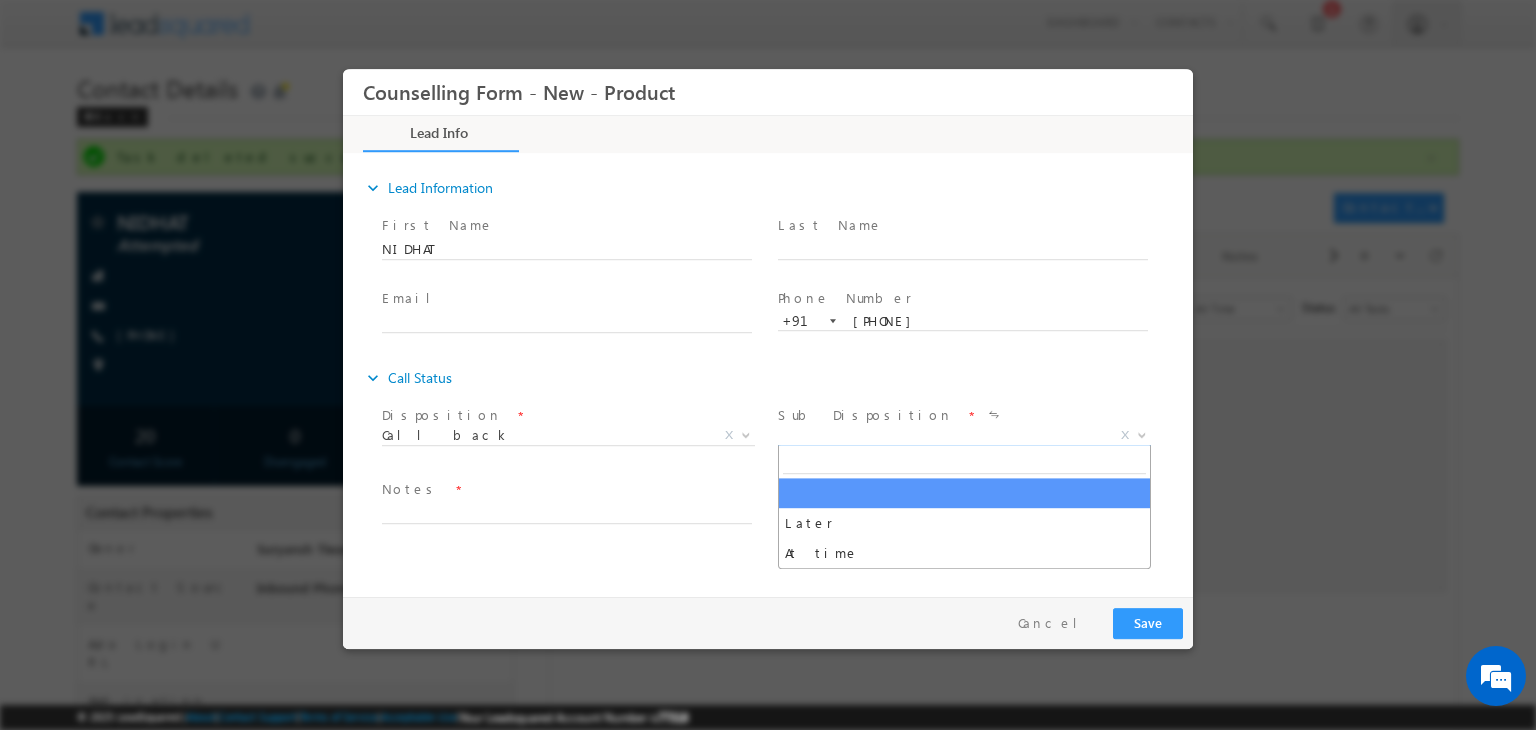 click on "X" at bounding box center (964, 436) 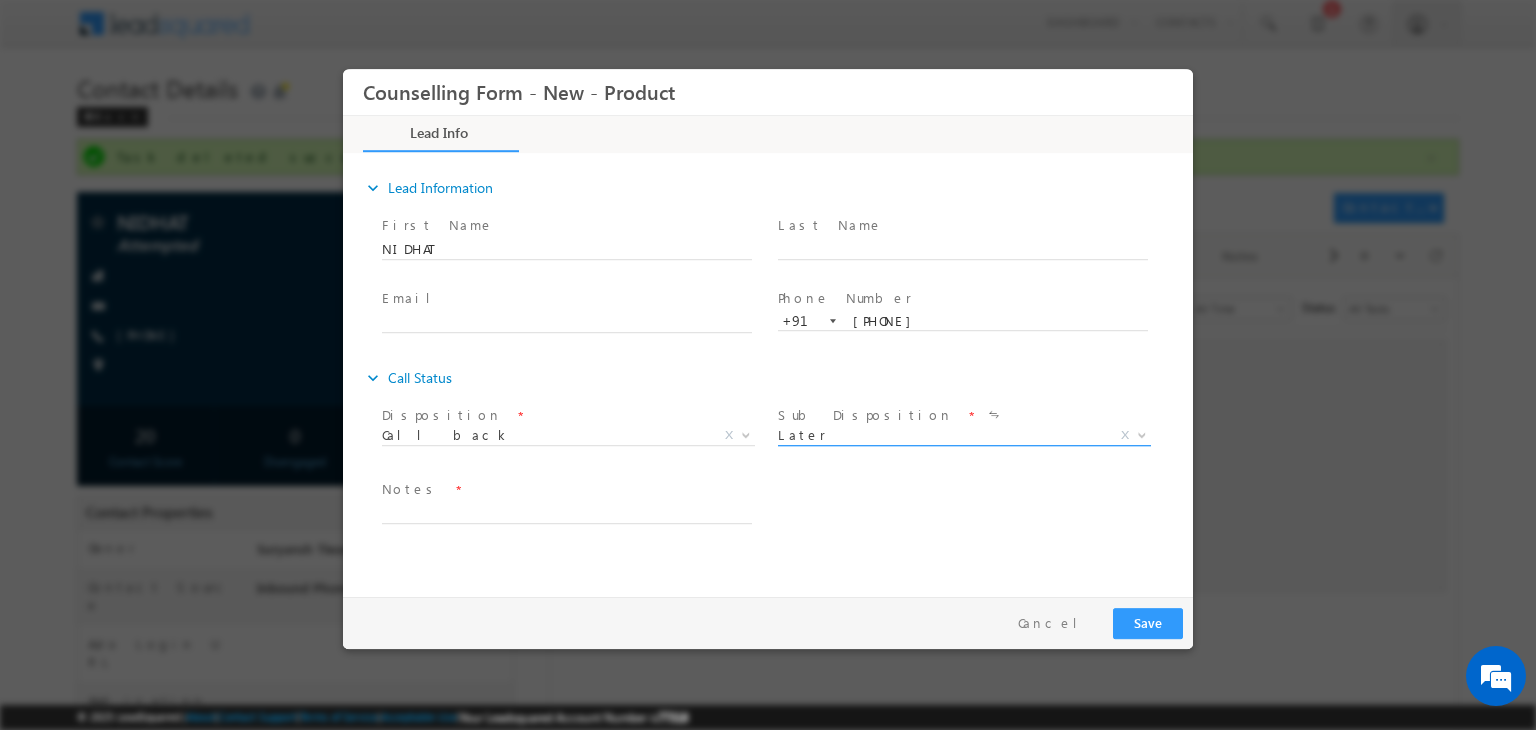 click on "Later" at bounding box center (940, 435) 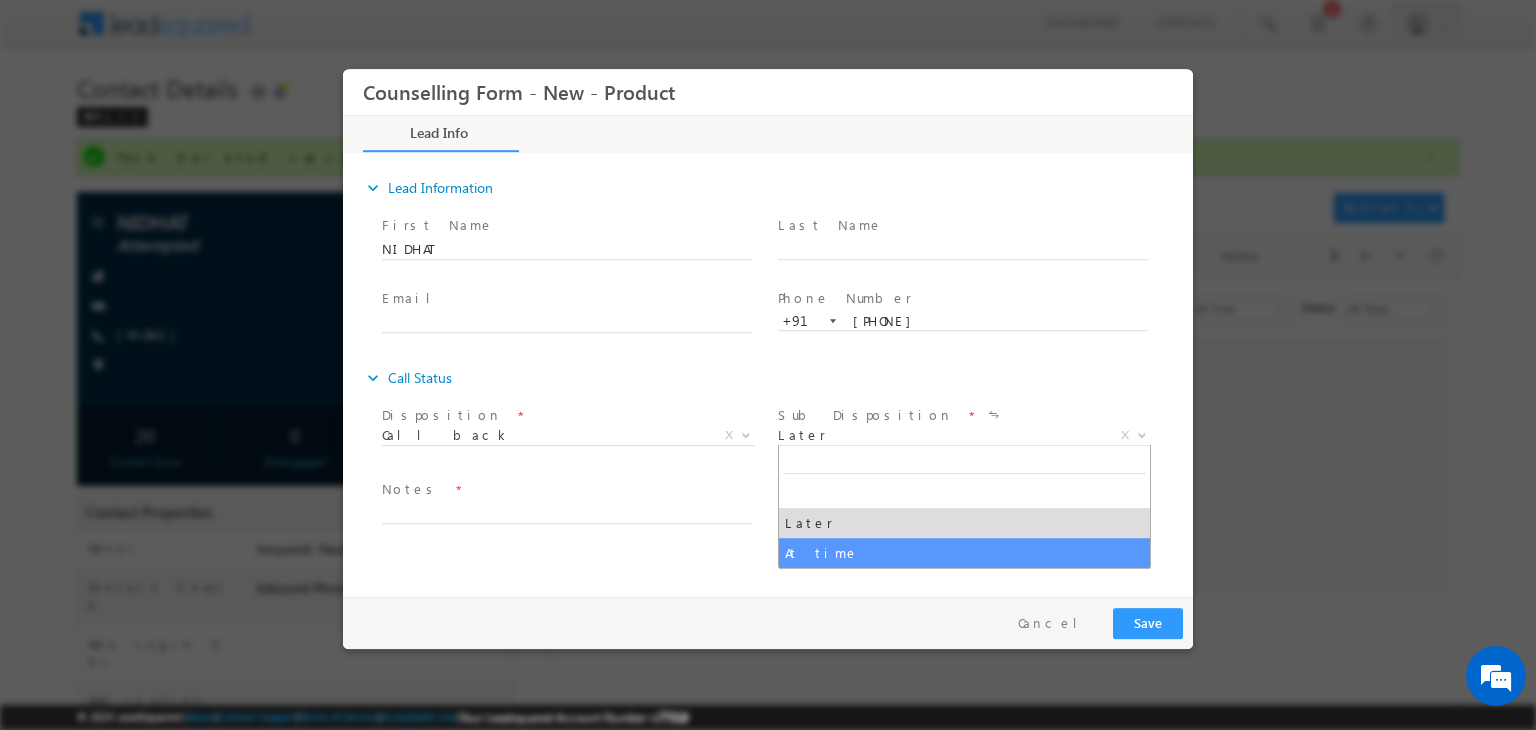 select on "At time" 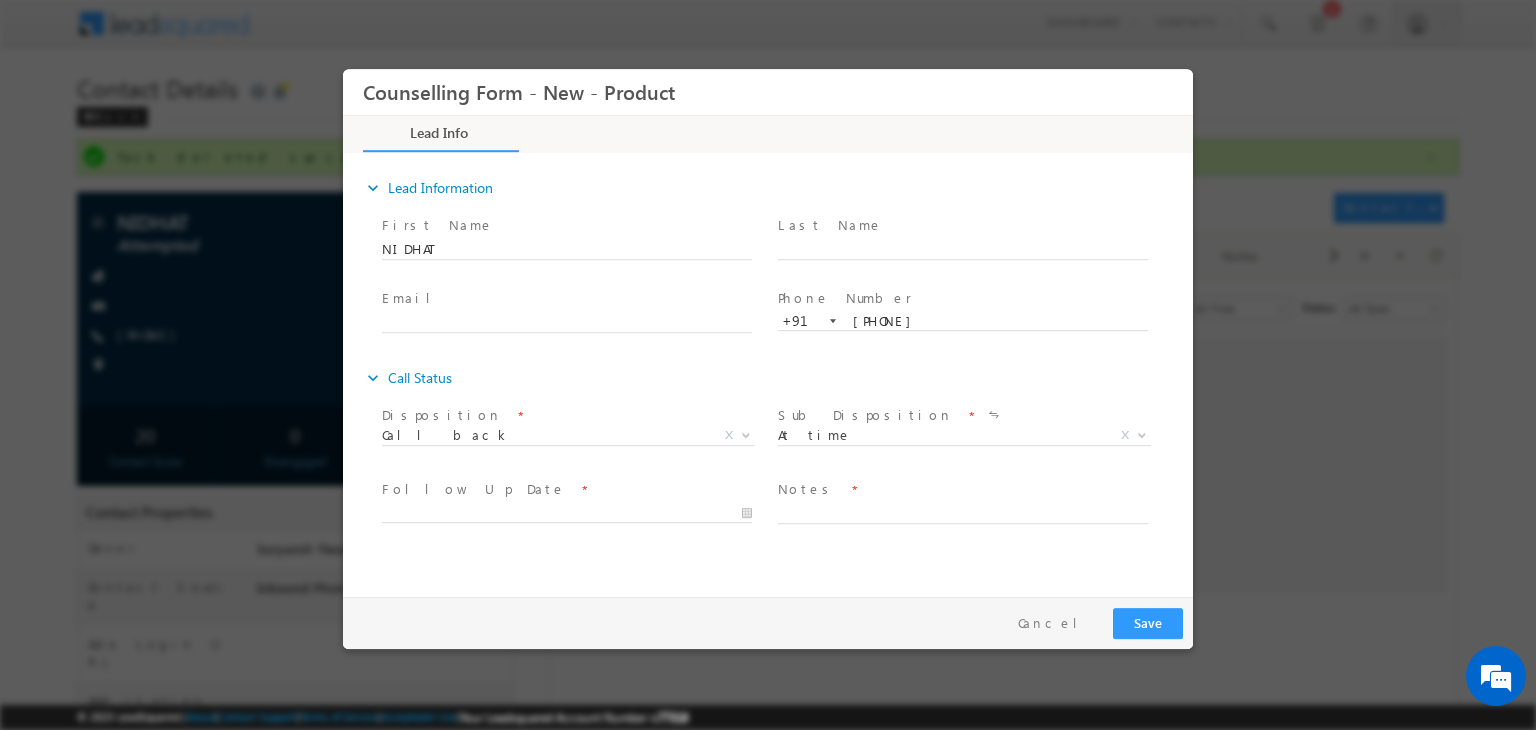 drag, startPoint x: 640, startPoint y: 491, endPoint x: 621, endPoint y: 509, distance: 26.172504 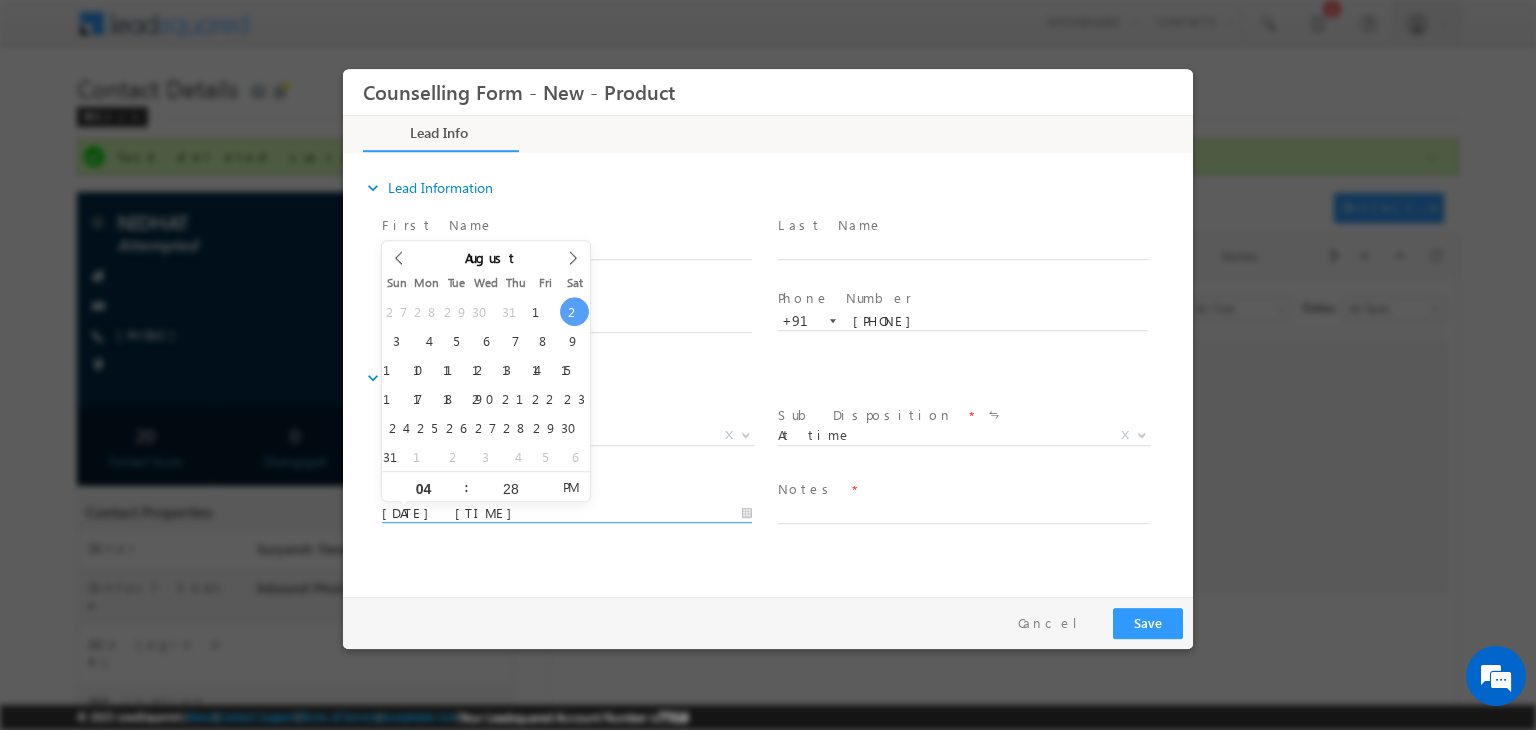 click on "[DATE] [TIME]" at bounding box center (567, 514) 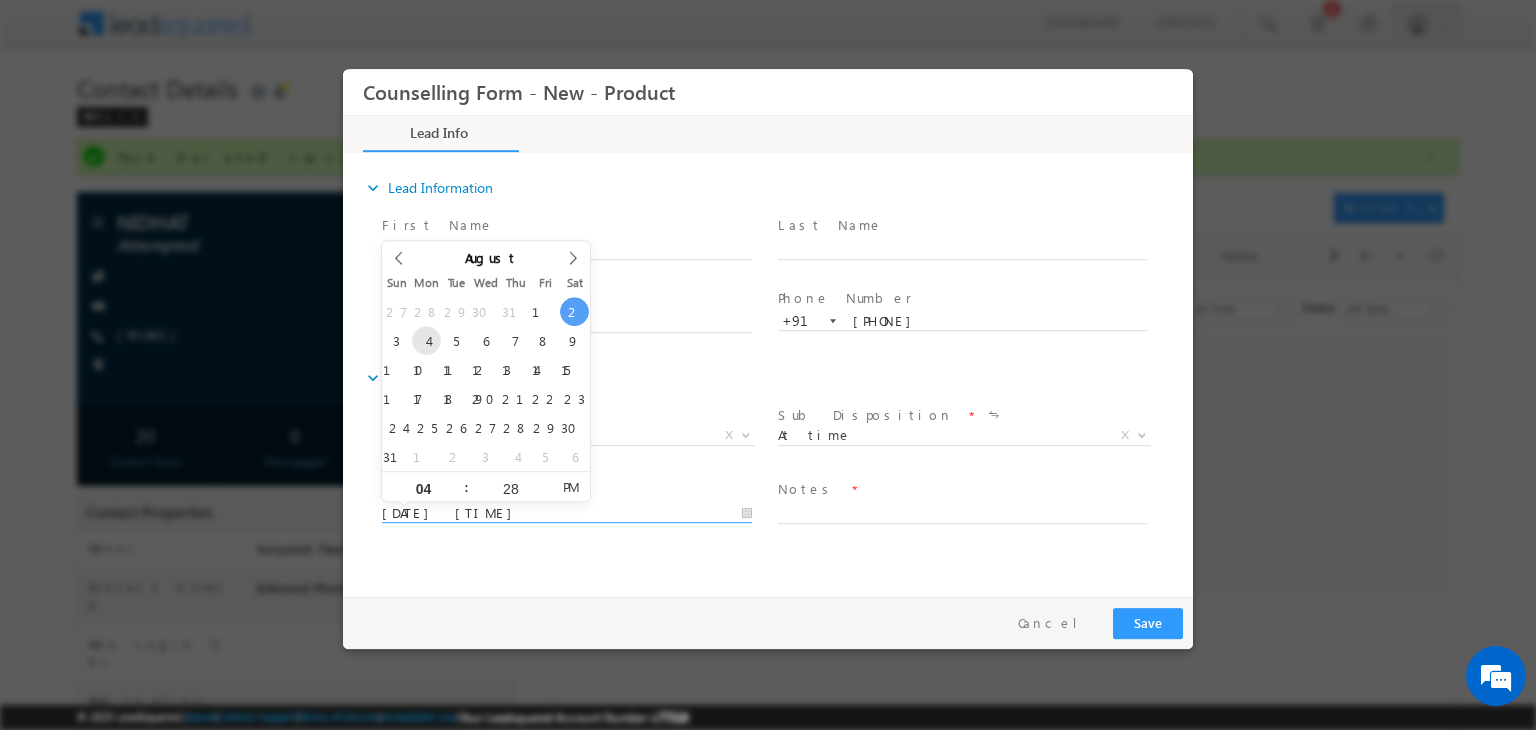 type on "[DATE] [TIME]" 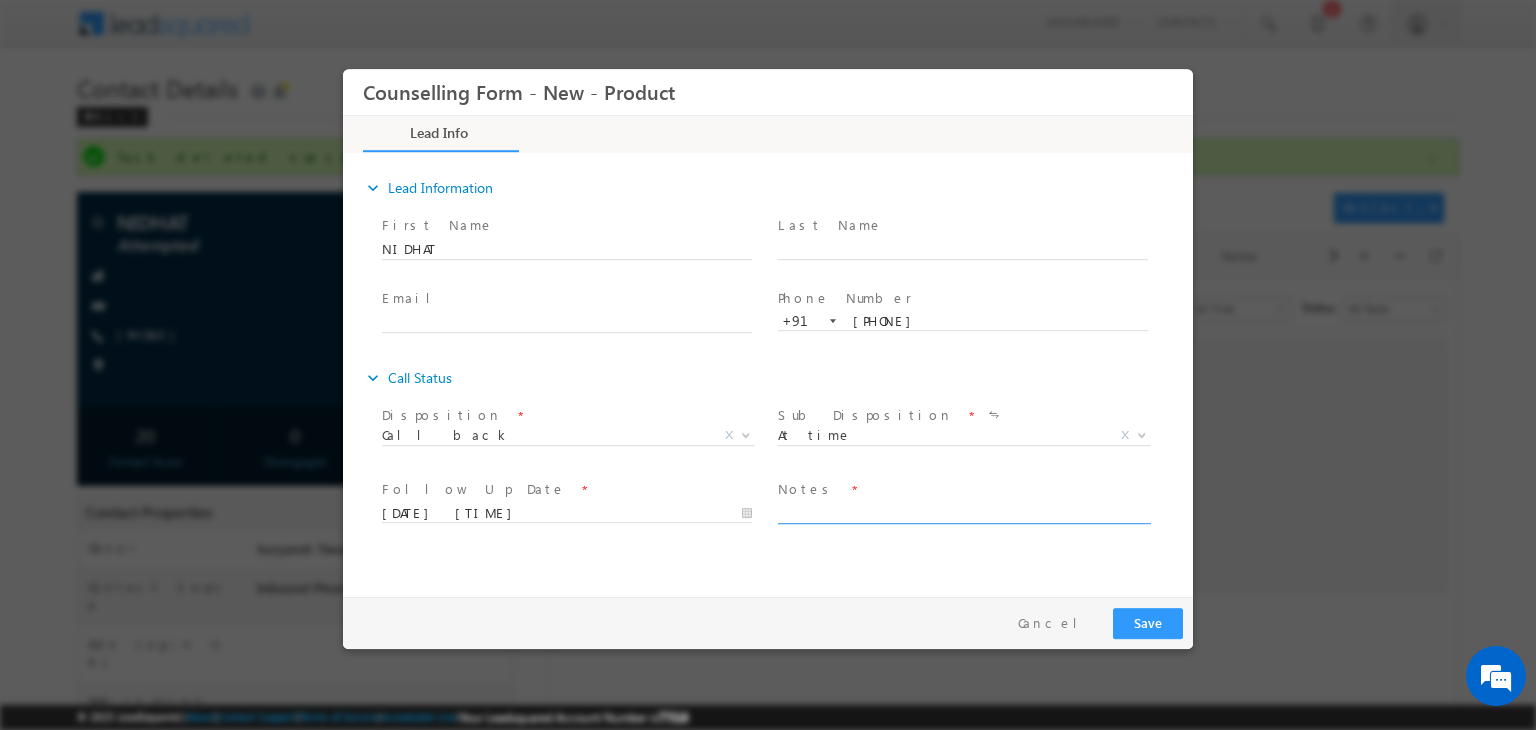 click at bounding box center [963, 512] 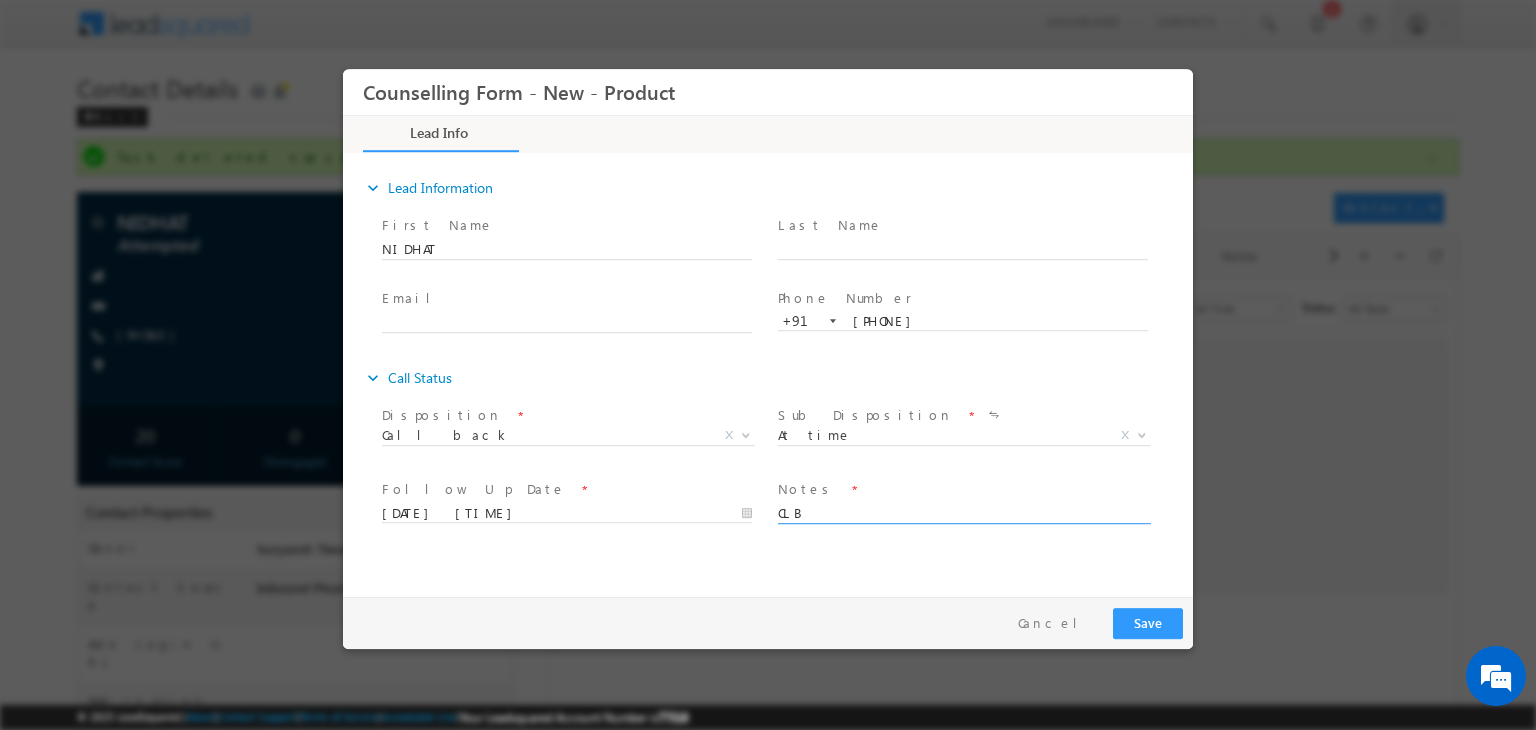 type on "CLB" 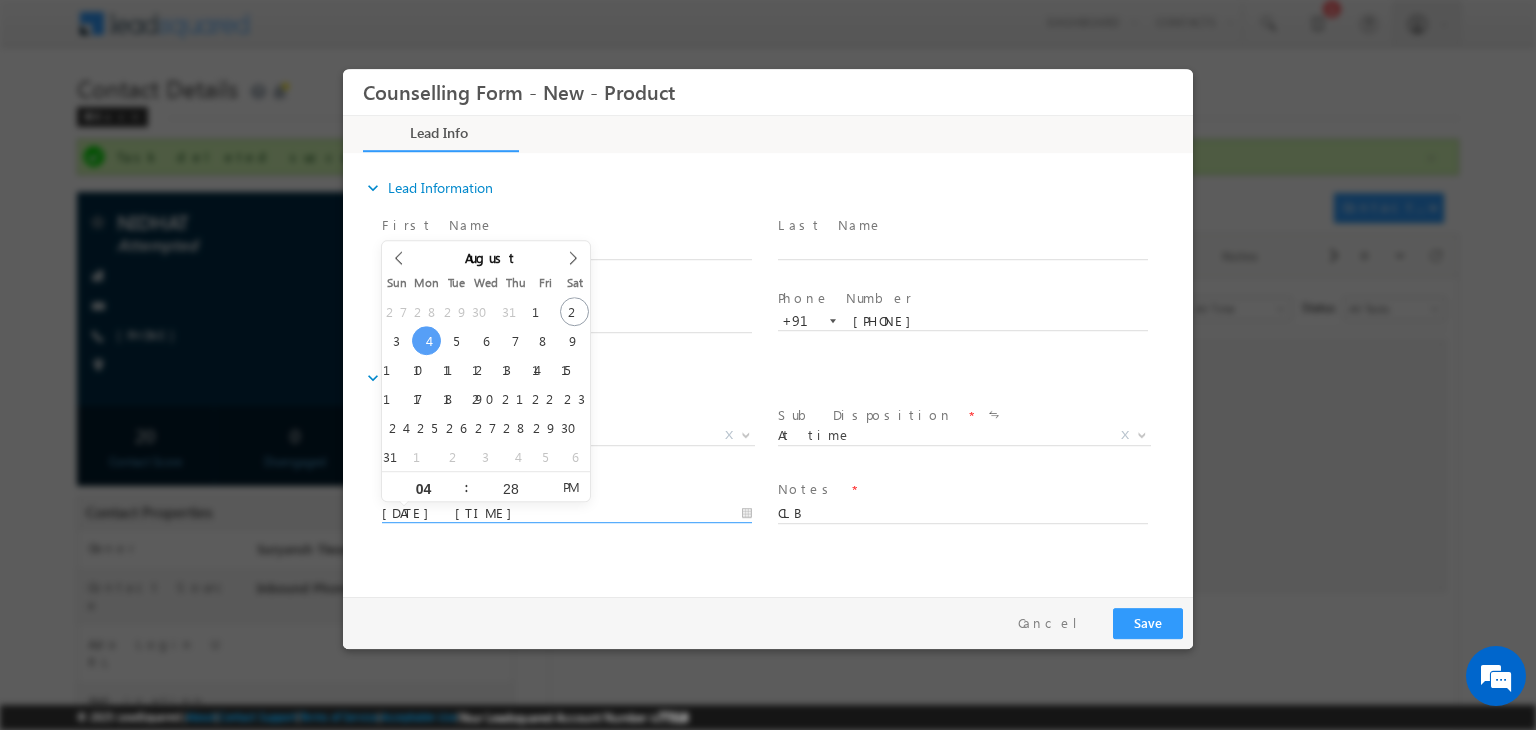click on "04/08/2025 4:28 PM" at bounding box center (567, 514) 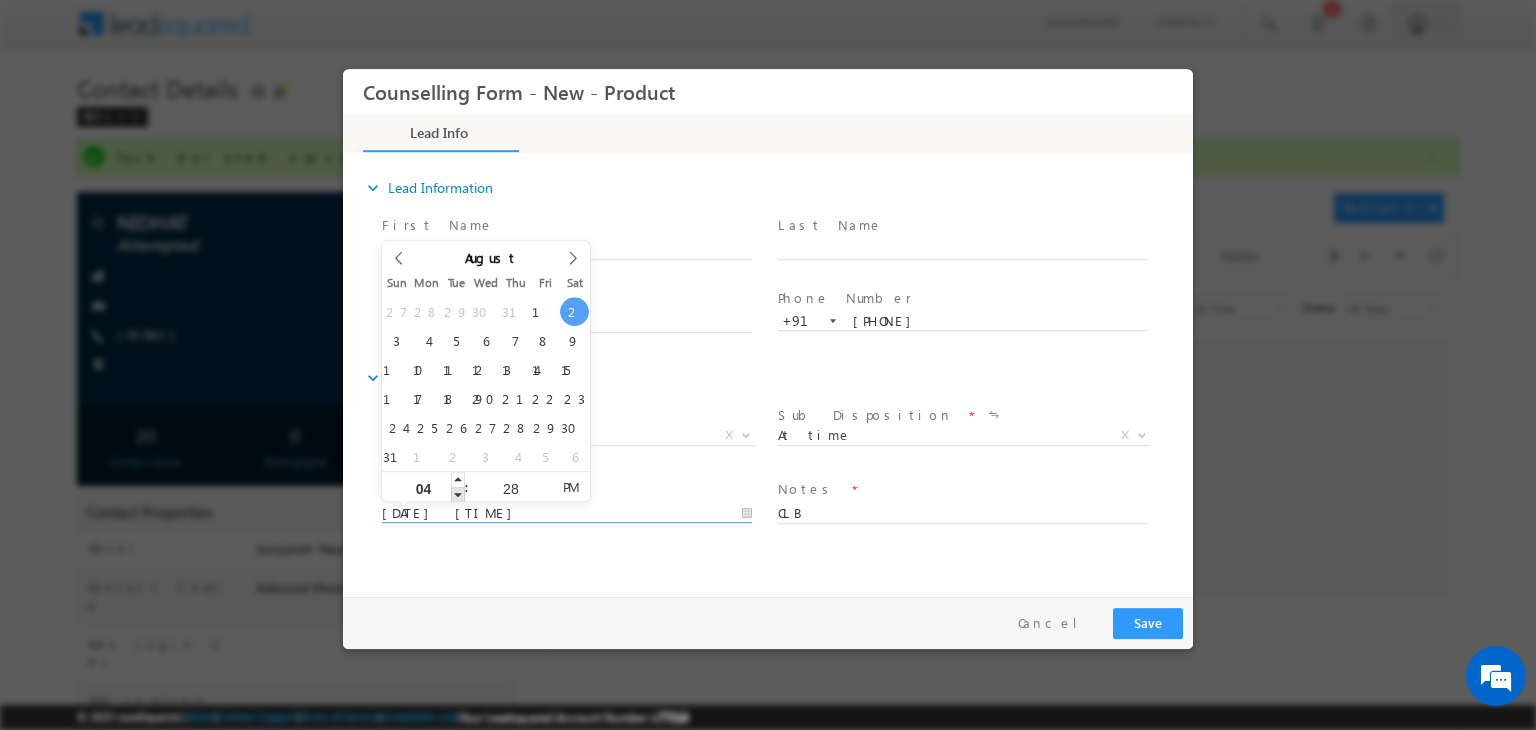type on "02/08/2025 3:28 PM" 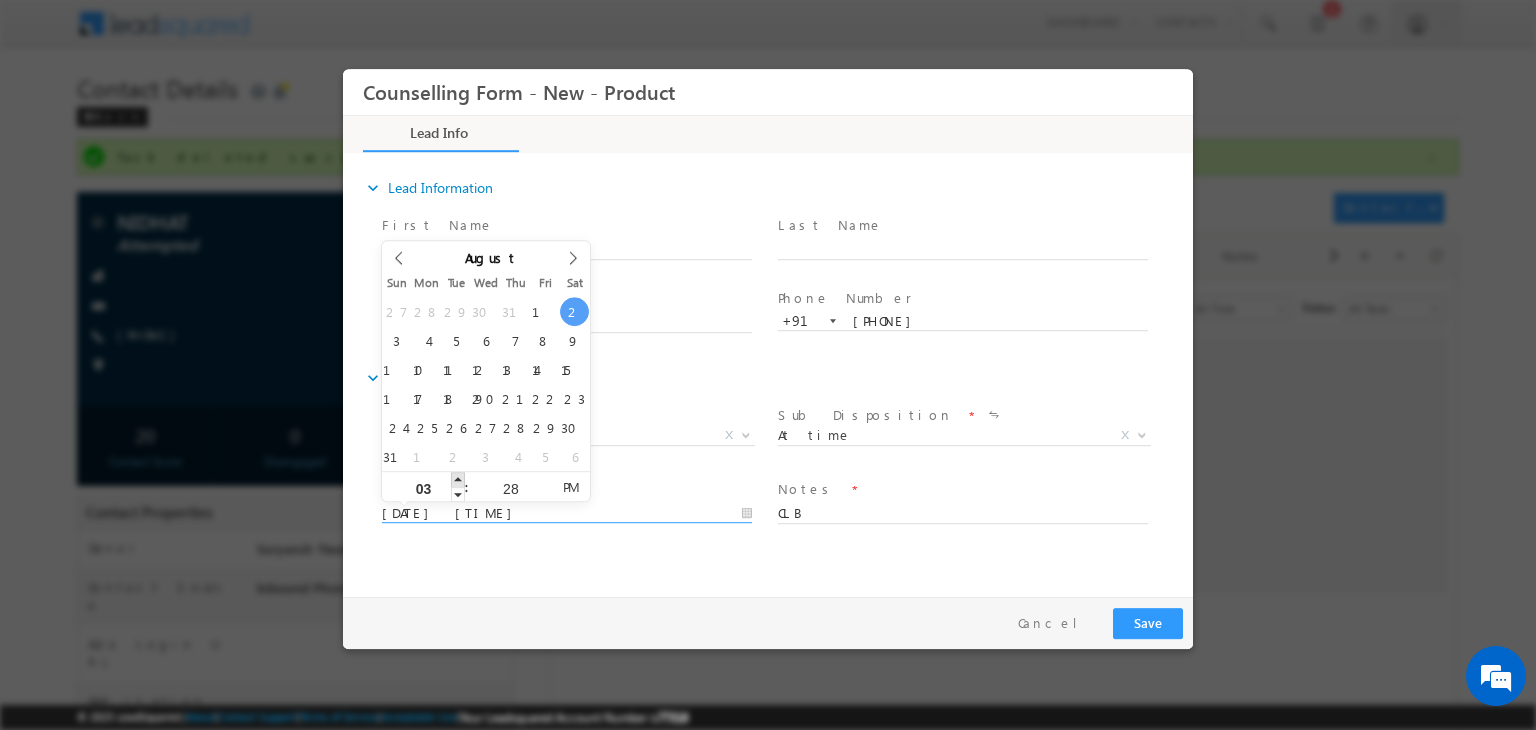 drag, startPoint x: 455, startPoint y: 487, endPoint x: 456, endPoint y: 477, distance: 10.049875 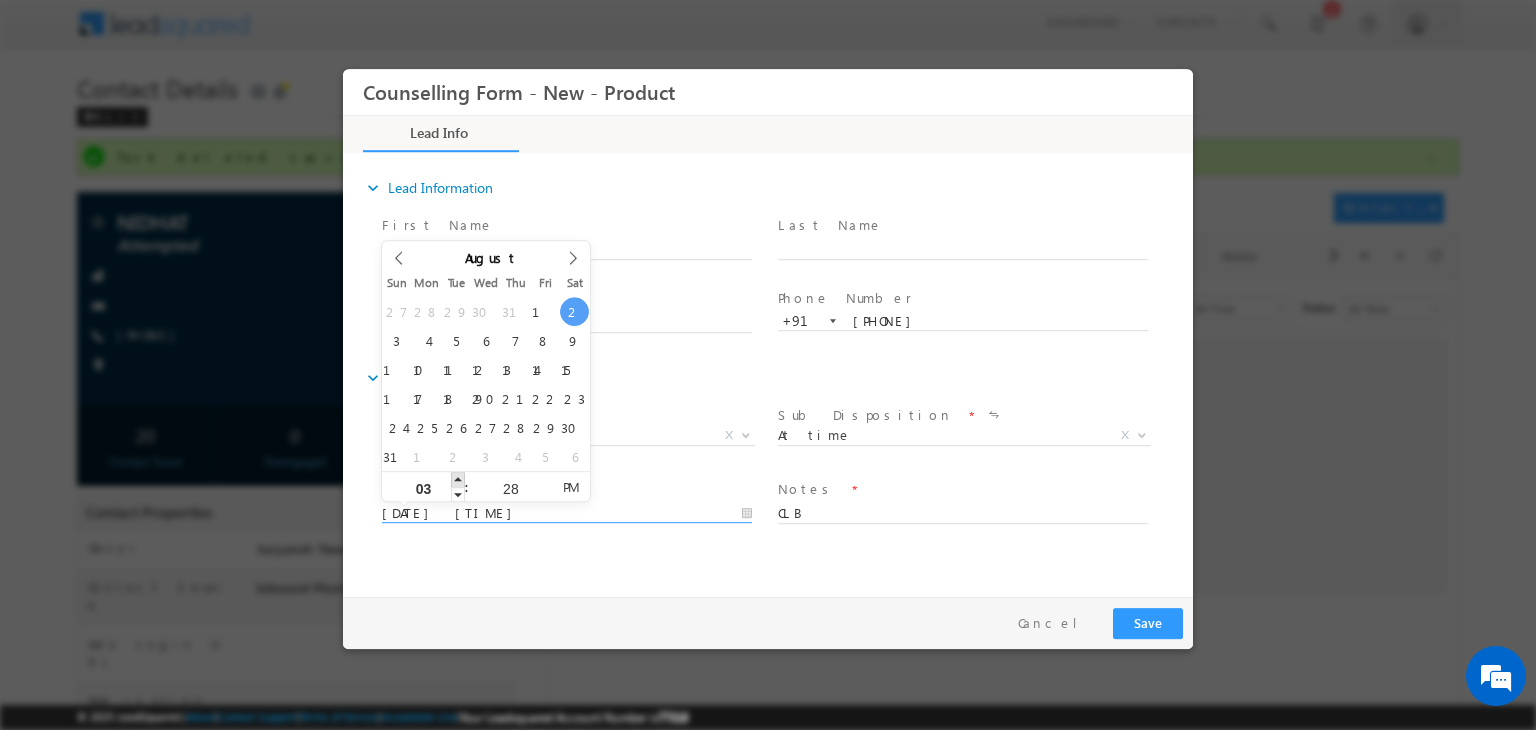 click on "03" at bounding box center [423, 487] 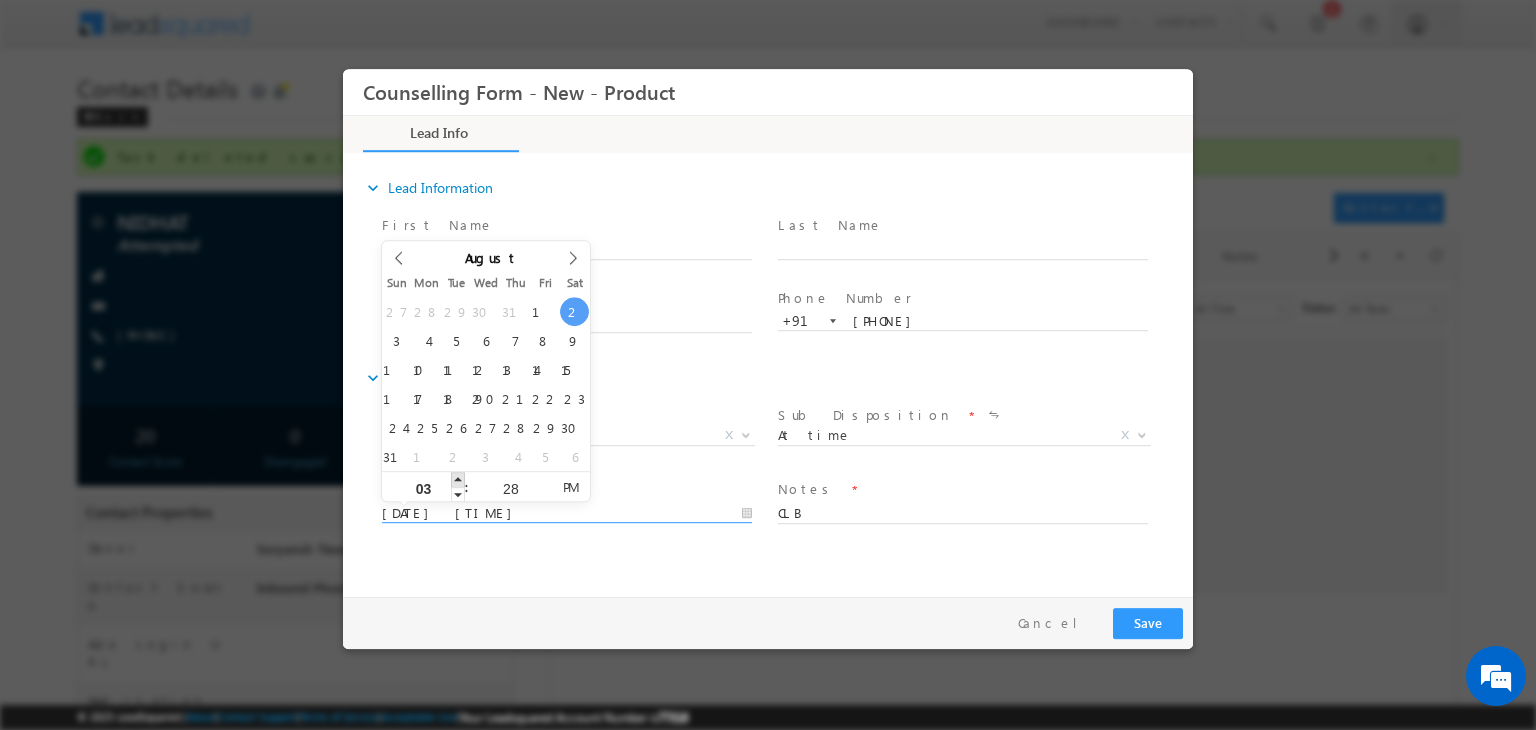 type on "02/08/2025 4:28 PM" 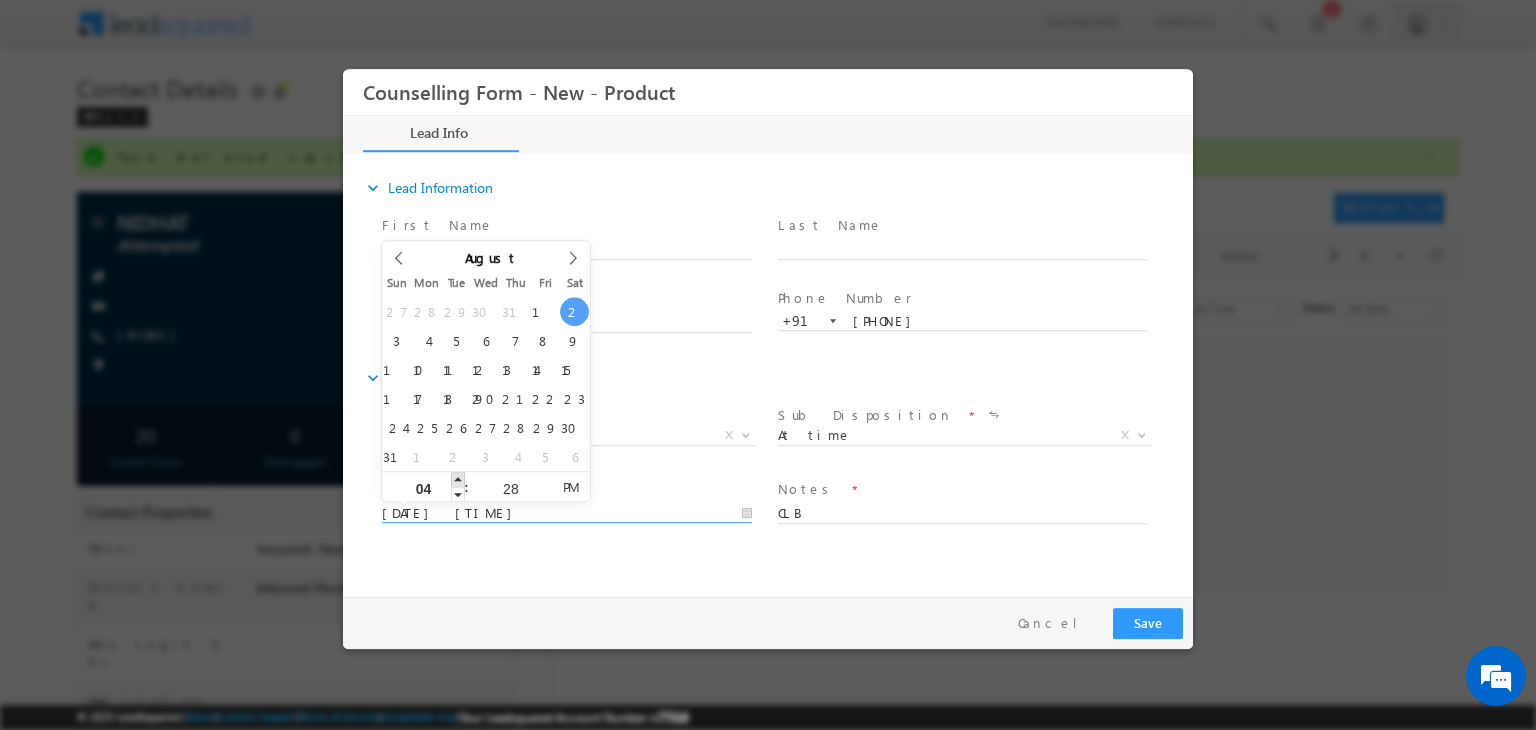 click at bounding box center (458, 479) 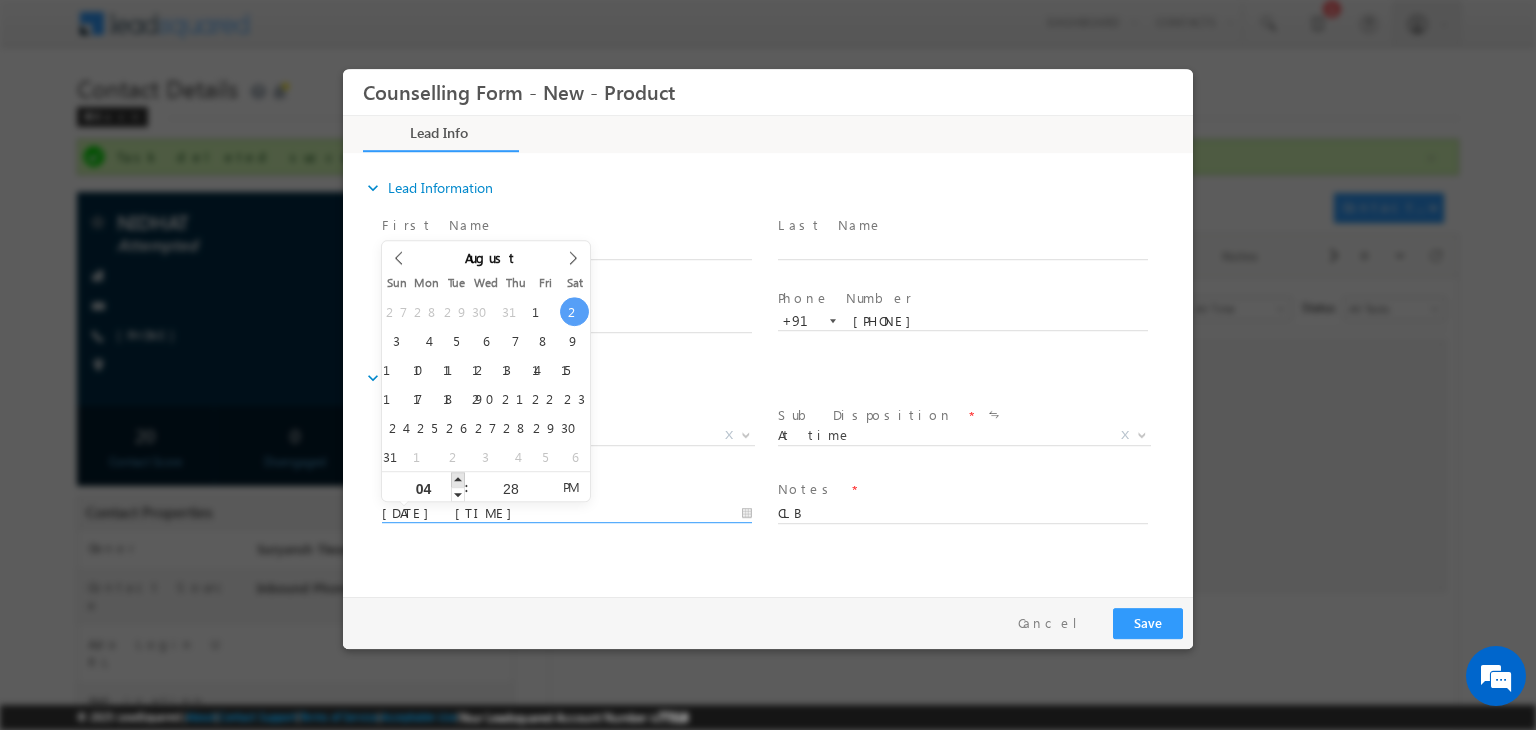 type on "02/08/2025 5:28 PM" 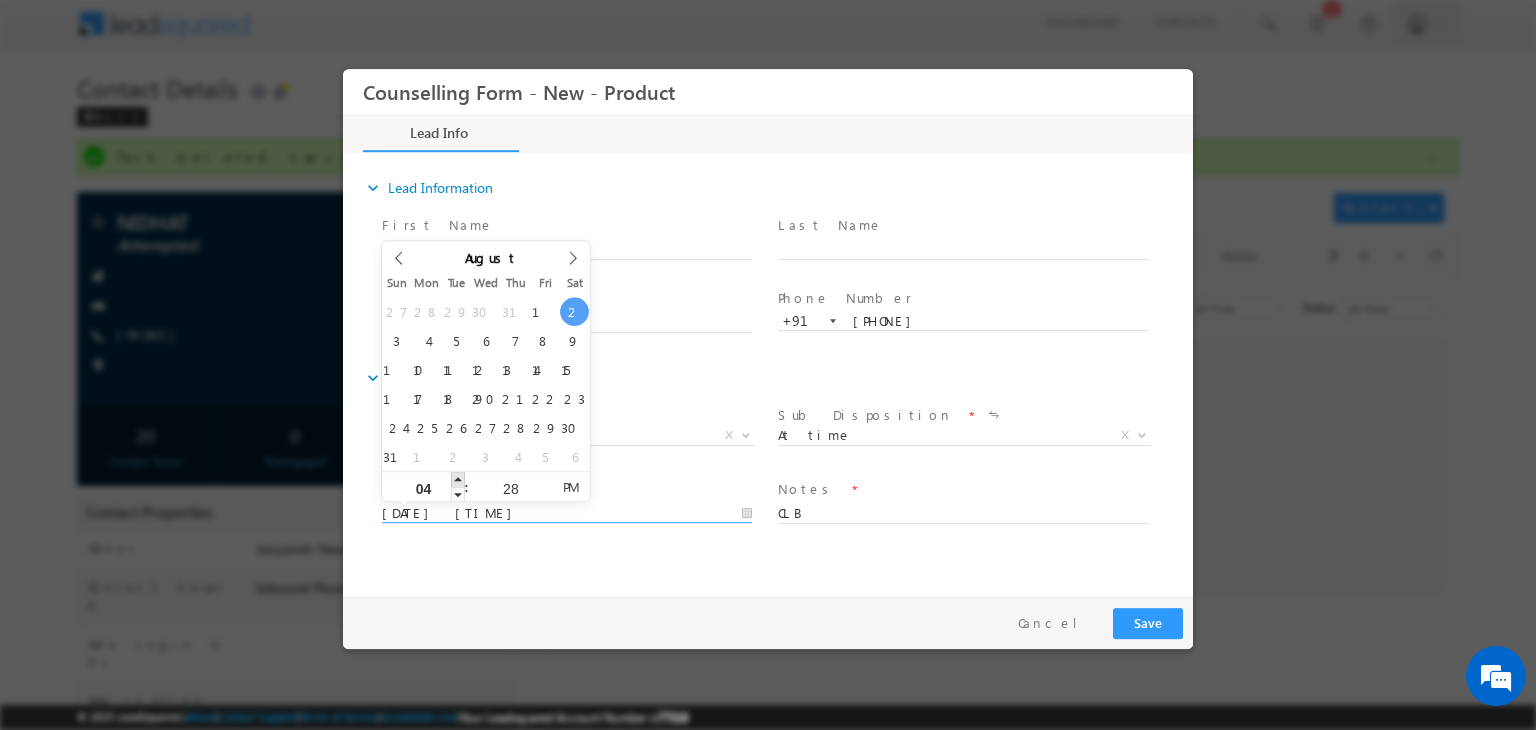 type on "05" 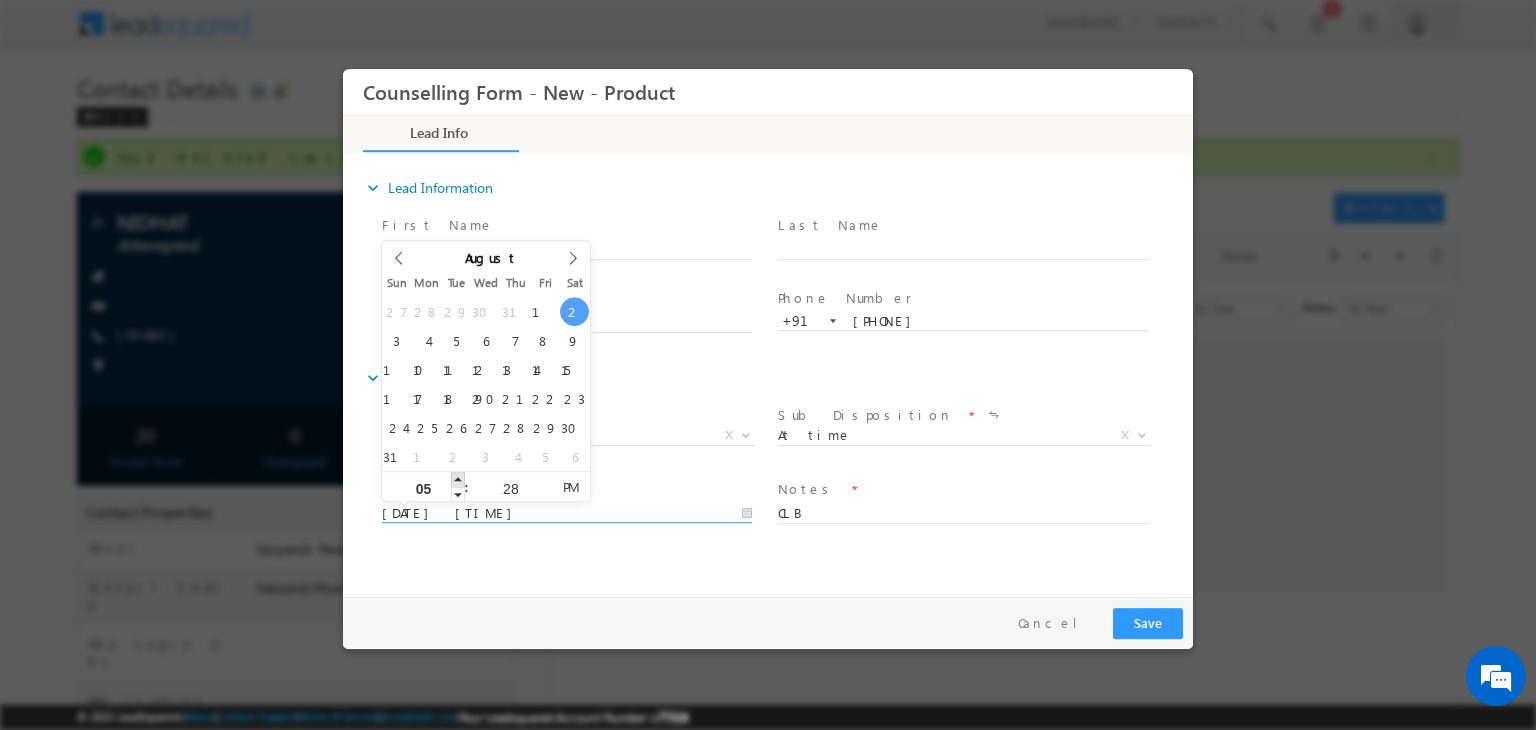 click at bounding box center (458, 479) 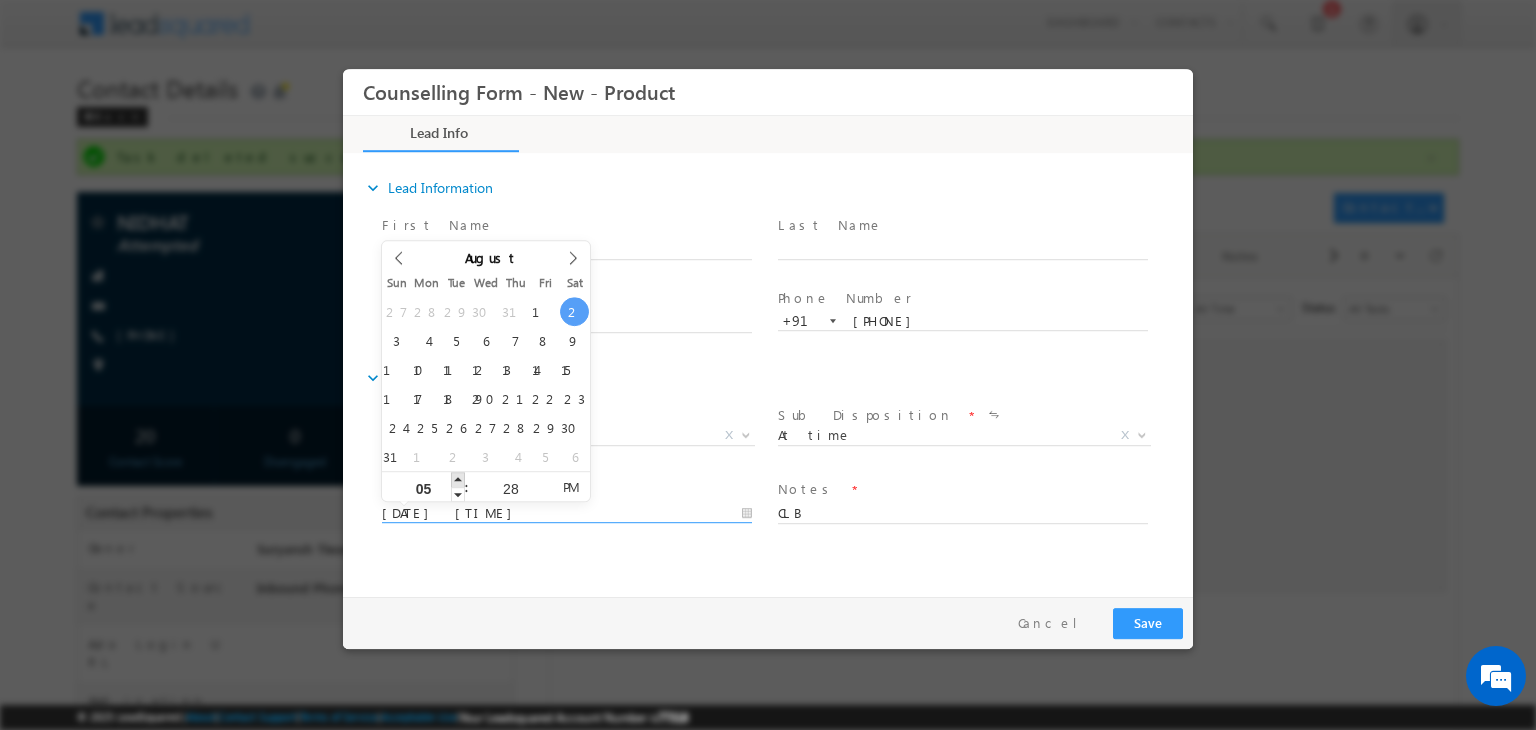 type on "06" 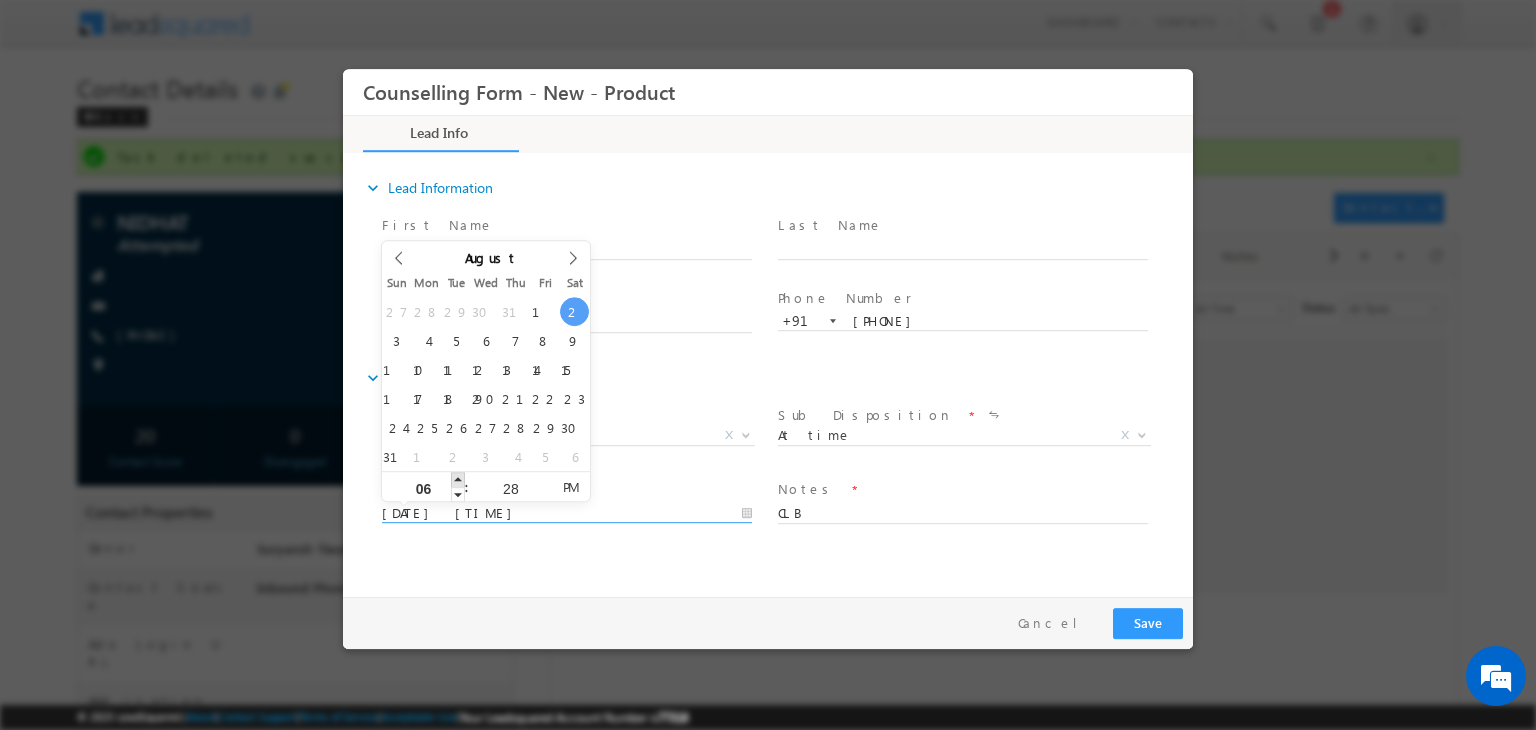 click at bounding box center [458, 479] 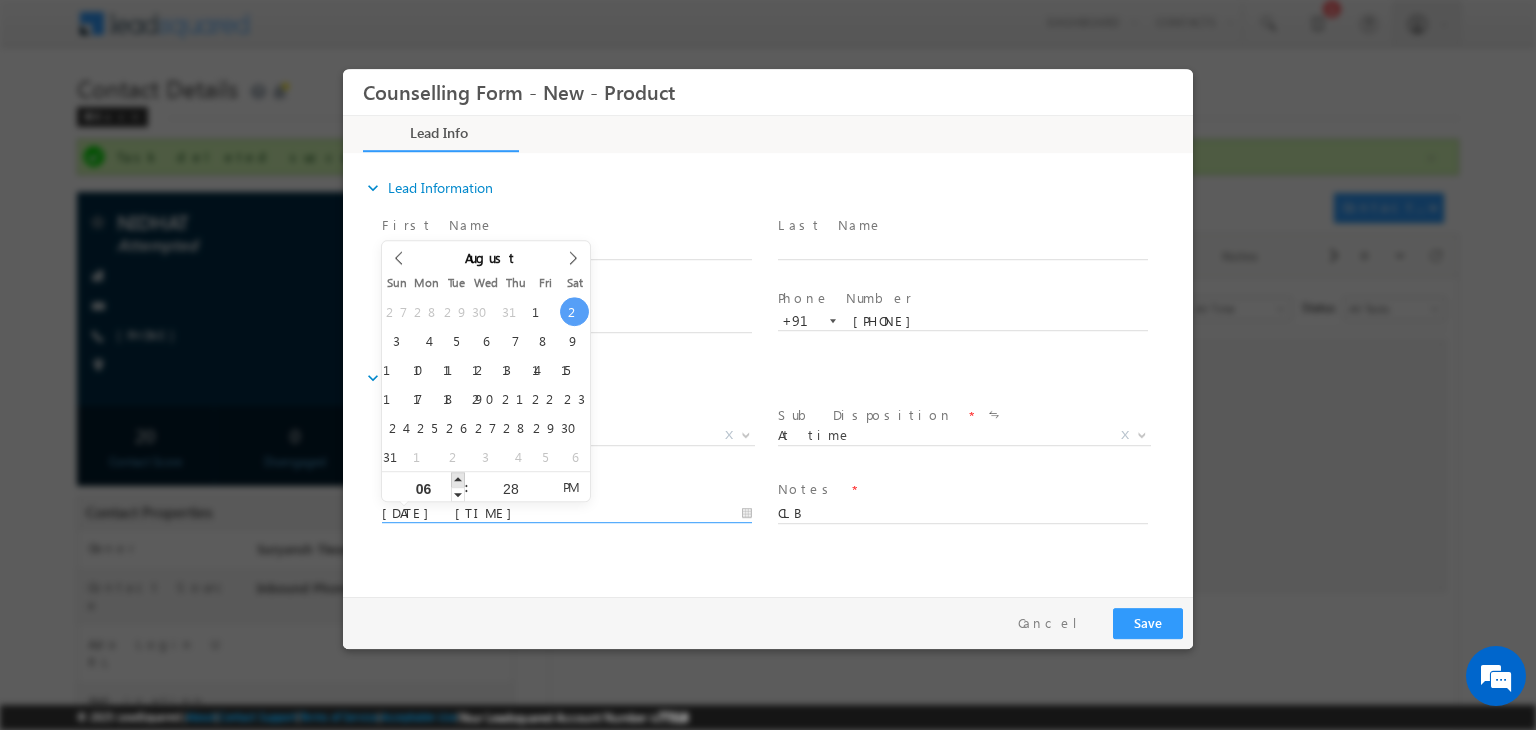type on "07" 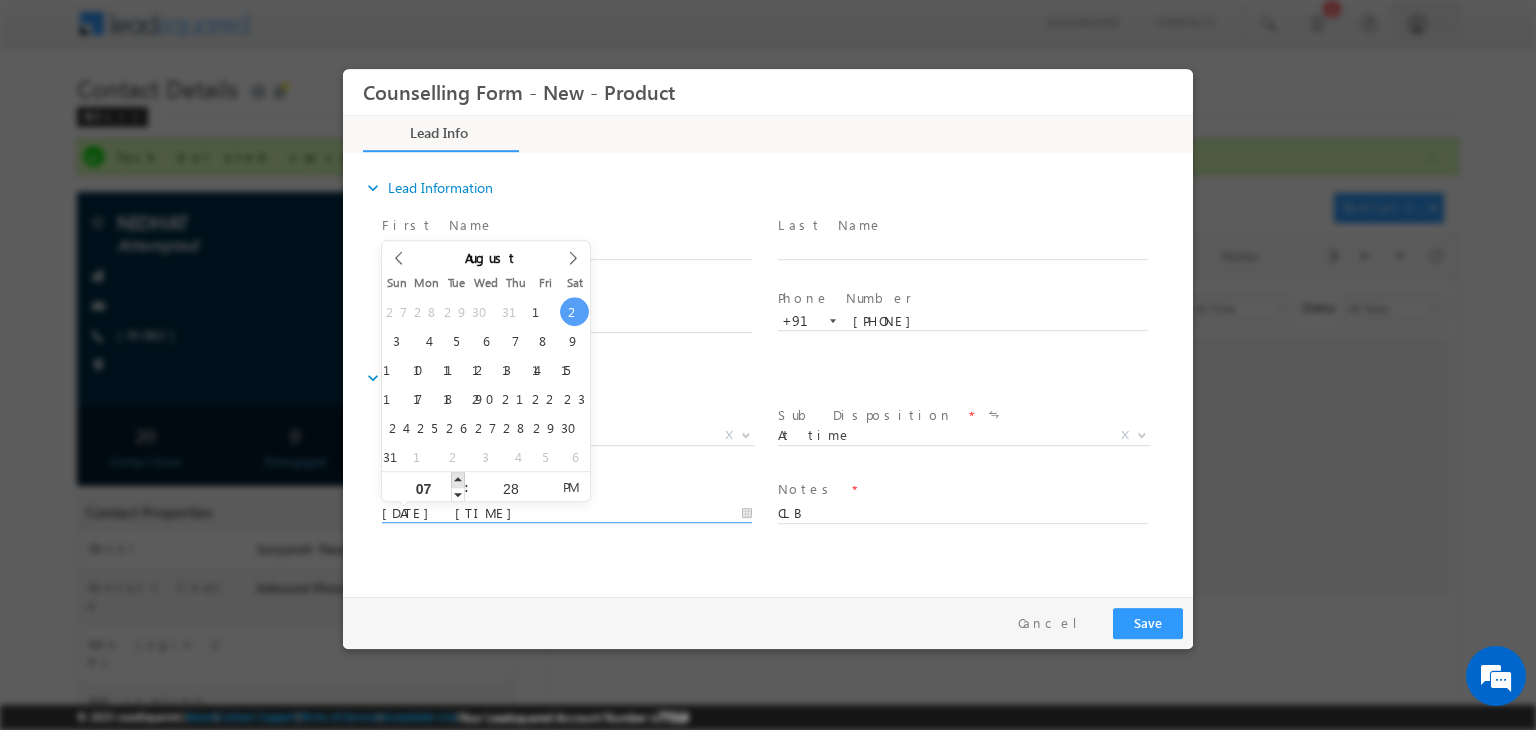 click at bounding box center (458, 479) 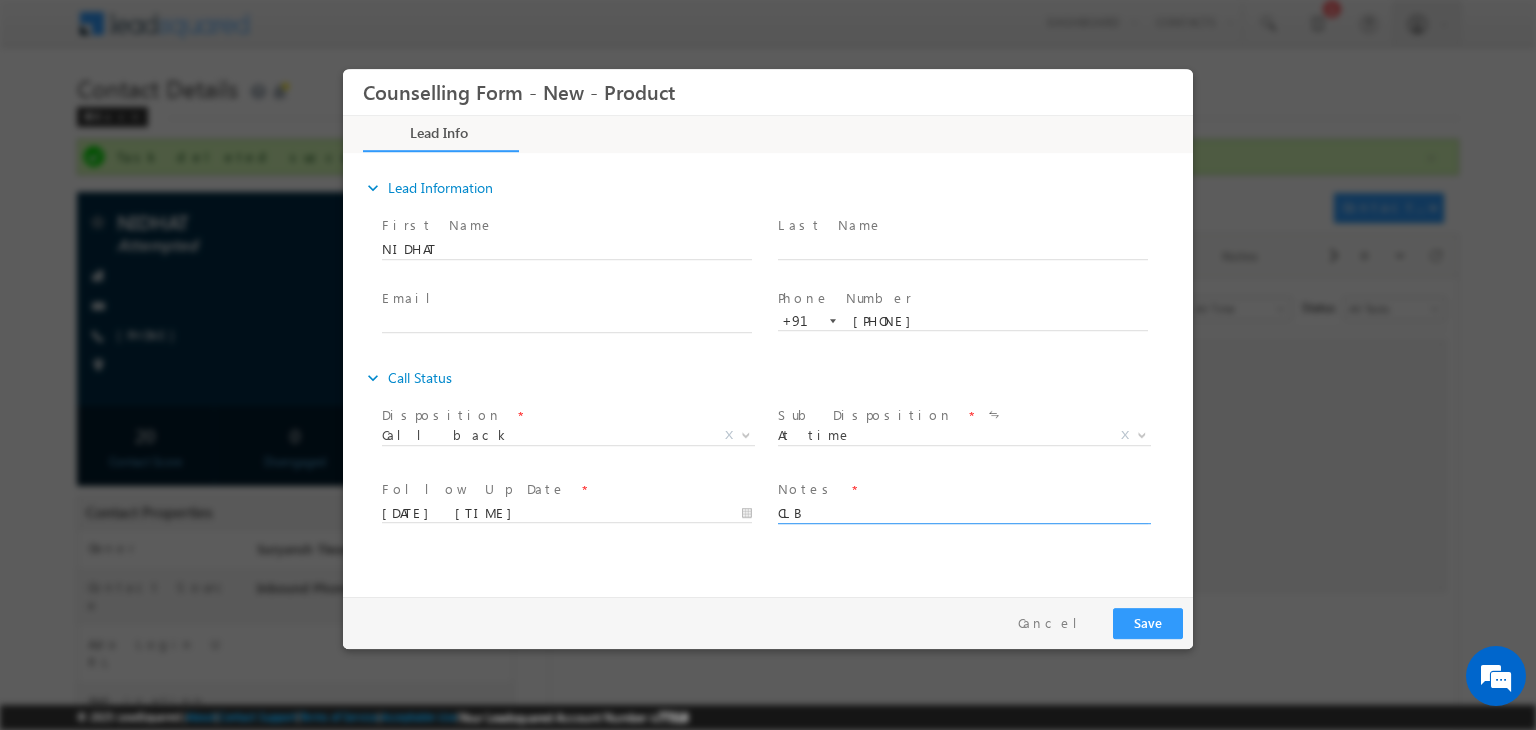 click on "CLB" at bounding box center (963, 512) 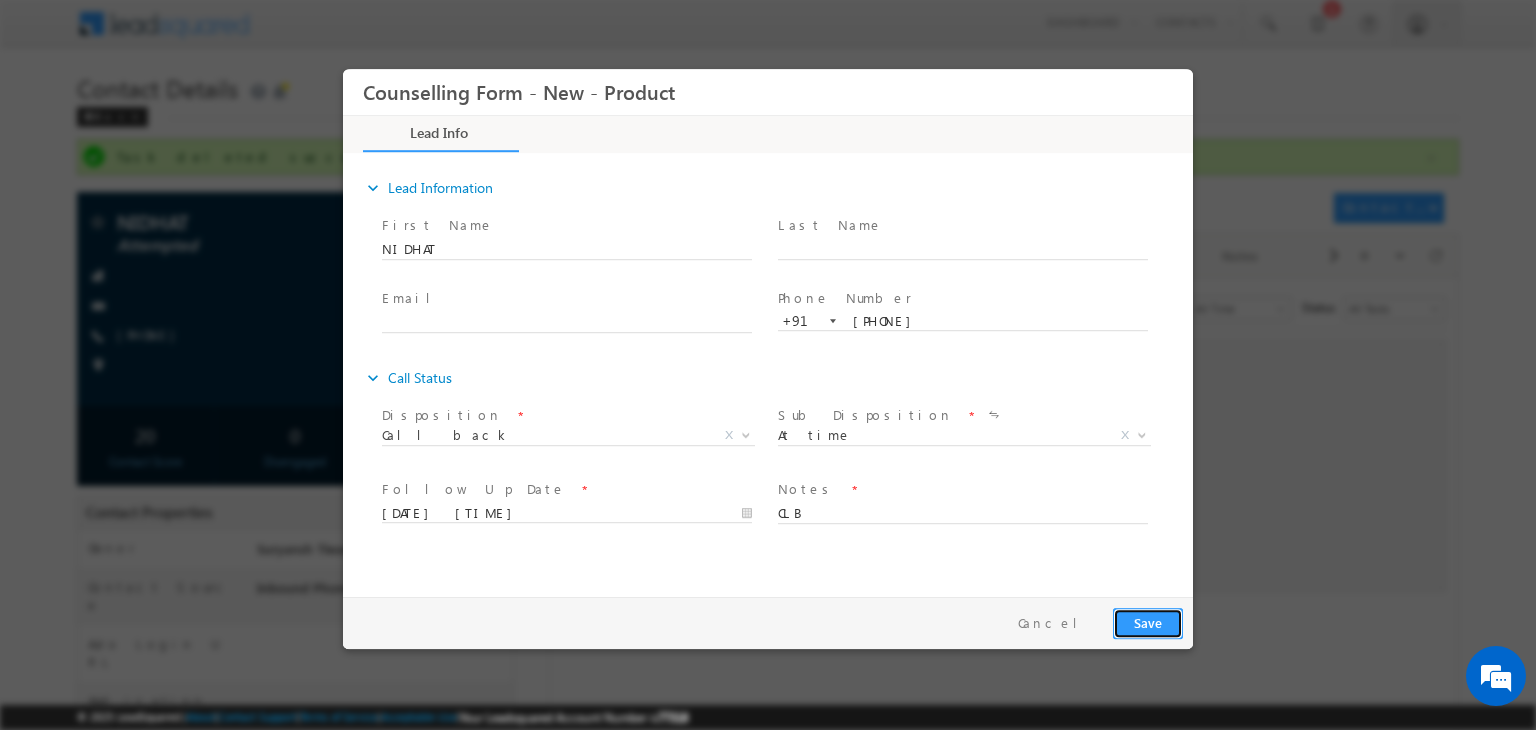 click on "Save" at bounding box center [1148, 623] 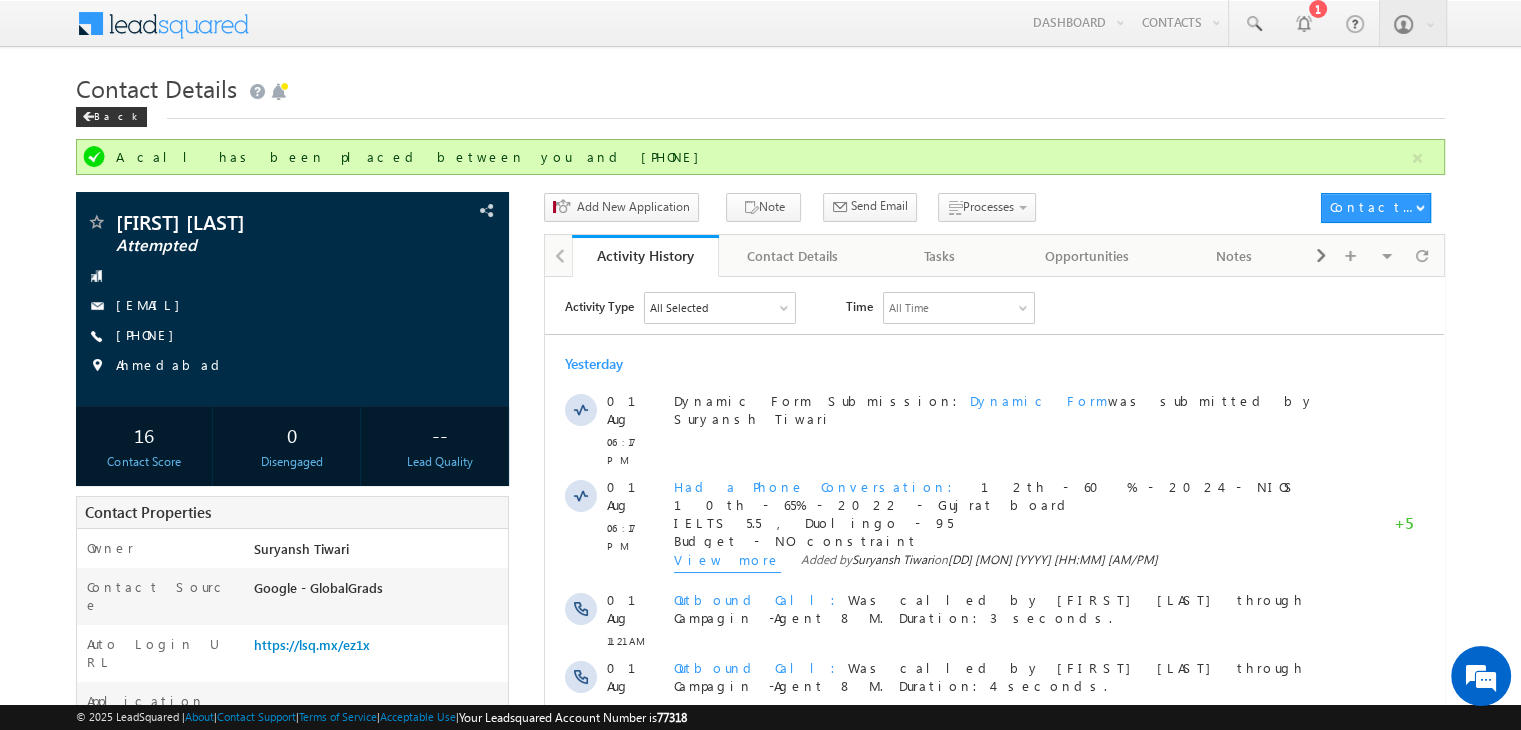 scroll, scrollTop: 0, scrollLeft: 0, axis: both 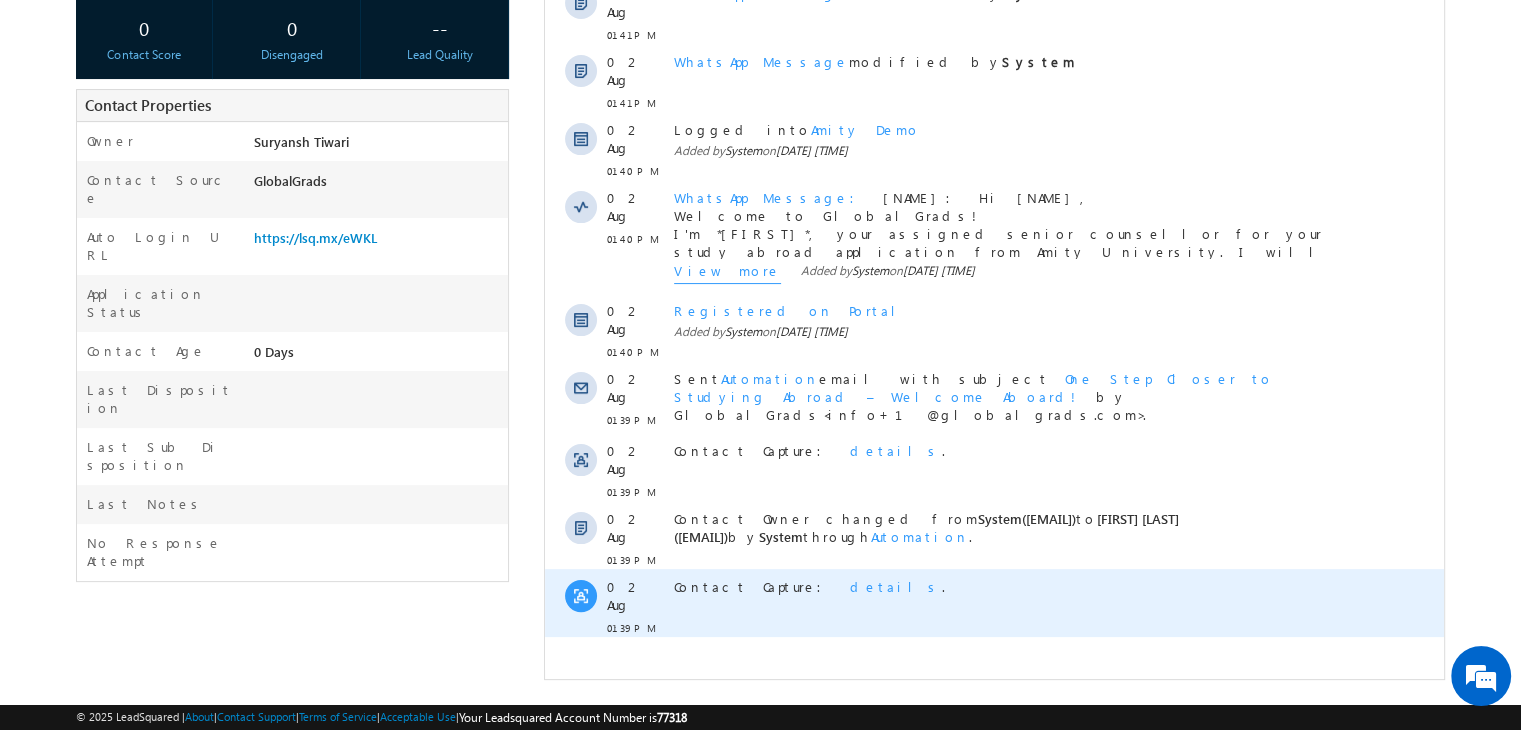 click on "details" at bounding box center [896, 586] 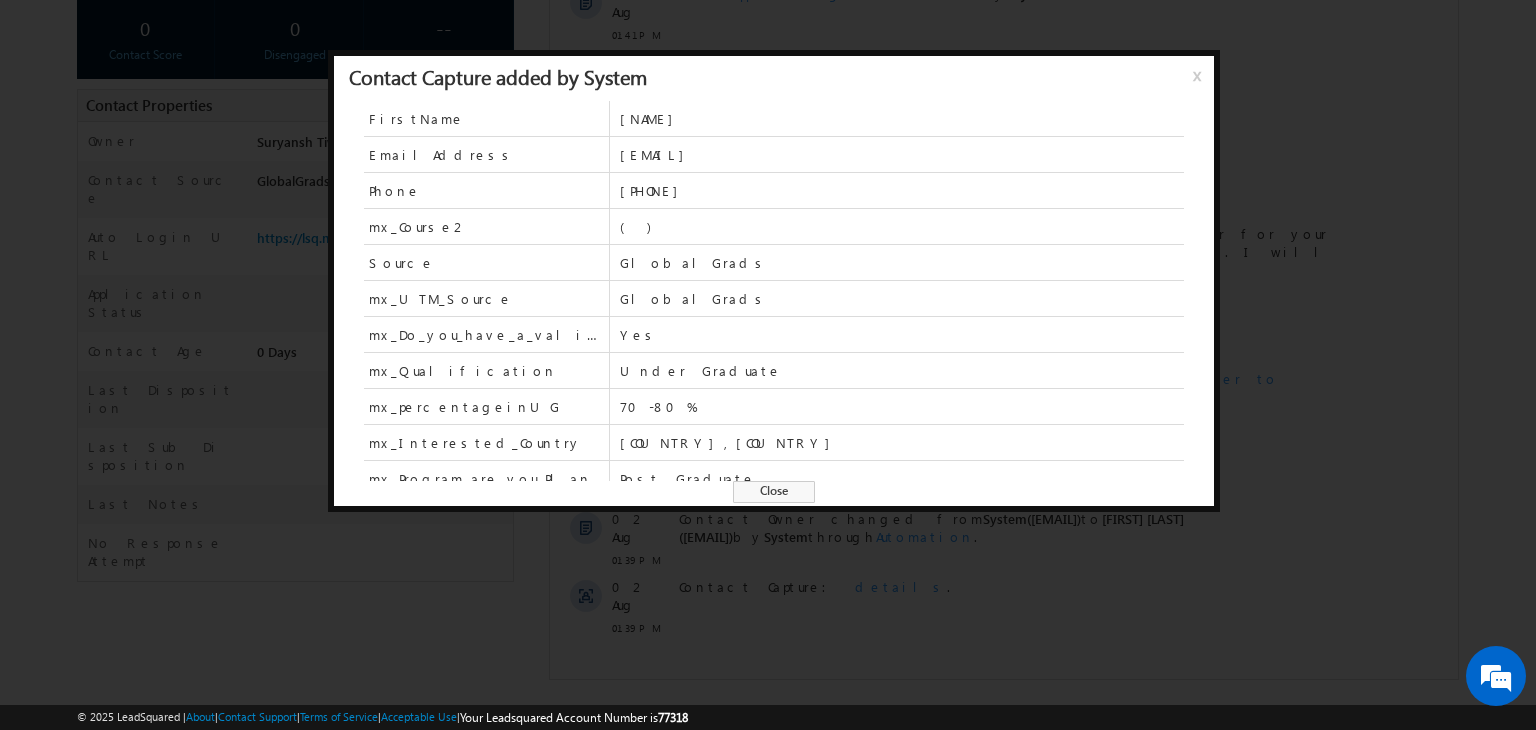 click on "Close" at bounding box center [774, 492] 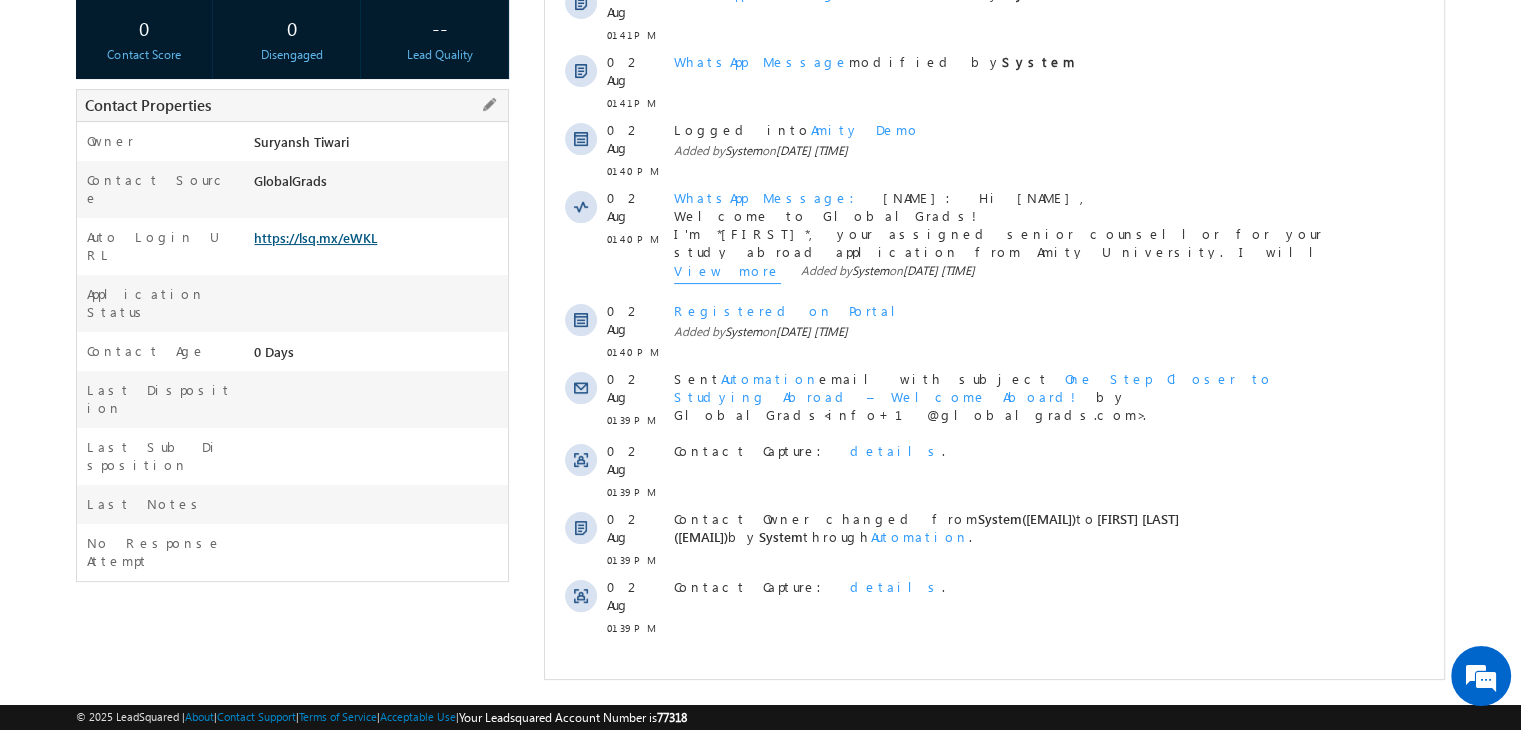 scroll, scrollTop: 0, scrollLeft: 0, axis: both 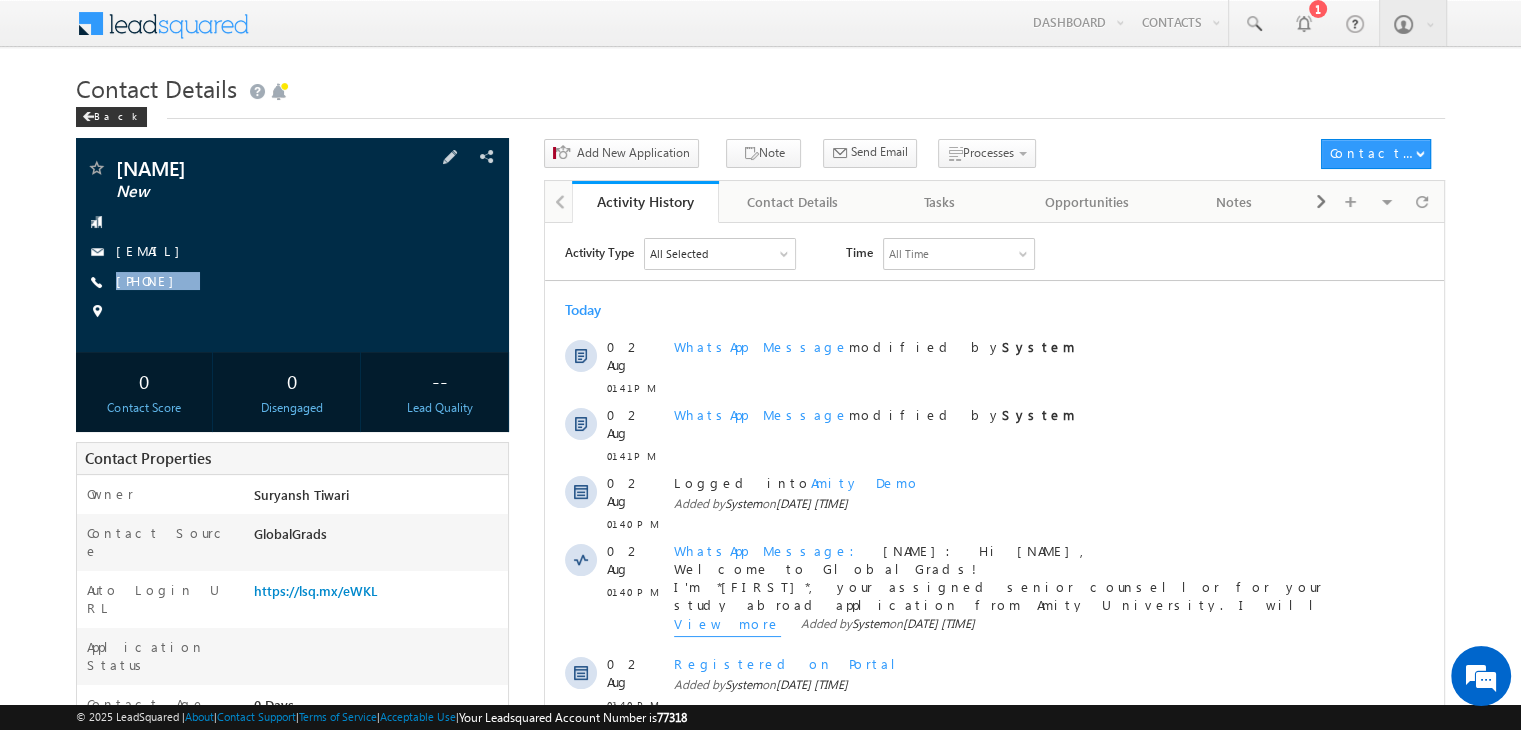 copy on "[PHONE]" 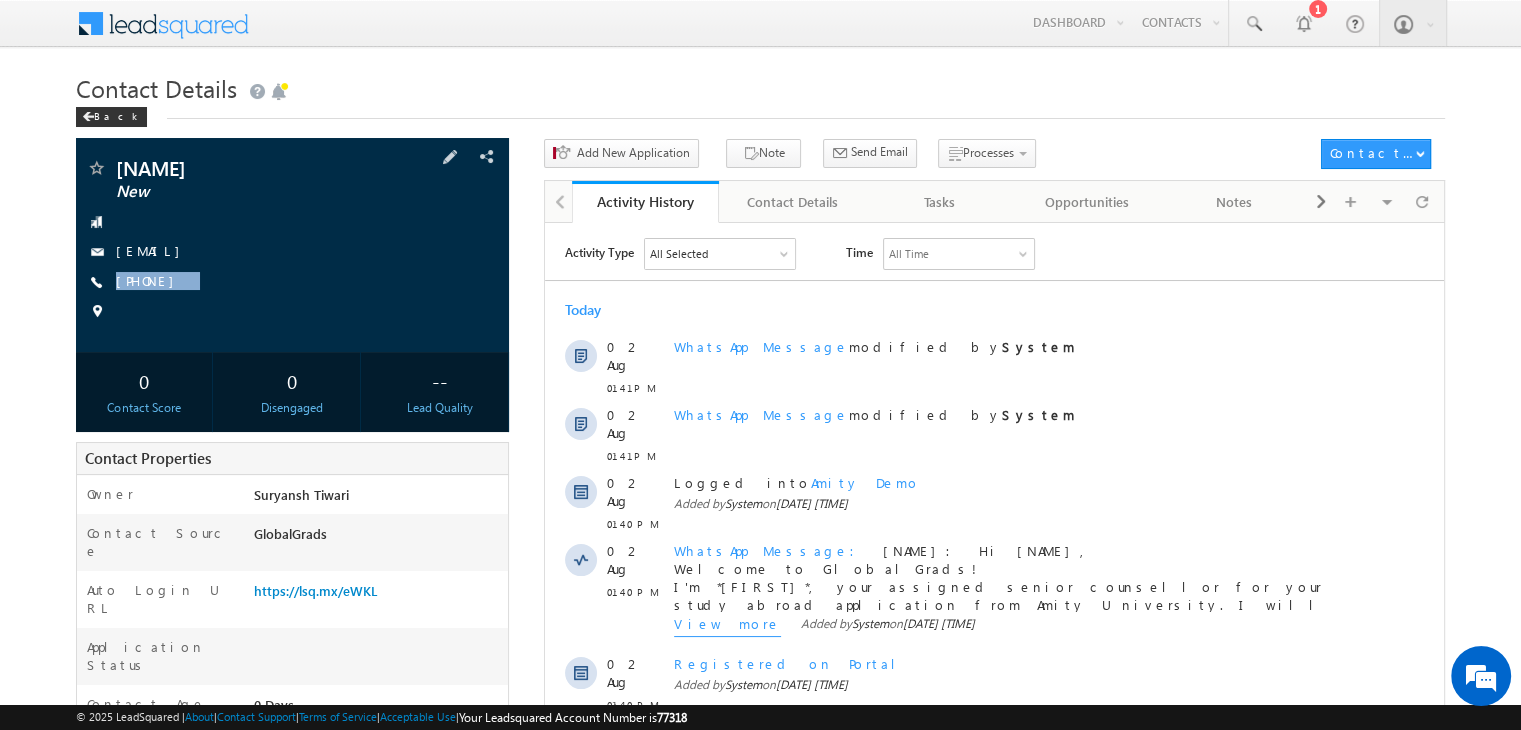 drag, startPoint x: 222, startPoint y: 274, endPoint x: 217, endPoint y: 294, distance: 20.615528 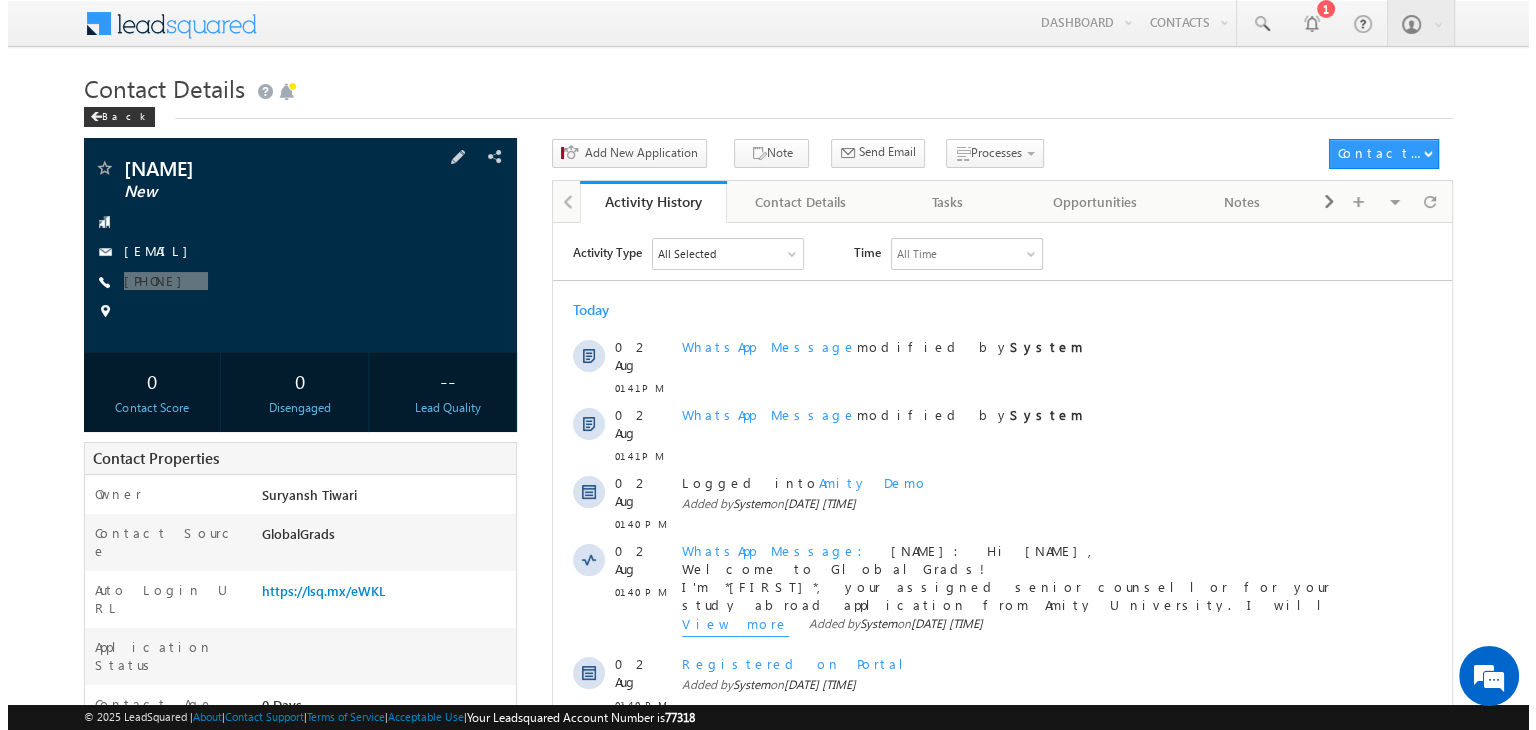 scroll, scrollTop: 0, scrollLeft: 0, axis: both 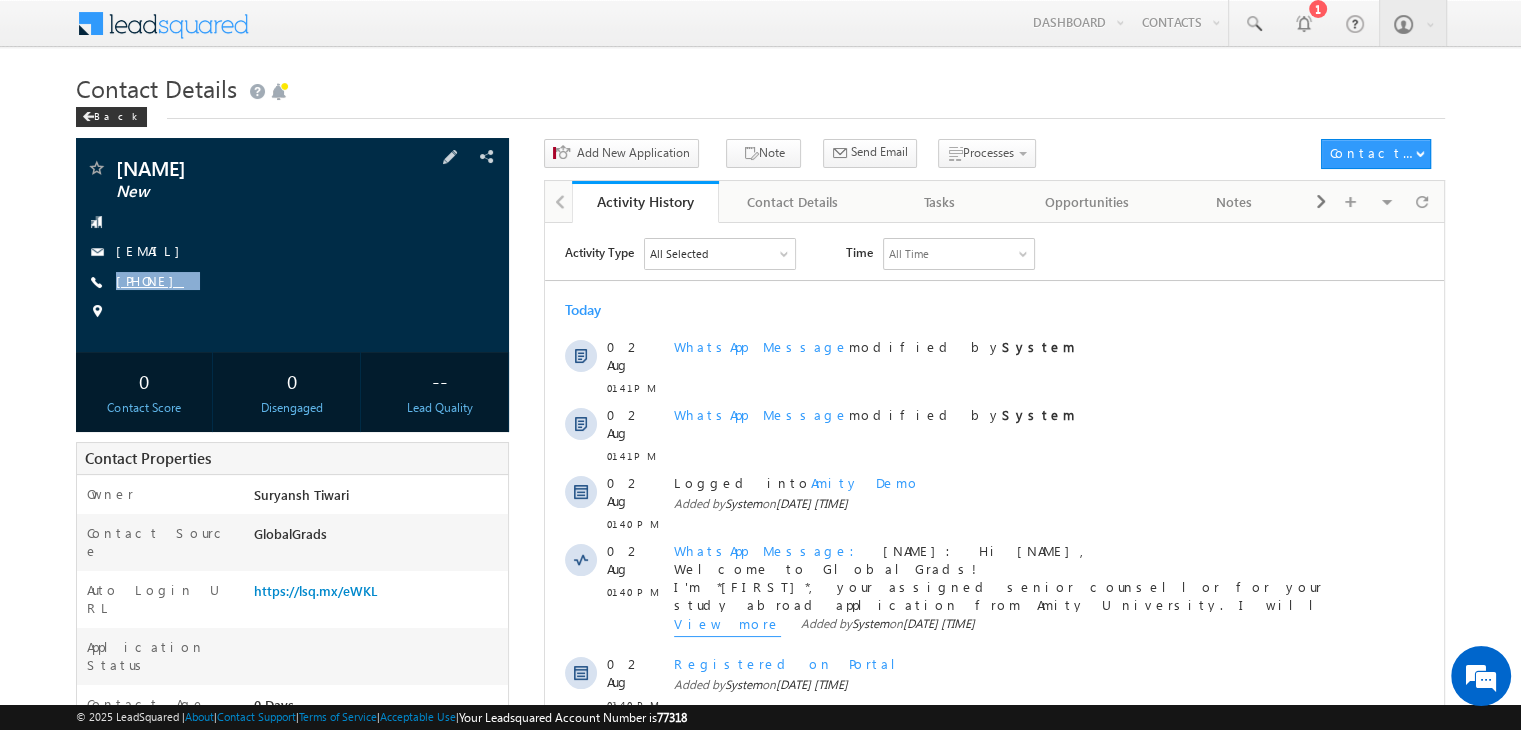 click on "[PHONE]" at bounding box center (150, 280) 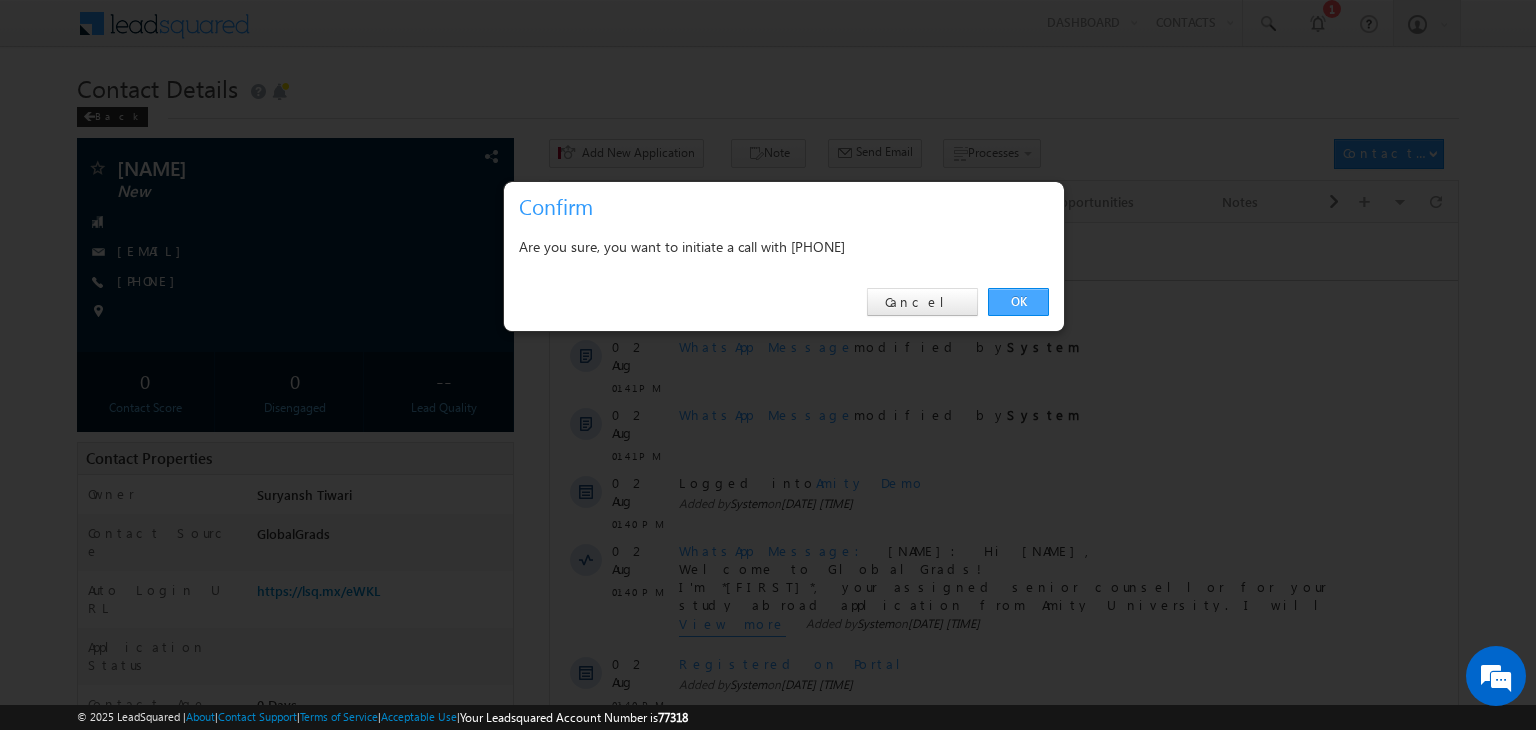 click on "OK" at bounding box center (1018, 302) 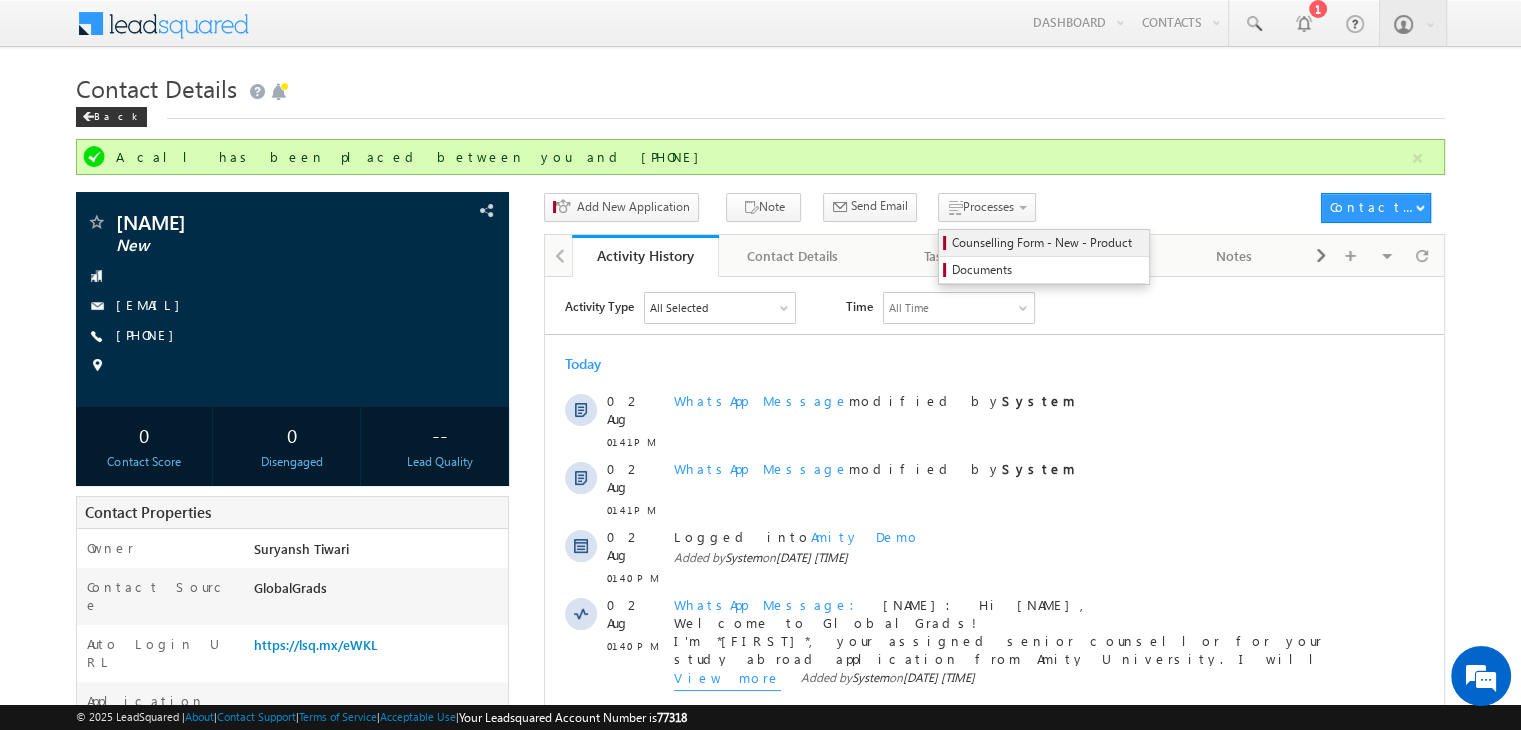 click on "Counselling Form - New - Product" at bounding box center [1047, 243] 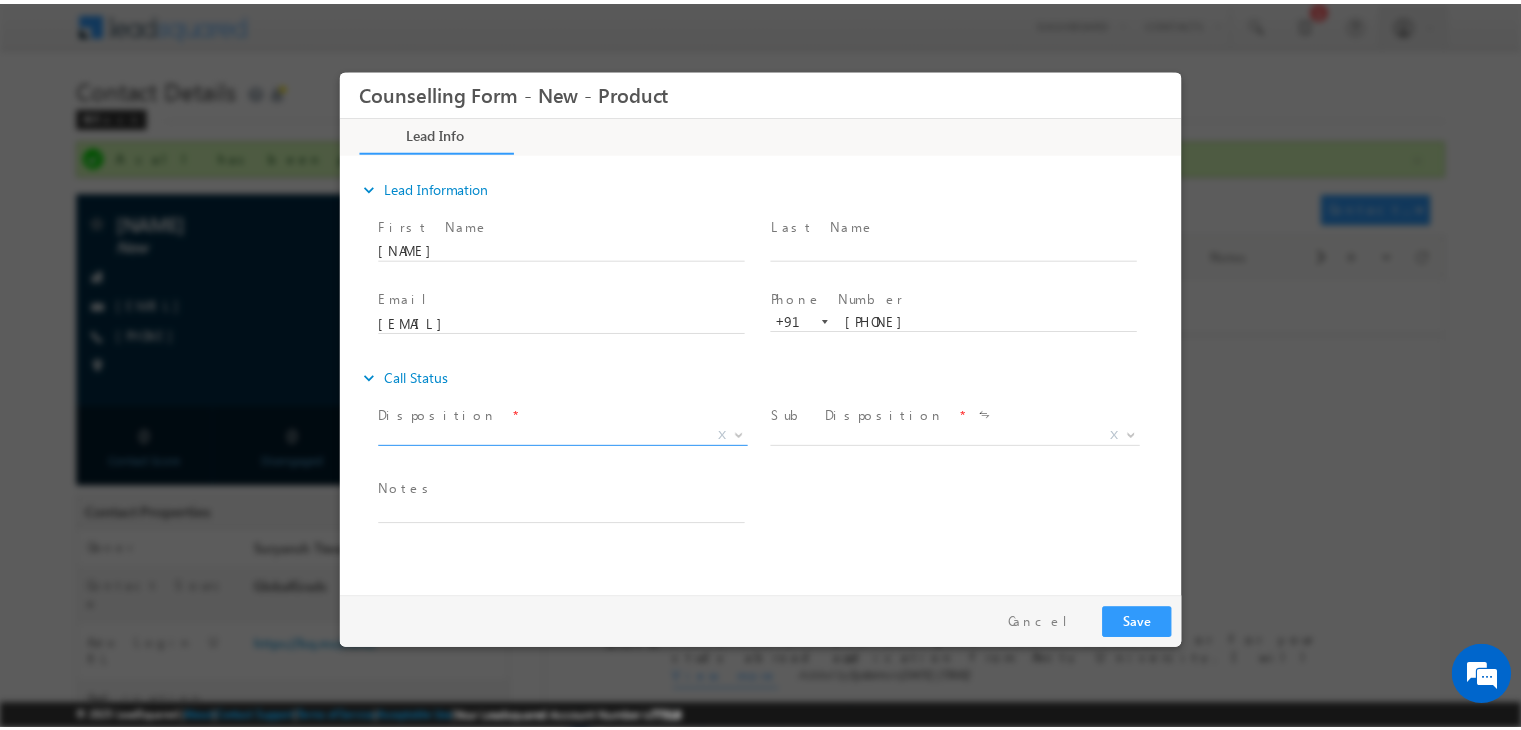 scroll, scrollTop: 0, scrollLeft: 0, axis: both 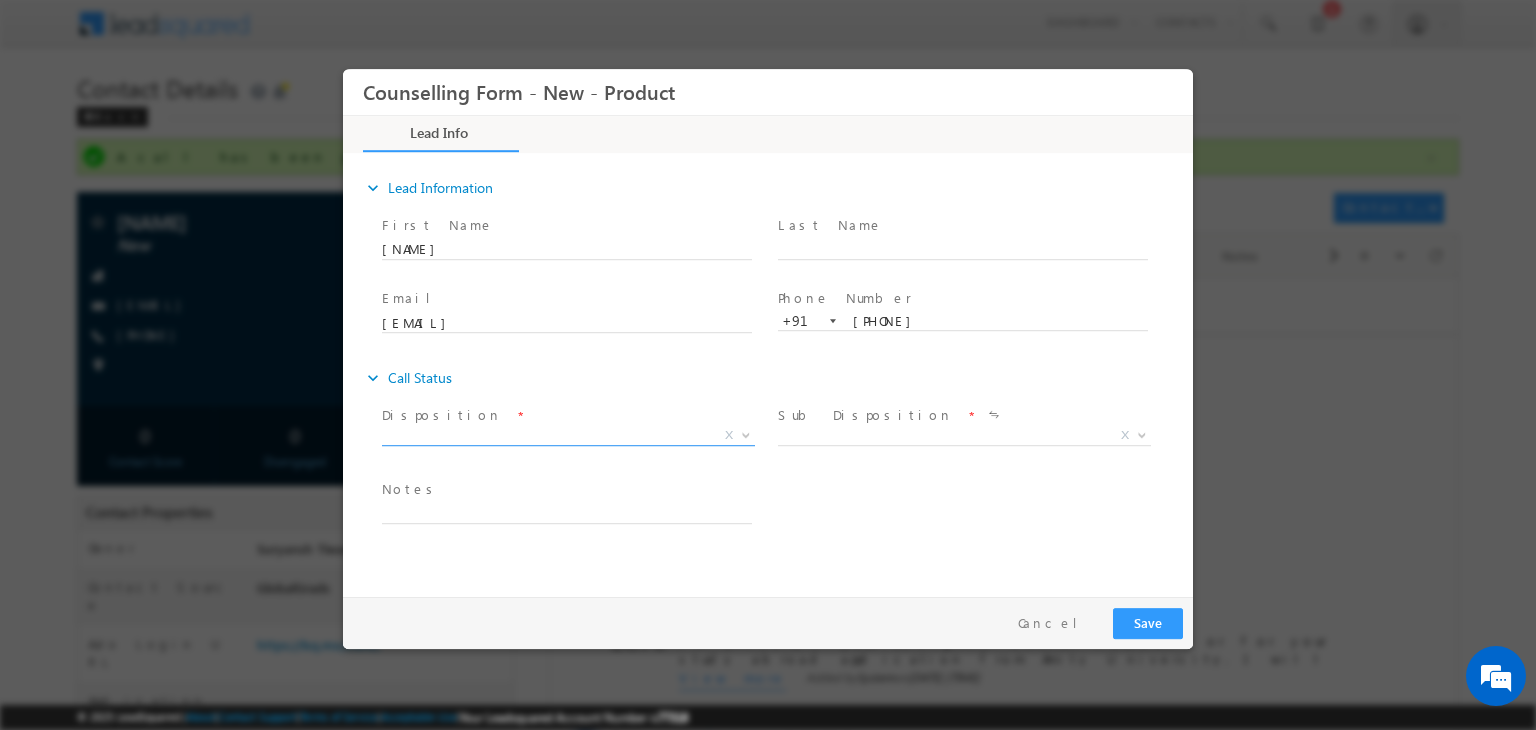 click on "X" at bounding box center [568, 436] 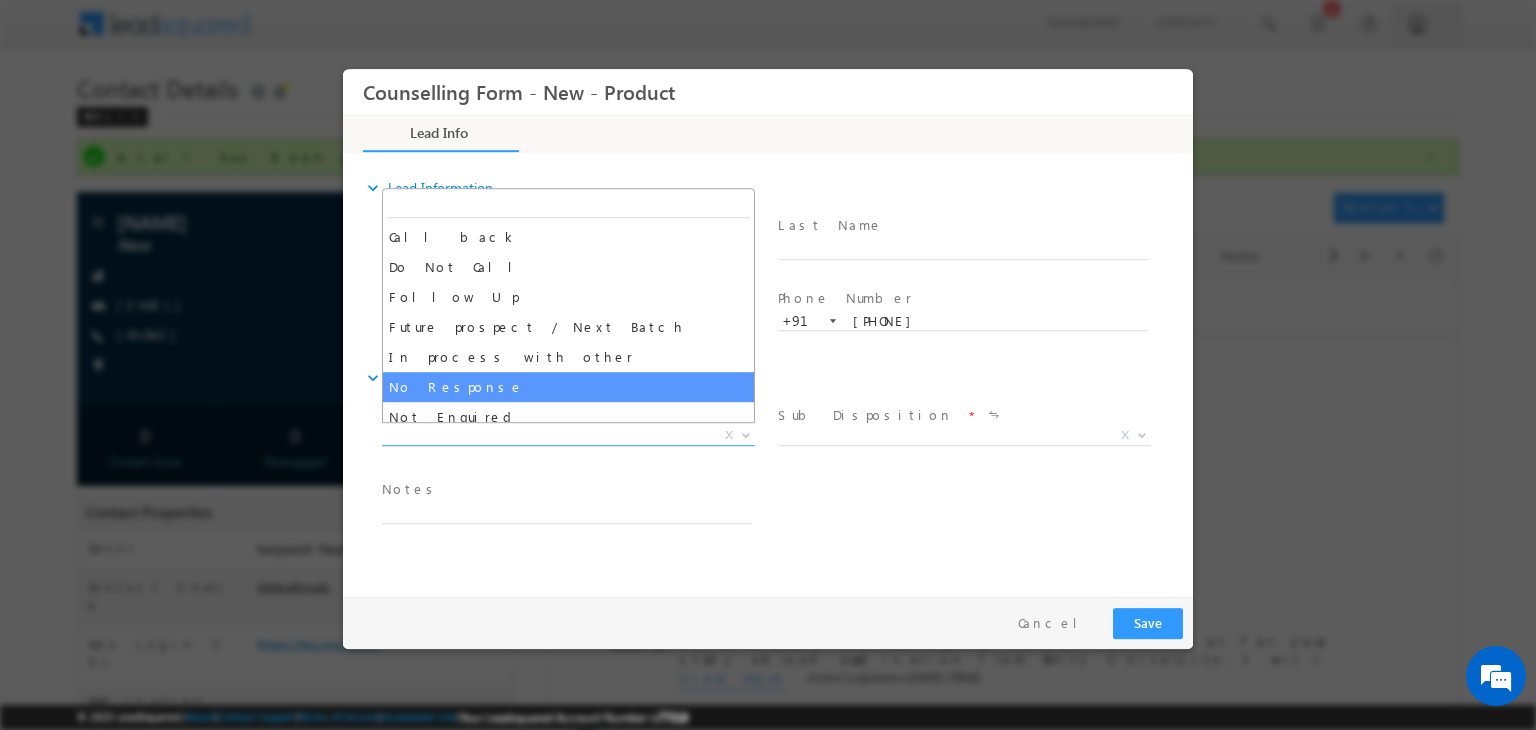 select on "No Response" 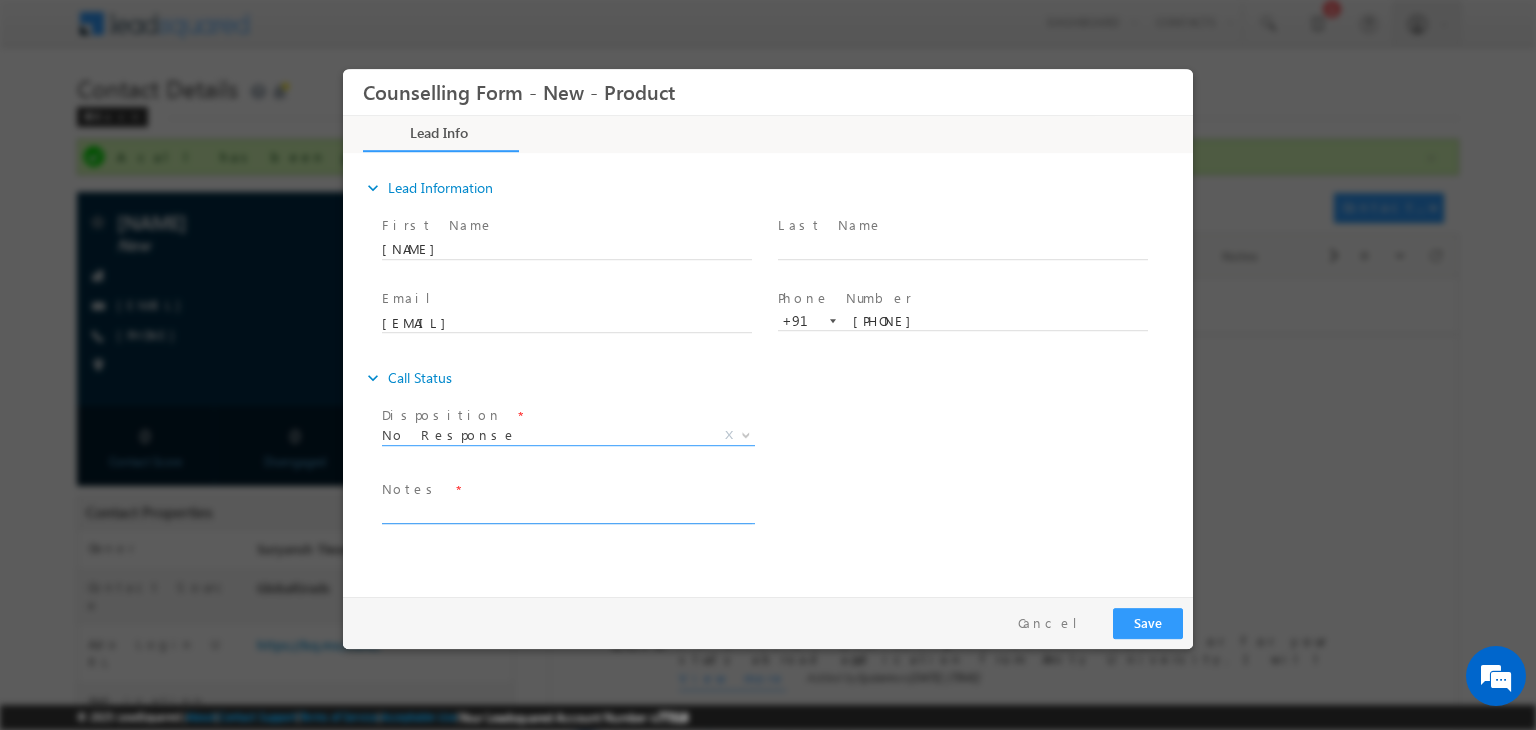 click at bounding box center (567, 512) 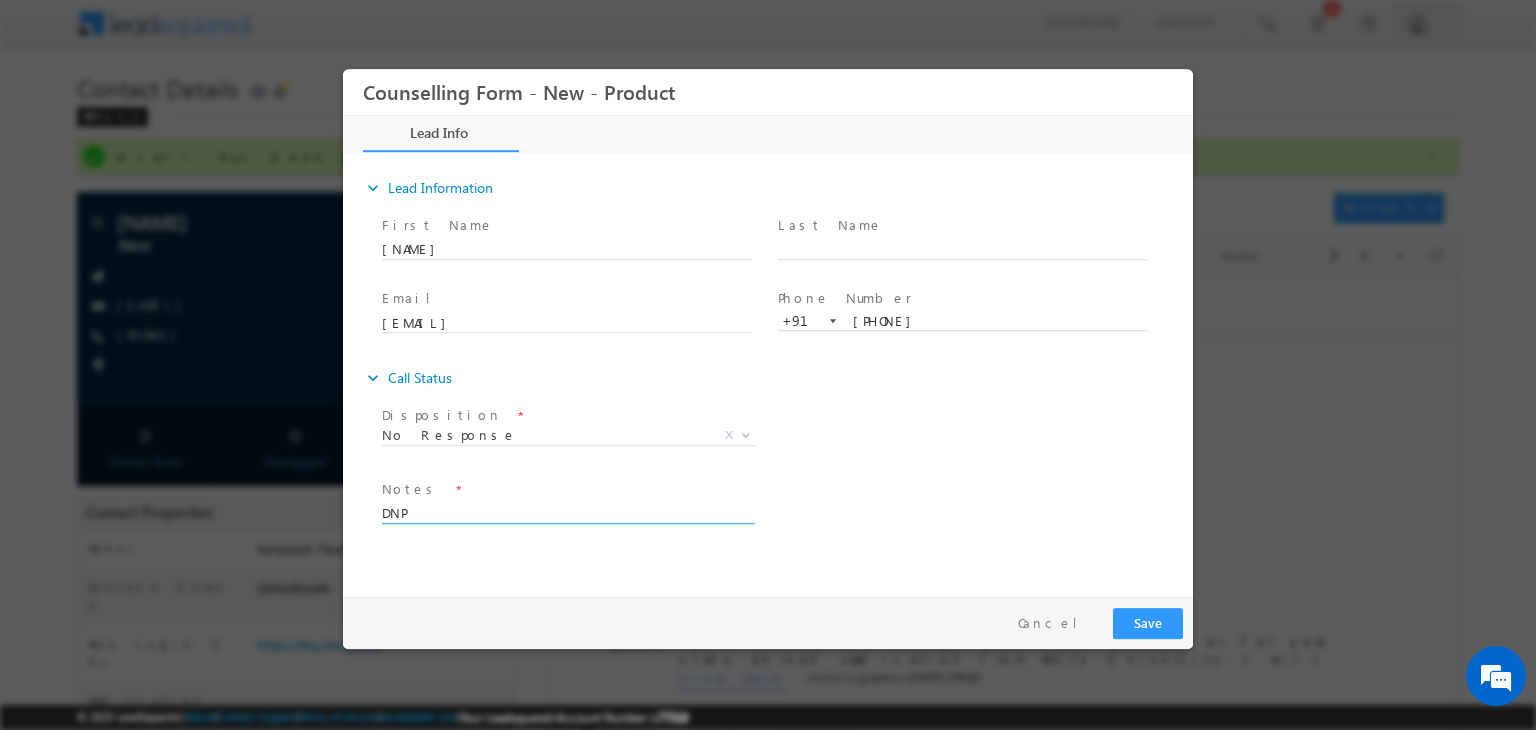 type on "DNP" 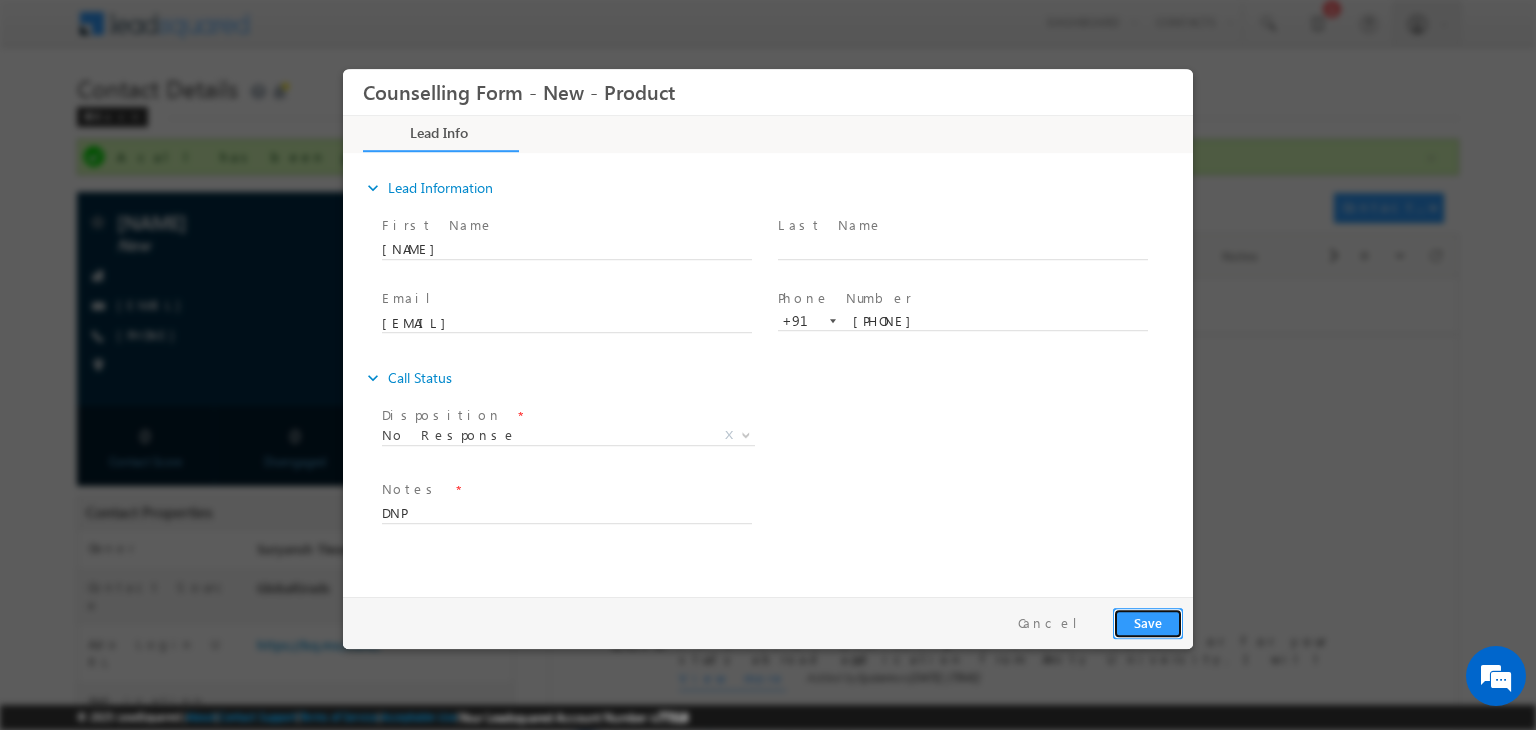click on "Save" at bounding box center (1148, 623) 